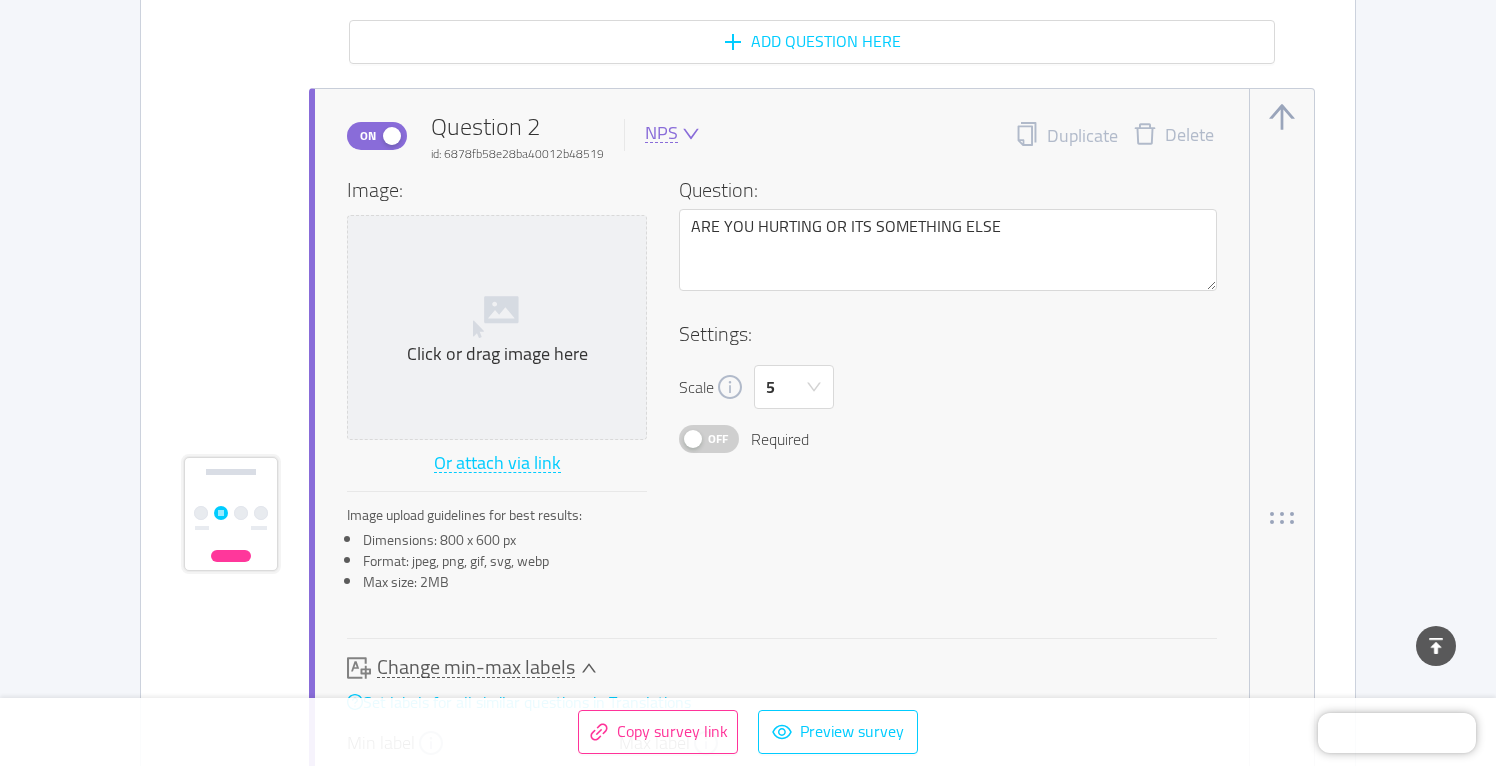 scroll, scrollTop: 2392, scrollLeft: 0, axis: vertical 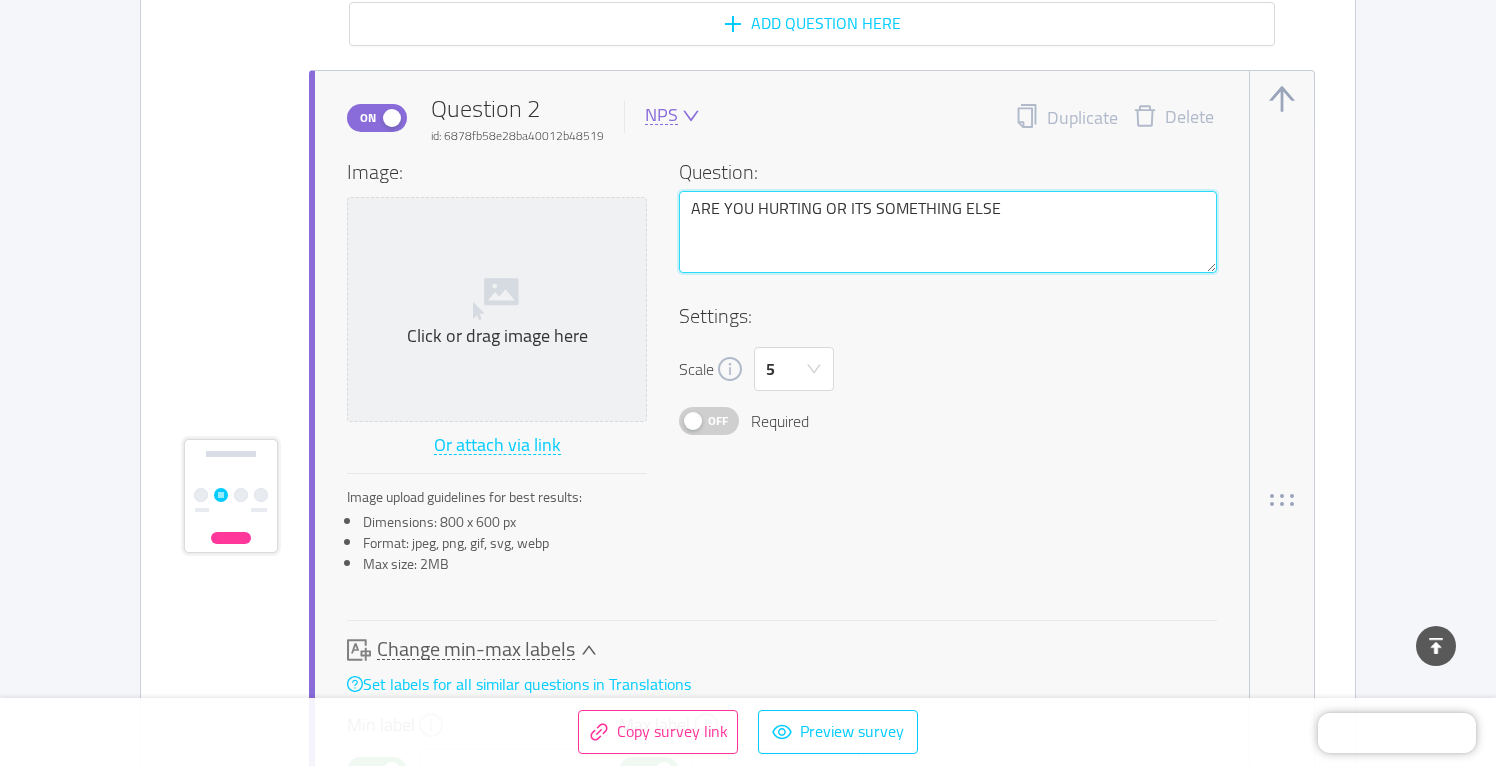 drag, startPoint x: 821, startPoint y: 207, endPoint x: 1012, endPoint y: 209, distance: 191.01047 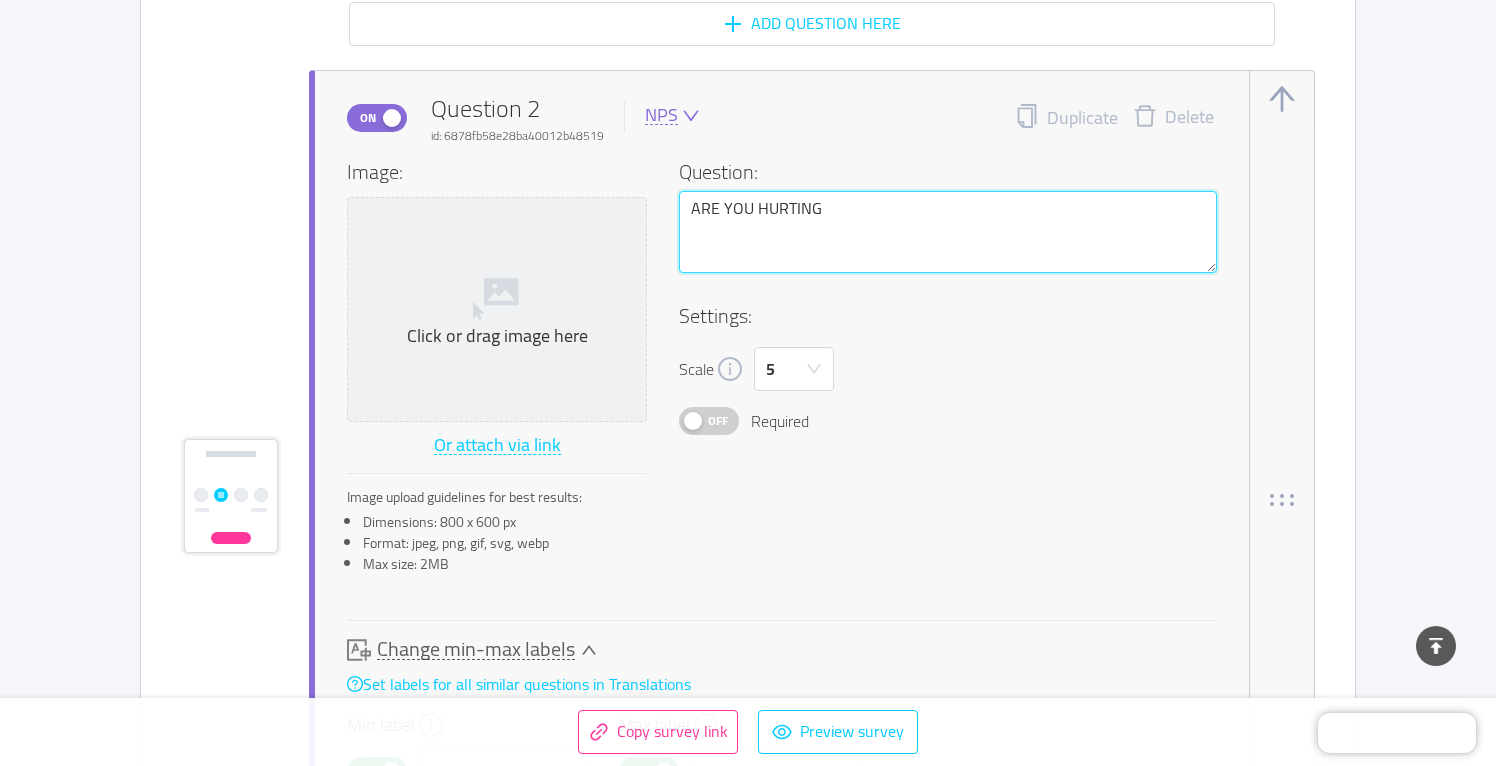 type on "ARE YOU HURTING" 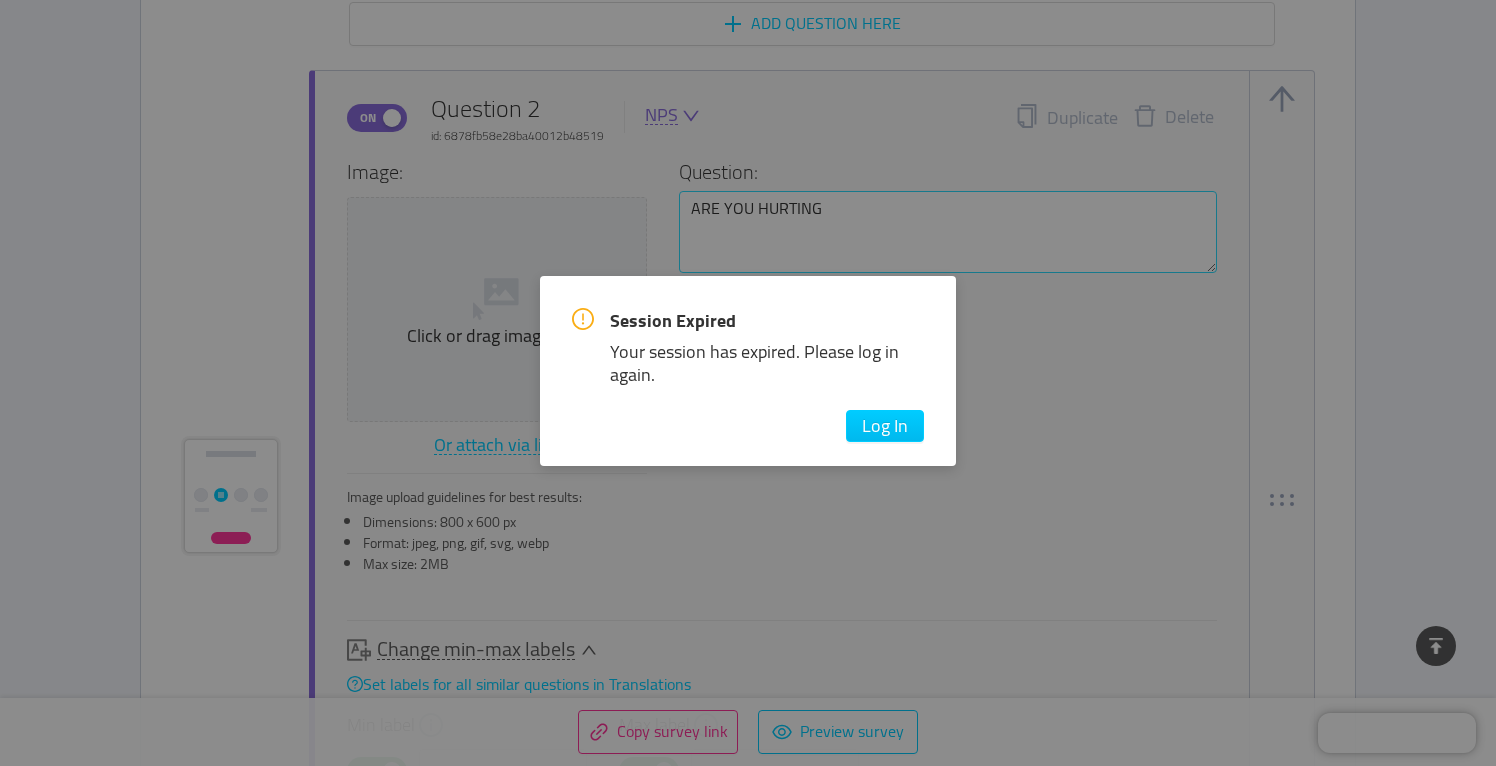 type 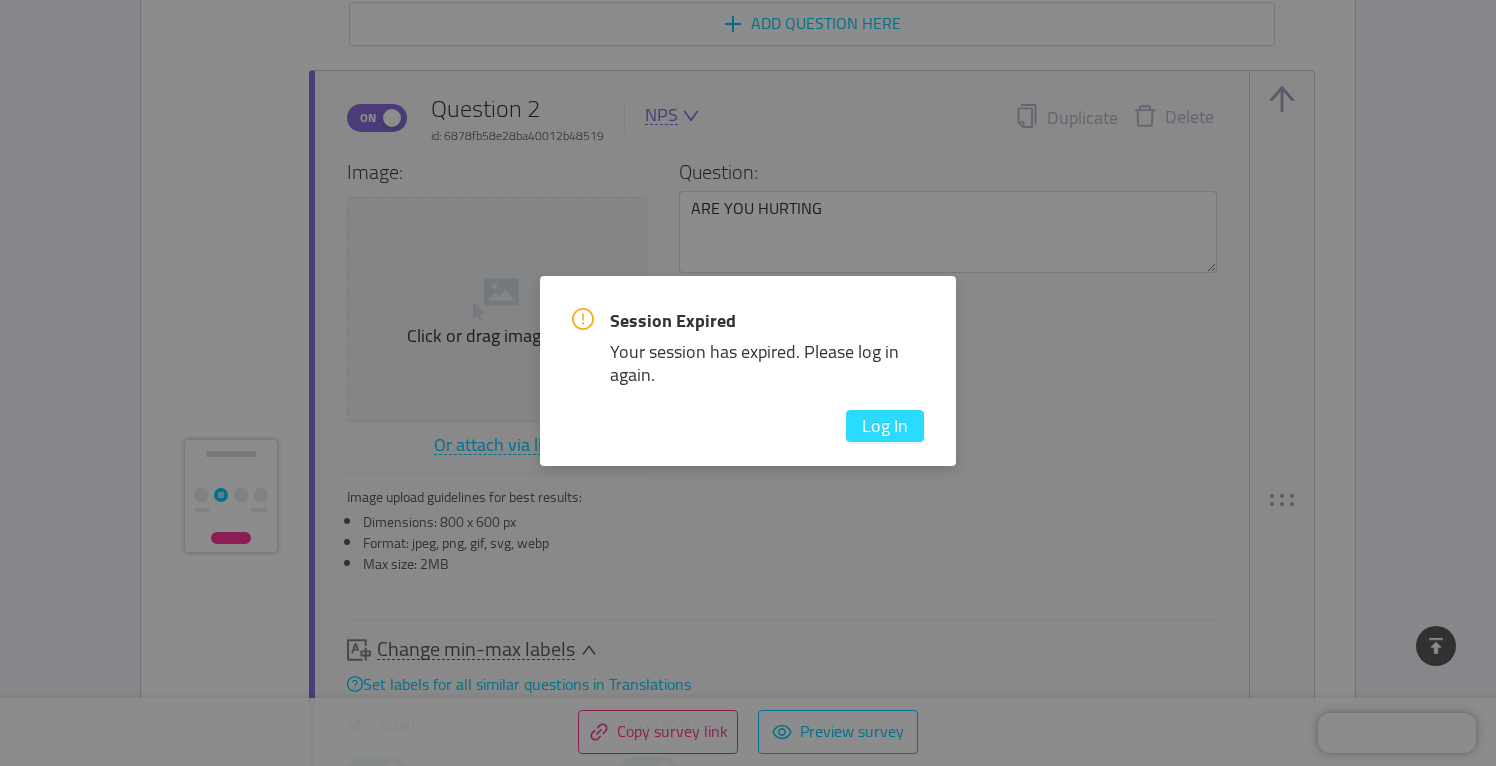 click on "Log In" at bounding box center [885, 426] 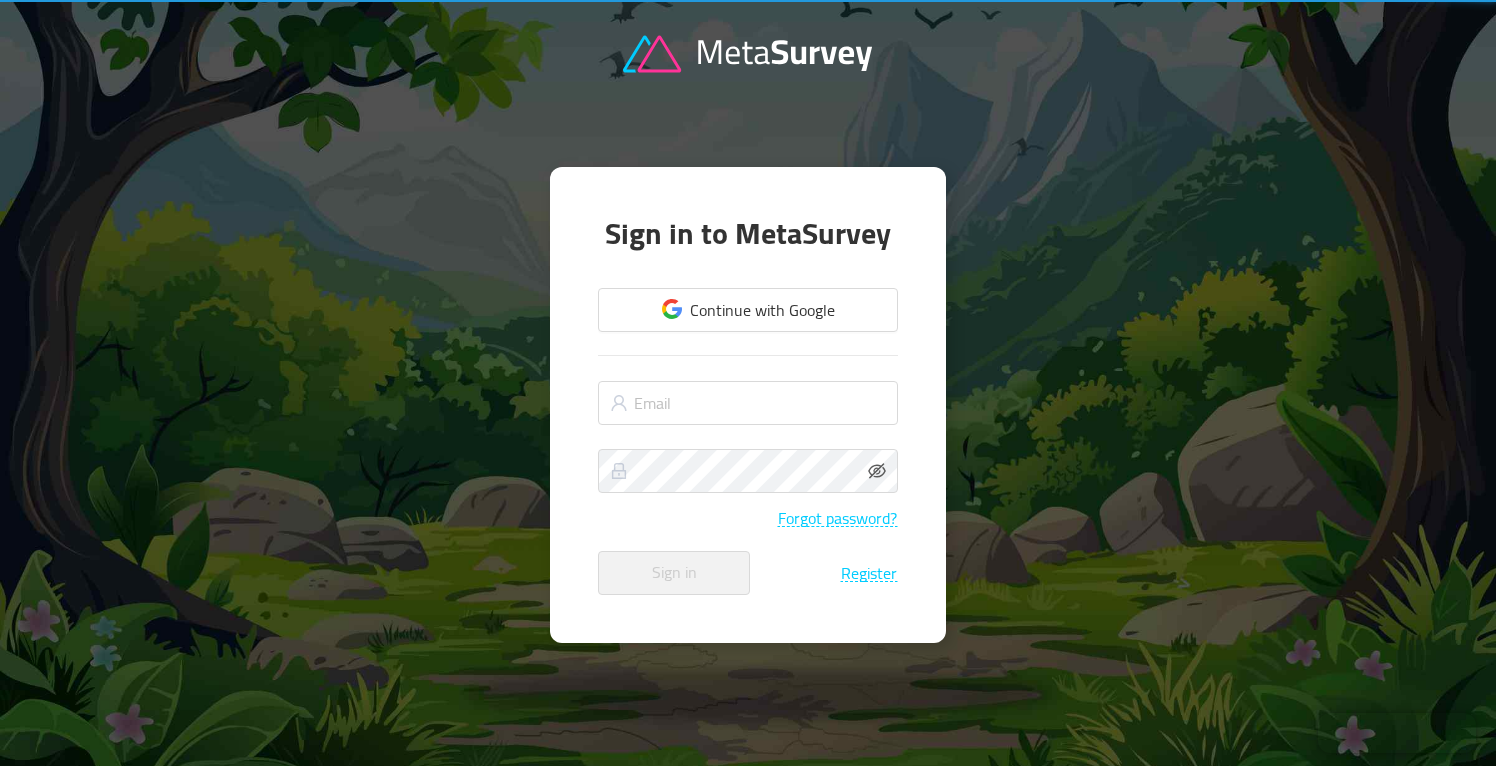 scroll, scrollTop: 0, scrollLeft: 0, axis: both 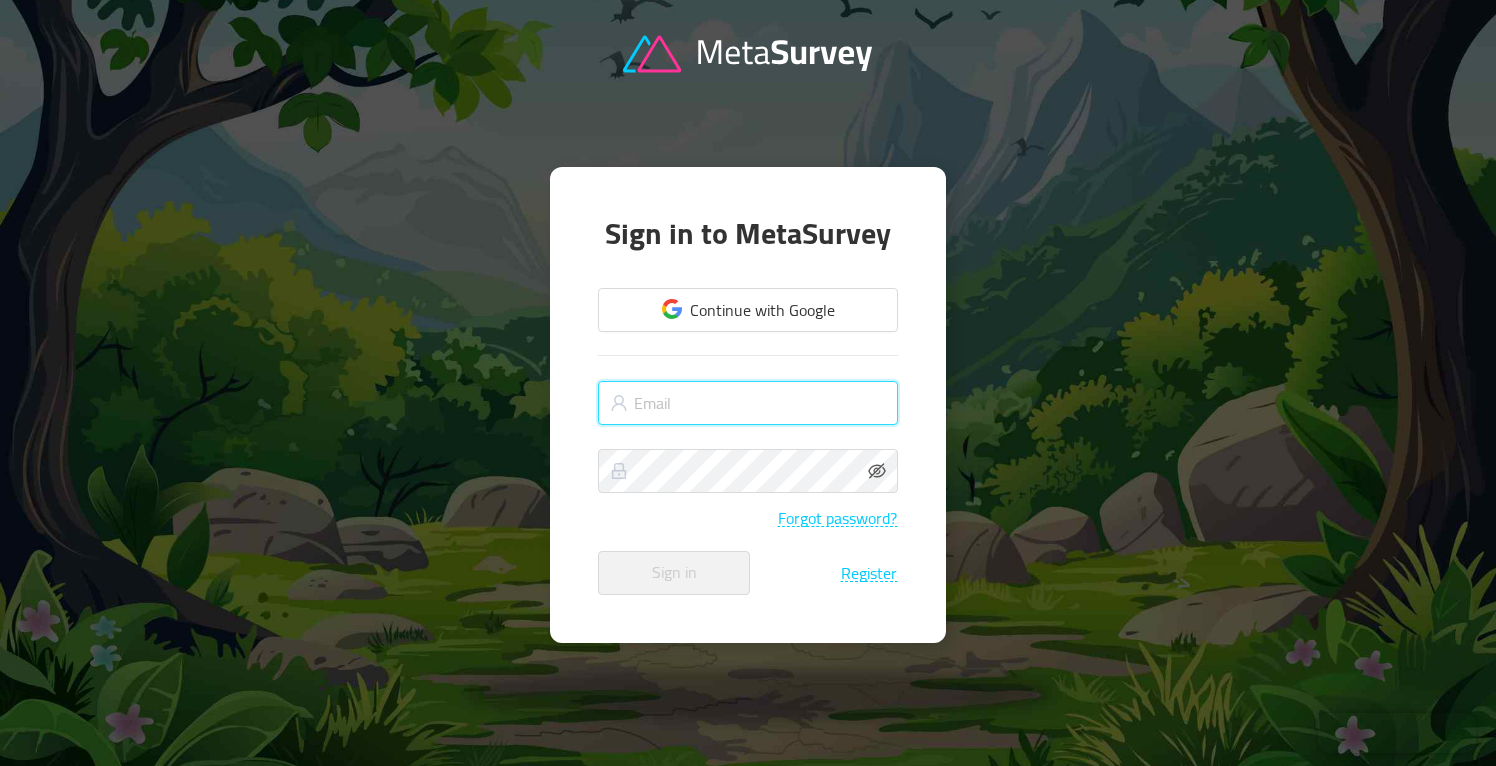 type on "[EMAIL_ADDRESS][DOMAIN_NAME]" 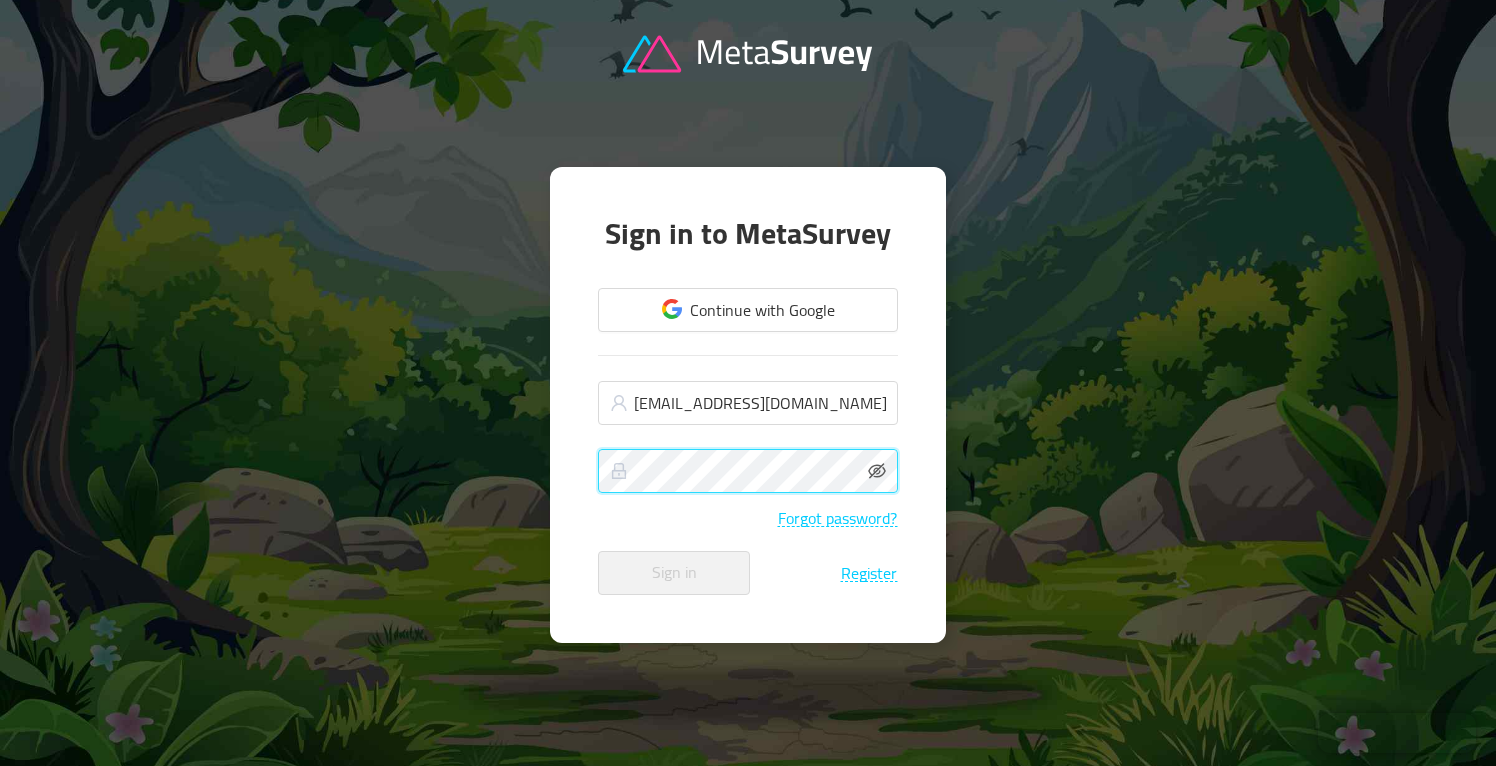 click on "Sign in" at bounding box center [674, 573] 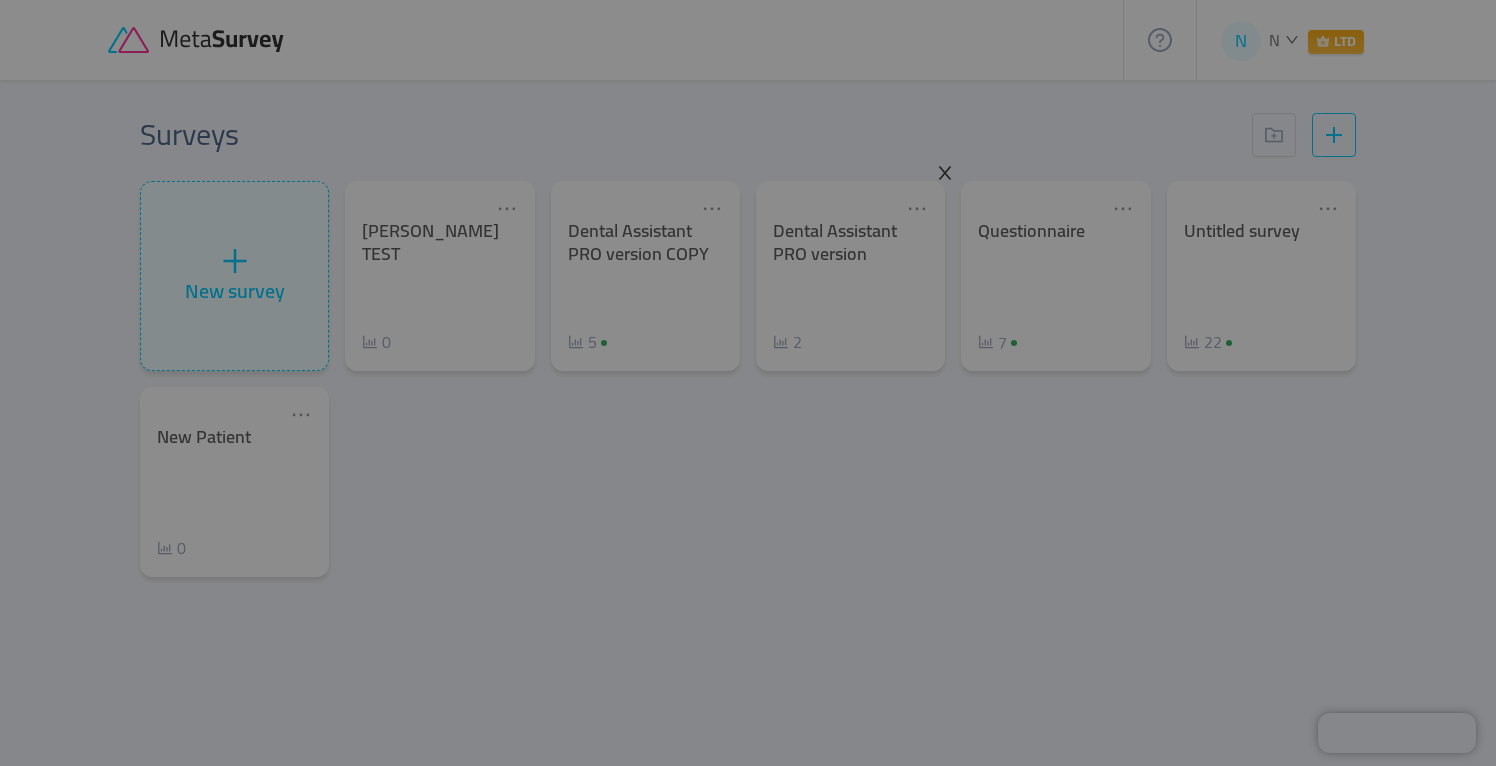 click 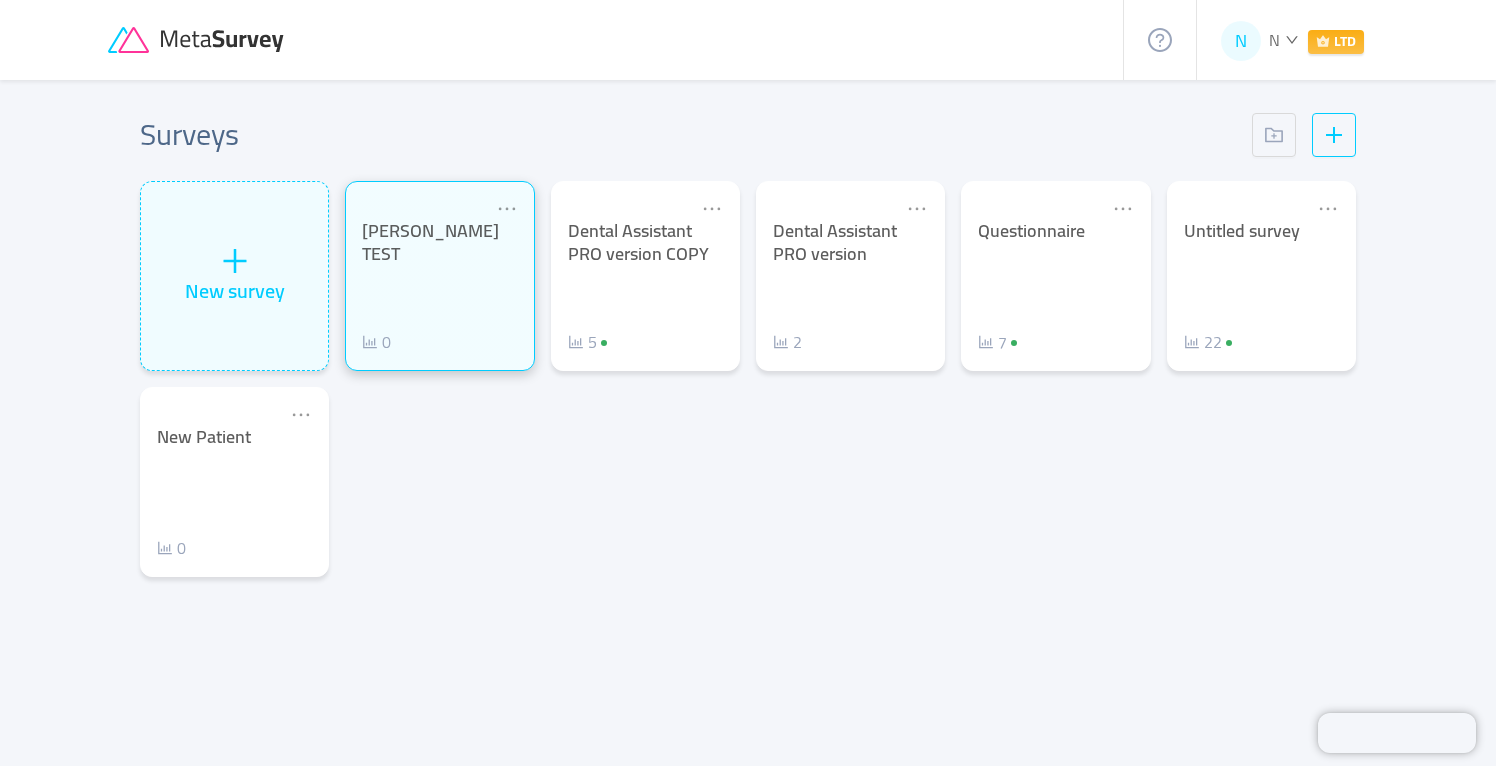 click on "[PERSON_NAME] TEST  0" at bounding box center (439, 287) 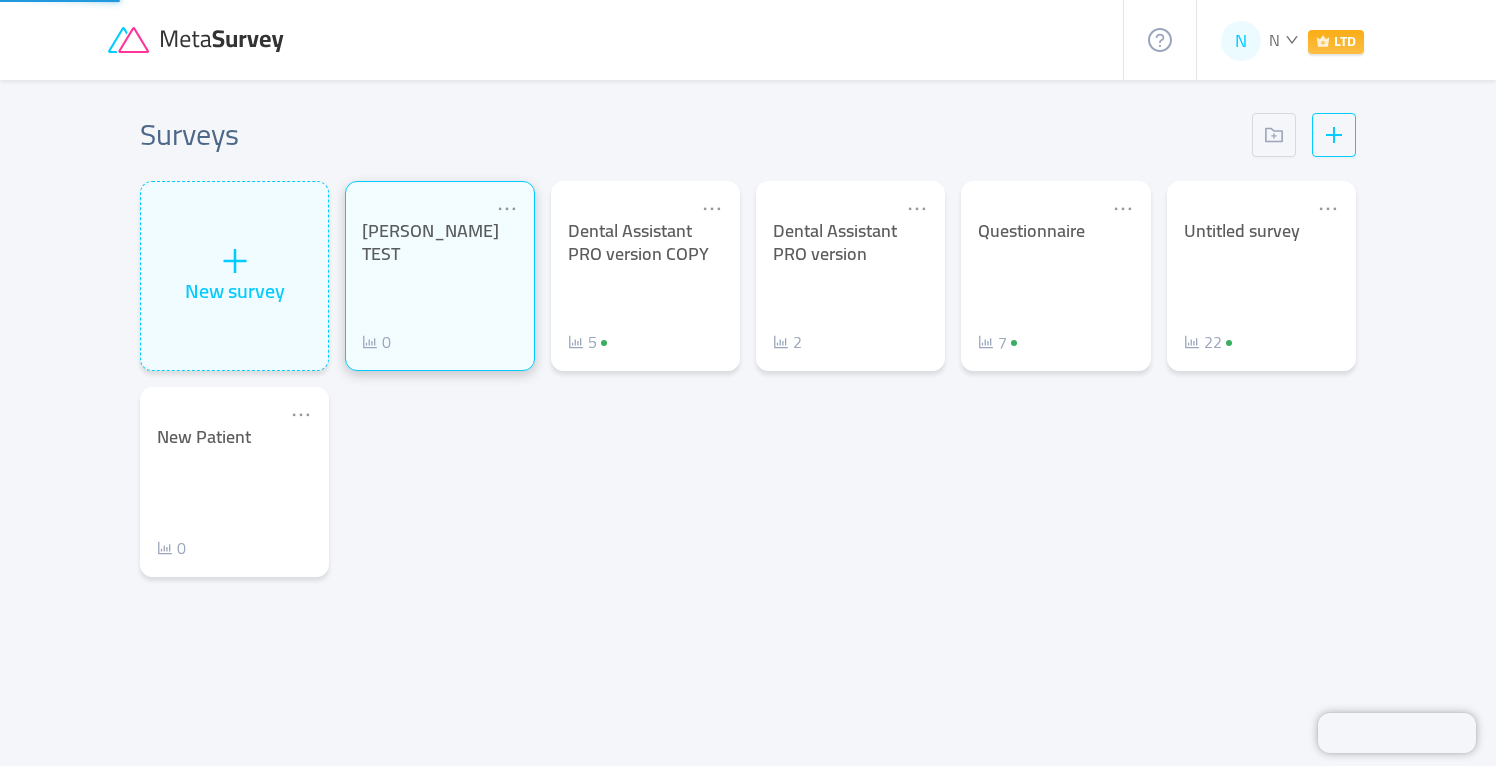 click on "[PERSON_NAME] TEST  0" at bounding box center (439, 287) 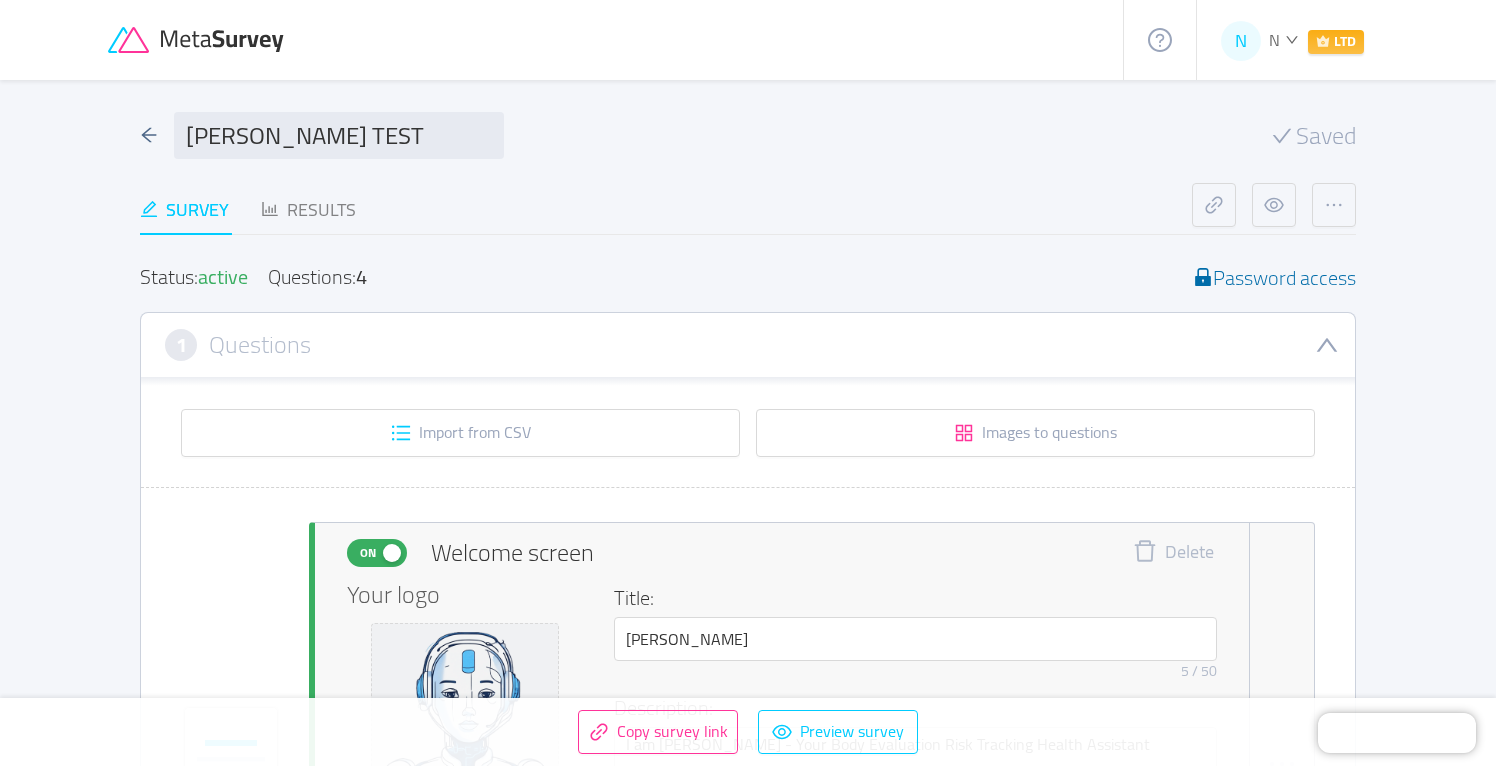 type 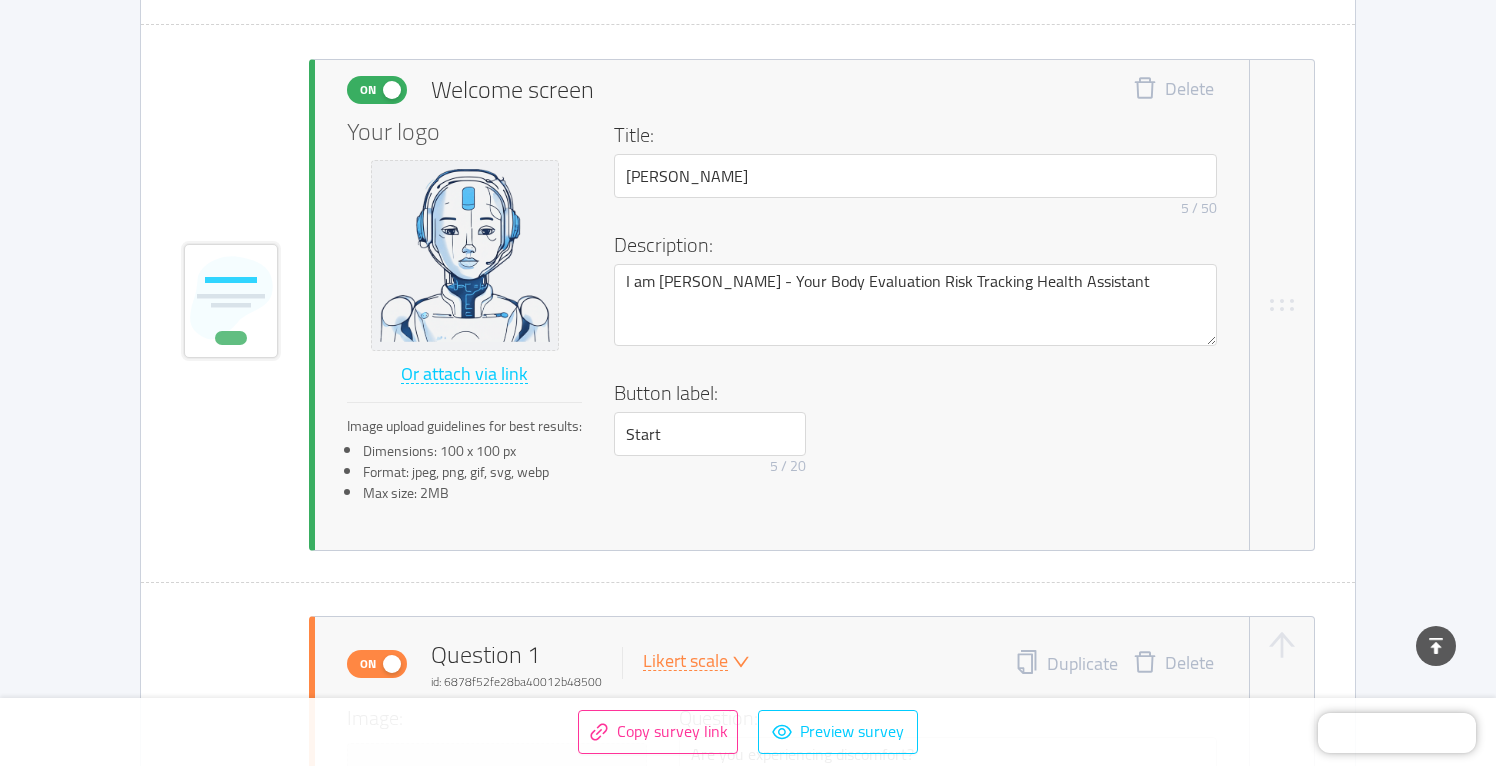 scroll, scrollTop: 464, scrollLeft: 0, axis: vertical 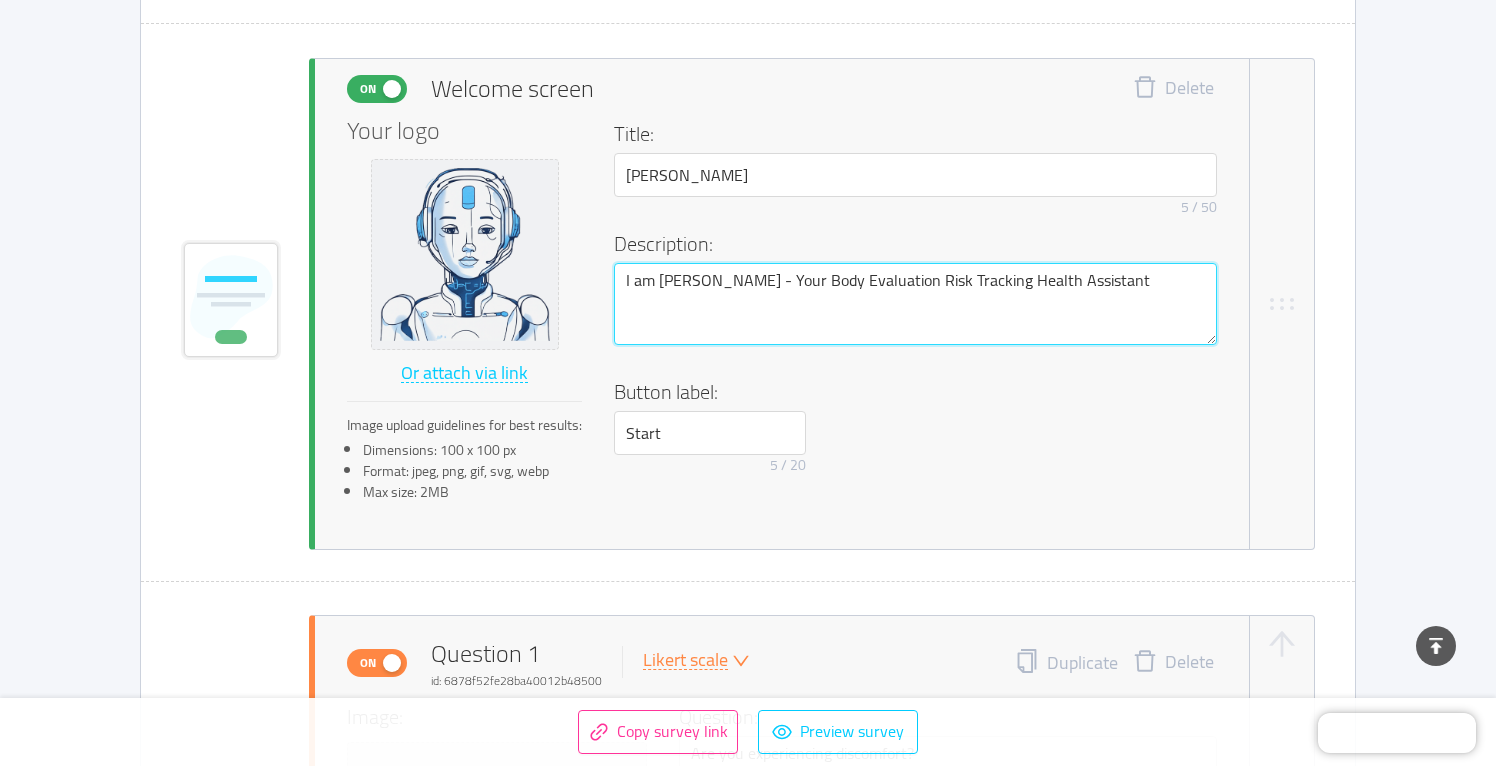 drag, startPoint x: 722, startPoint y: 278, endPoint x: 762, endPoint y: 279, distance: 40.012497 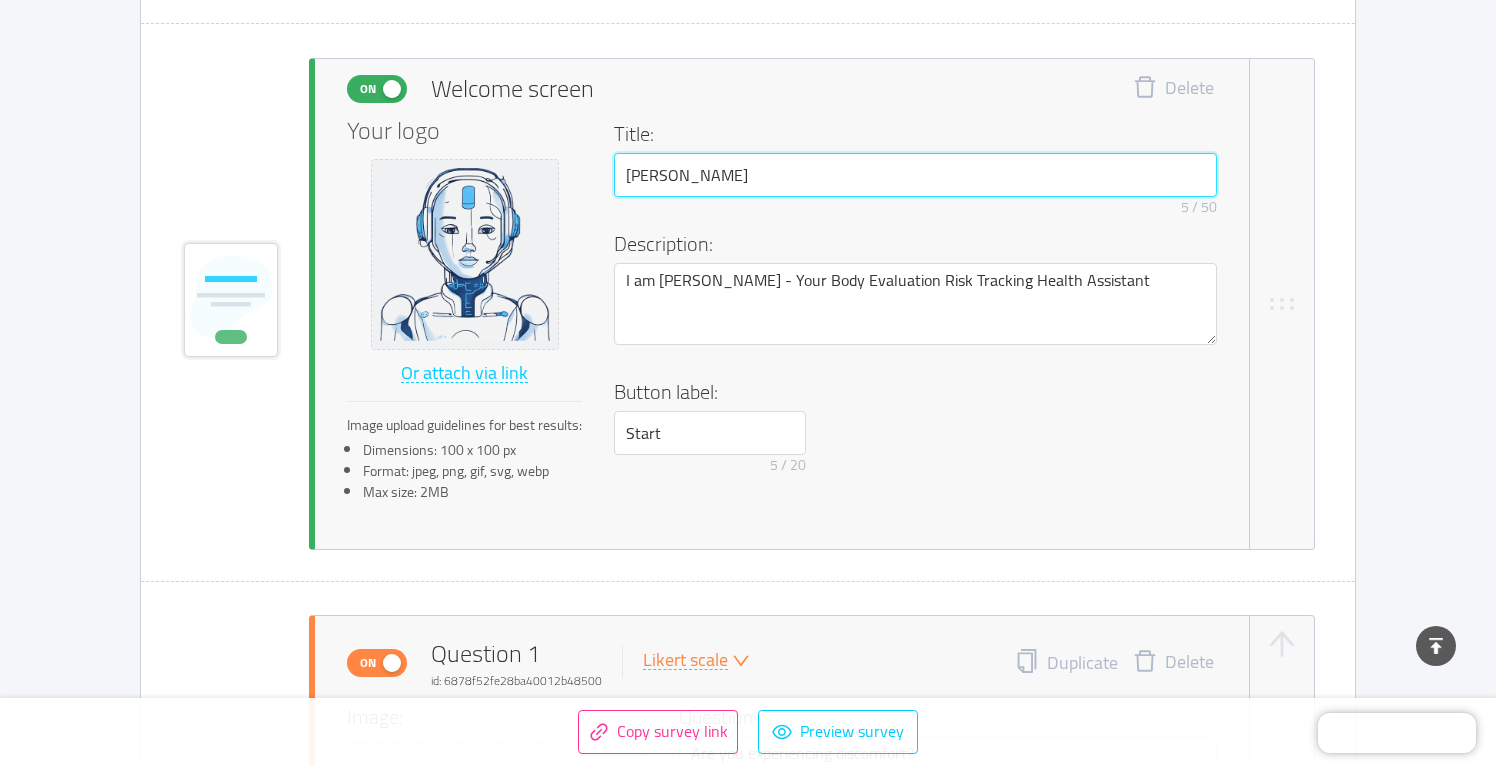 click on "[PERSON_NAME]" at bounding box center [915, 175] 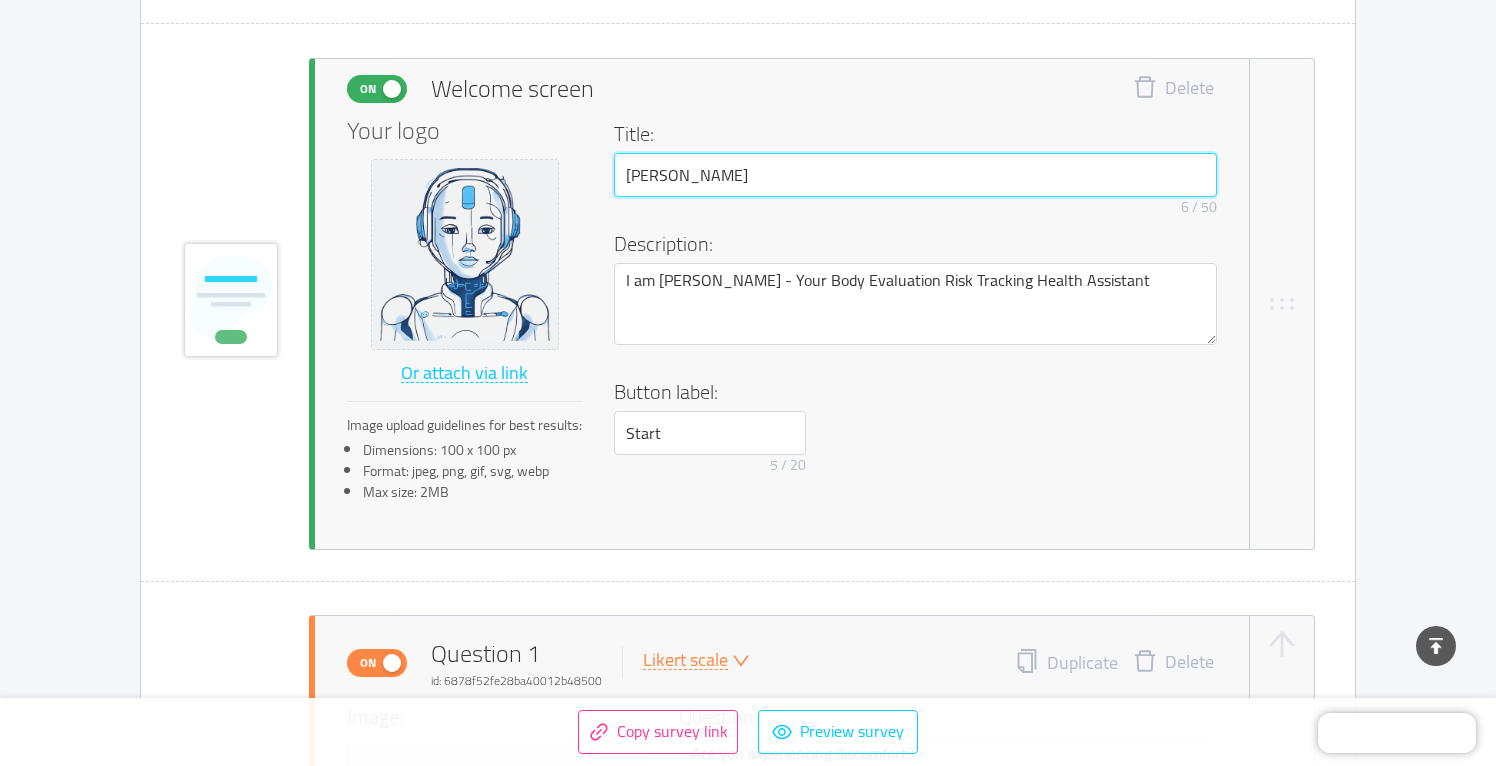 paste on "Body Evaluation Risk Tracking Health Assista" 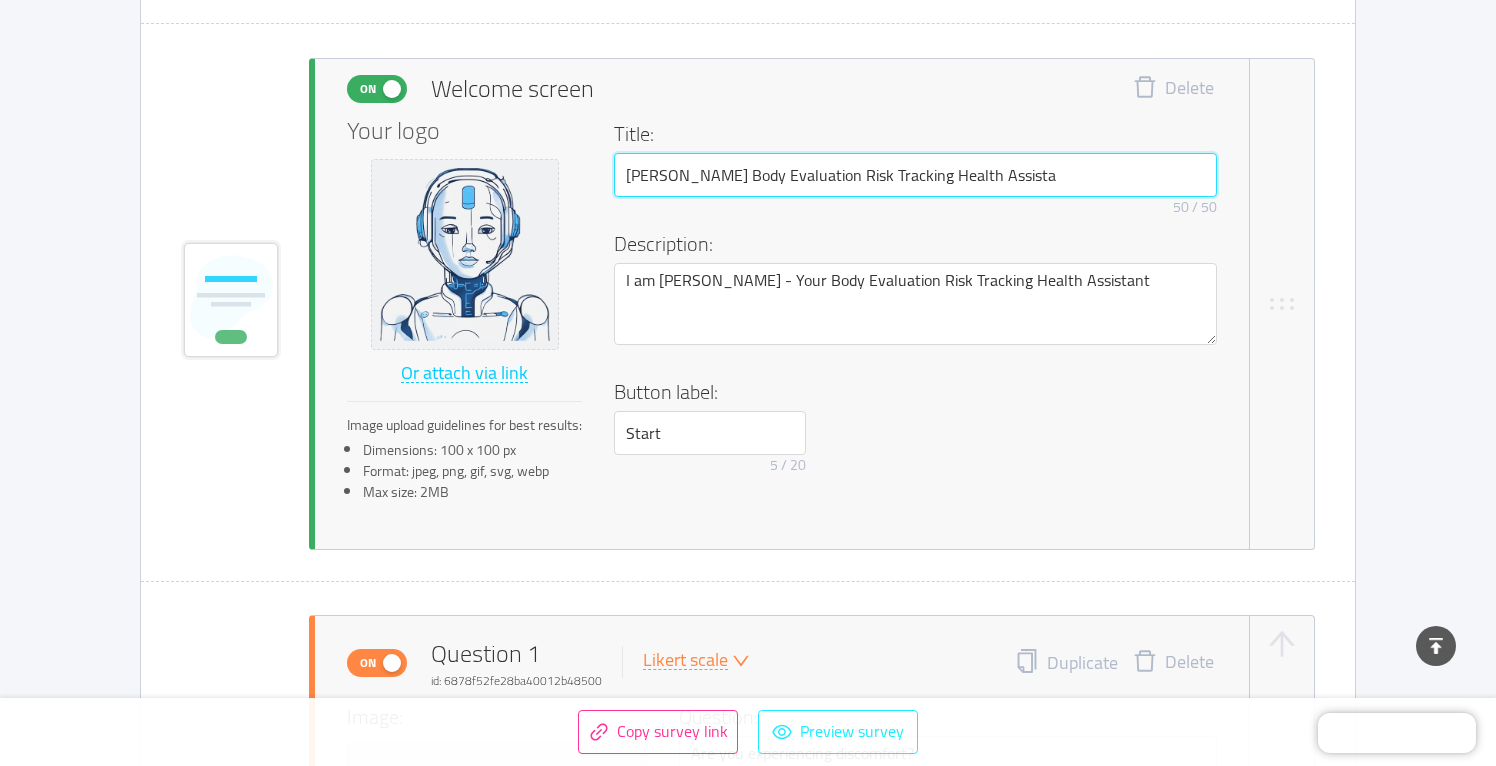 type on "[PERSON_NAME] Body Evaluation Risk Tracking Health Assista" 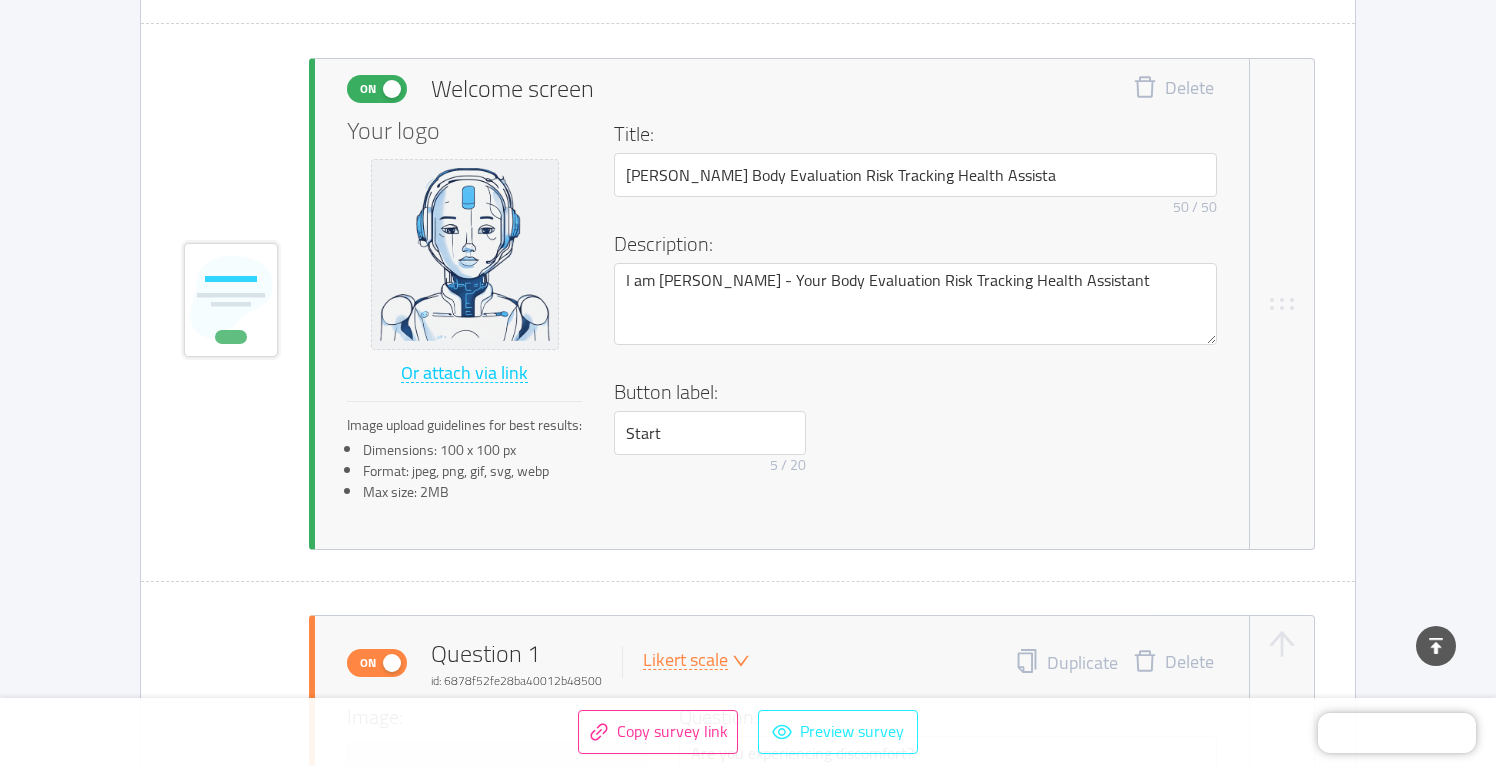 click on "Preview survey" at bounding box center (838, 732) 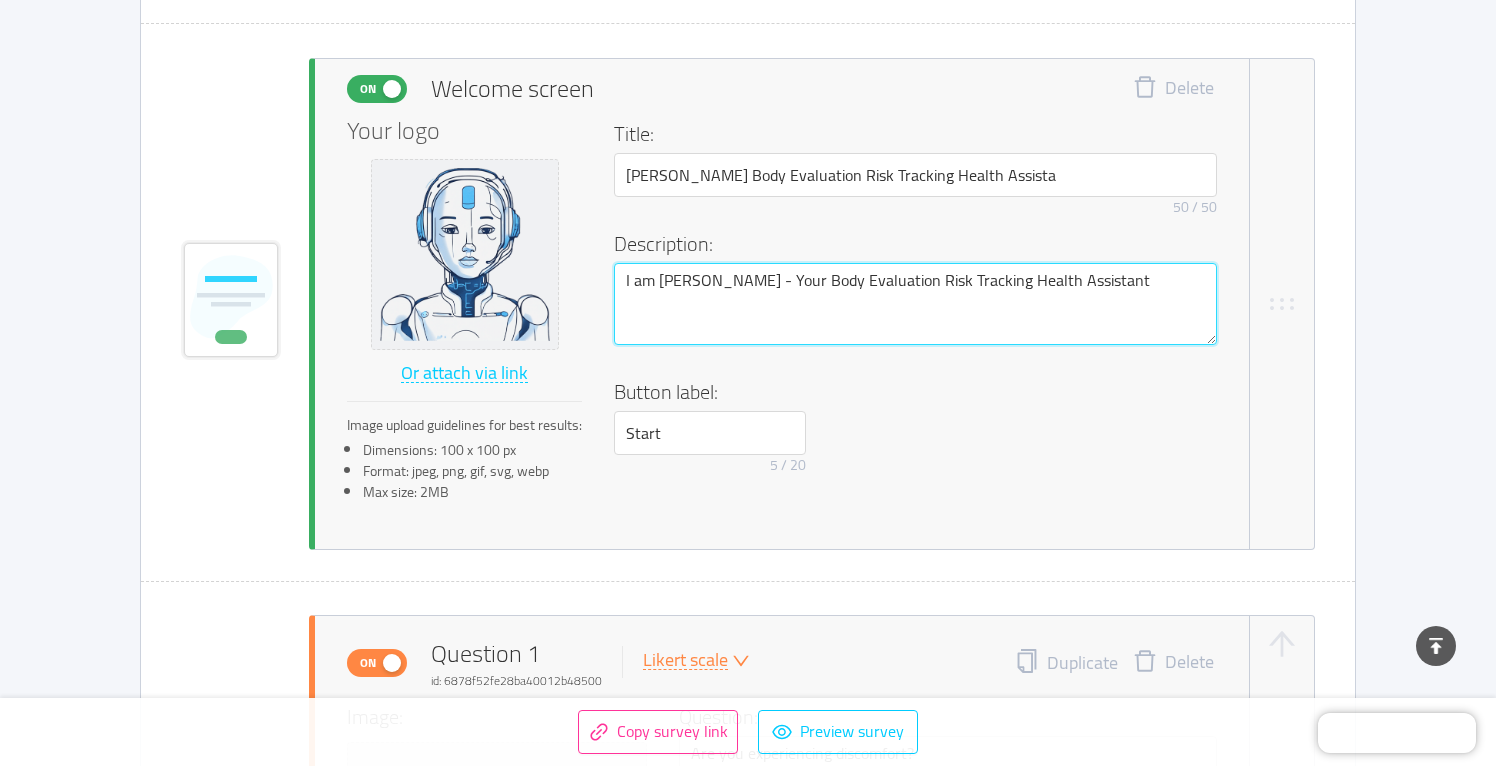 drag, startPoint x: 752, startPoint y: 281, endPoint x: 567, endPoint y: 282, distance: 185.0027 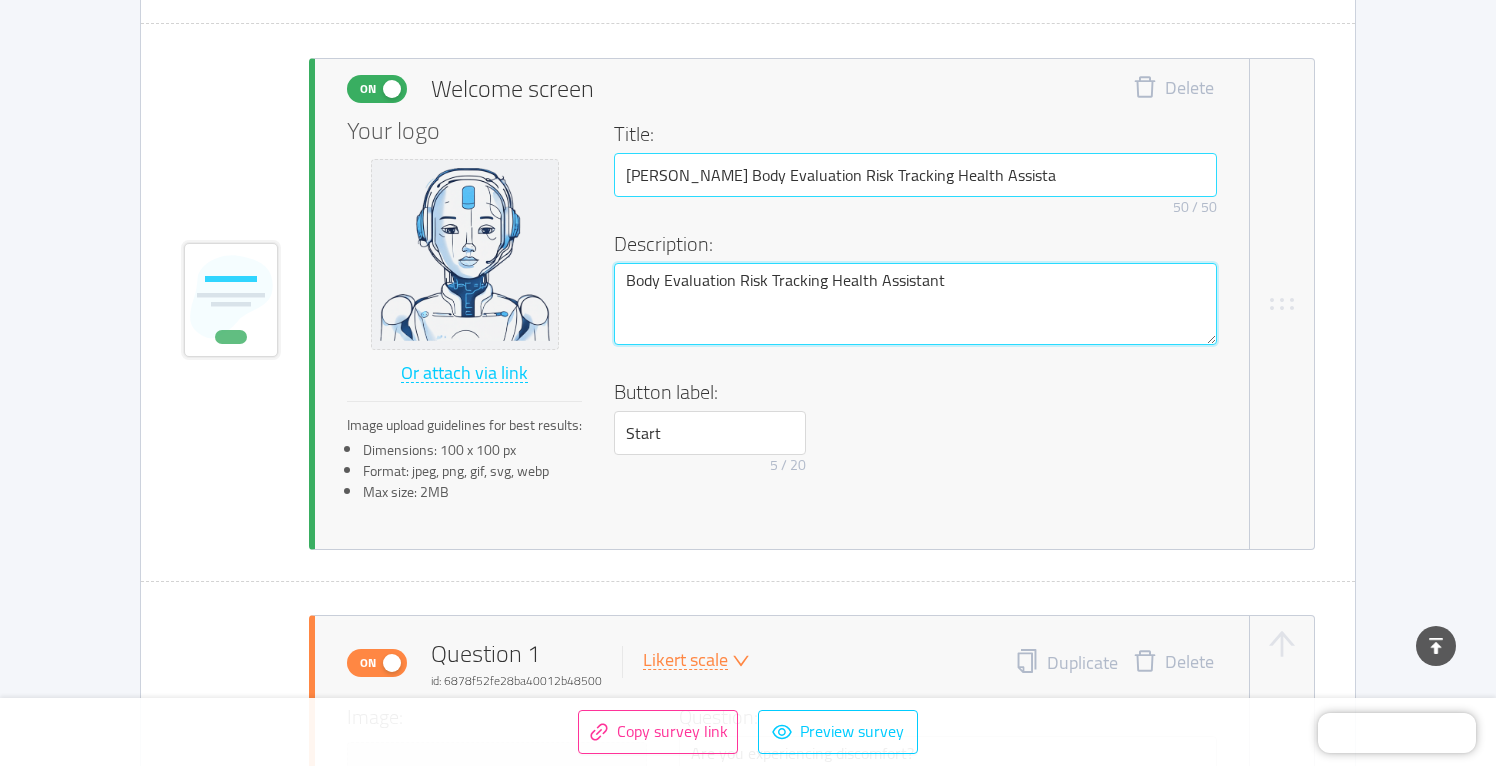 type on "Body Evaluation Risk Tracking Health Assistant" 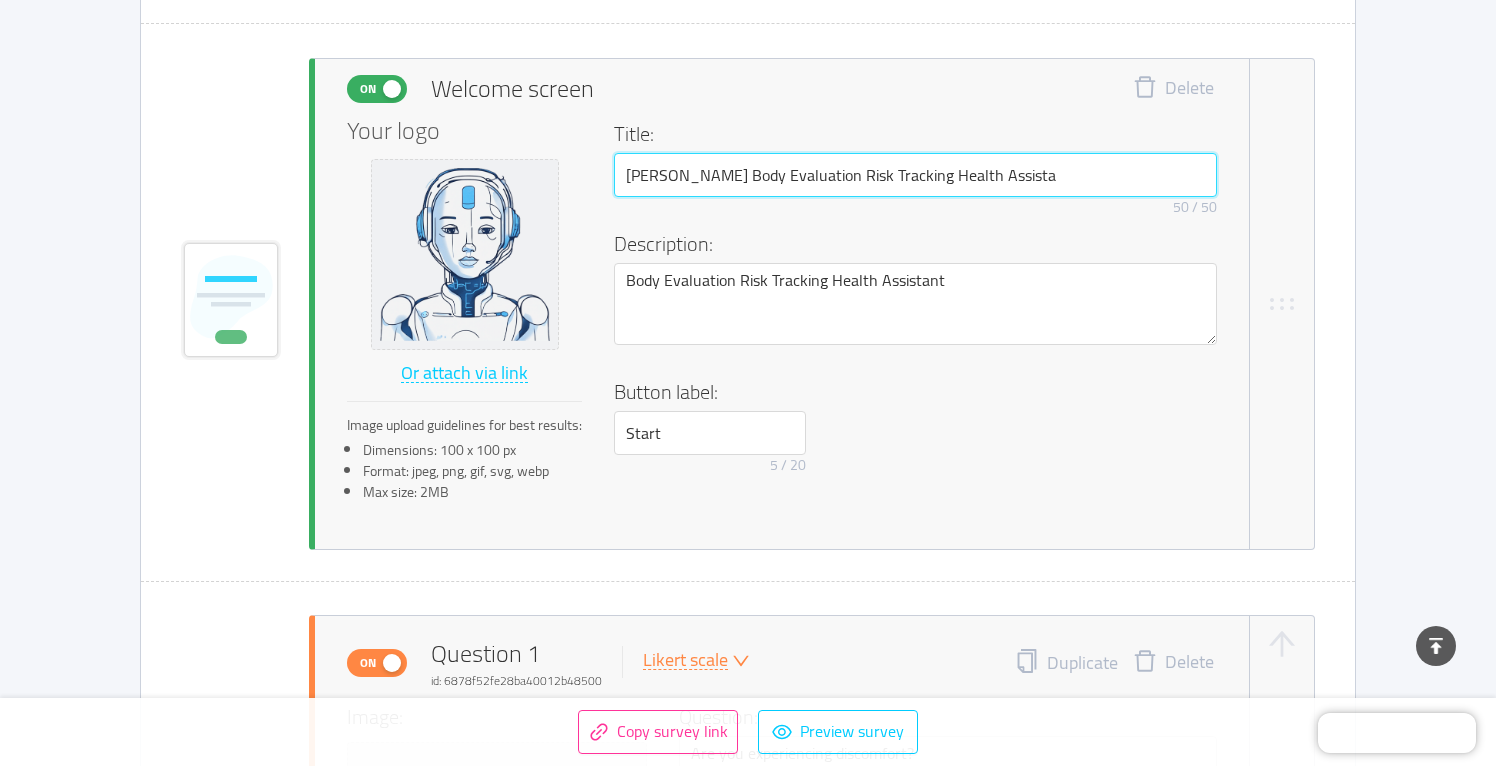 click on "[PERSON_NAME] Body Evaluation Risk Tracking Health Assista" at bounding box center (915, 175) 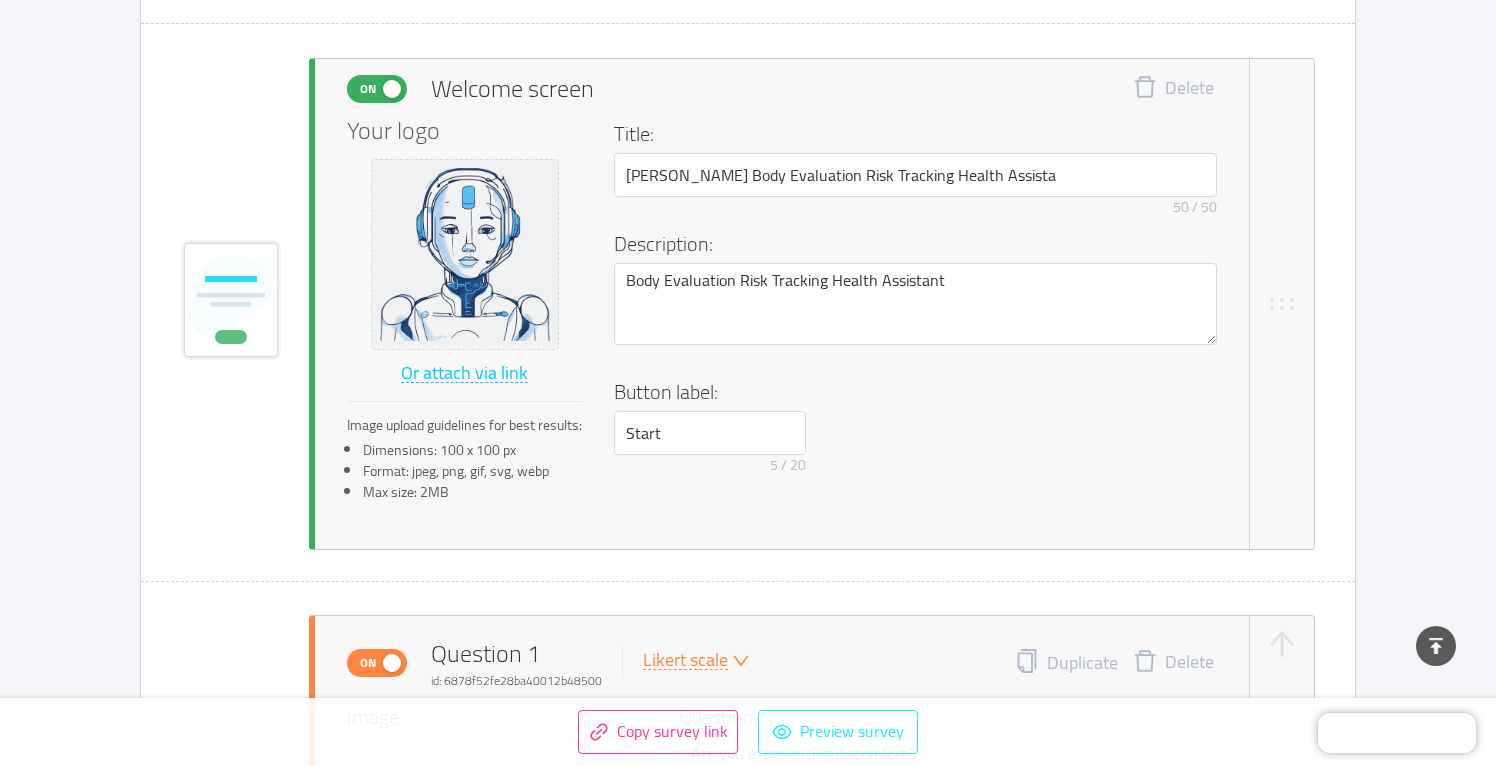 click on "Preview survey" at bounding box center [838, 732] 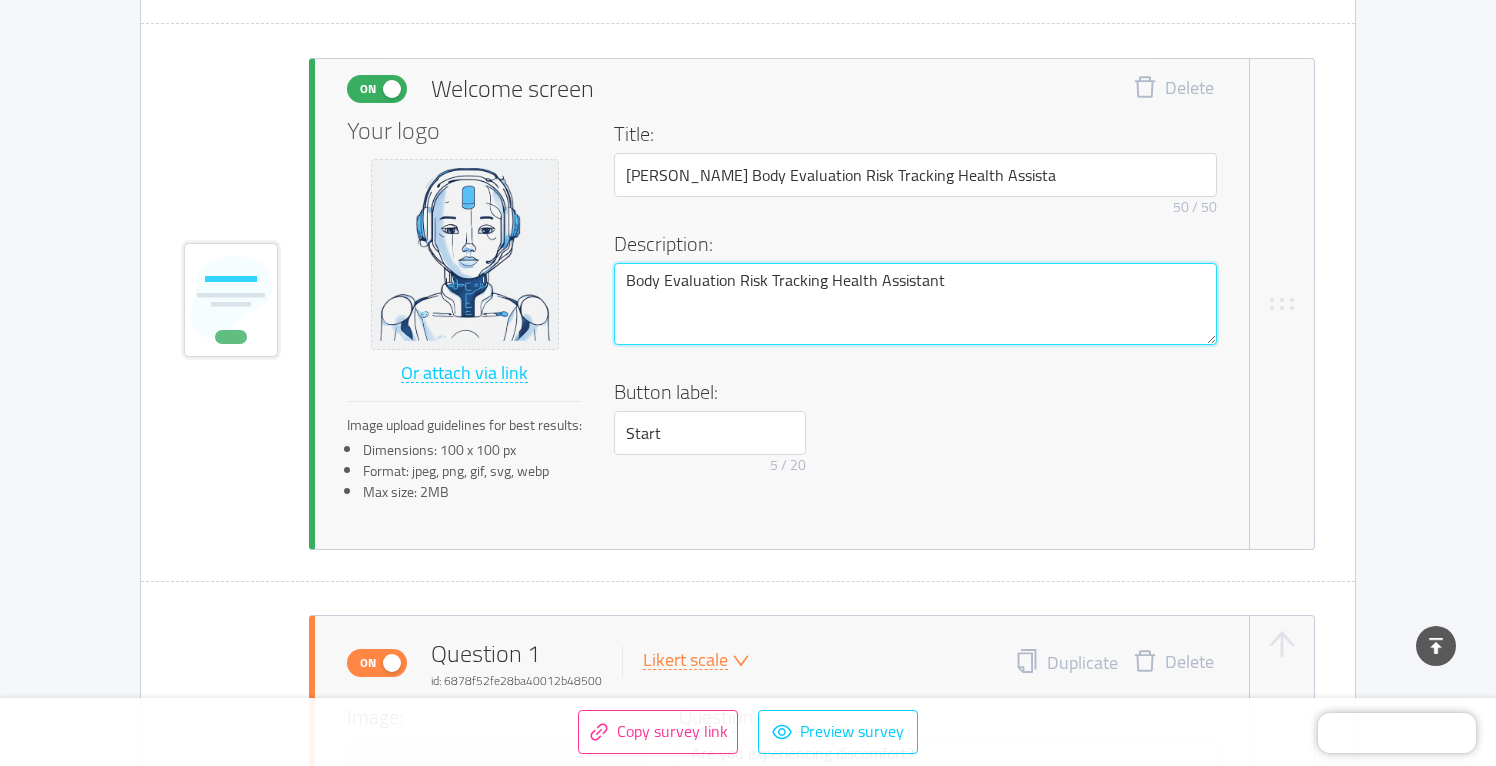 drag, startPoint x: 627, startPoint y: 279, endPoint x: 949, endPoint y: 286, distance: 322.07608 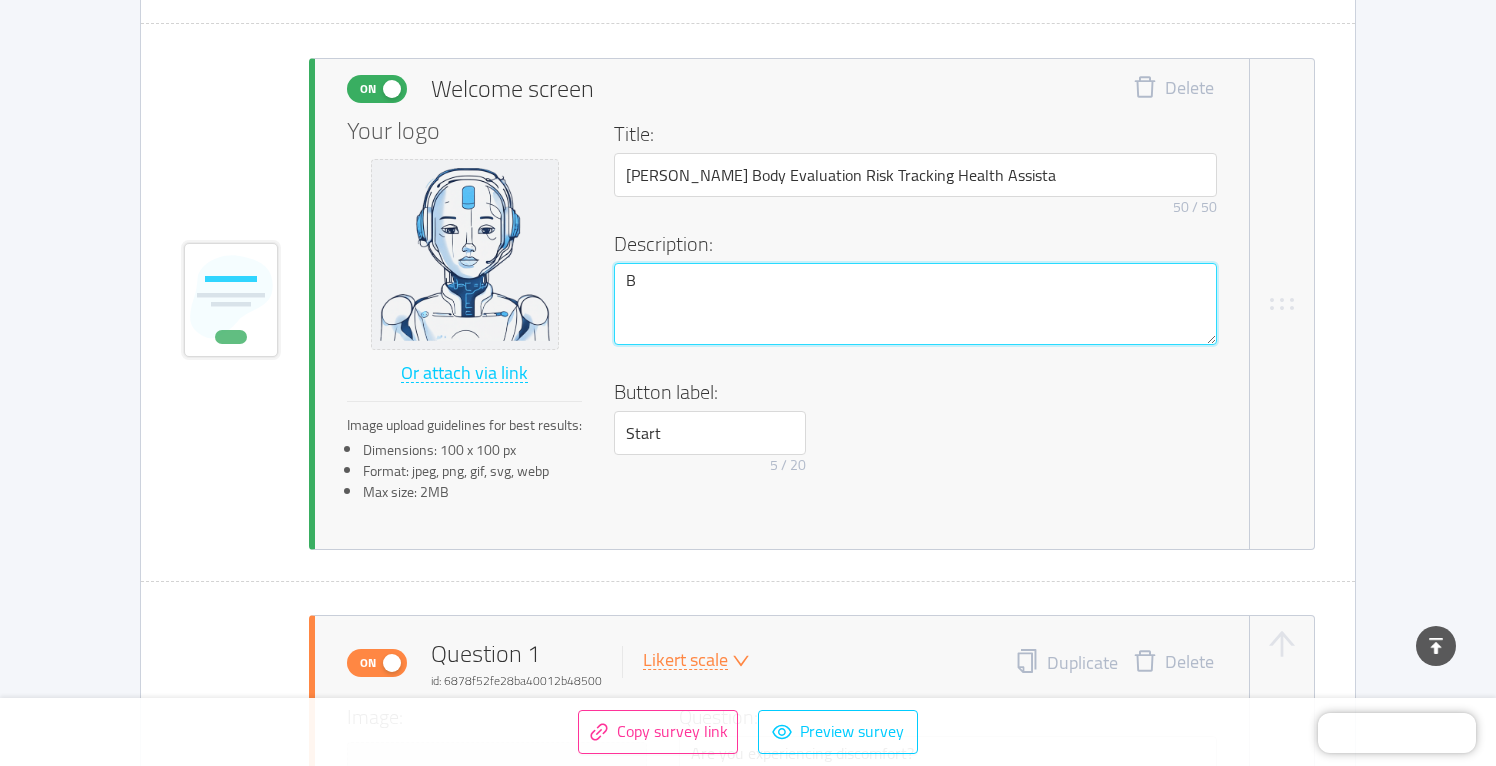 type 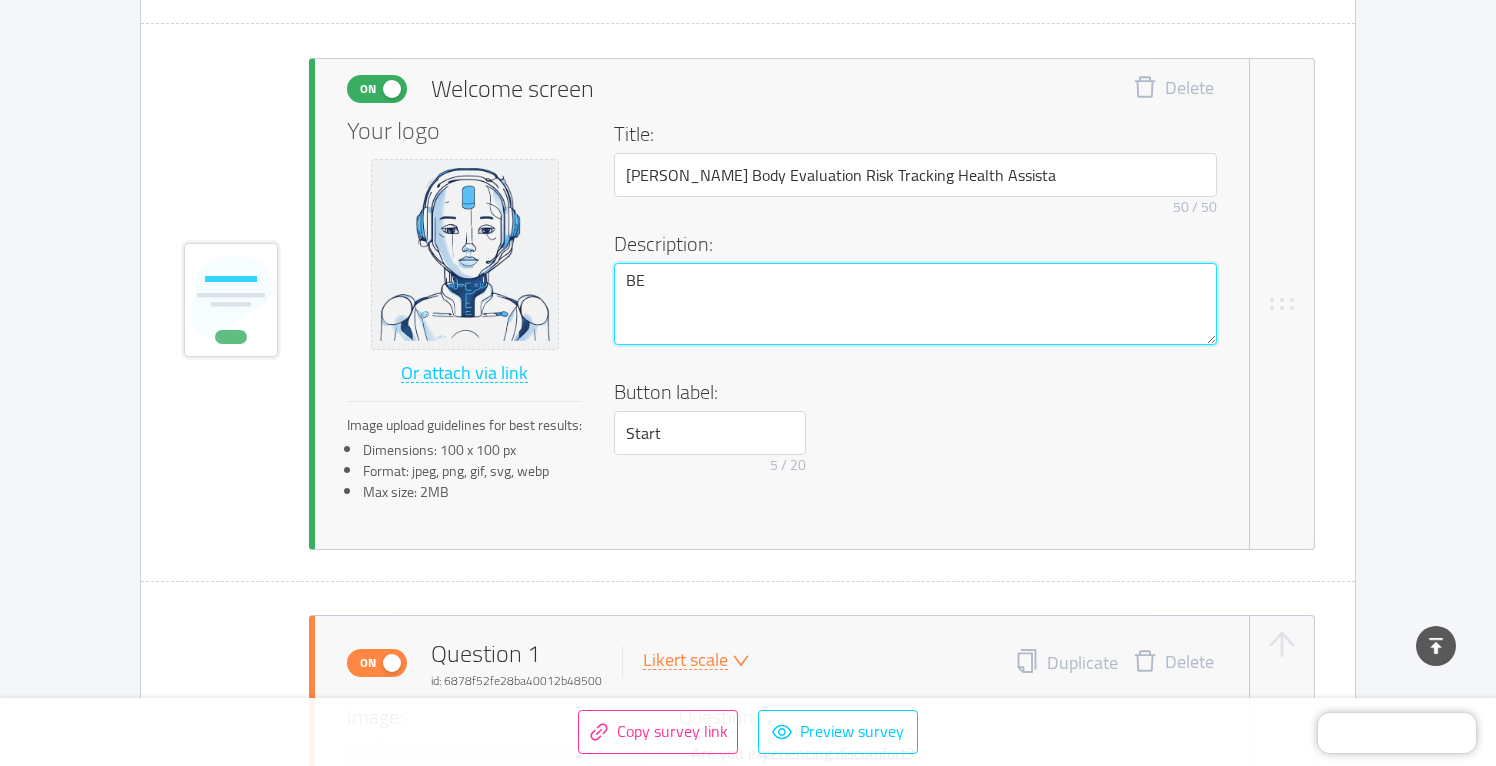 type 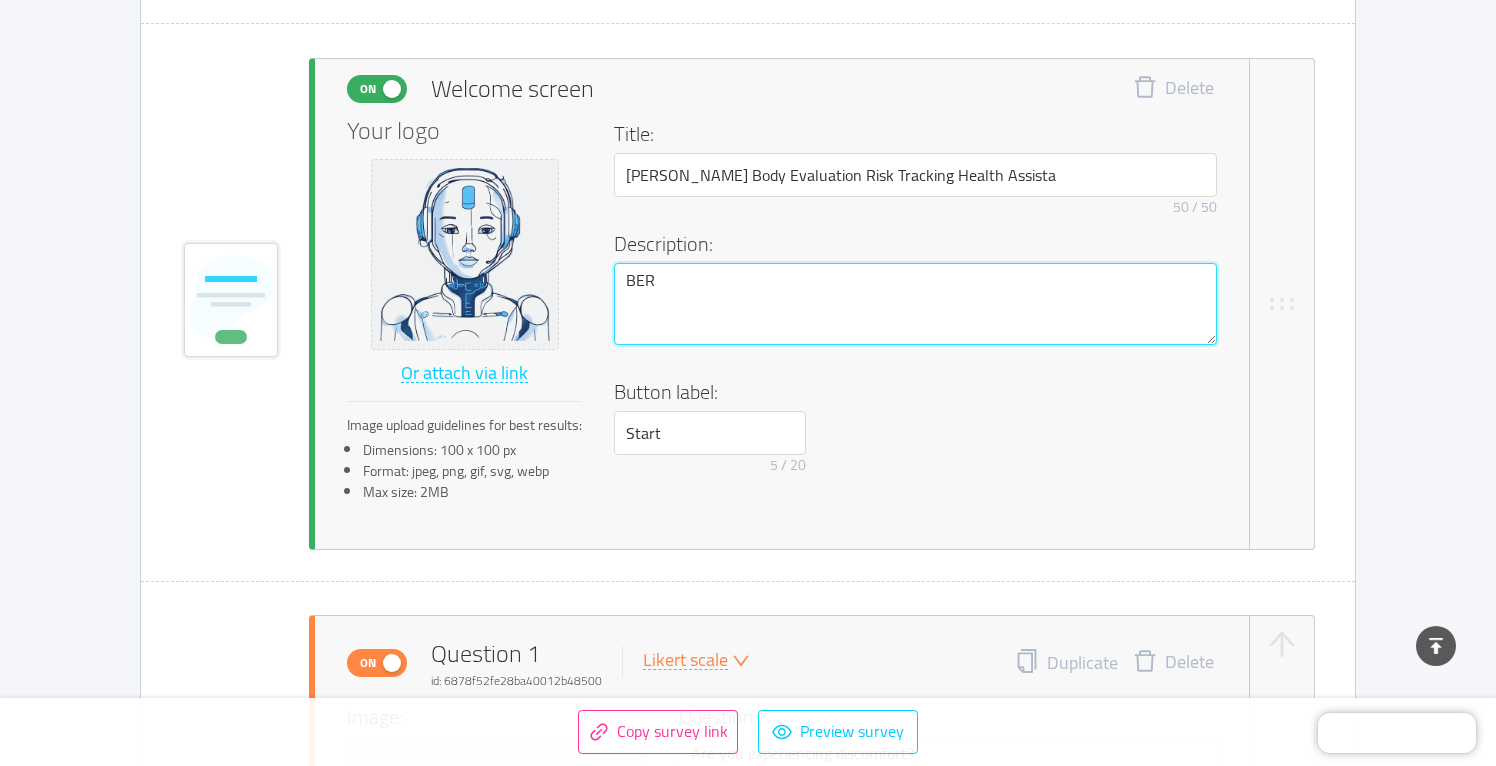 type 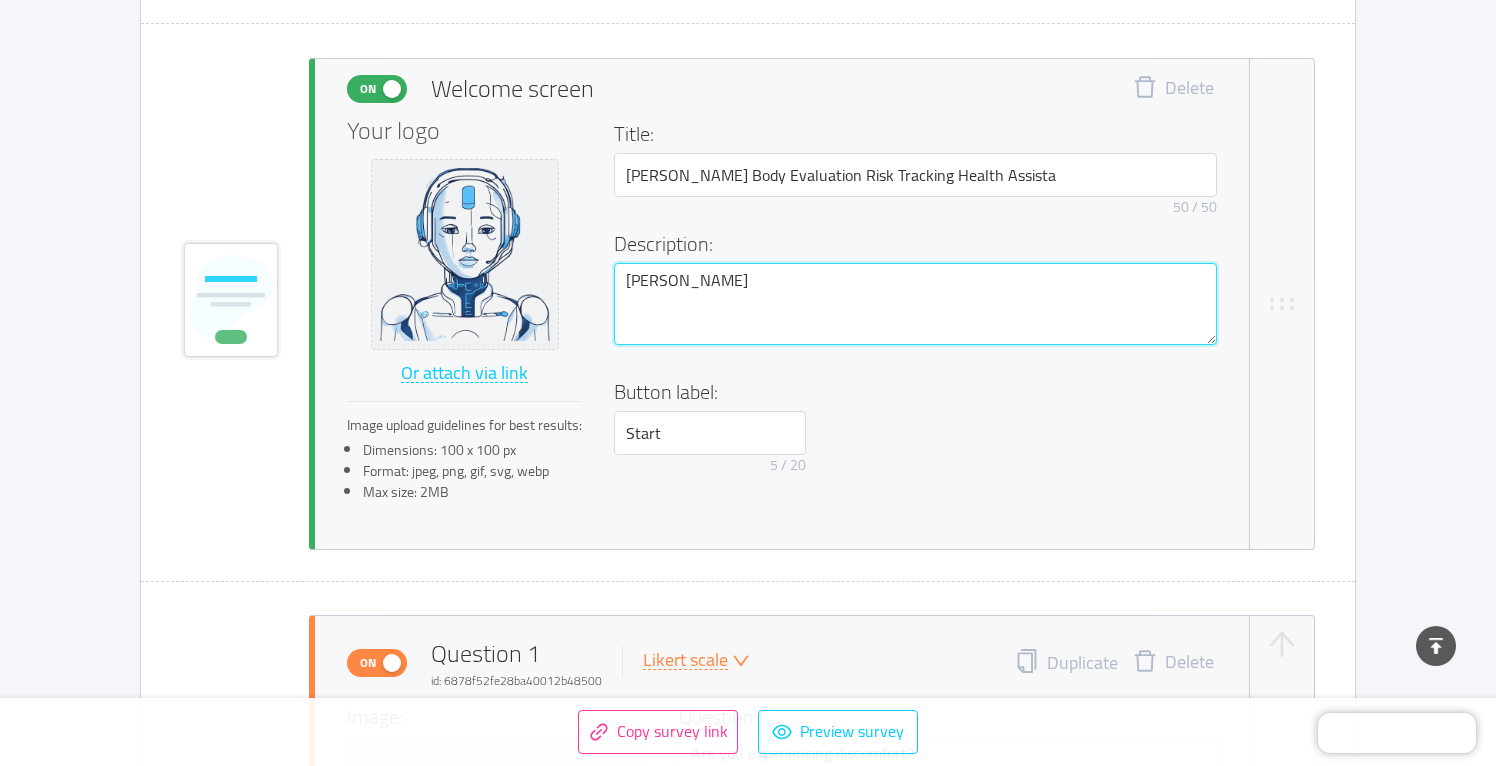 type 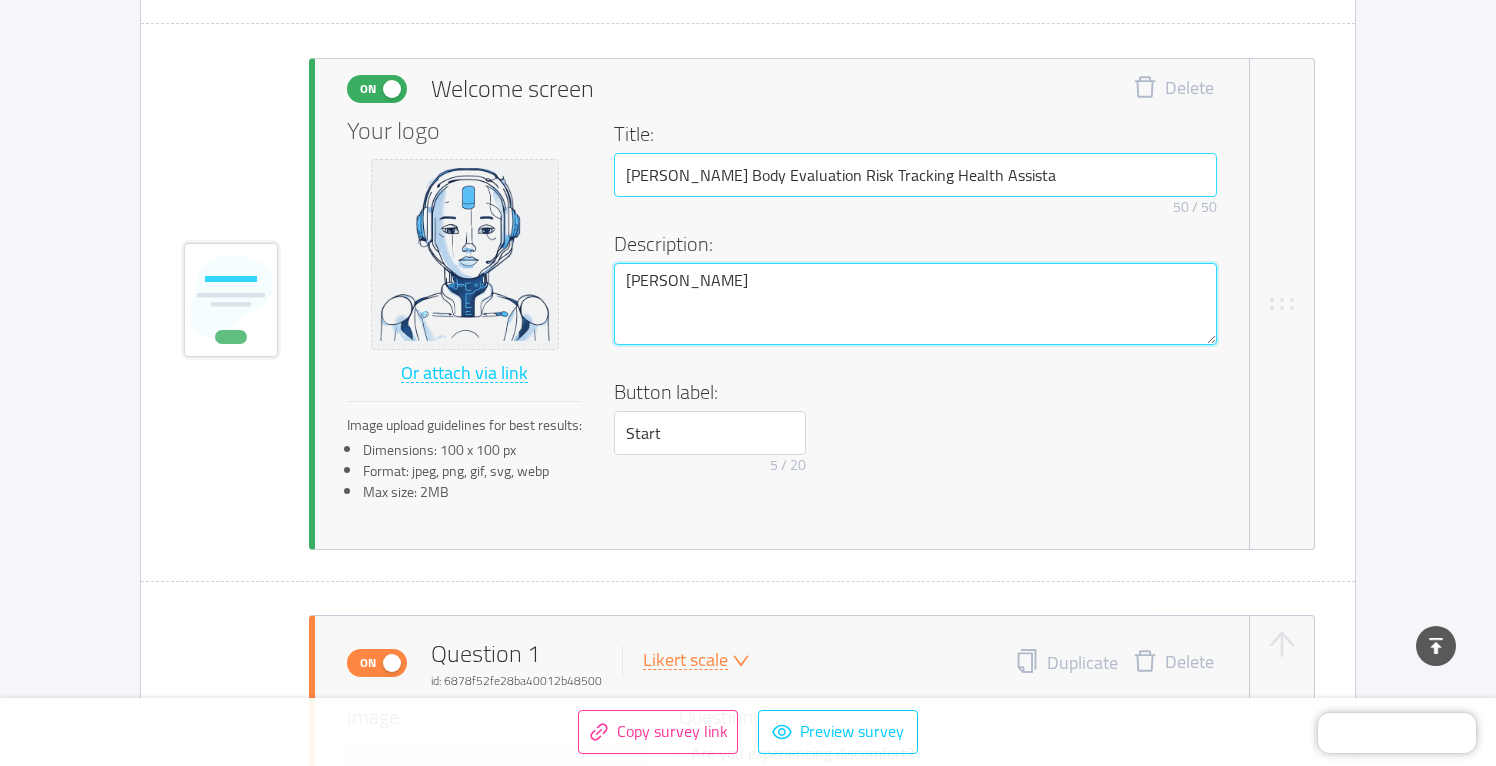 type on "[PERSON_NAME]" 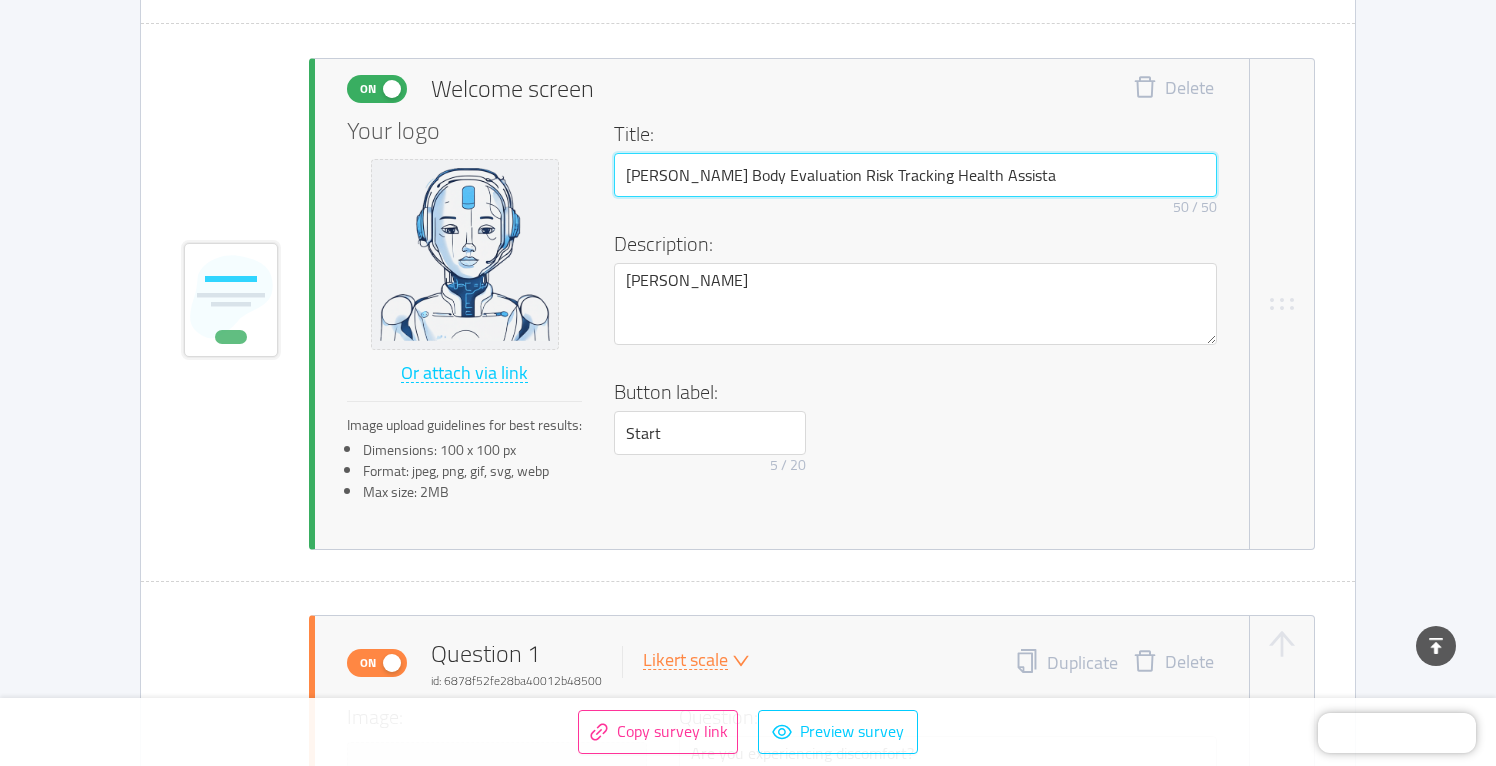 drag, startPoint x: 677, startPoint y: 174, endPoint x: 569, endPoint y: 169, distance: 108.11568 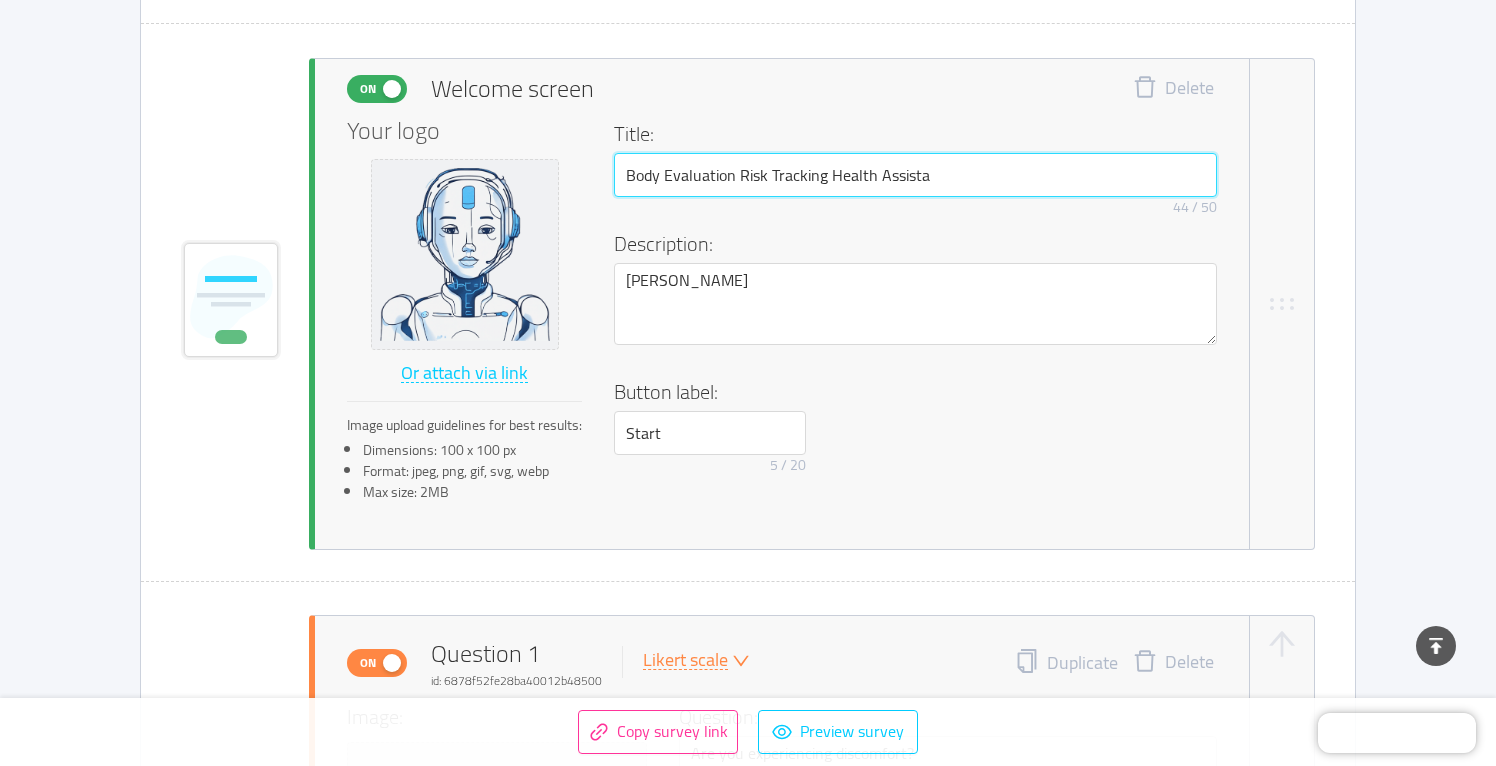 click on "Body Evaluation Risk Tracking Health Assista" at bounding box center (915, 175) 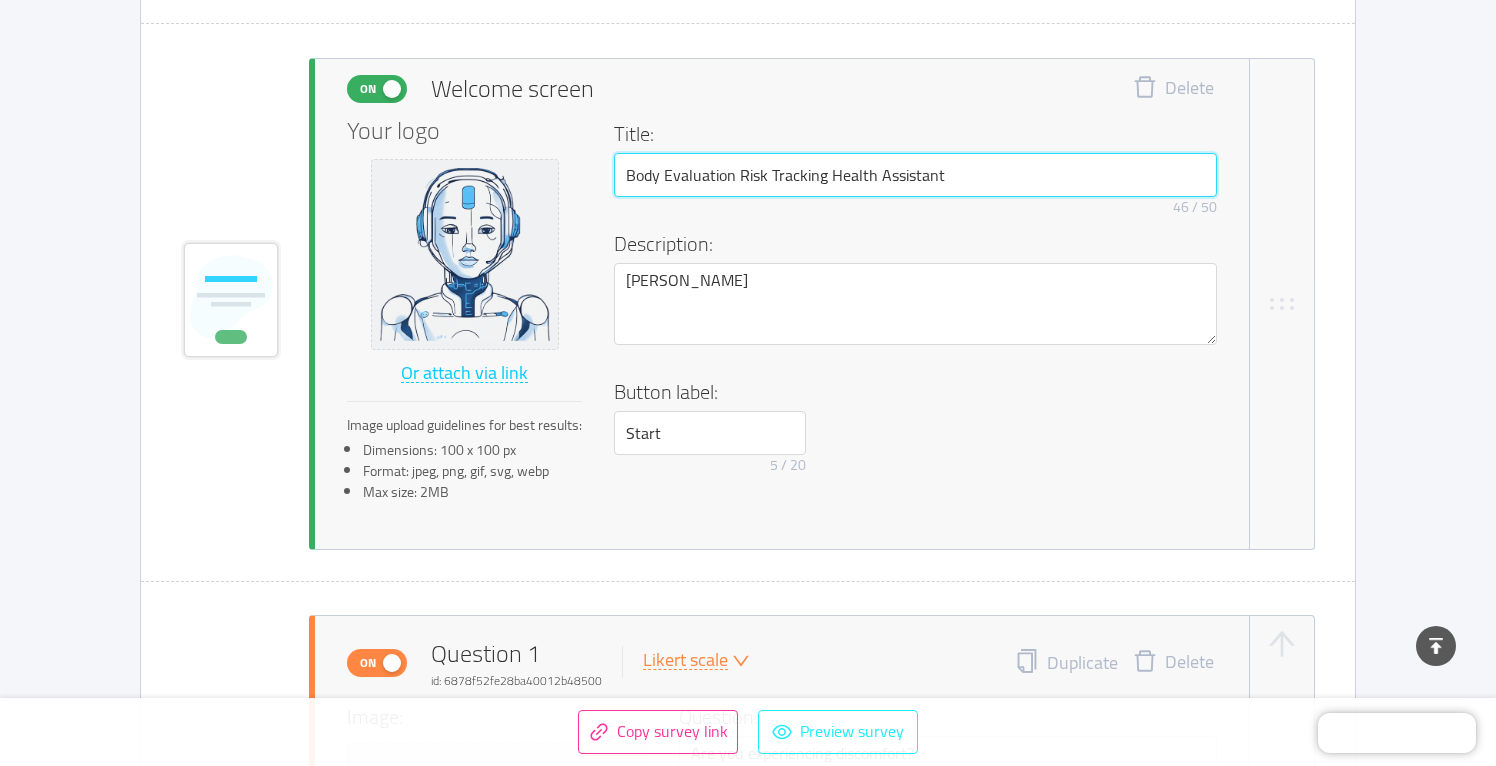 type on "Body Evaluation Risk Tracking Health Assistant" 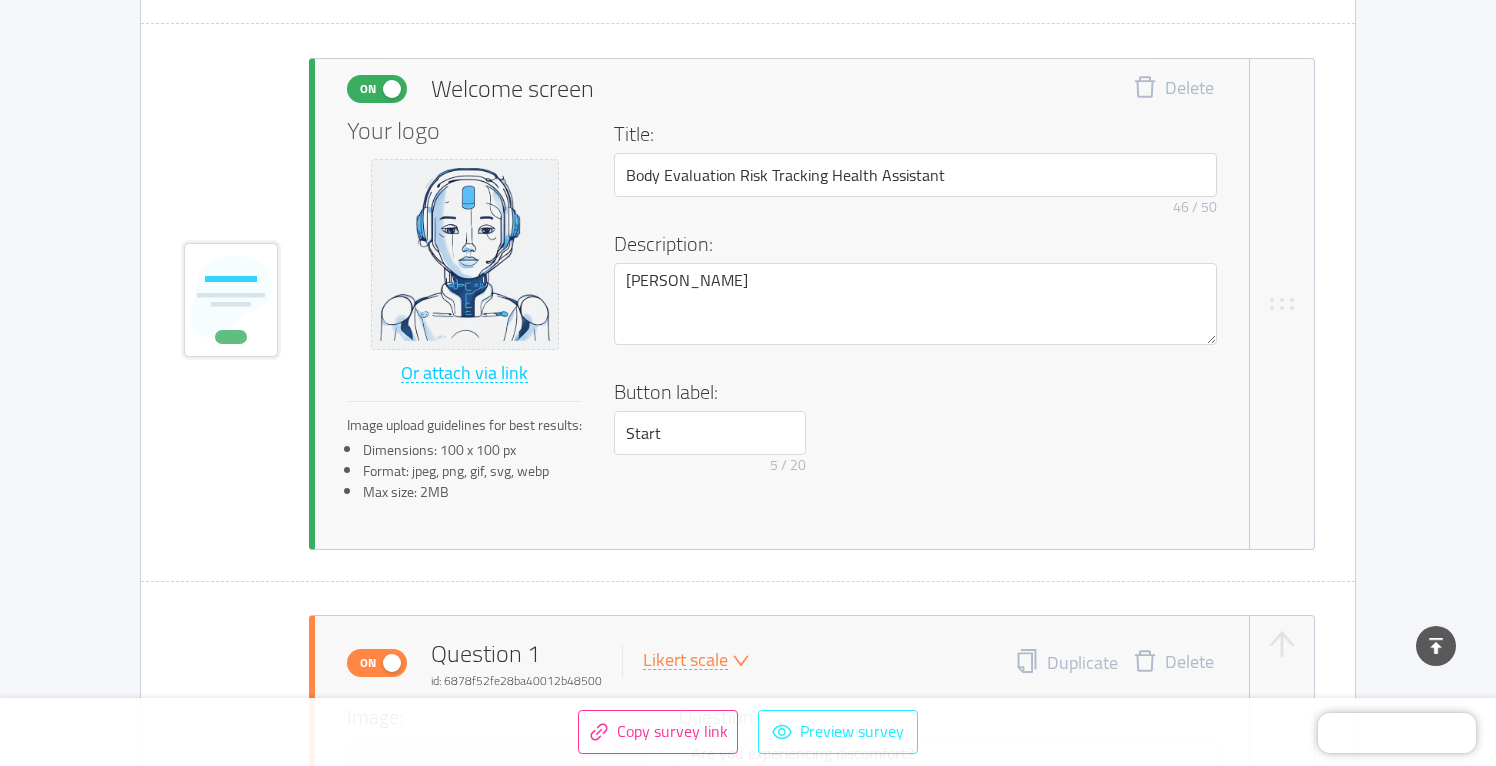 click on "Preview survey" at bounding box center (838, 732) 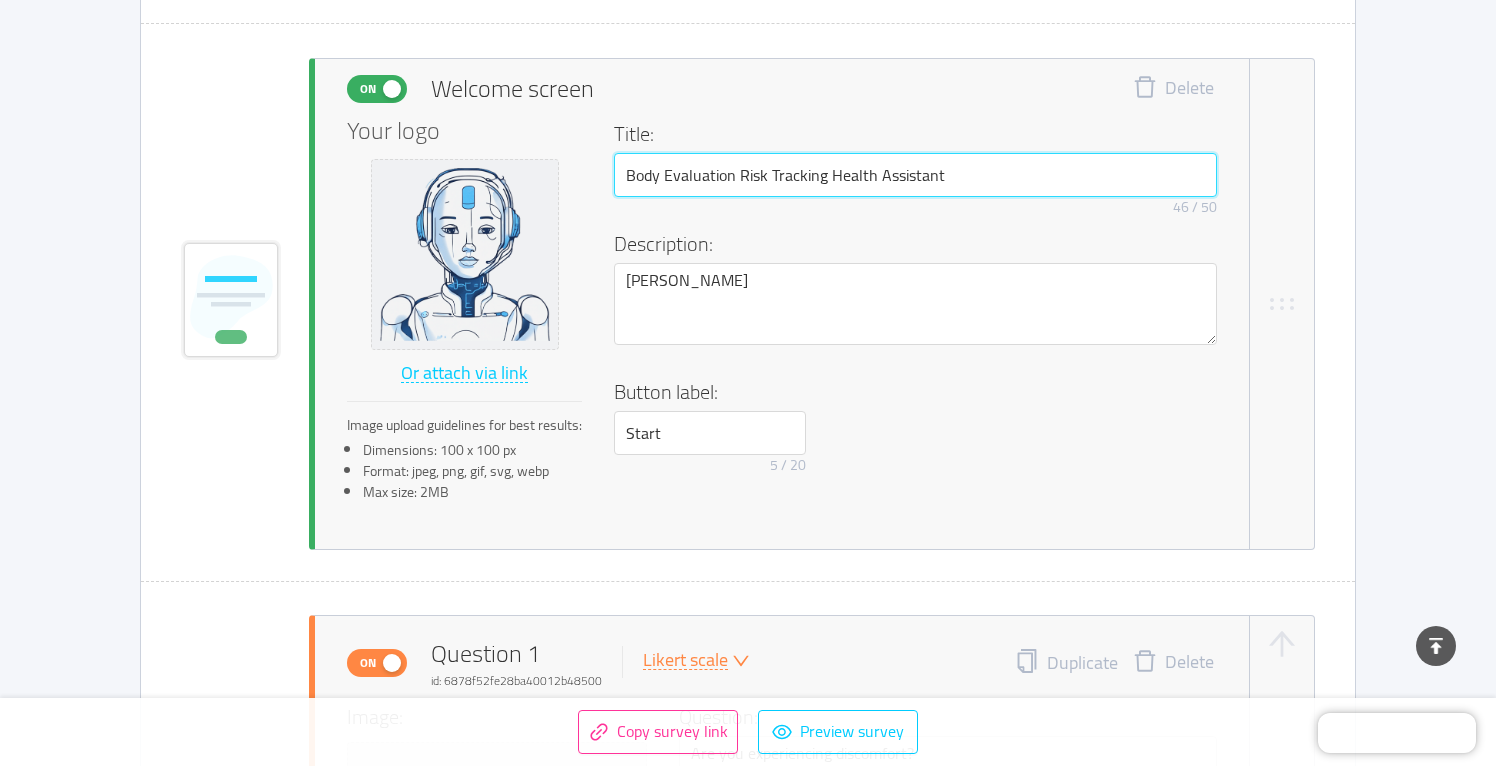 drag, startPoint x: 630, startPoint y: 177, endPoint x: 924, endPoint y: 214, distance: 296.3191 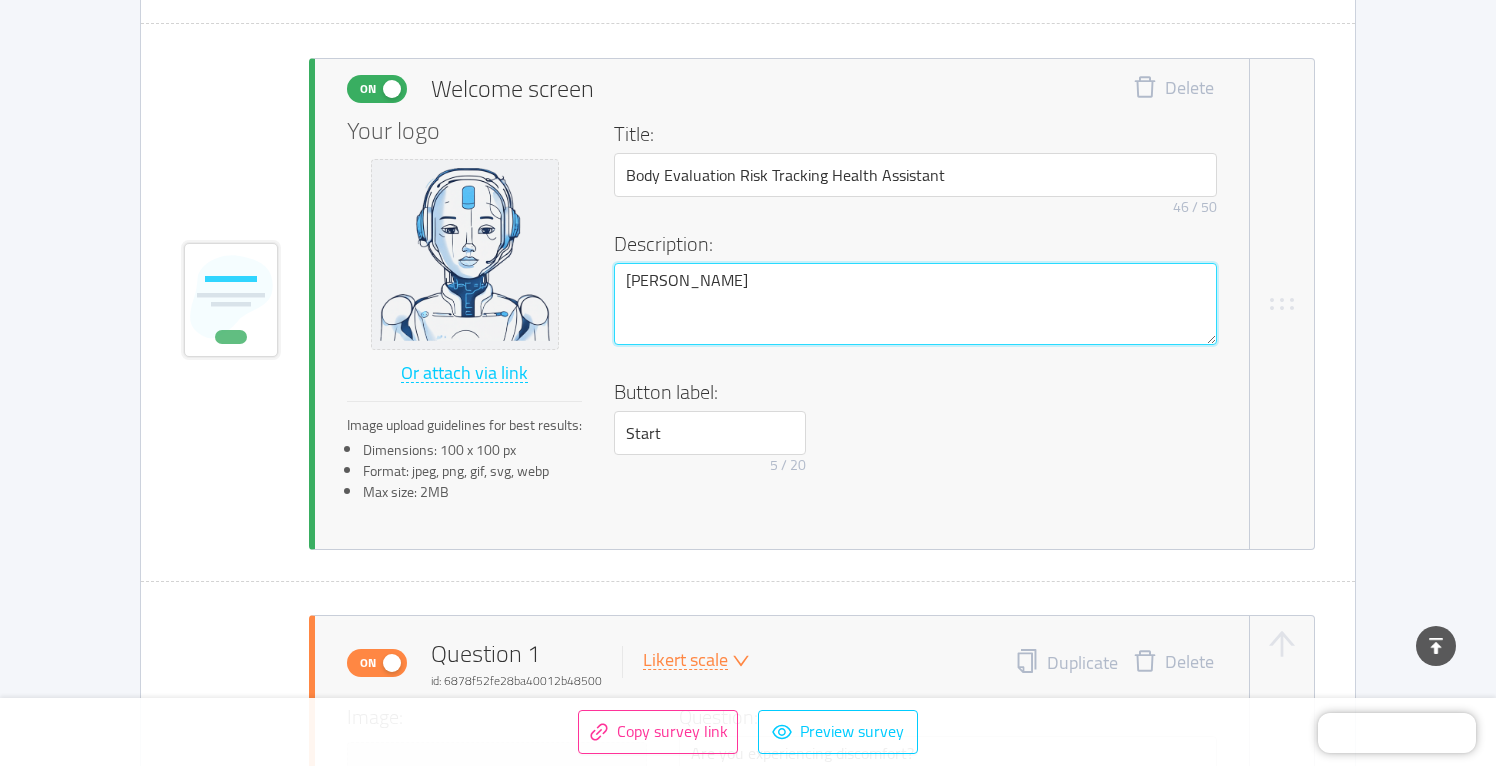 click on "[PERSON_NAME]" at bounding box center [915, 304] 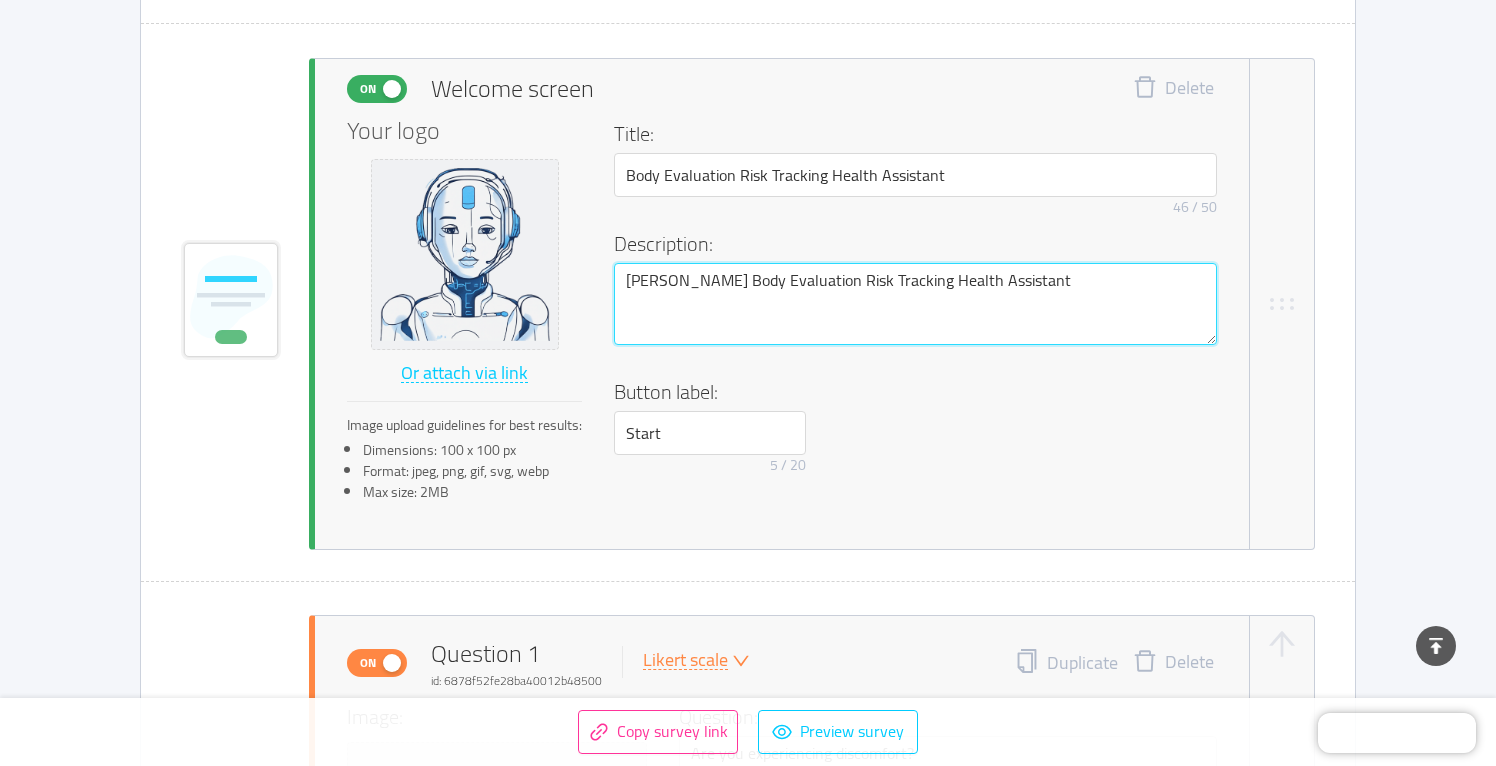 drag, startPoint x: 676, startPoint y: 279, endPoint x: 573, endPoint y: 278, distance: 103.00485 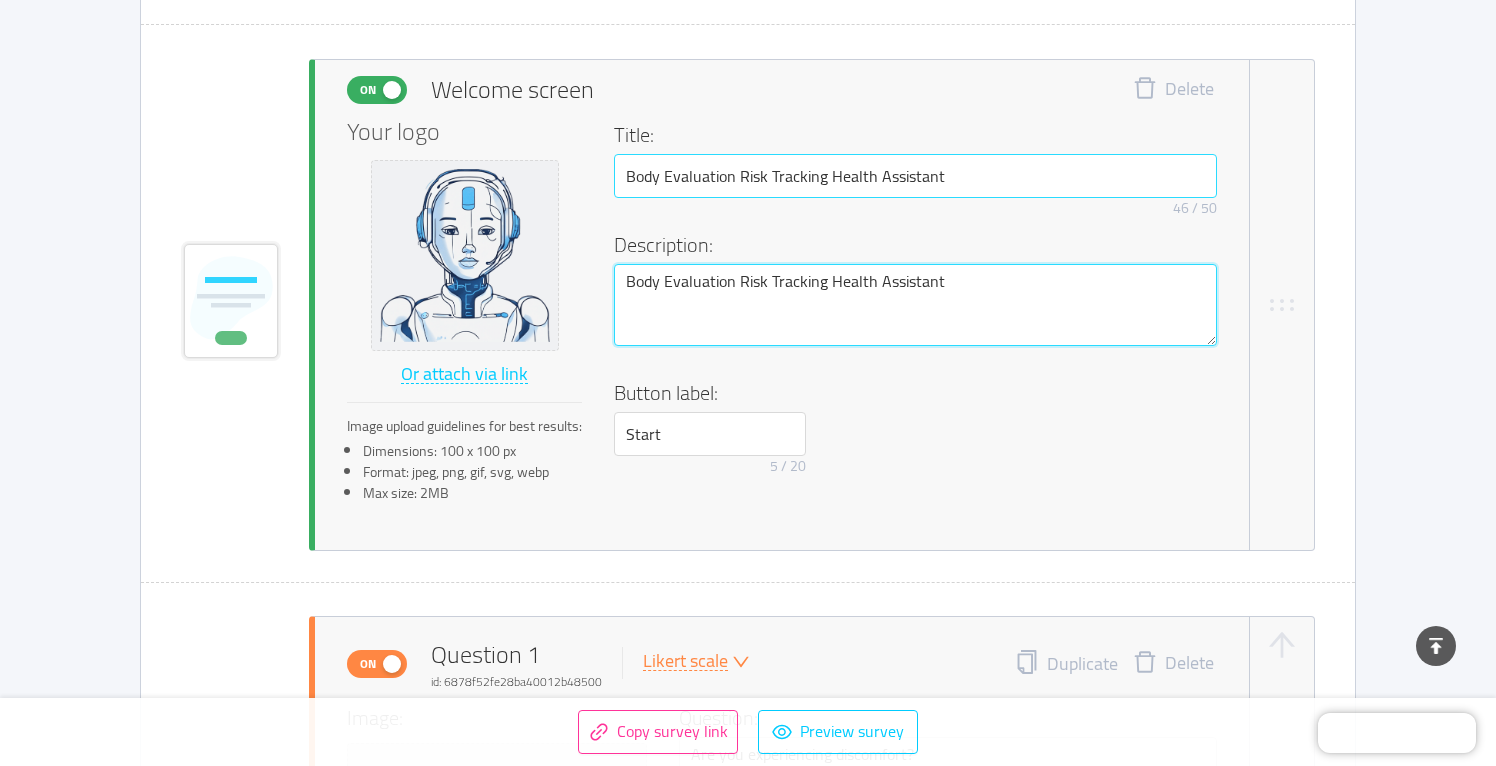 type on "Body Evaluation Risk Tracking Health Assistant" 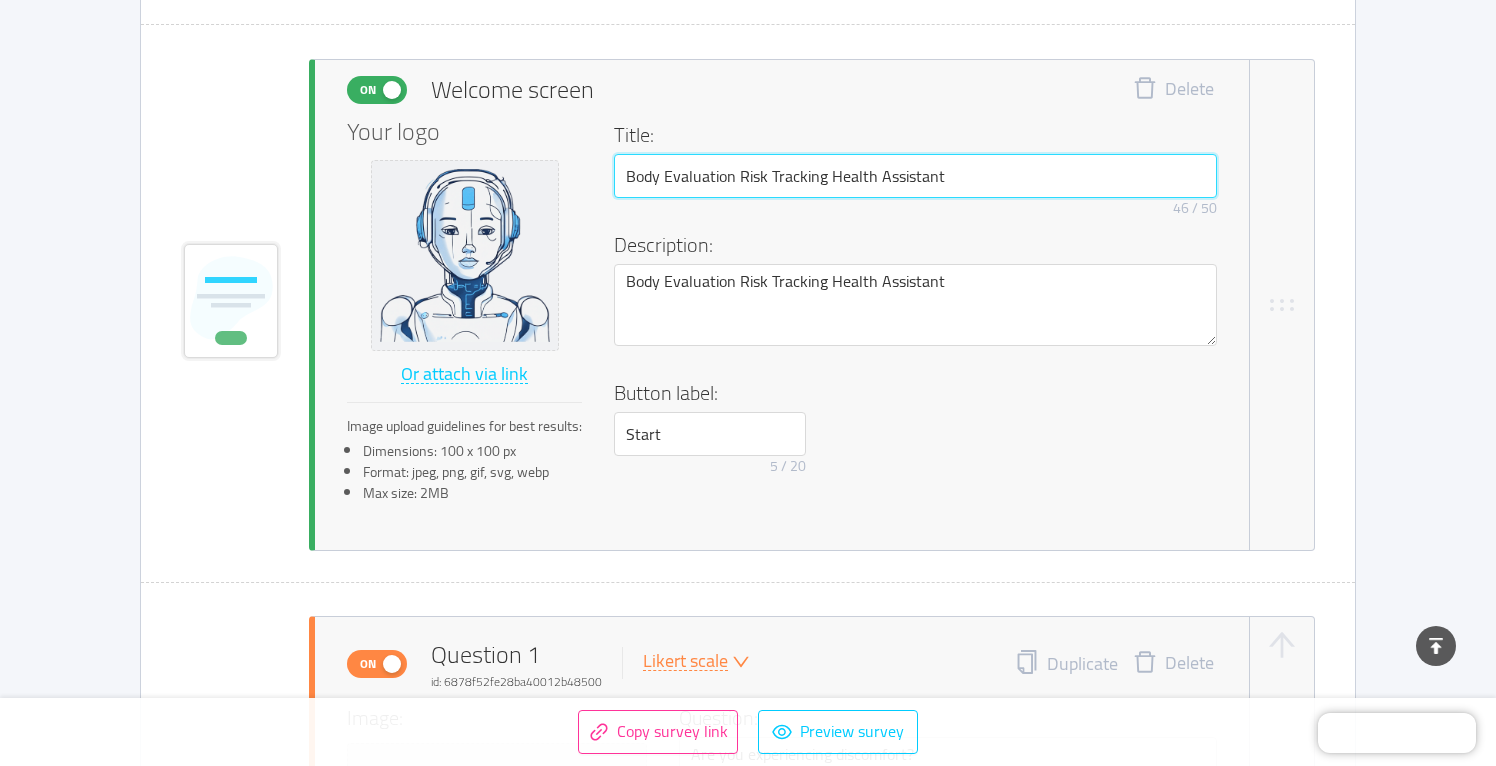 scroll, scrollTop: 463, scrollLeft: 3, axis: both 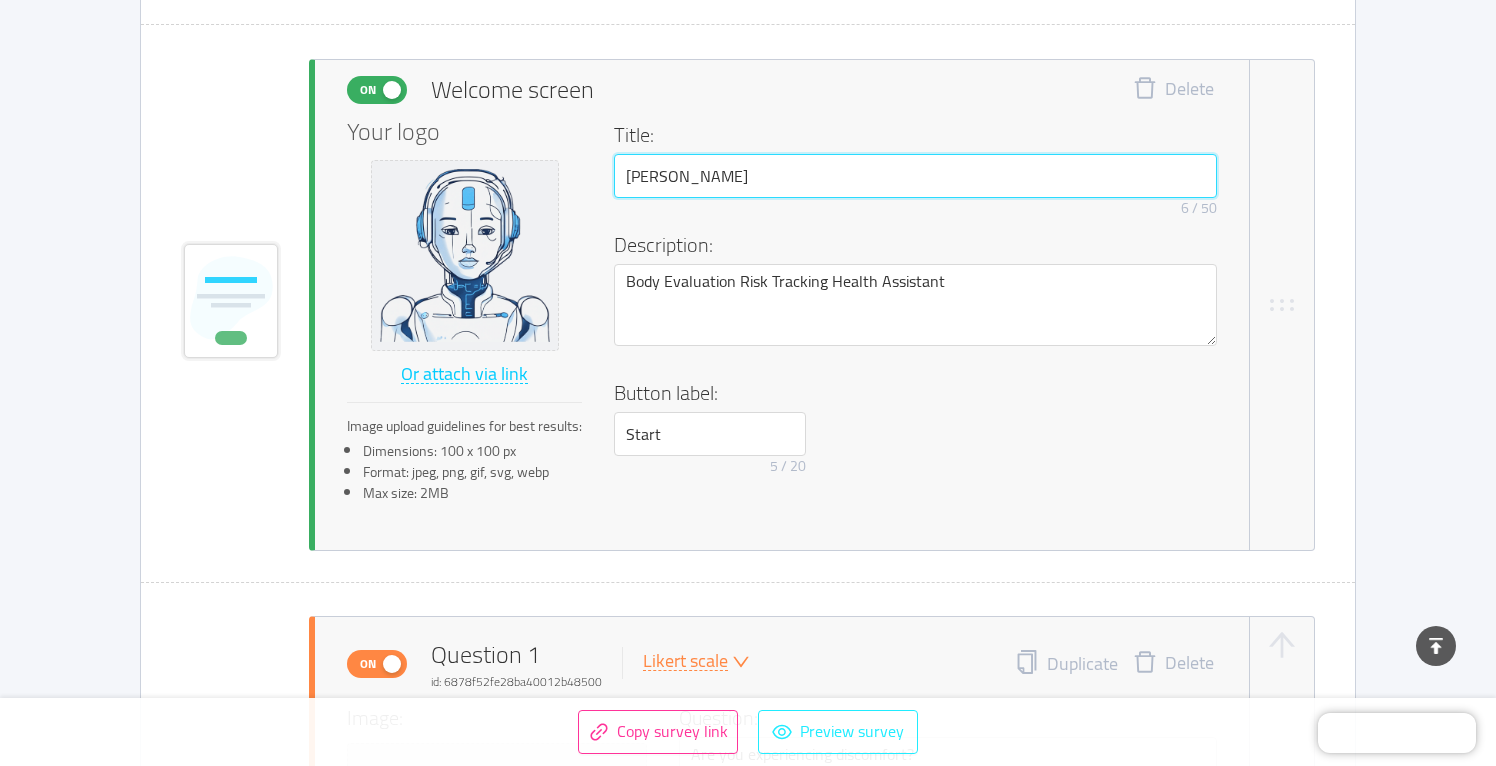 type on "[PERSON_NAME]" 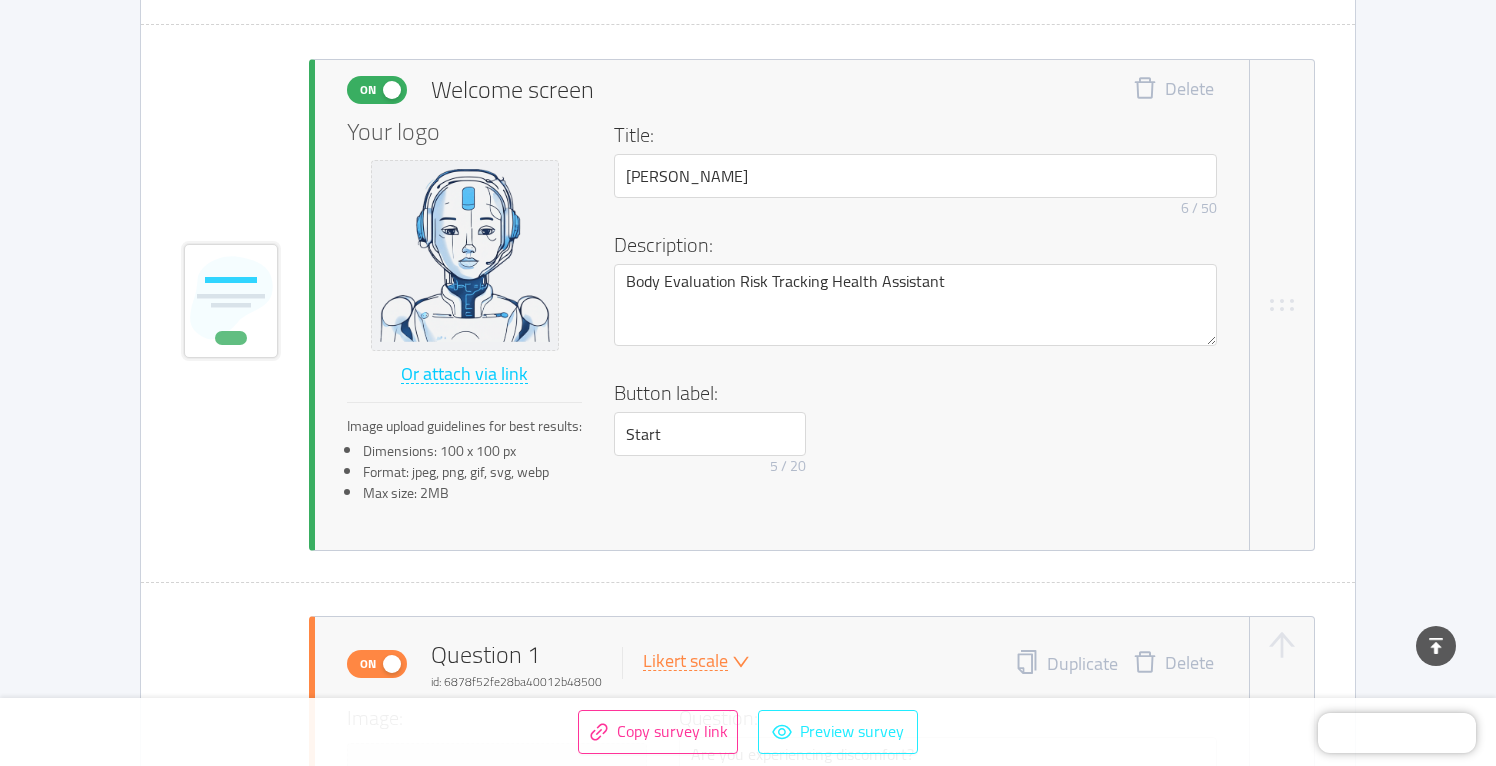 click on "Preview survey" at bounding box center (838, 732) 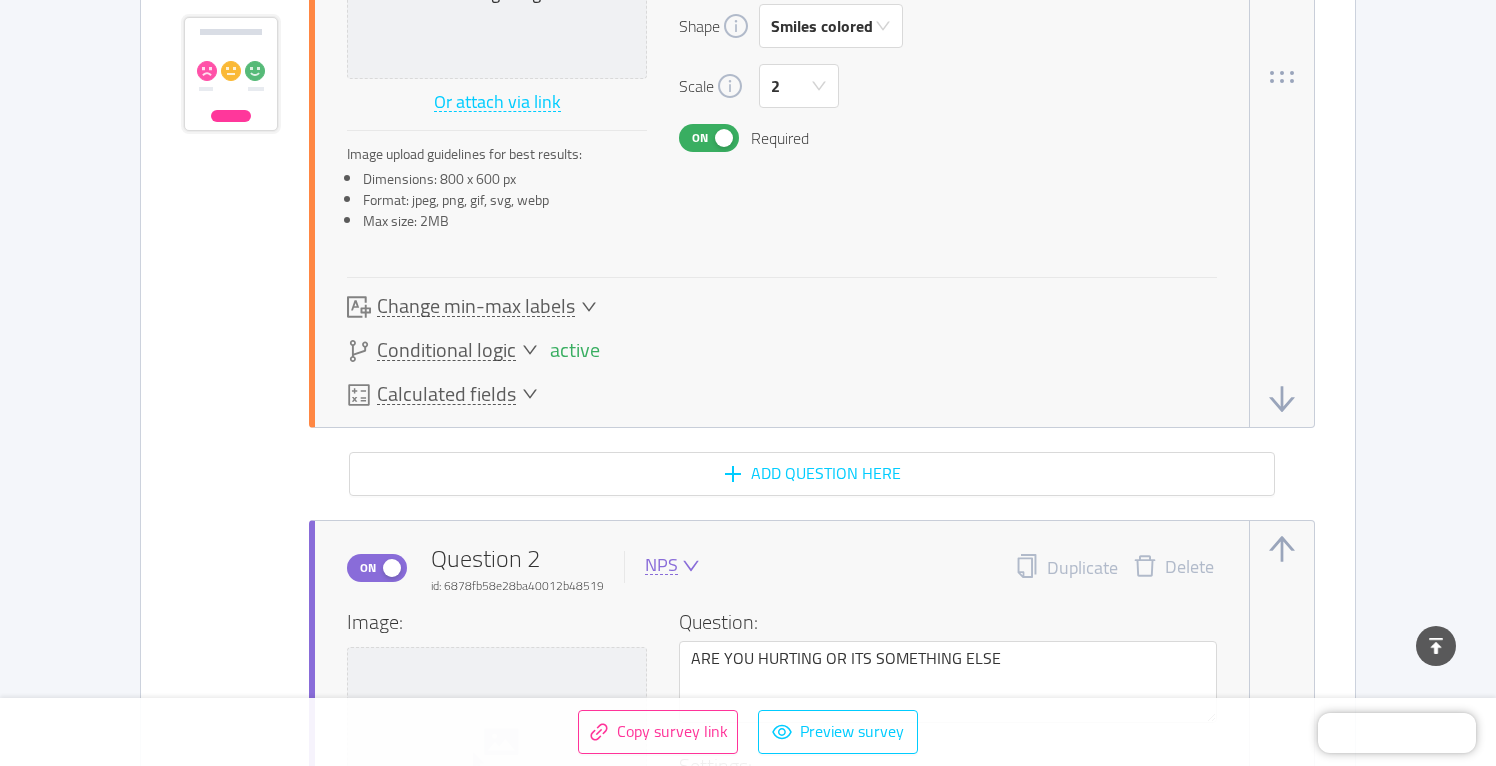 scroll, scrollTop: 1356, scrollLeft: 0, axis: vertical 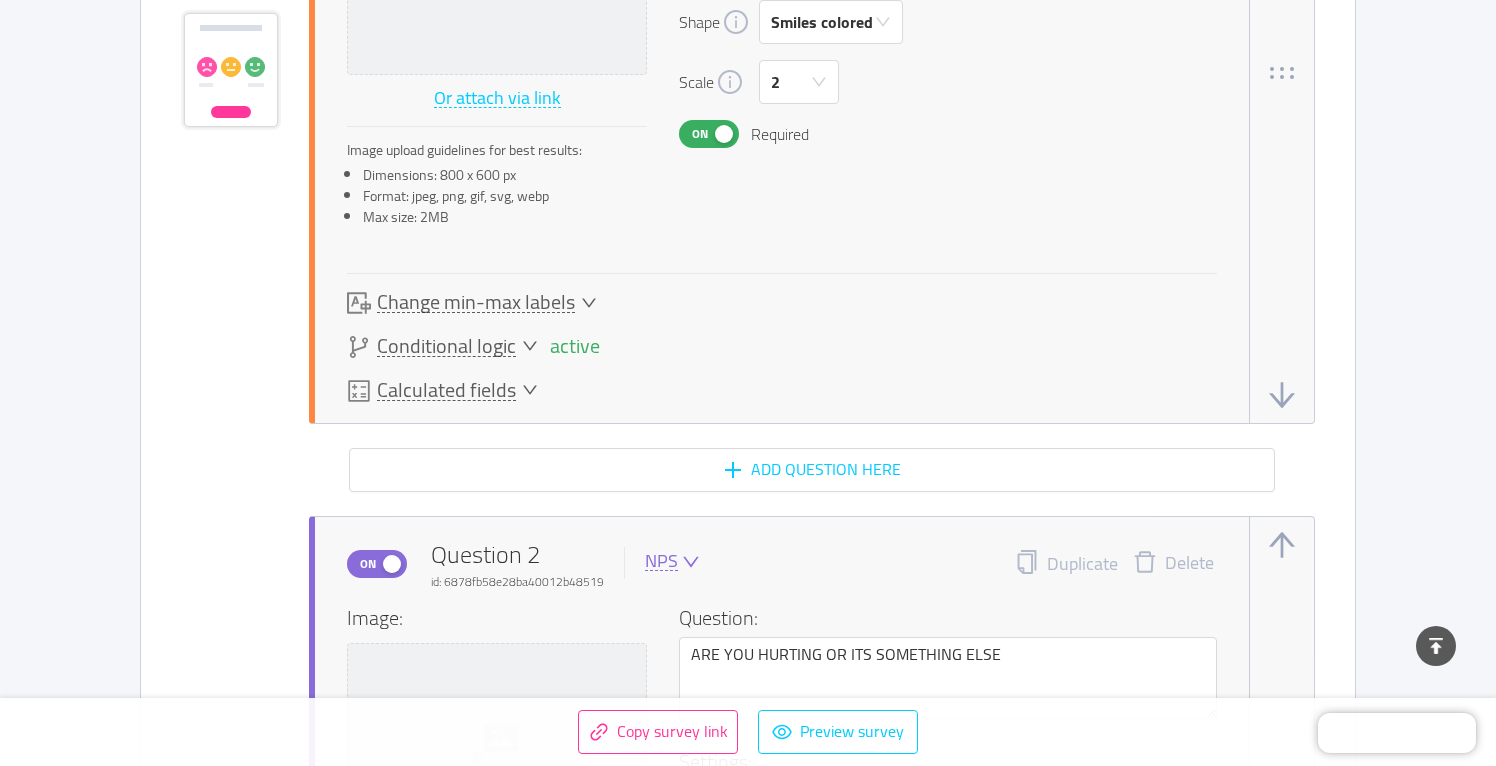 click 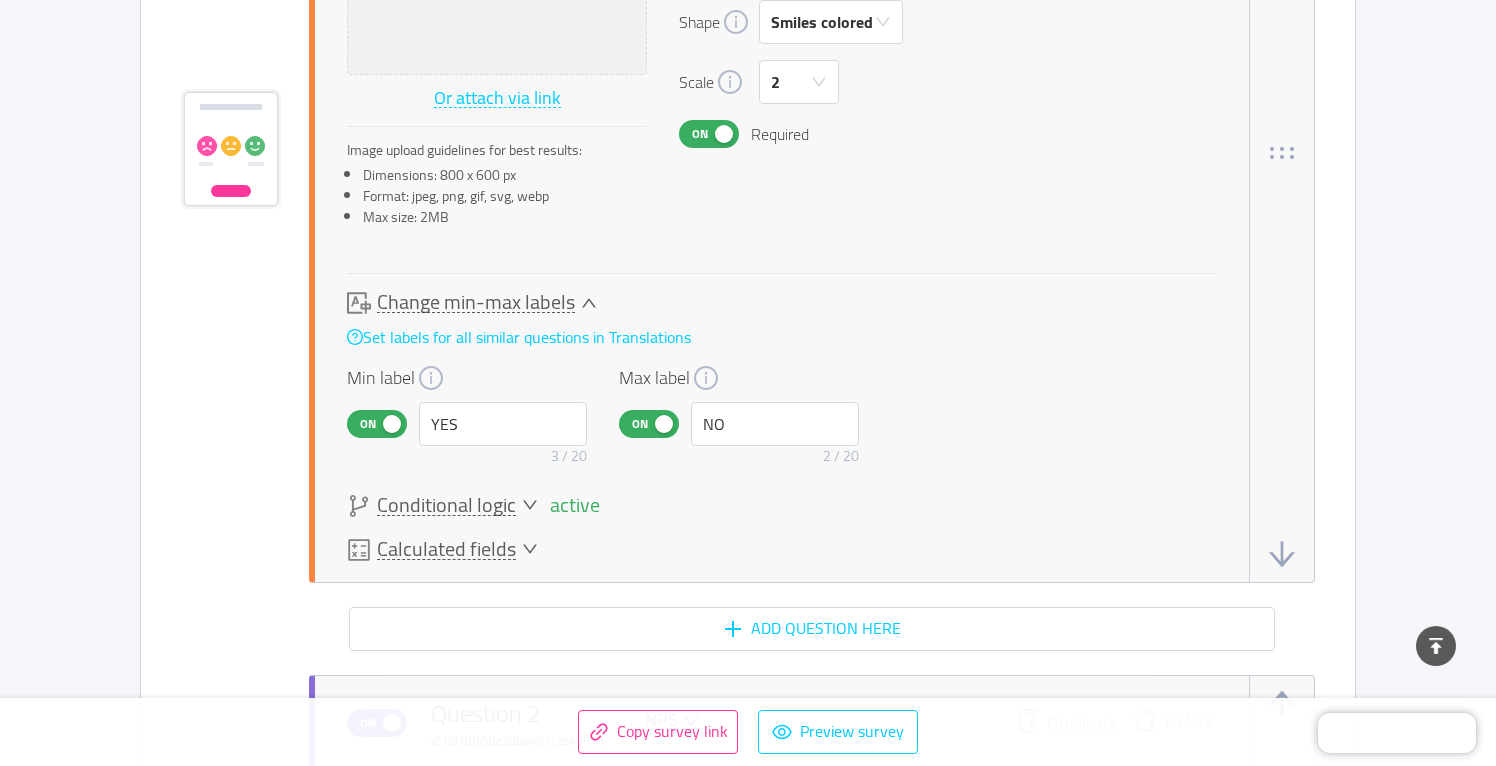 click 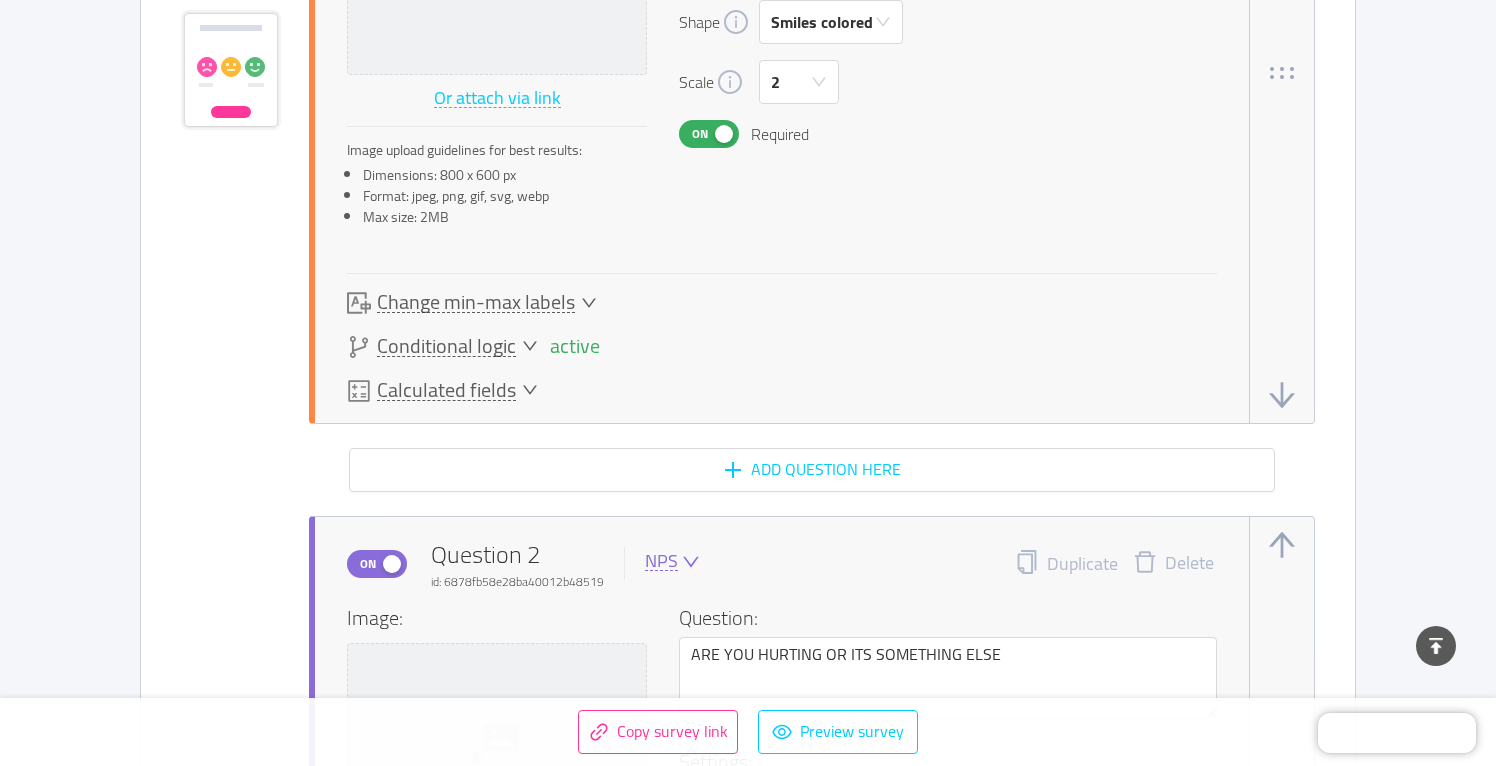 click on "active" at bounding box center [573, 346] 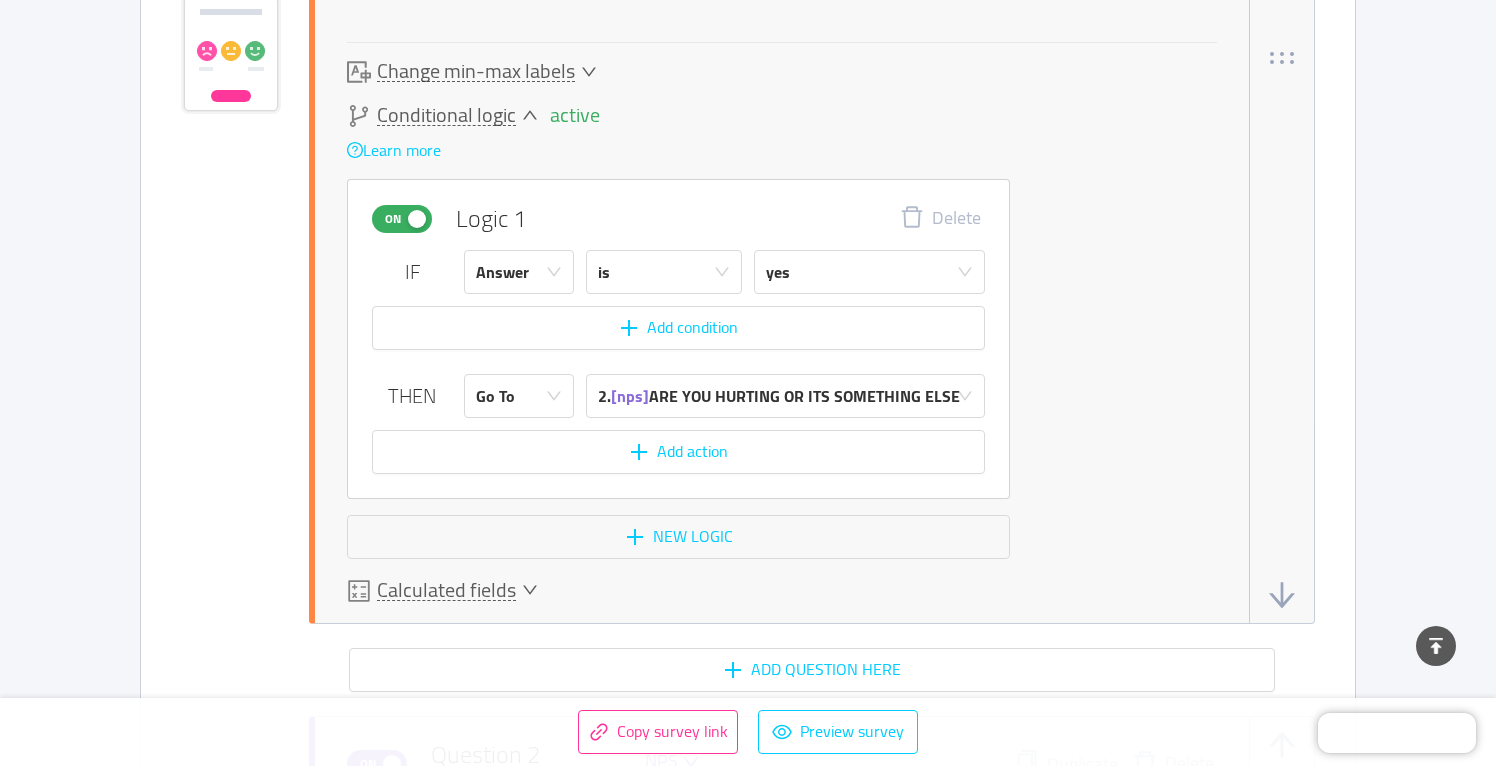 scroll, scrollTop: 1604, scrollLeft: 0, axis: vertical 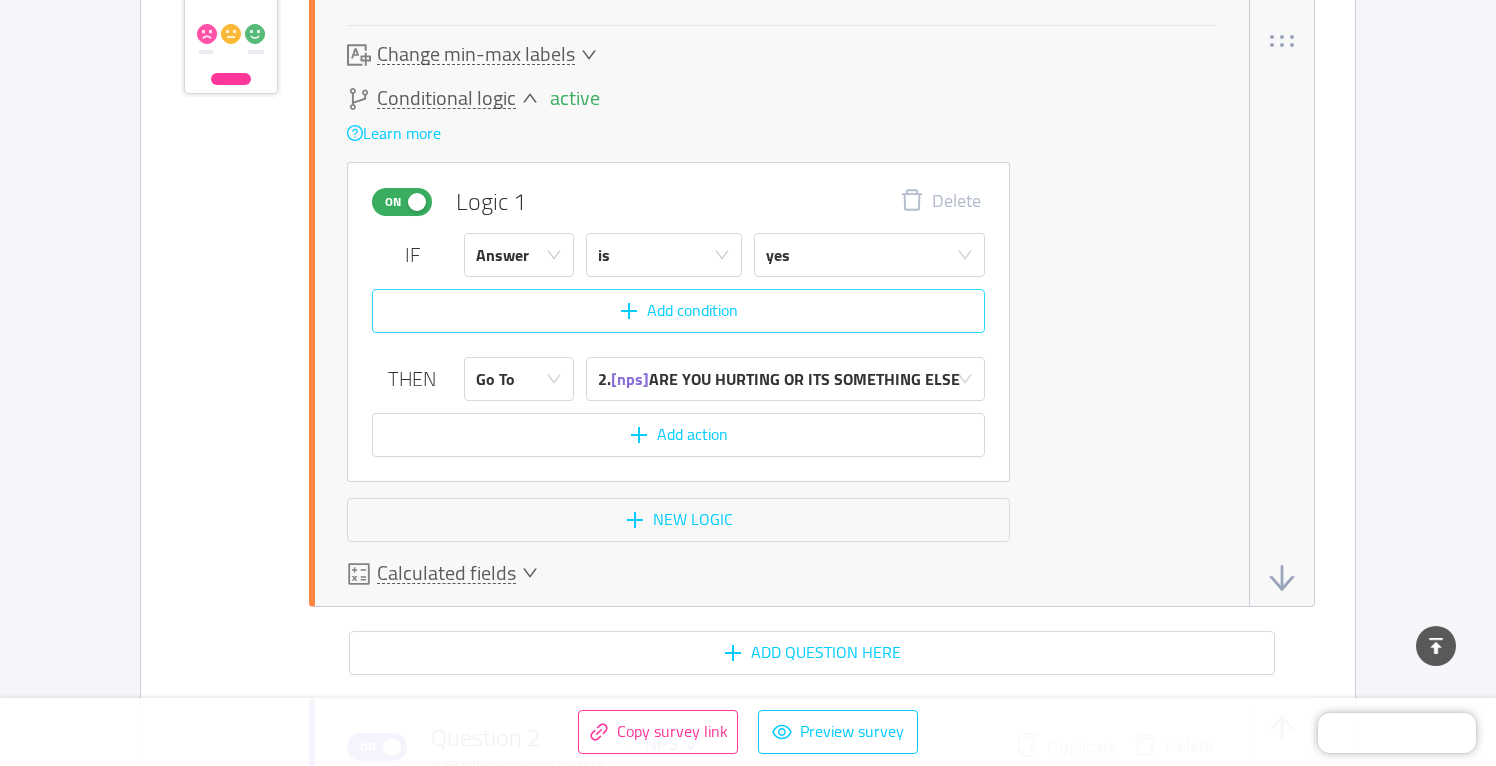 click on "Add condition" at bounding box center (678, 311) 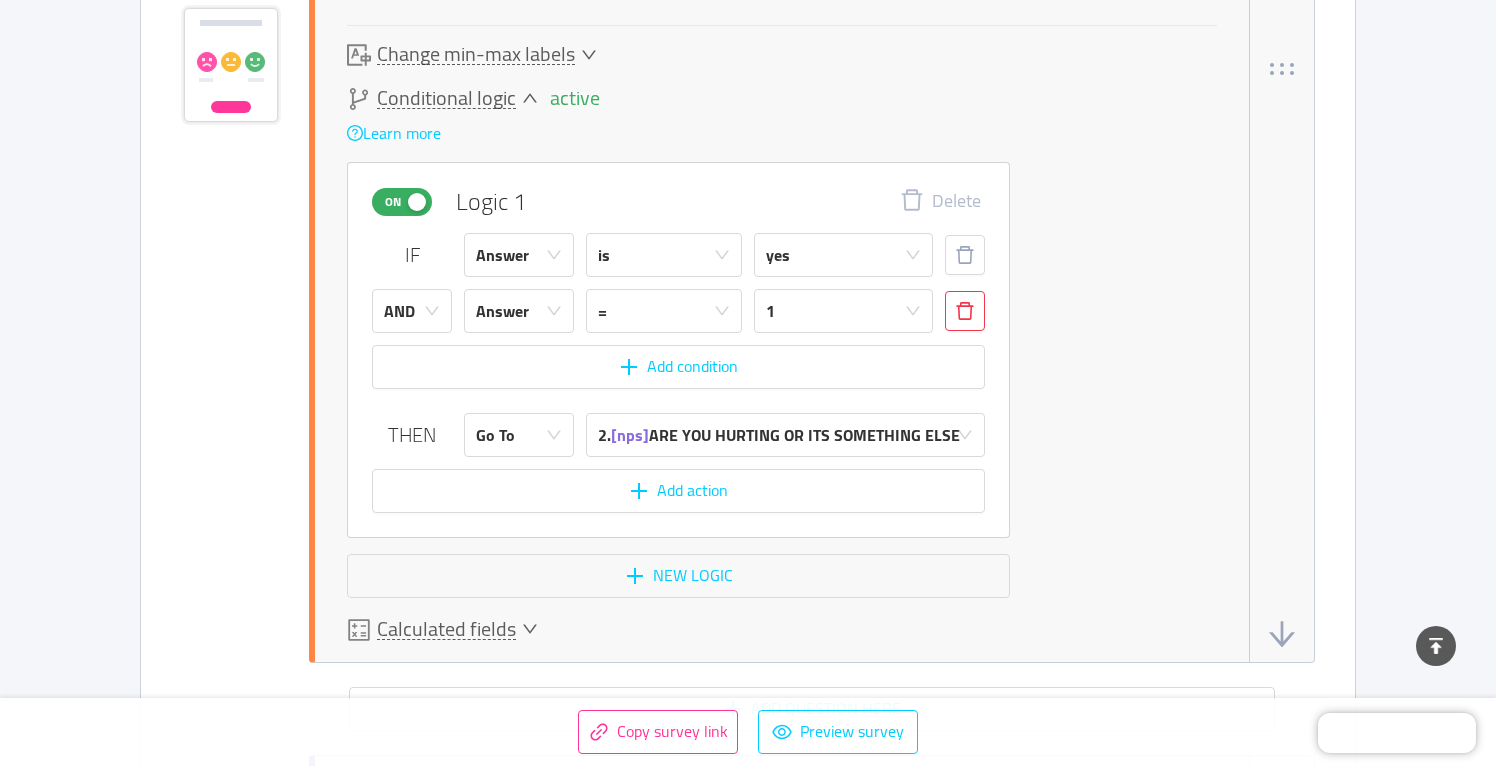 click at bounding box center (965, 311) 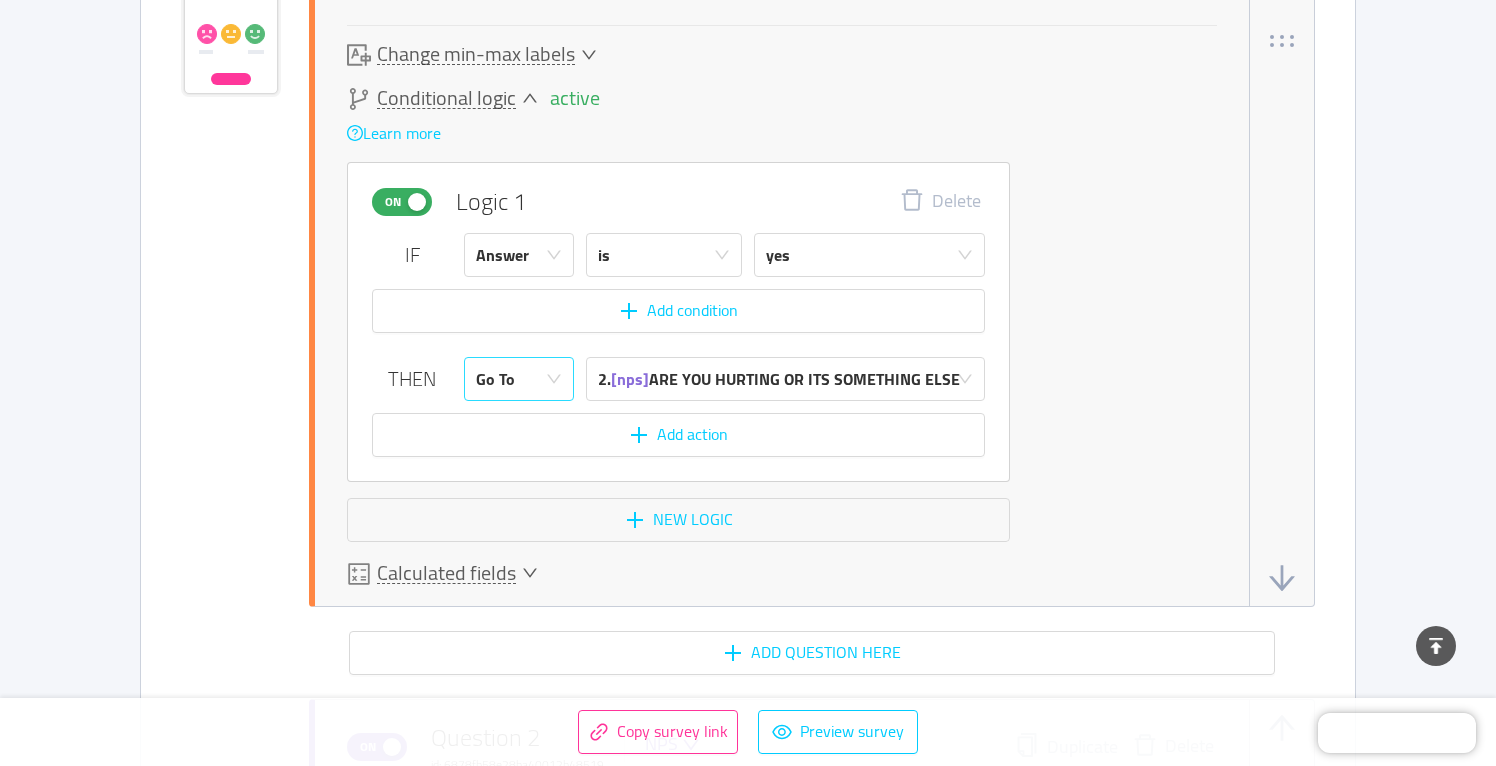 click 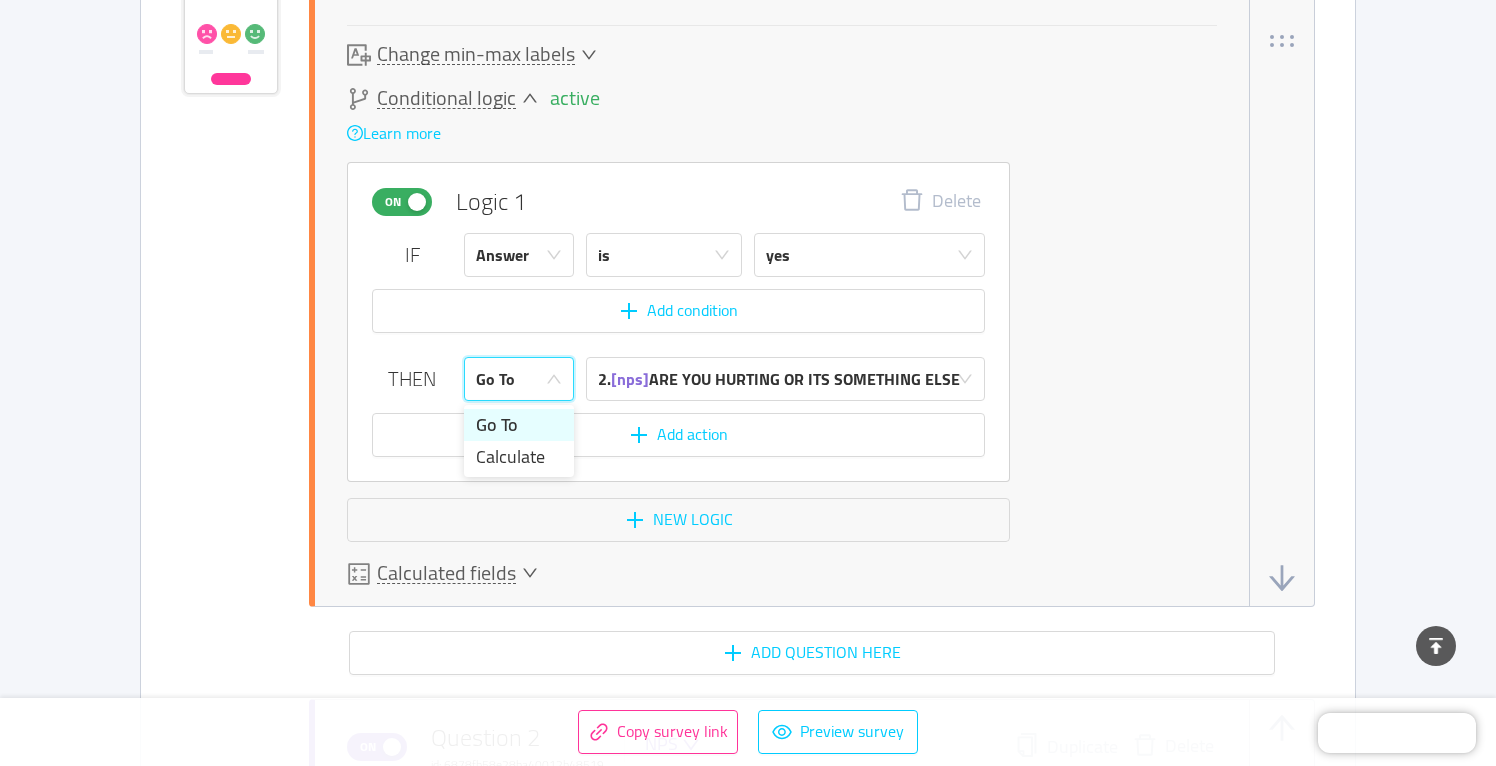 click 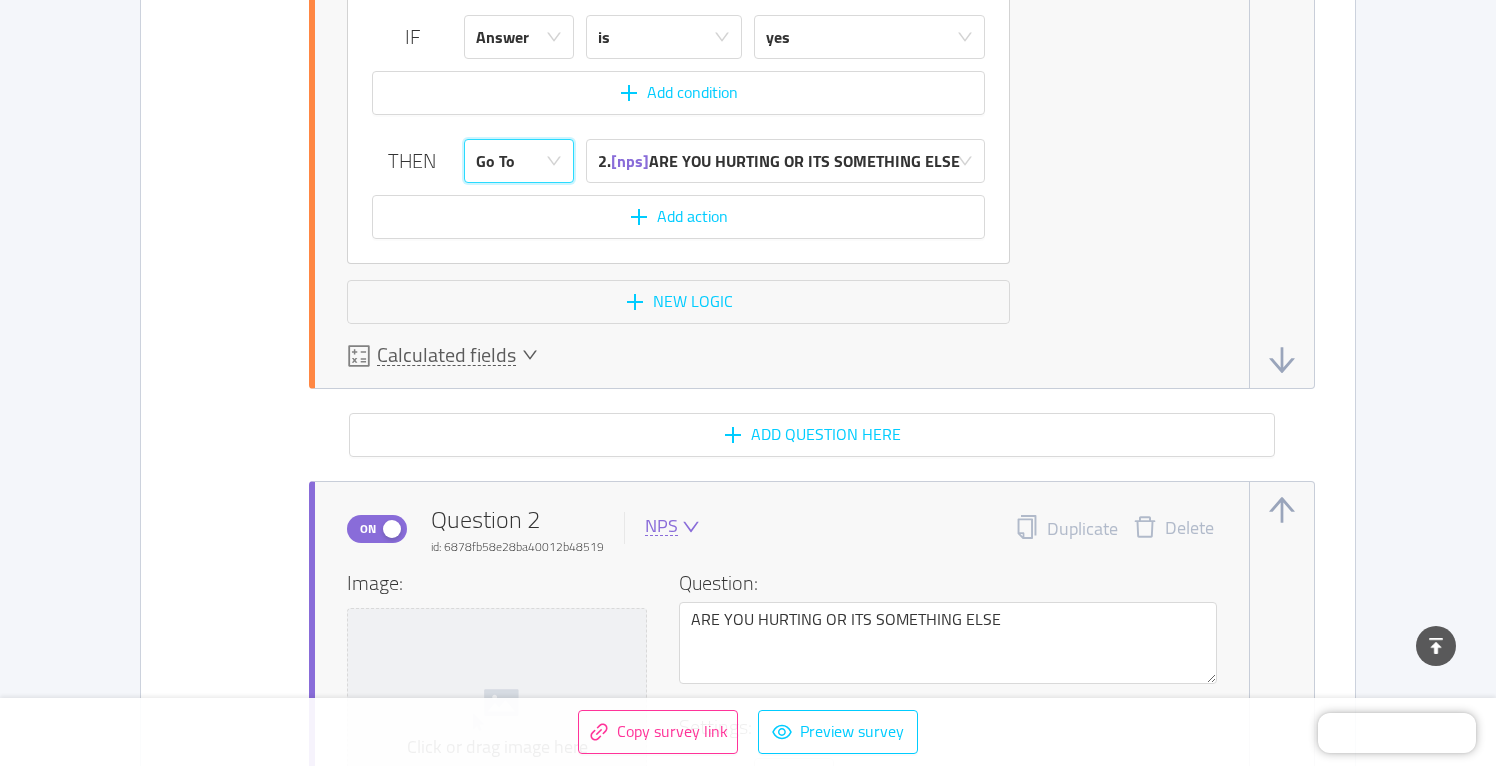 scroll, scrollTop: 1828, scrollLeft: 0, axis: vertical 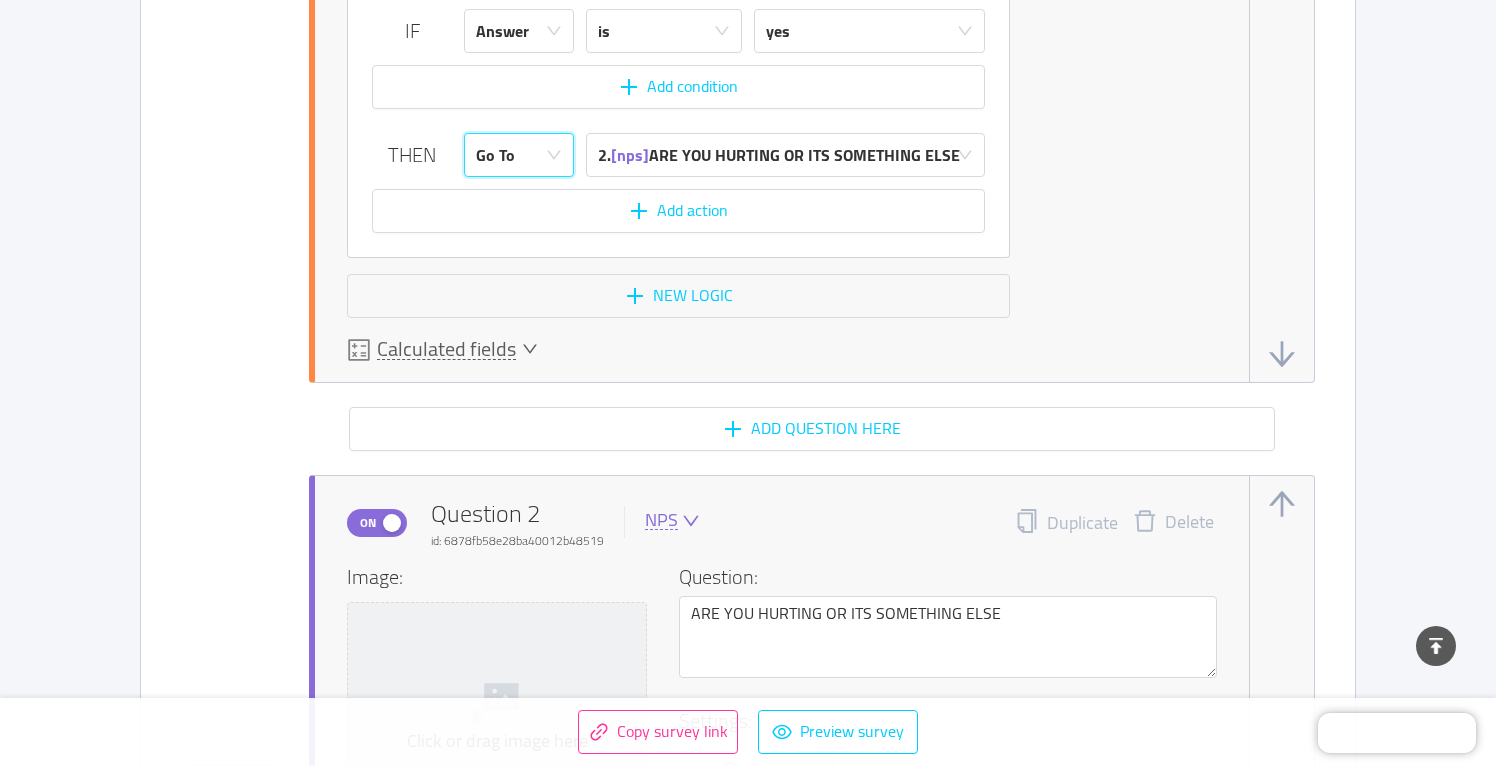 click 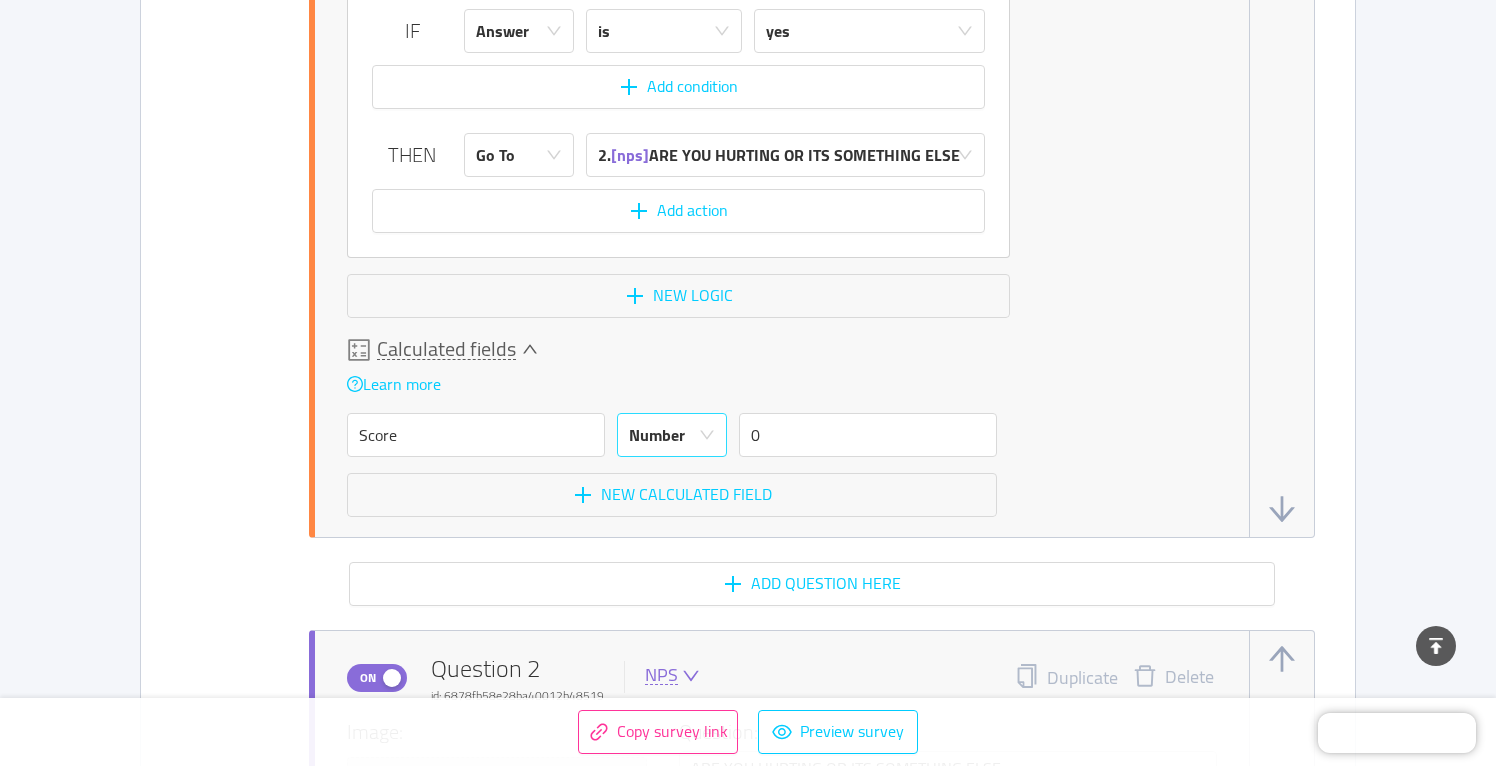 click on "Number" at bounding box center [665, 435] 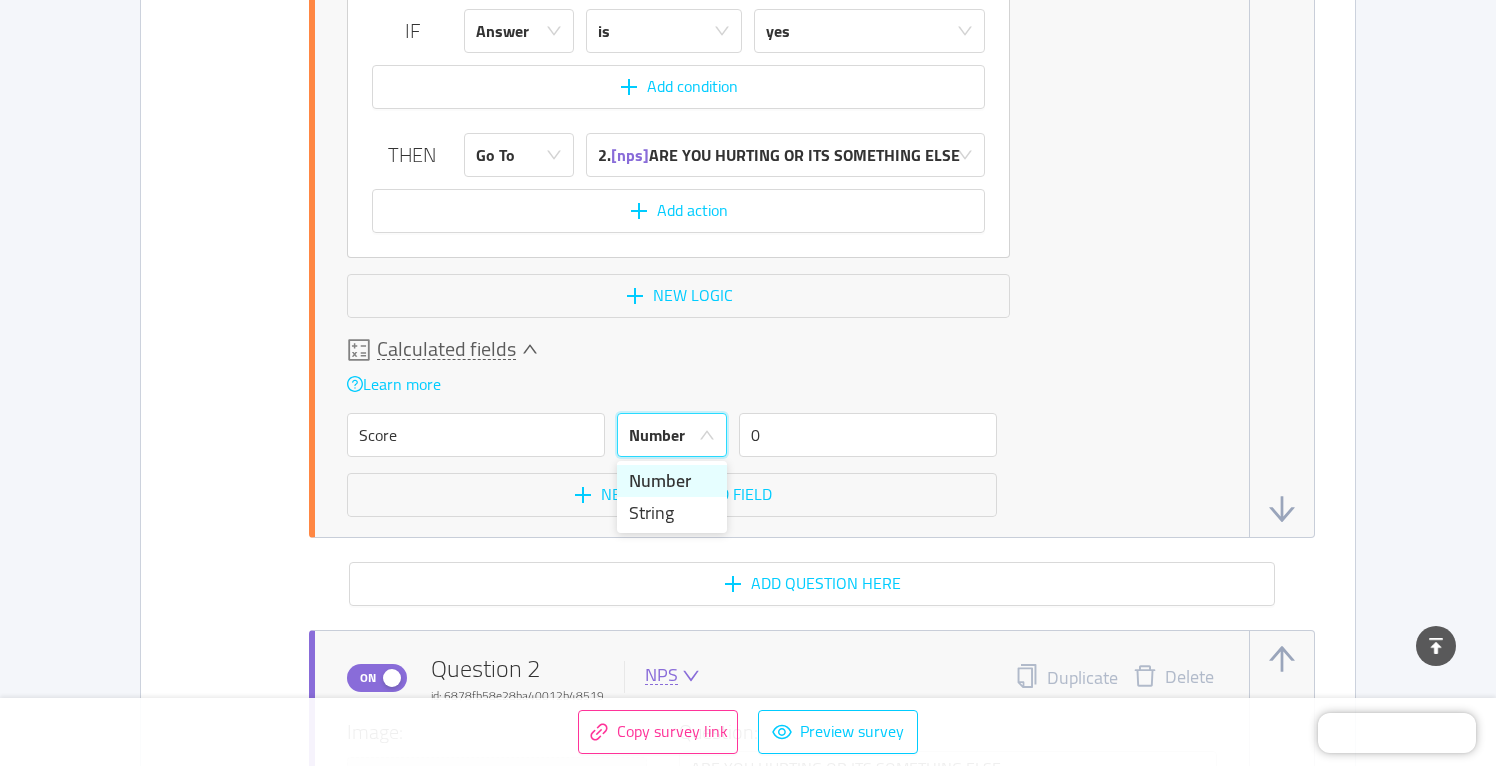 click on "Calculated fields" at bounding box center [672, 350] 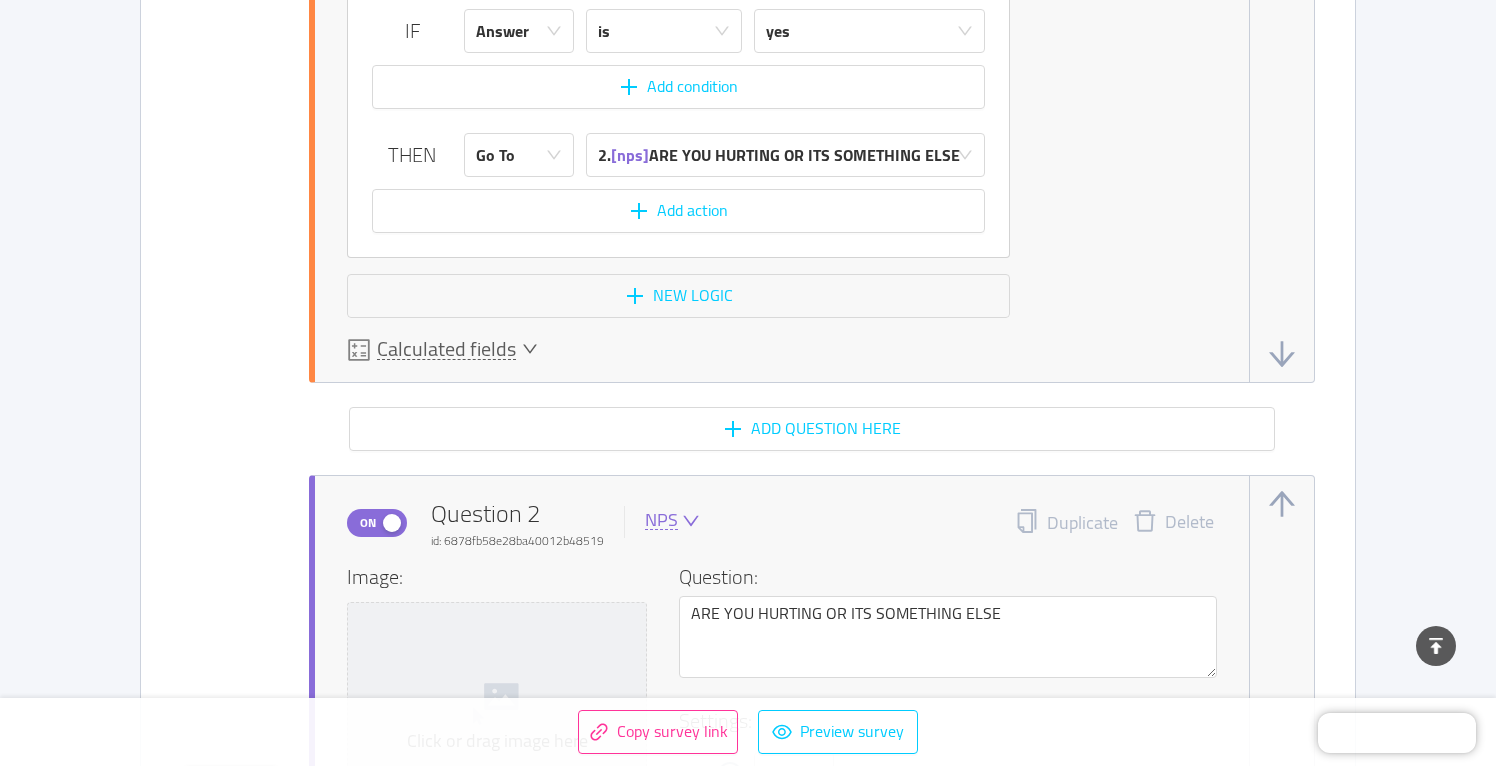 click 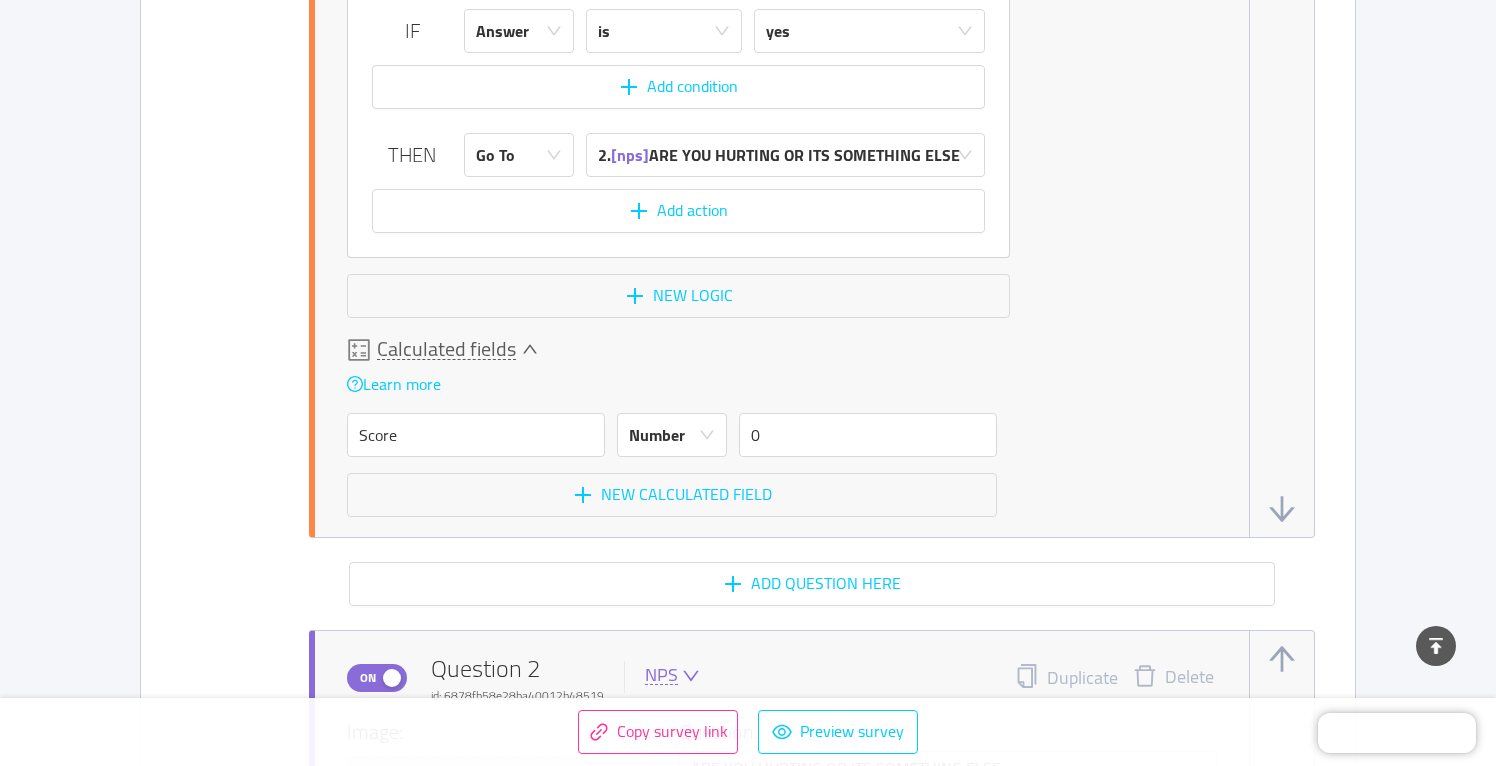 click 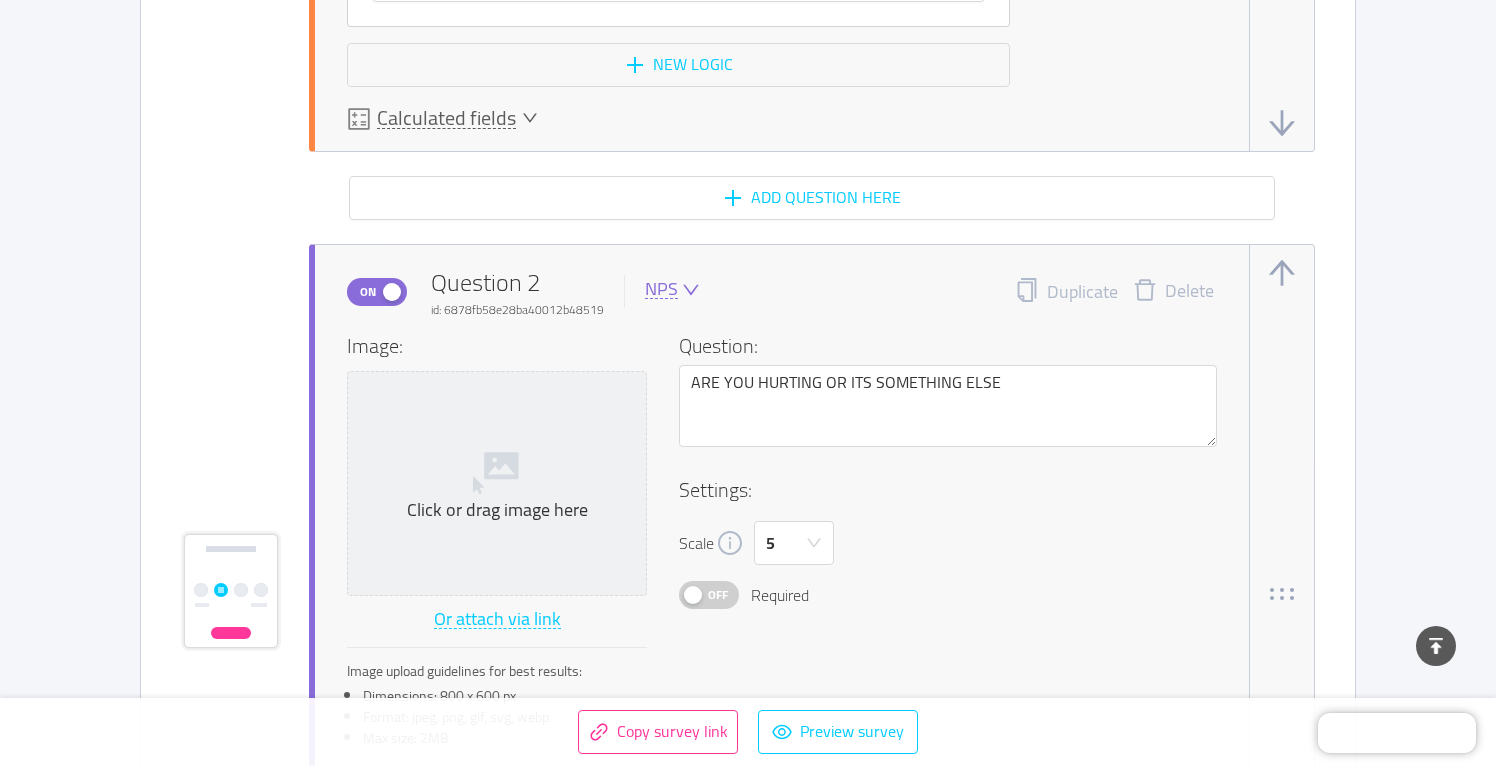 scroll, scrollTop: 2084, scrollLeft: 0, axis: vertical 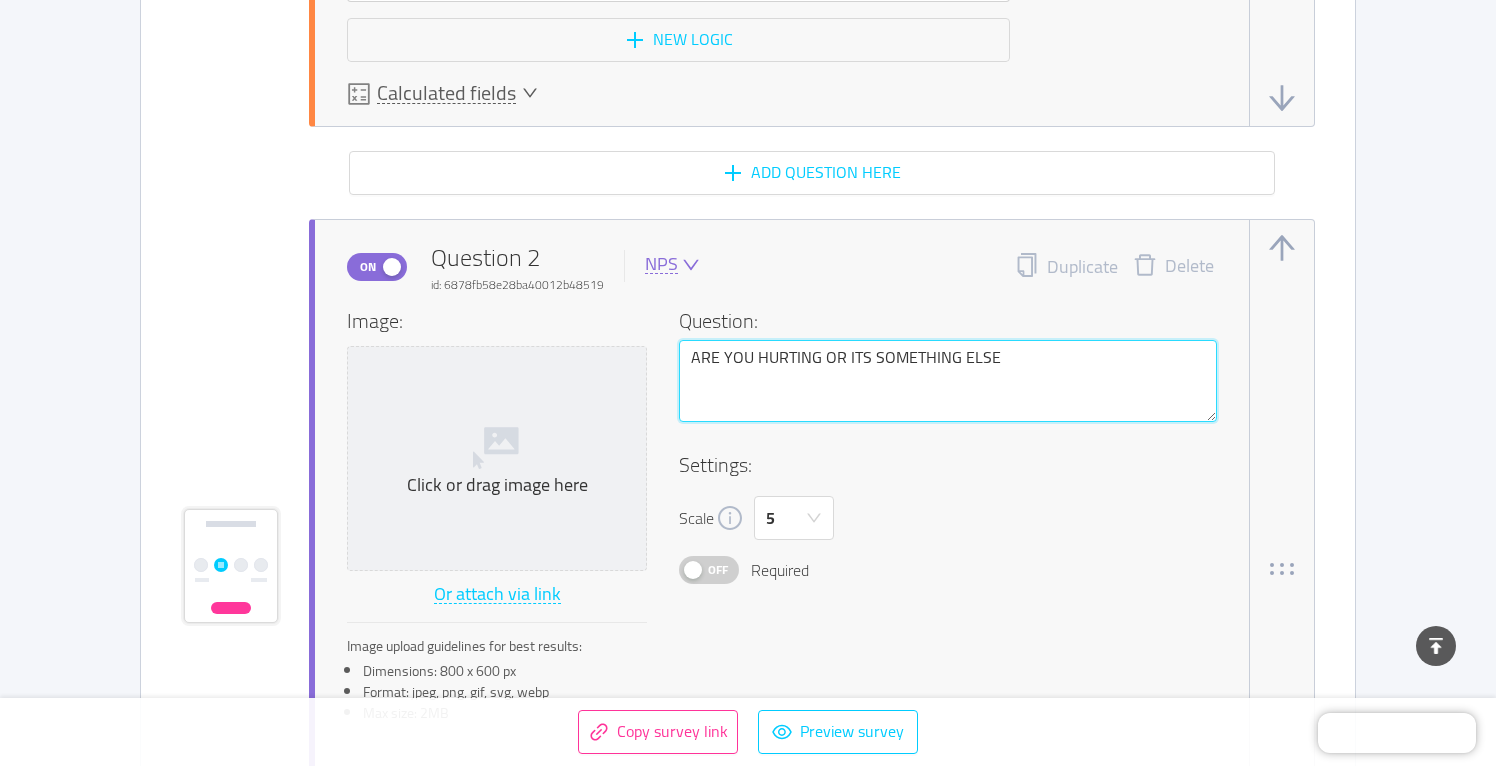 drag, startPoint x: 818, startPoint y: 359, endPoint x: 1081, endPoint y: 388, distance: 264.59402 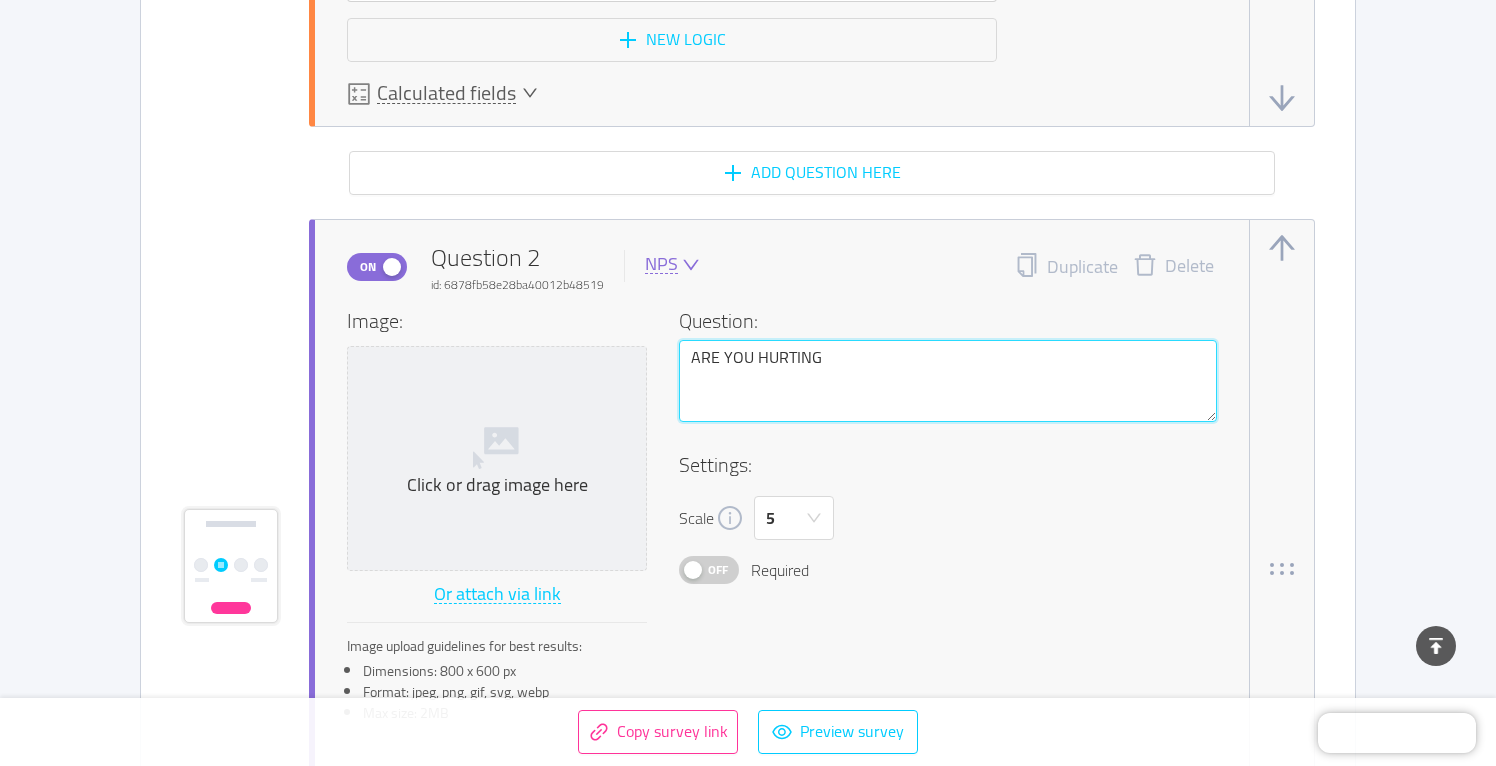 type 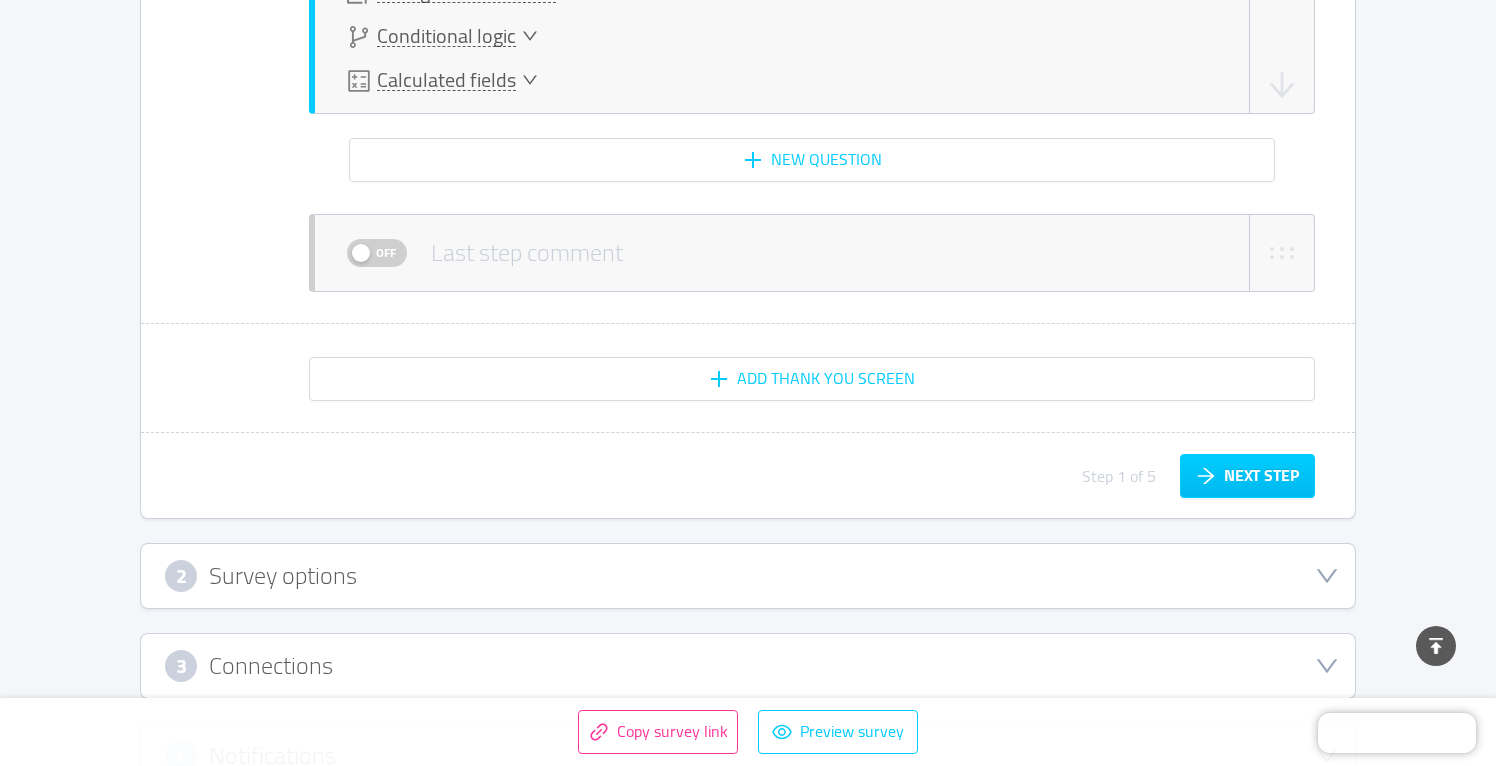 scroll, scrollTop: 4596, scrollLeft: 0, axis: vertical 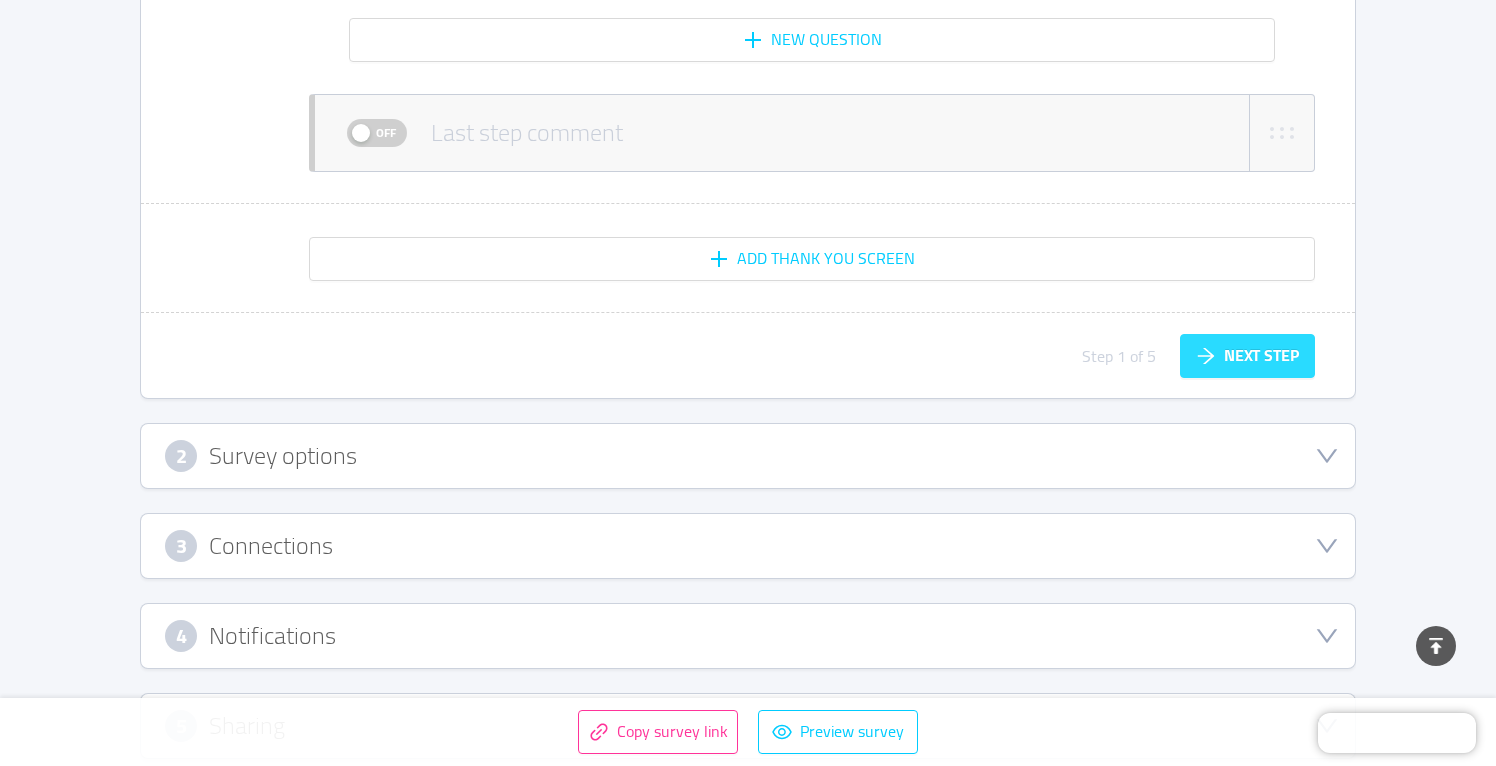 type on "ARE YOU HURTING?" 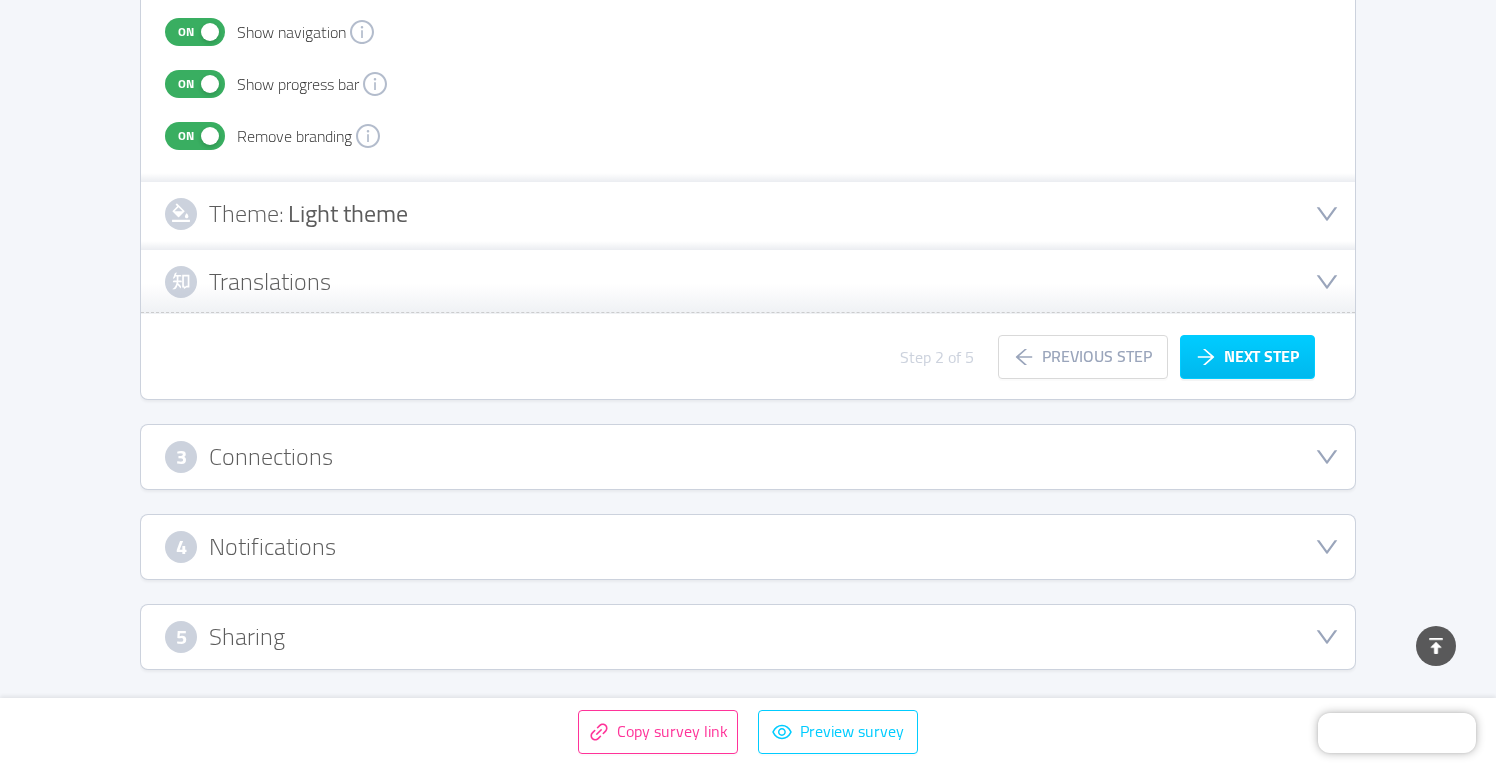 type 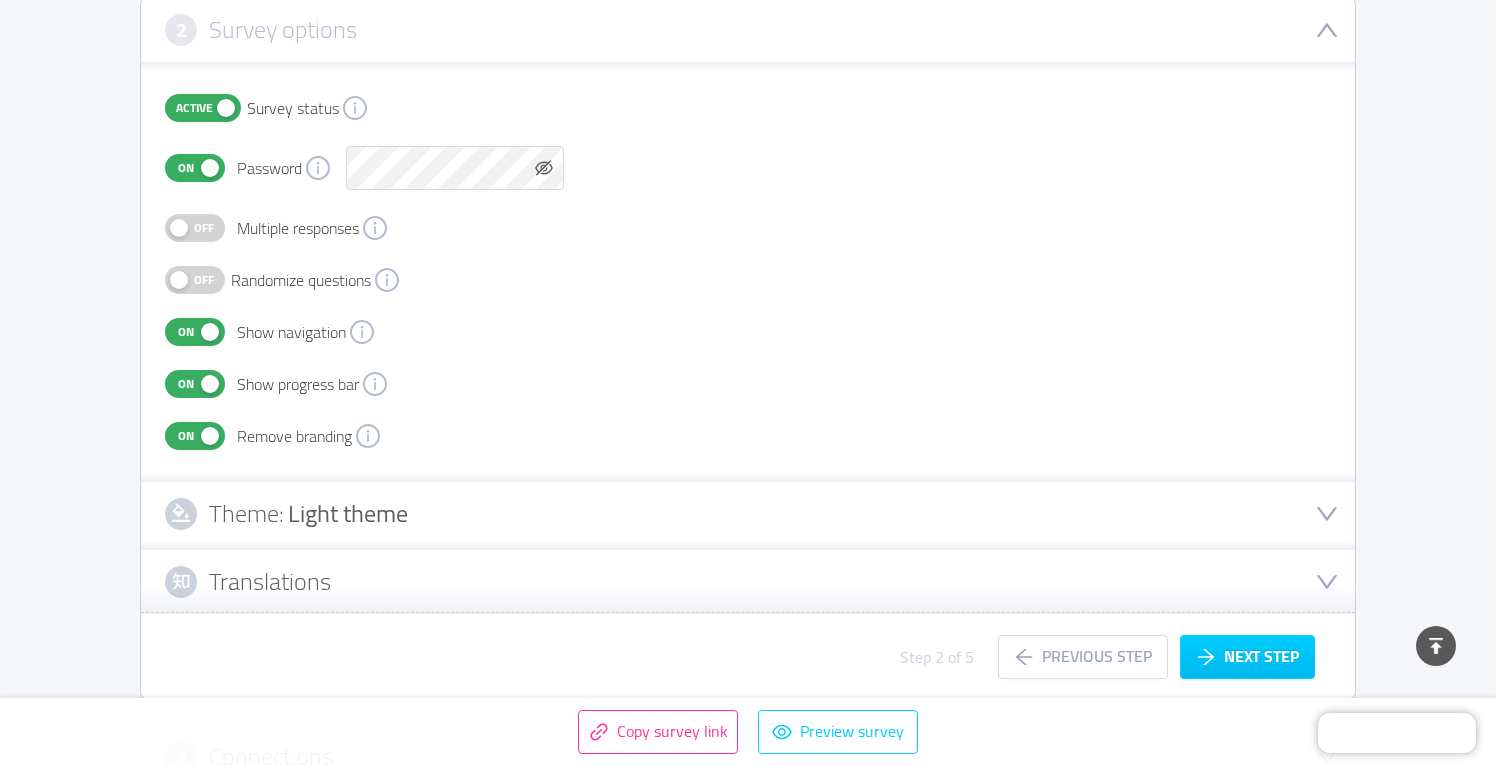scroll, scrollTop: 401, scrollLeft: 0, axis: vertical 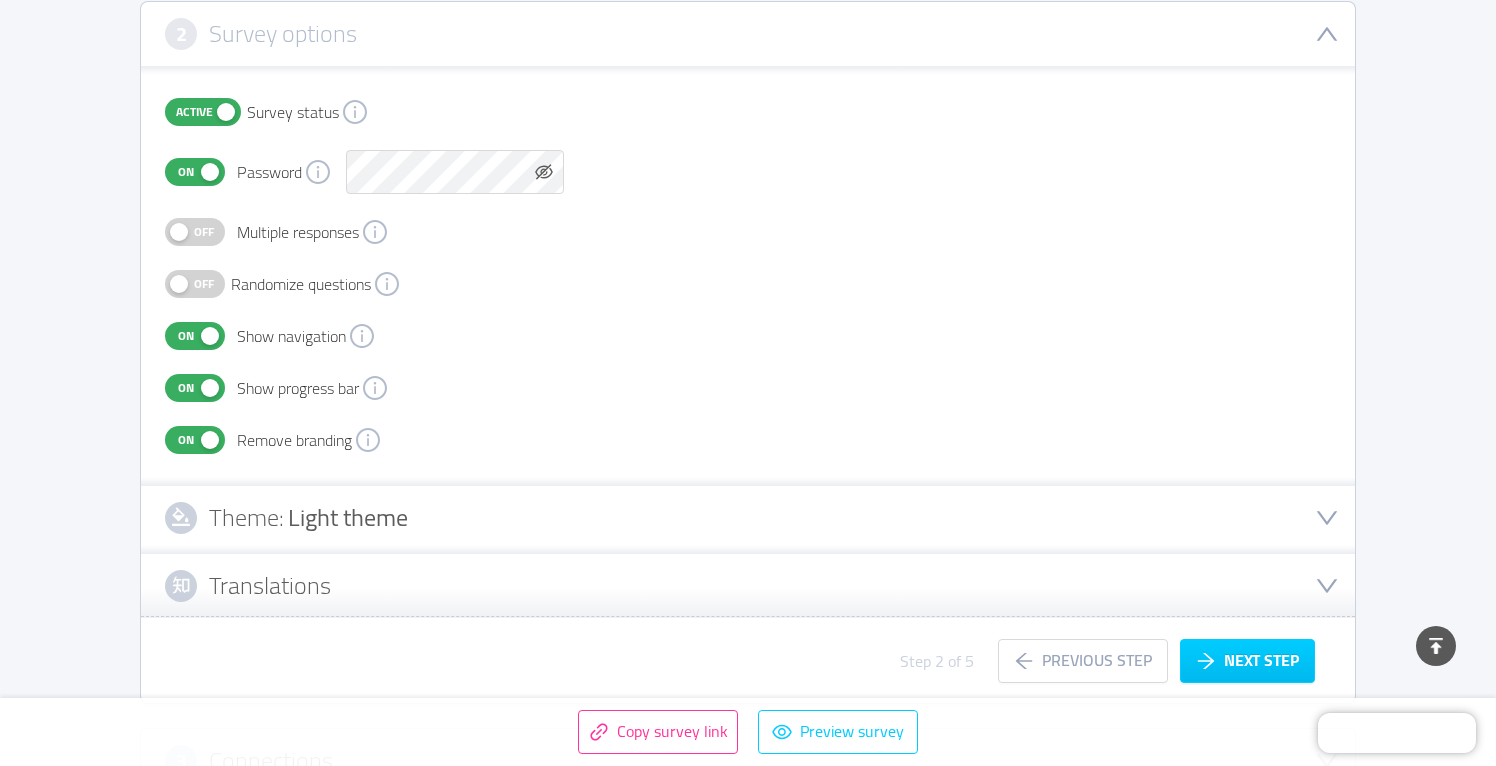 click on "On" at bounding box center (186, 172) 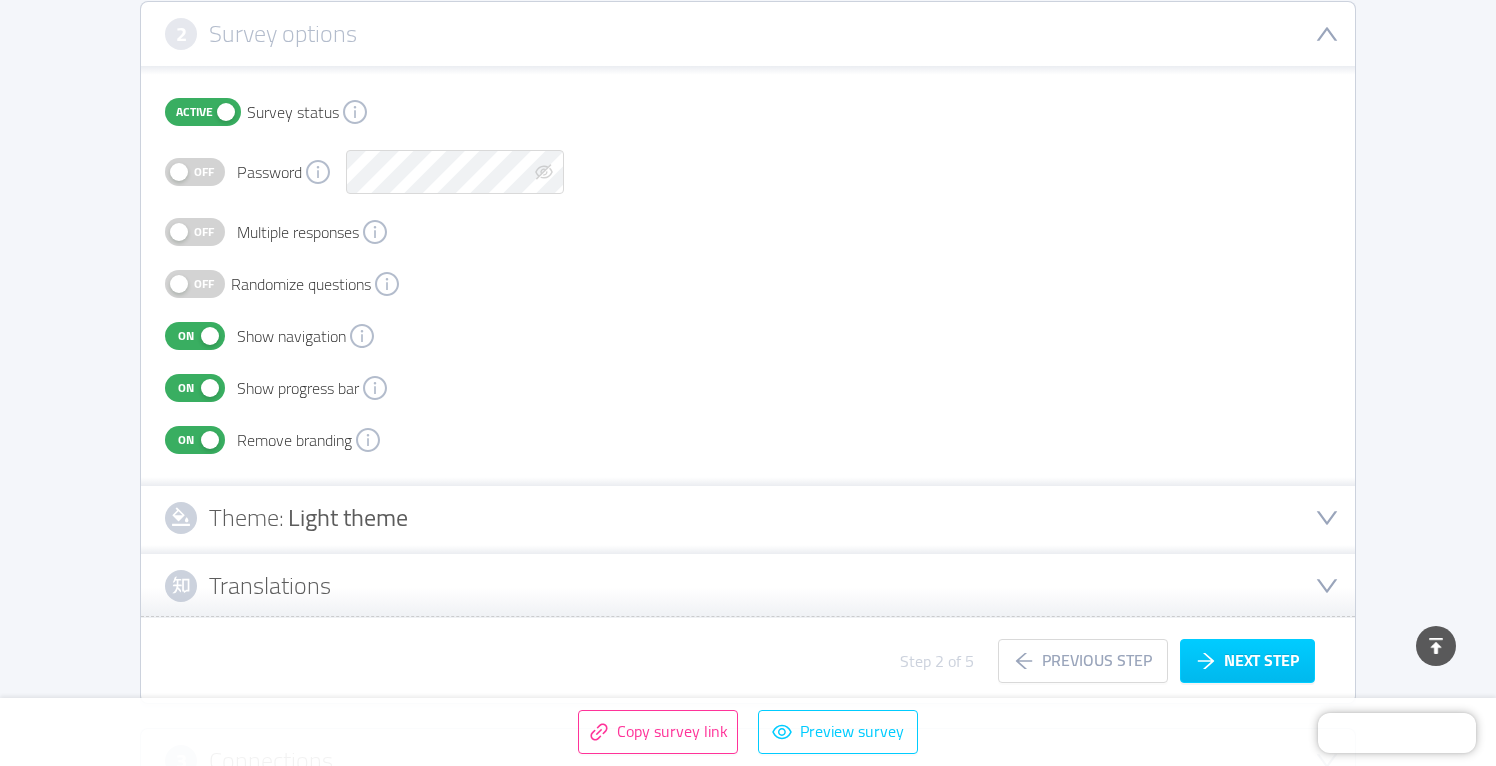 click on "Off" at bounding box center (204, 232) 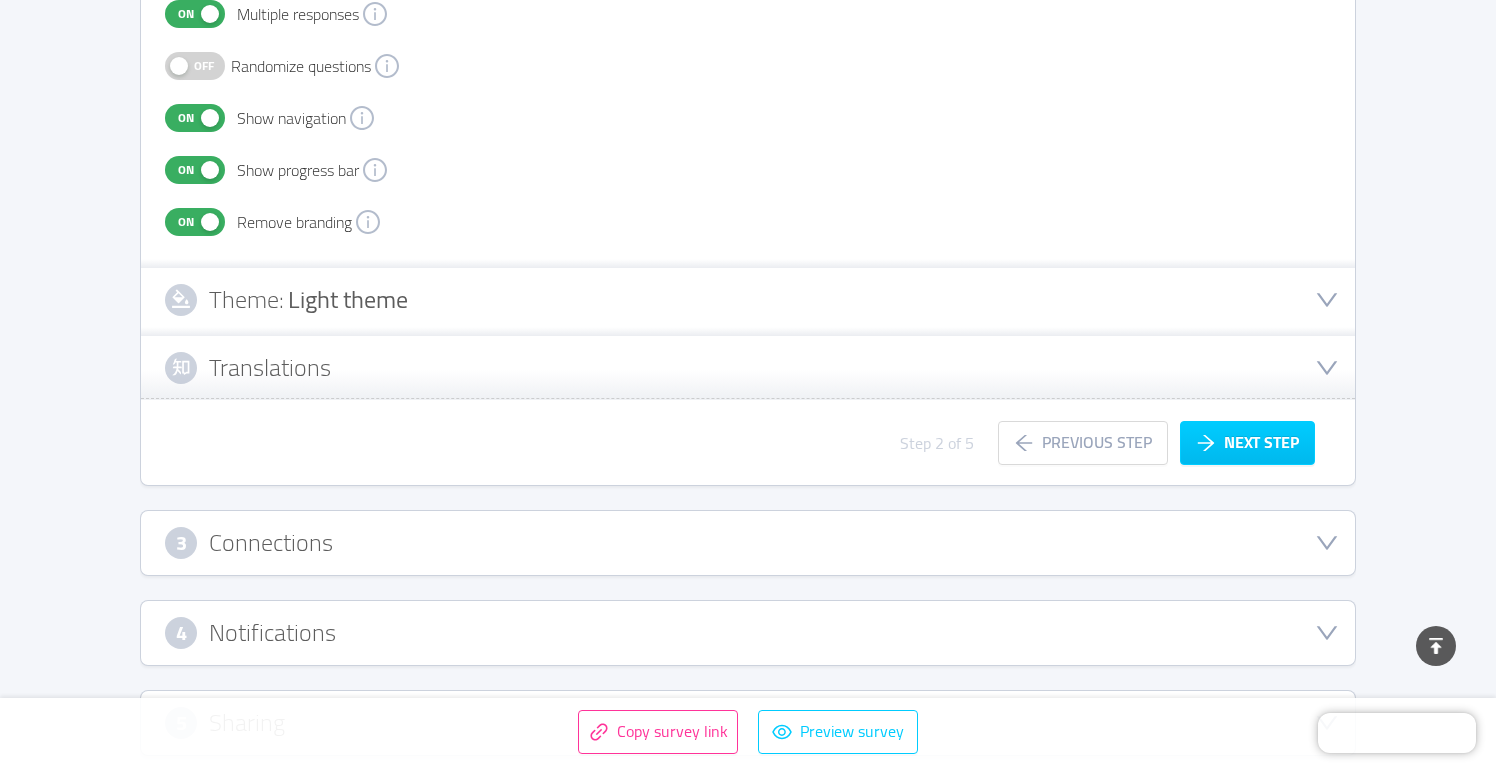 scroll, scrollTop: 622, scrollLeft: 0, axis: vertical 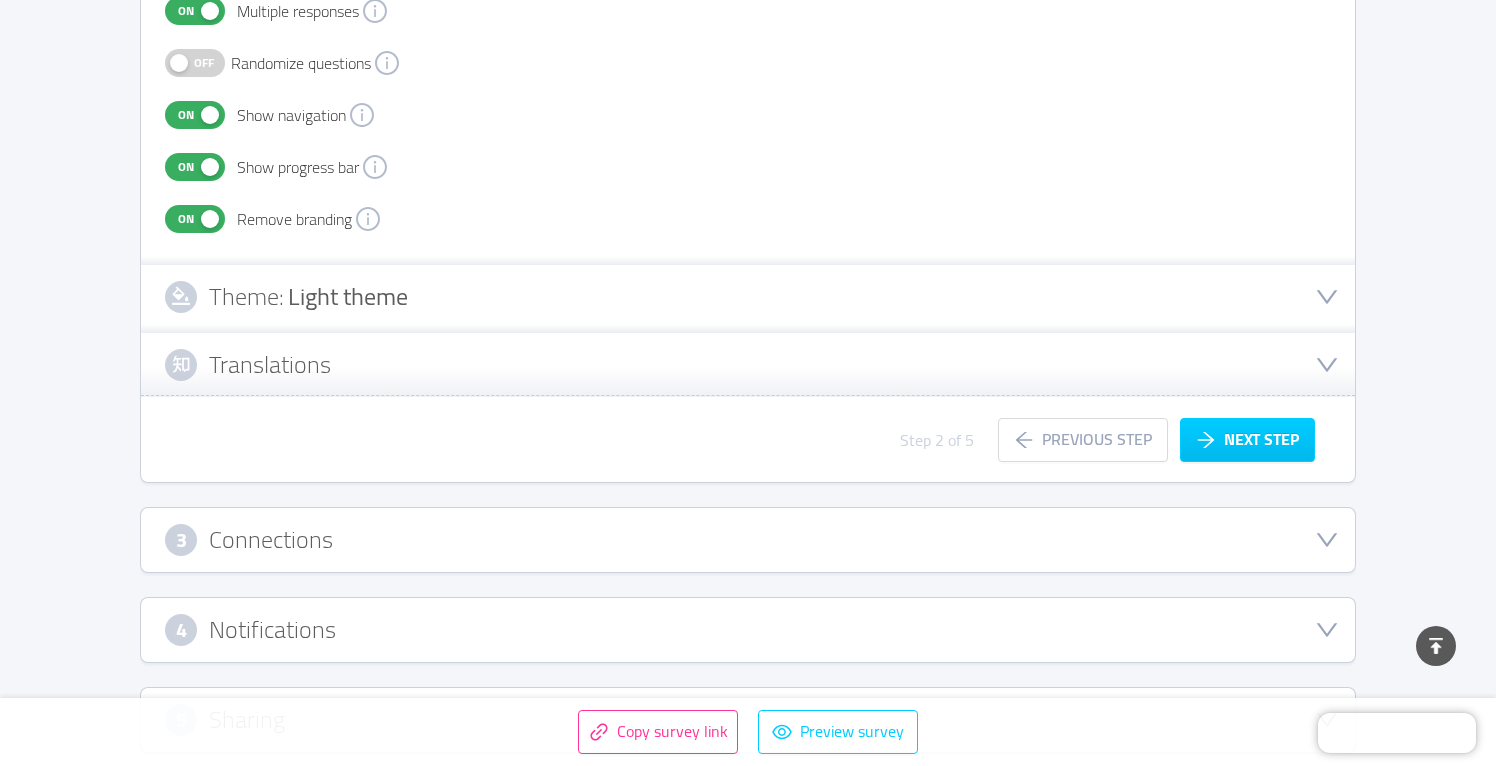 click on "Light theme" at bounding box center (348, 296) 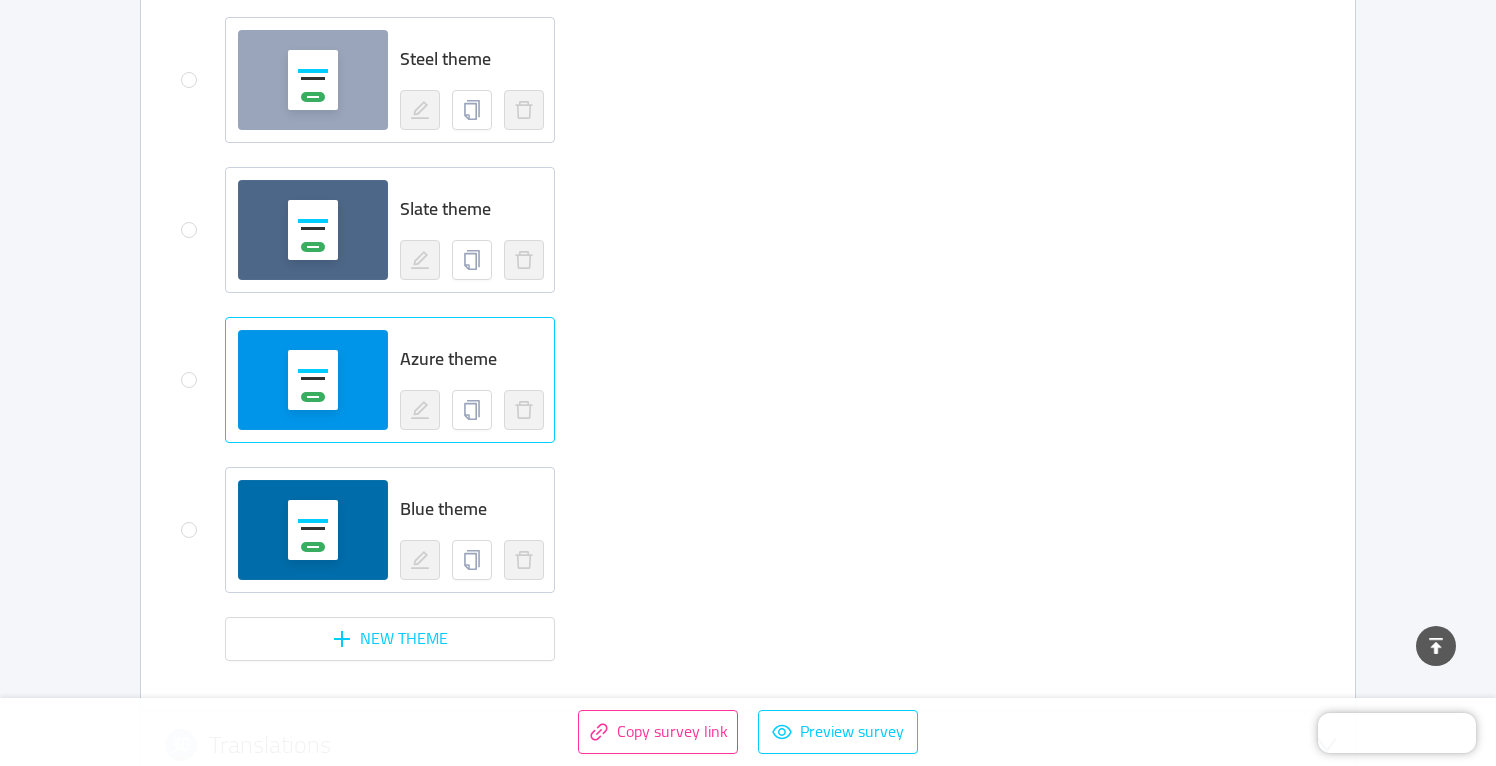 scroll, scrollTop: 1563, scrollLeft: 0, axis: vertical 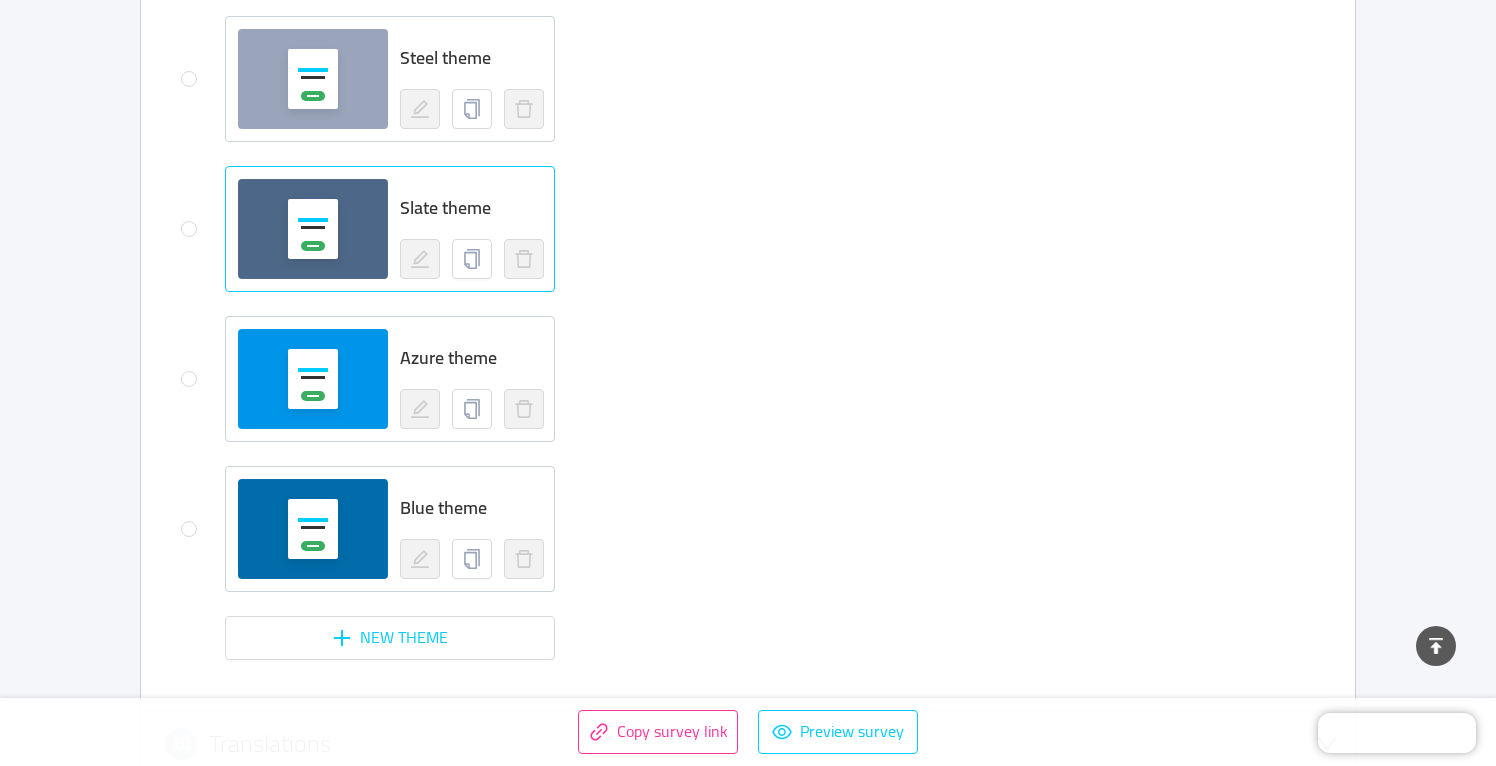 click at bounding box center [313, 229] 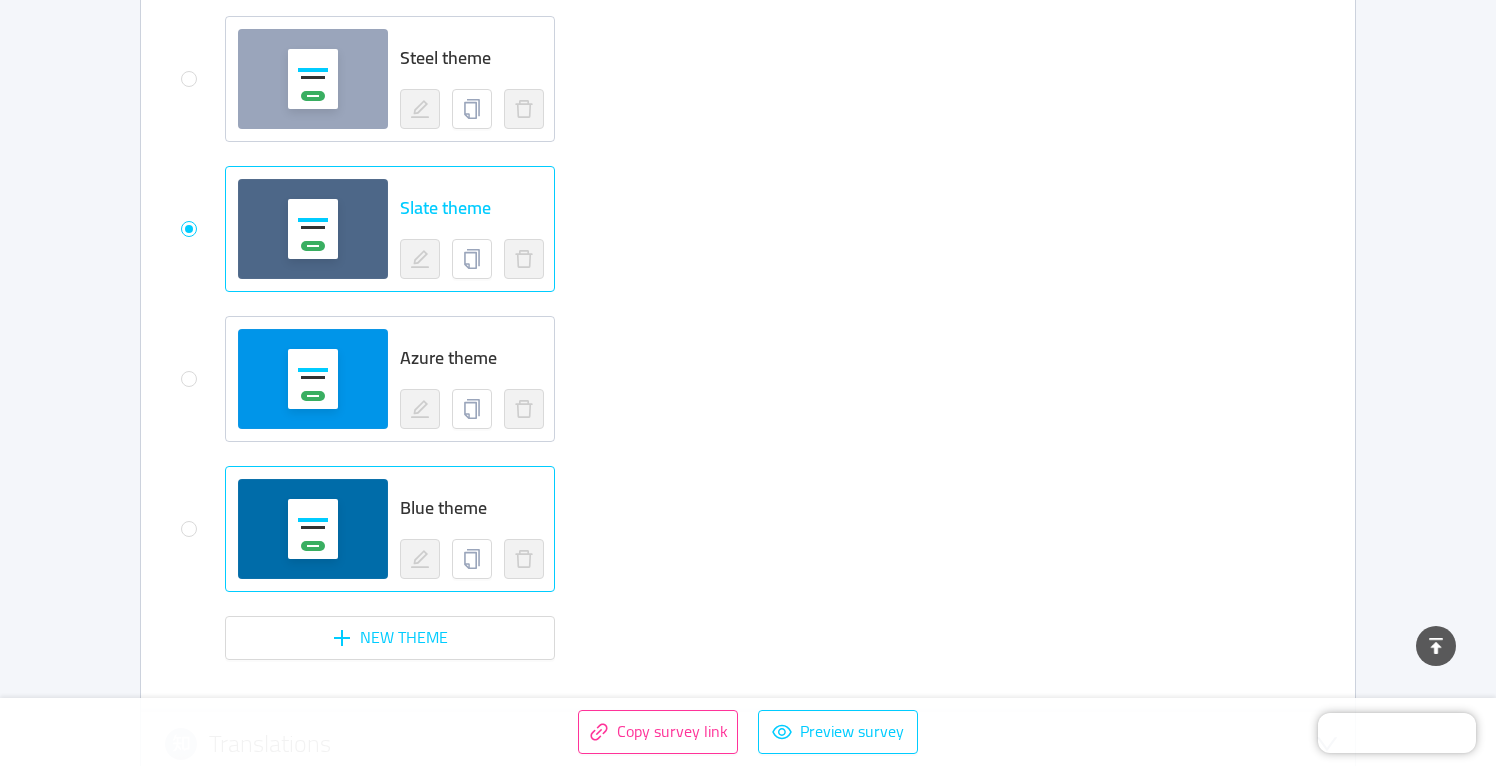 click at bounding box center [313, 529] 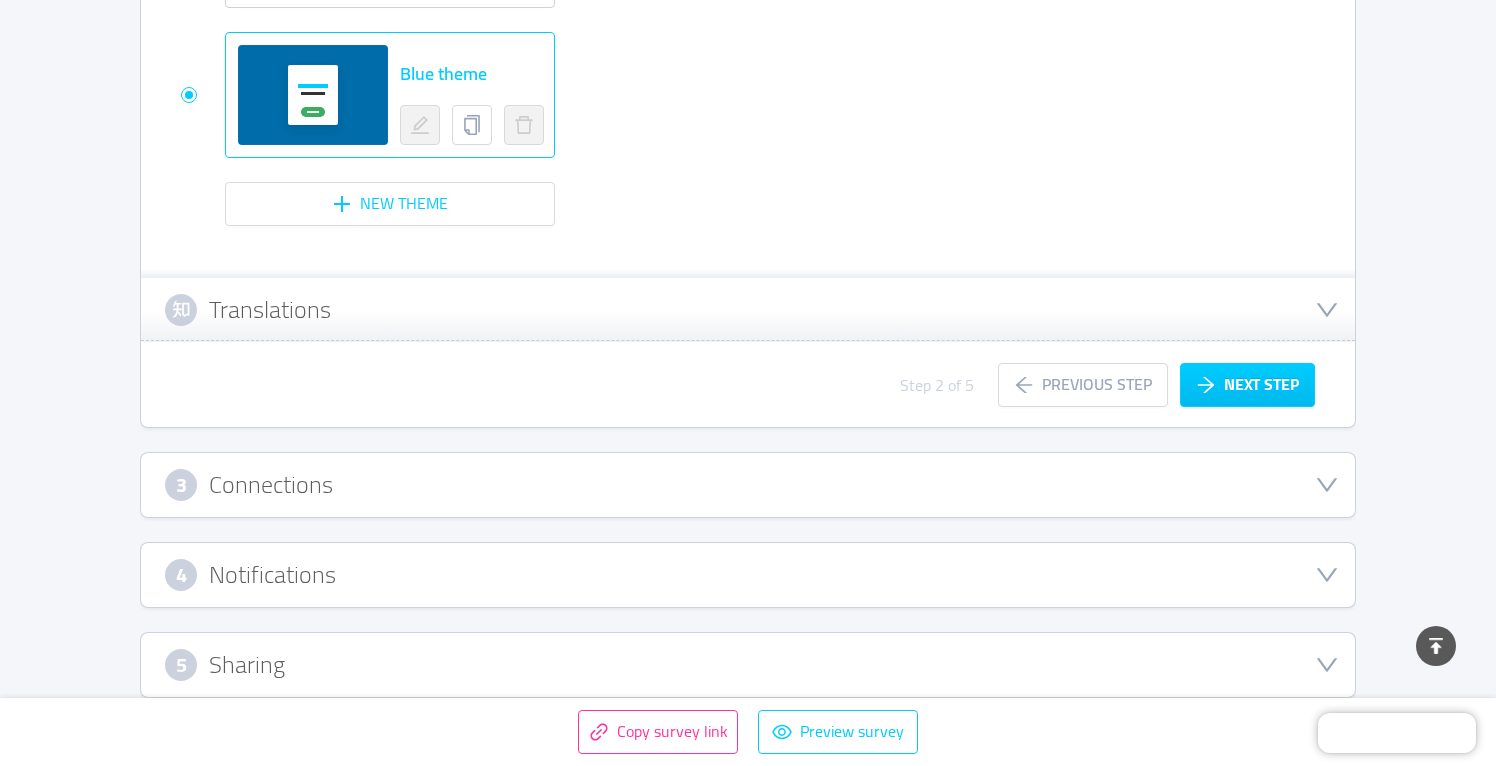 scroll, scrollTop: 1978, scrollLeft: 0, axis: vertical 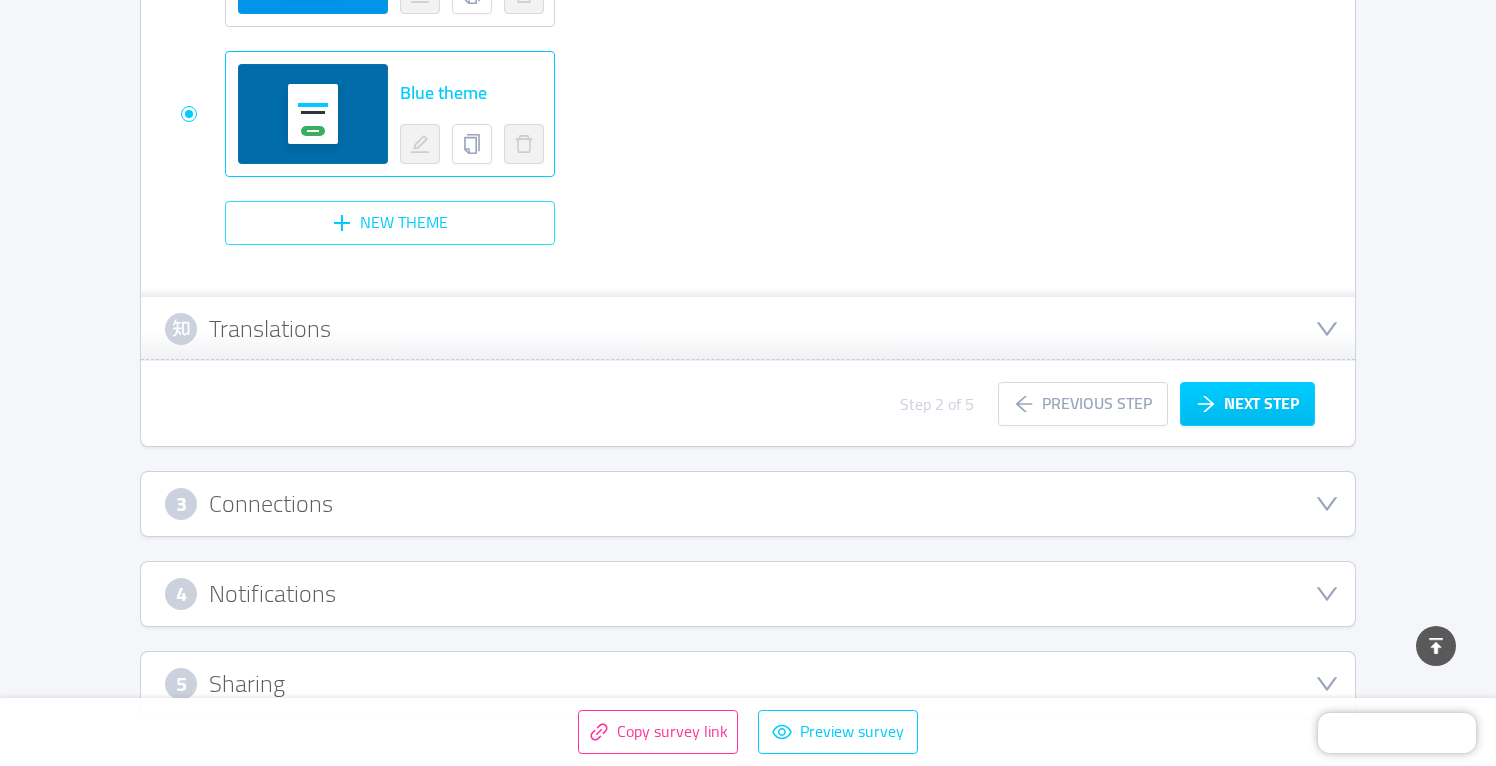 click on "New theme" at bounding box center [390, 223] 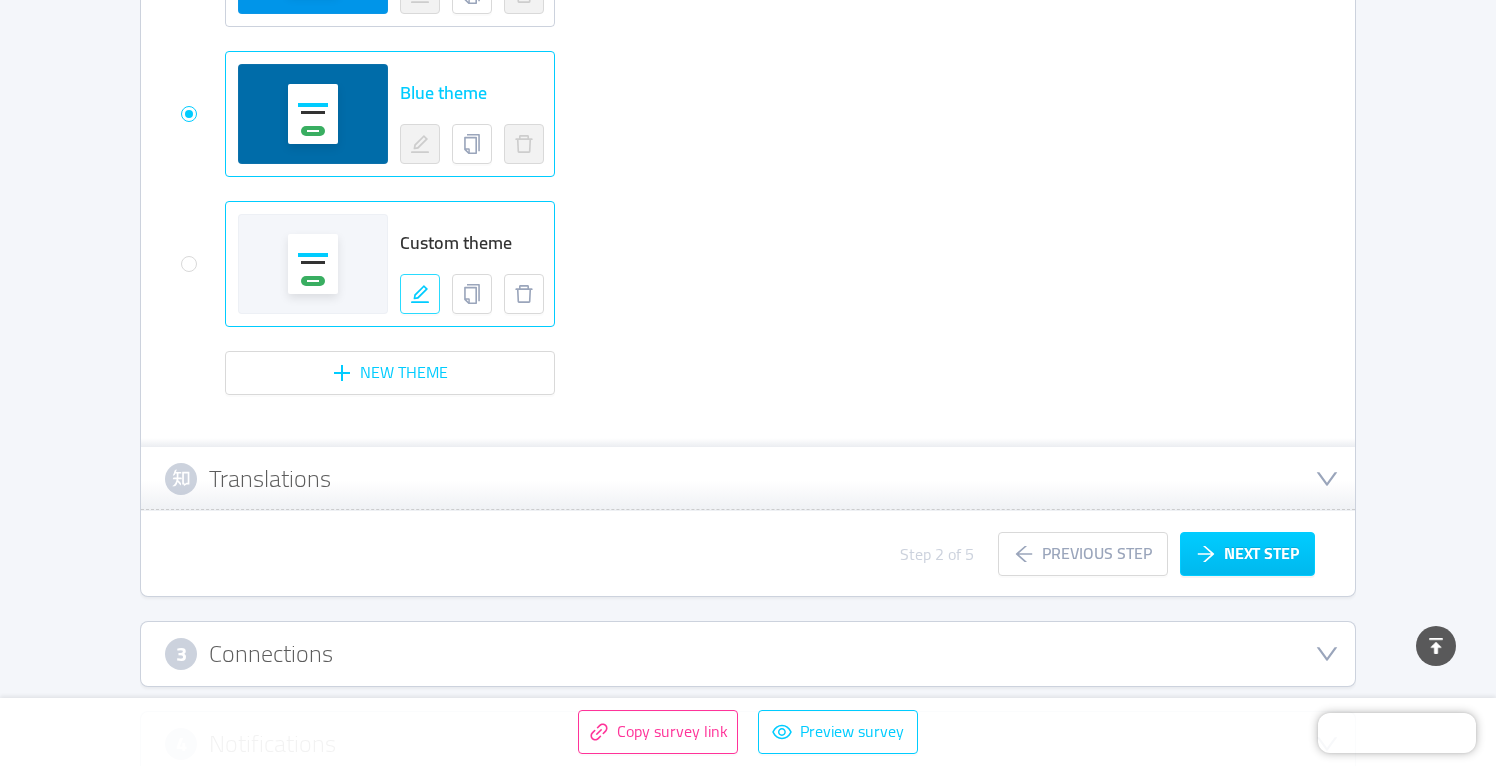 click 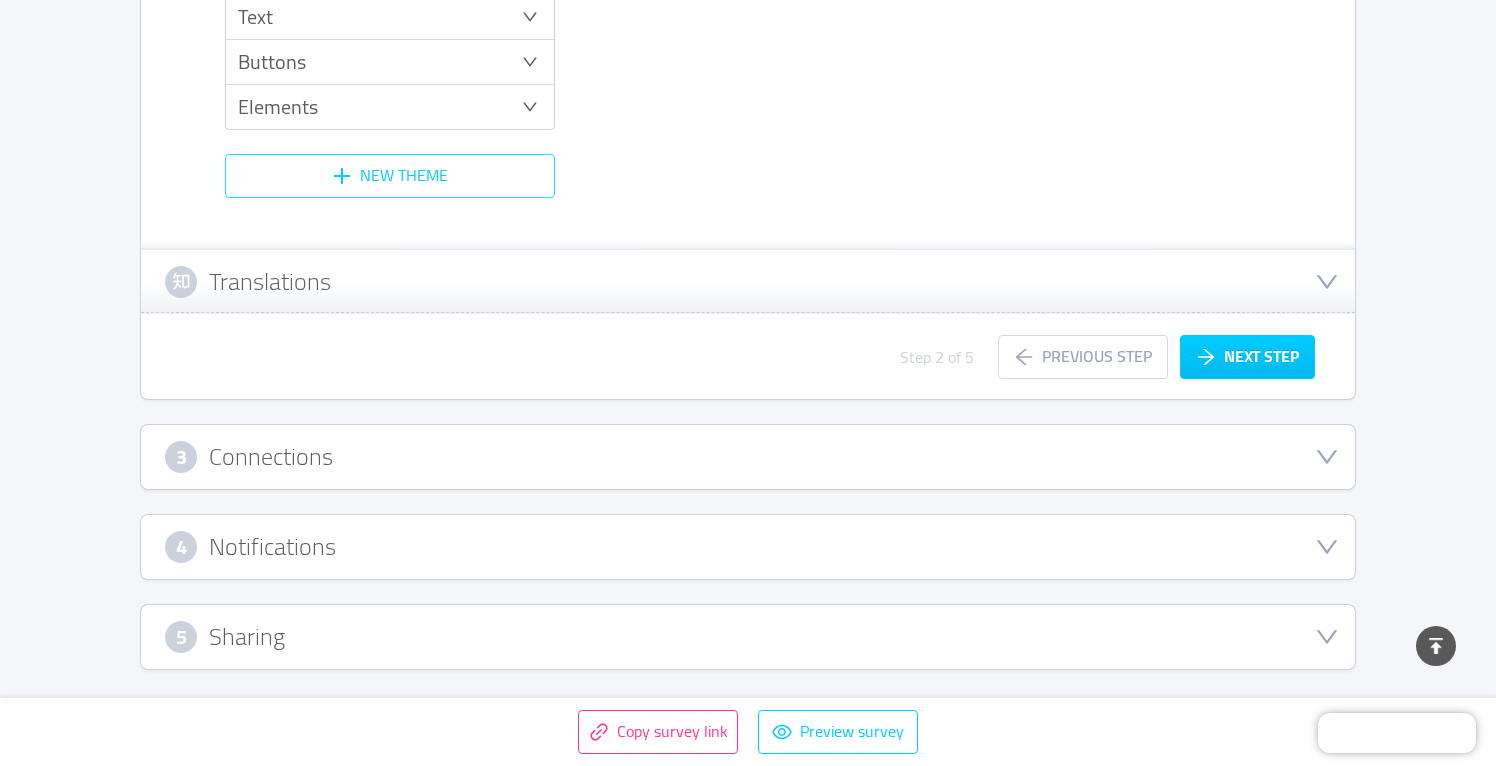 scroll, scrollTop: 2474, scrollLeft: 0, axis: vertical 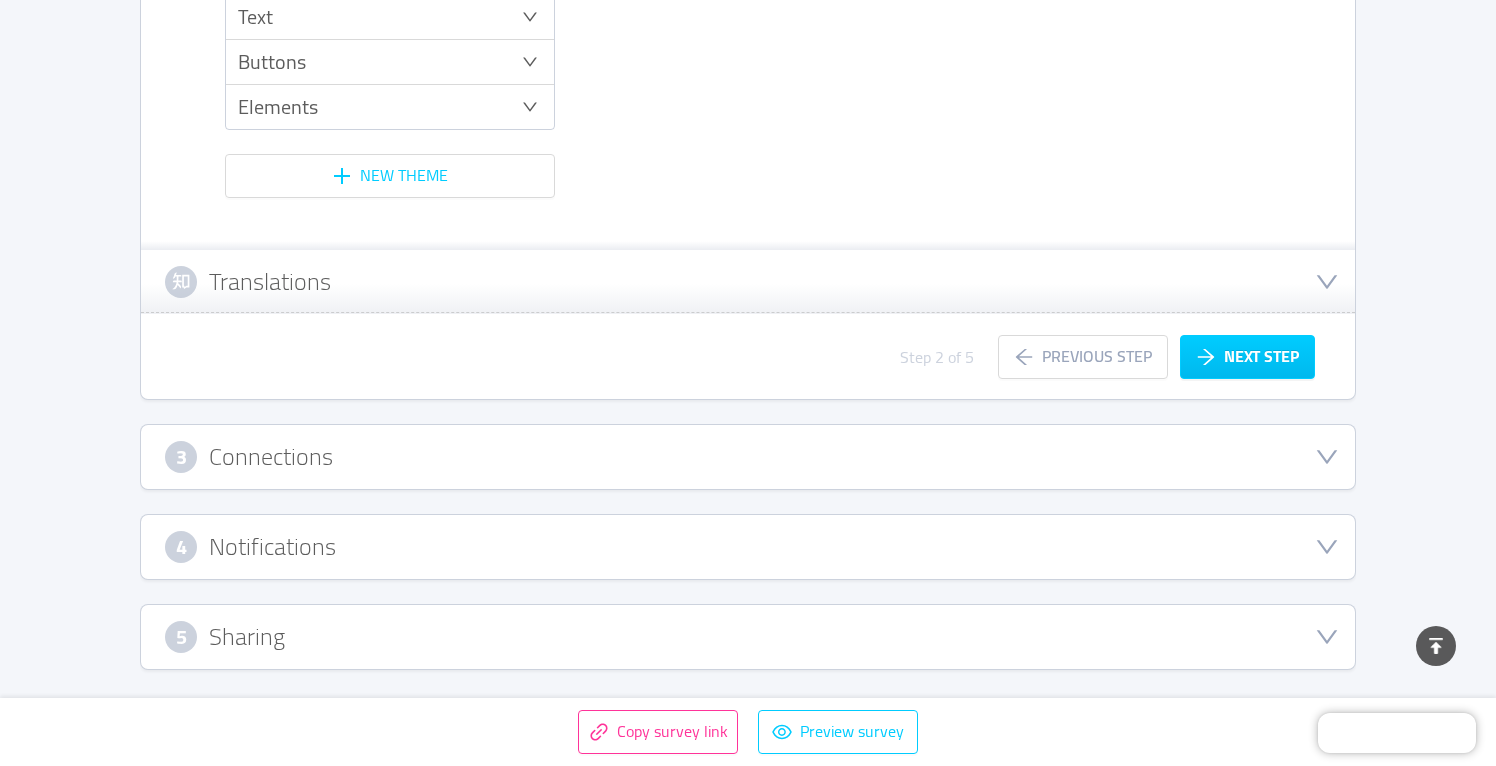 click on "Translations" at bounding box center [748, 282] 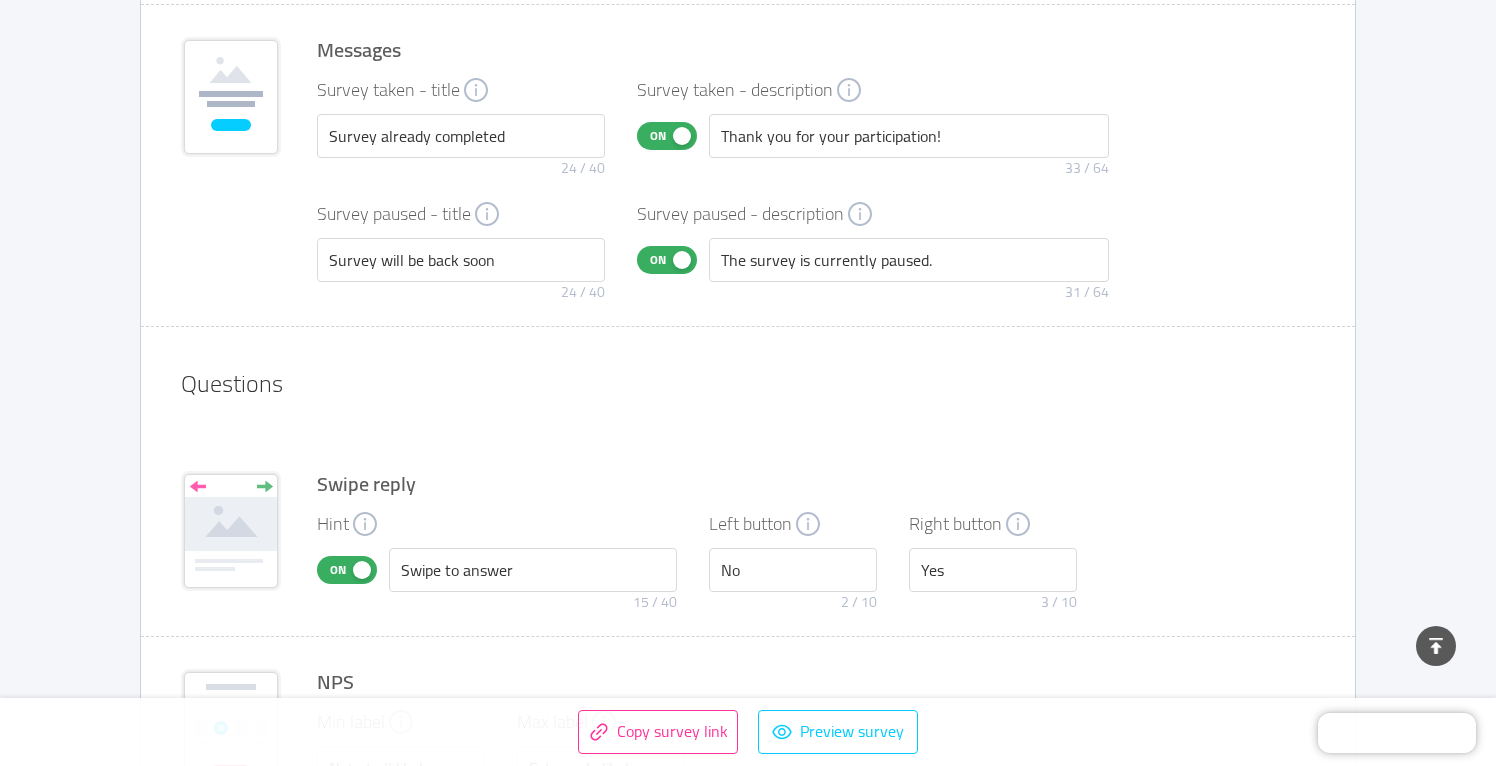 scroll, scrollTop: 3223, scrollLeft: 0, axis: vertical 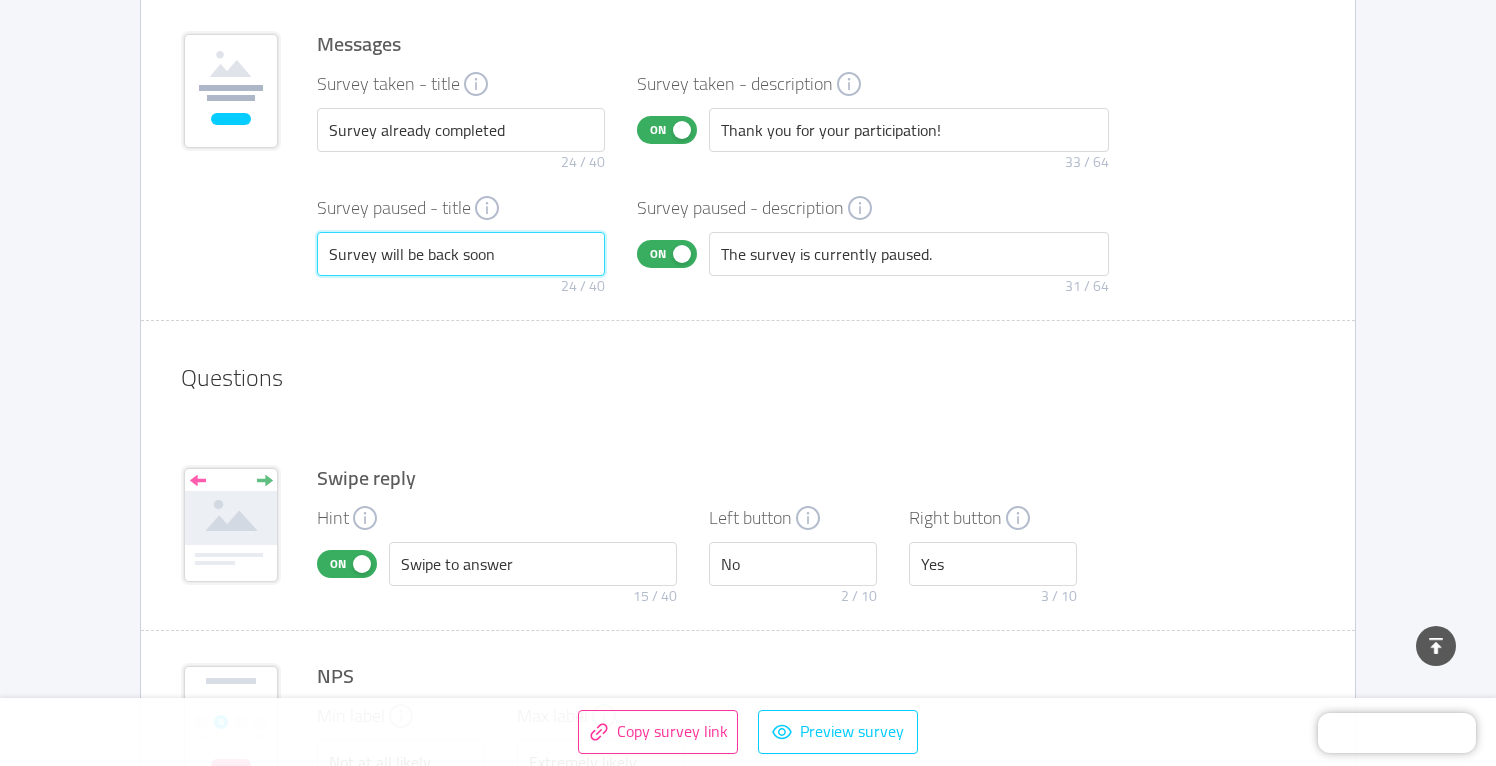 drag, startPoint x: 374, startPoint y: 254, endPoint x: 312, endPoint y: 246, distance: 62.514 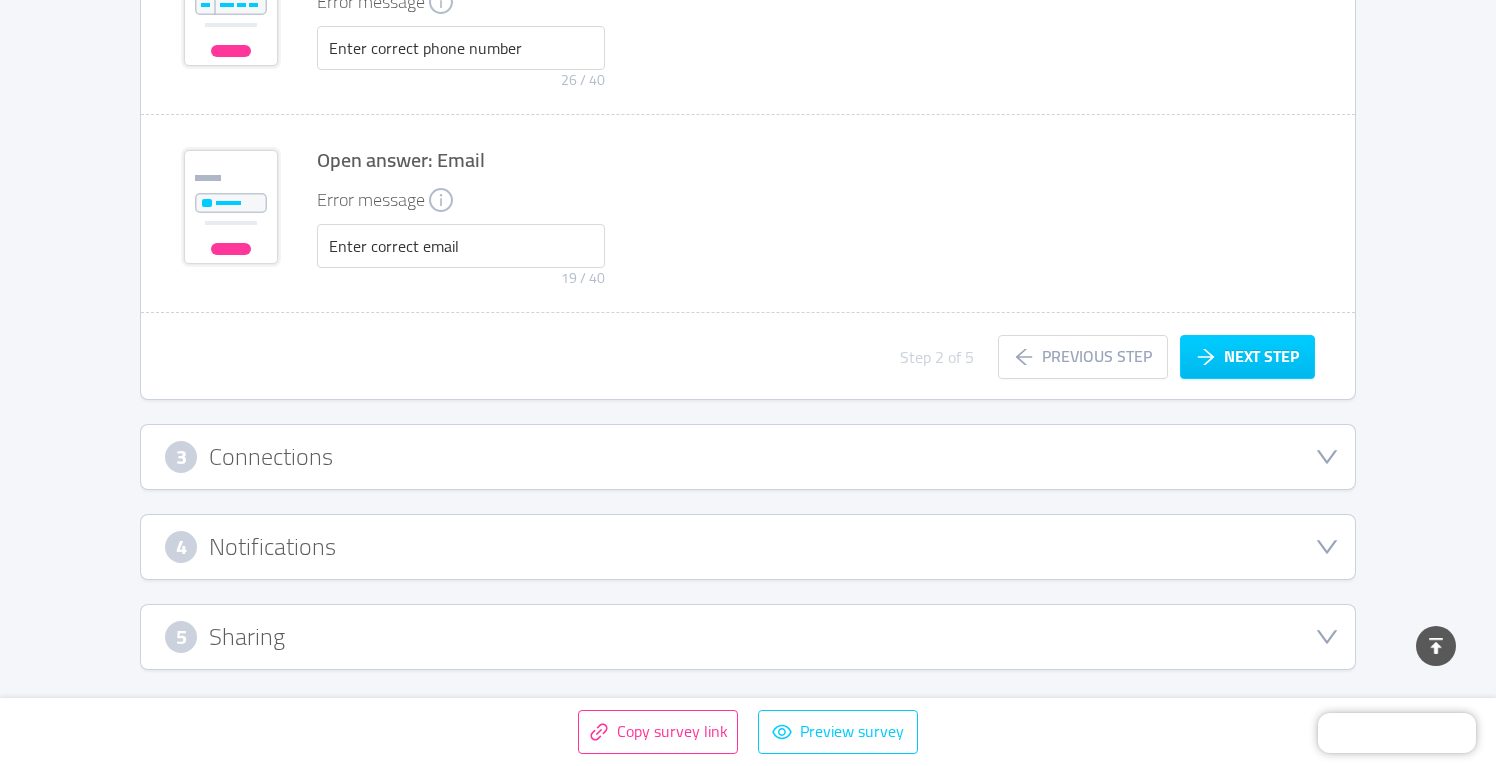 scroll, scrollTop: 5125, scrollLeft: 0, axis: vertical 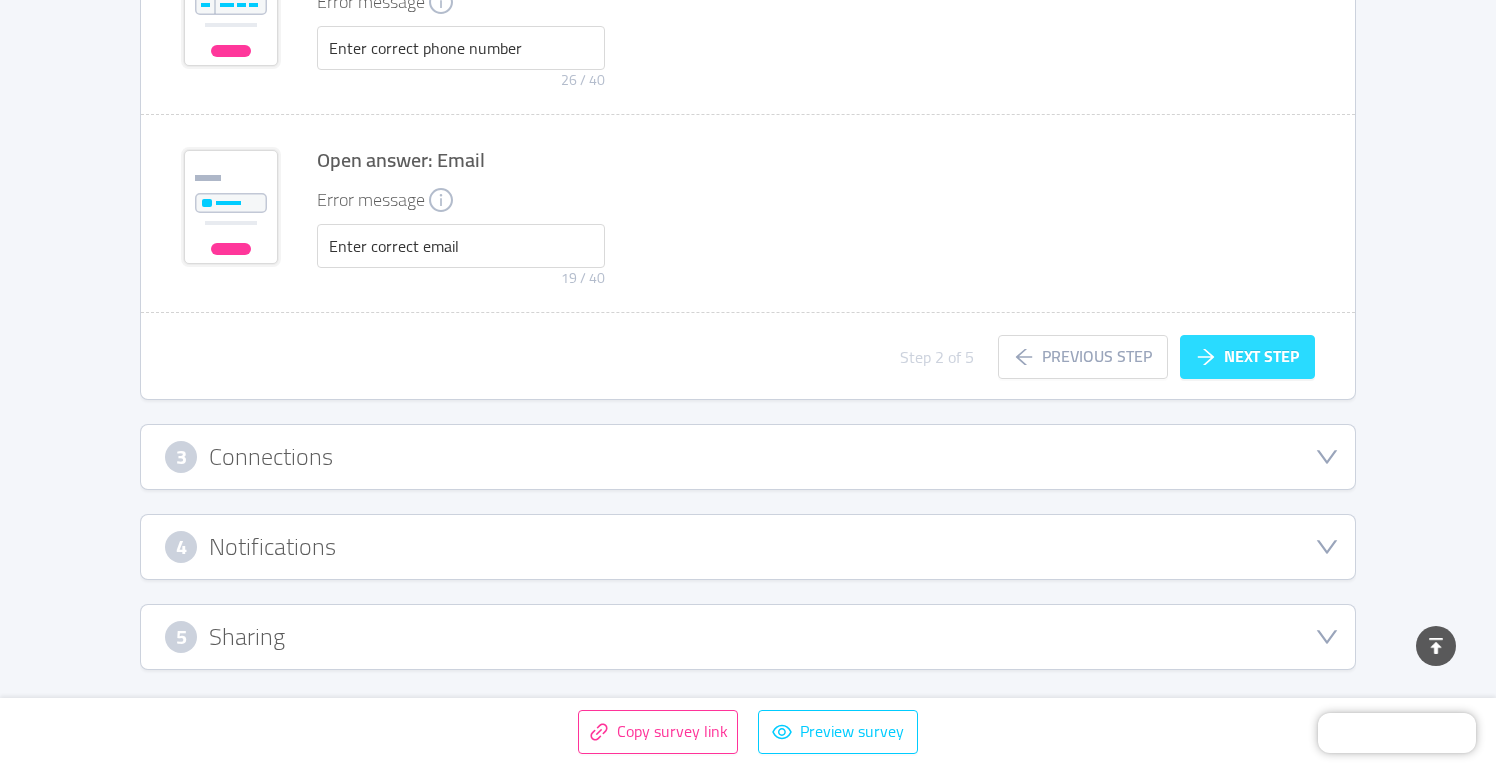 type on "The Assistant will be back soon" 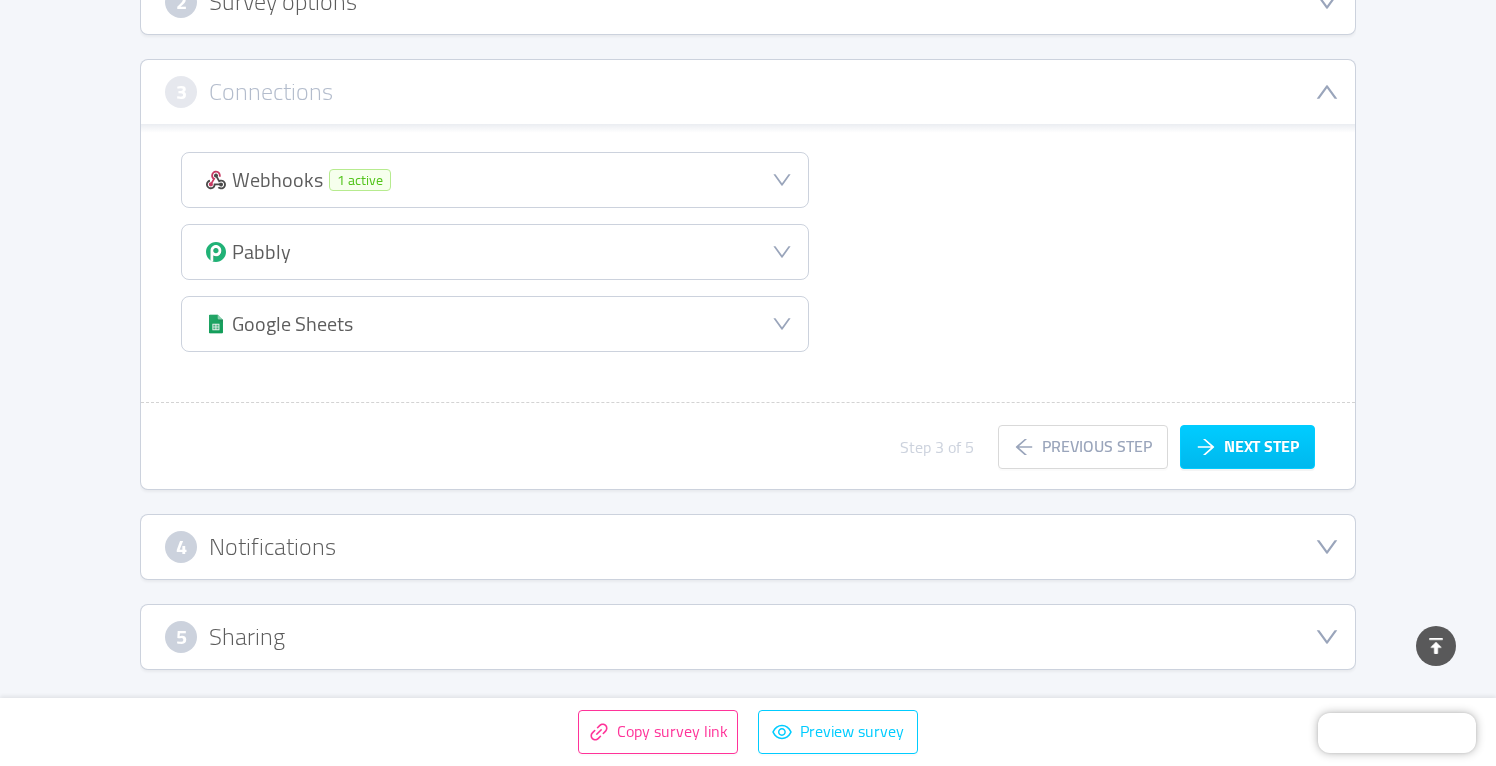 scroll, scrollTop: 433, scrollLeft: 0, axis: vertical 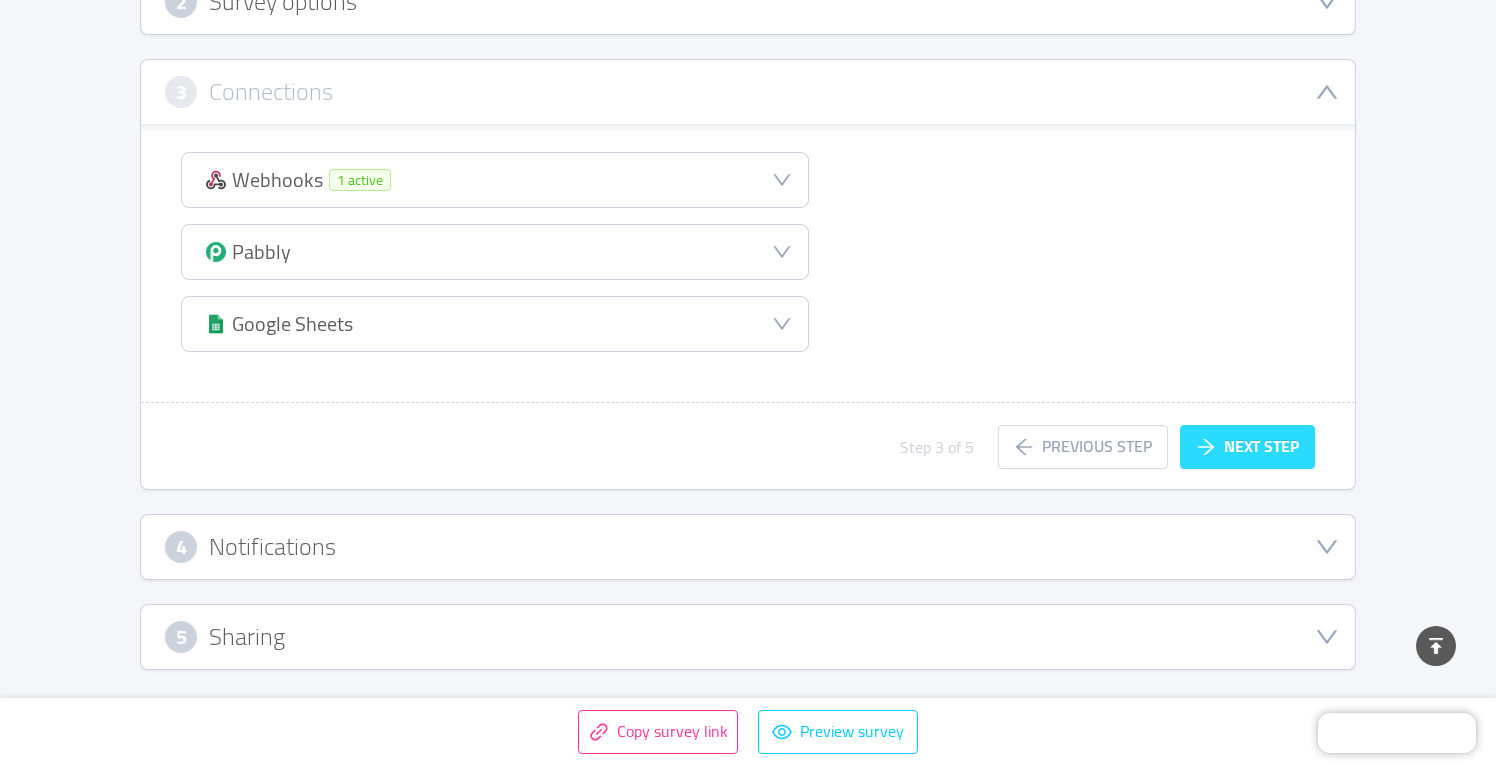 click on "Next step" at bounding box center [1247, 447] 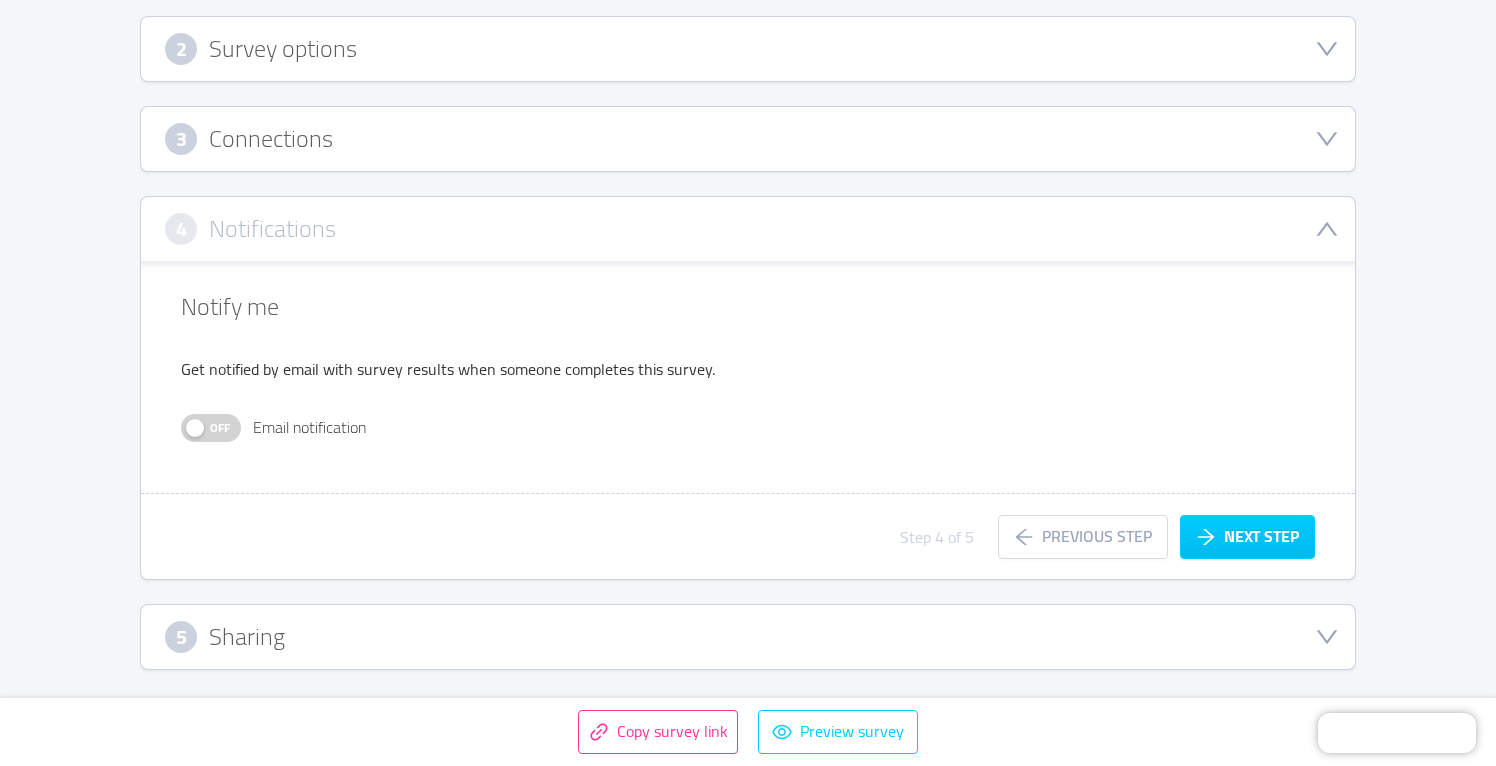 scroll, scrollTop: 386, scrollLeft: 0, axis: vertical 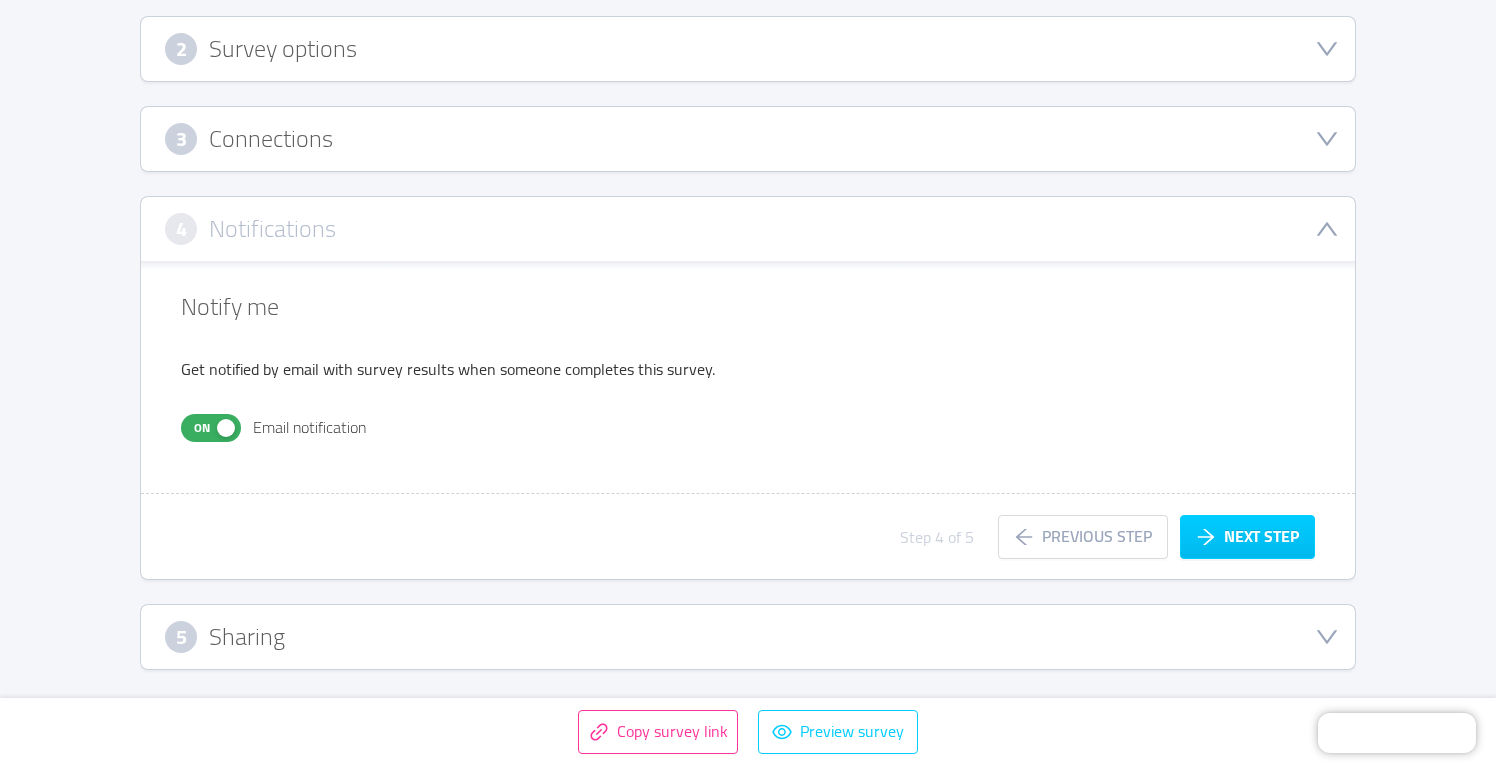 click on "On" at bounding box center [202, 428] 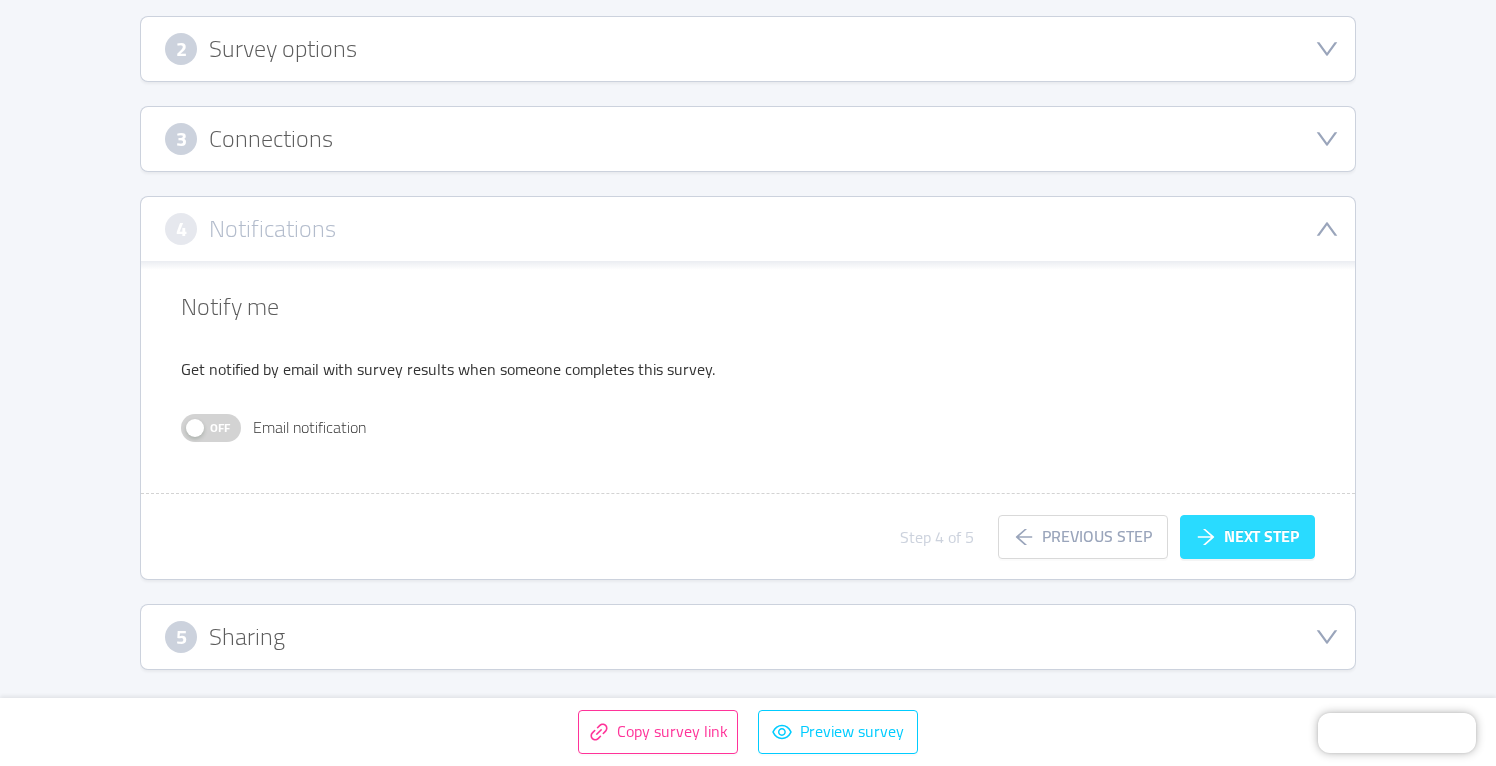 click on "Next step" at bounding box center [1247, 537] 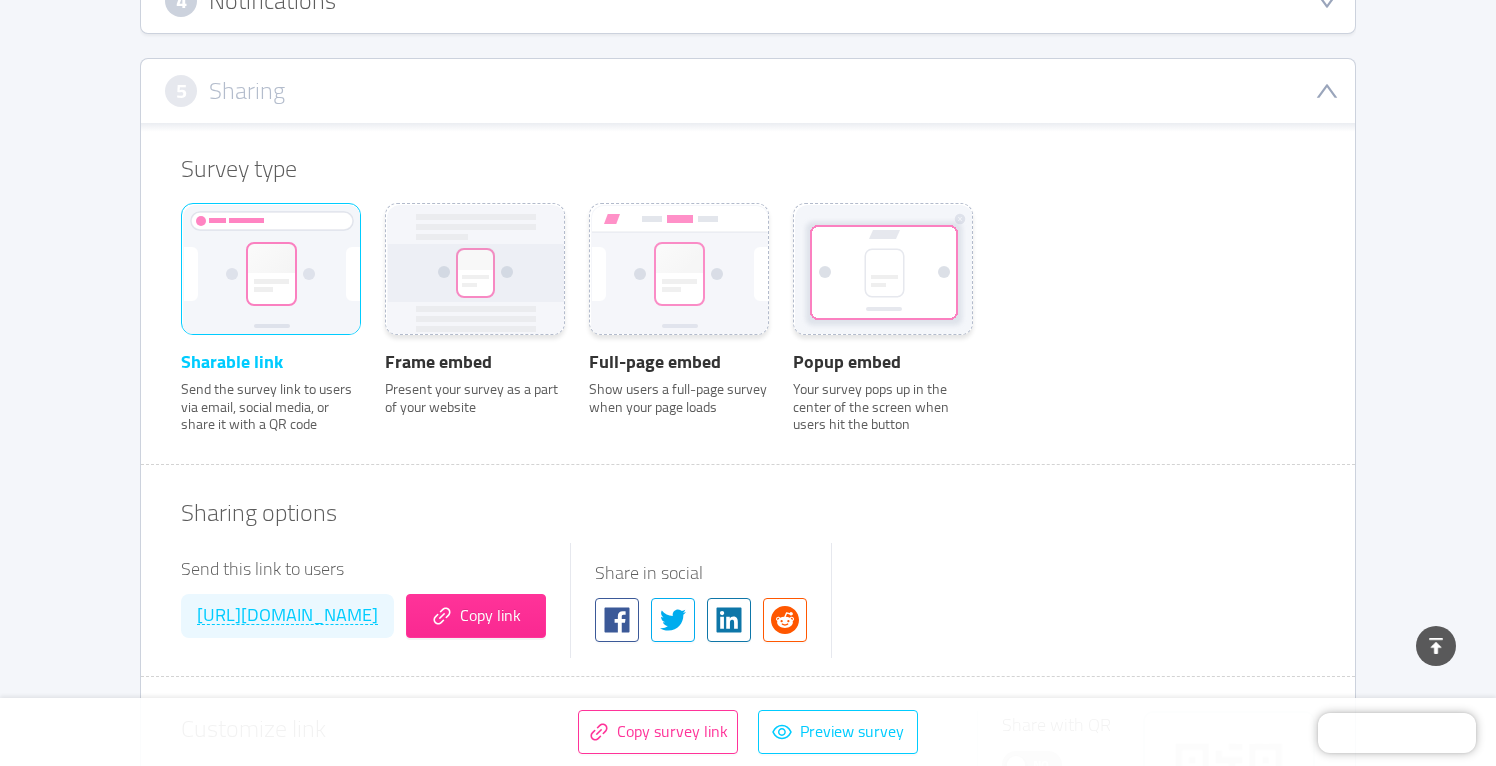 scroll, scrollTop: 612, scrollLeft: 0, axis: vertical 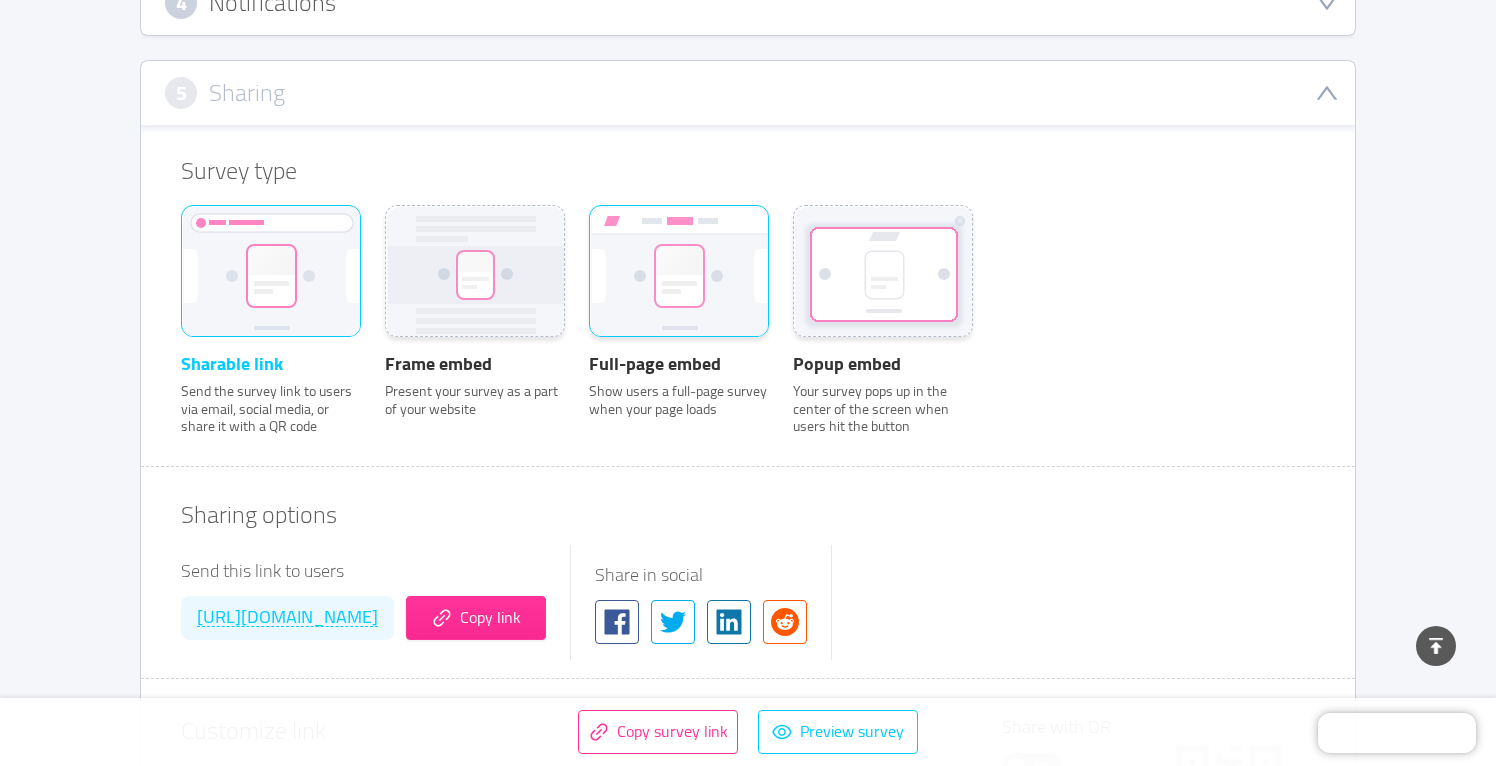 click 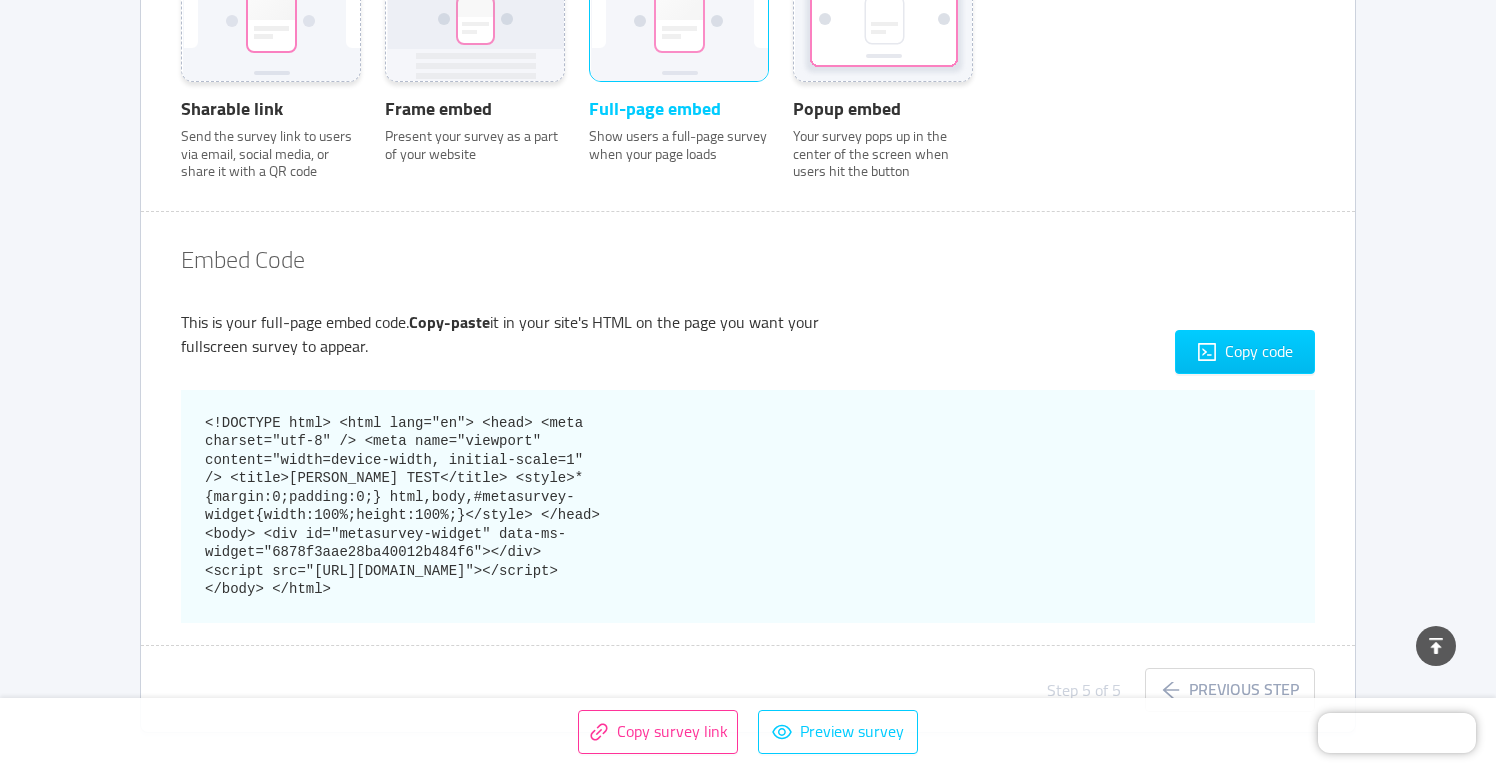 scroll, scrollTop: 870, scrollLeft: 0, axis: vertical 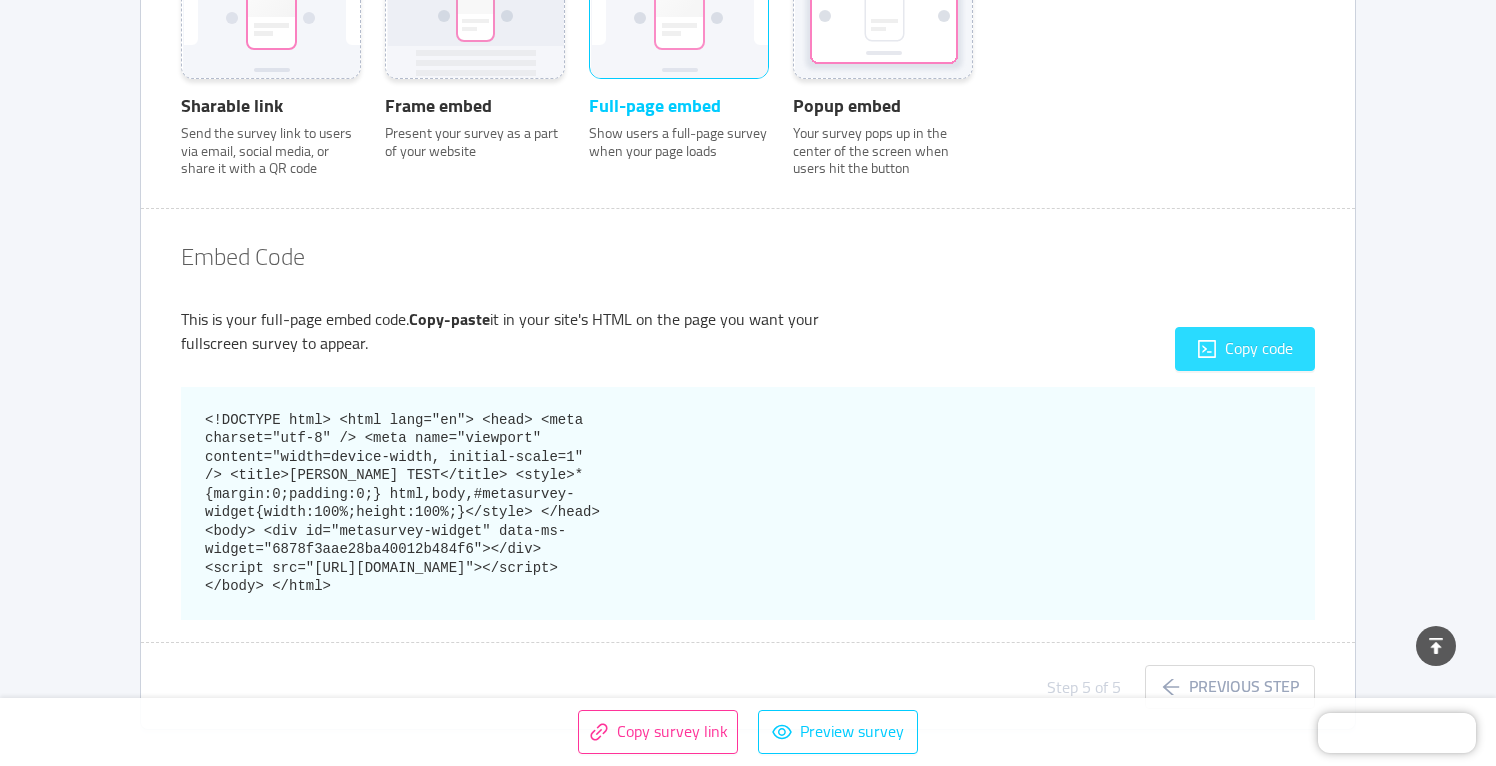 click on "Copy code" at bounding box center [1245, 349] 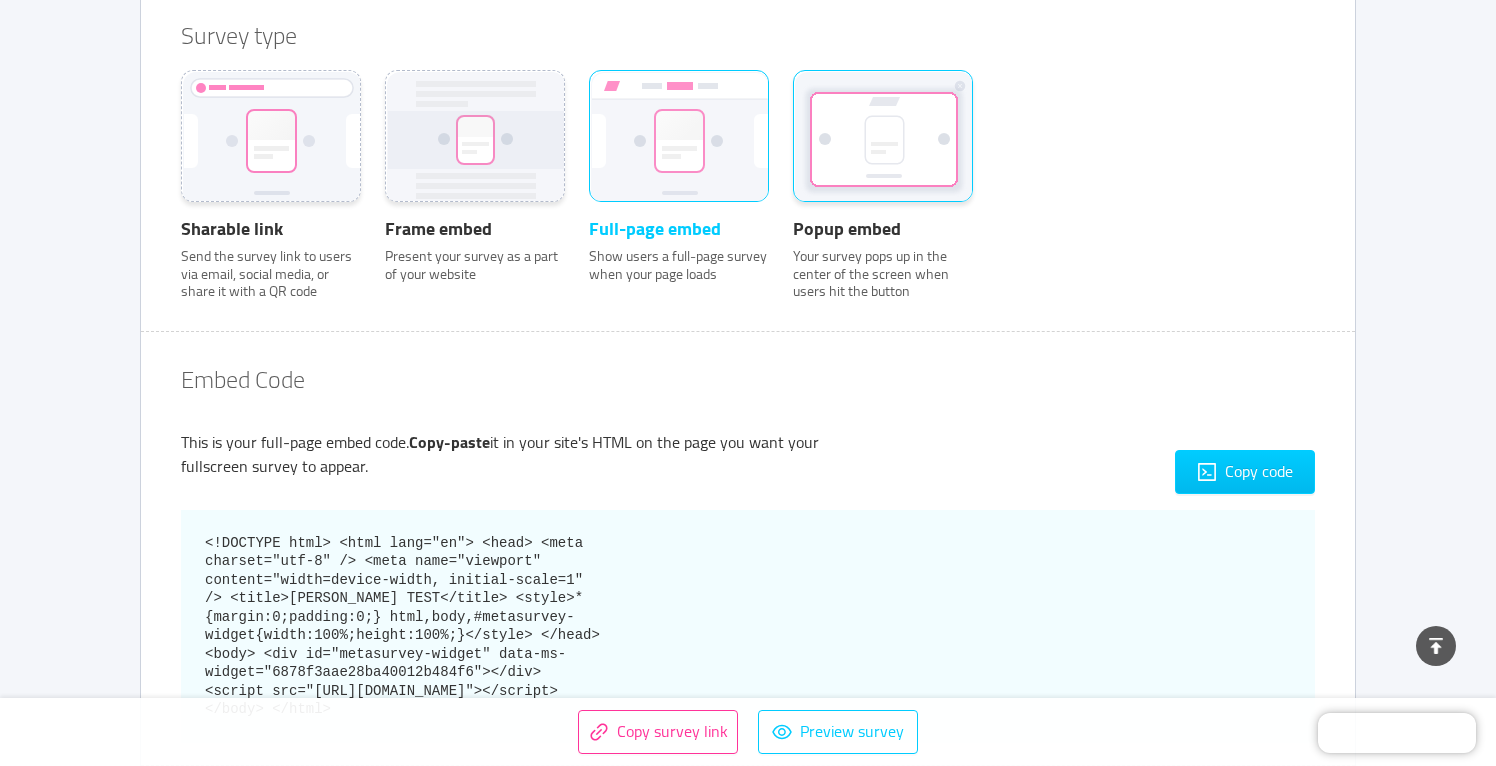 scroll, scrollTop: 745, scrollLeft: 0, axis: vertical 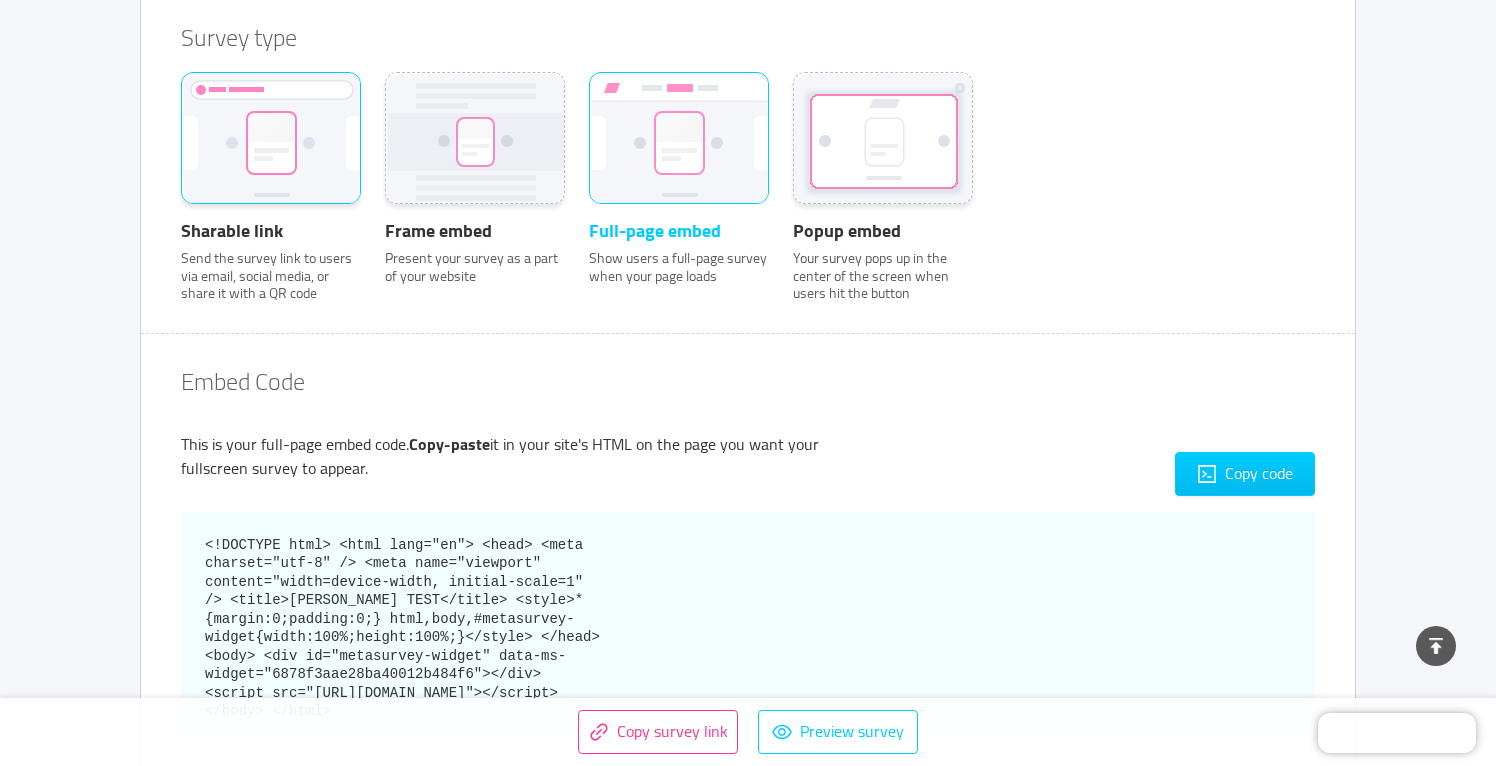 click on "Send the survey link to users via email, social media, or share it with a QR code" at bounding box center (271, 276) 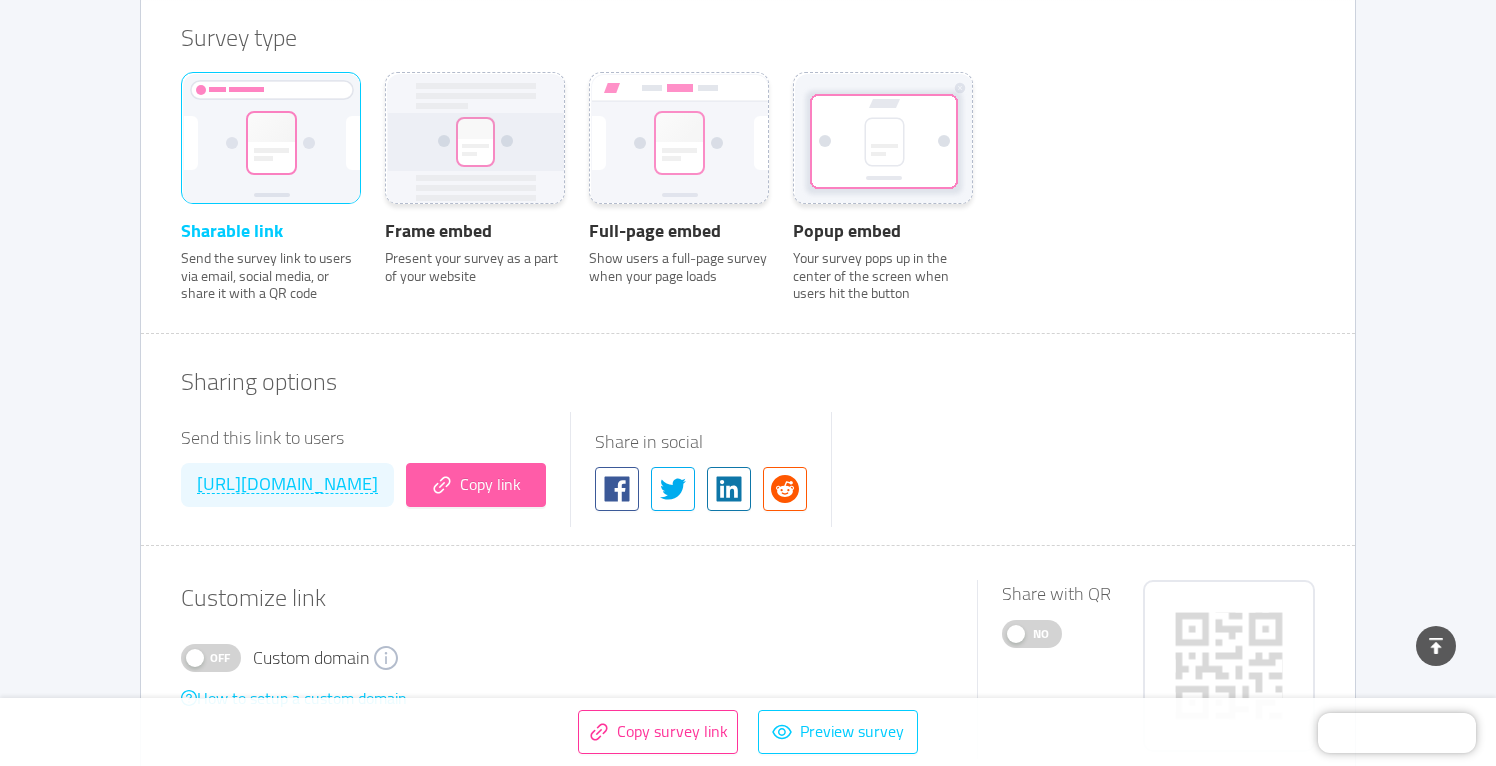 click on "Copy link" at bounding box center (476, 485) 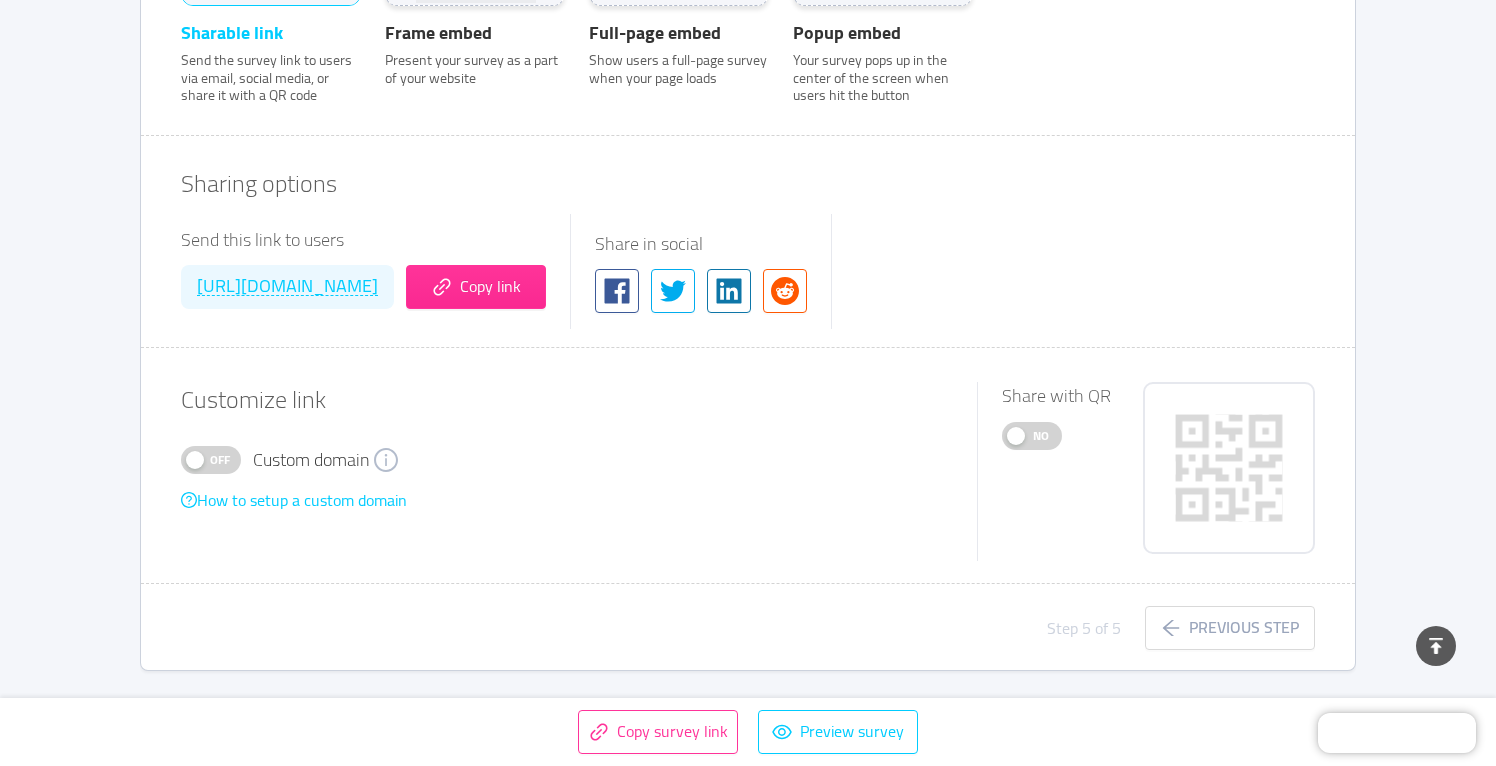 scroll, scrollTop: 942, scrollLeft: 0, axis: vertical 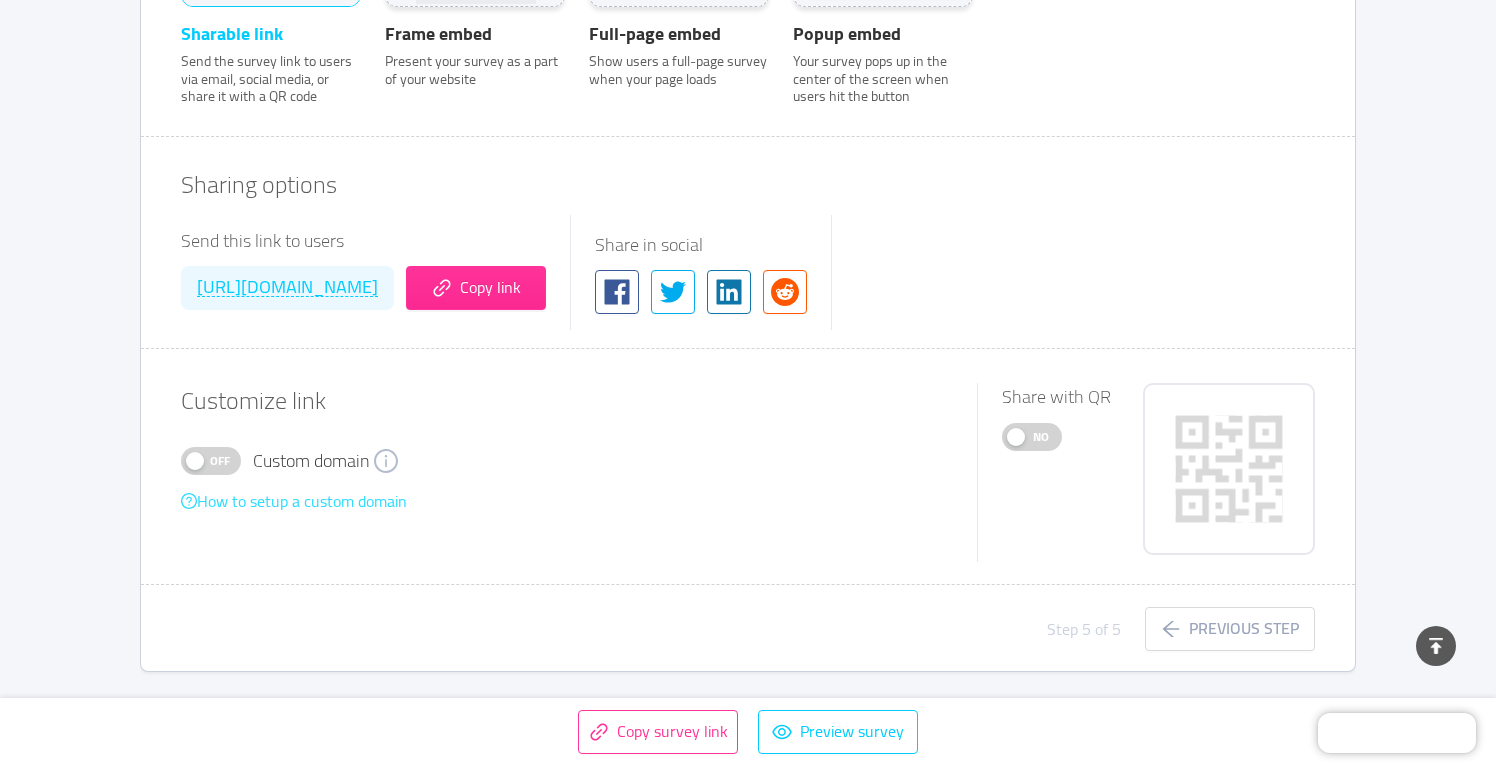 click on "How to setup a custom domain" at bounding box center (294, 501) 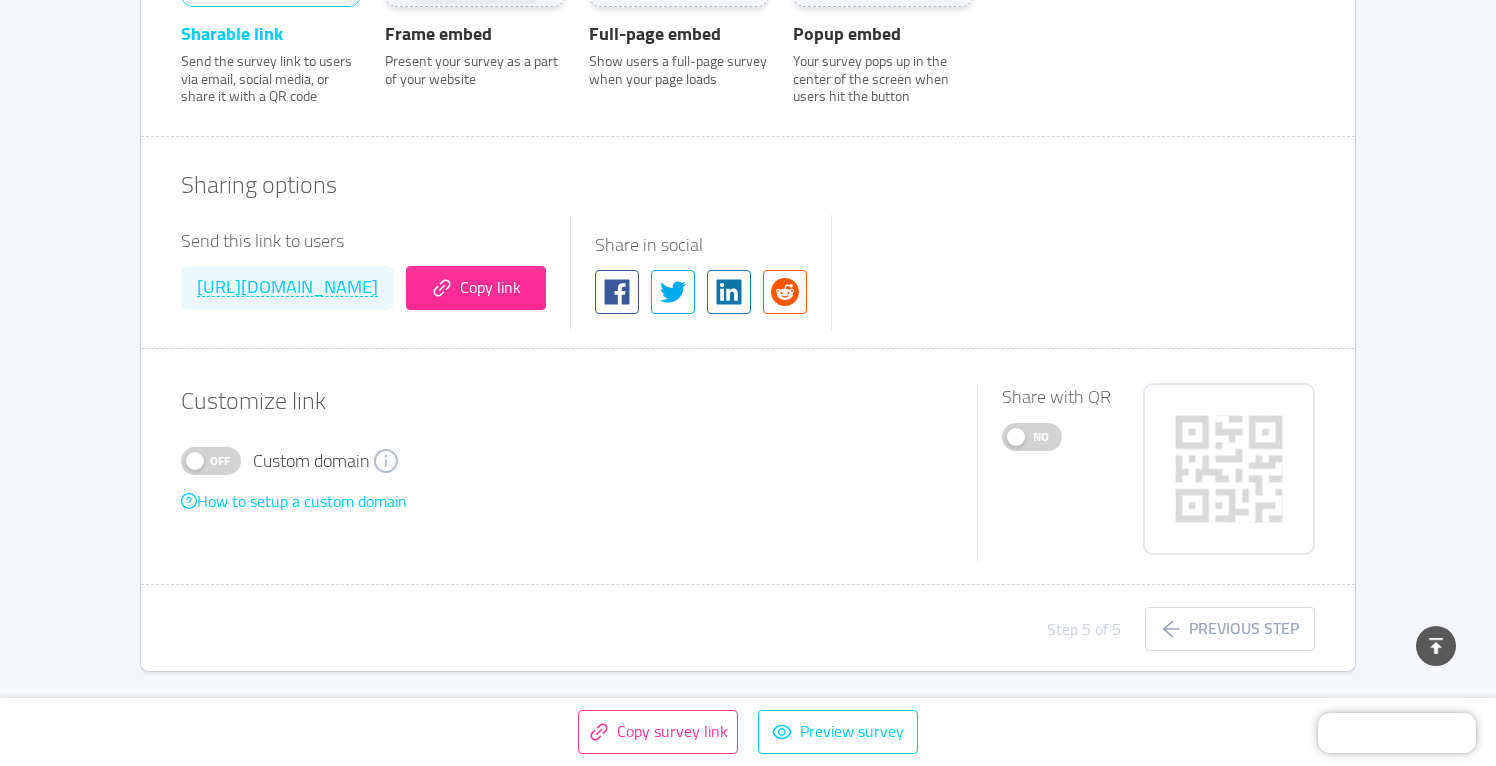 click on "Off" at bounding box center [220, 461] 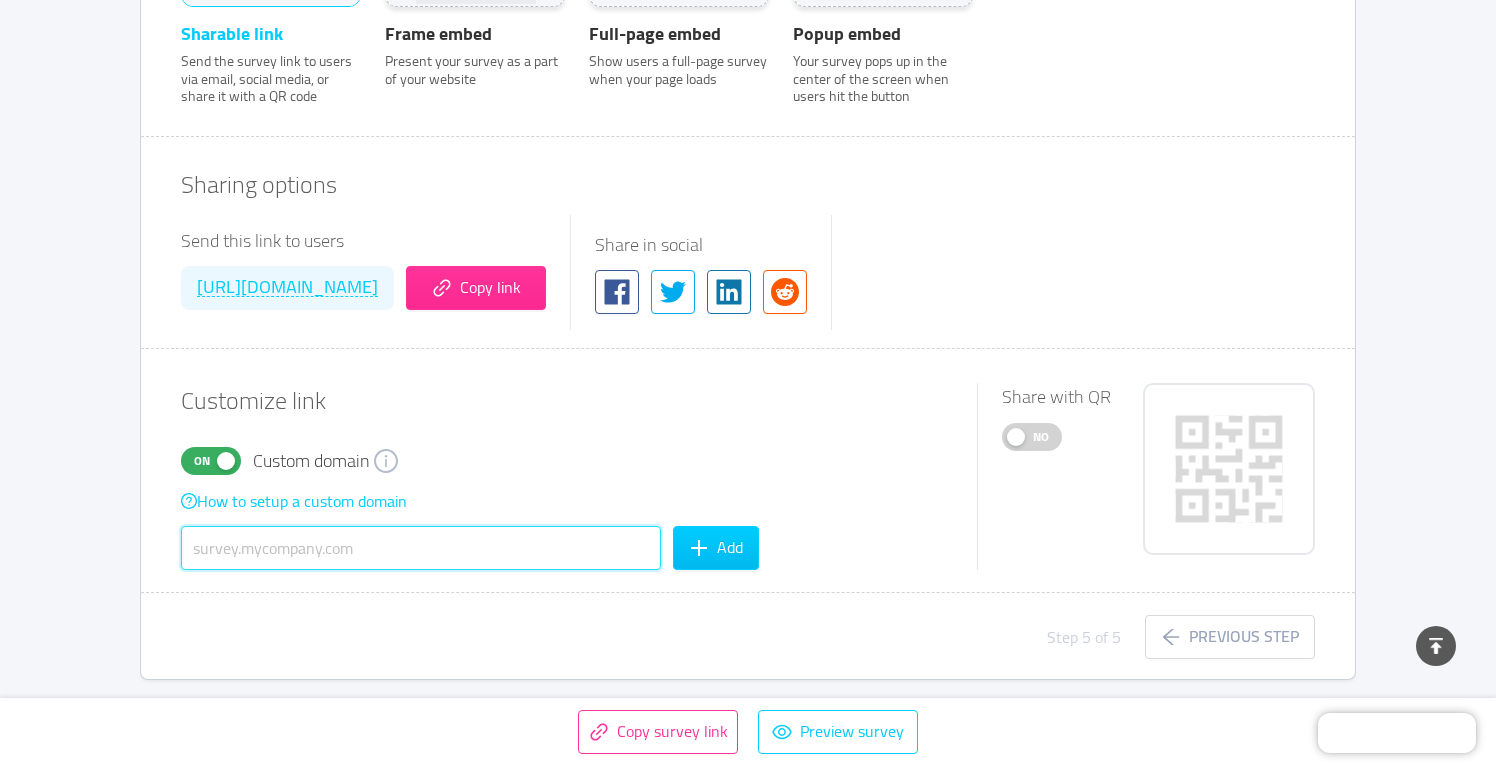 click at bounding box center [421, 548] 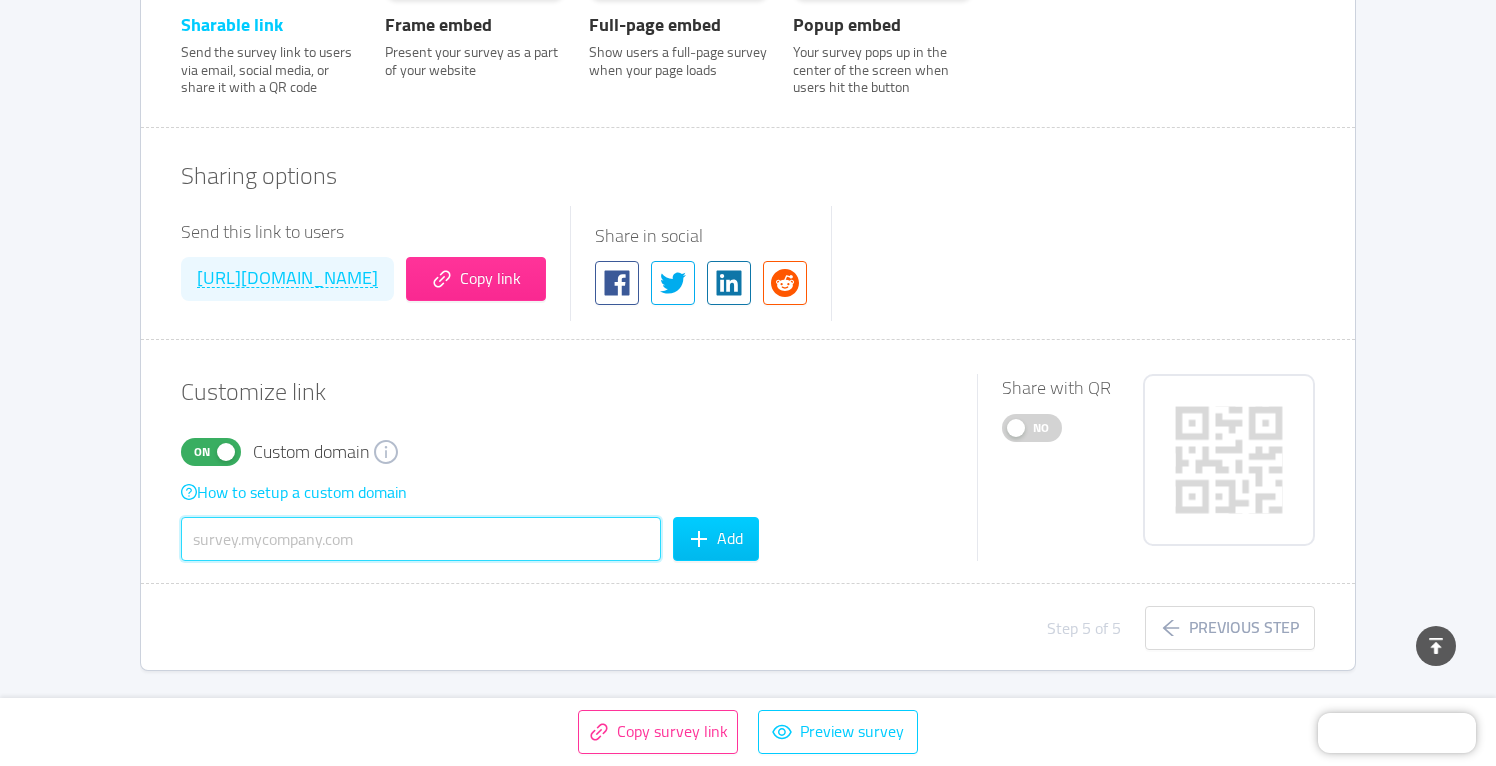 scroll, scrollTop: 950, scrollLeft: 0, axis: vertical 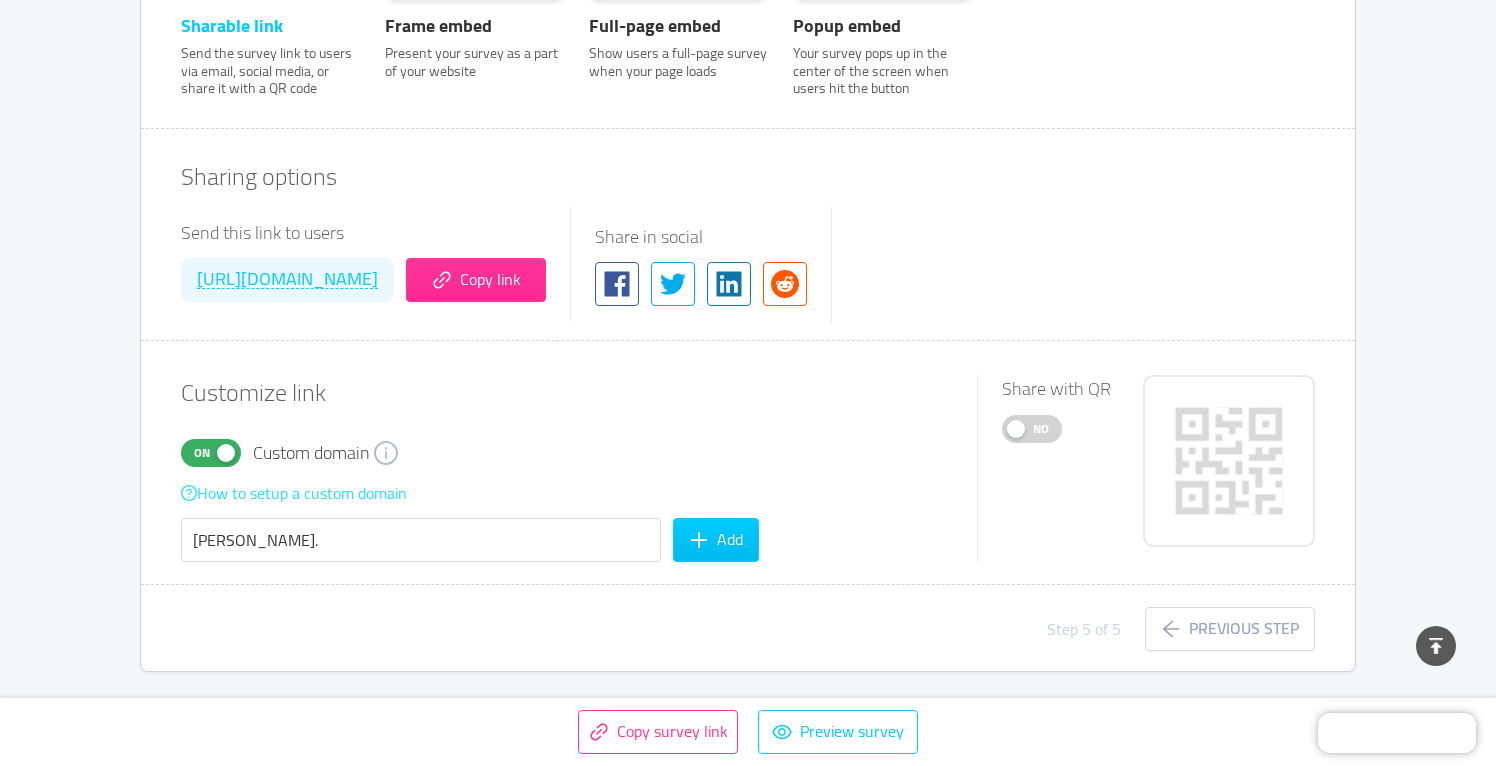 click on "How to setup a custom domain" at bounding box center [294, 493] 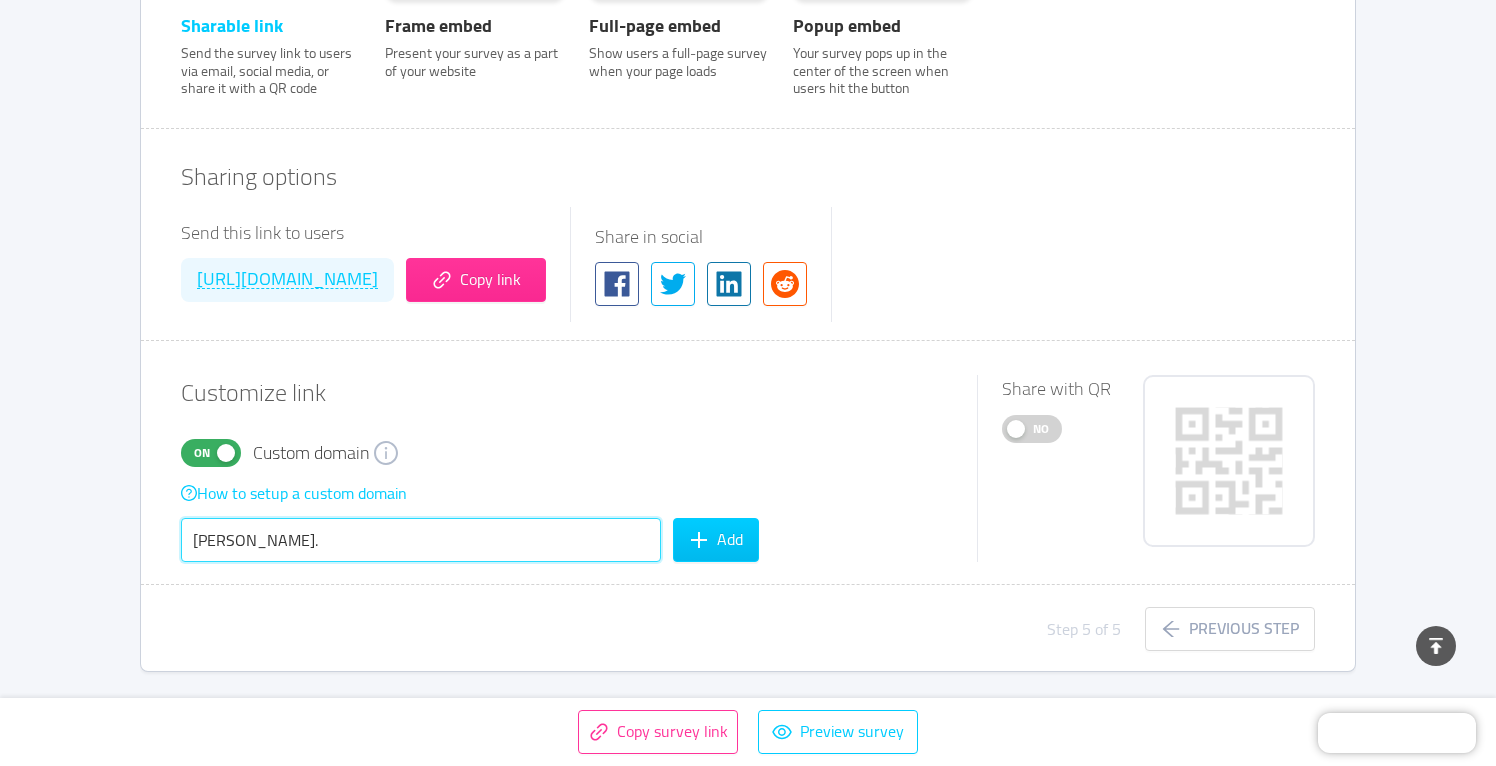 click on "[PERSON_NAME]." at bounding box center [421, 540] 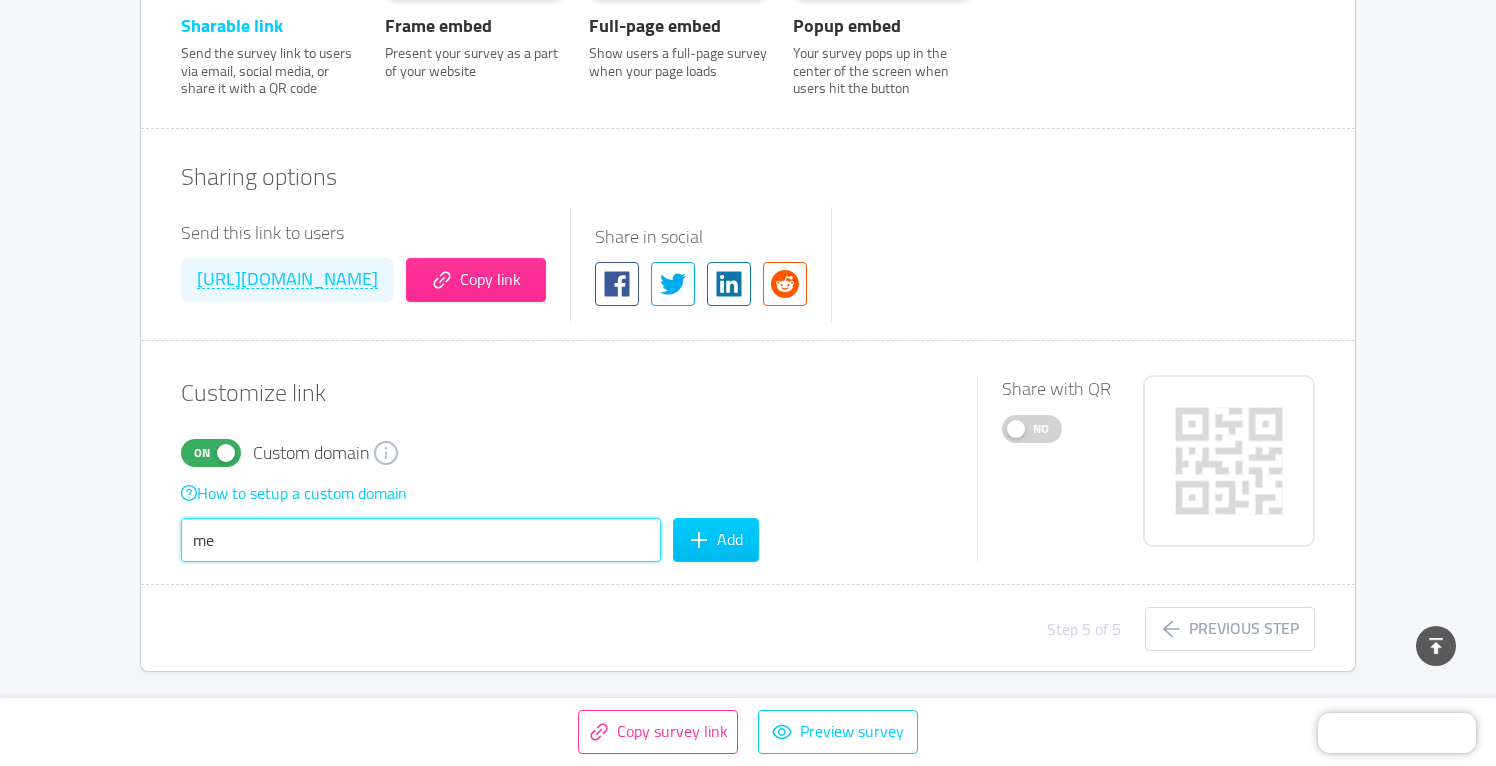 type on "m" 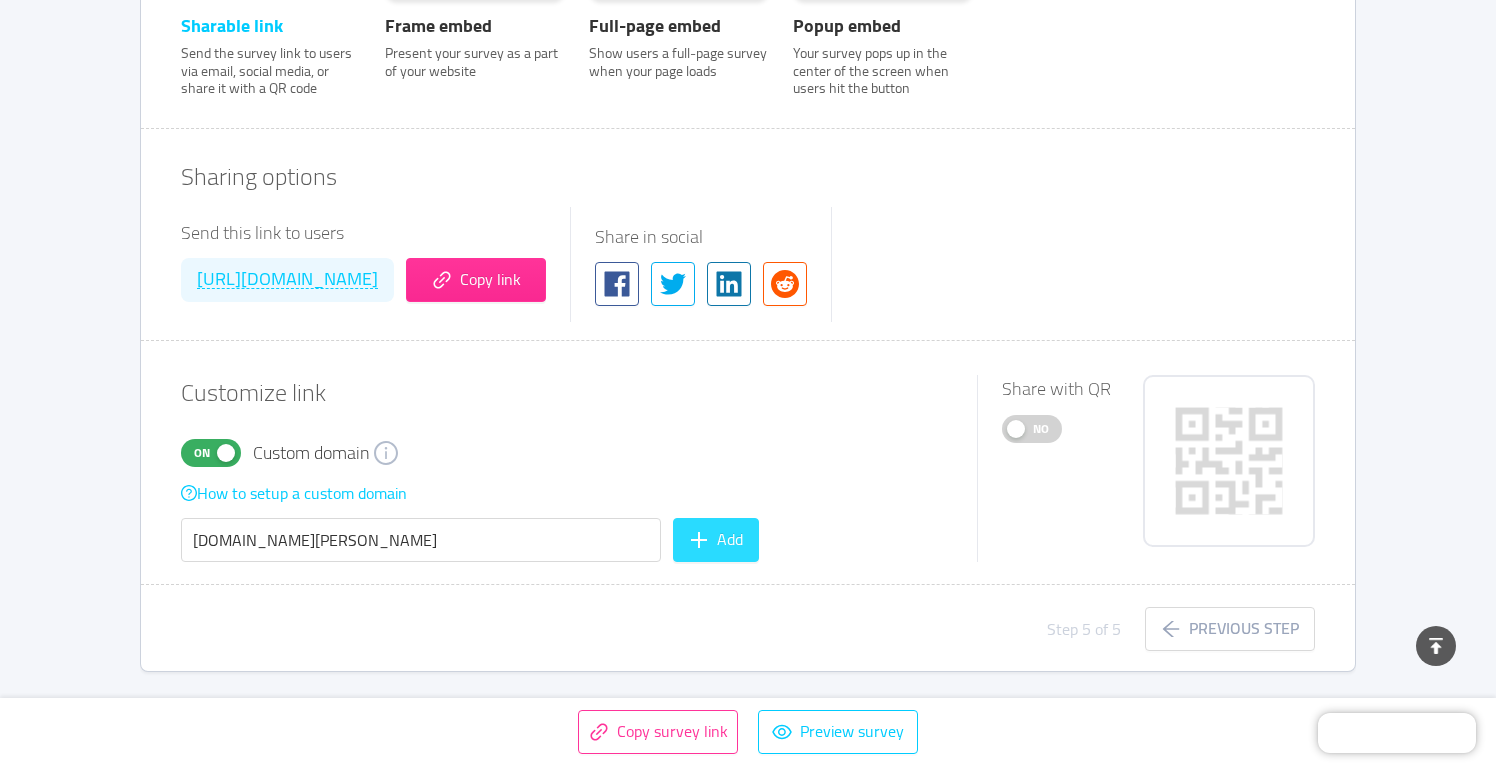 click on "Add" at bounding box center [716, 540] 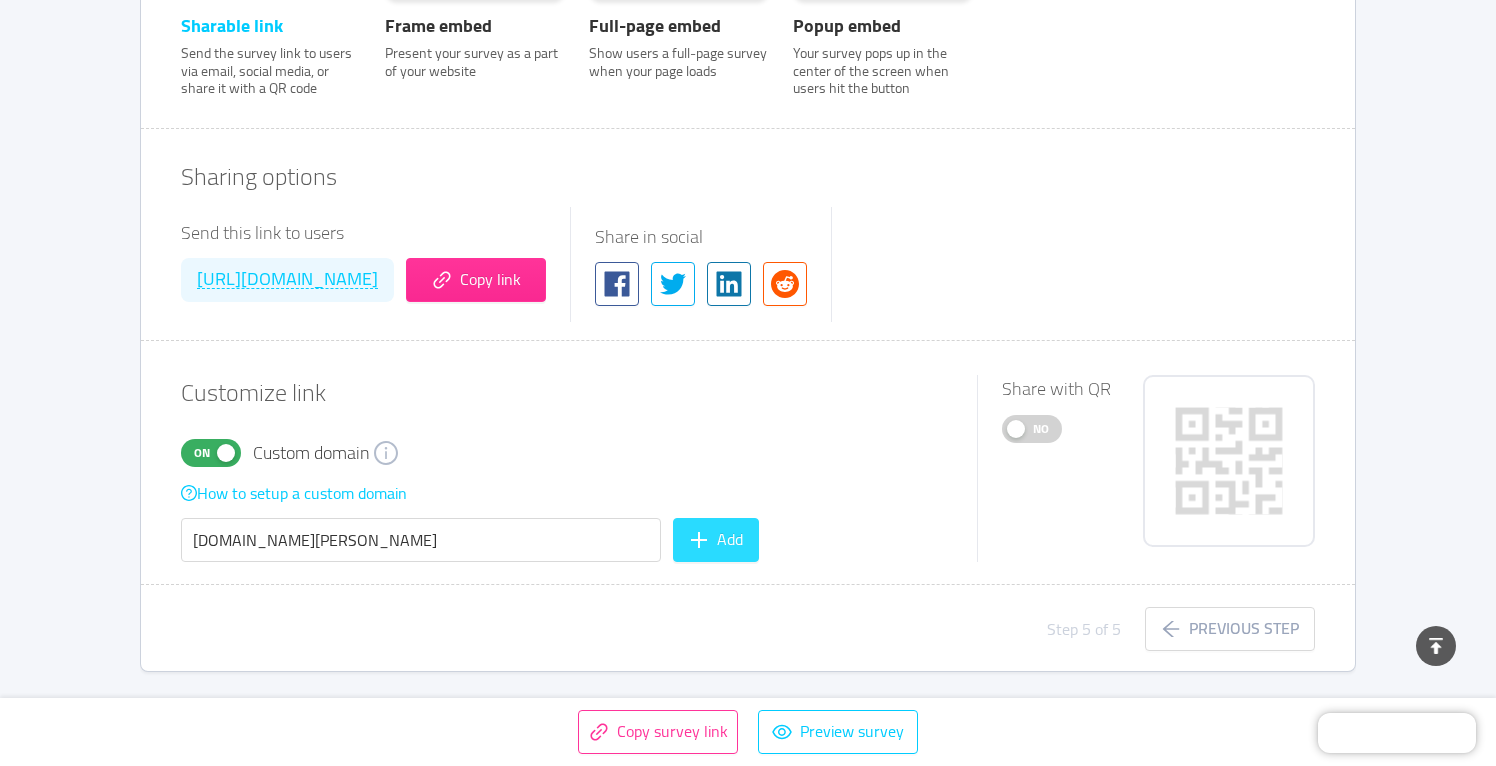 click on "Add" at bounding box center (716, 540) 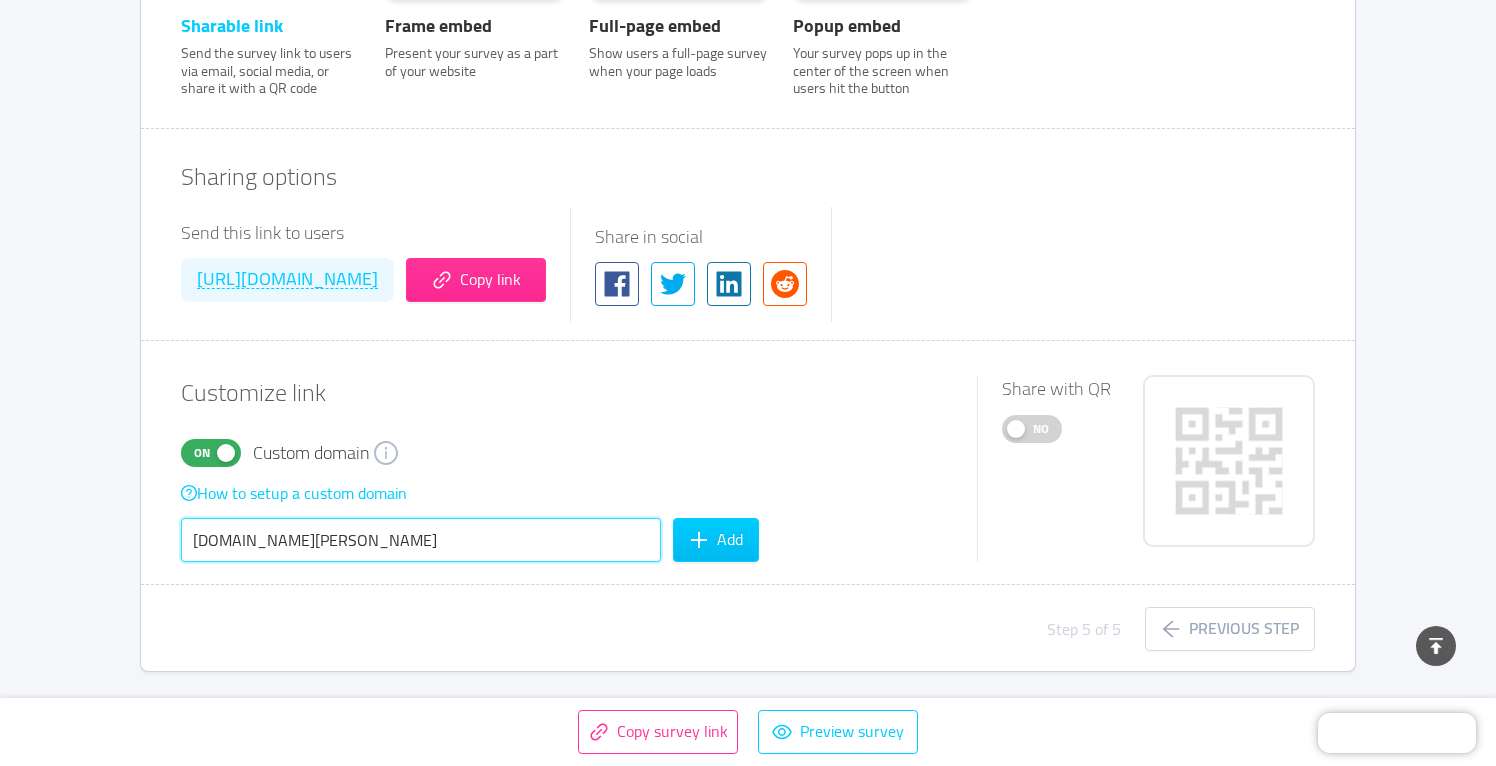 drag, startPoint x: 327, startPoint y: 537, endPoint x: 419, endPoint y: 559, distance: 94.59387 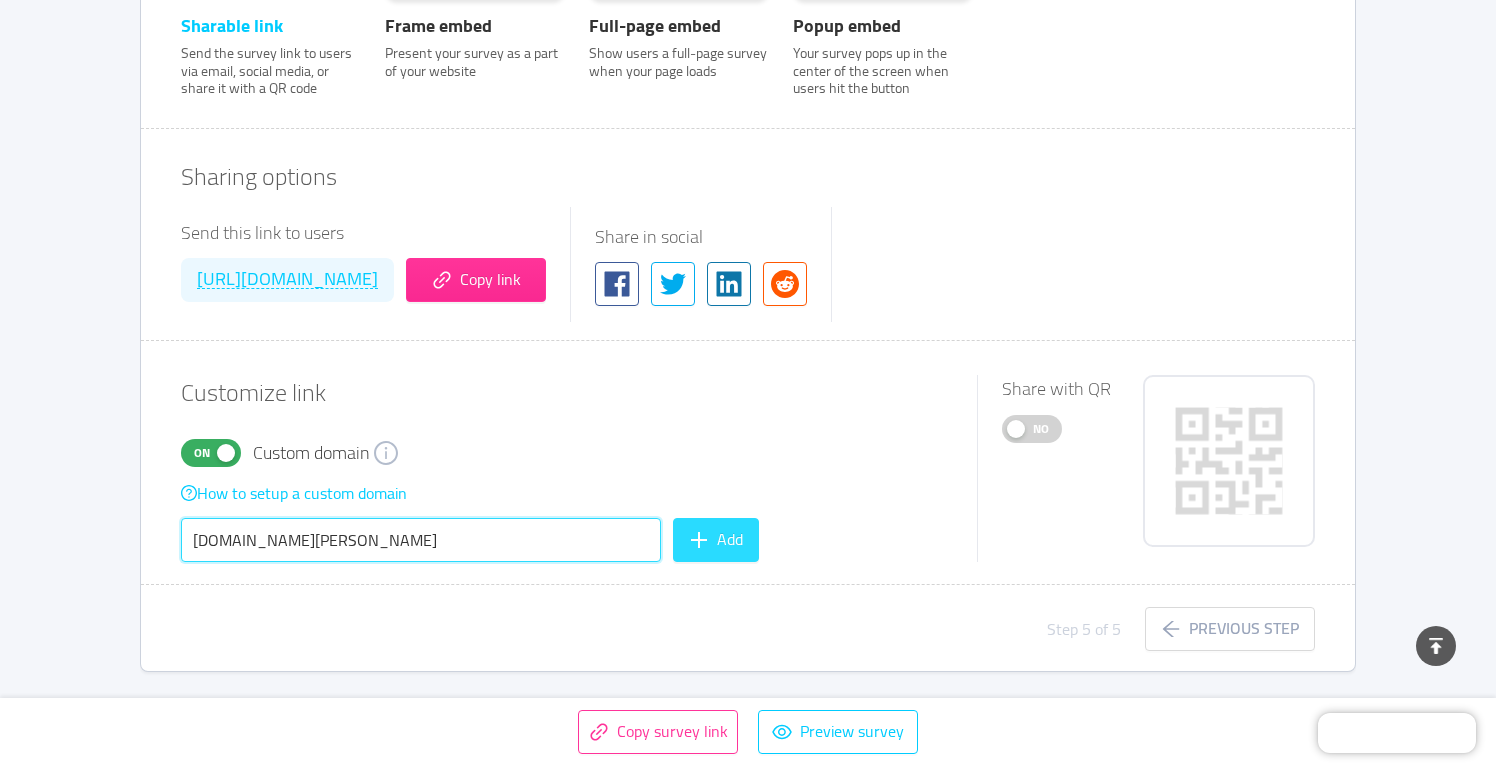 type on "[DOMAIN_NAME][PERSON_NAME]" 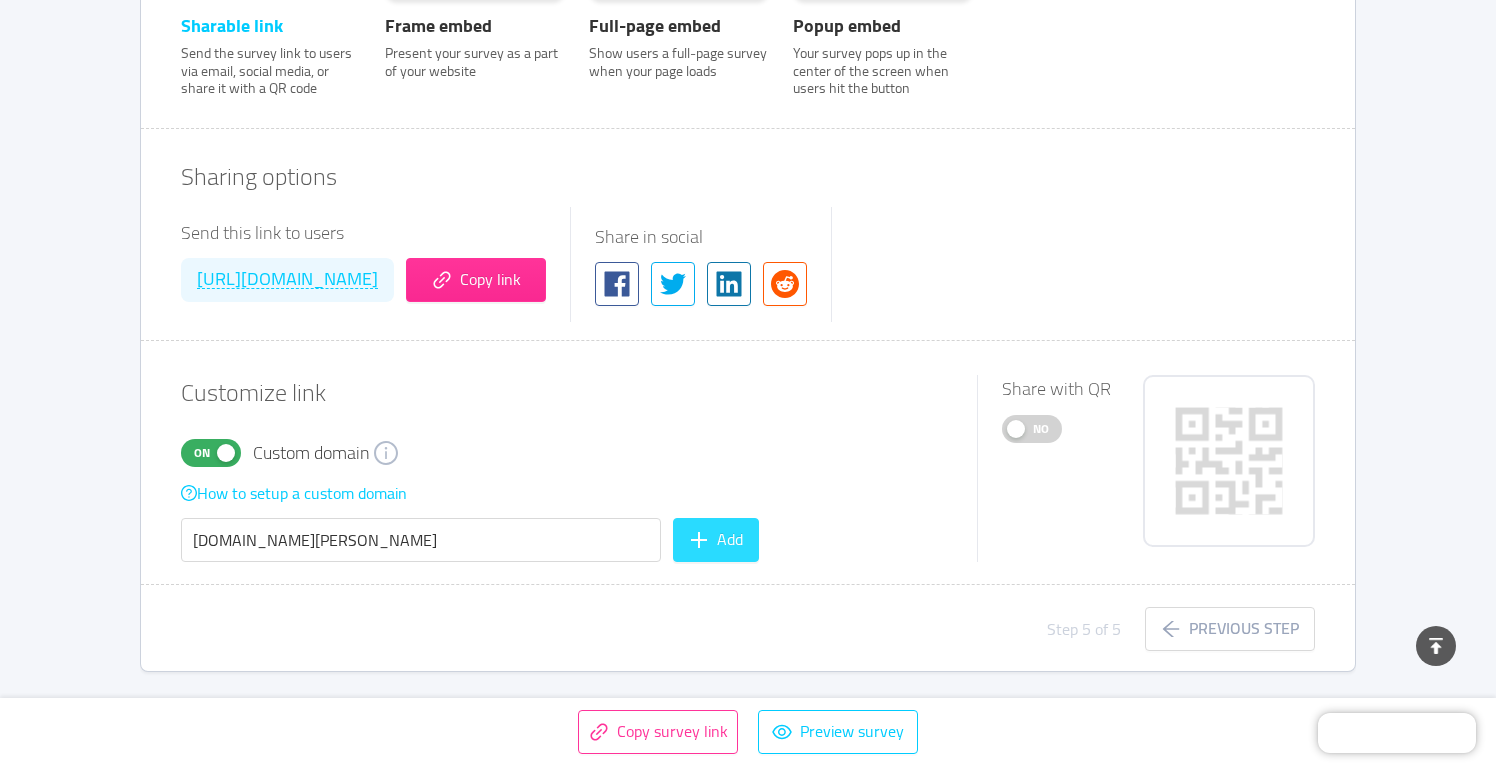 click on "Add" at bounding box center (716, 540) 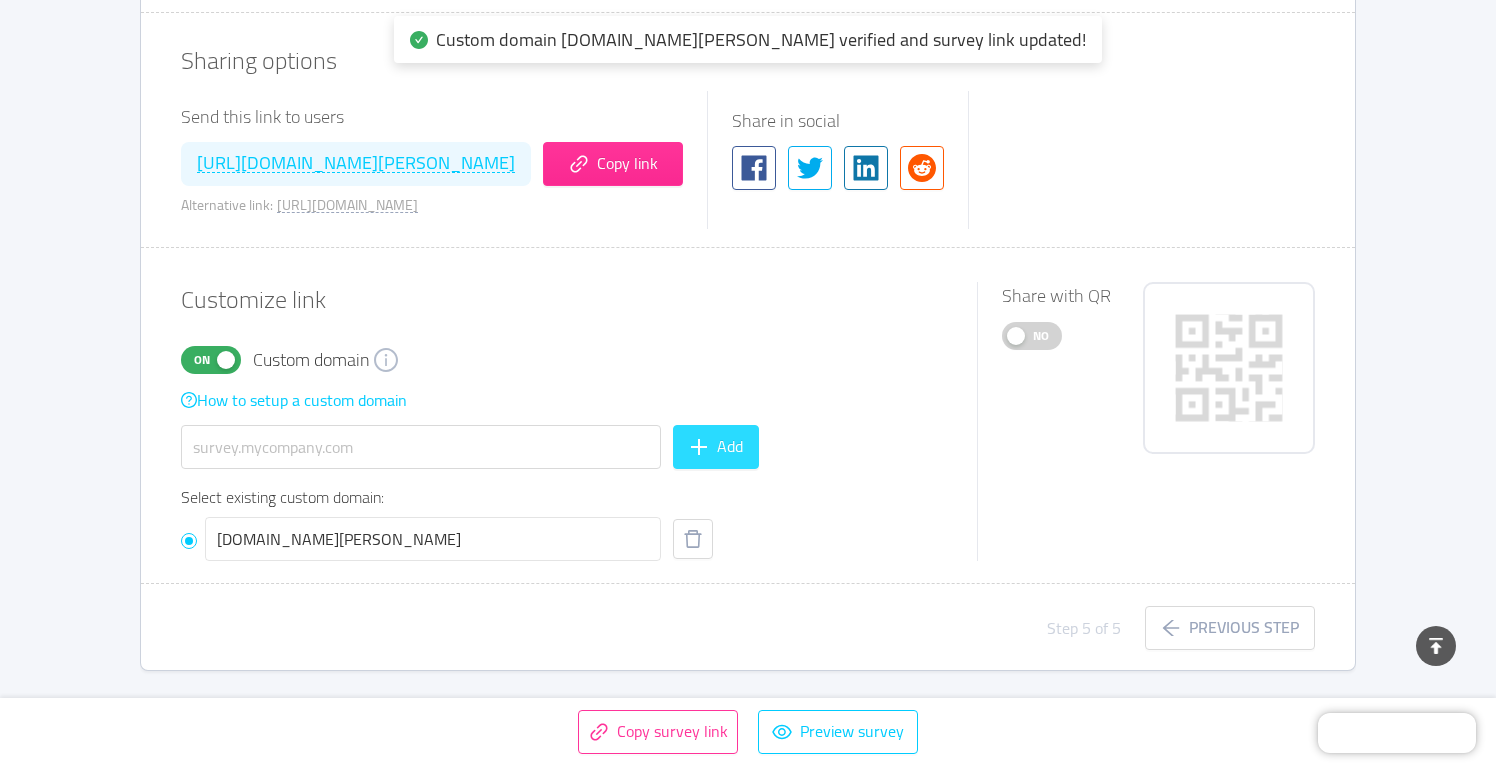 scroll, scrollTop: 1065, scrollLeft: 0, axis: vertical 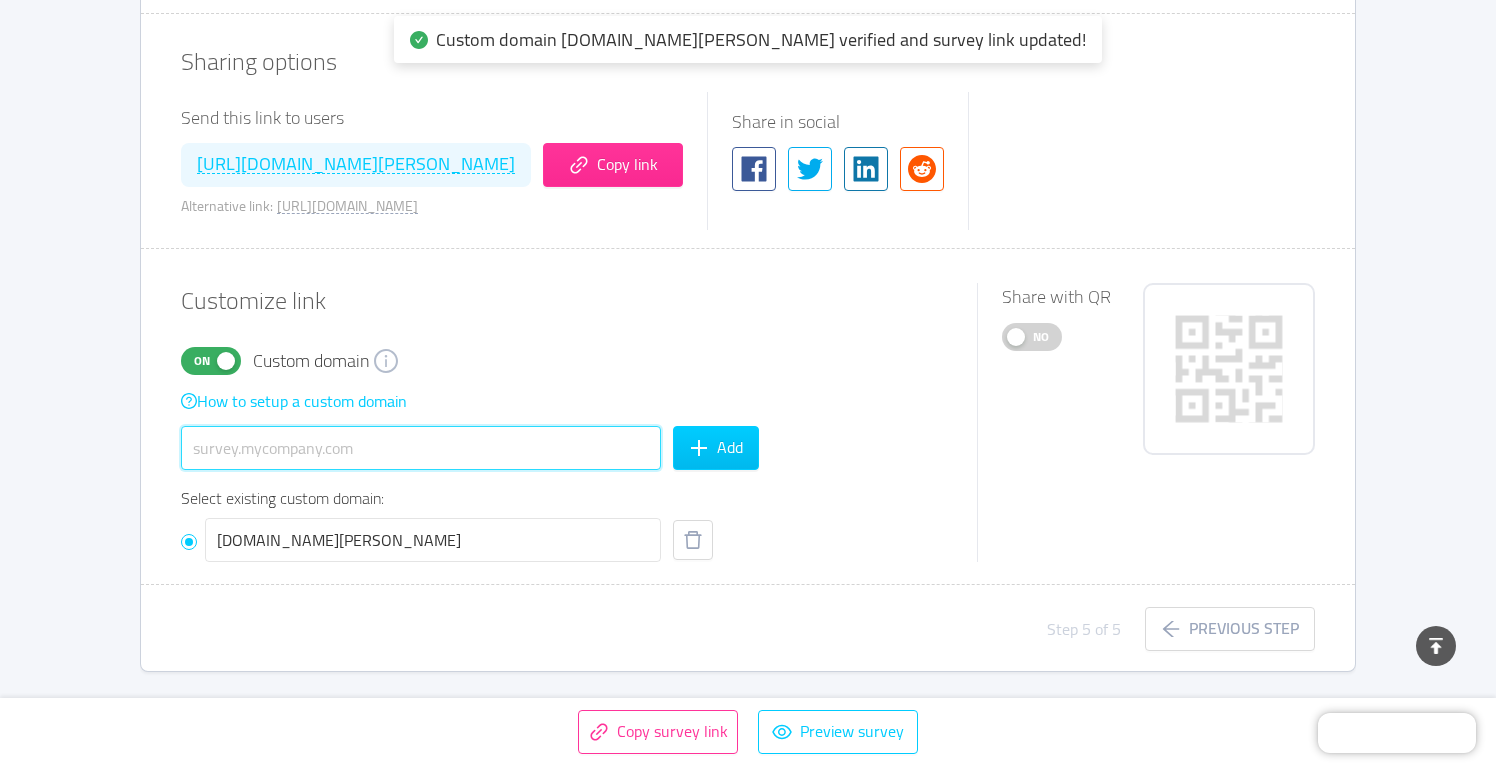 click at bounding box center (421, 448) 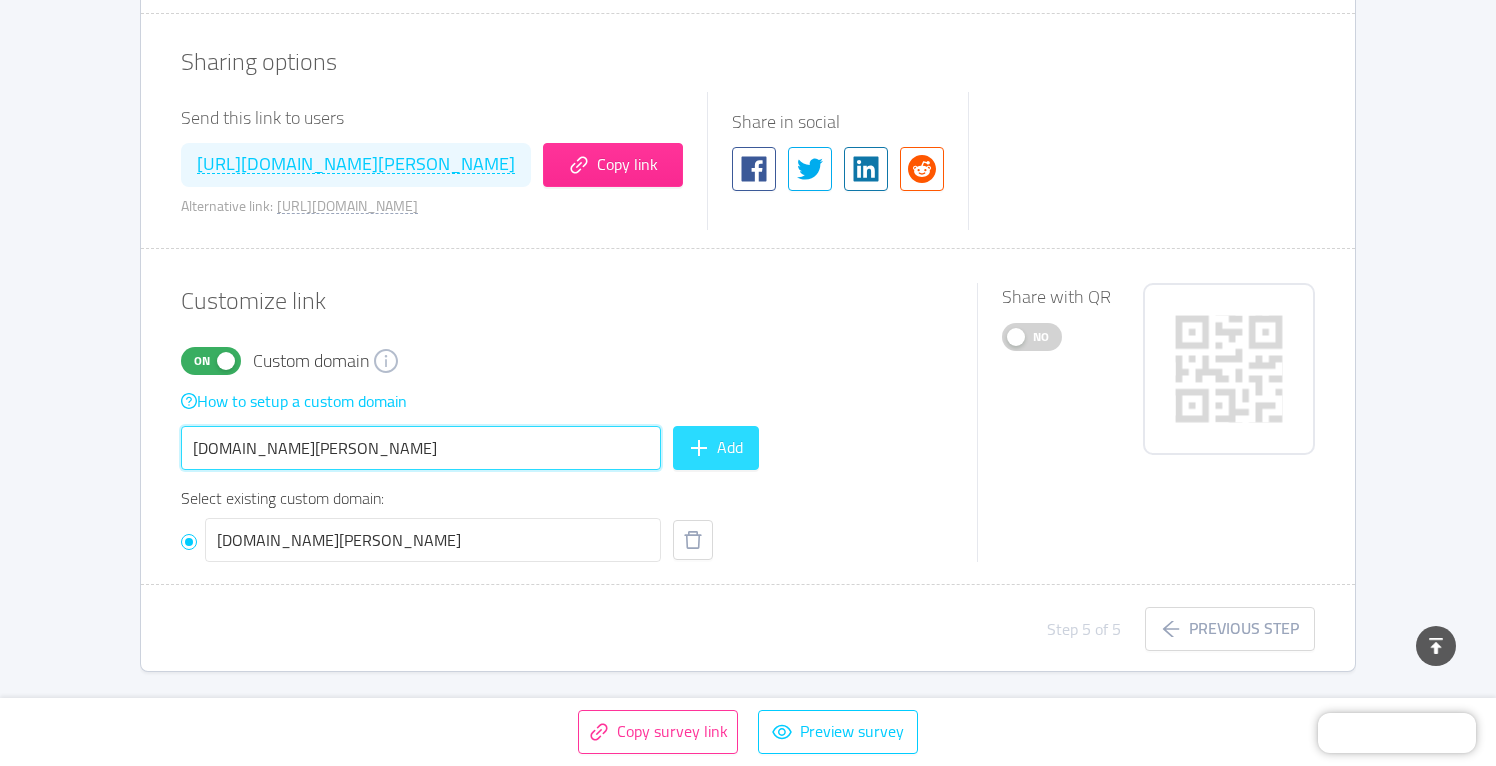 type on "[DOMAIN_NAME][PERSON_NAME]" 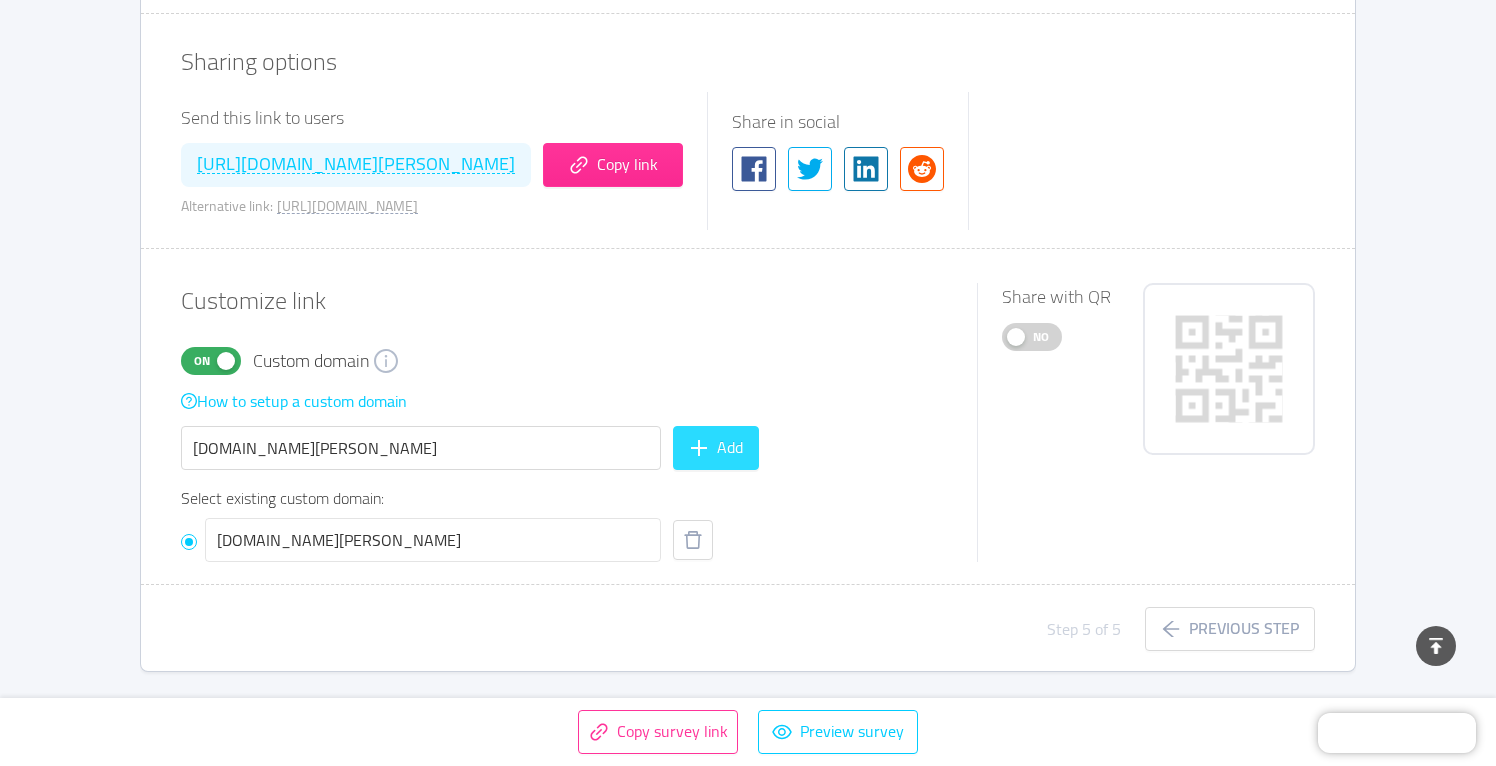 click on "Add" at bounding box center [716, 448] 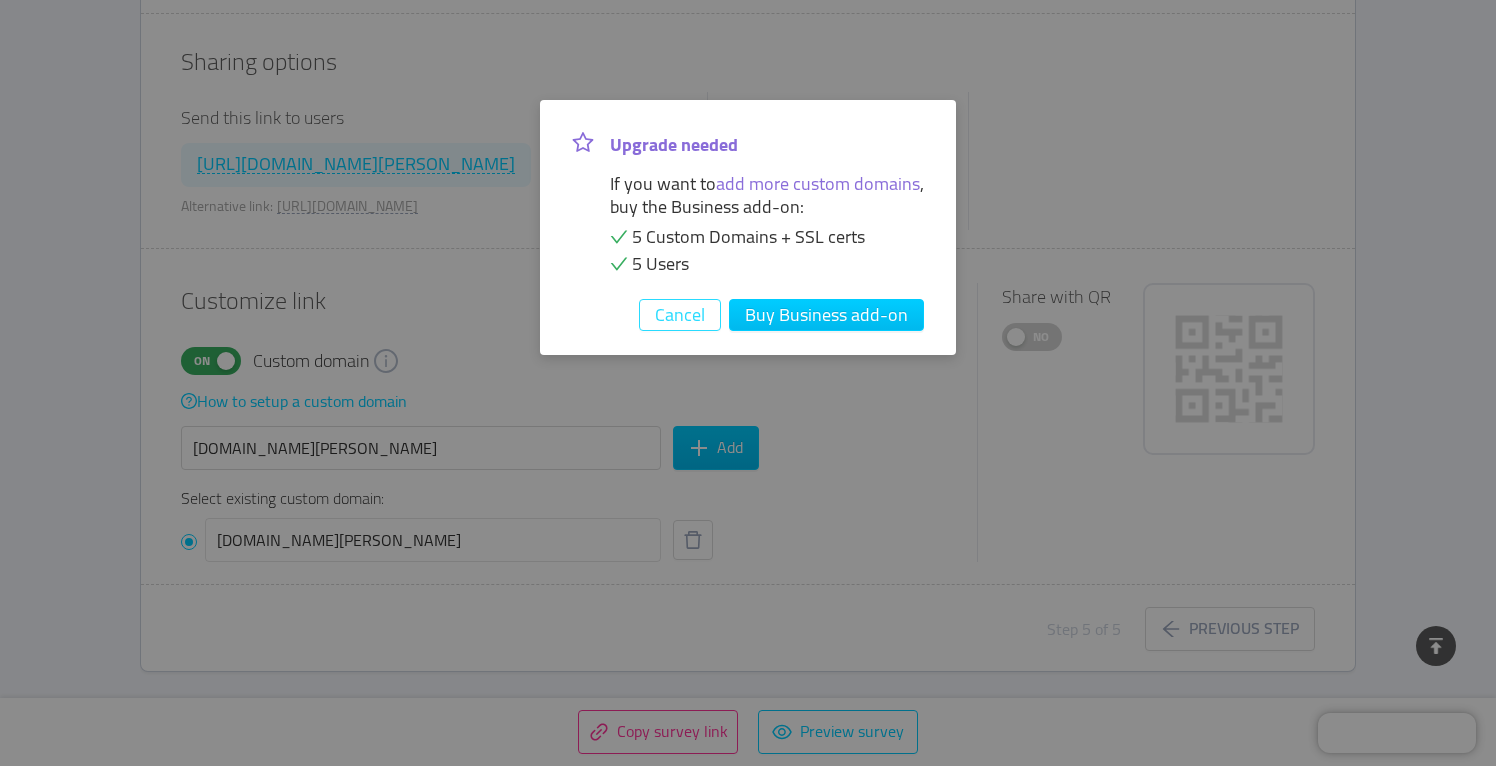 click on "Cancel" at bounding box center (680, 315) 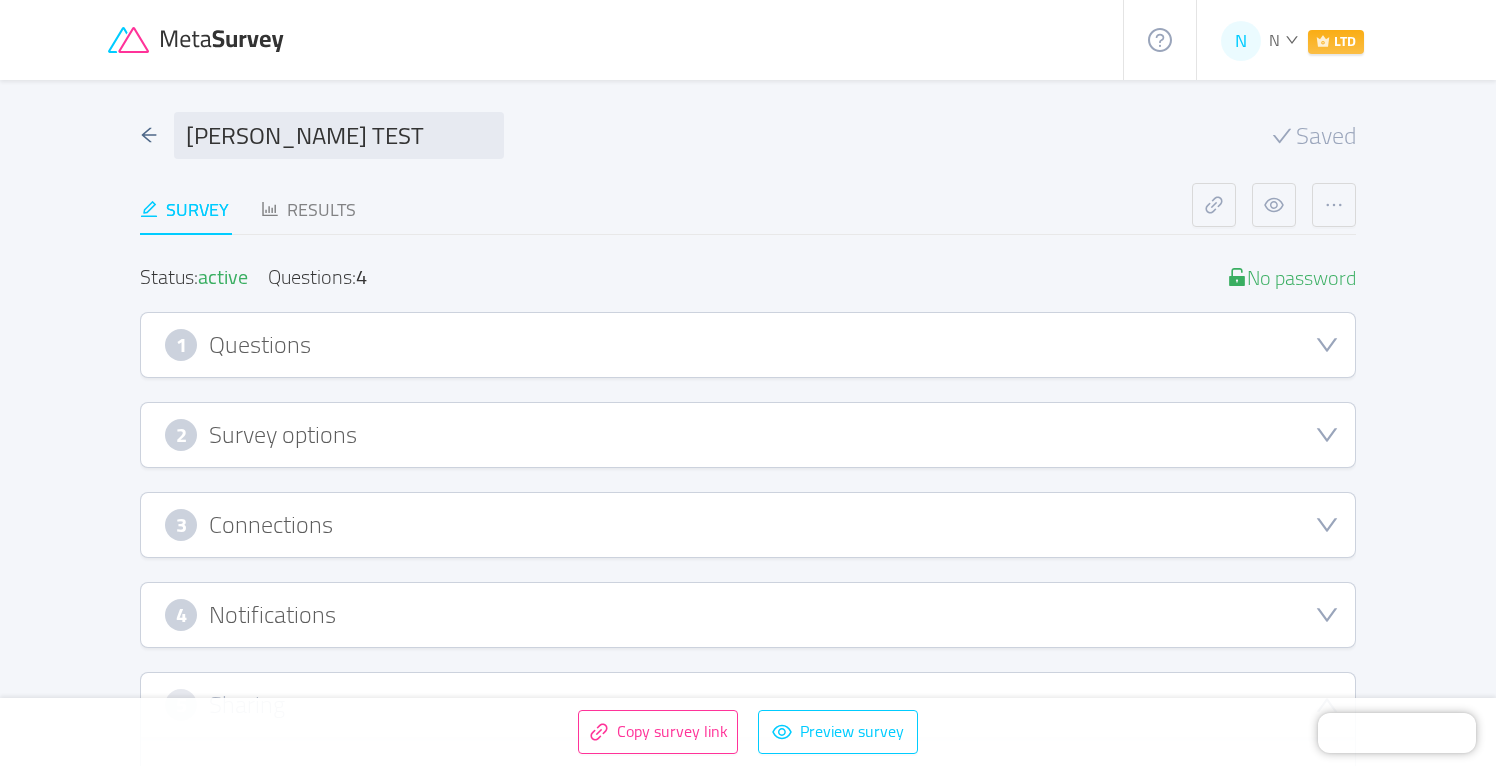 scroll, scrollTop: 0, scrollLeft: 0, axis: both 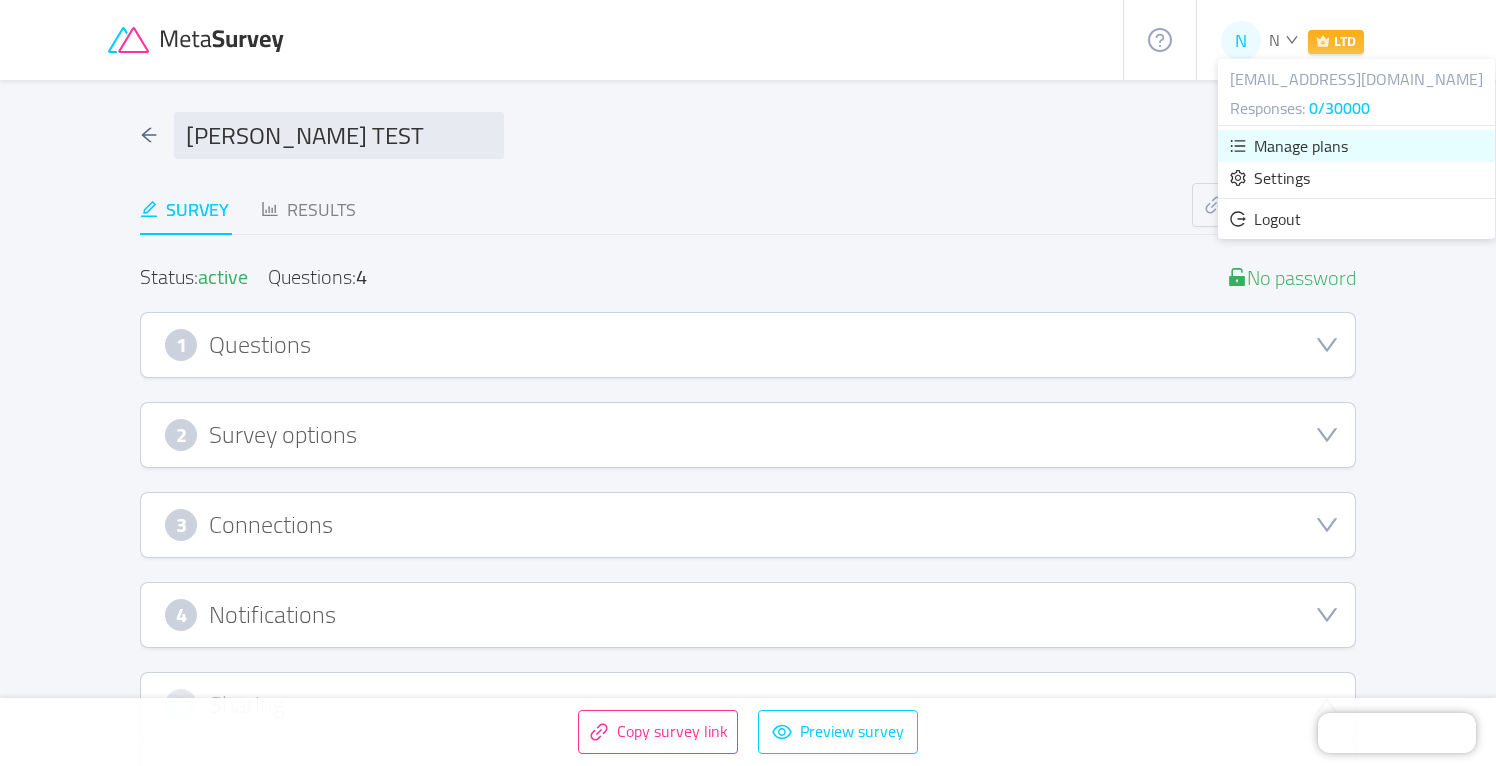 click on "Manage plans" at bounding box center [1301, 146] 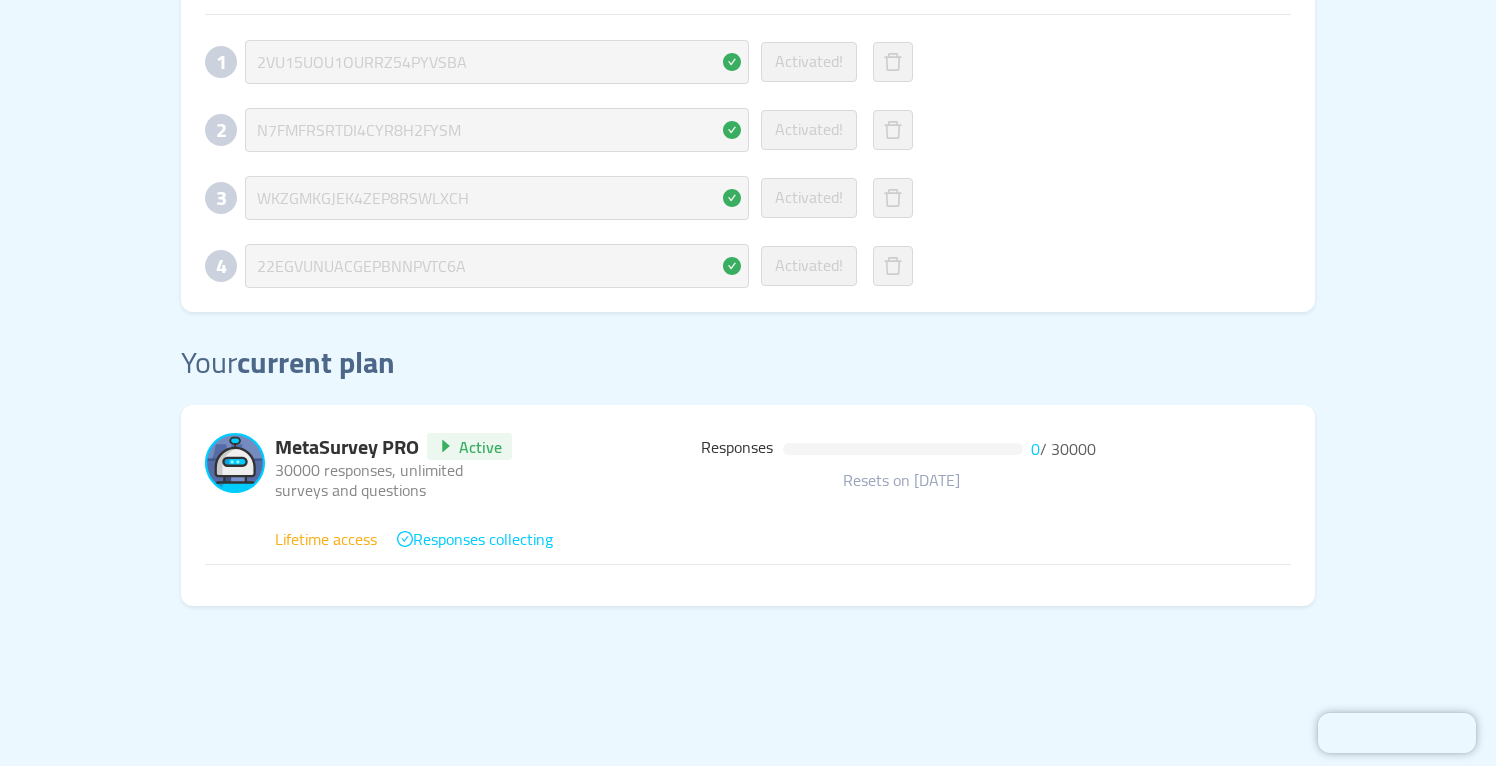scroll, scrollTop: 291, scrollLeft: 0, axis: vertical 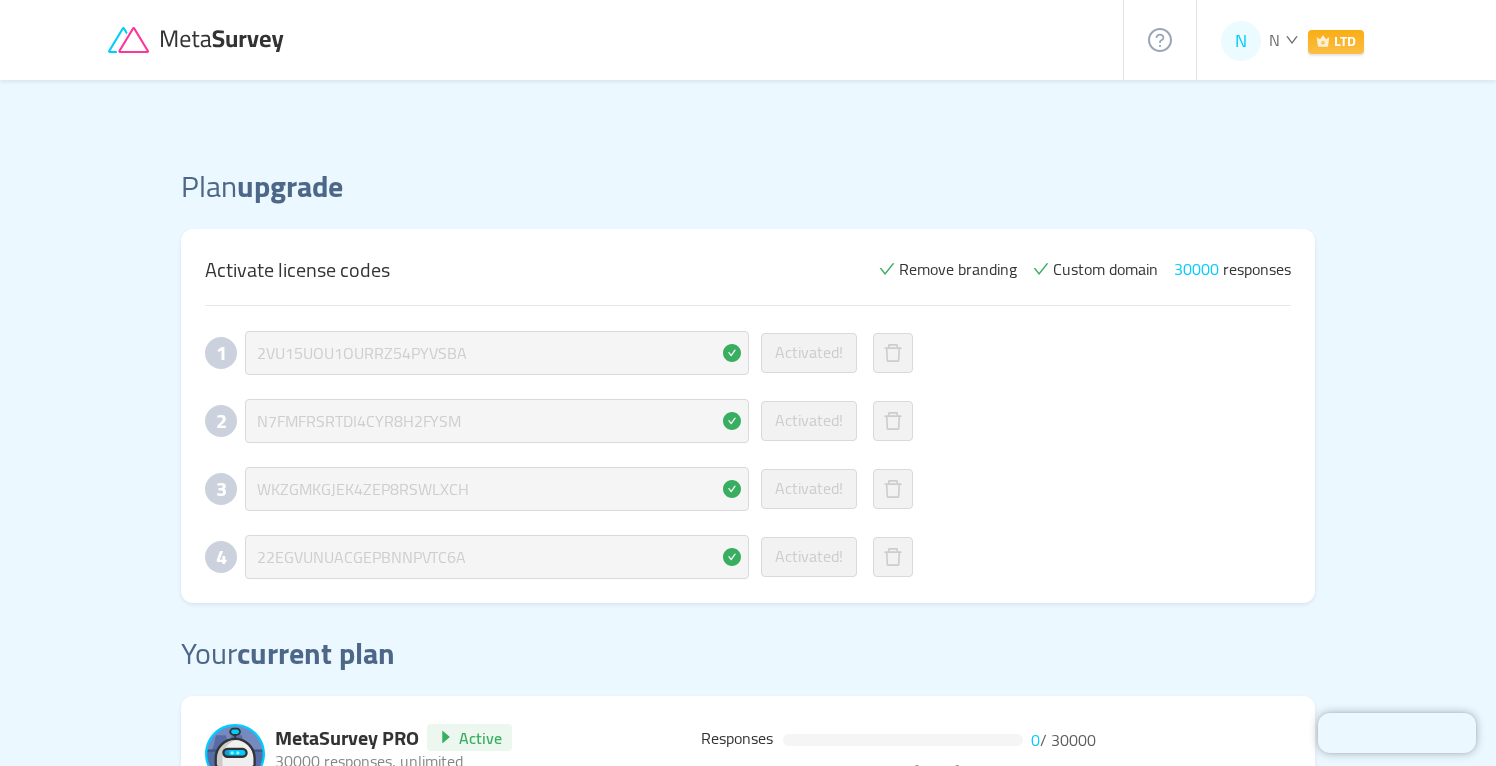click 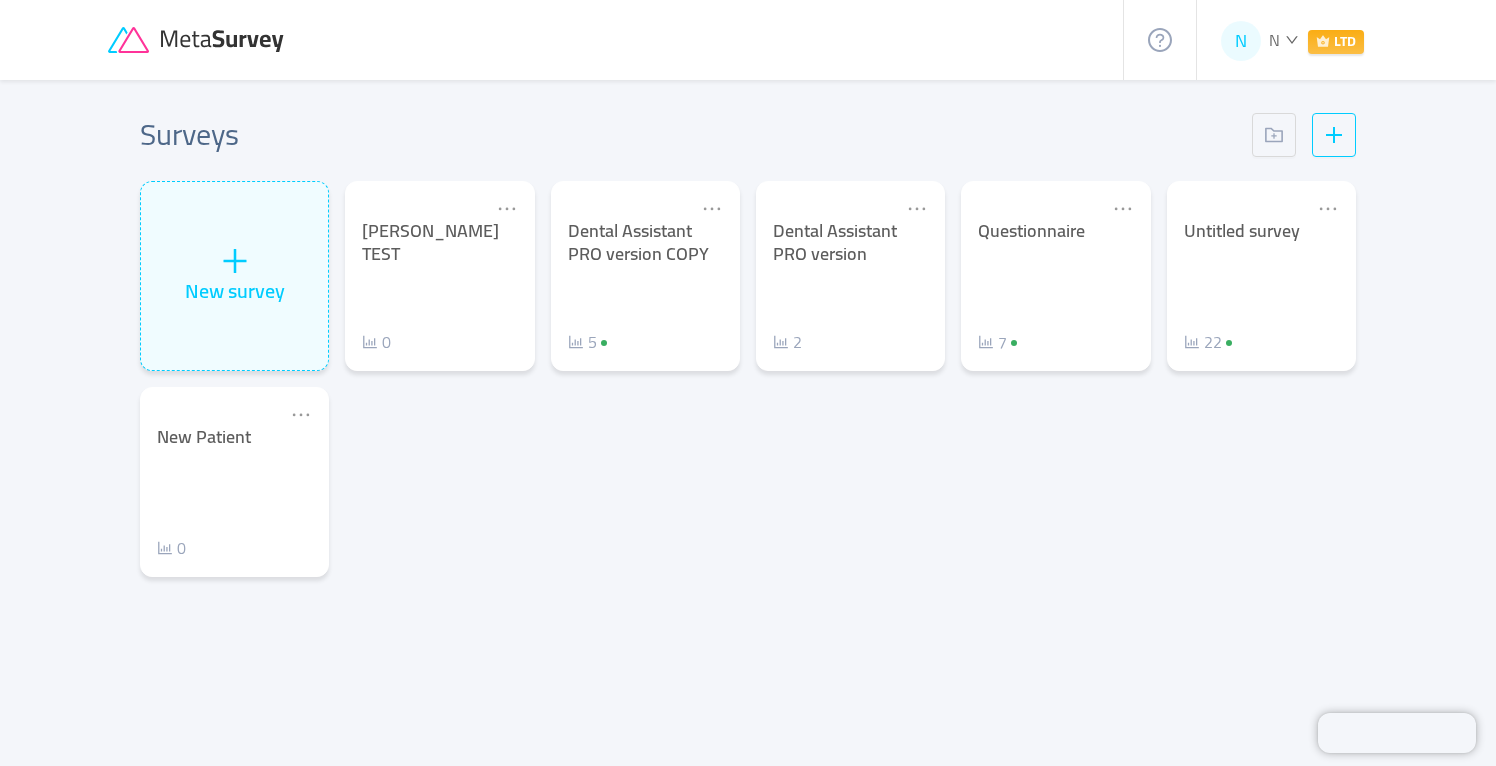 scroll, scrollTop: 0, scrollLeft: 0, axis: both 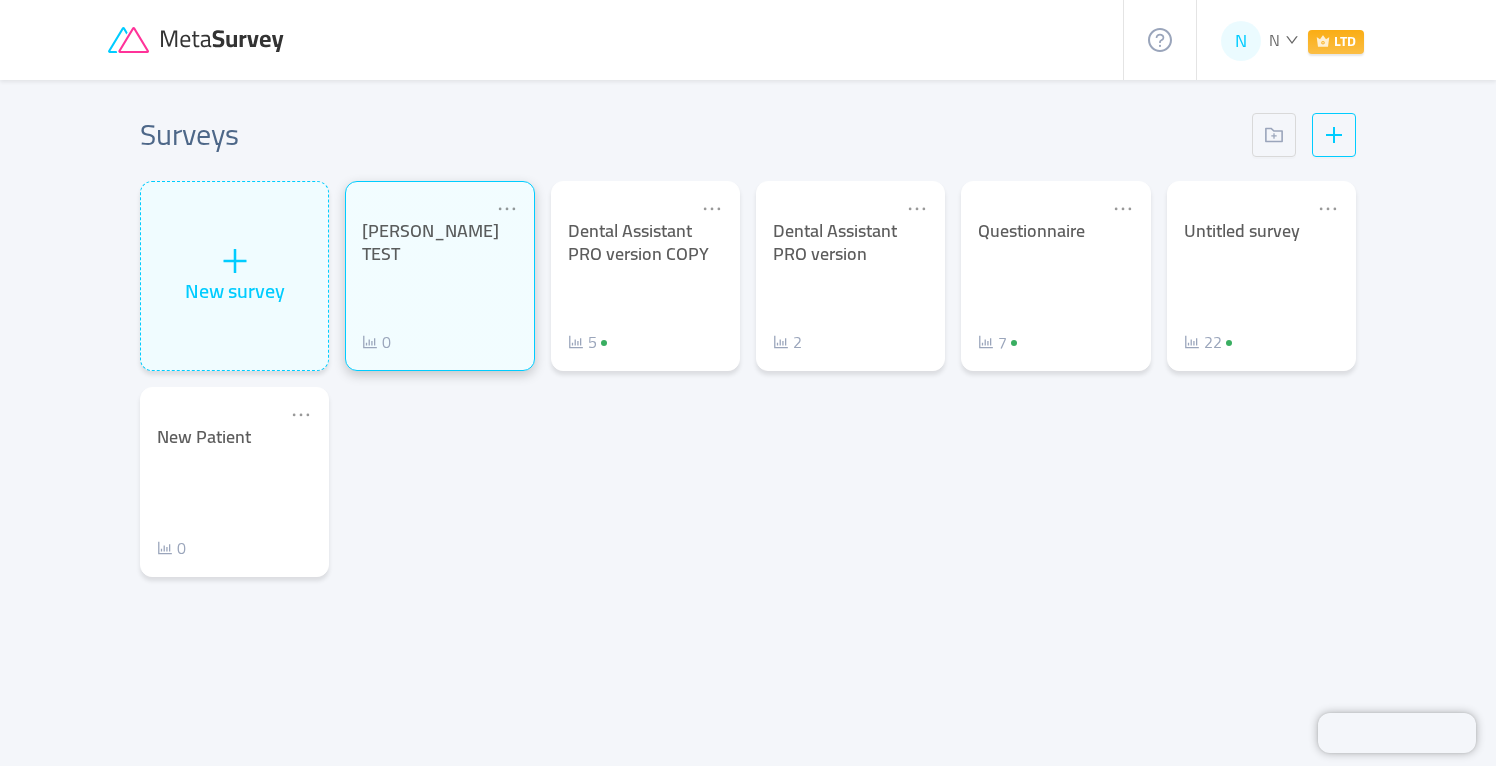 click on "[PERSON_NAME] TEST  0" at bounding box center [439, 287] 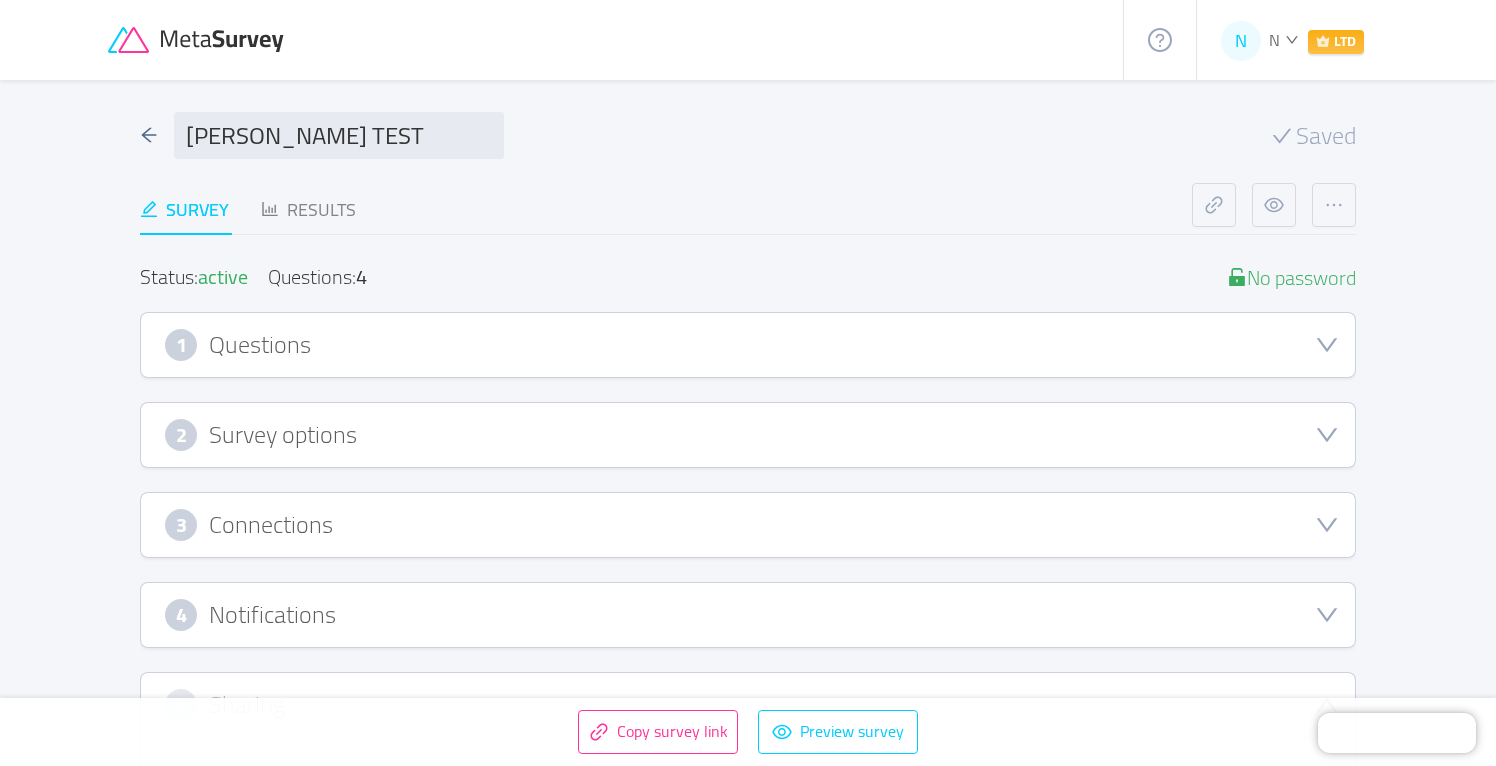 click on "1  Questions" at bounding box center (748, 345) 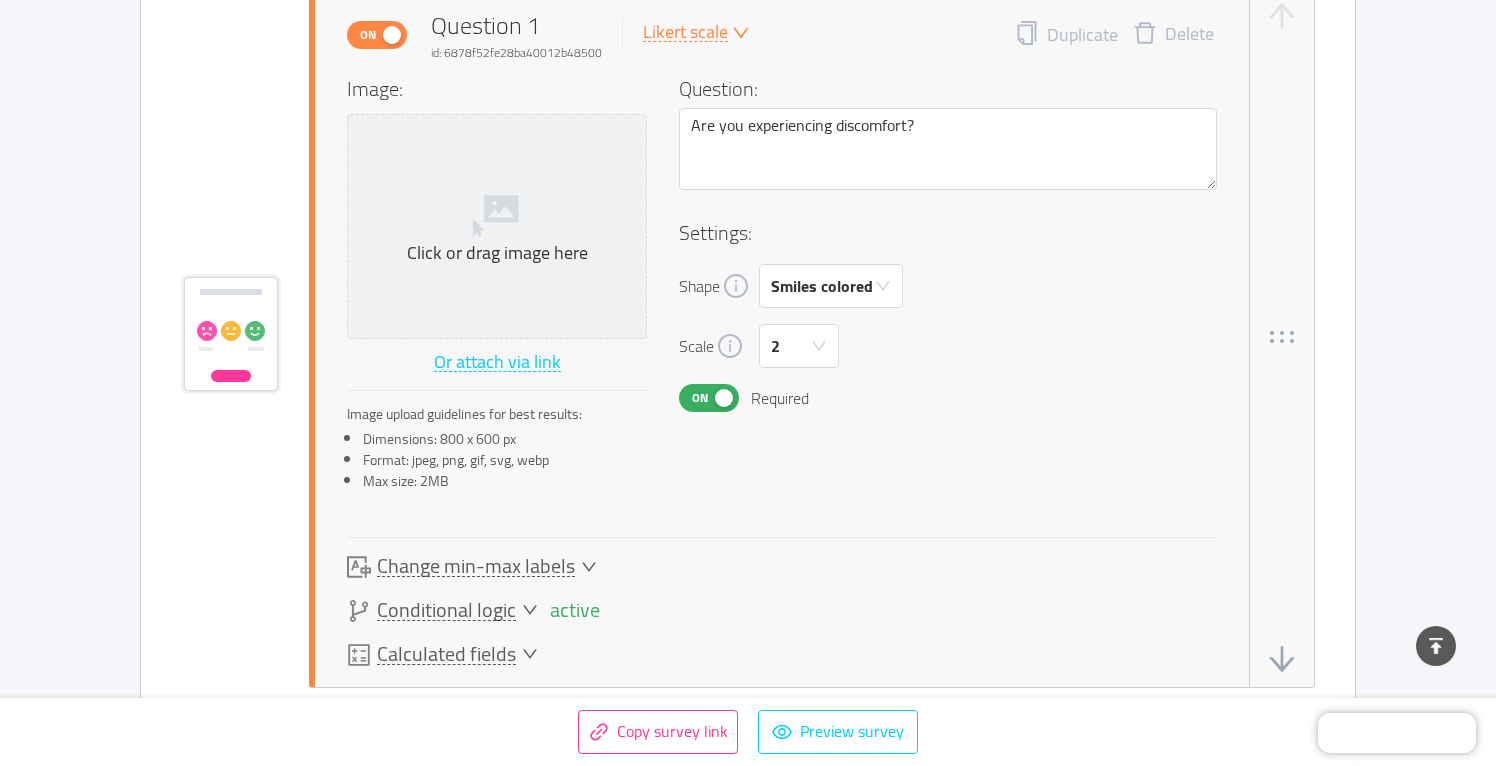 scroll, scrollTop: 1101, scrollLeft: 0, axis: vertical 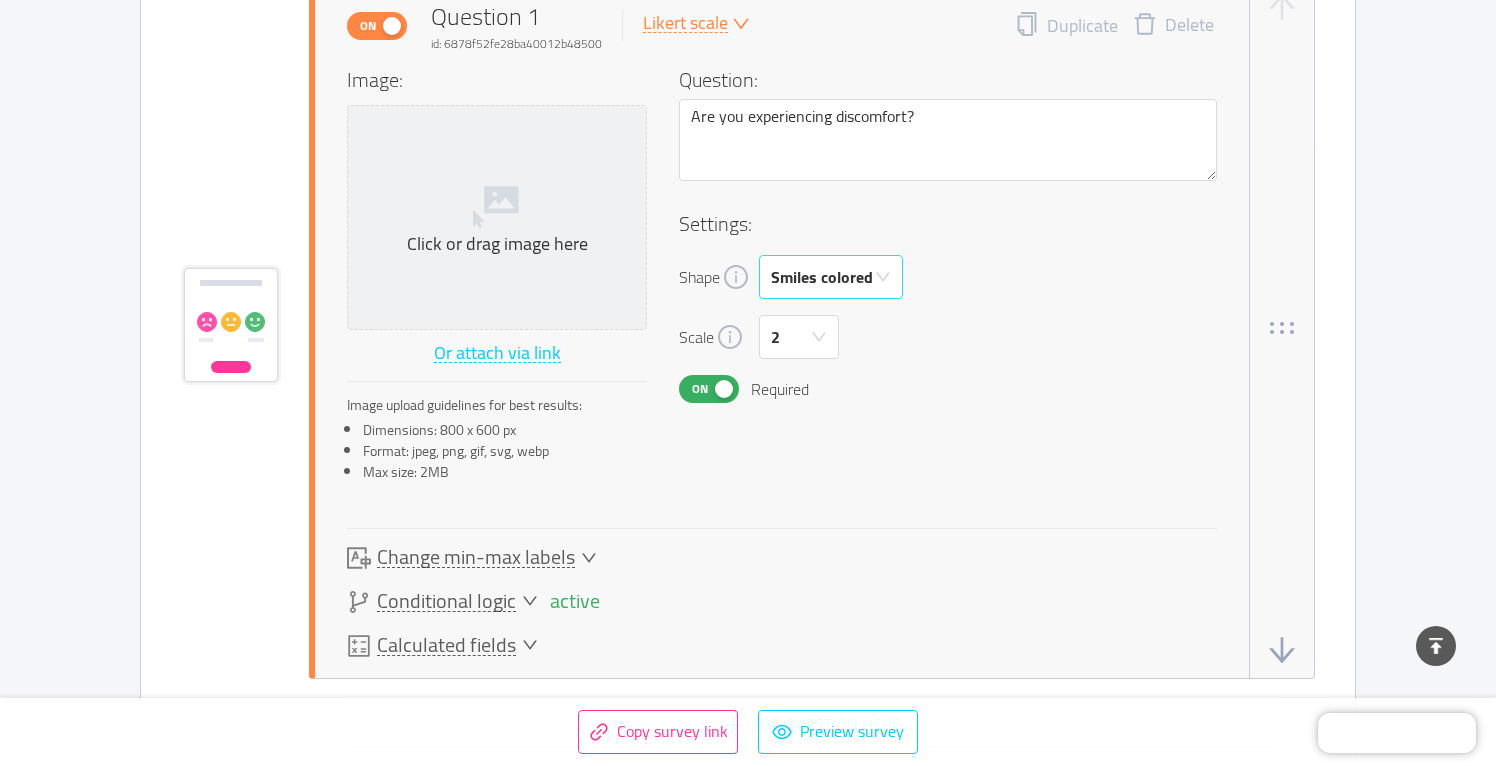 click on "Smiles colored" at bounding box center [824, 277] 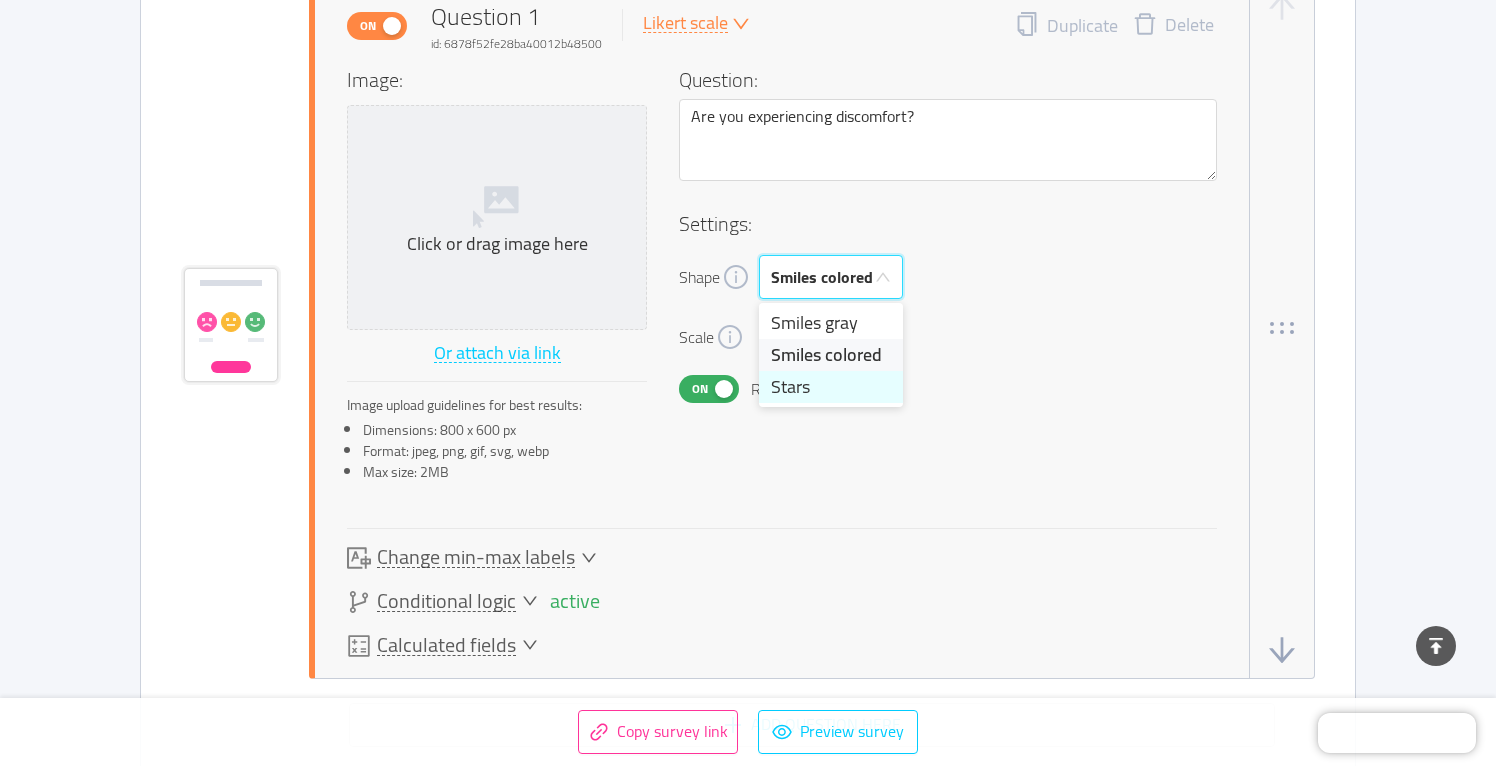 click on "Stars" at bounding box center (831, 387) 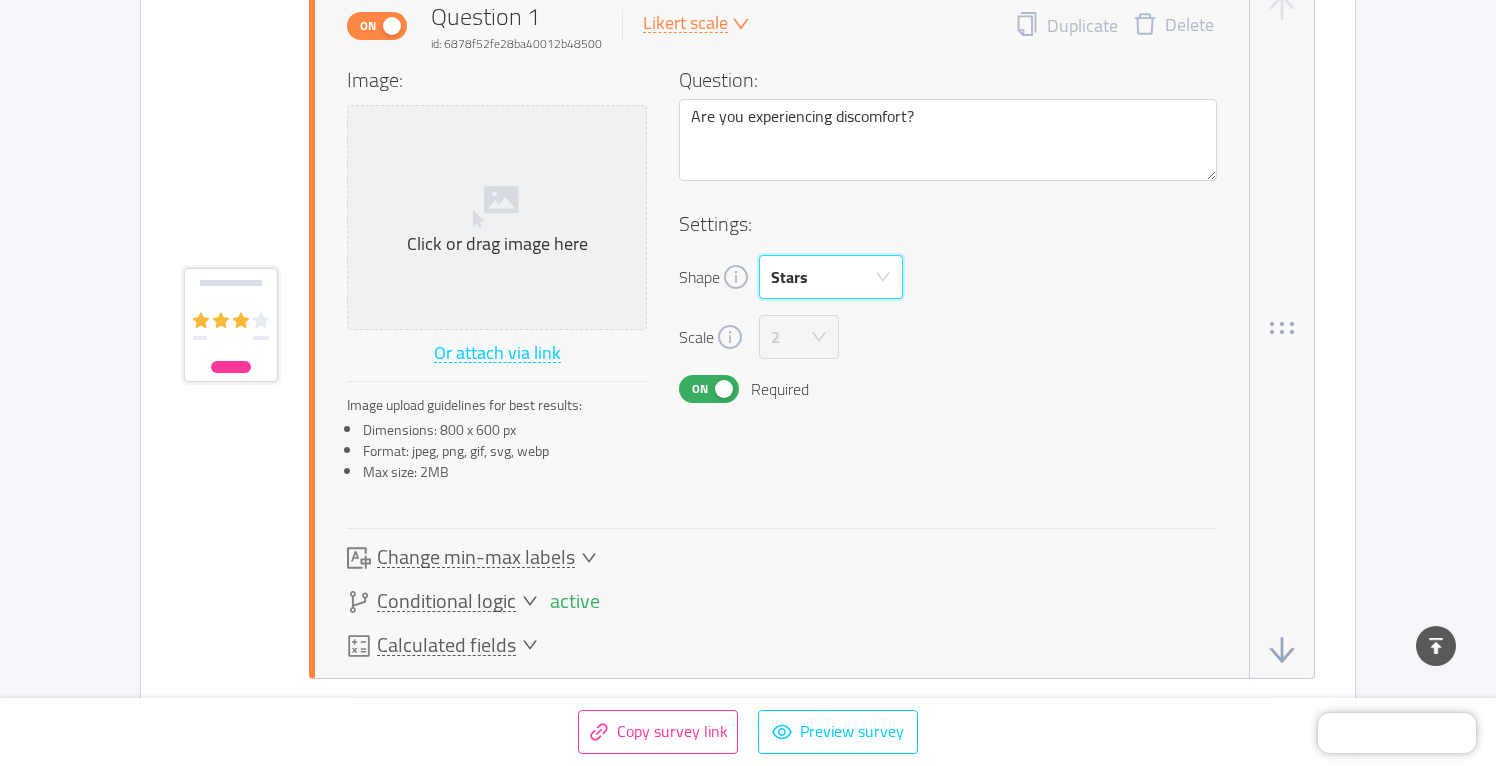 click on "Stars" at bounding box center (824, 277) 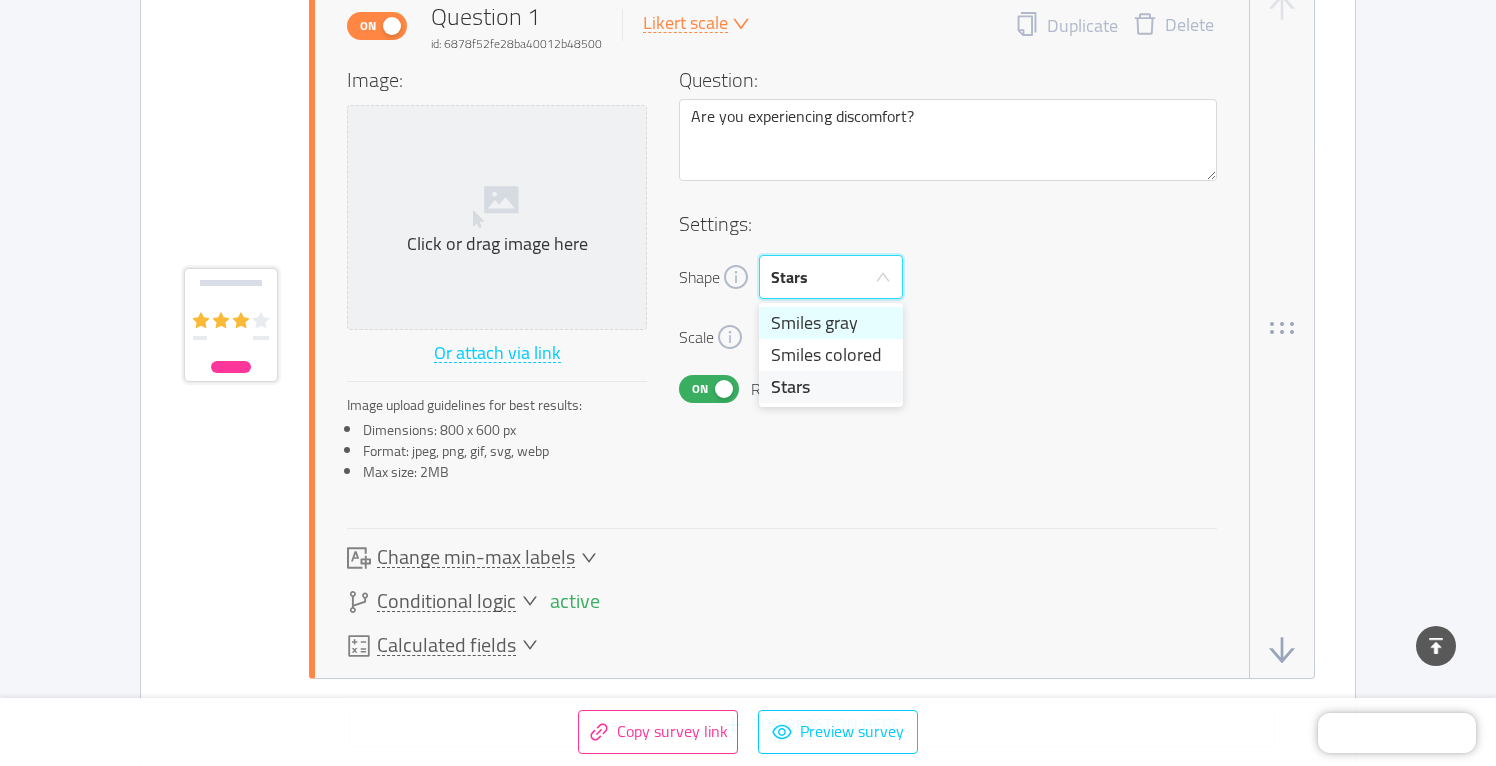 click on "Smiles gray" at bounding box center (831, 323) 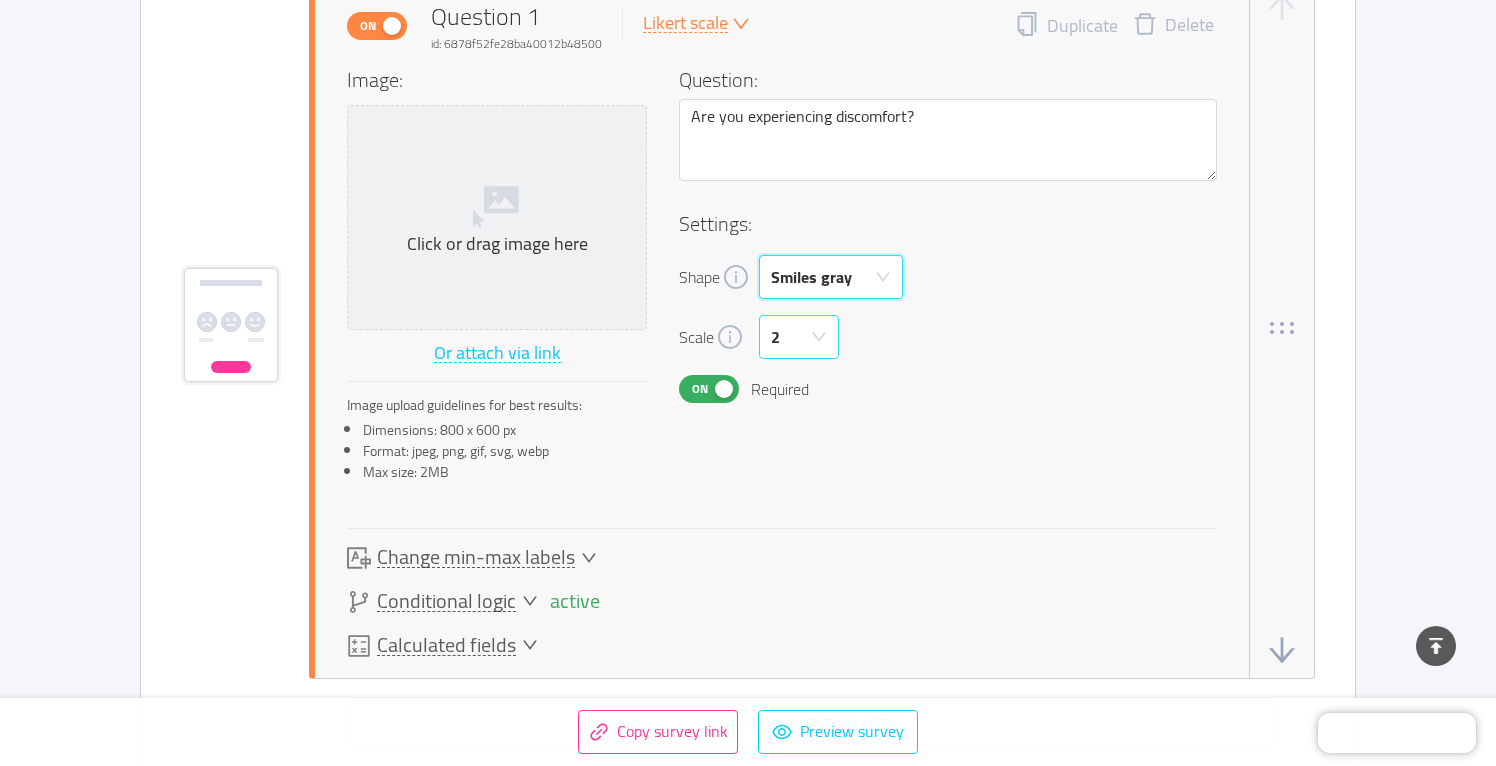 click 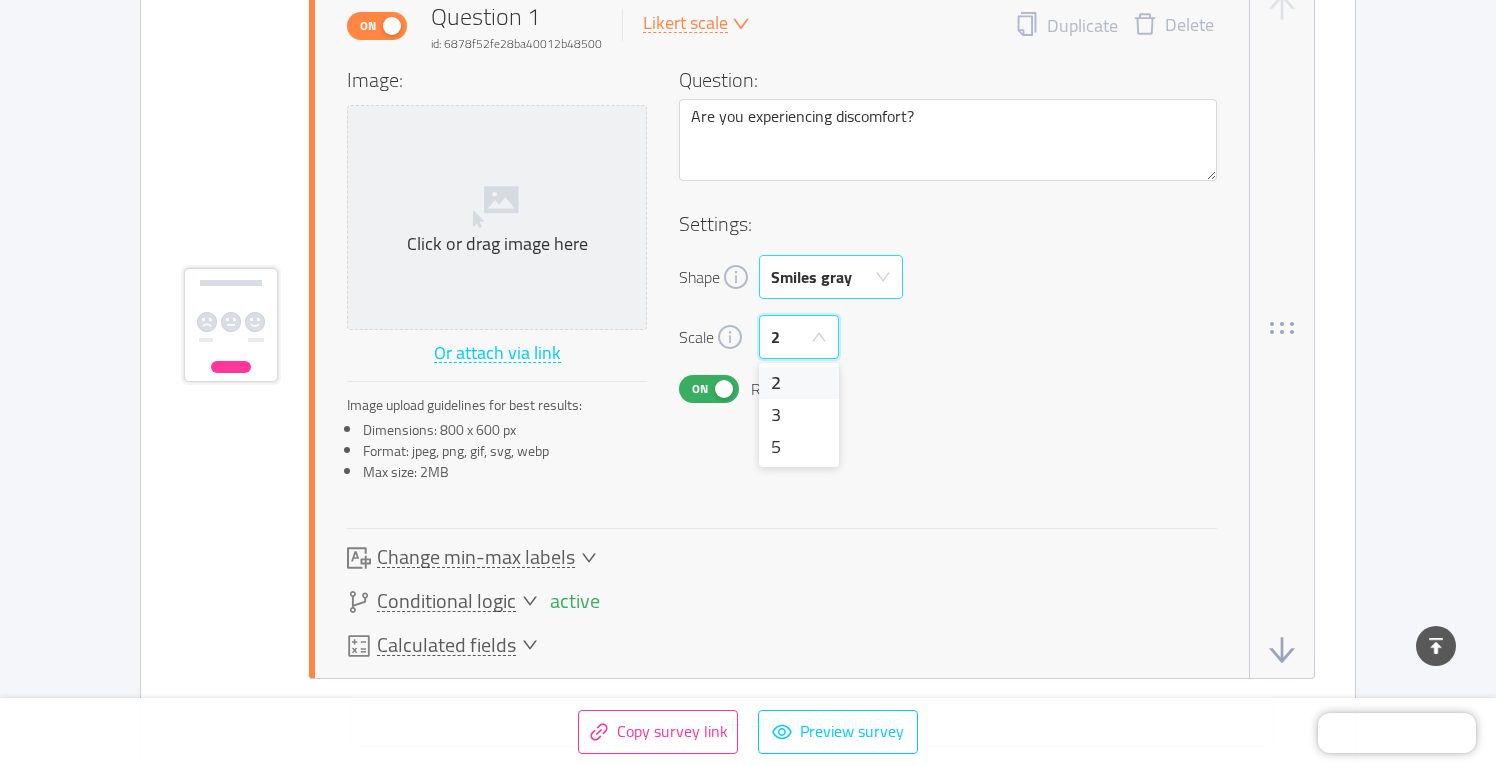click on "Smiles gray" at bounding box center (811, 277) 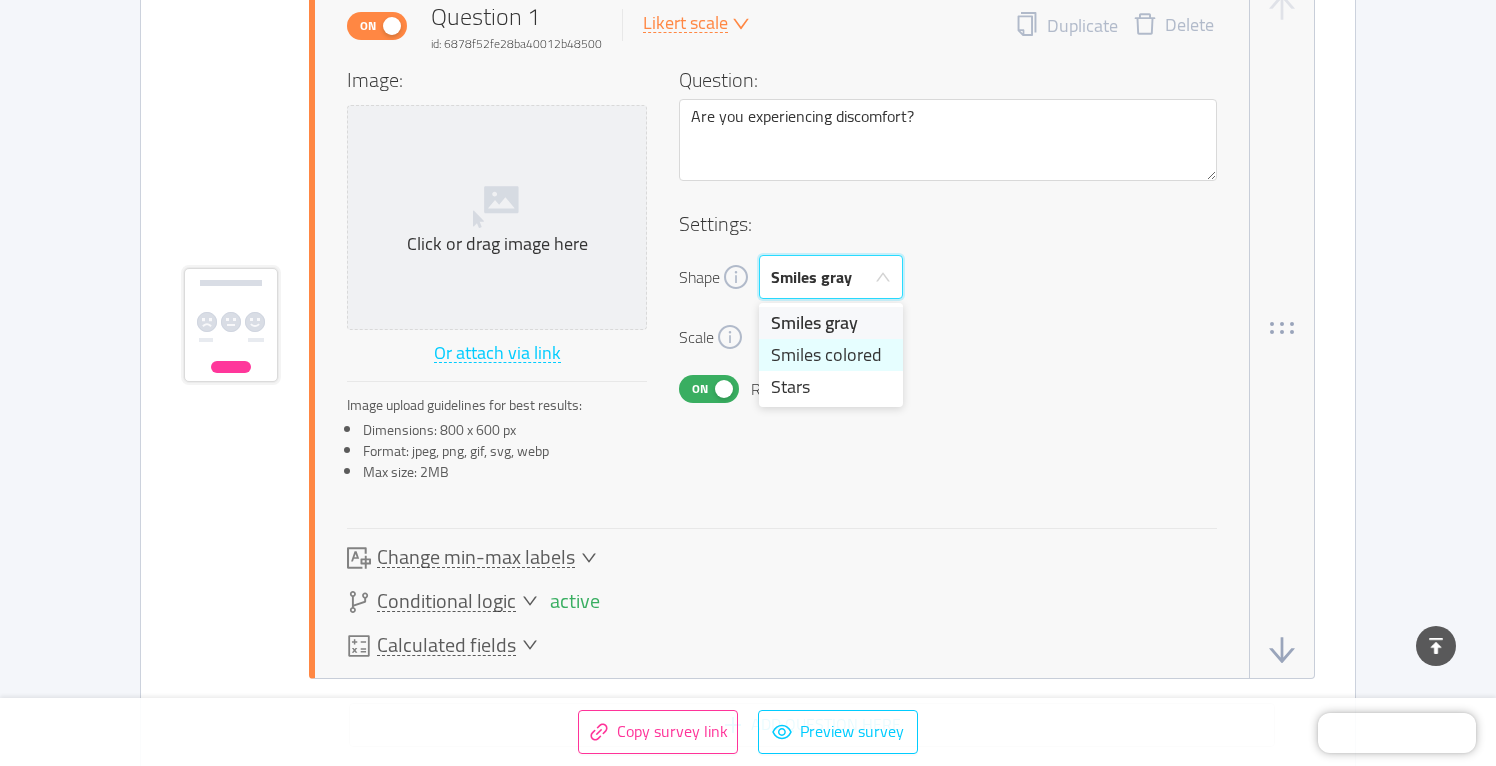 click on "Smiles colored" at bounding box center [831, 355] 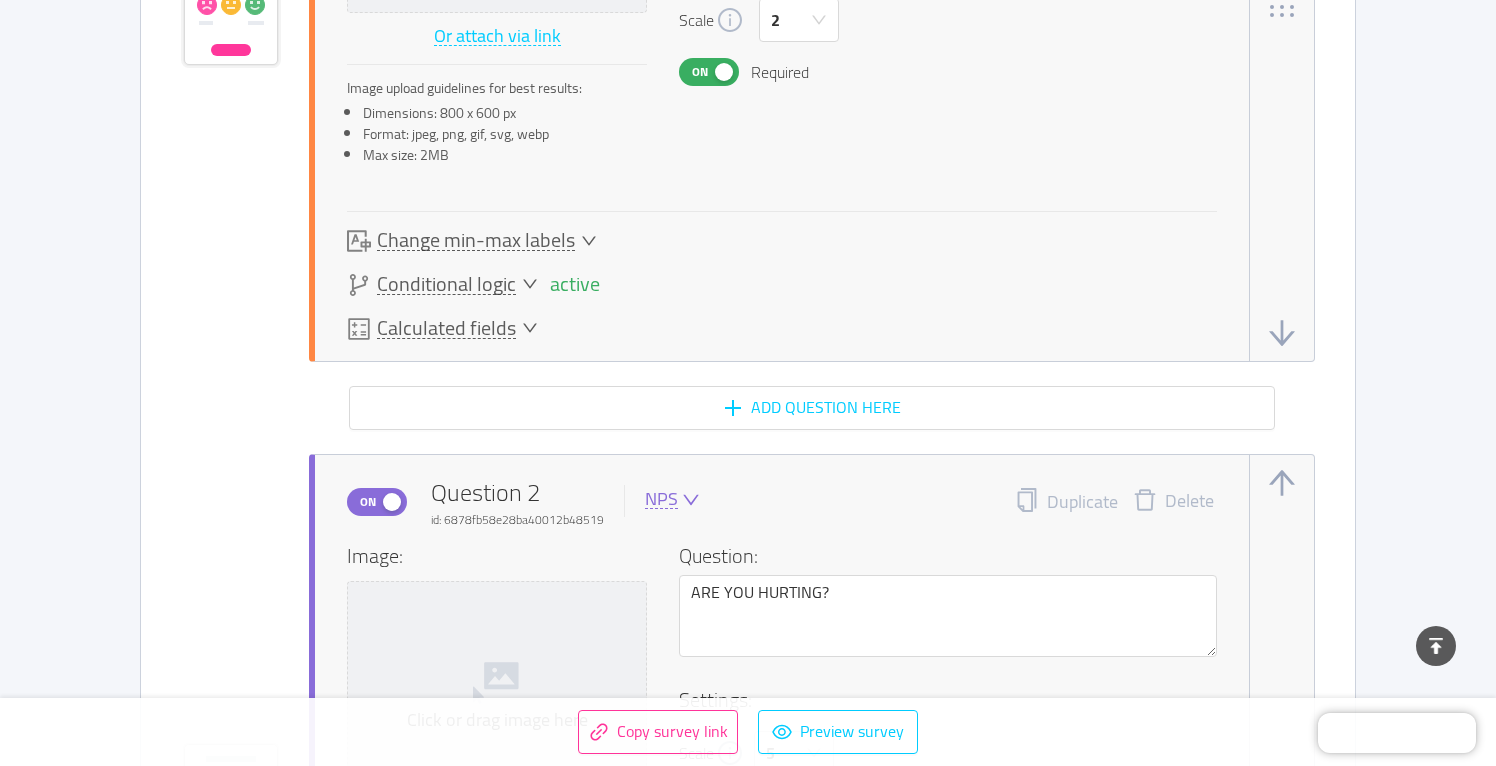 scroll, scrollTop: 1429, scrollLeft: 0, axis: vertical 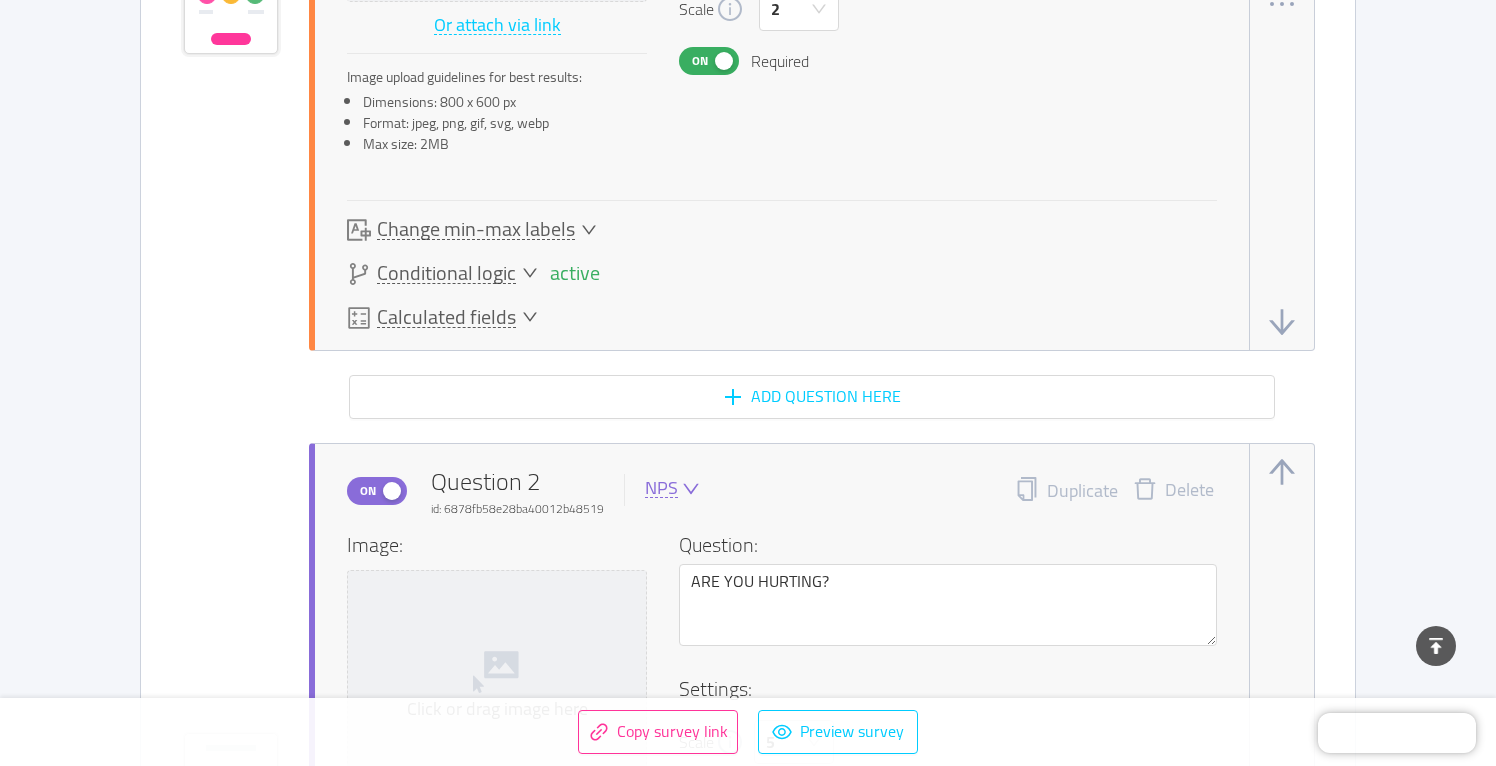 click on "Change min-max labels" at bounding box center [472, 230] 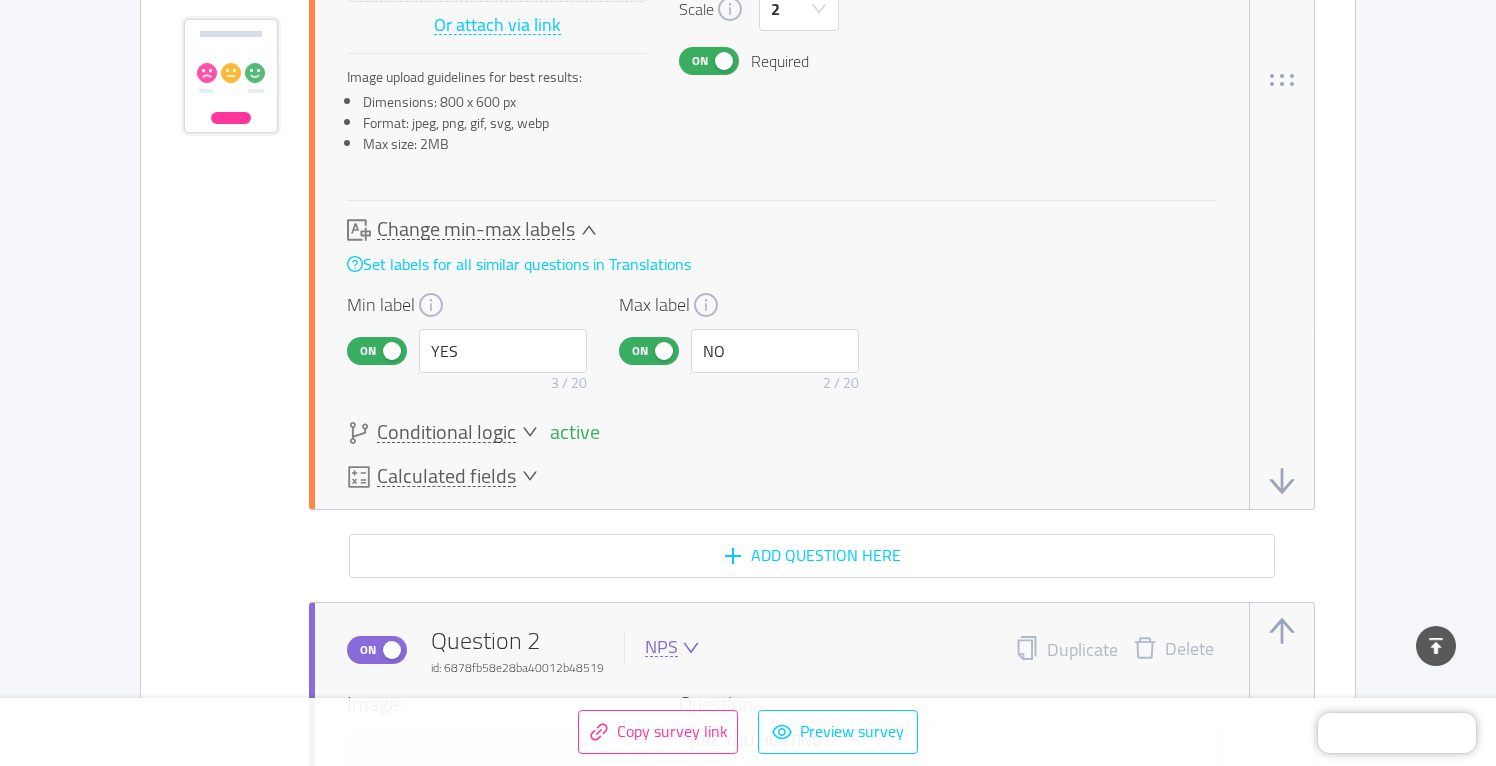 click on "Change min-max labels" at bounding box center (603, 230) 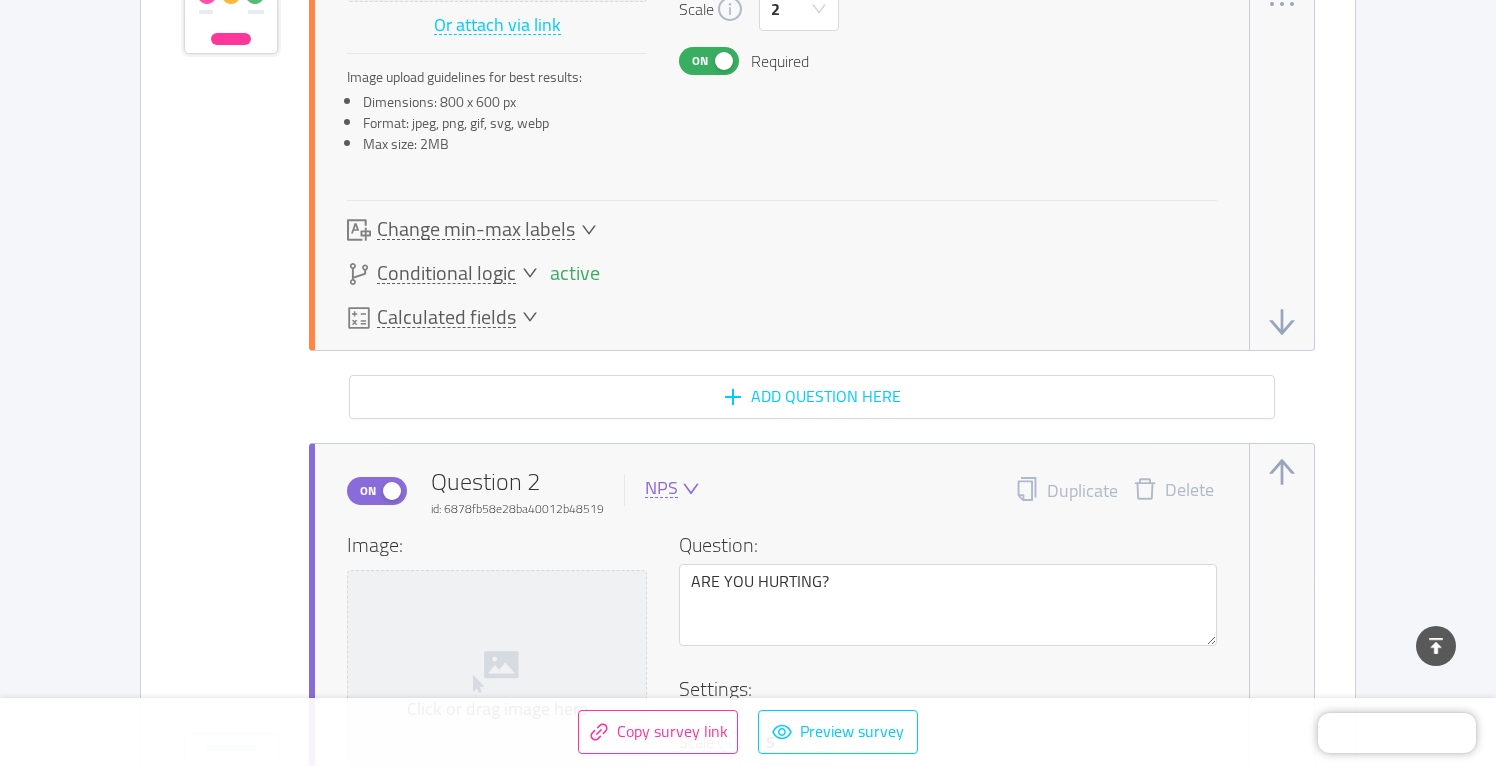 click on "active" at bounding box center (573, 273) 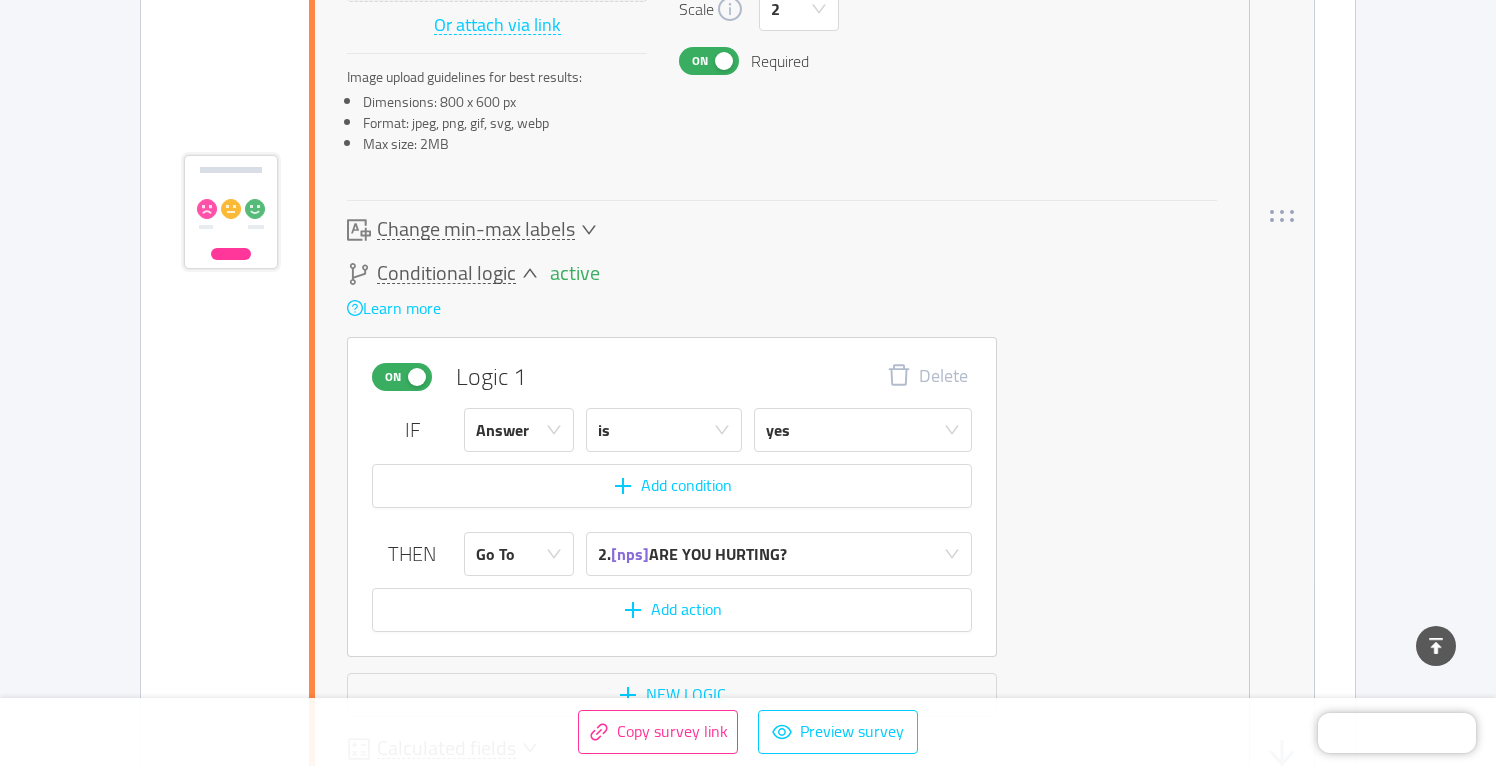 click on "active" at bounding box center (573, 273) 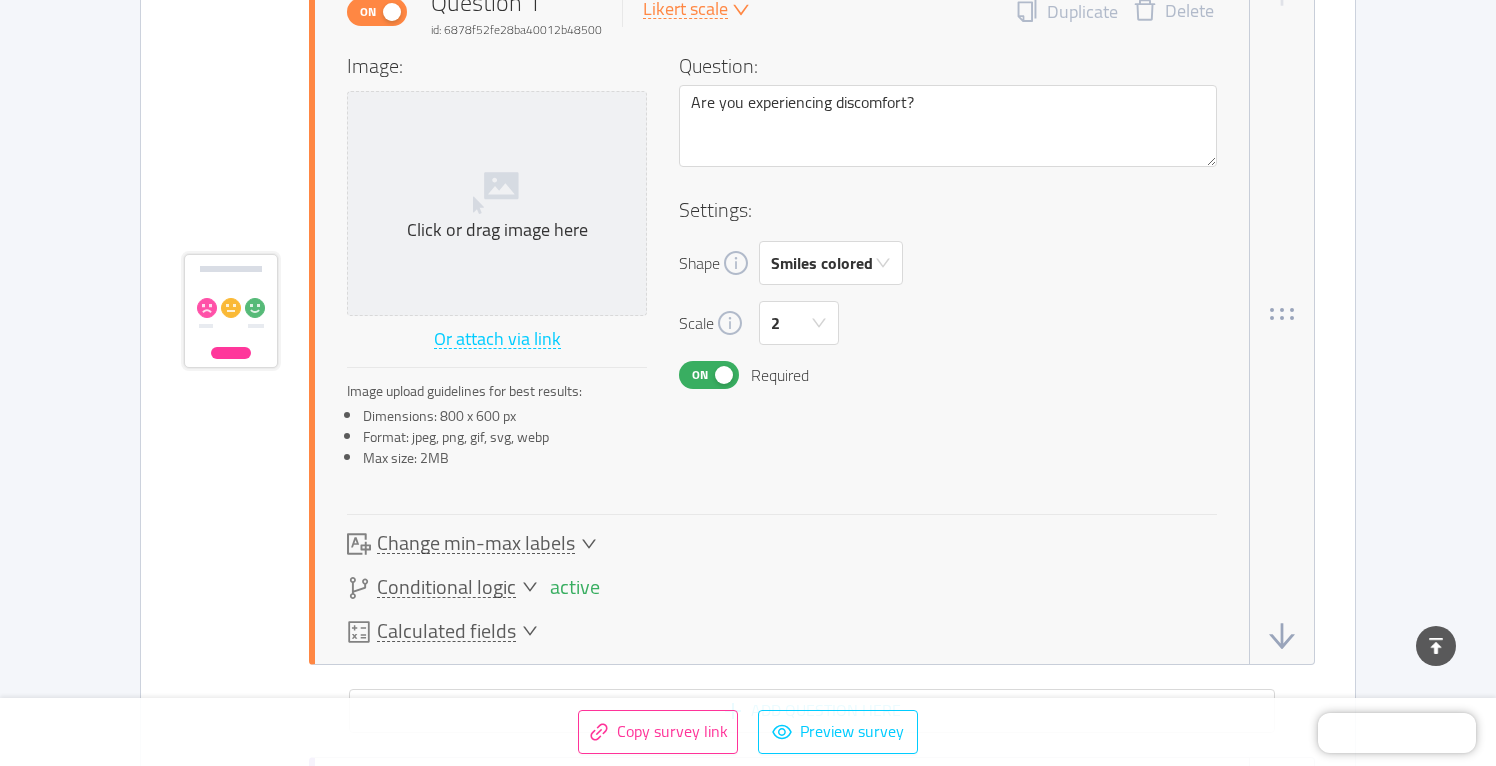 scroll, scrollTop: 1143, scrollLeft: 0, axis: vertical 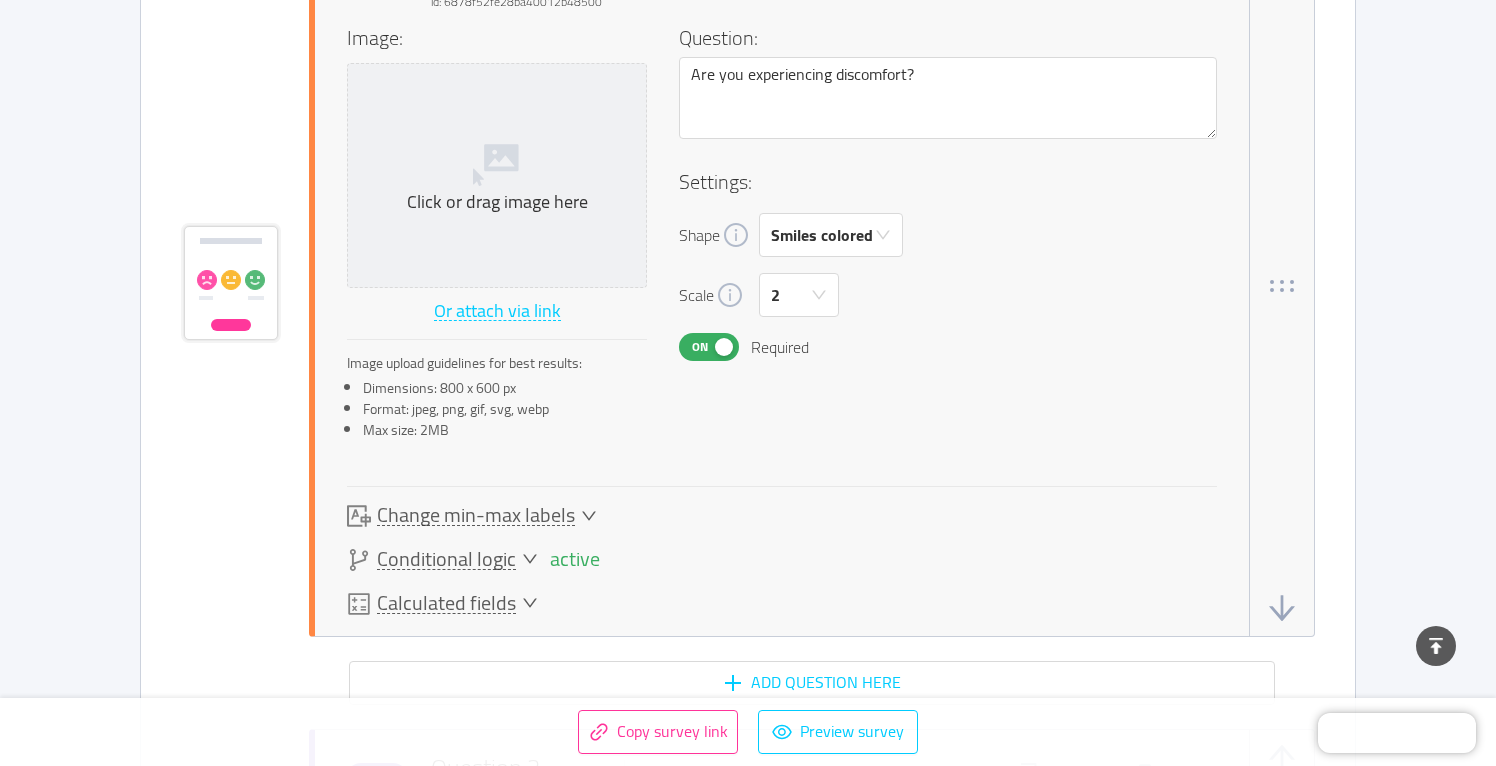 click 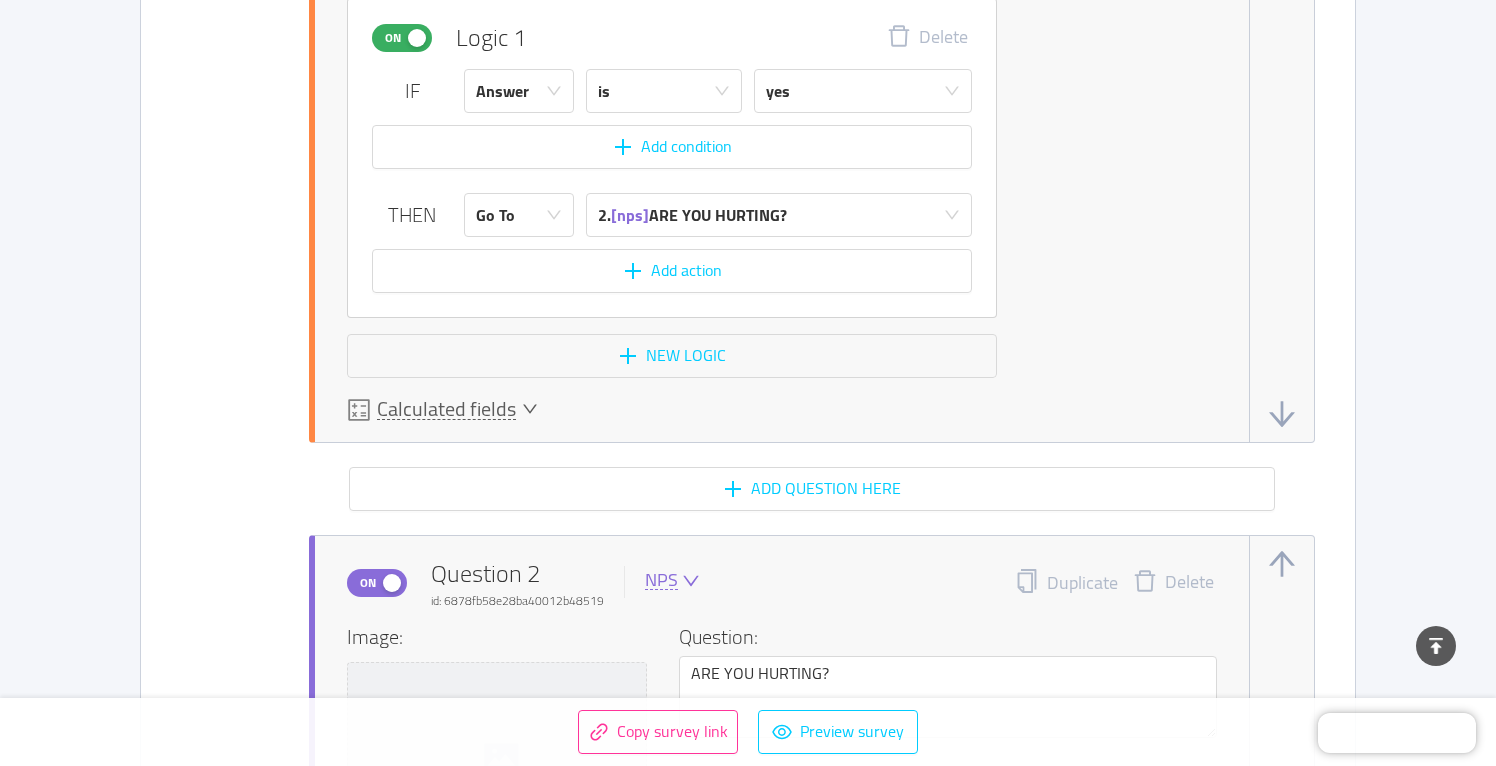 scroll, scrollTop: 1772, scrollLeft: 0, axis: vertical 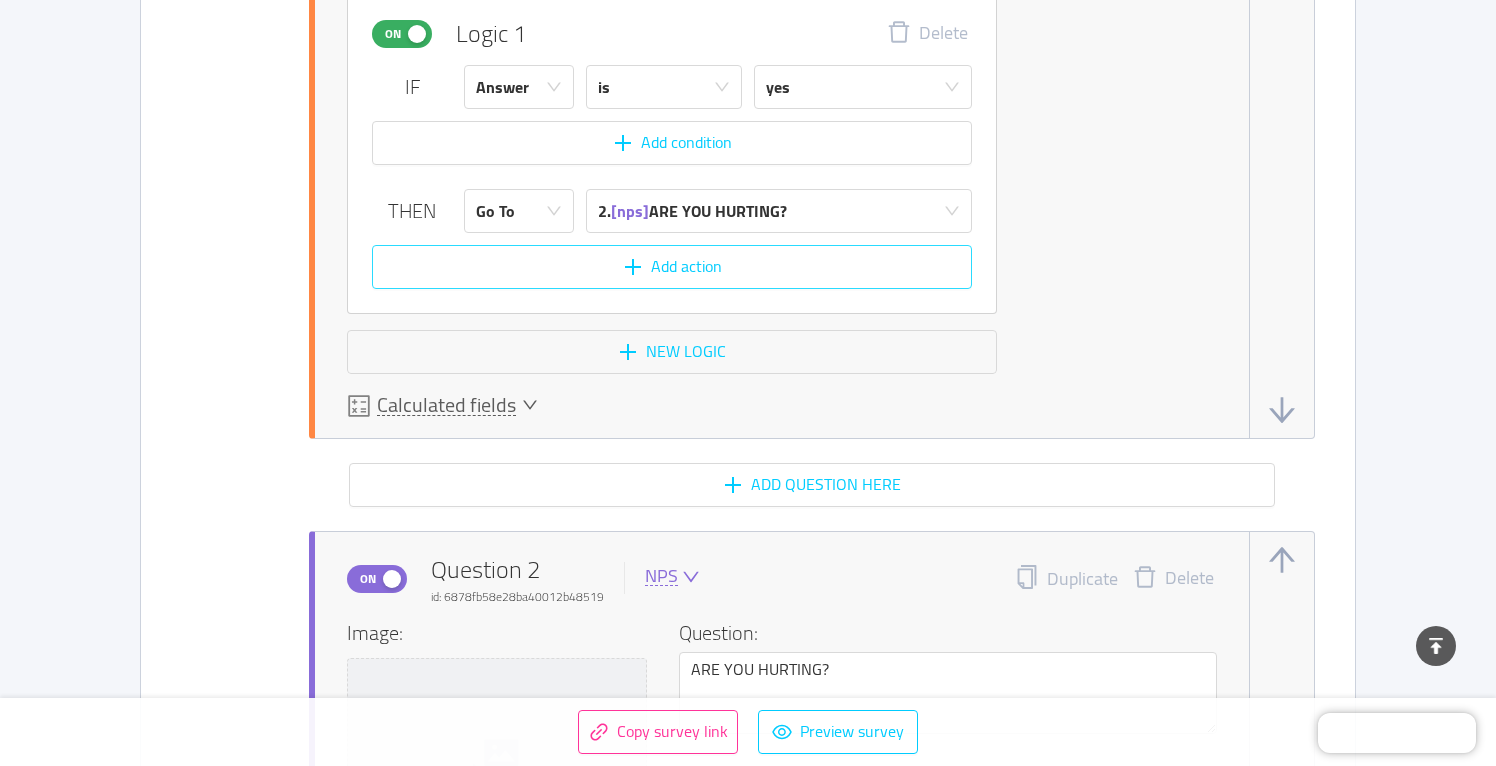 click on "Add action" at bounding box center (672, 267) 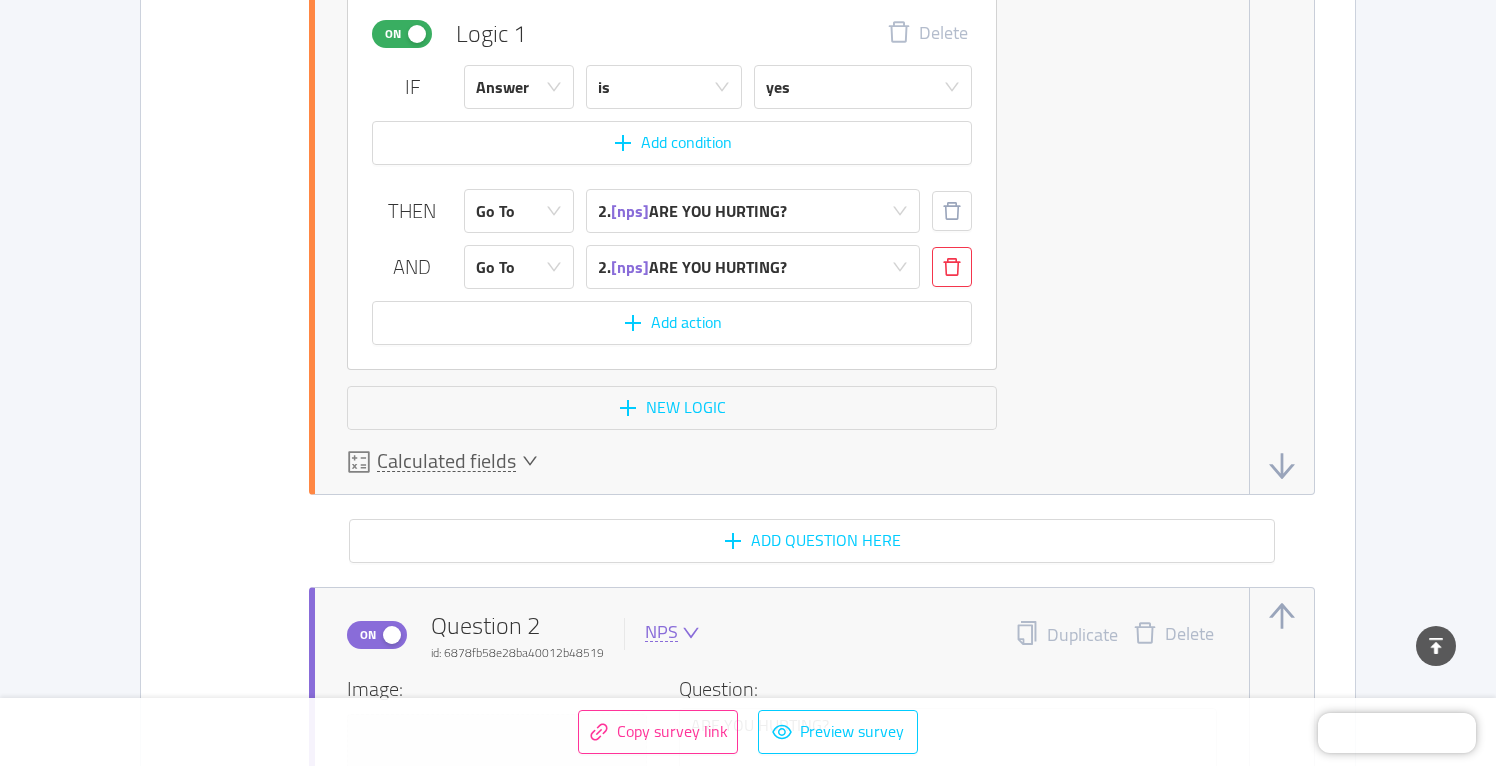 click at bounding box center (952, 267) 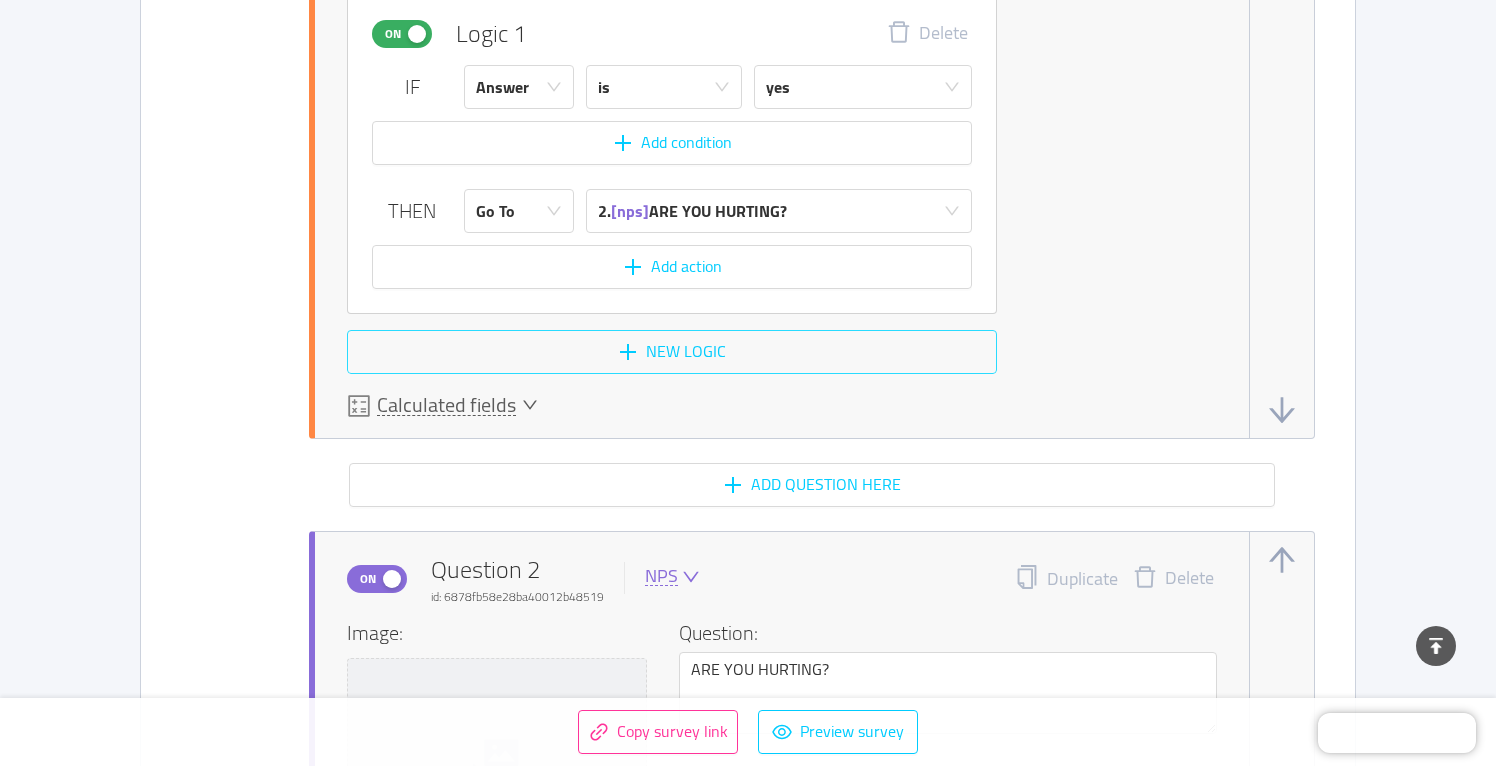 click on "New logic" at bounding box center (672, 352) 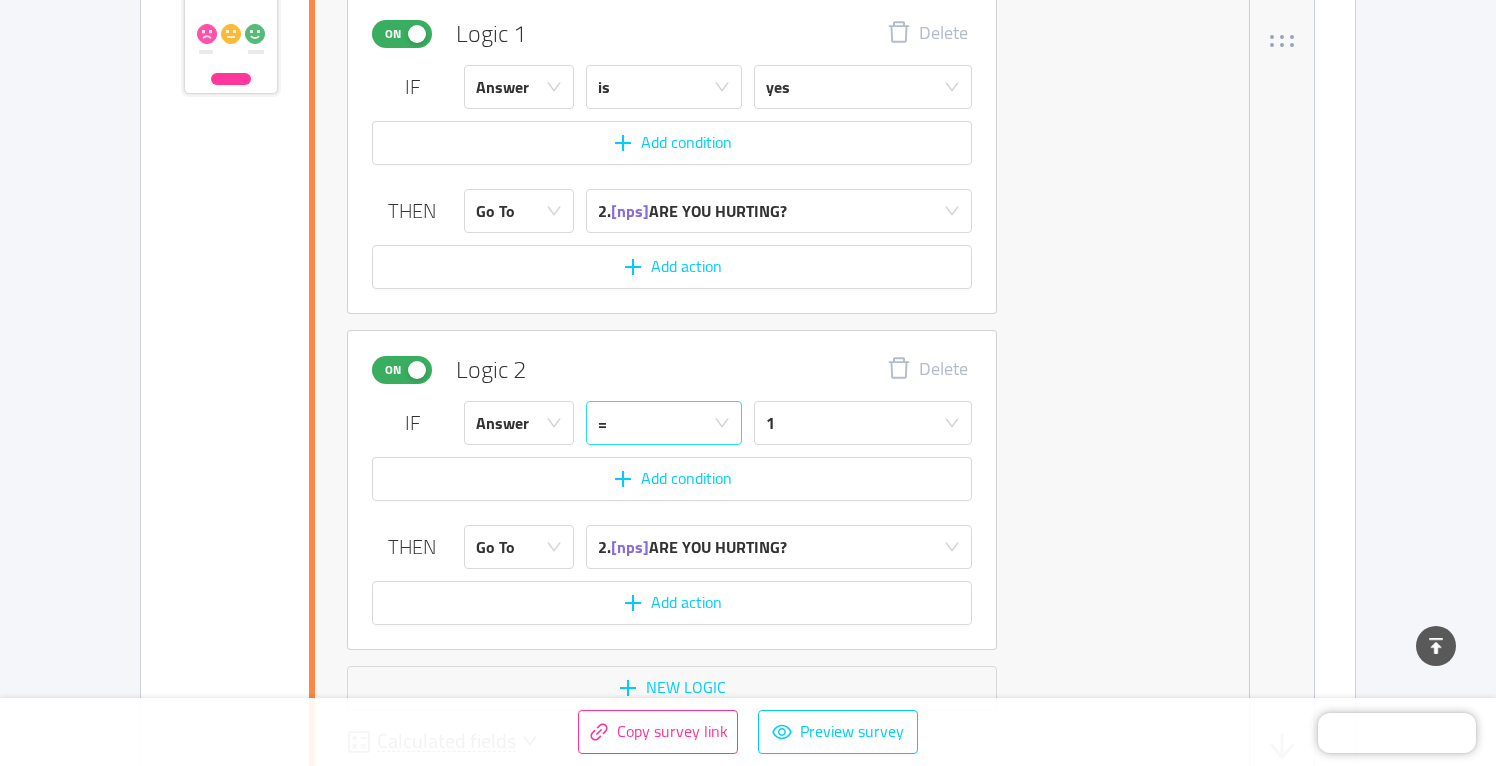 click on "=" at bounding box center (657, 423) 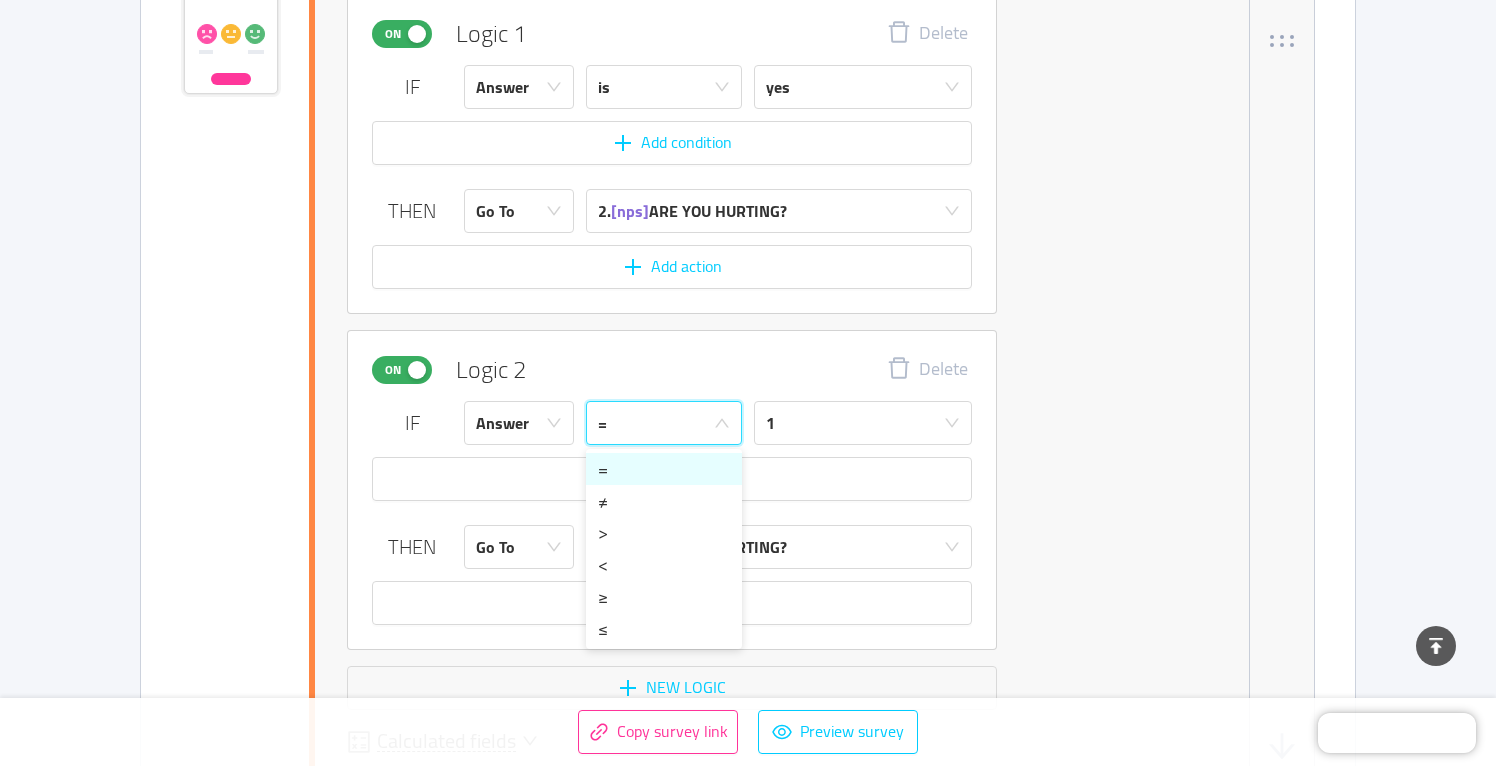 click 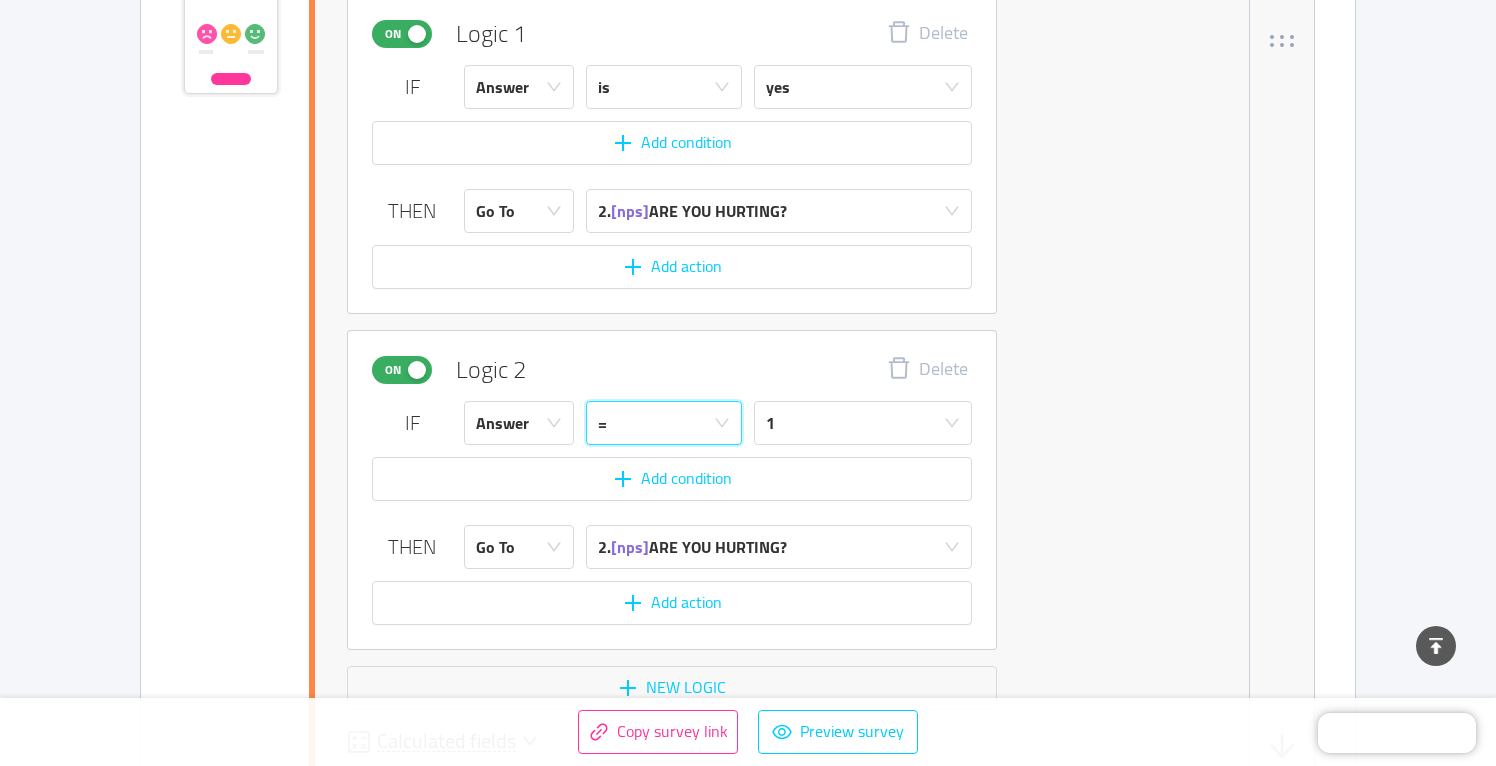 click 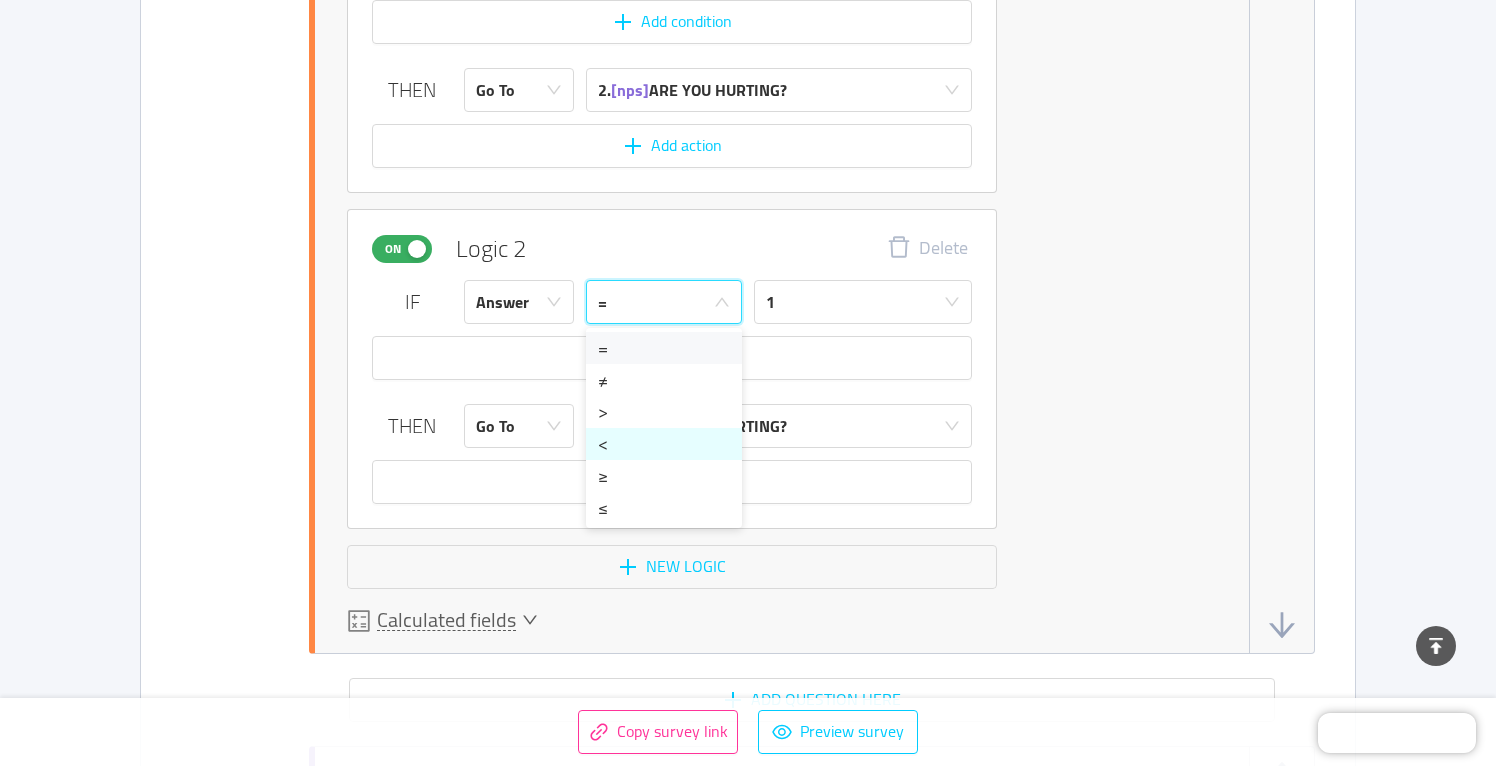 scroll, scrollTop: 1887, scrollLeft: 0, axis: vertical 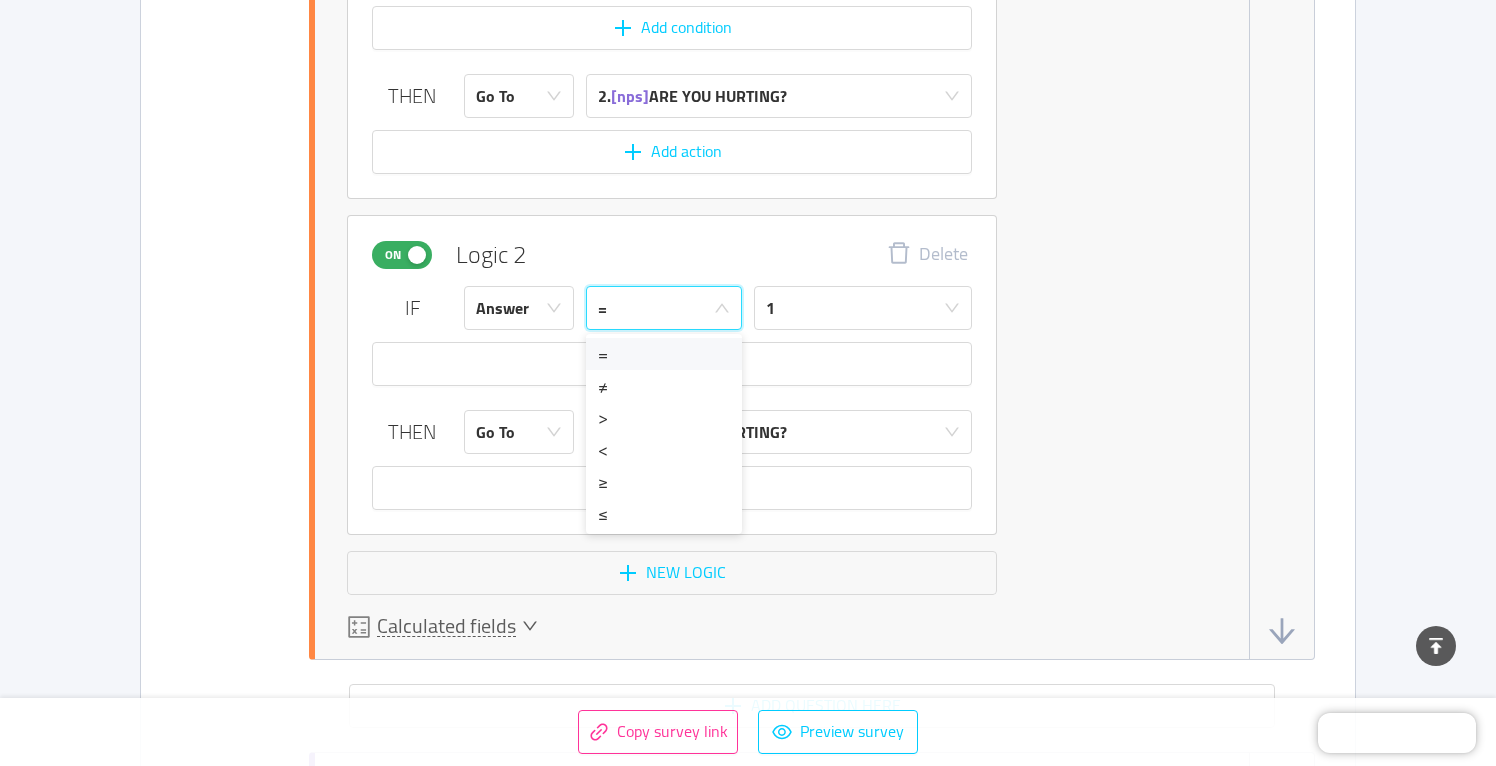 click on "On Logic 2 Delete" at bounding box center (672, 255) 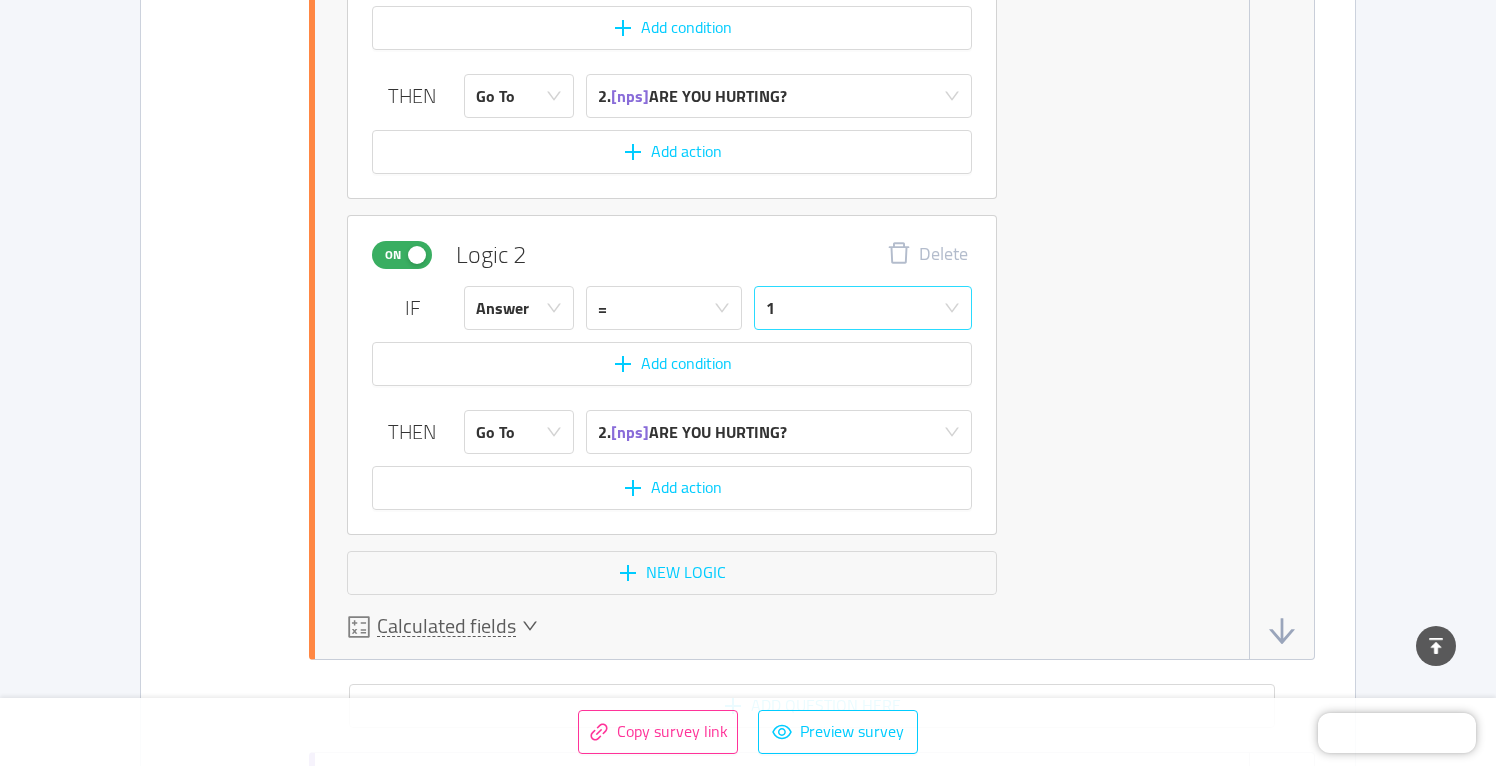 click on "1" at bounding box center [856, 308] 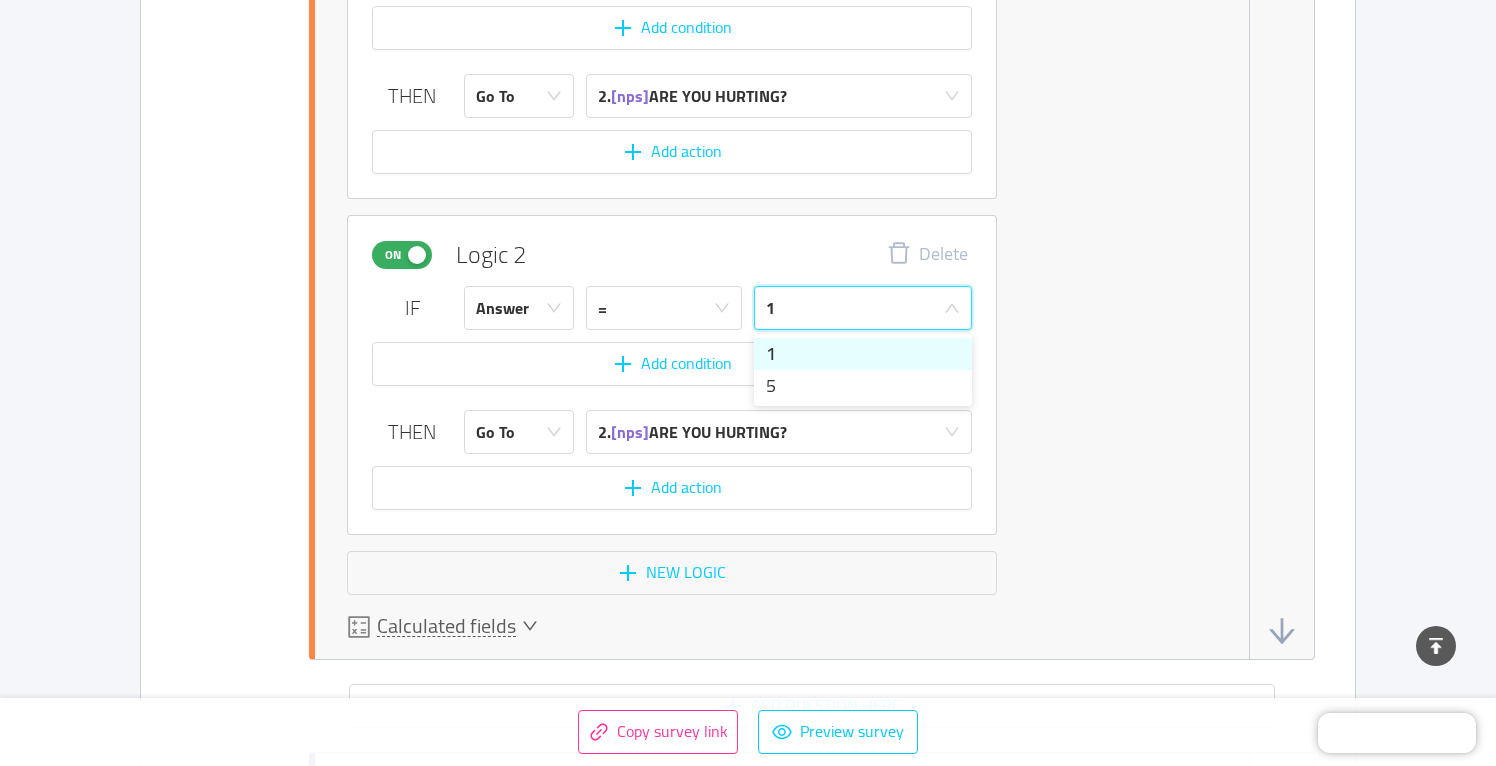 click on "On Logic 2 Delete" at bounding box center (672, 255) 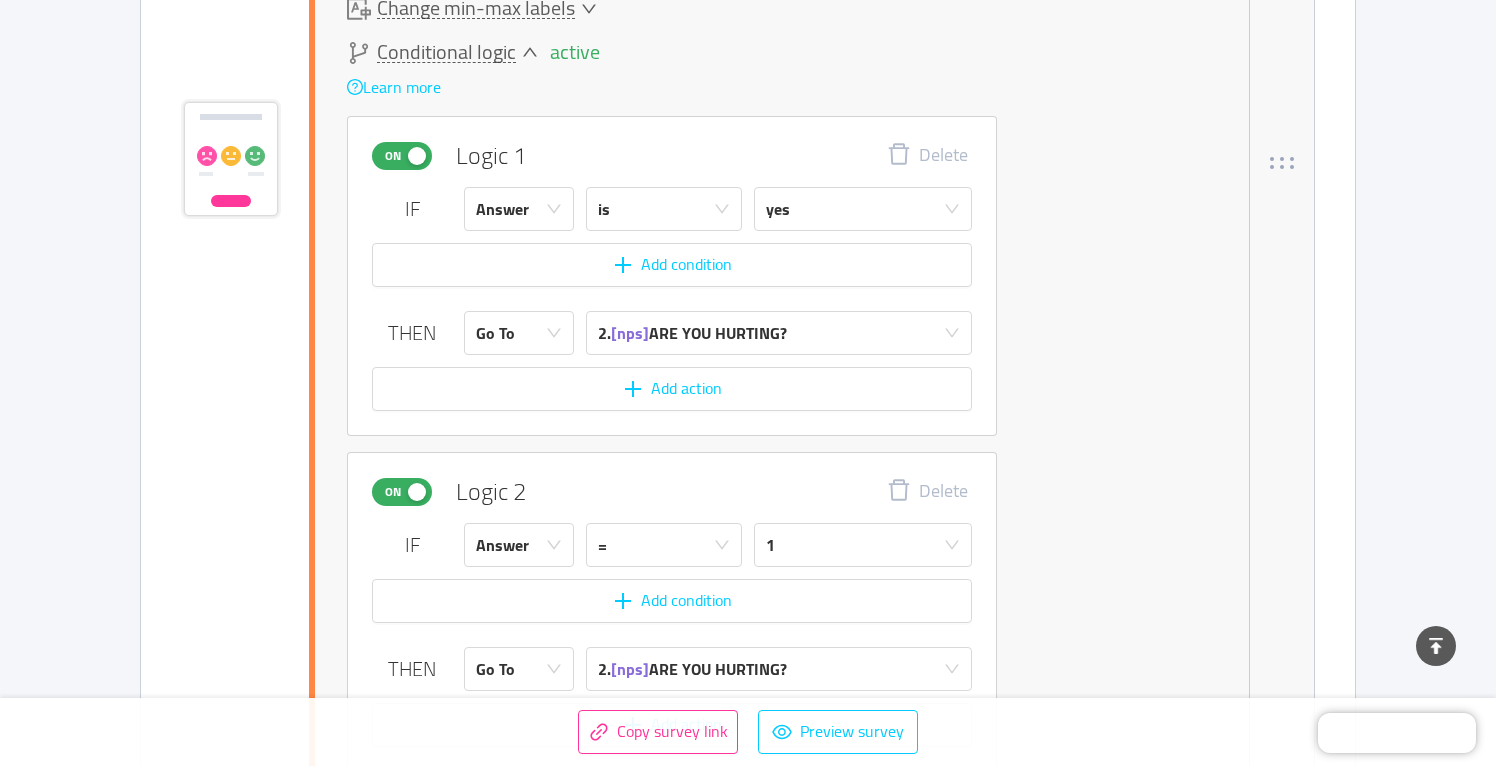 scroll, scrollTop: 1649, scrollLeft: 0, axis: vertical 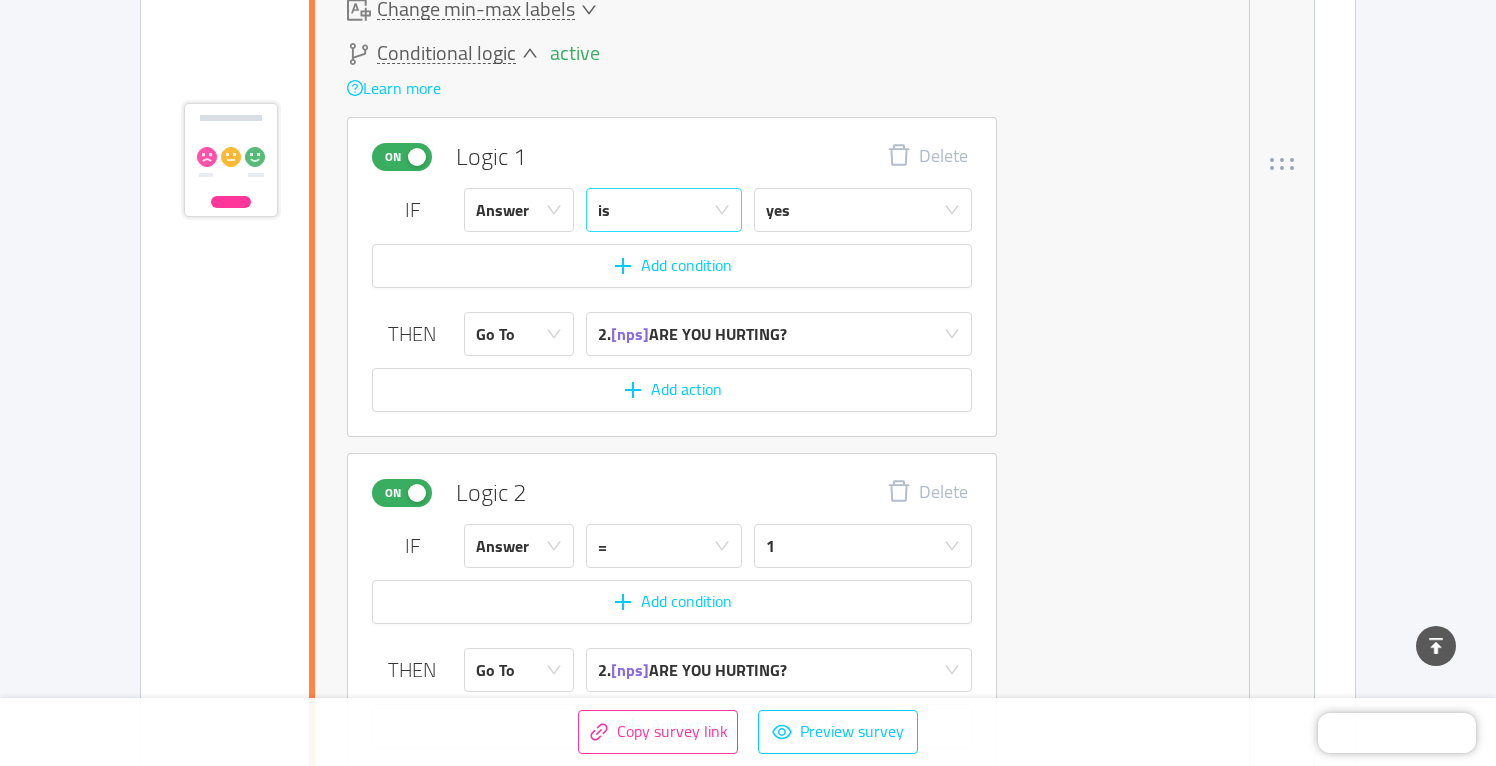 click 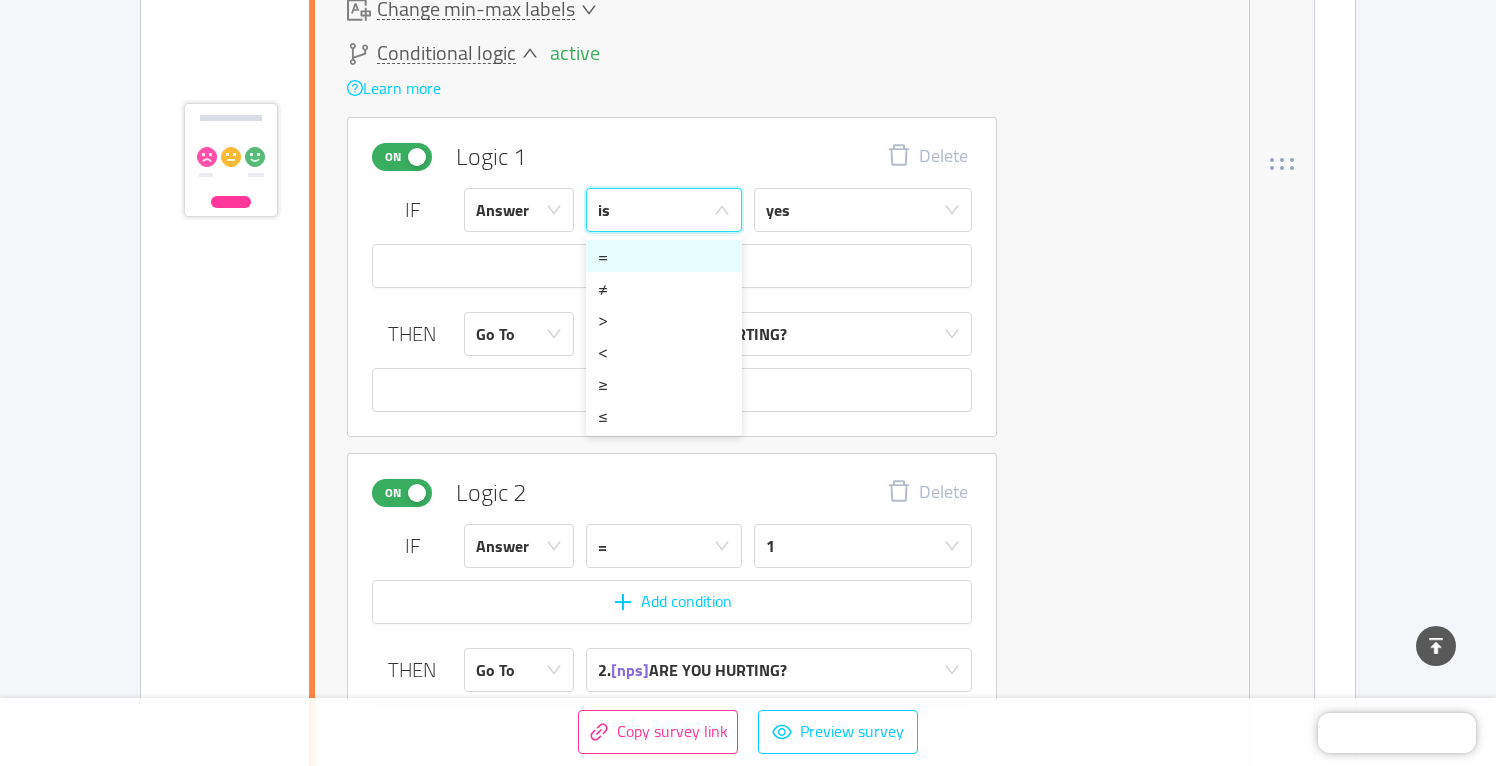 click 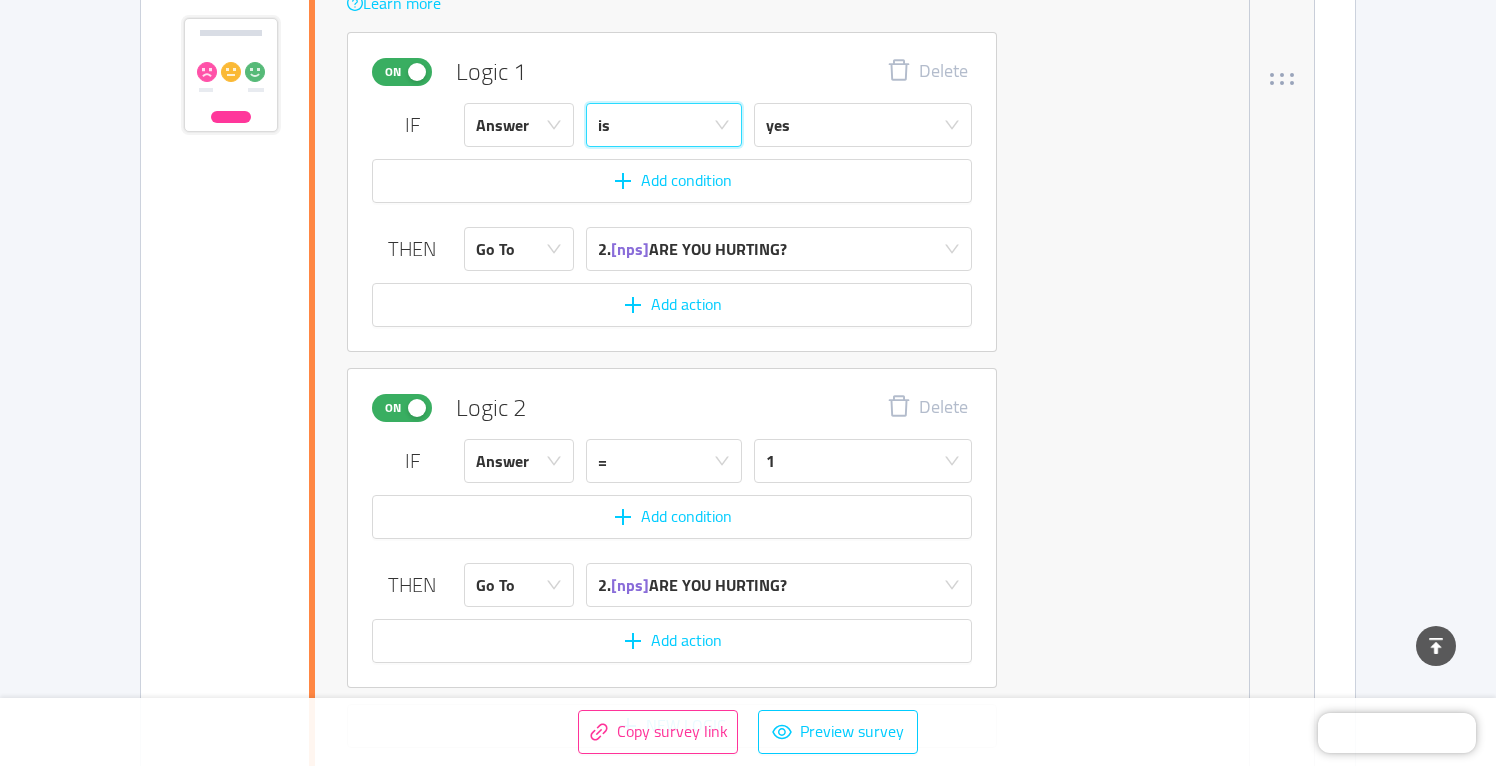 scroll, scrollTop: 1748, scrollLeft: 0, axis: vertical 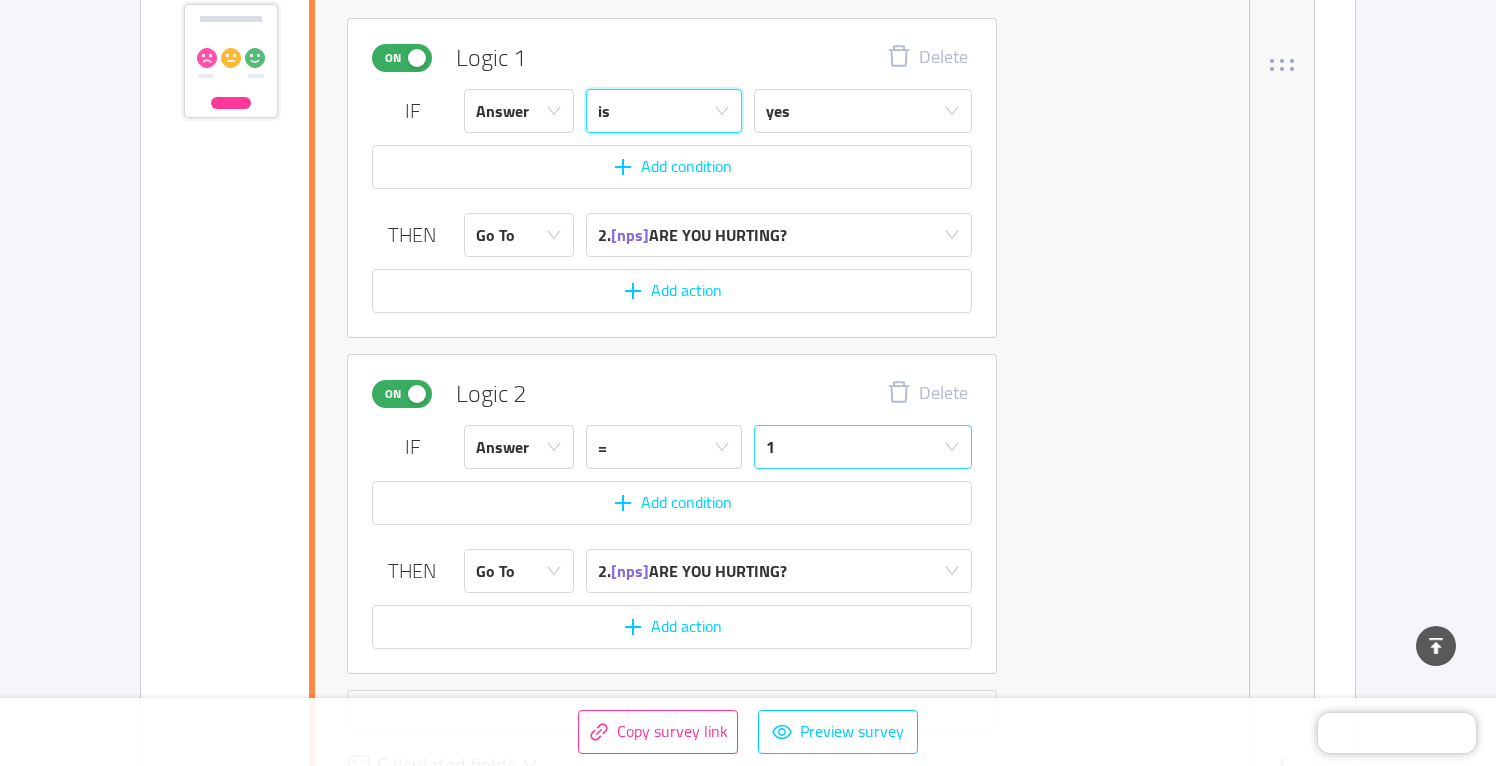click on "1" at bounding box center (856, 447) 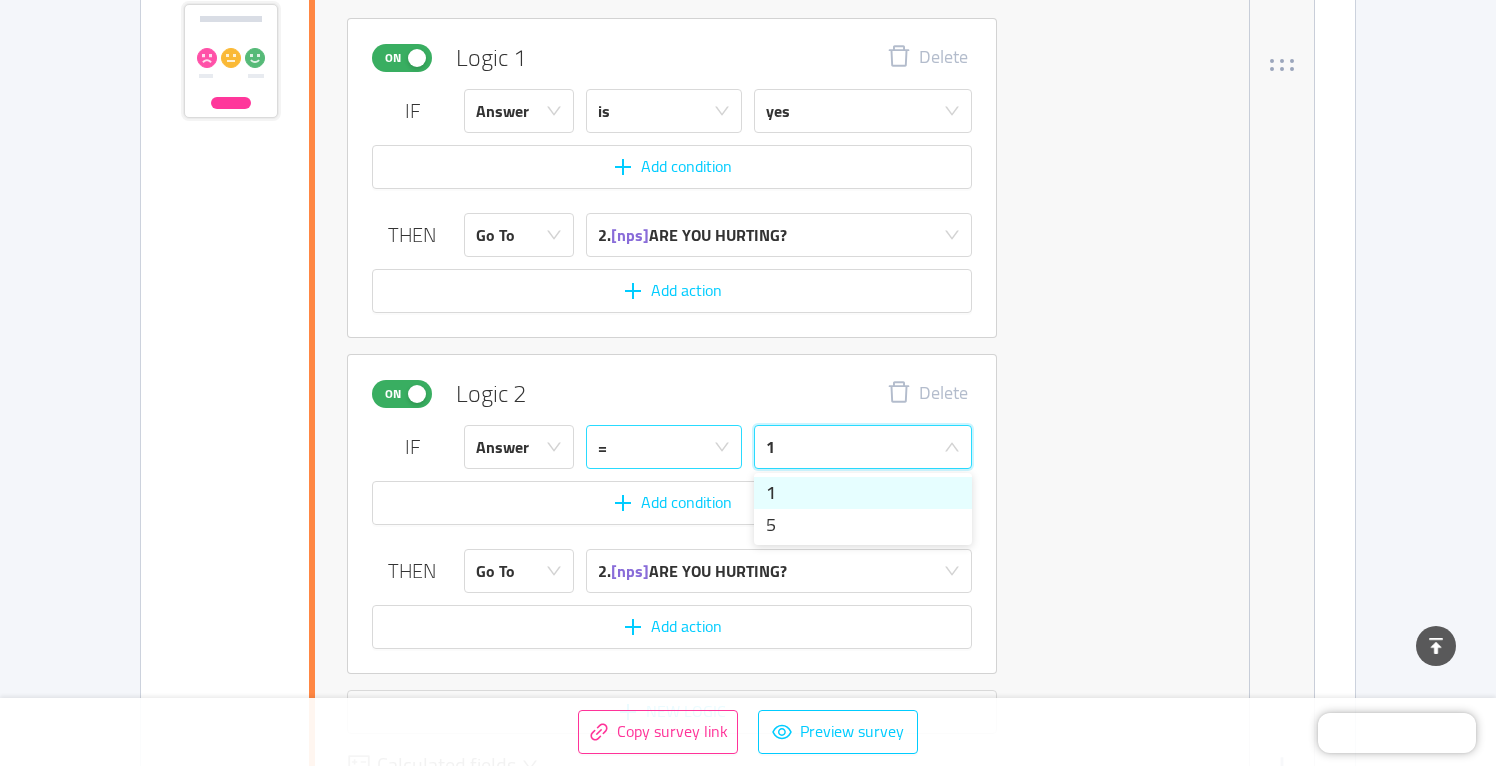 click 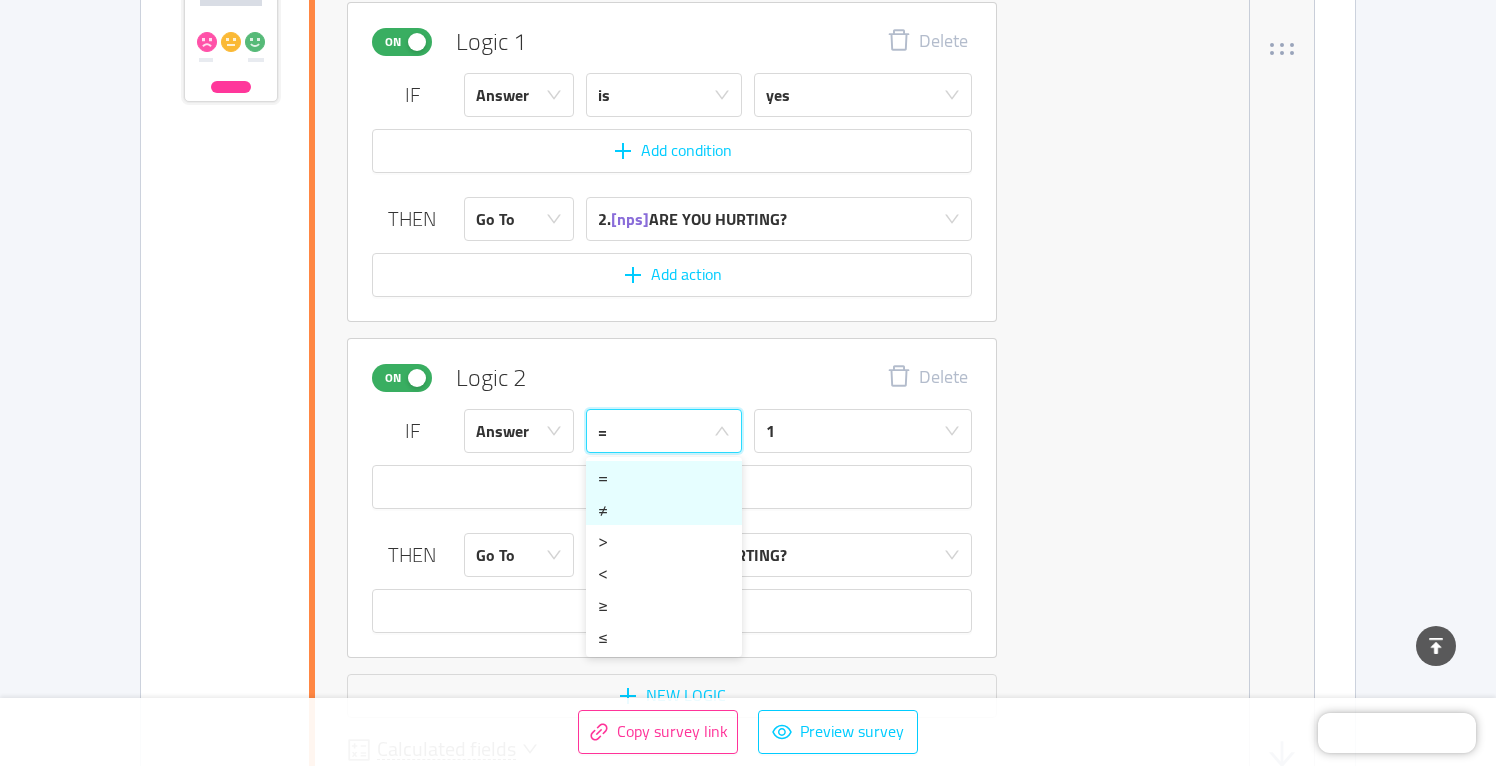 scroll, scrollTop: 1770, scrollLeft: 0, axis: vertical 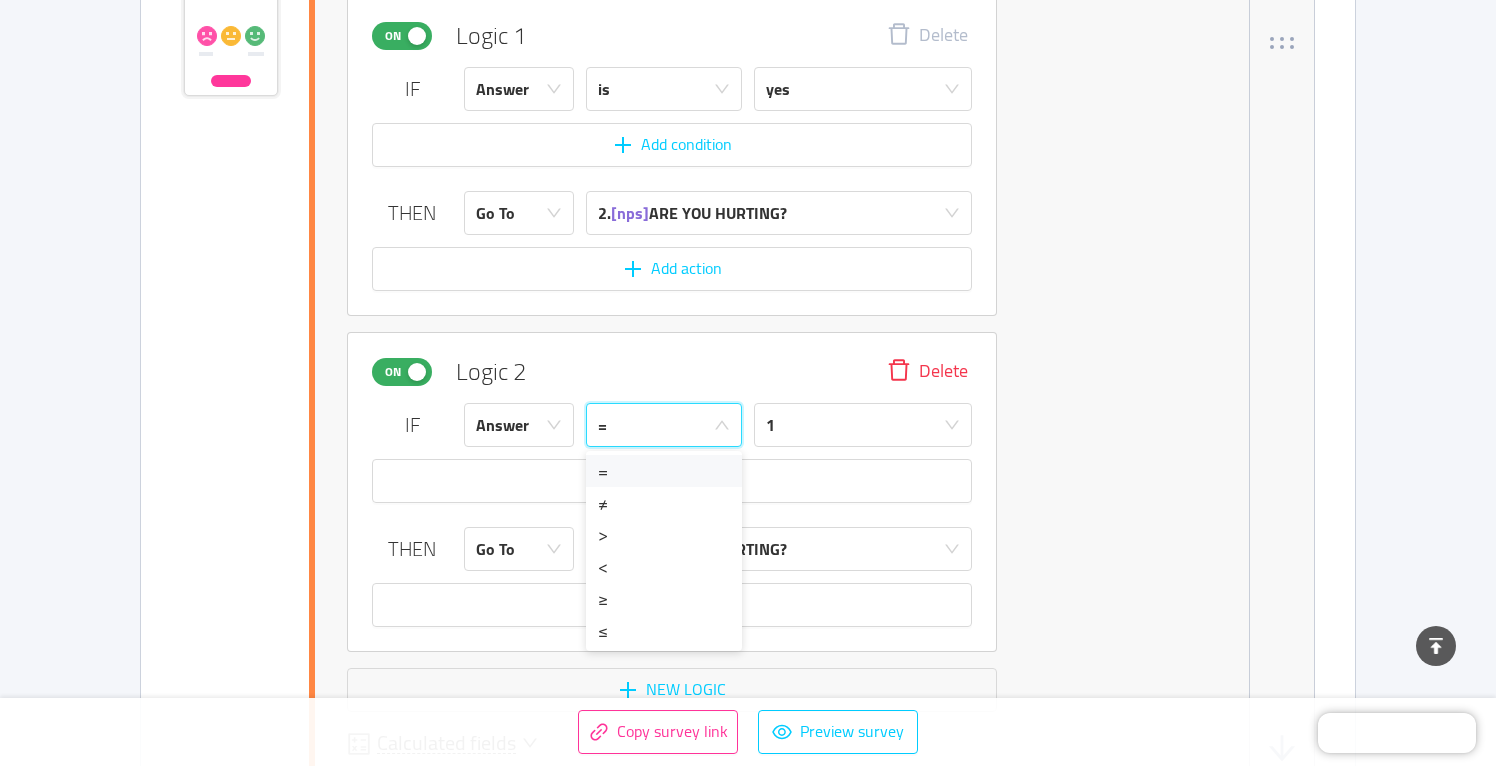 click on "Delete" at bounding box center [927, 372] 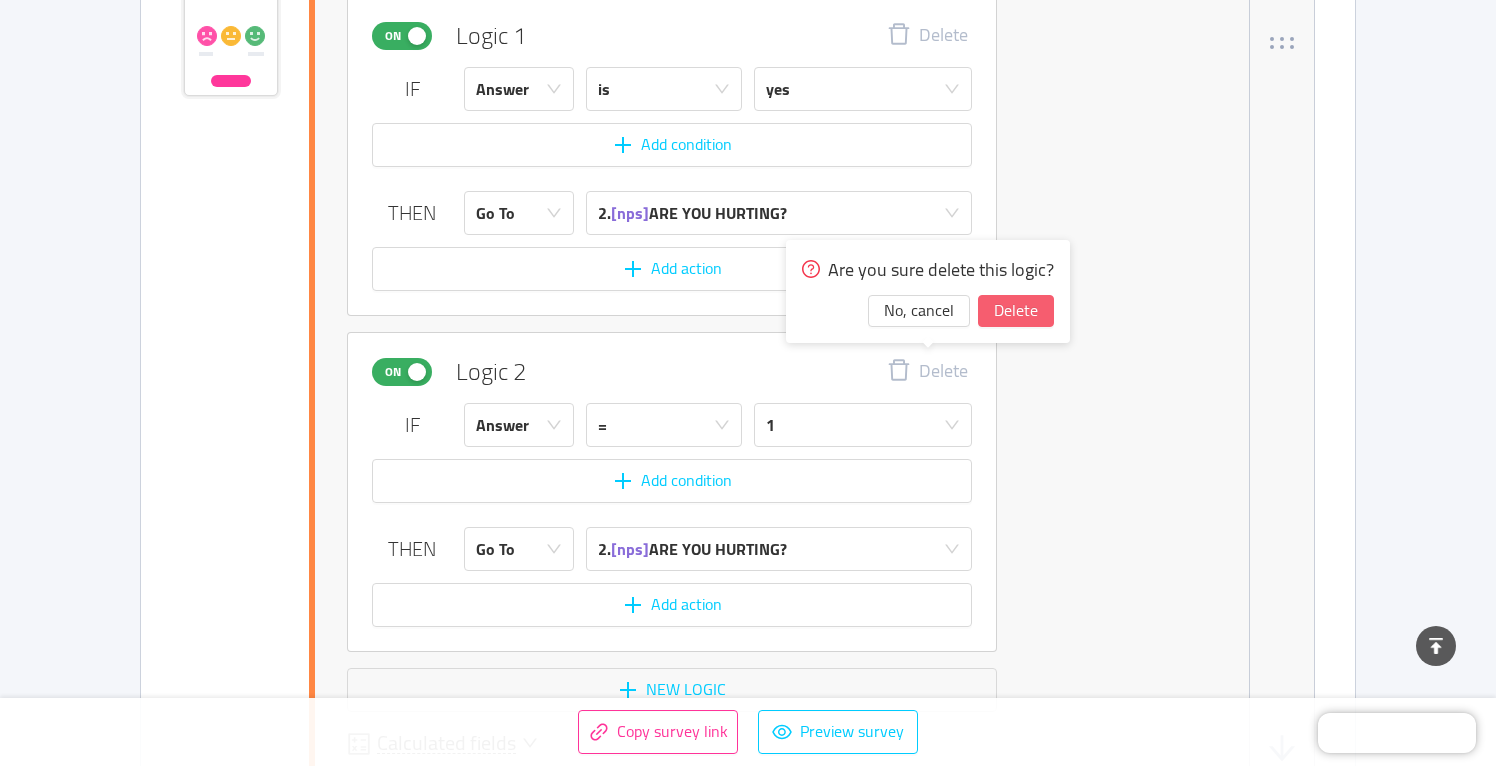 click on "Delete" at bounding box center [1016, 311] 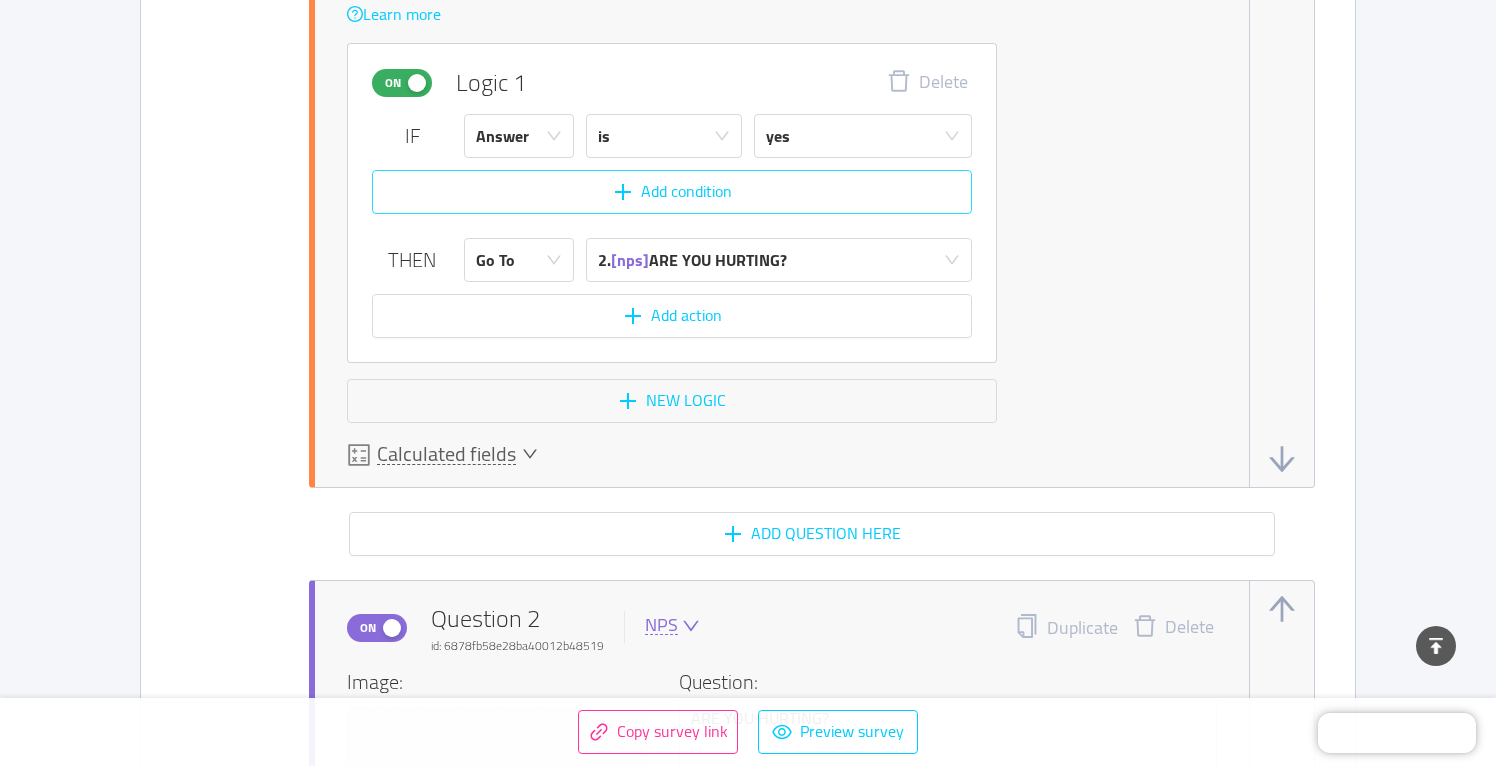 scroll, scrollTop: 1717, scrollLeft: 0, axis: vertical 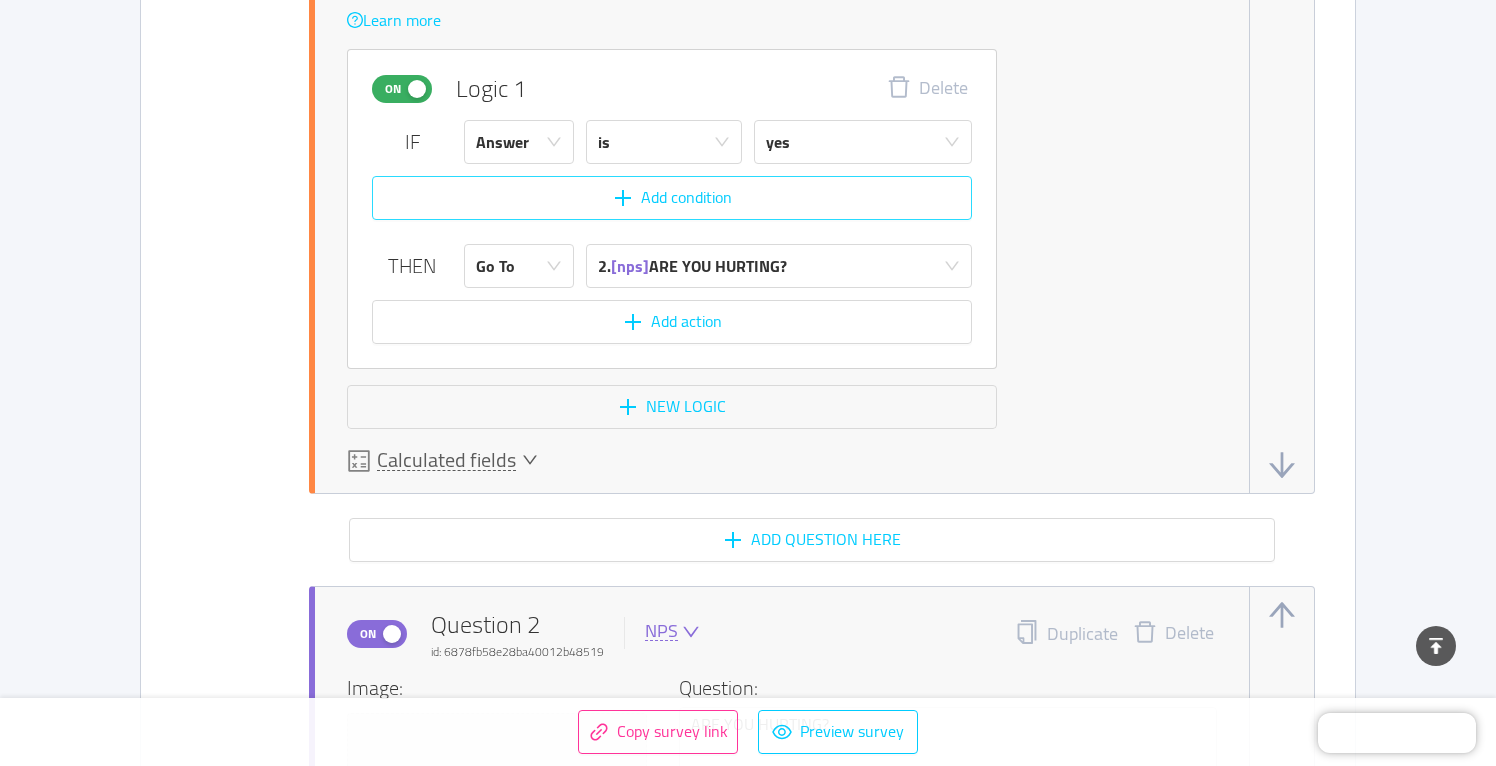 click on "Add condition" at bounding box center [672, 198] 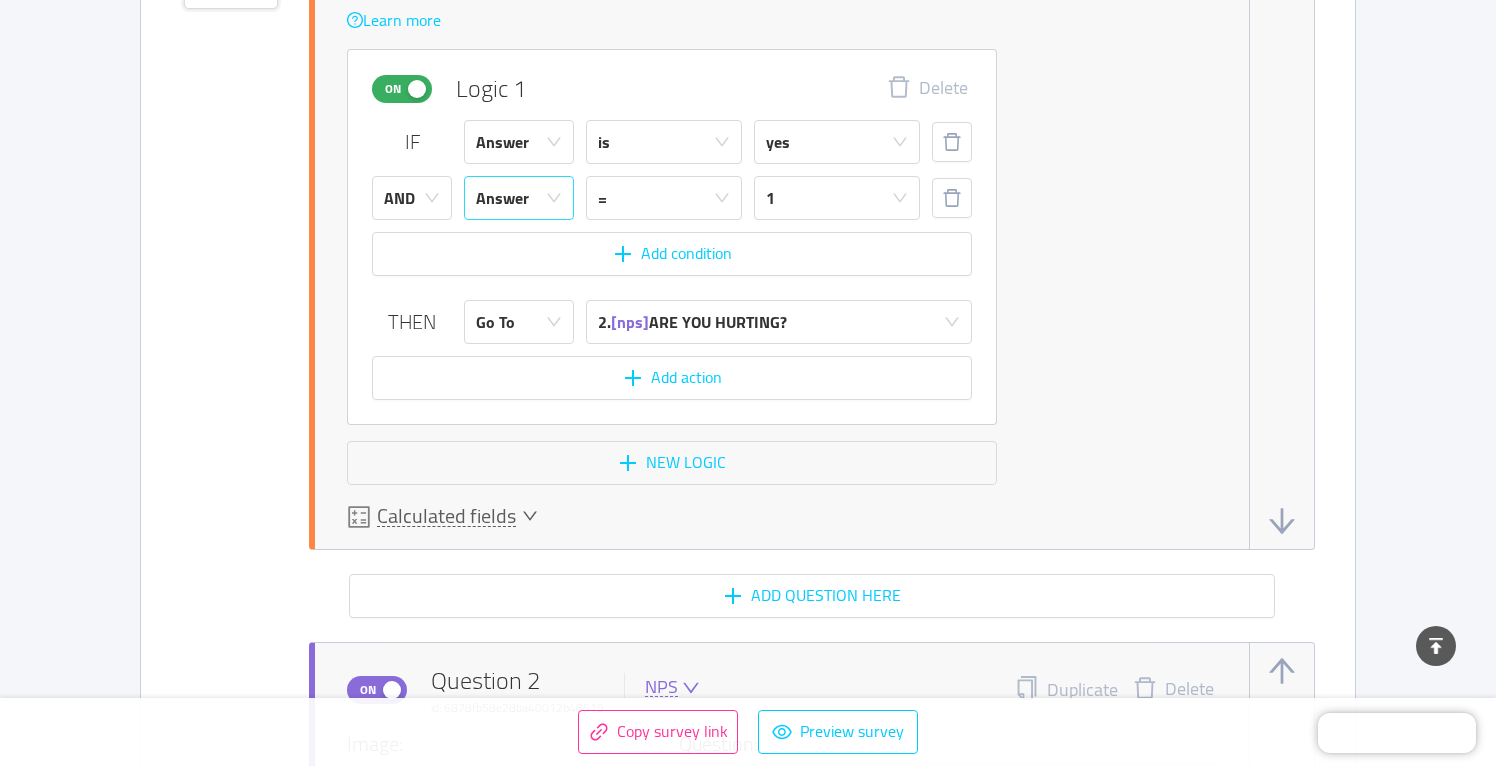 click 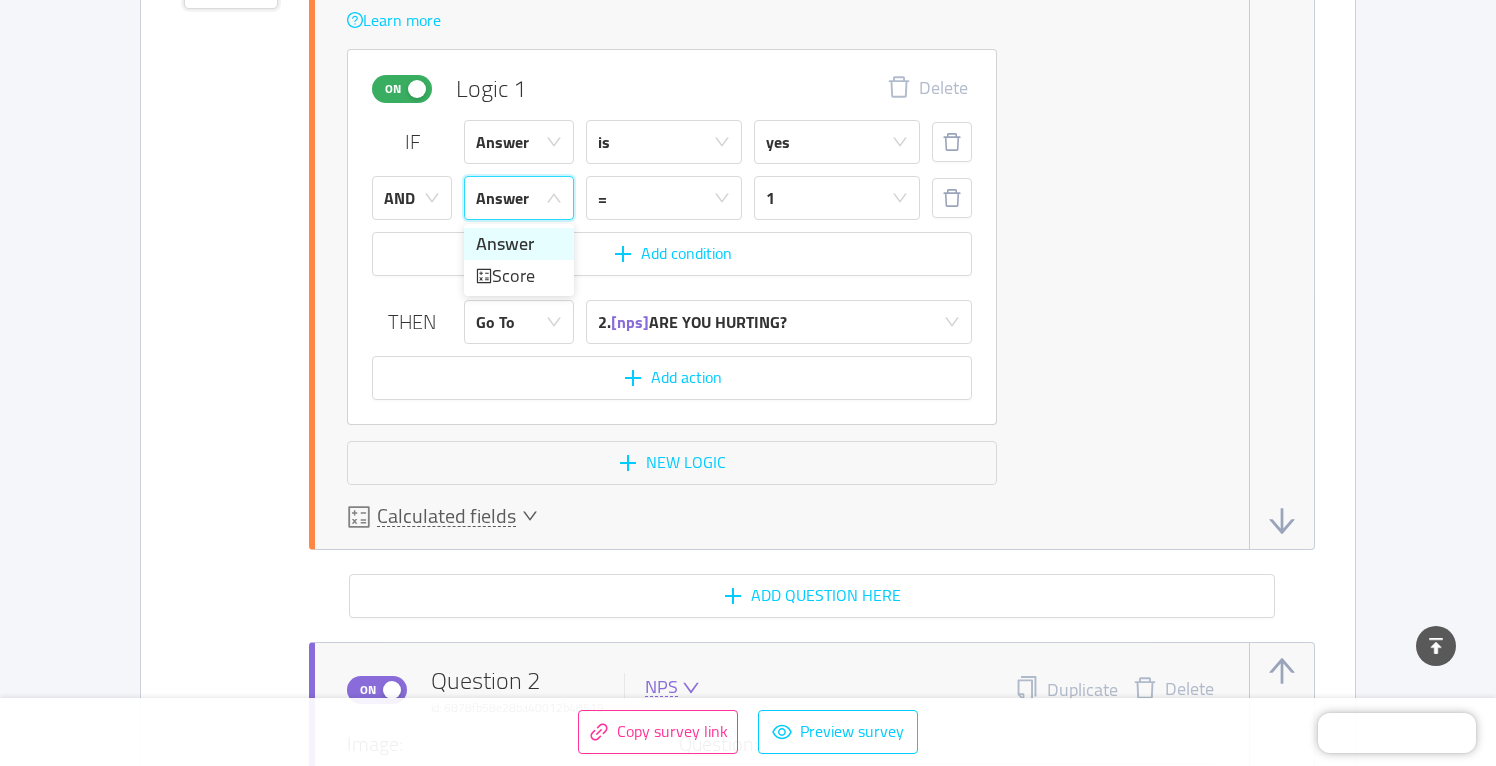 click on "Answer" at bounding box center (519, 244) 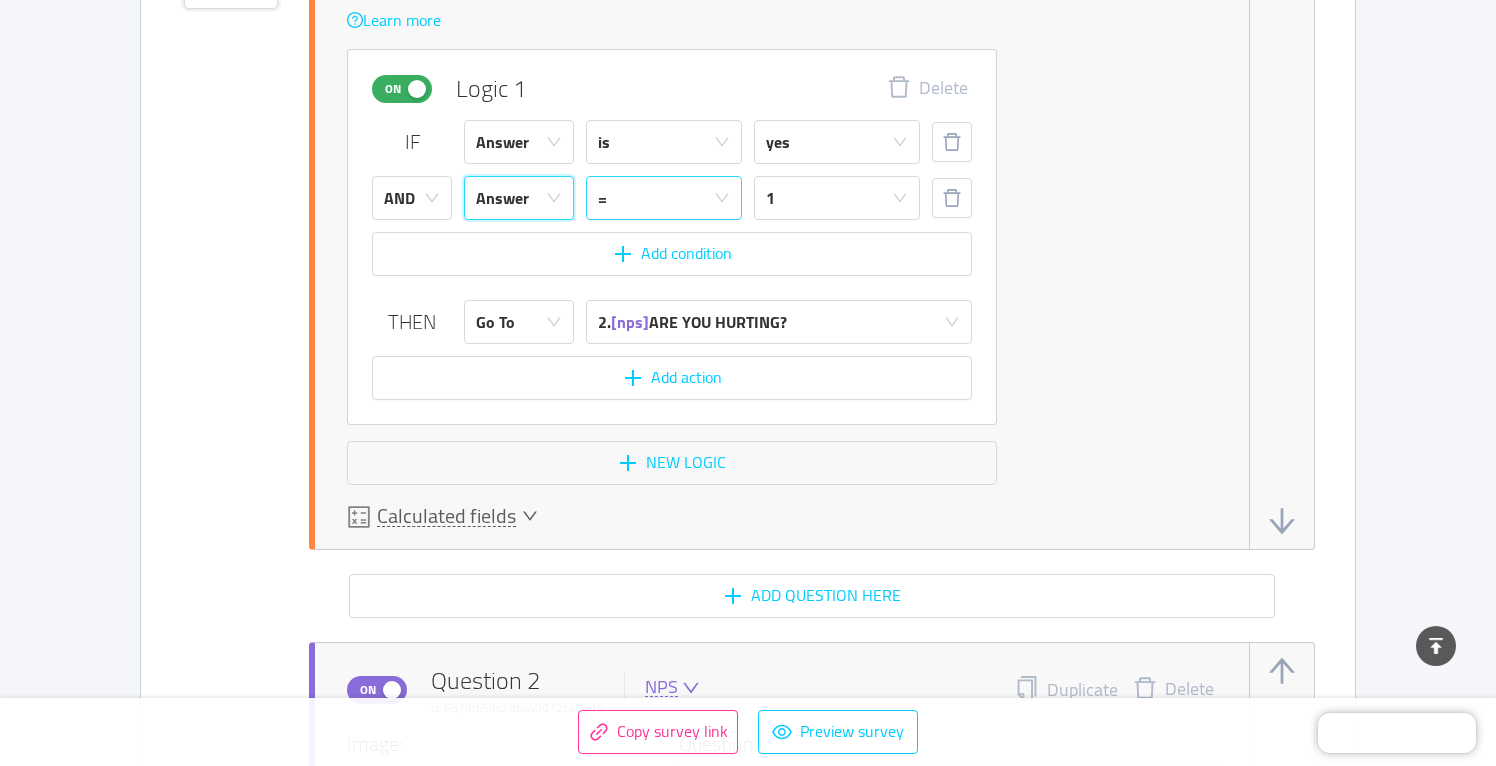 click on "=" at bounding box center [657, 198] 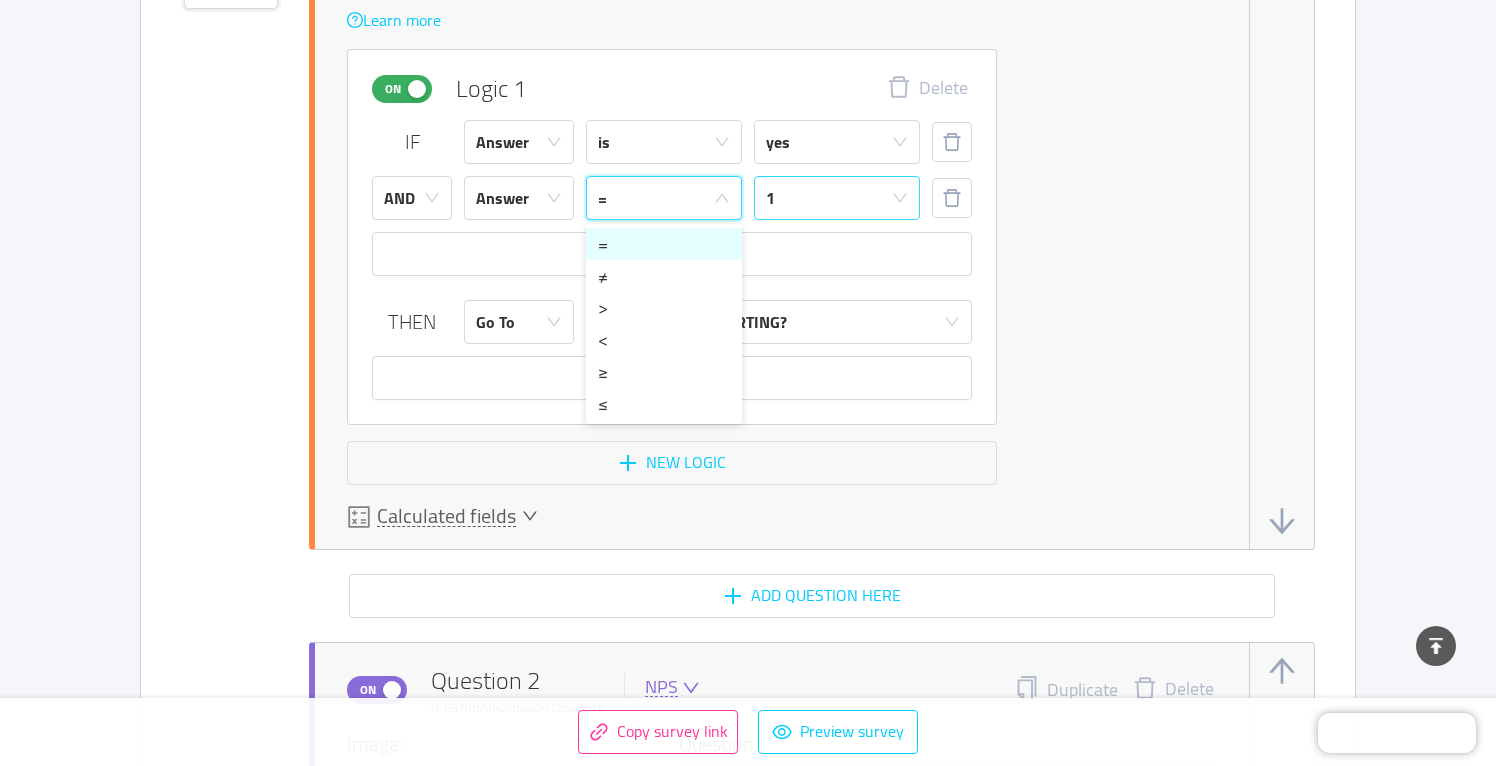 click on "1" at bounding box center [830, 198] 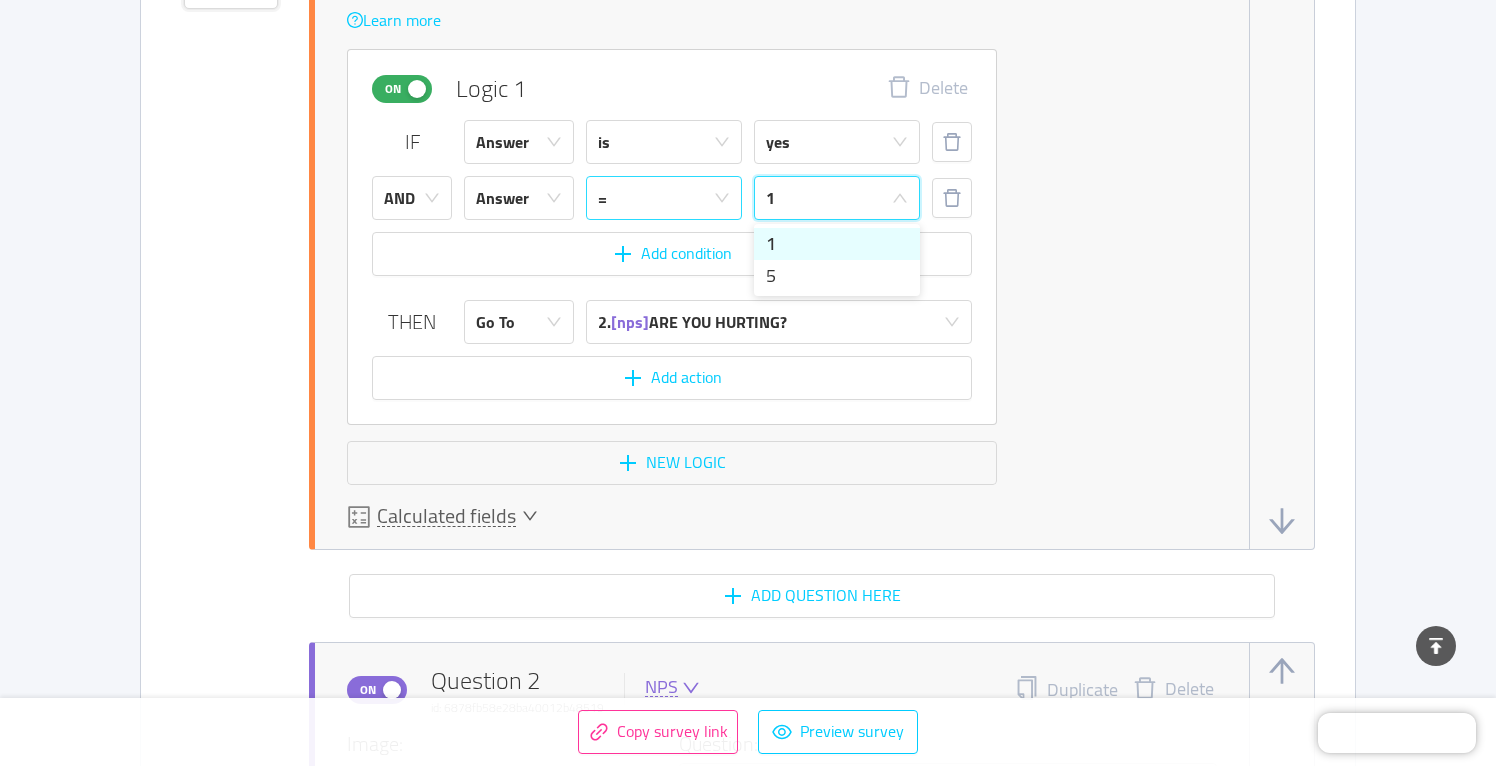 click on "=" at bounding box center (657, 198) 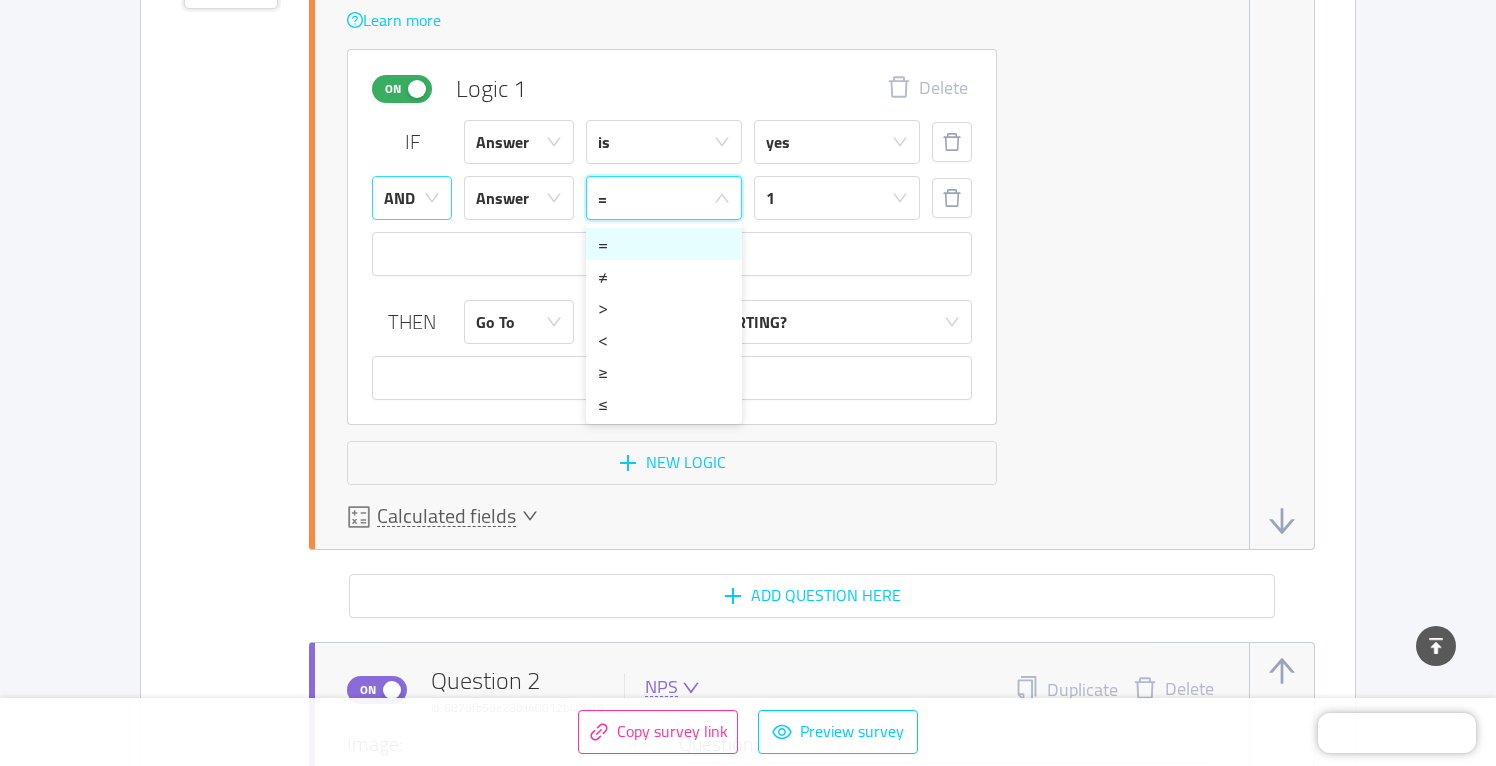click 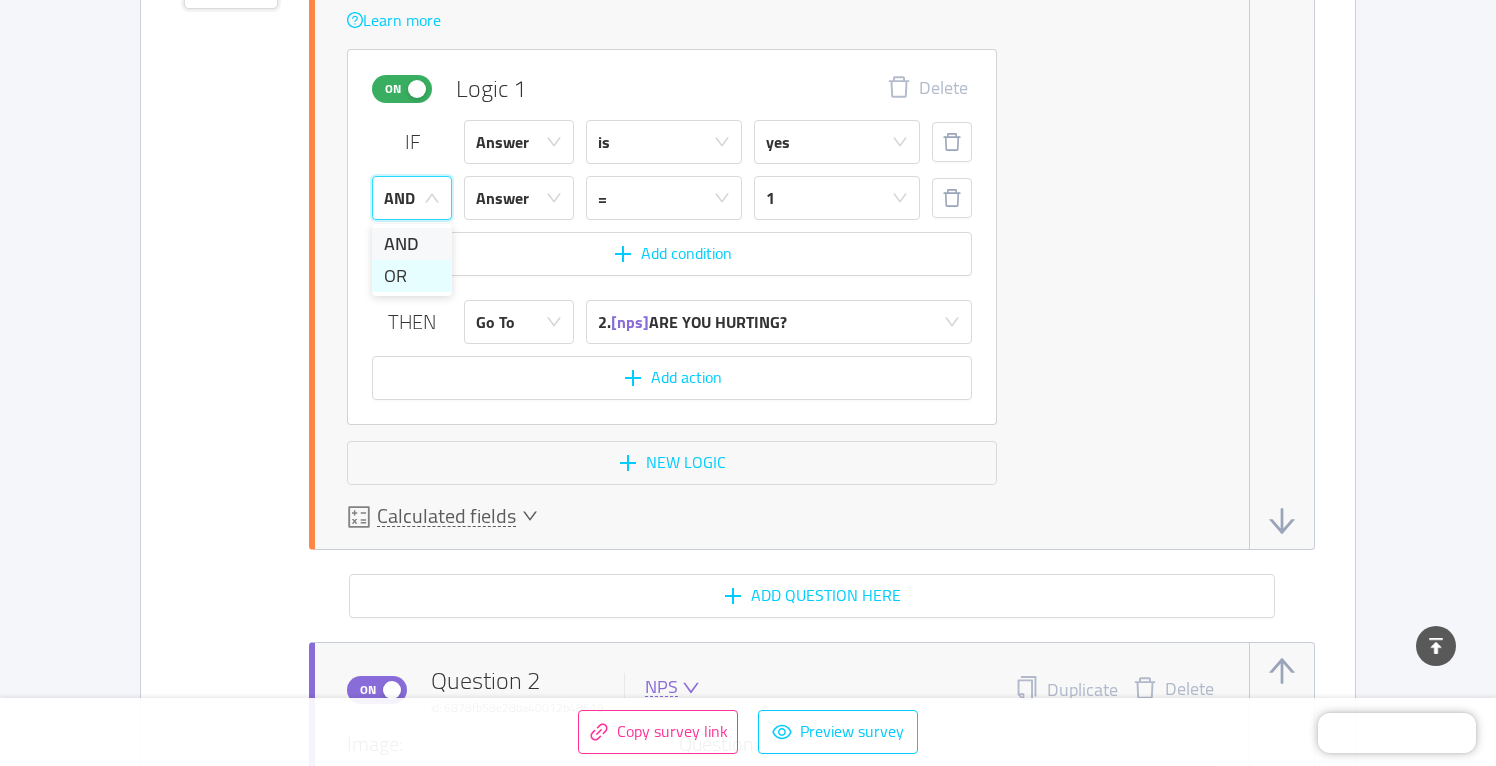 click on "OR" at bounding box center [412, 276] 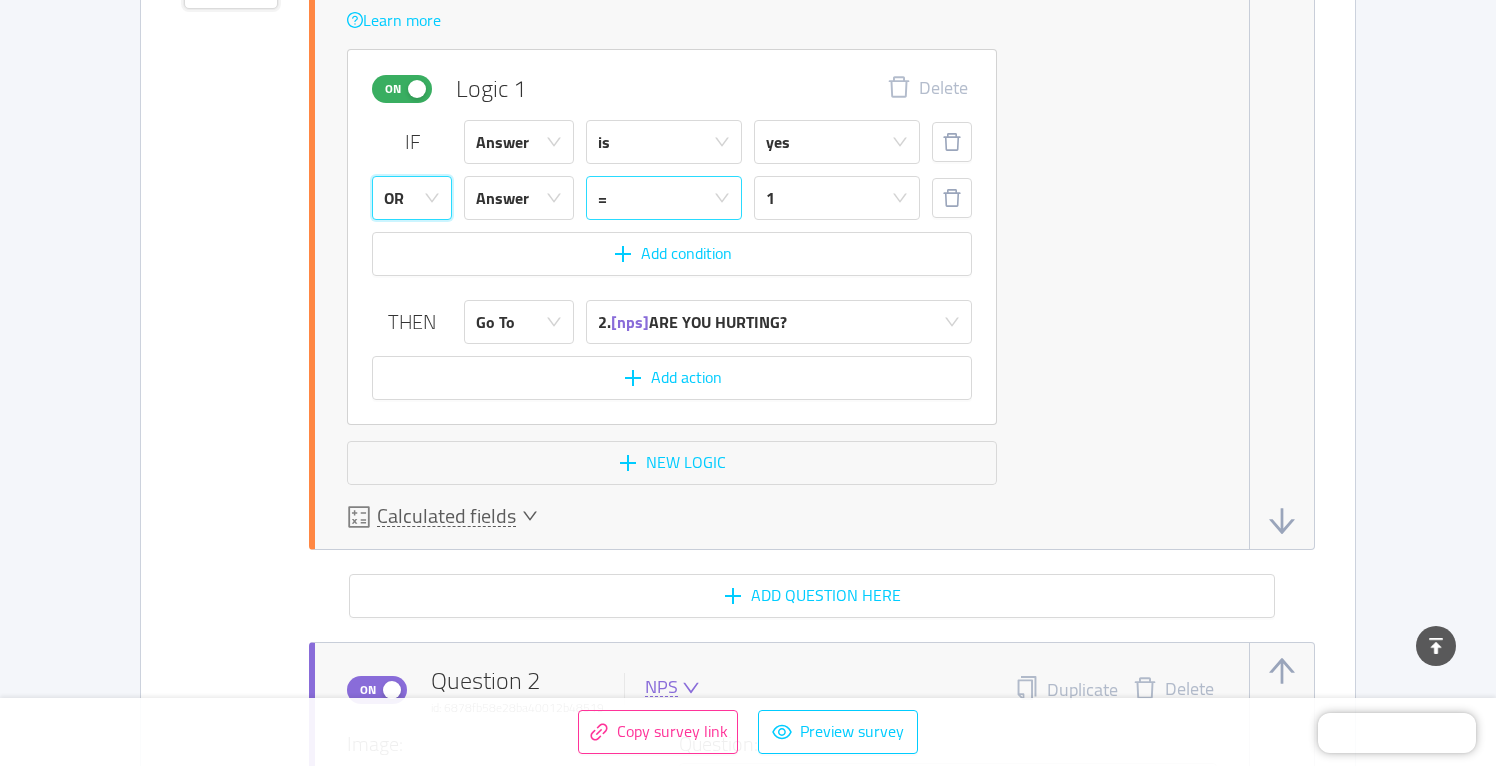 click on "=" at bounding box center [657, 198] 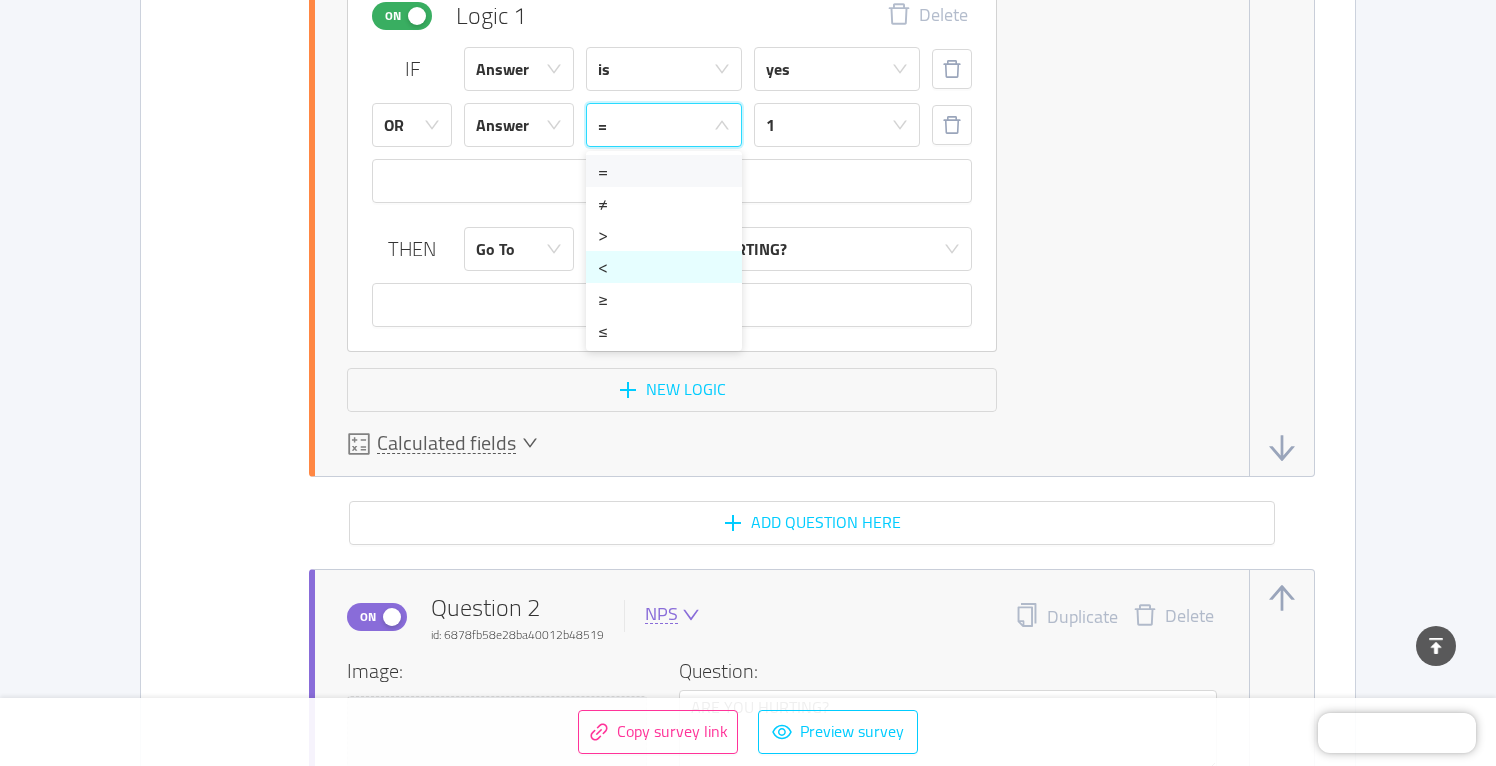 scroll, scrollTop: 1786, scrollLeft: 0, axis: vertical 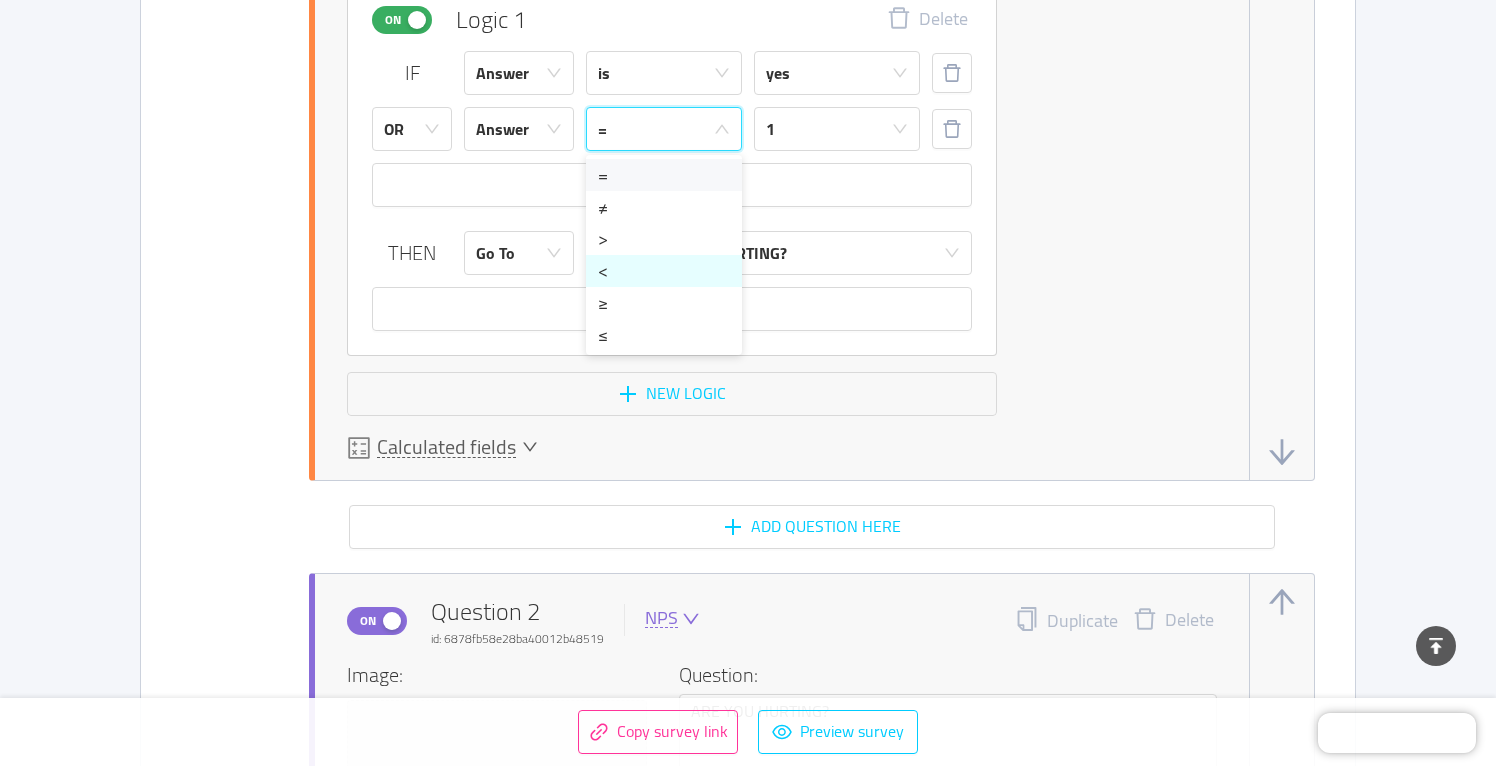 click on "<" at bounding box center (664, 271) 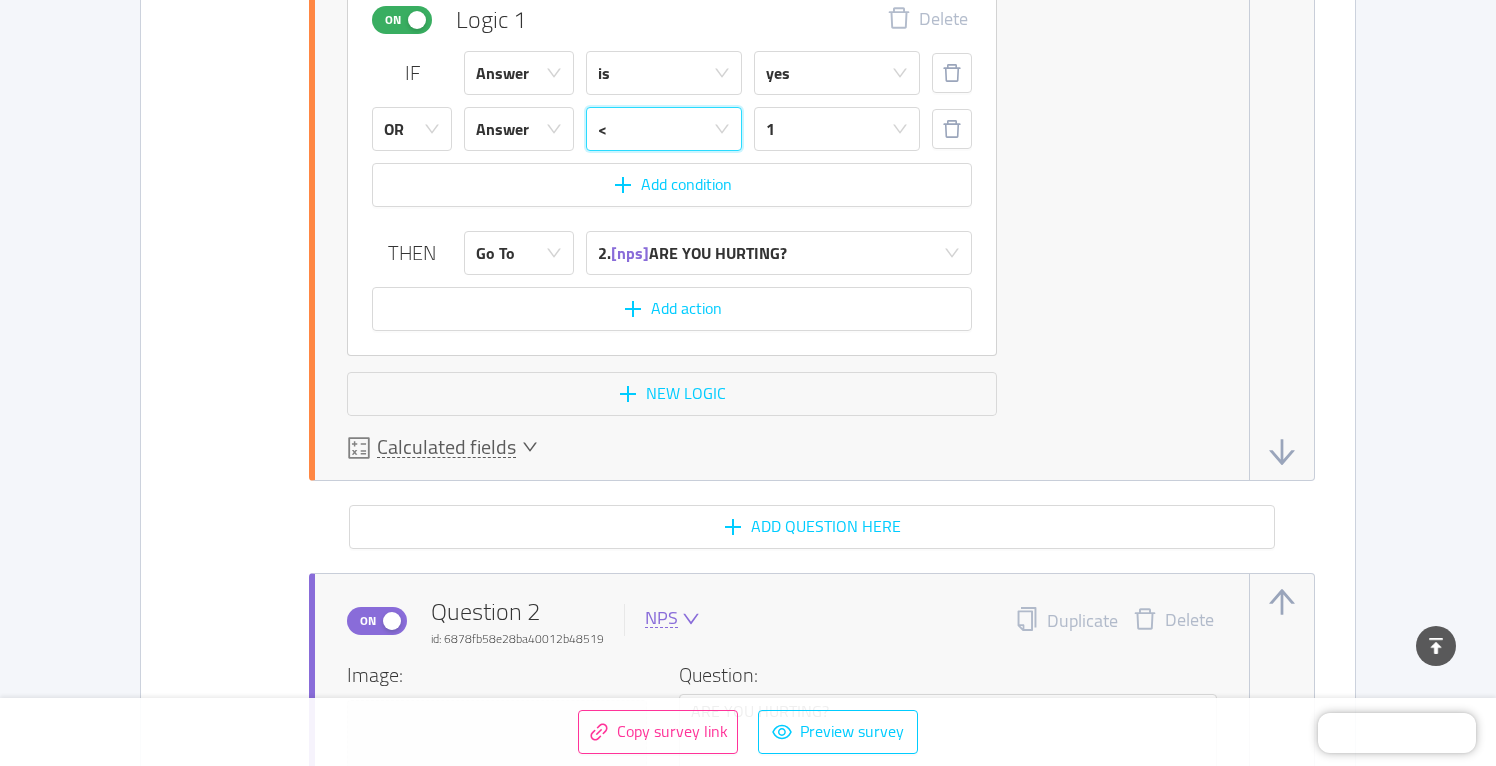 click on "<" at bounding box center [657, 129] 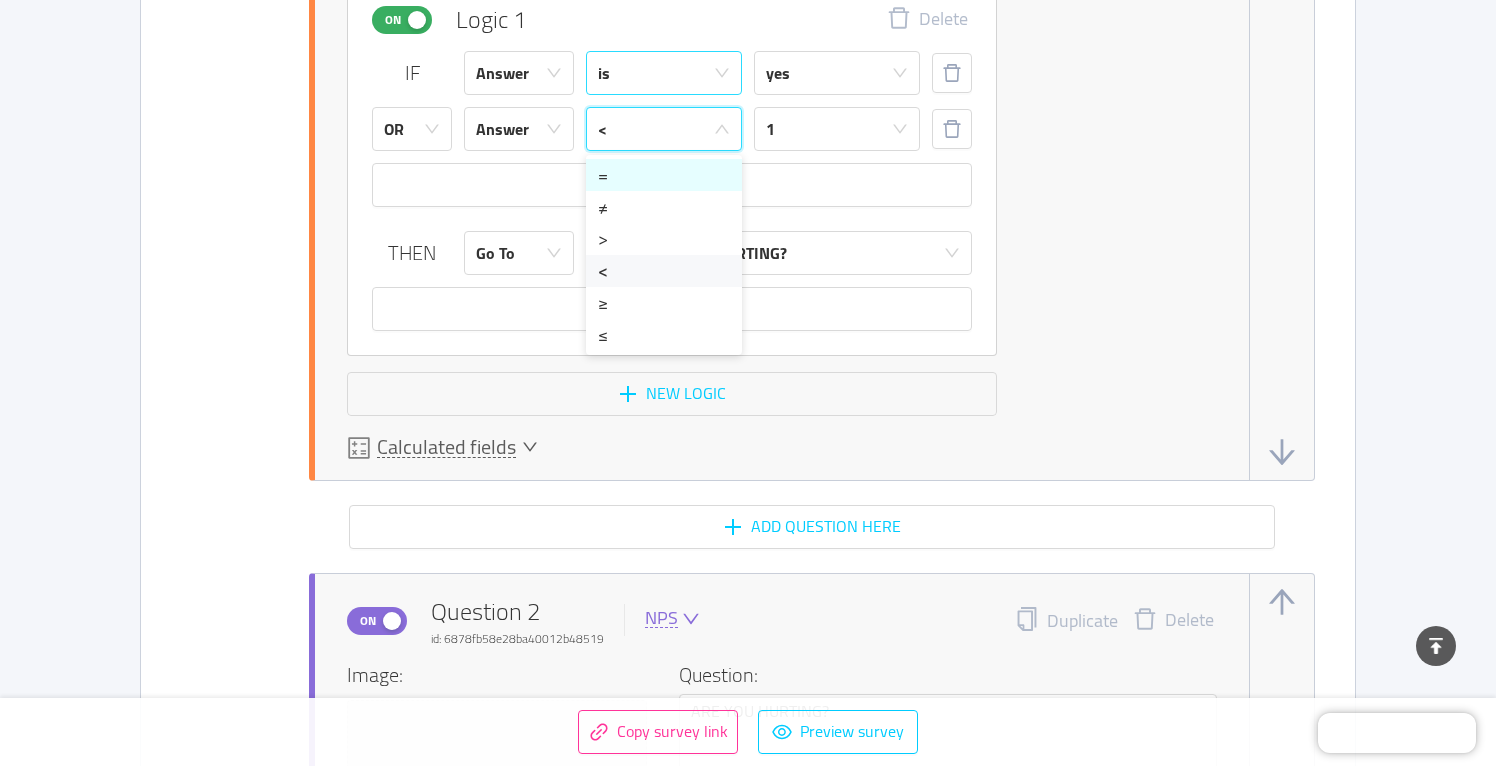 click 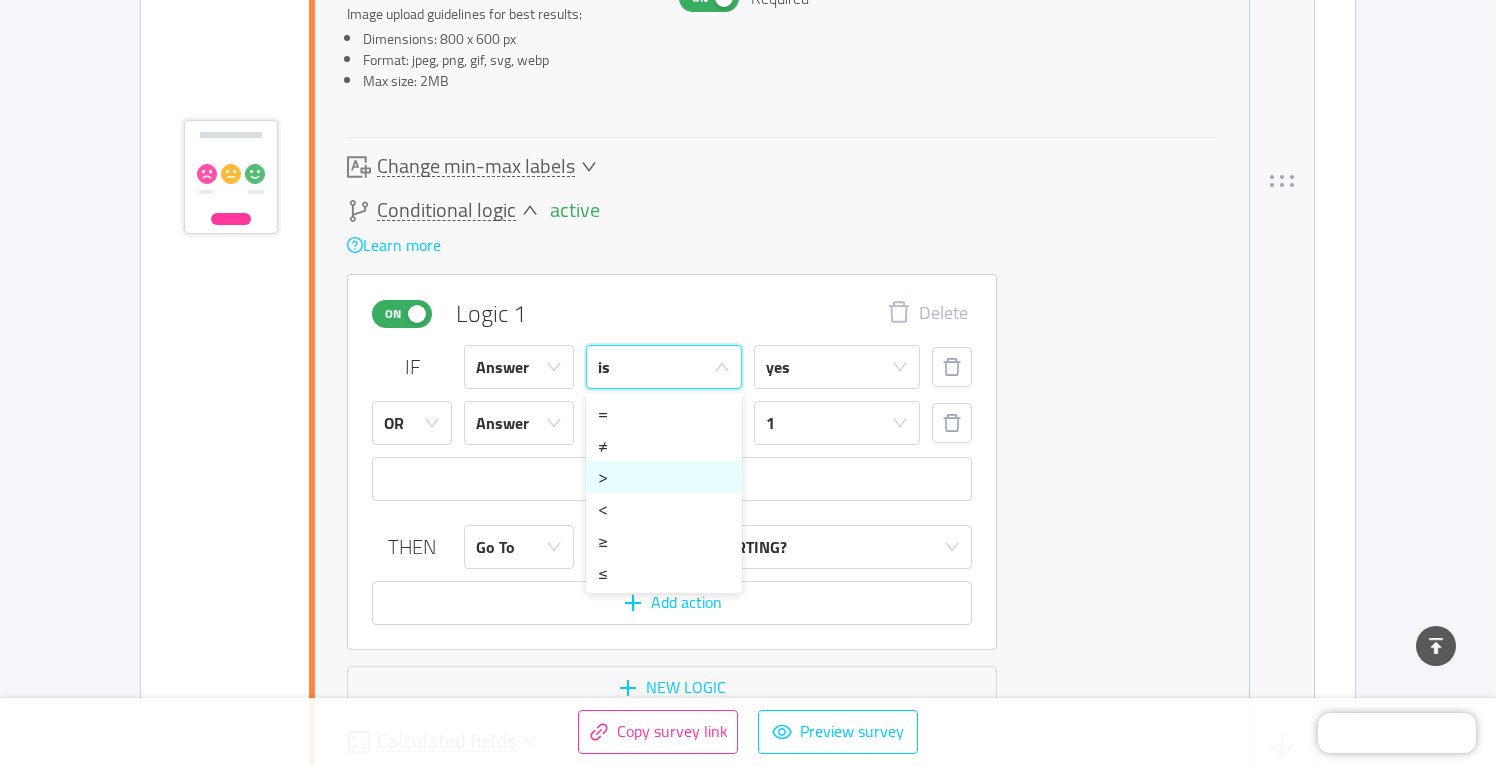 scroll, scrollTop: 1496, scrollLeft: 0, axis: vertical 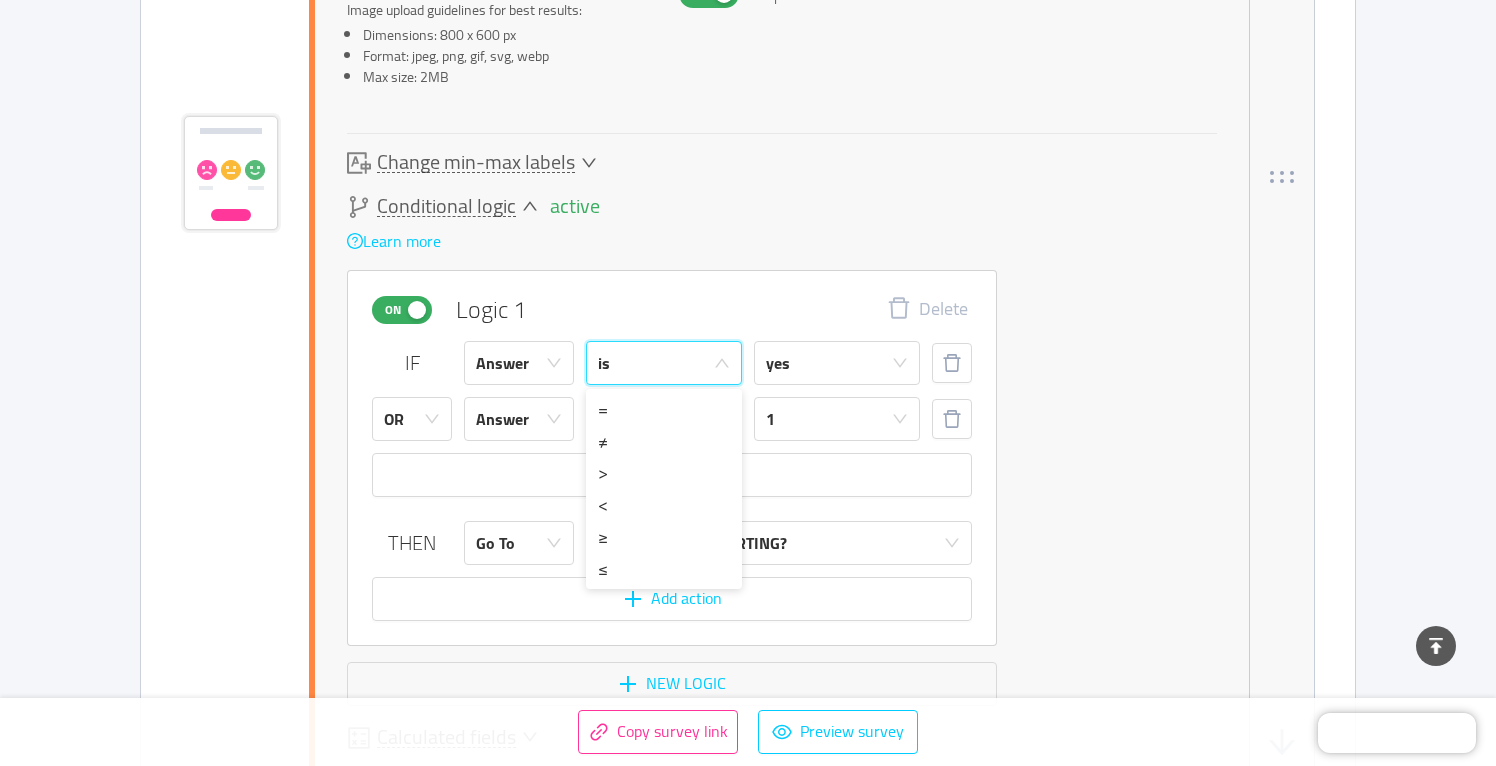 click on "On" at bounding box center [393, 310] 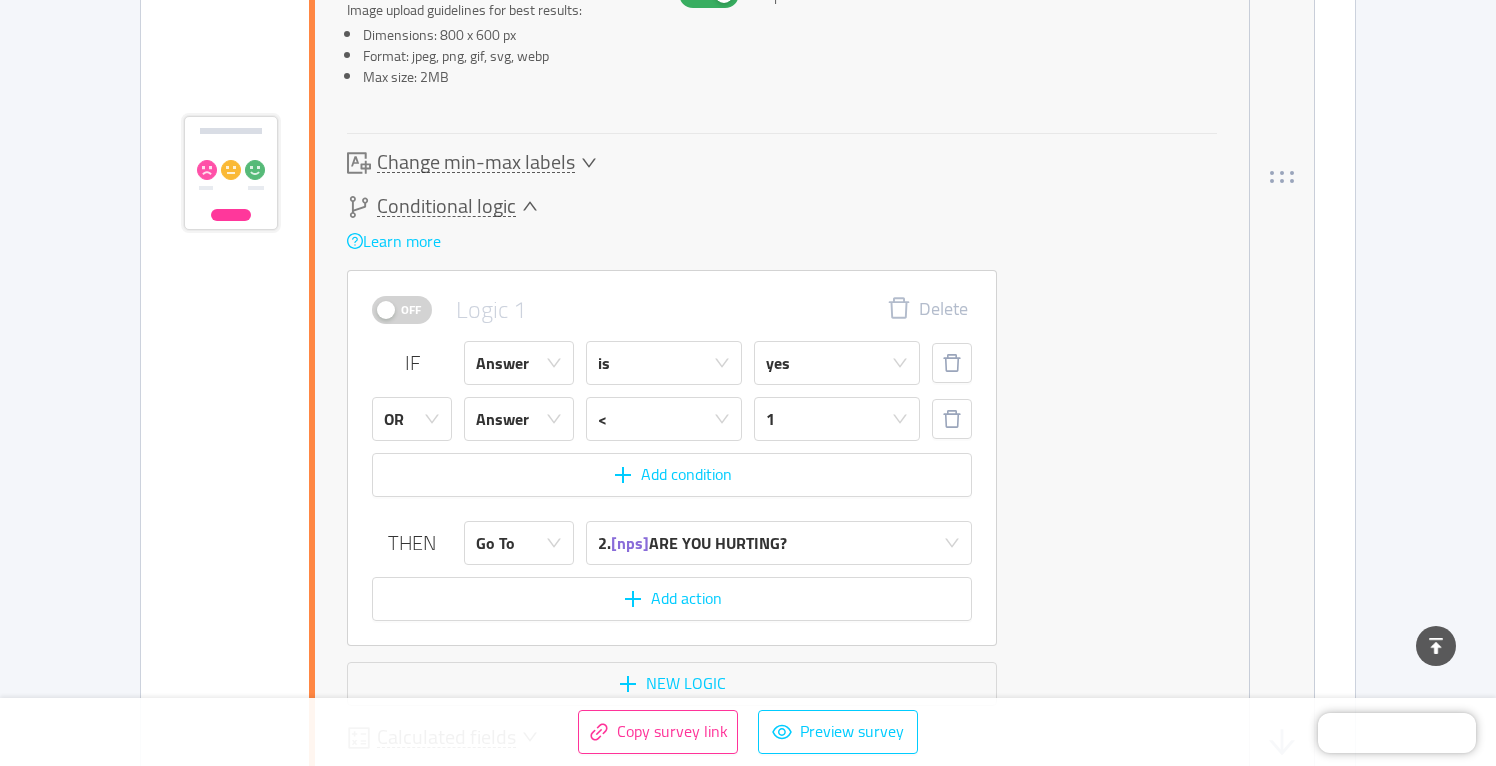 click on "Off" at bounding box center [411, 310] 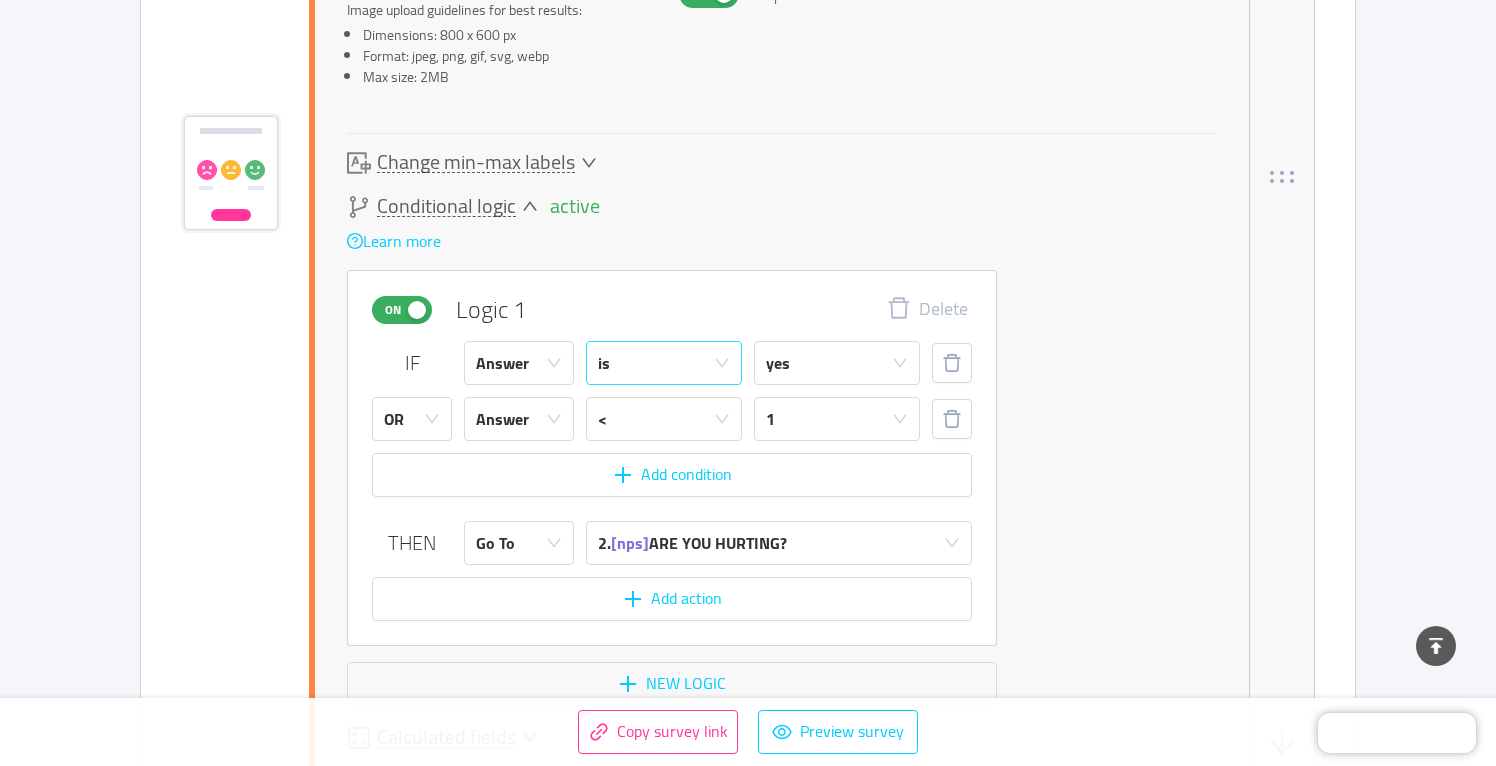 click 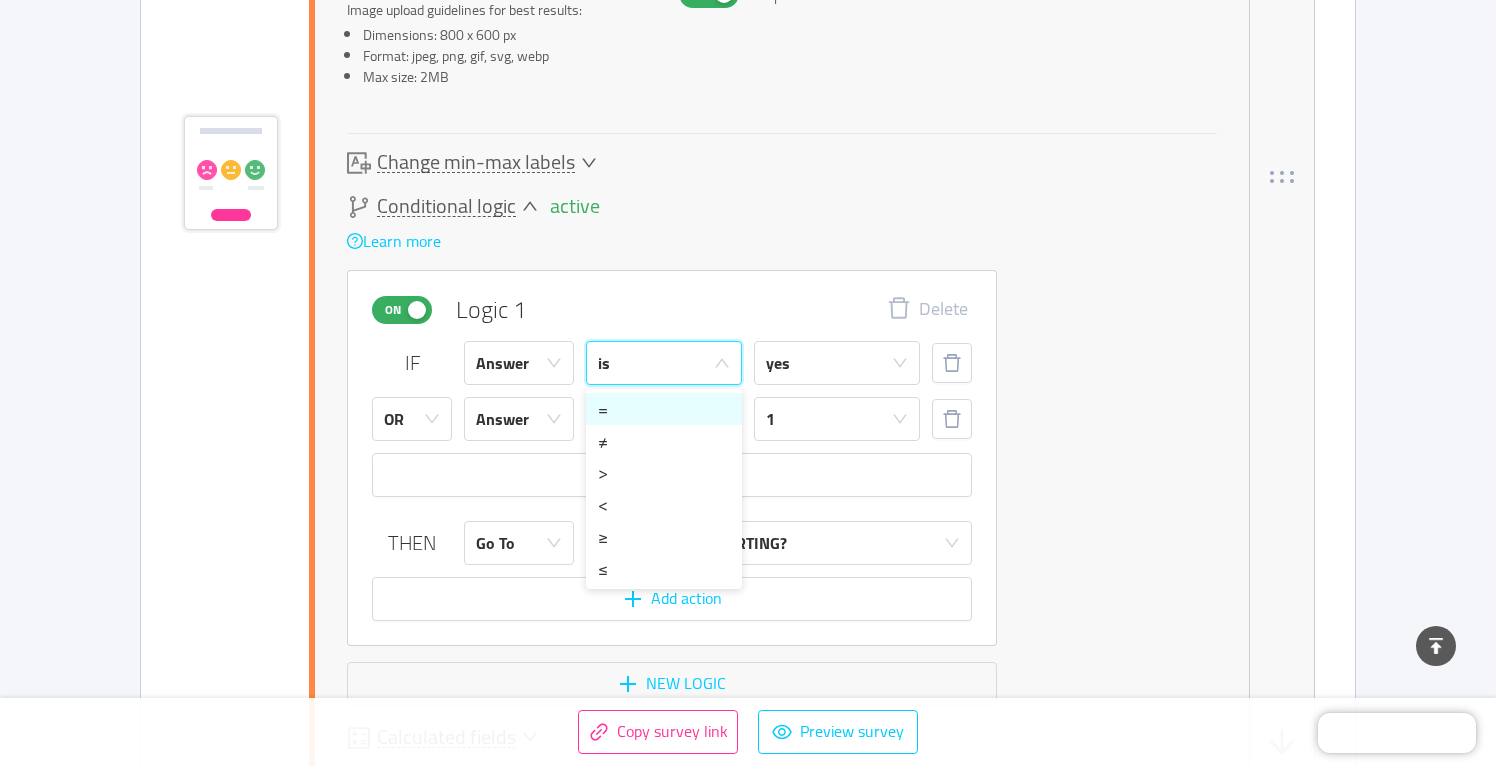 click 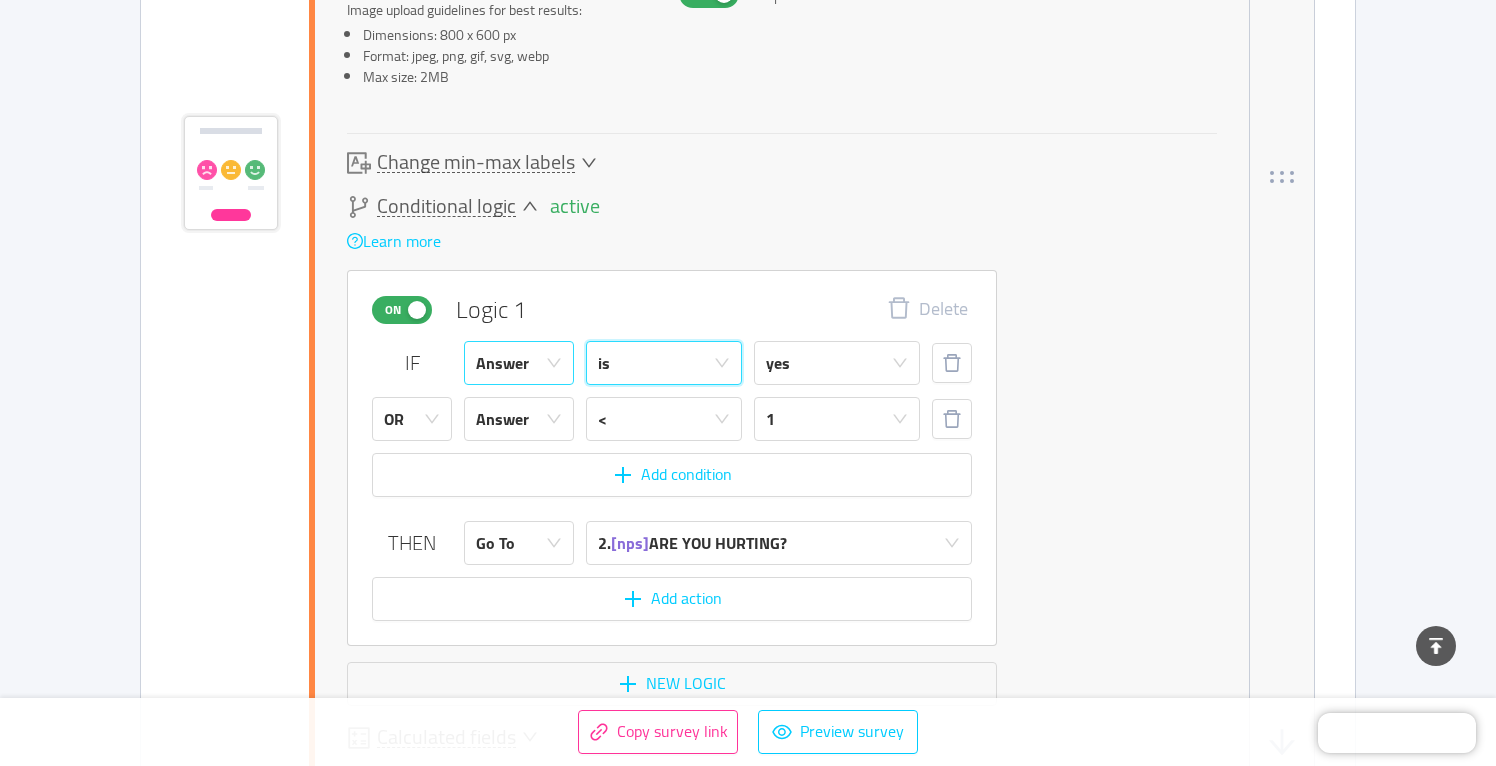 click on "Answer" at bounding box center [512, 363] 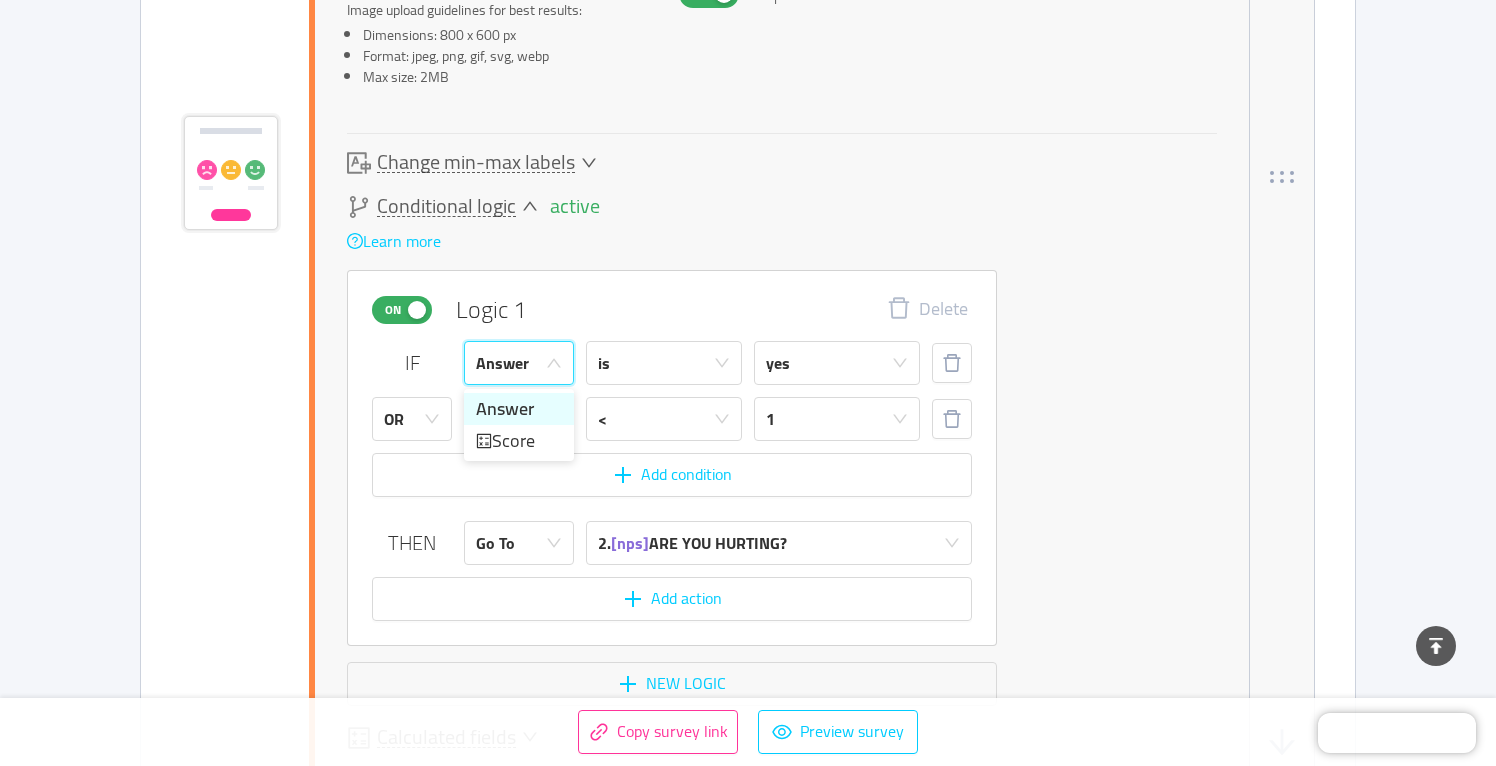 click 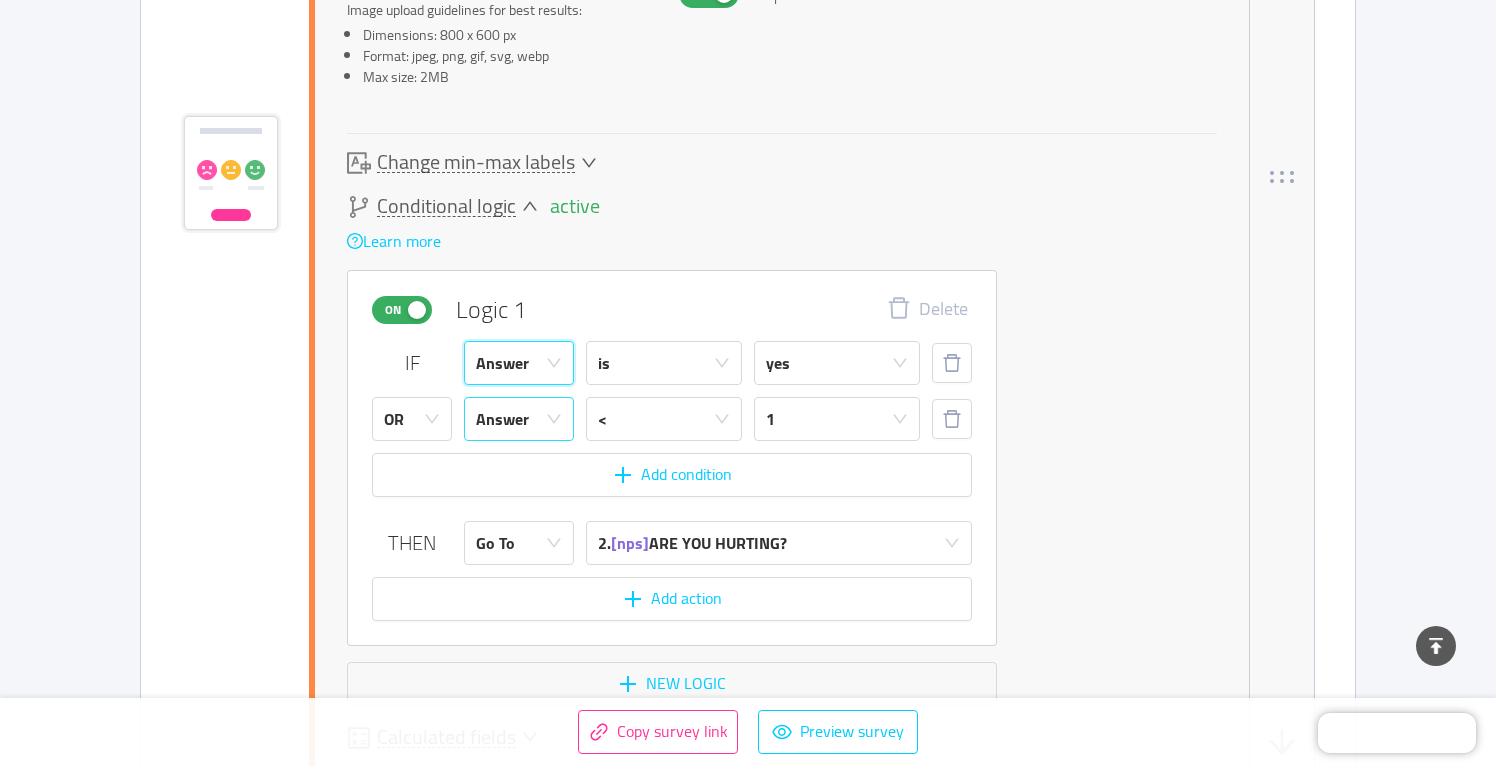 click 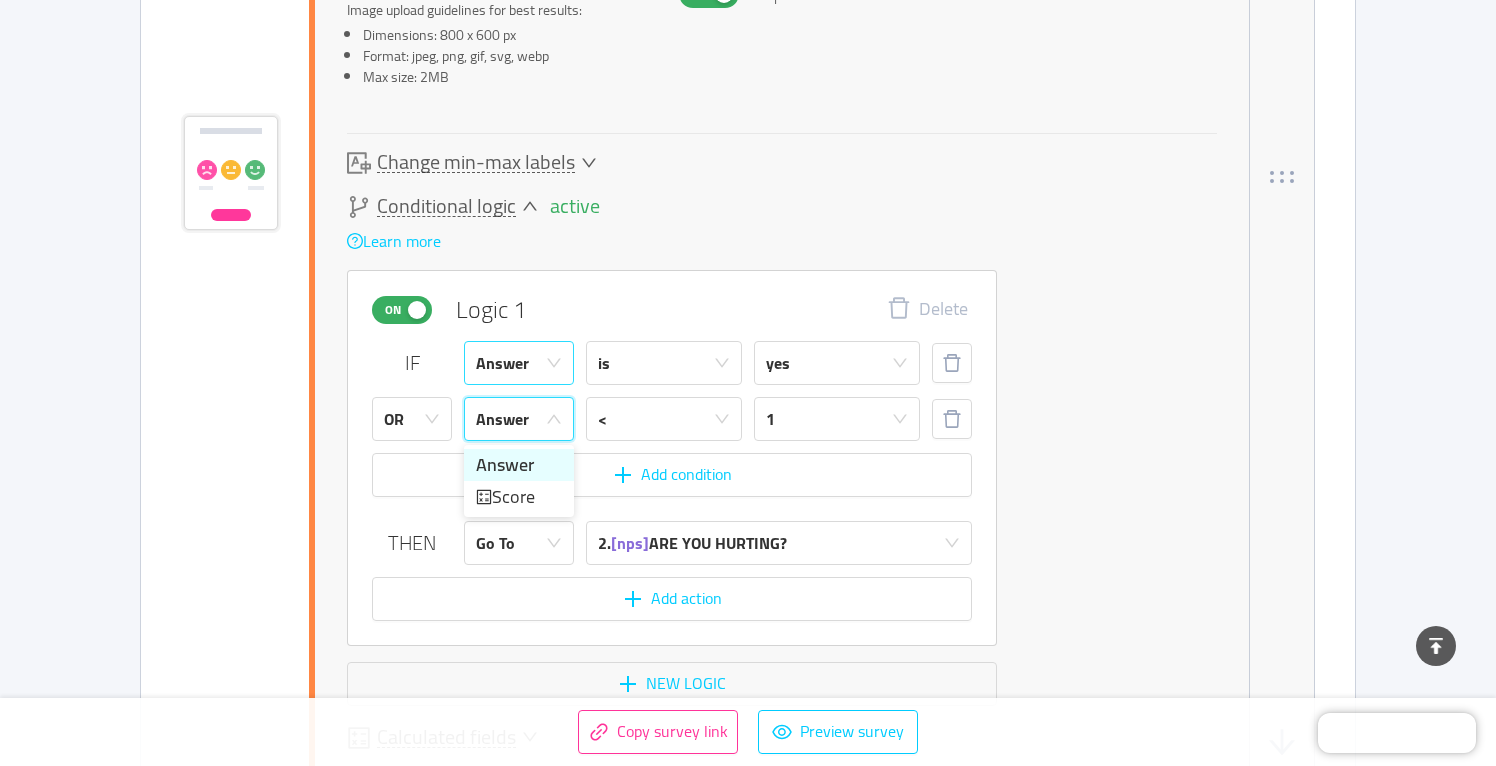 click on "Answer" at bounding box center [519, 363] 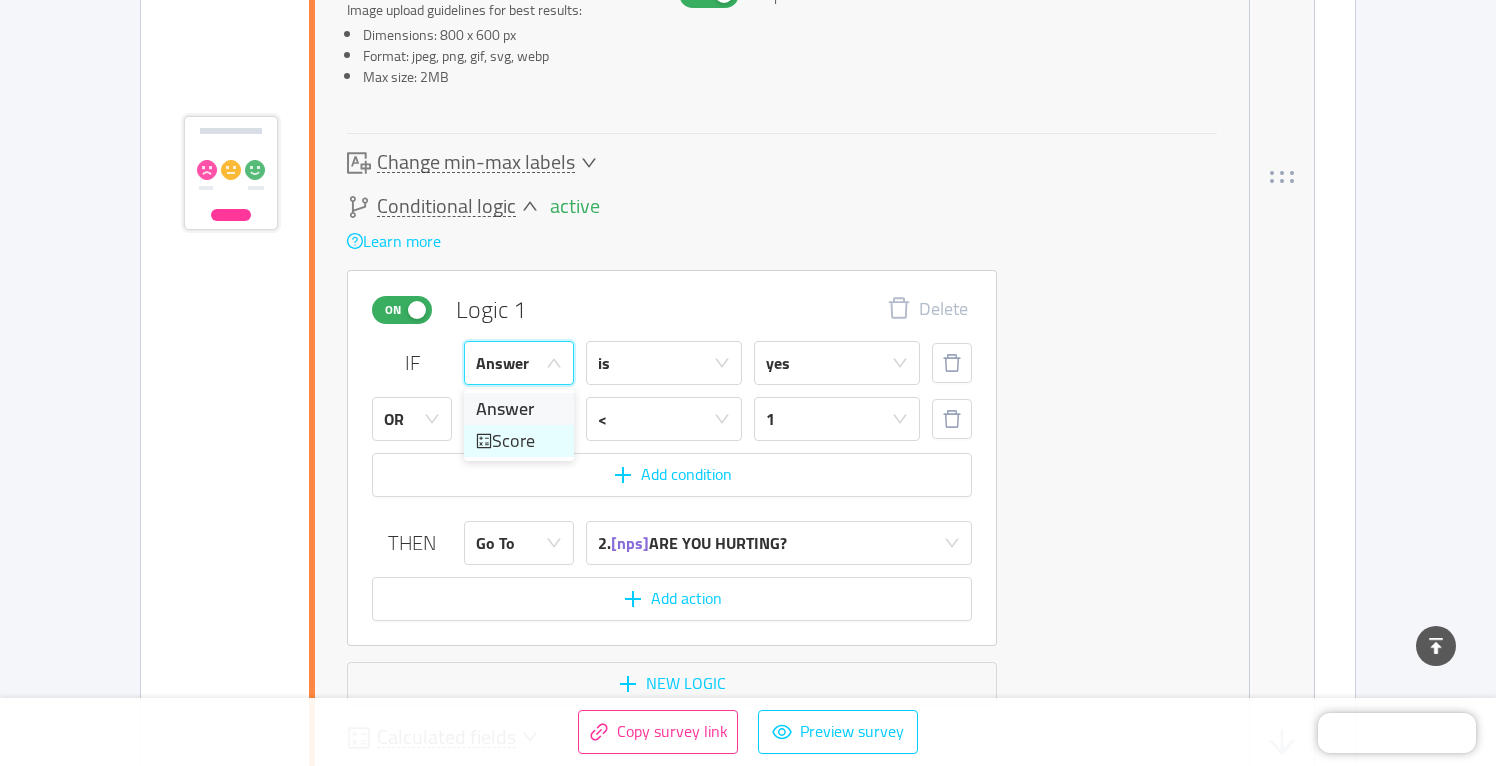 click on "Score" at bounding box center [519, 441] 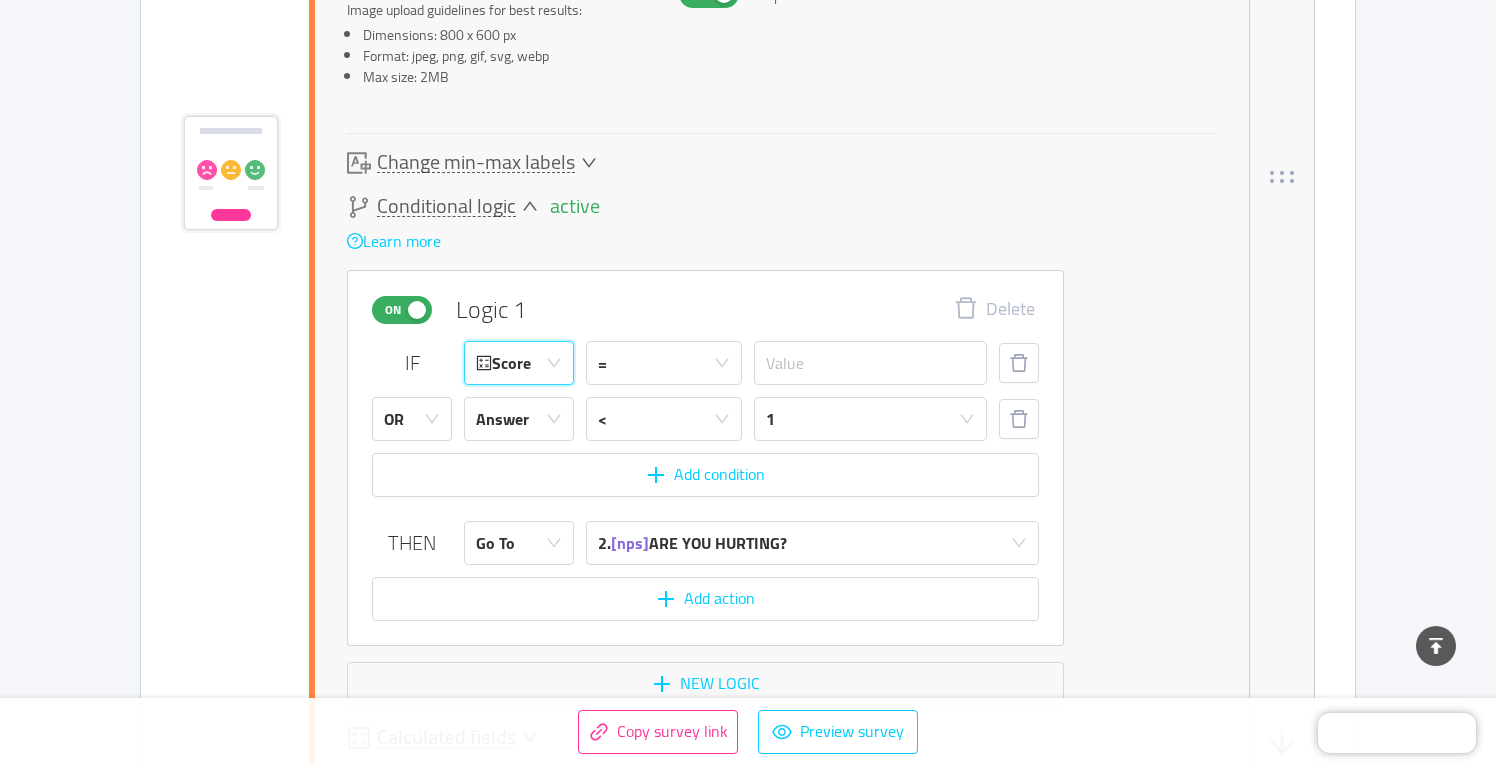 click 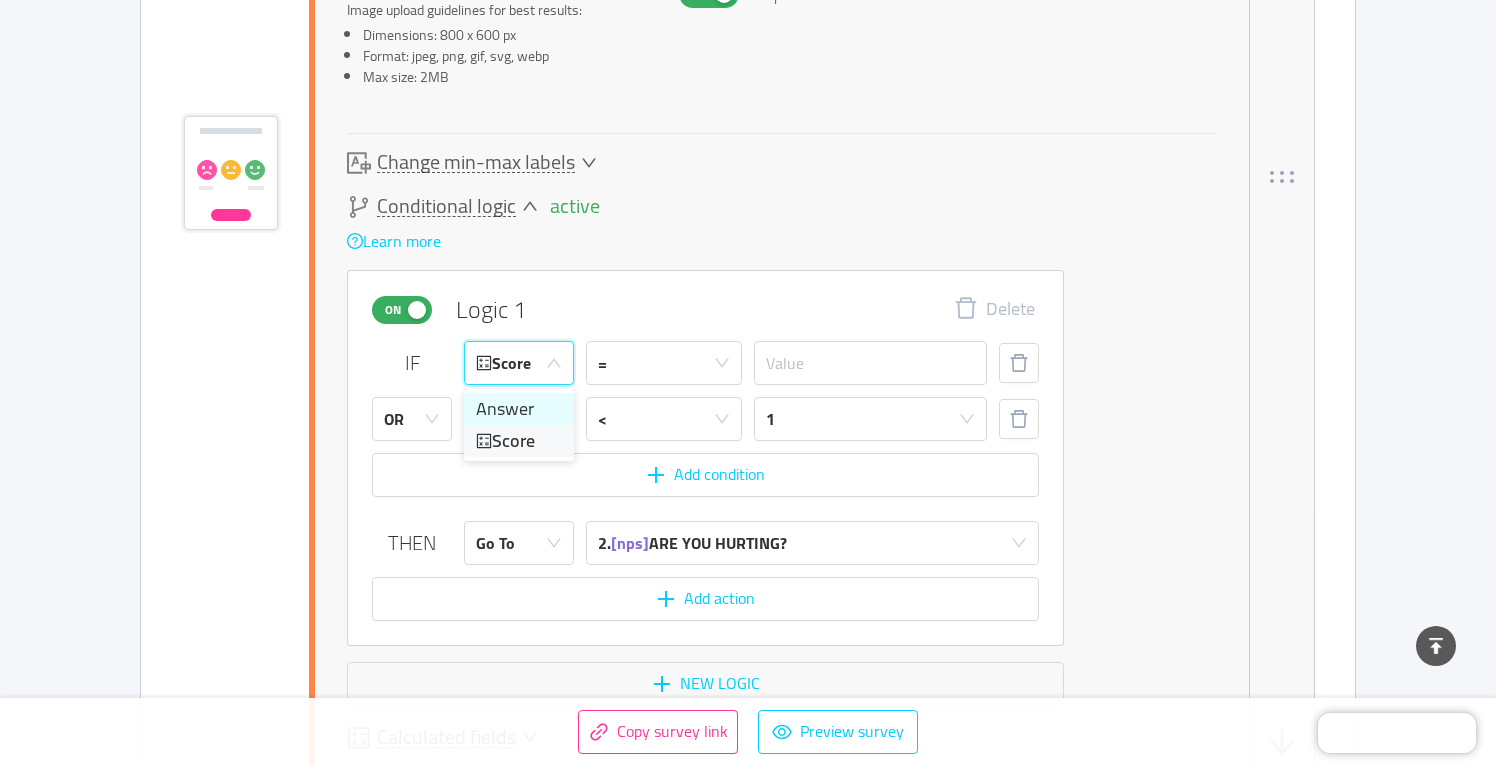 click on "Answer" at bounding box center (519, 409) 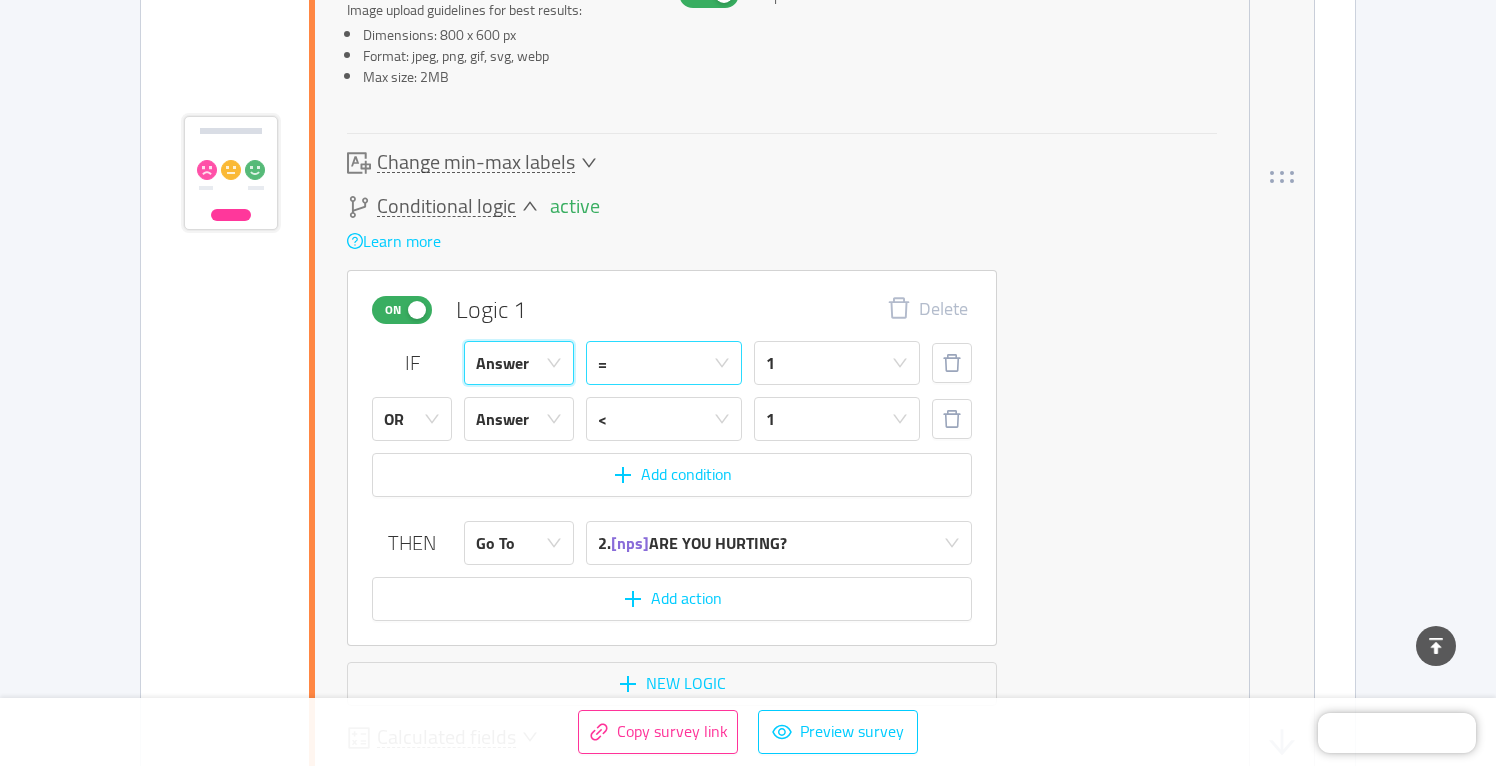click on "=" at bounding box center [657, 363] 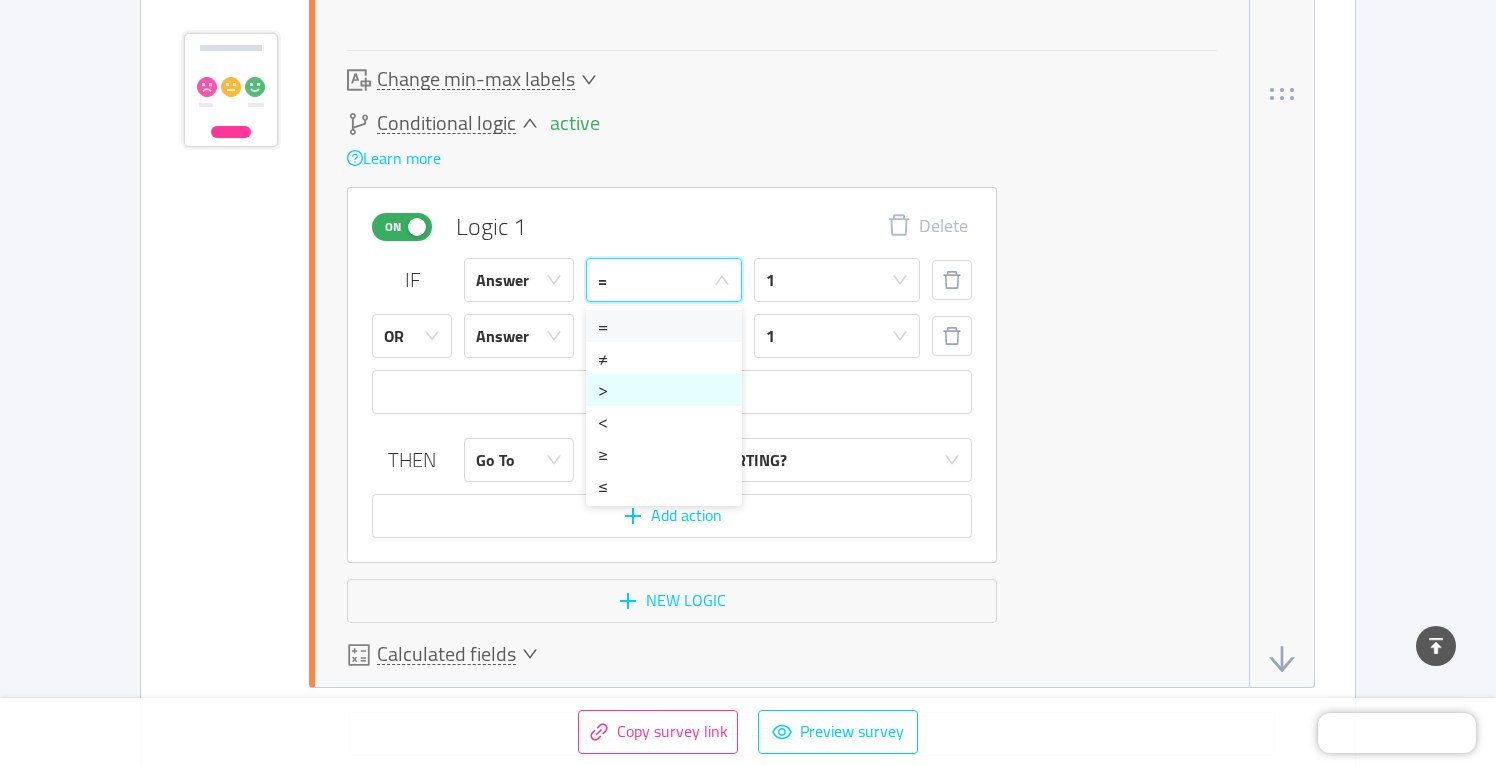scroll, scrollTop: 1554, scrollLeft: 0, axis: vertical 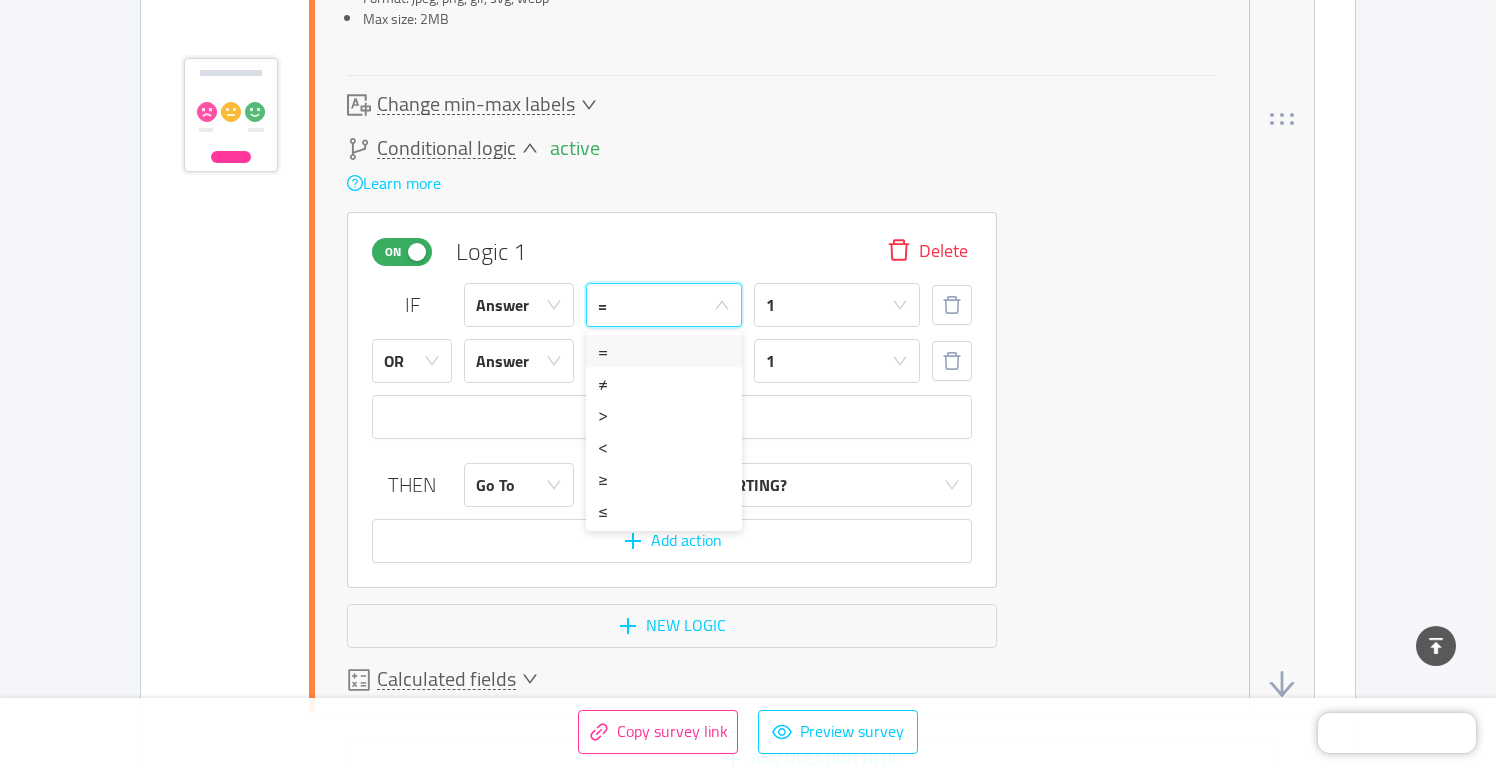 click on "Delete" at bounding box center [927, 252] 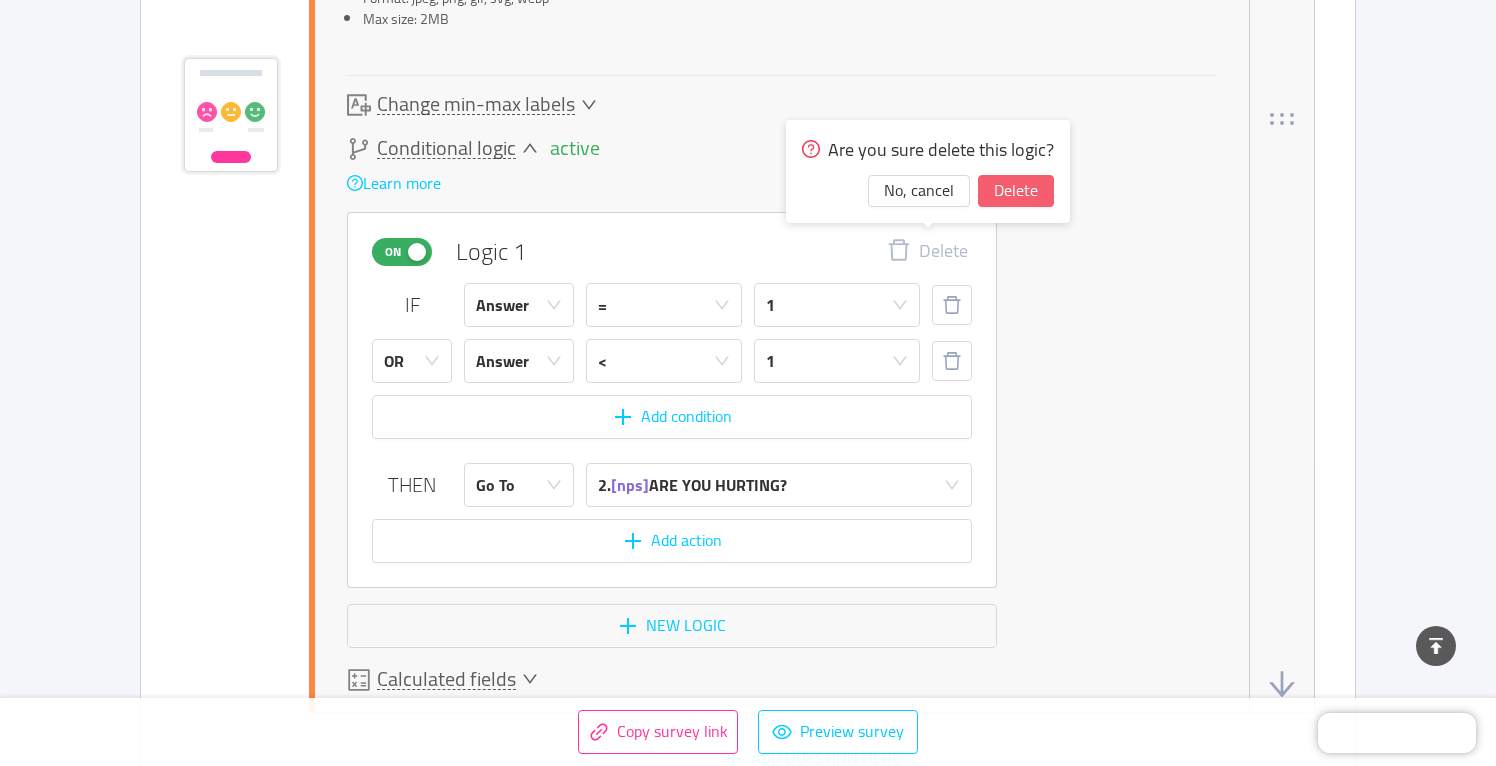 click on "Delete" at bounding box center [1016, 191] 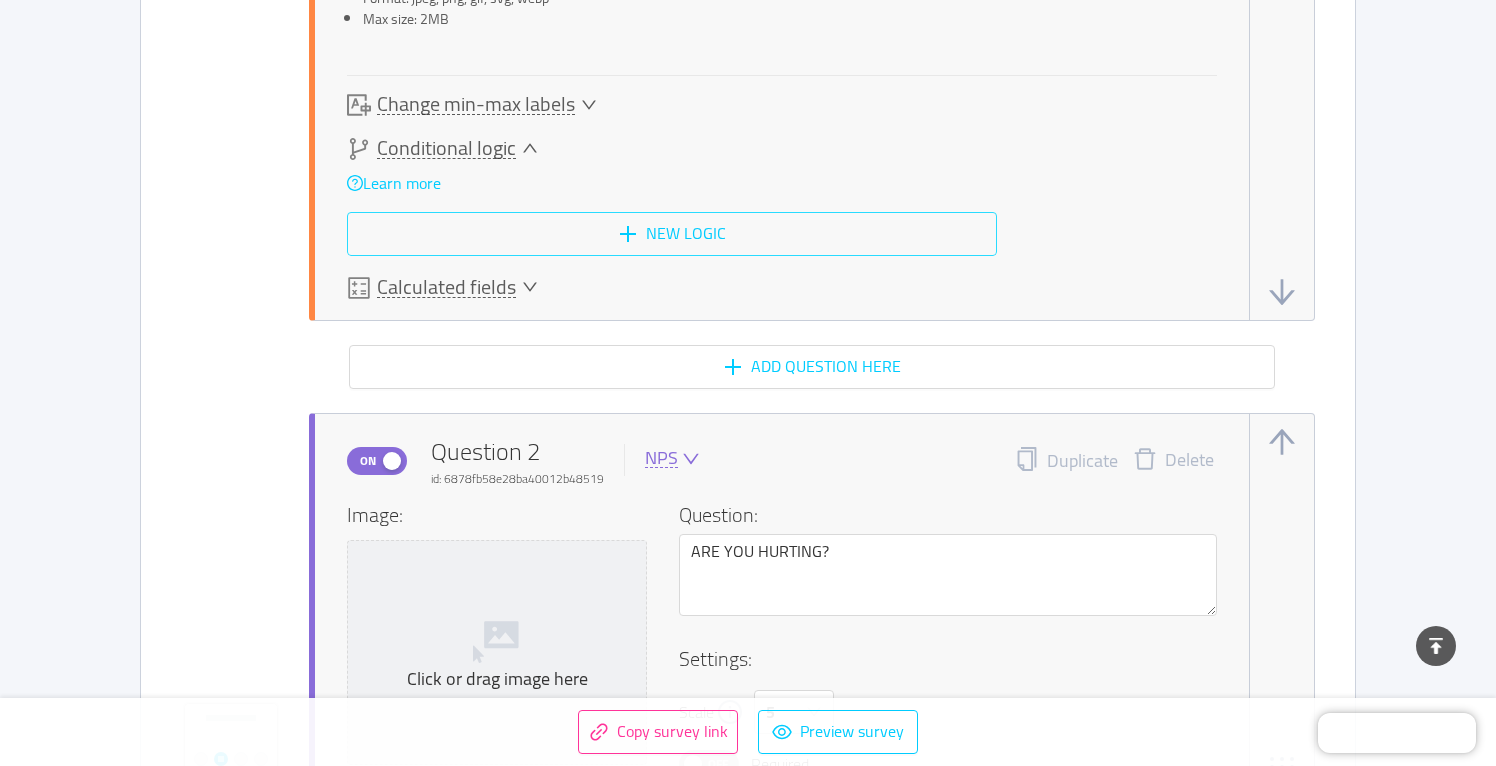click on "New logic" at bounding box center [672, 234] 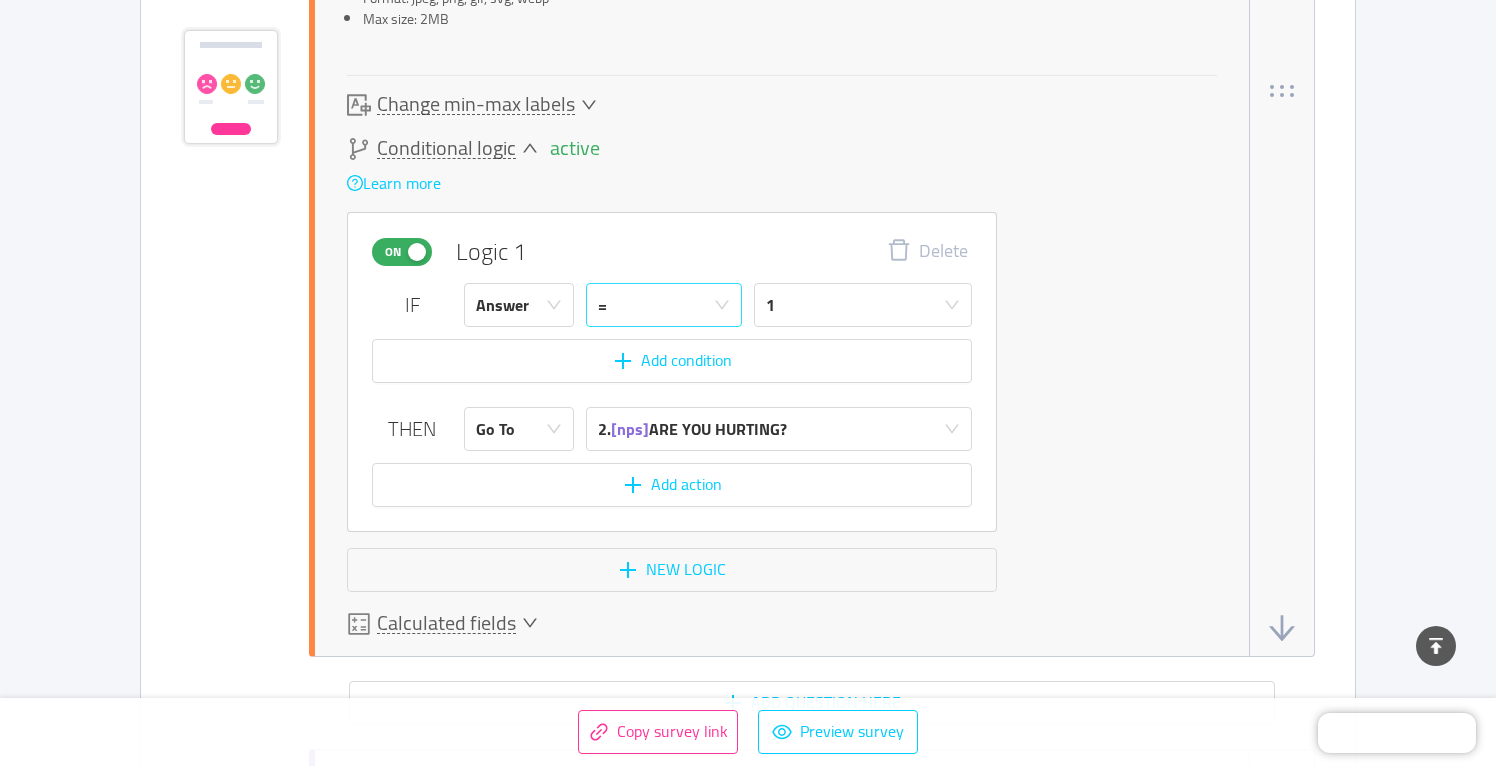 click on "=" at bounding box center (657, 305) 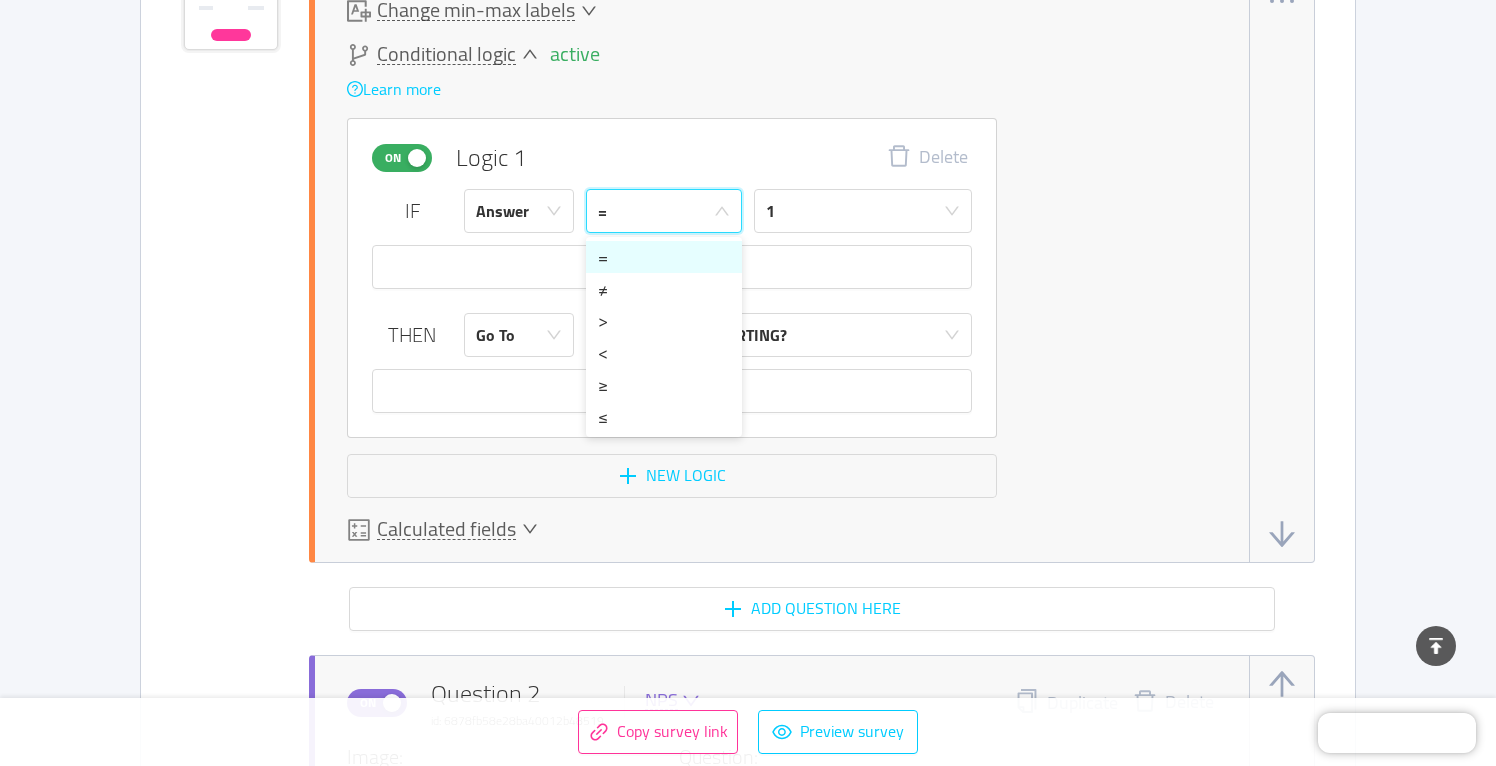 scroll, scrollTop: 1693, scrollLeft: 0, axis: vertical 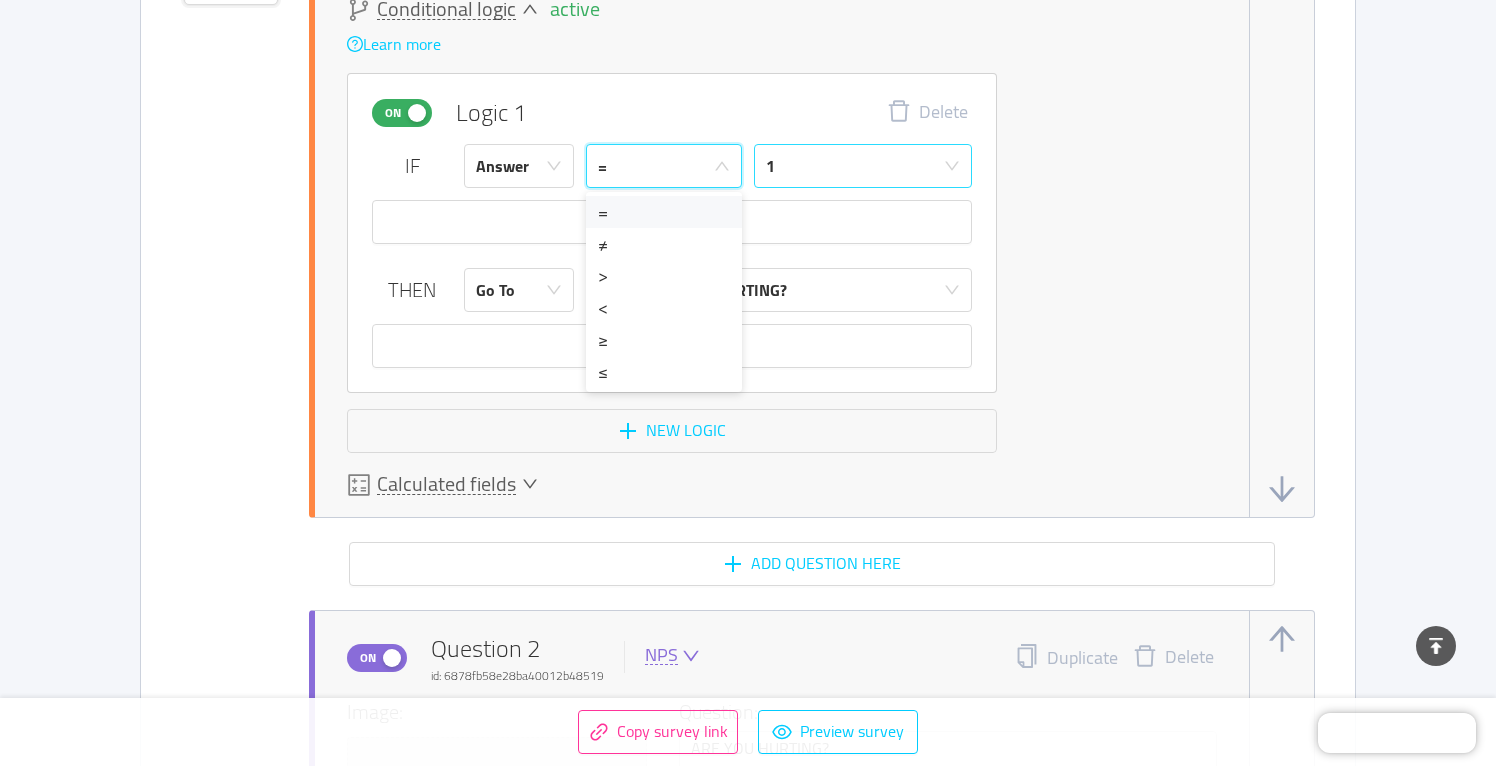 click on "1" at bounding box center (856, 166) 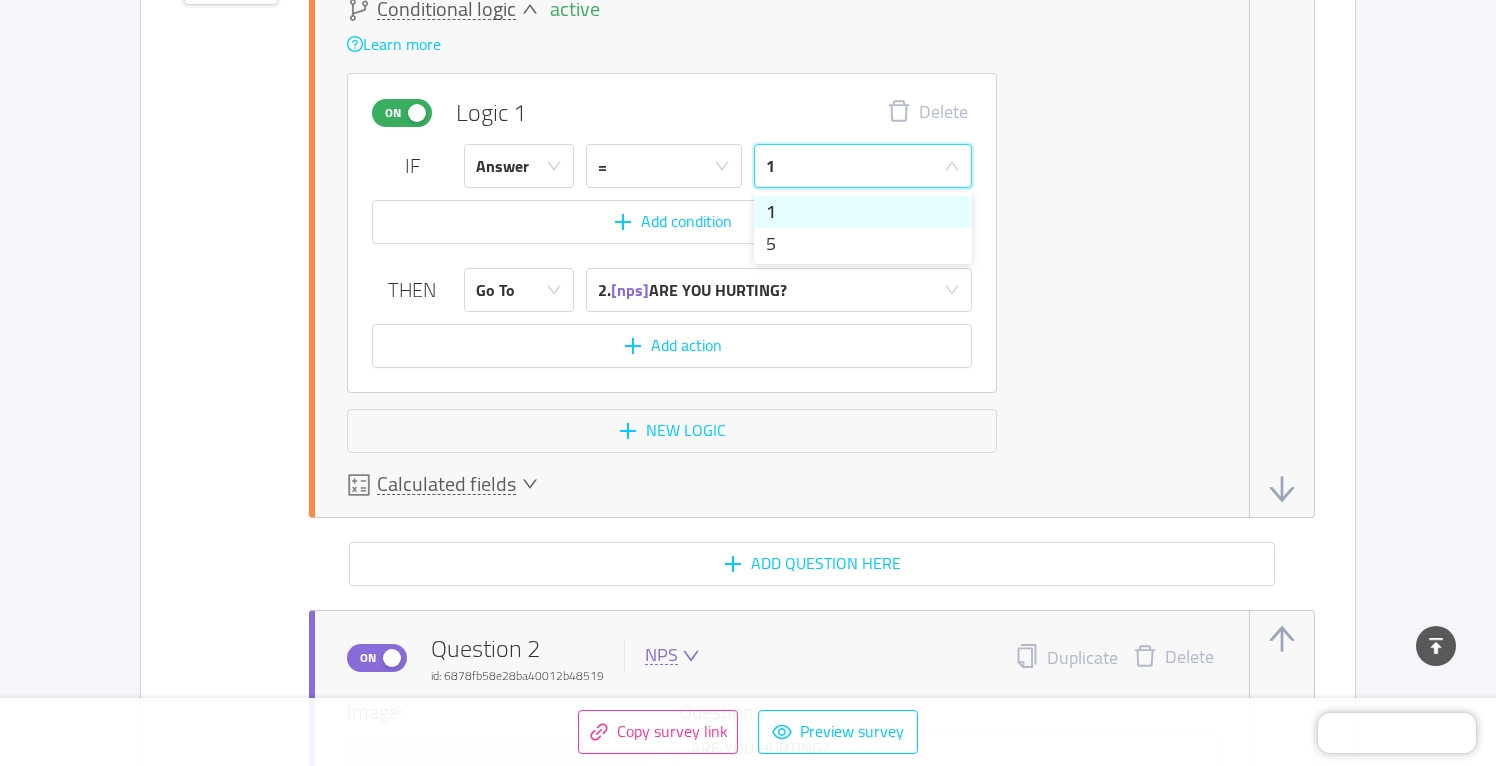 click on "1" at bounding box center [863, 212] 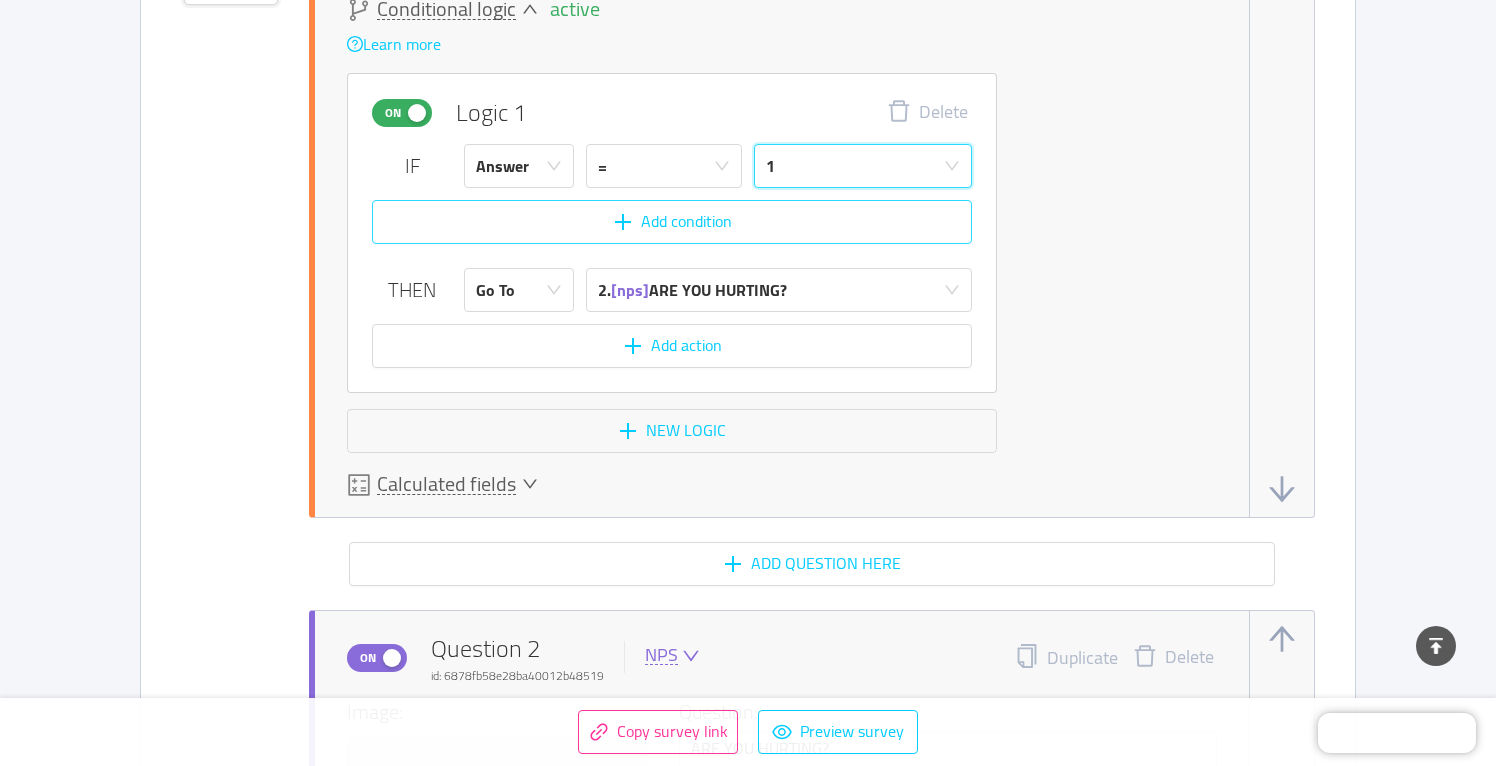 click on "Add condition" at bounding box center [672, 222] 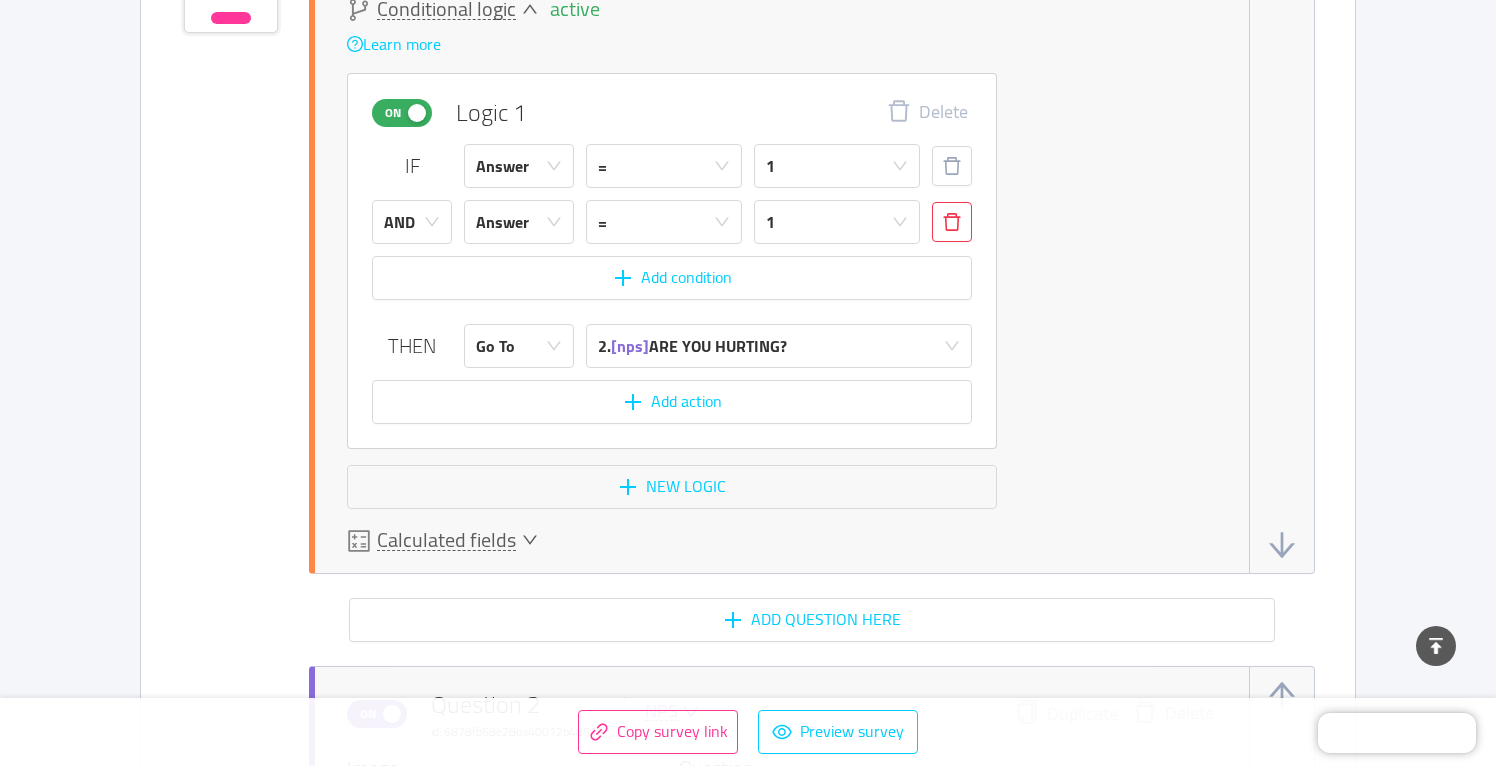 click at bounding box center (952, 222) 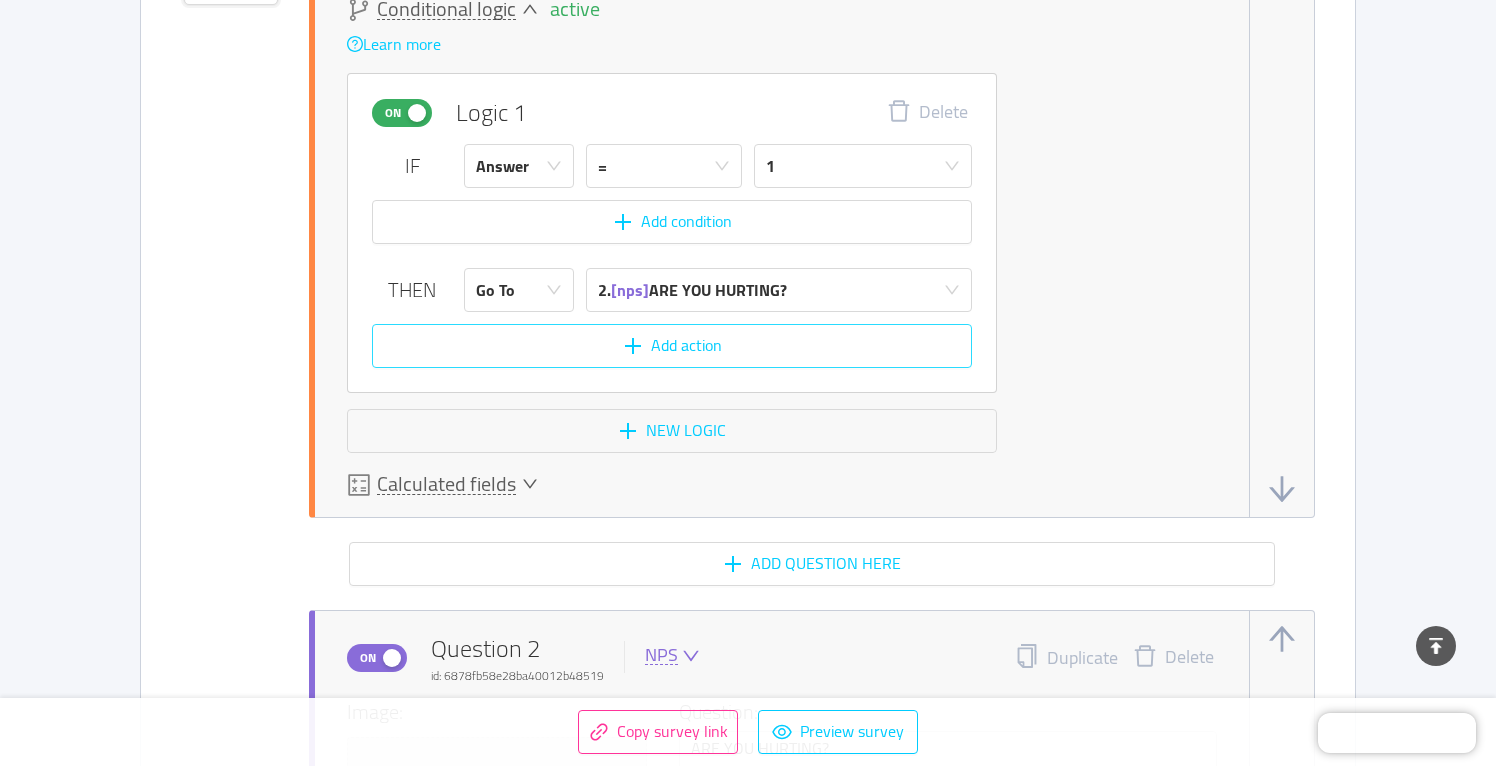 click on "Add action" at bounding box center [672, 346] 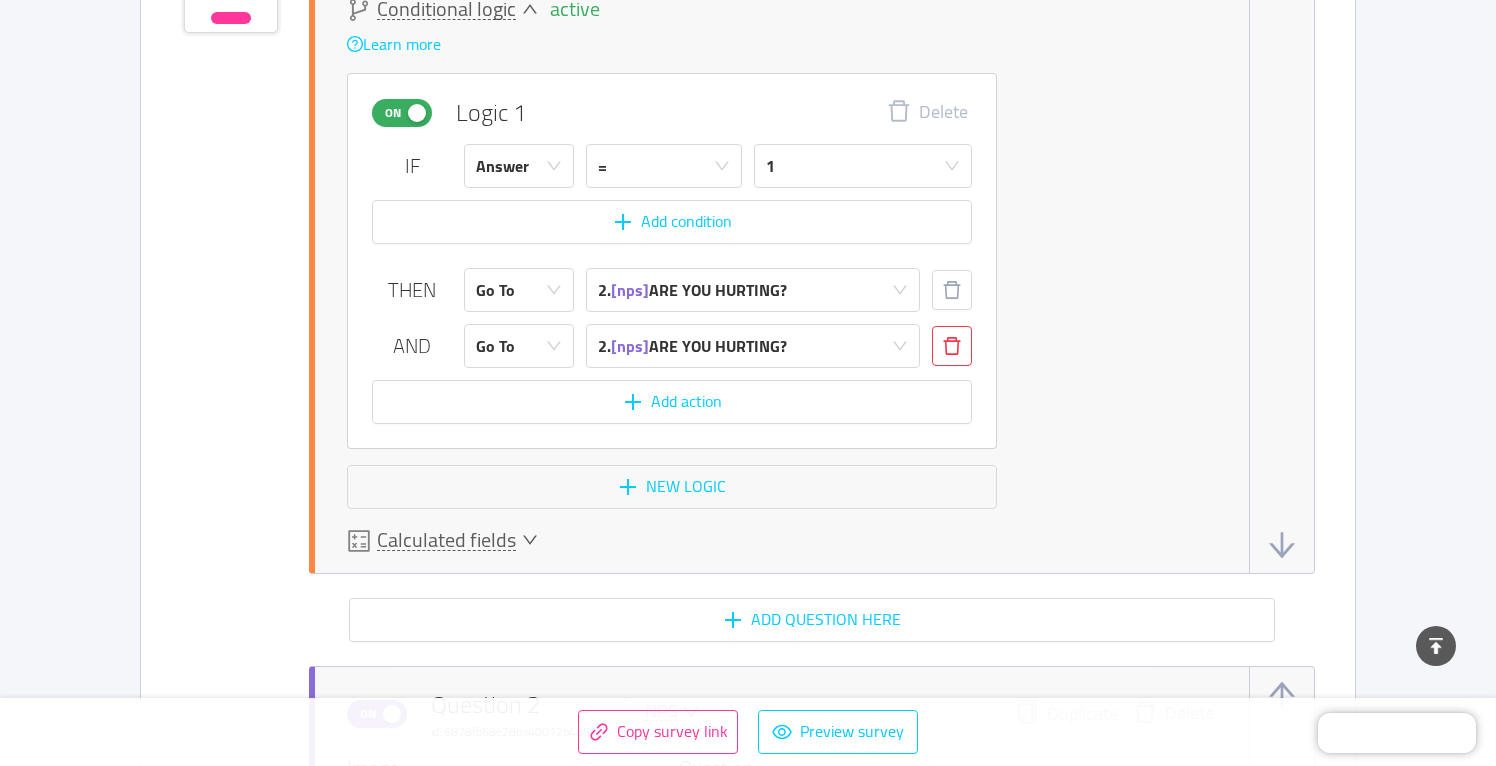 click at bounding box center [952, 346] 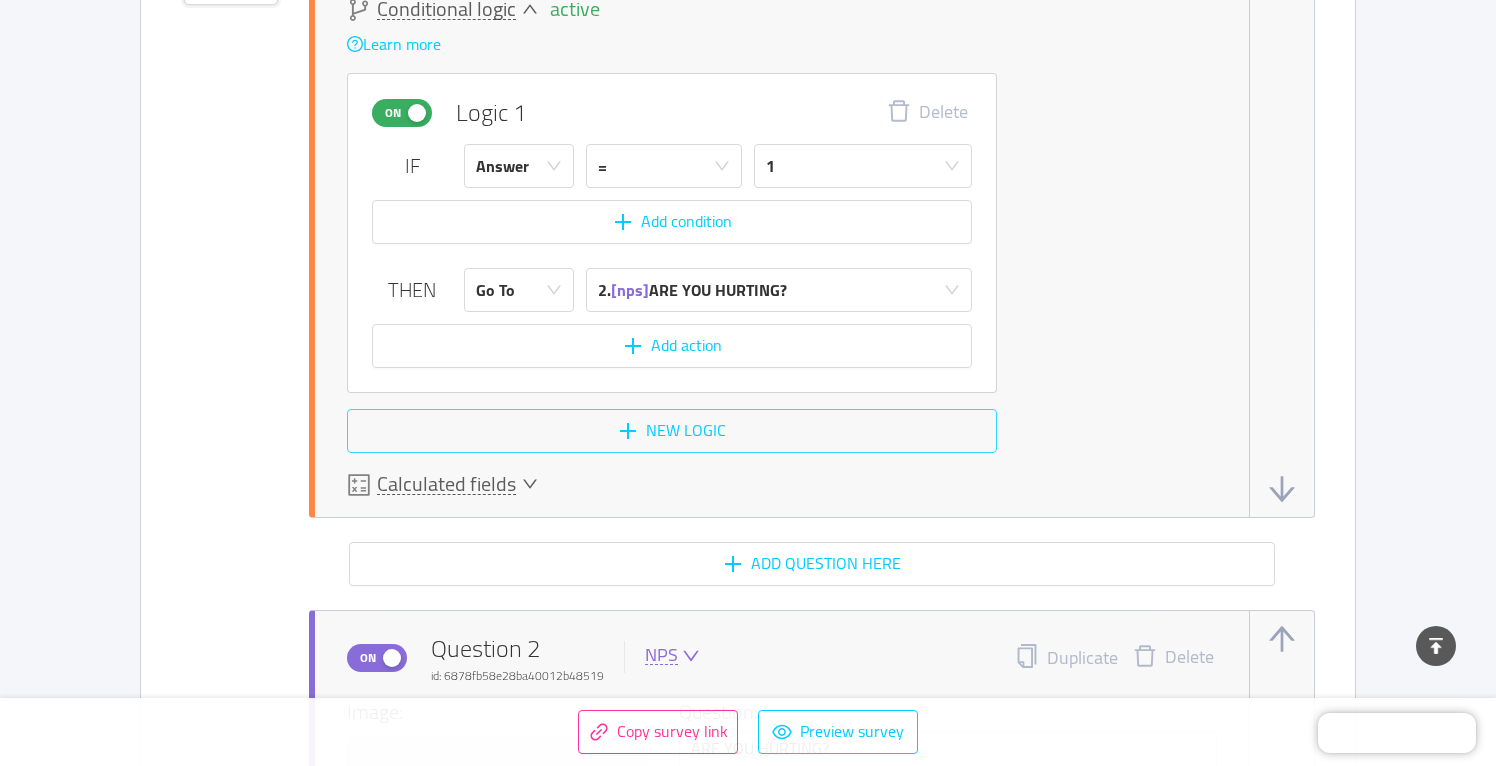 click on "New logic" at bounding box center (672, 431) 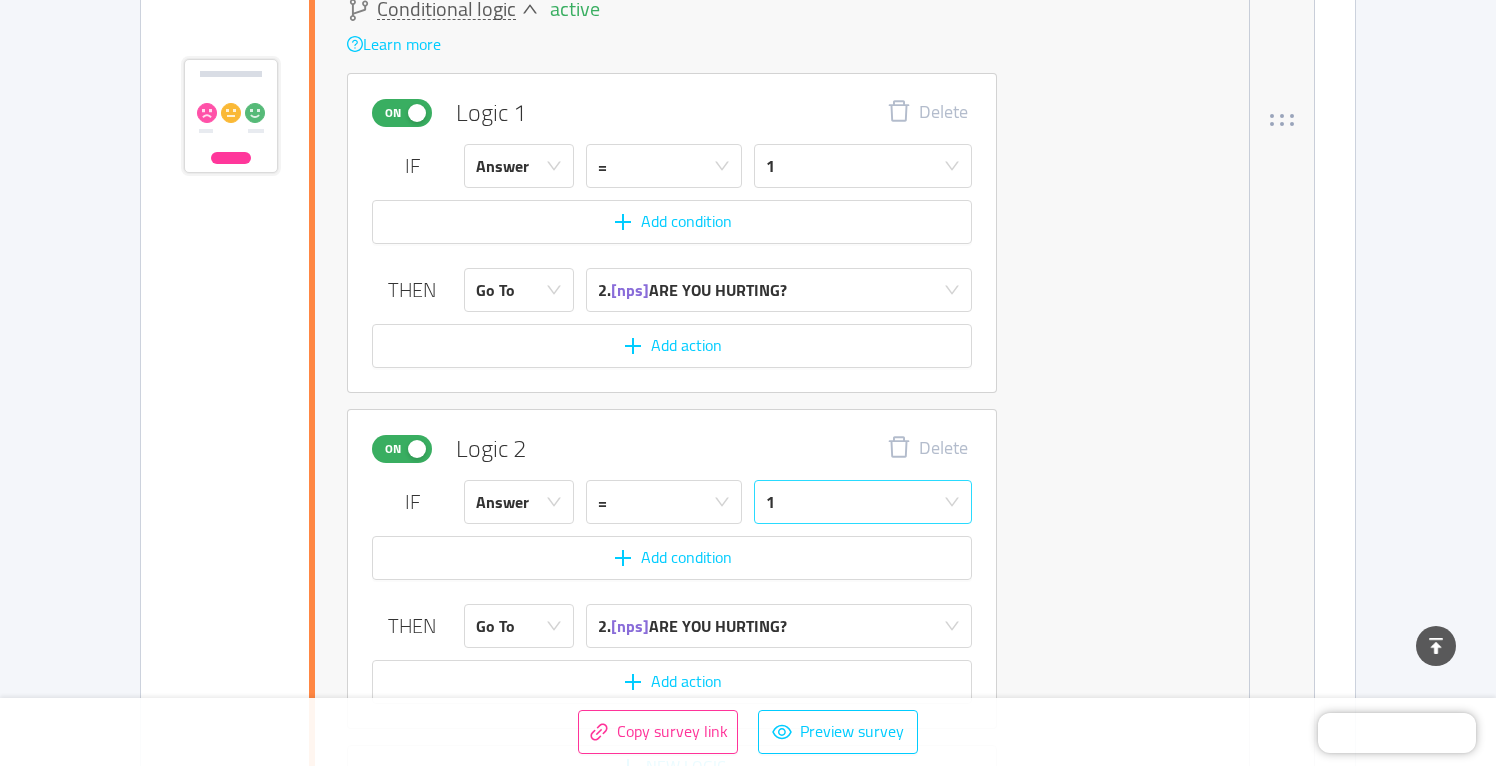 click on "1" at bounding box center (856, 502) 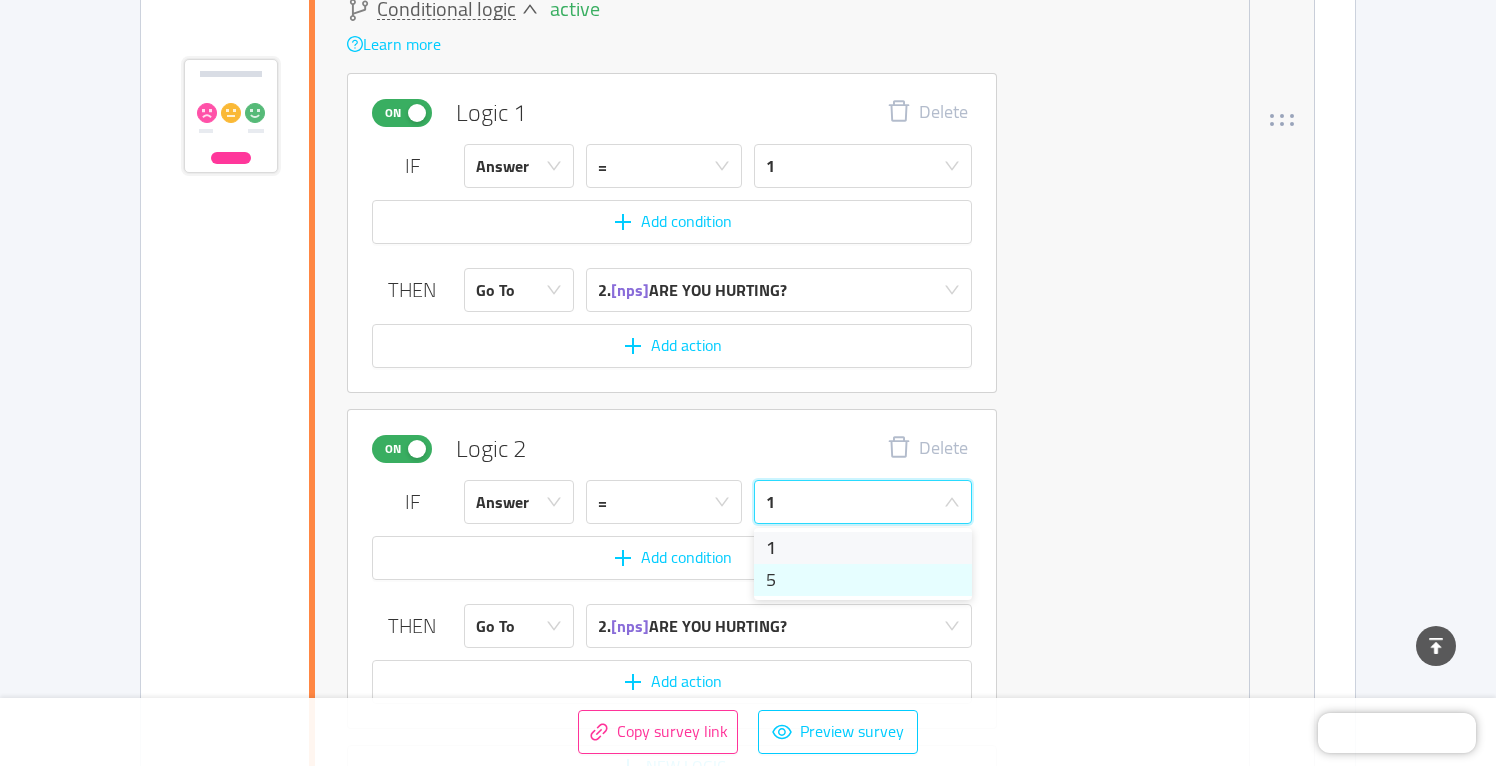 click on "5" at bounding box center (863, 580) 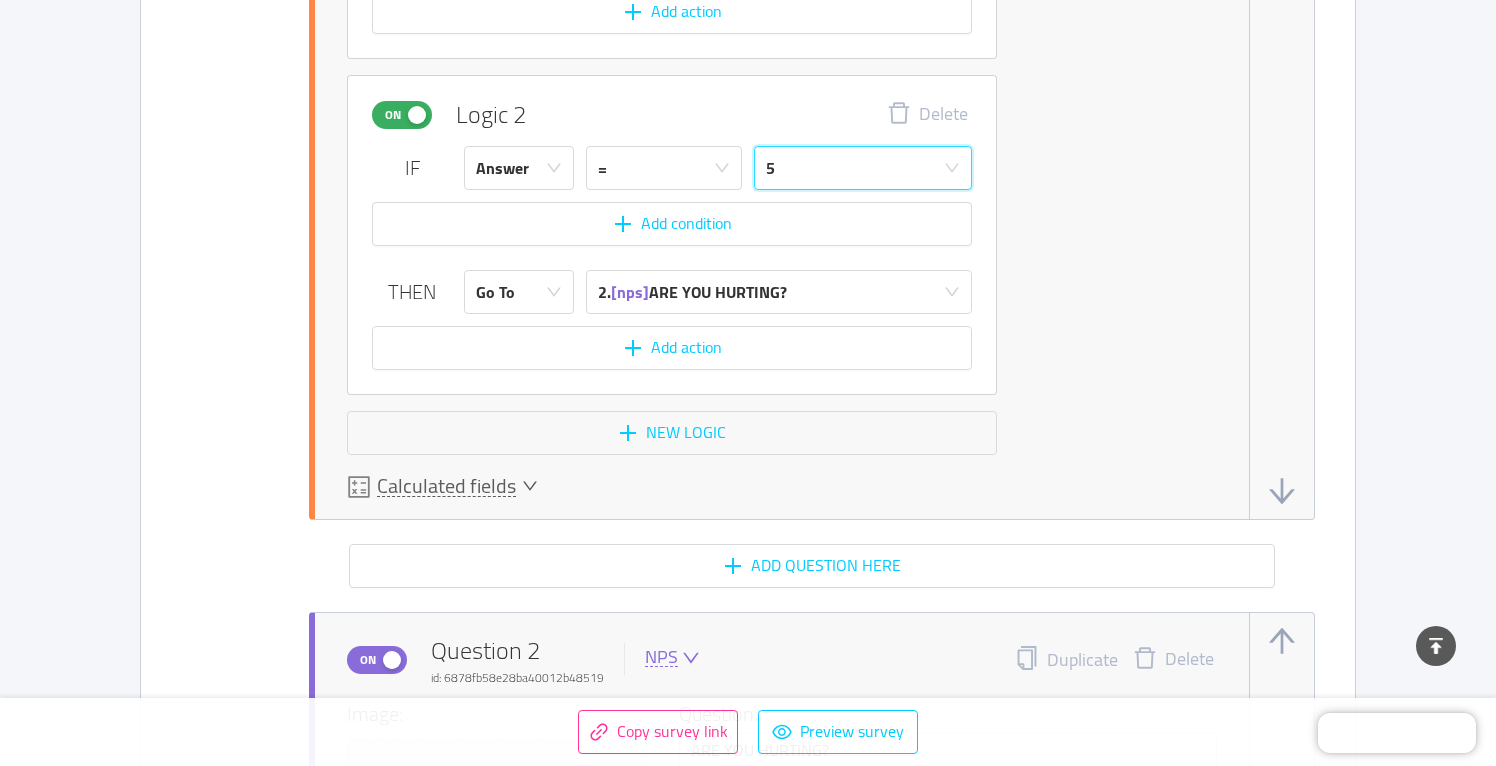 scroll, scrollTop: 2011, scrollLeft: 0, axis: vertical 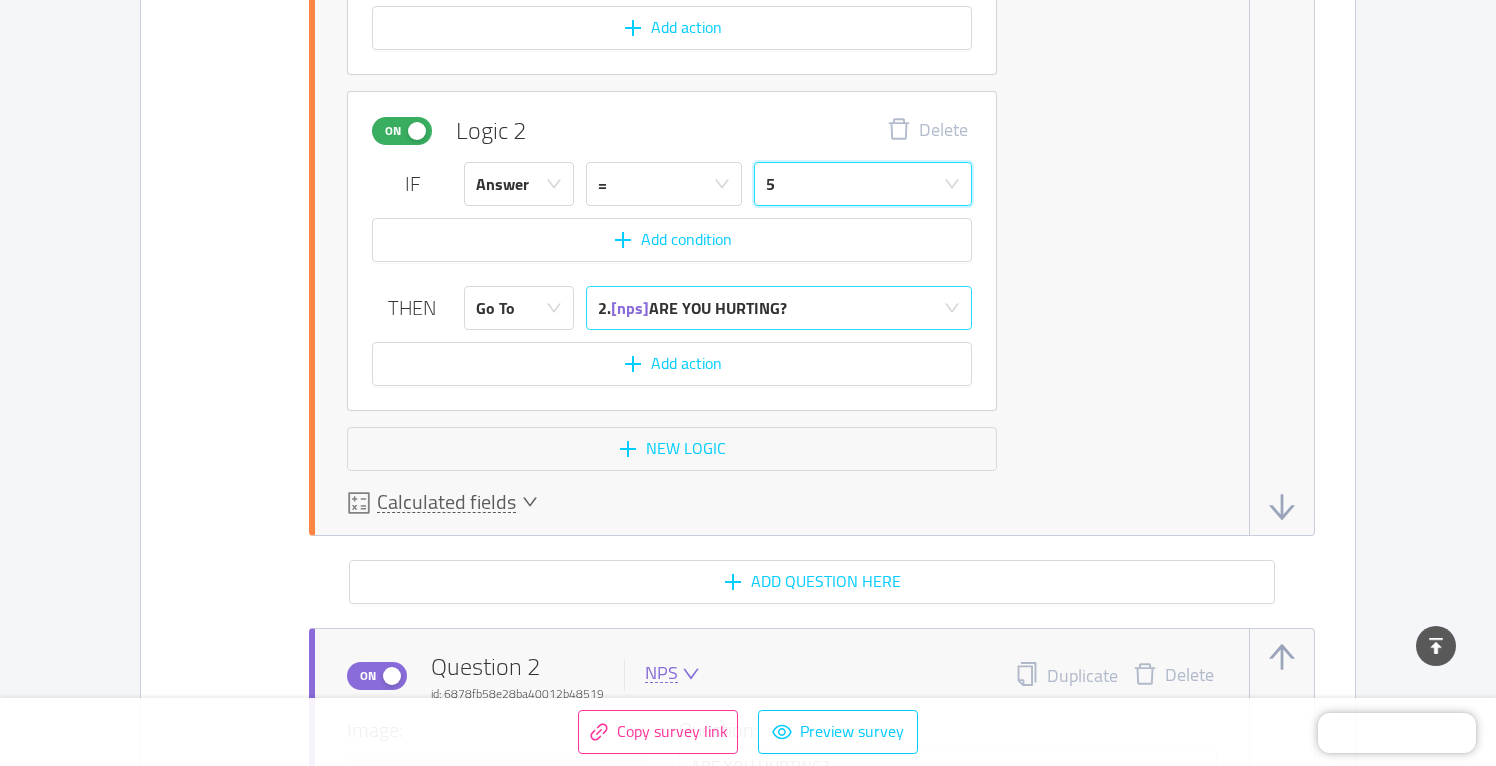 click on "2.  [nps]   ARE YOU HURTING?" at bounding box center (692, 308) 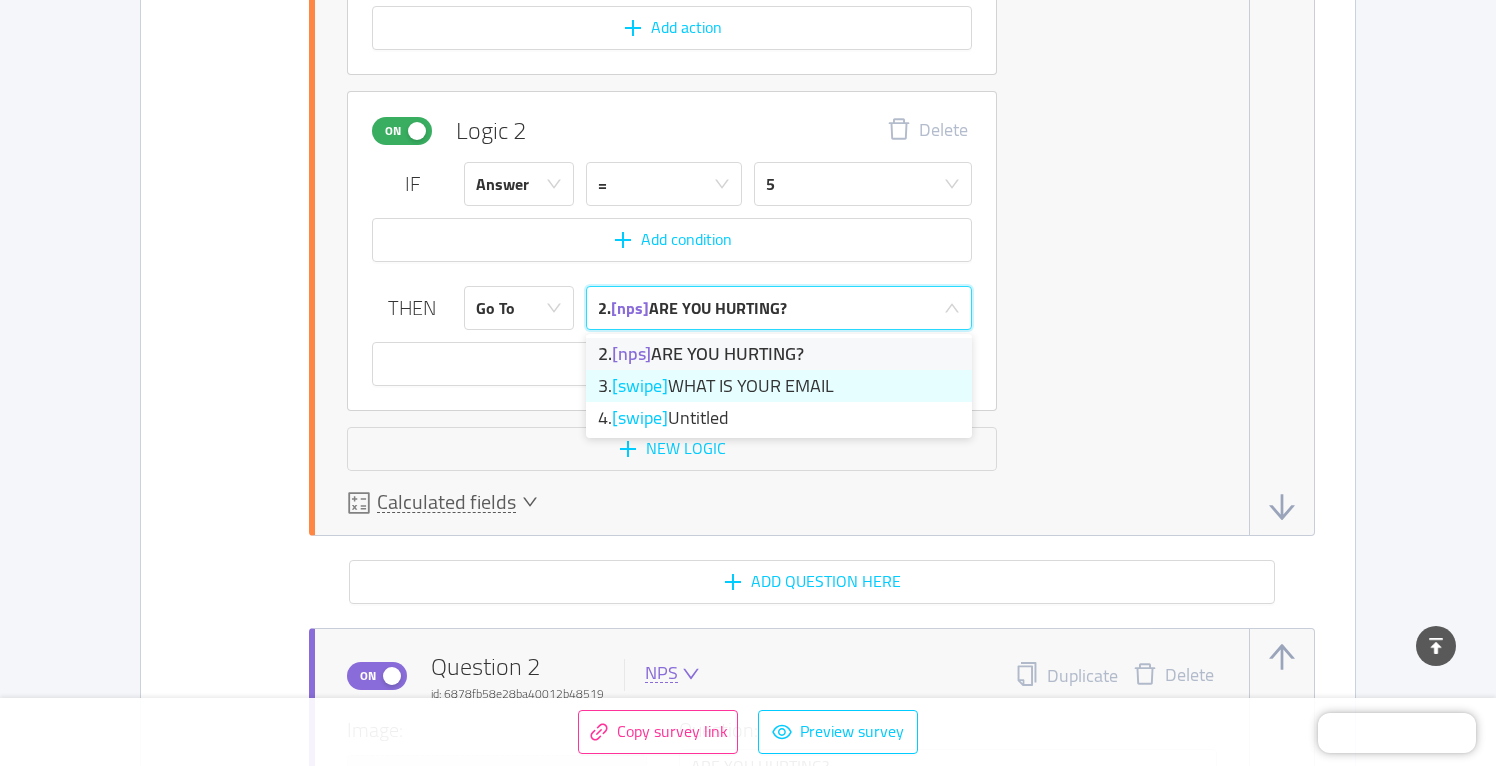 click on "3.  [swipe]   WHAT IS YOUR EMAIL" at bounding box center [779, 386] 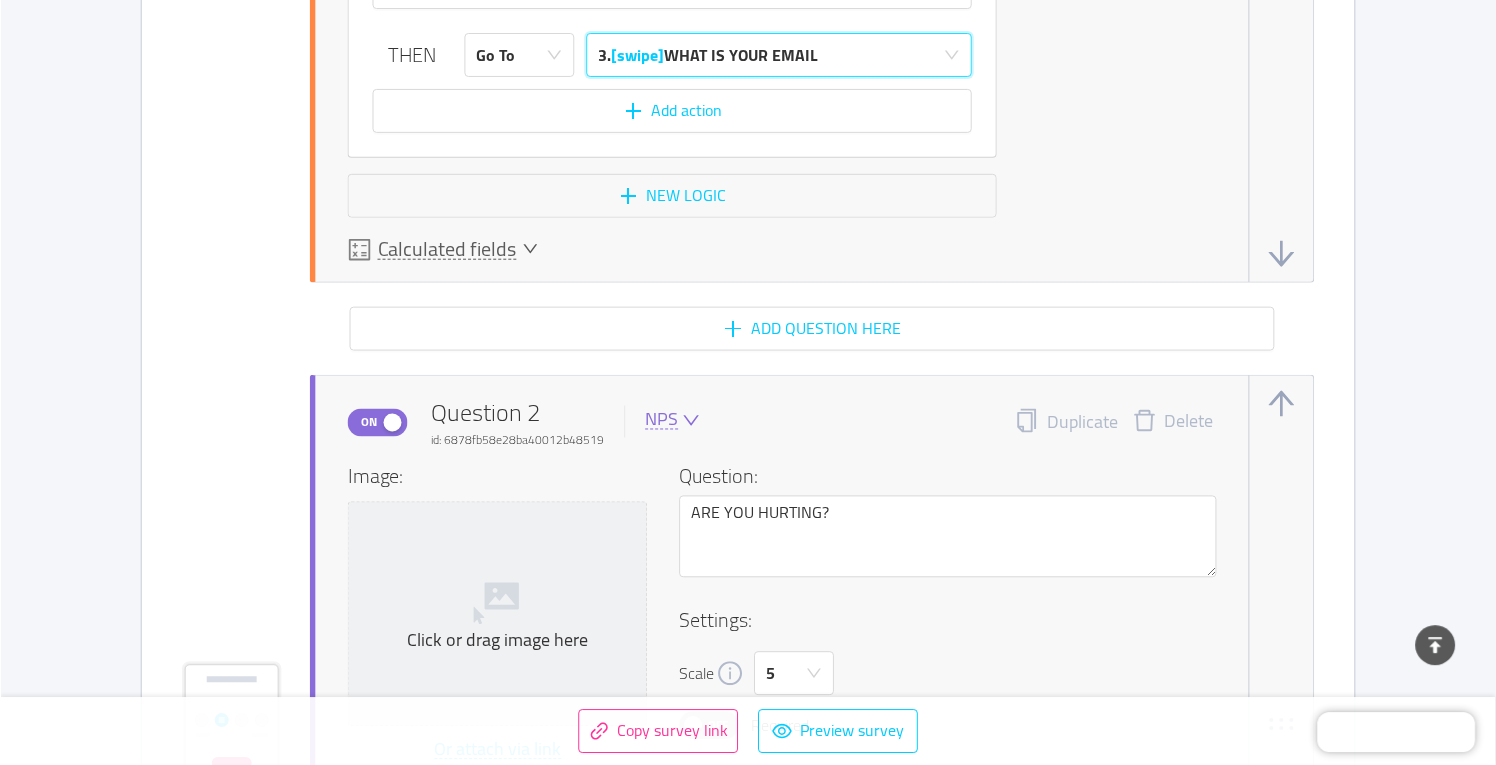 scroll, scrollTop: 2284, scrollLeft: 0, axis: vertical 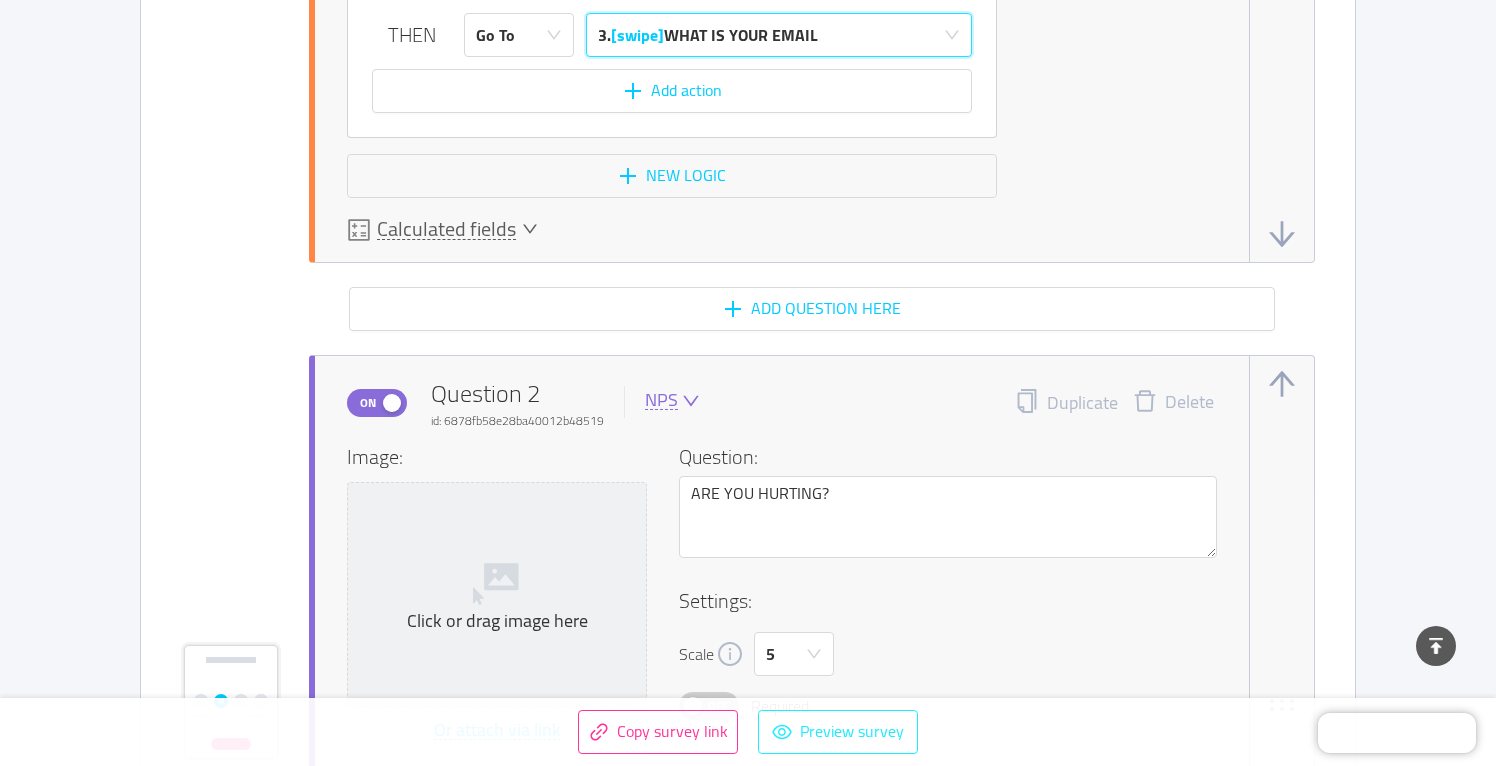 click on "Preview survey" at bounding box center [838, 732] 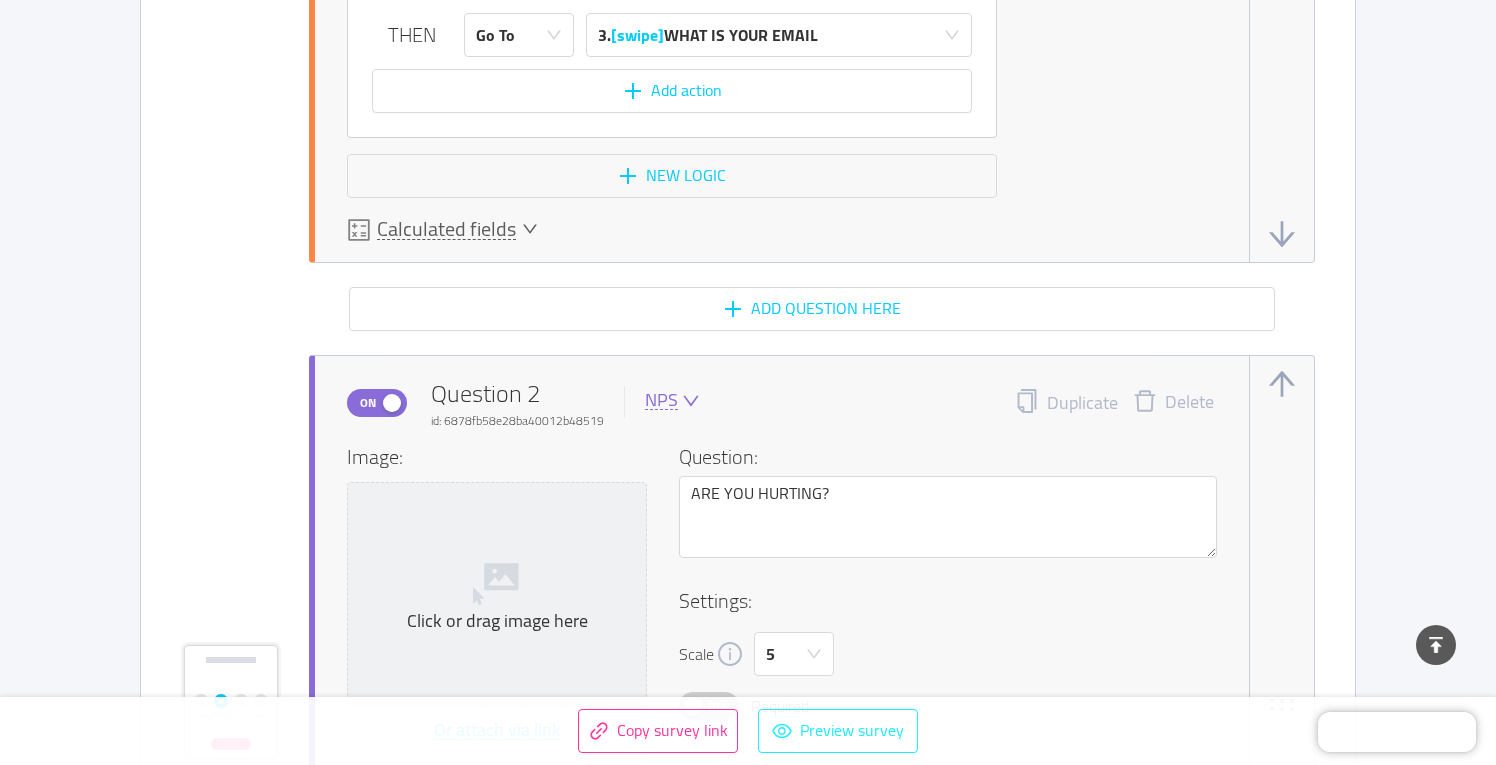 click on "Preview survey" at bounding box center [838, 731] 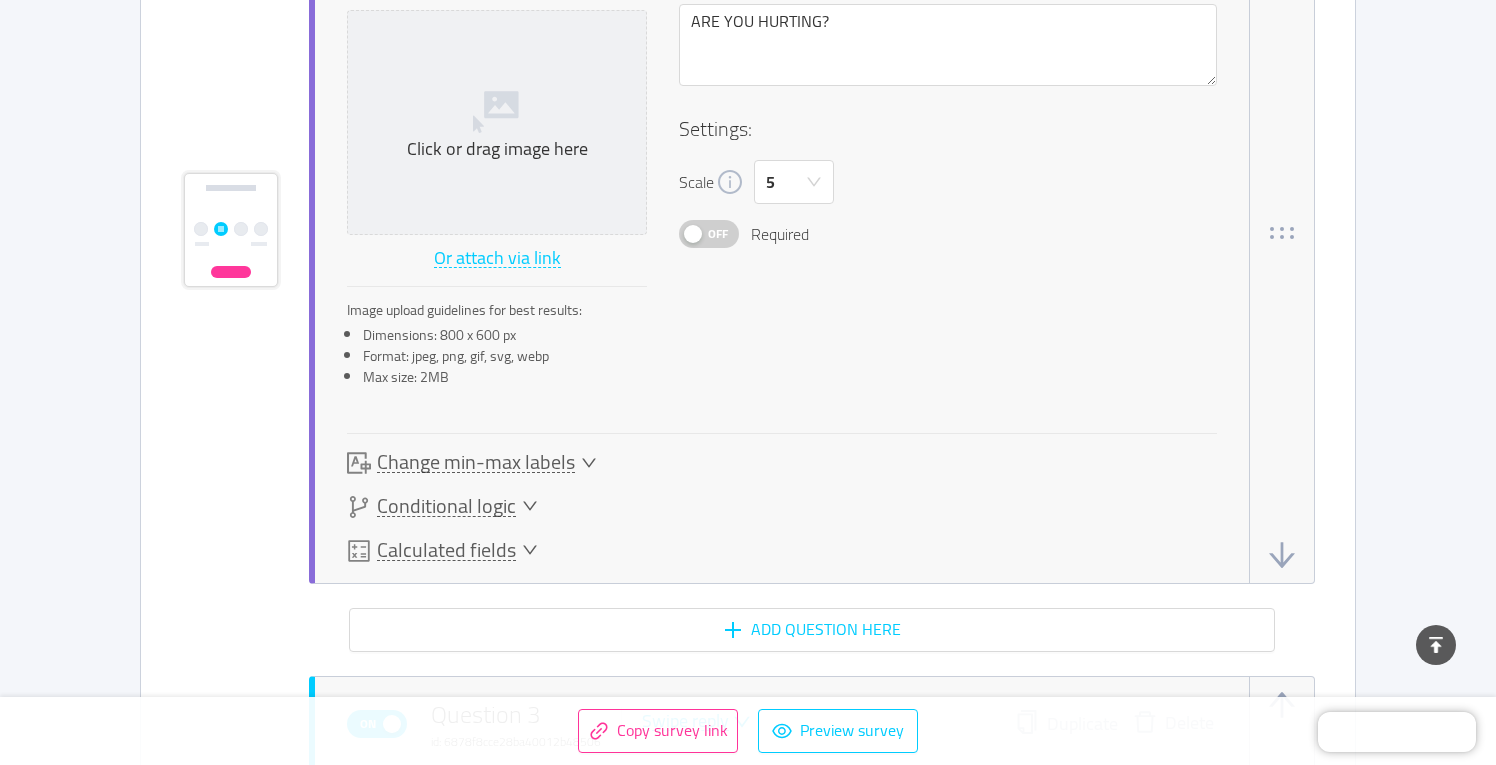 scroll, scrollTop: 2798, scrollLeft: 0, axis: vertical 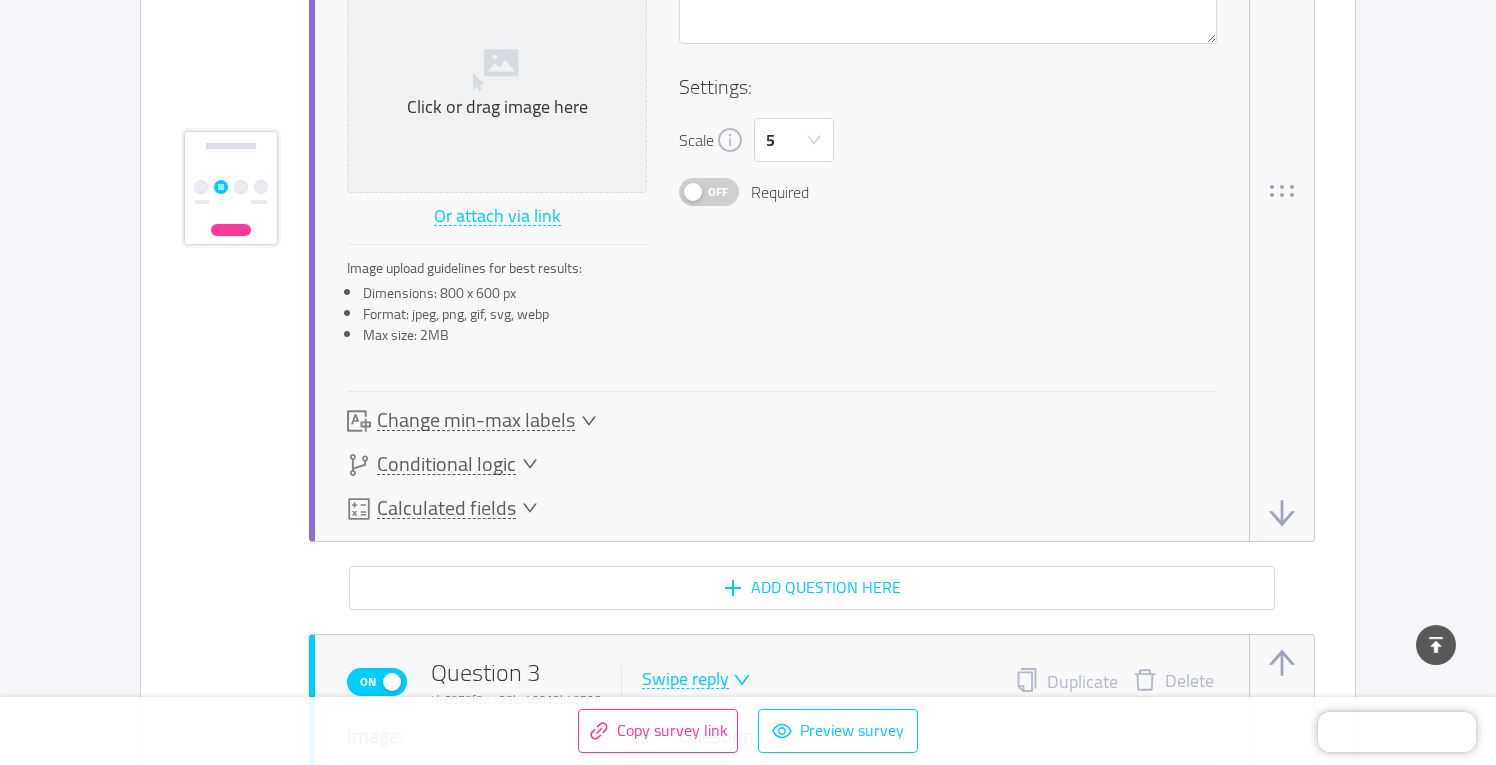 click on "Change min-max labels" at bounding box center [476, 420] 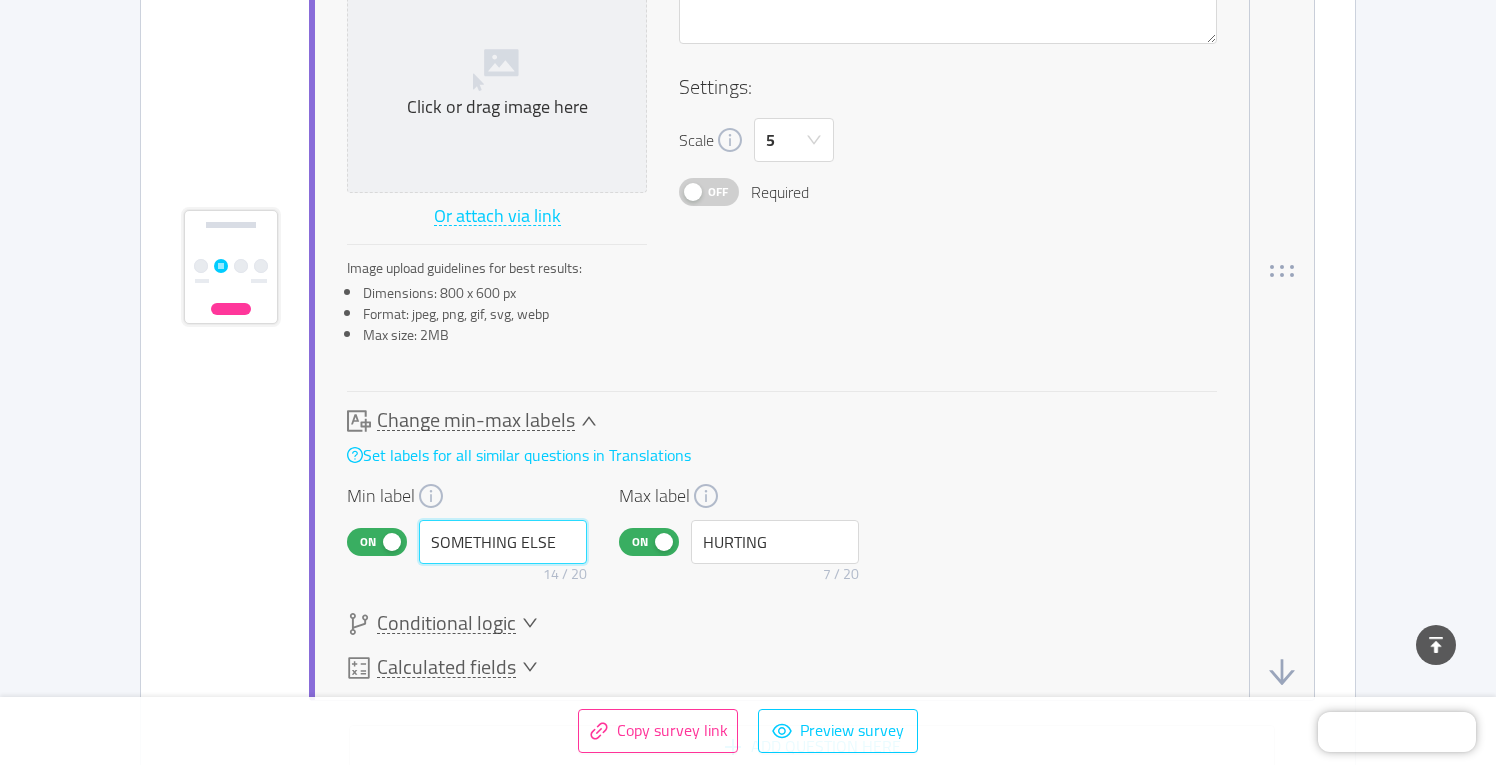 drag, startPoint x: 558, startPoint y: 542, endPoint x: 403, endPoint y: 514, distance: 157.50873 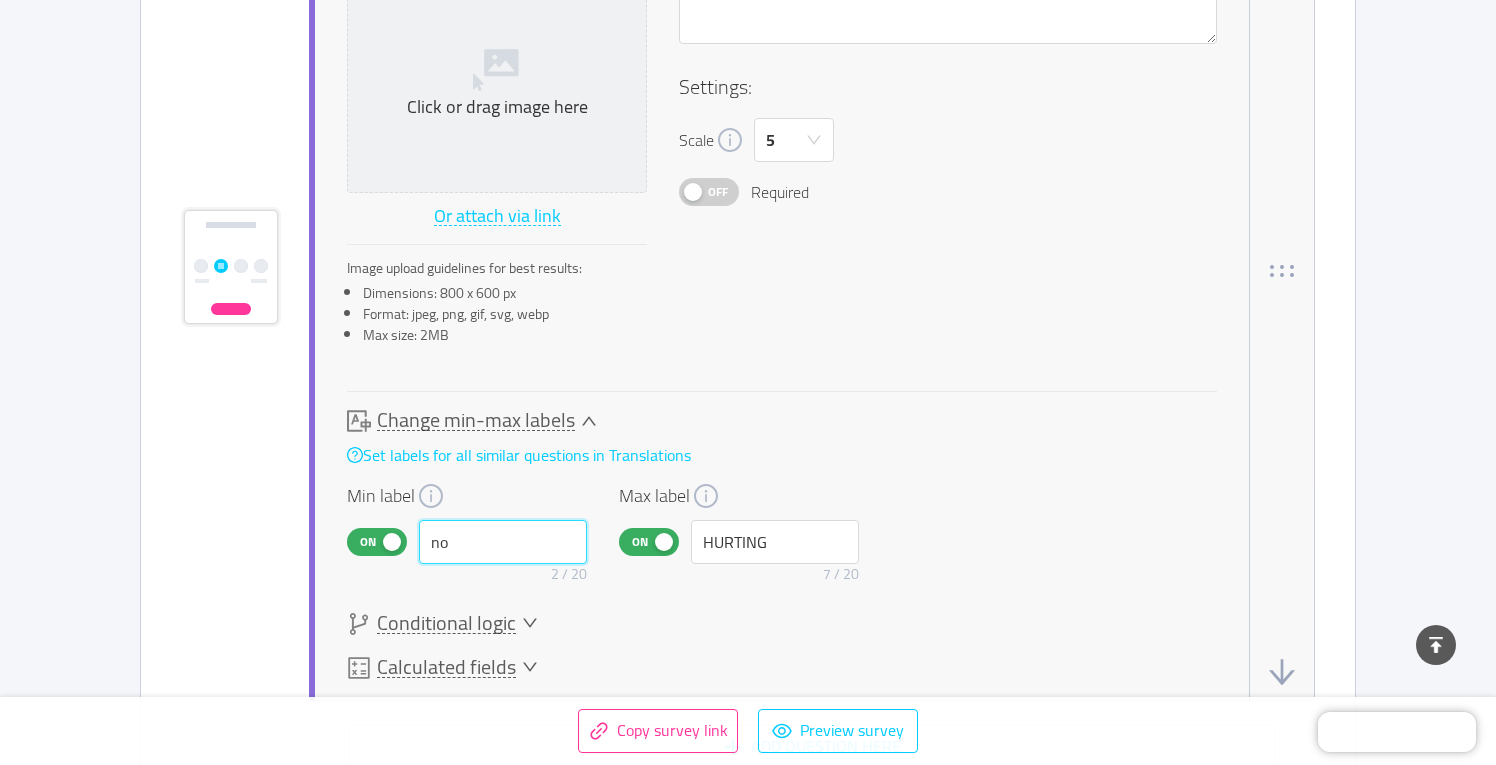 type on "n" 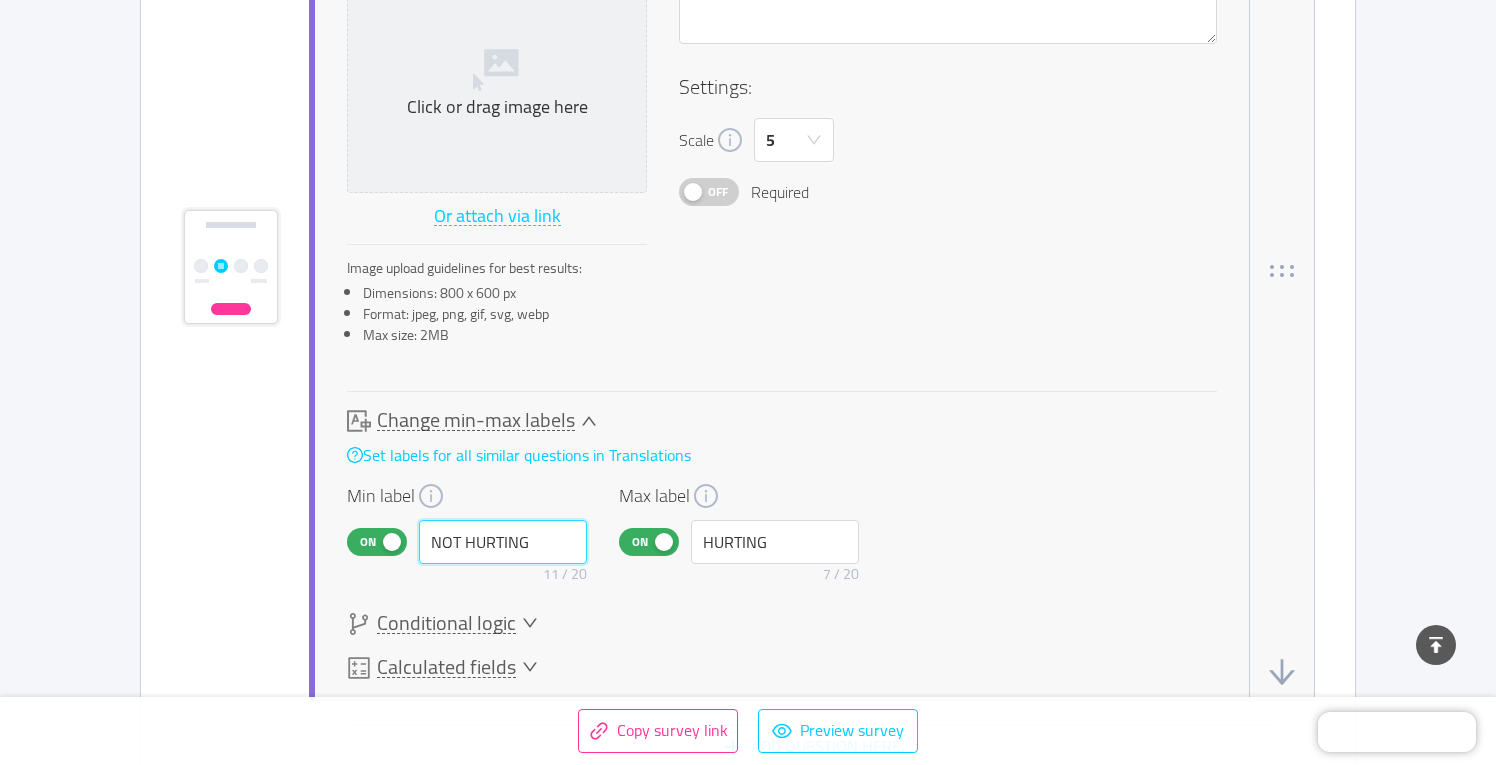 type on "NOT HURTING" 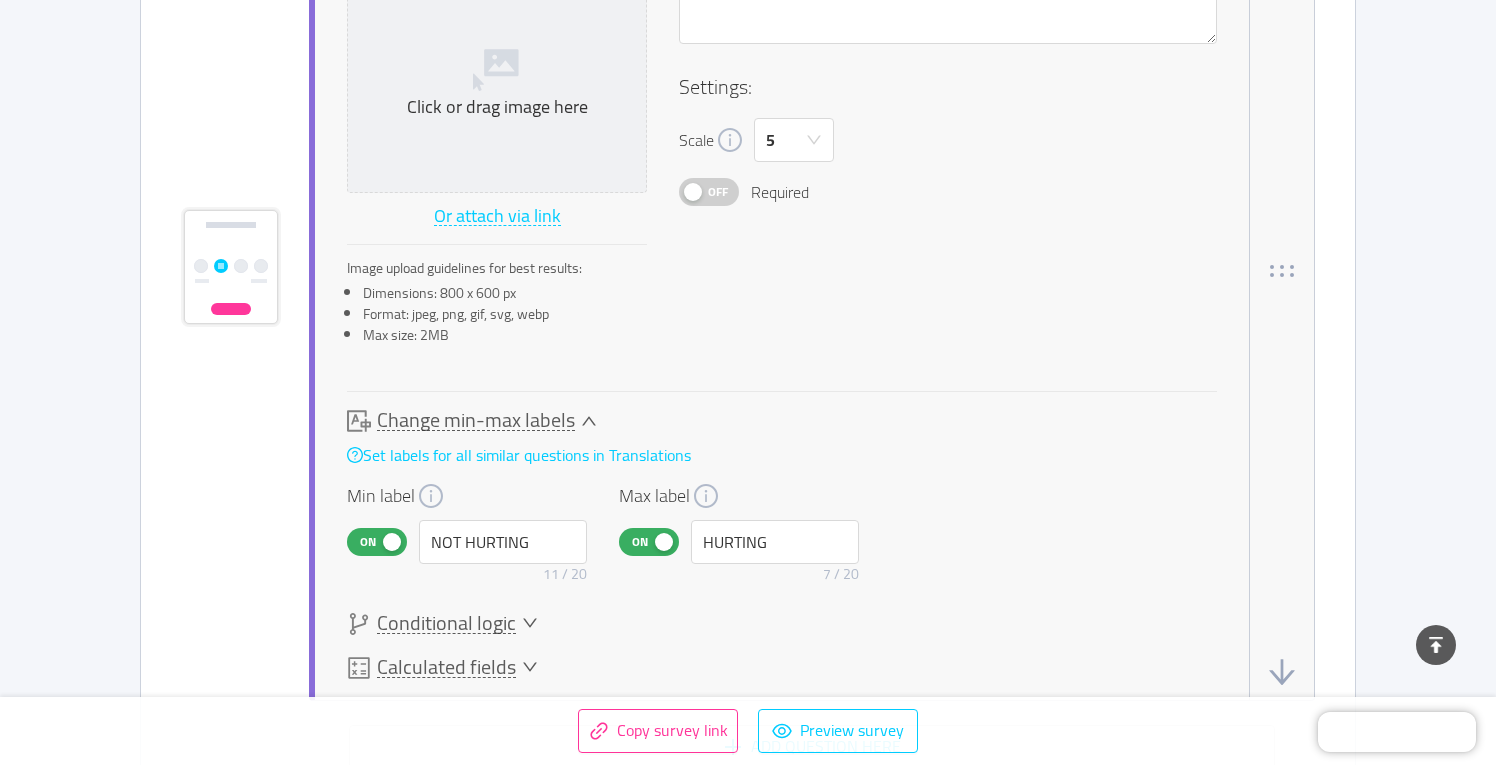 click on "Conditional logic" at bounding box center (446, 623) 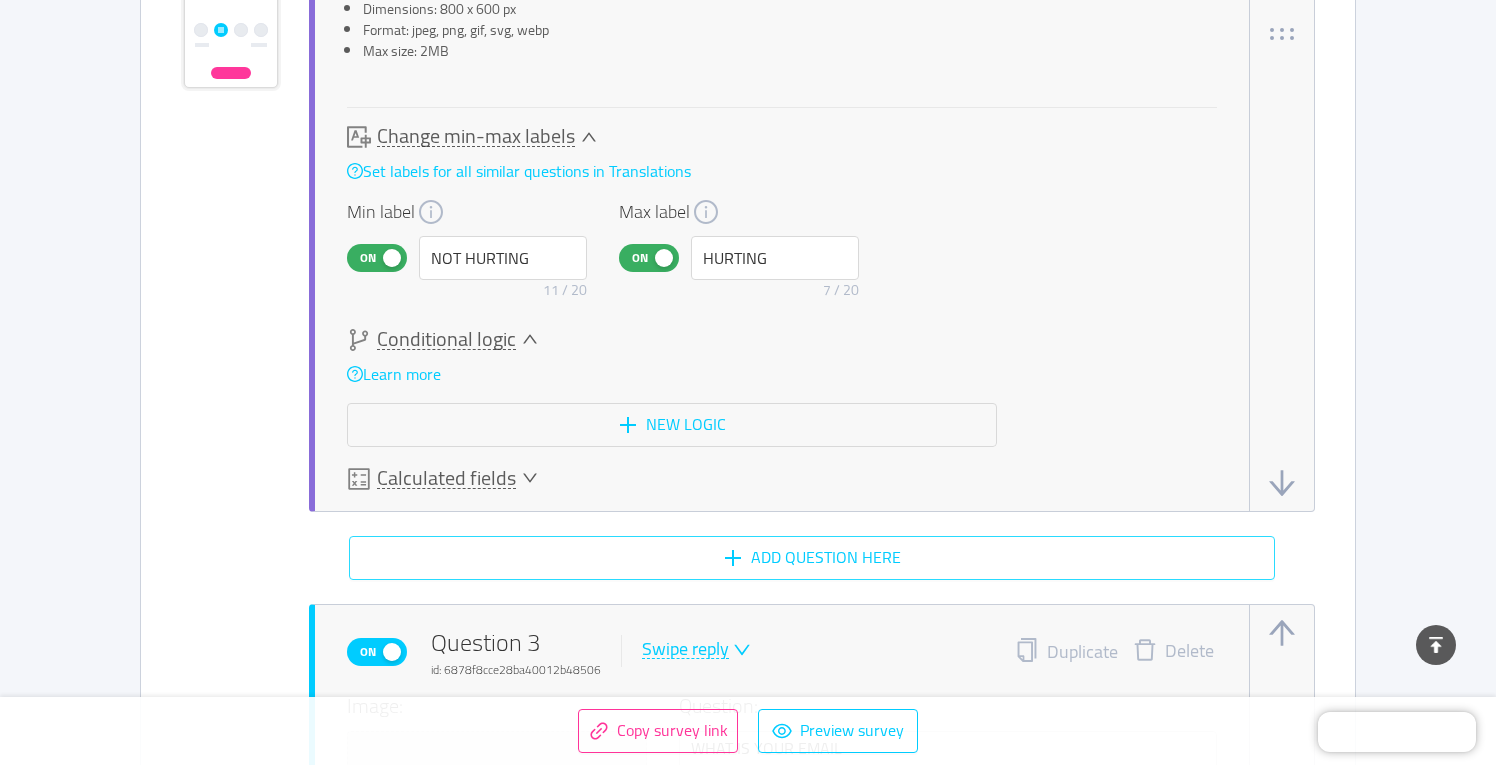 scroll, scrollTop: 3086, scrollLeft: 0, axis: vertical 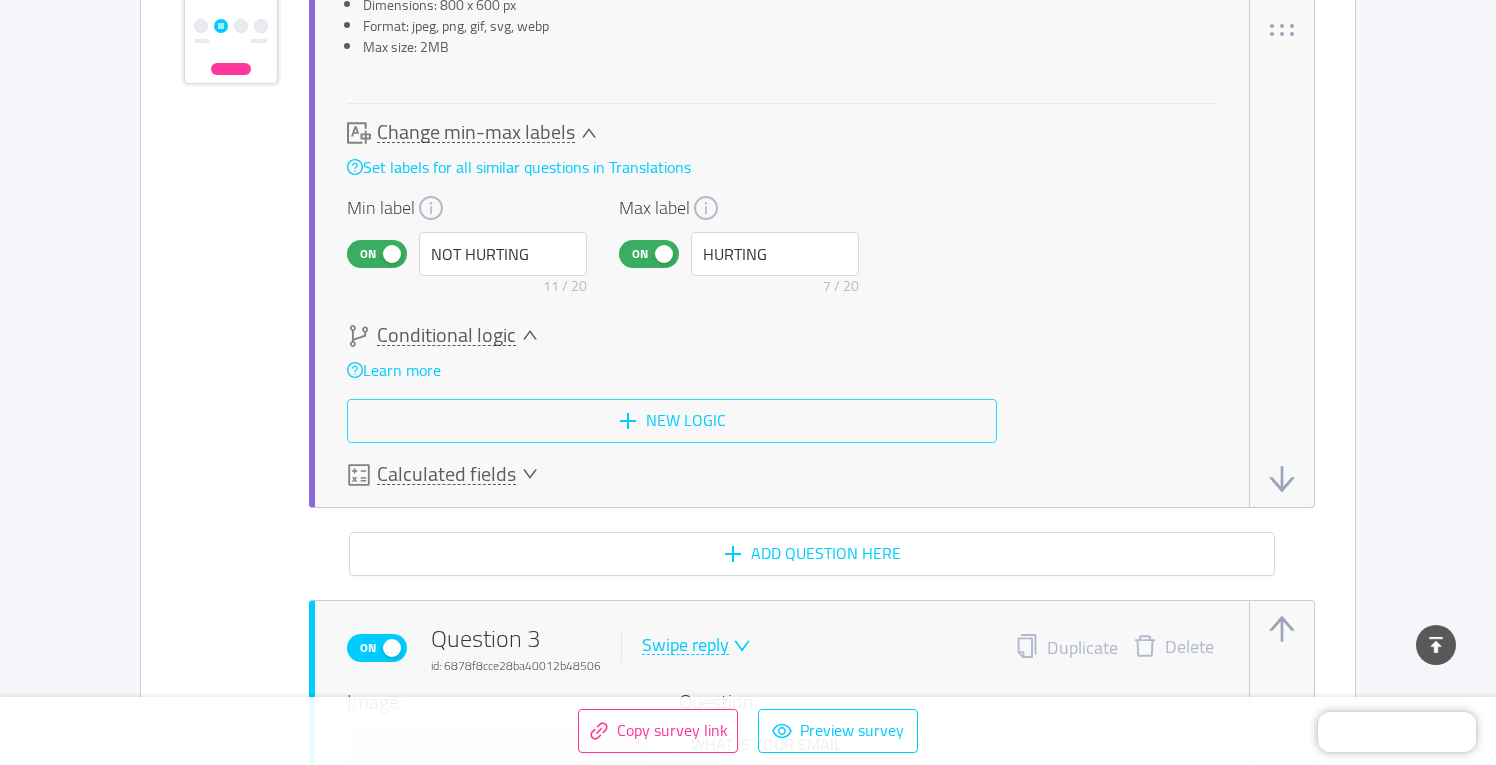 click on "New logic" at bounding box center (672, 421) 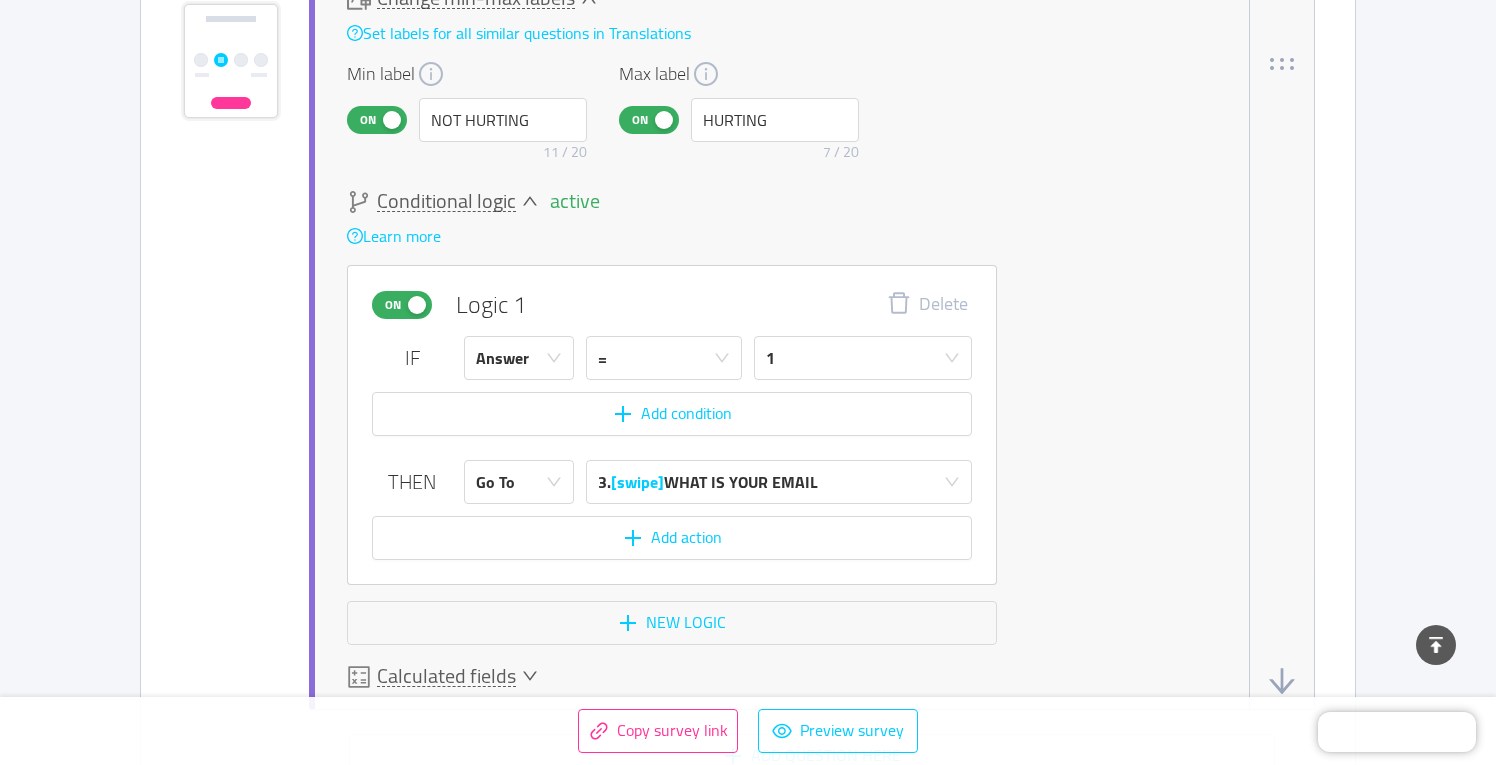 scroll, scrollTop: 3221, scrollLeft: 0, axis: vertical 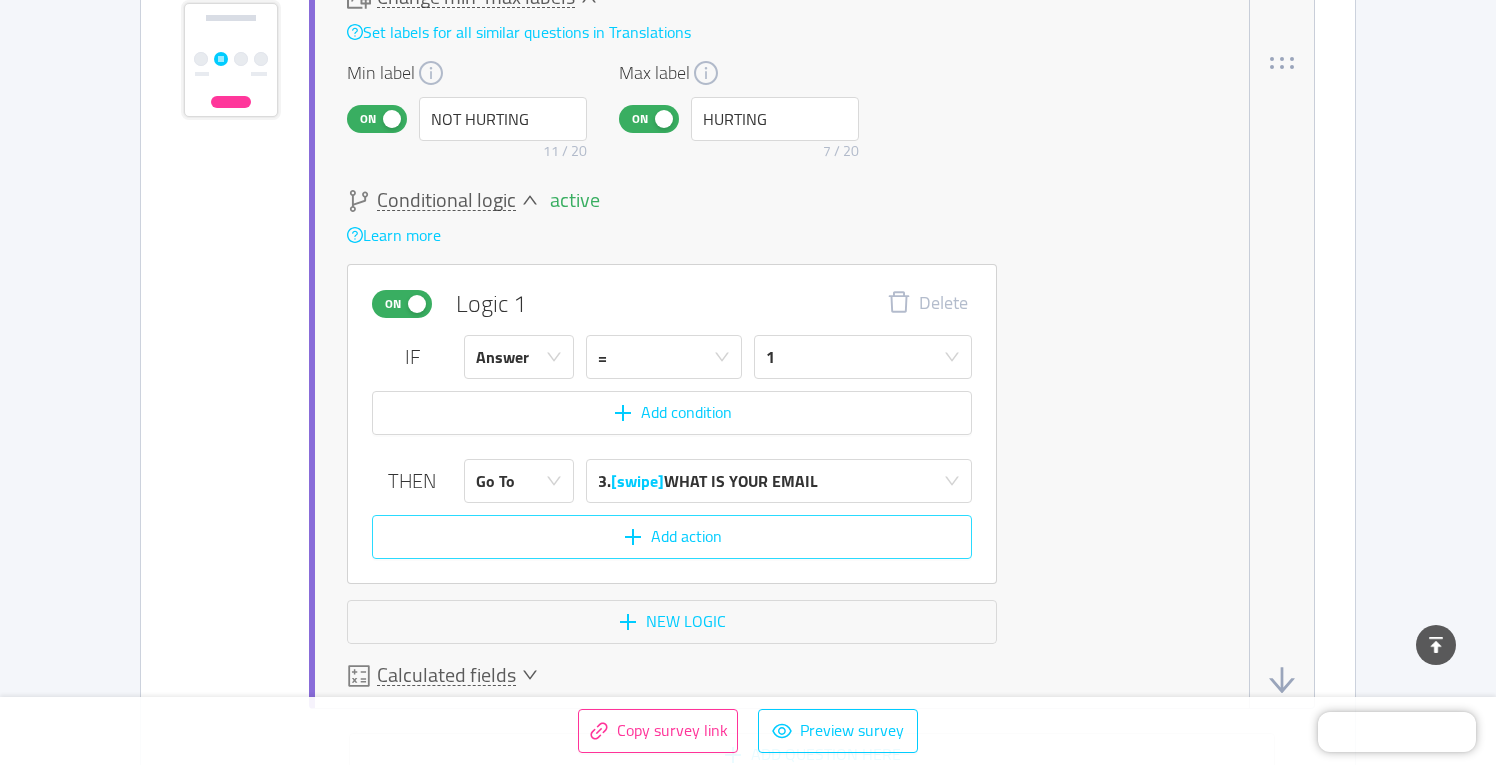 click on "Add action" at bounding box center (672, 537) 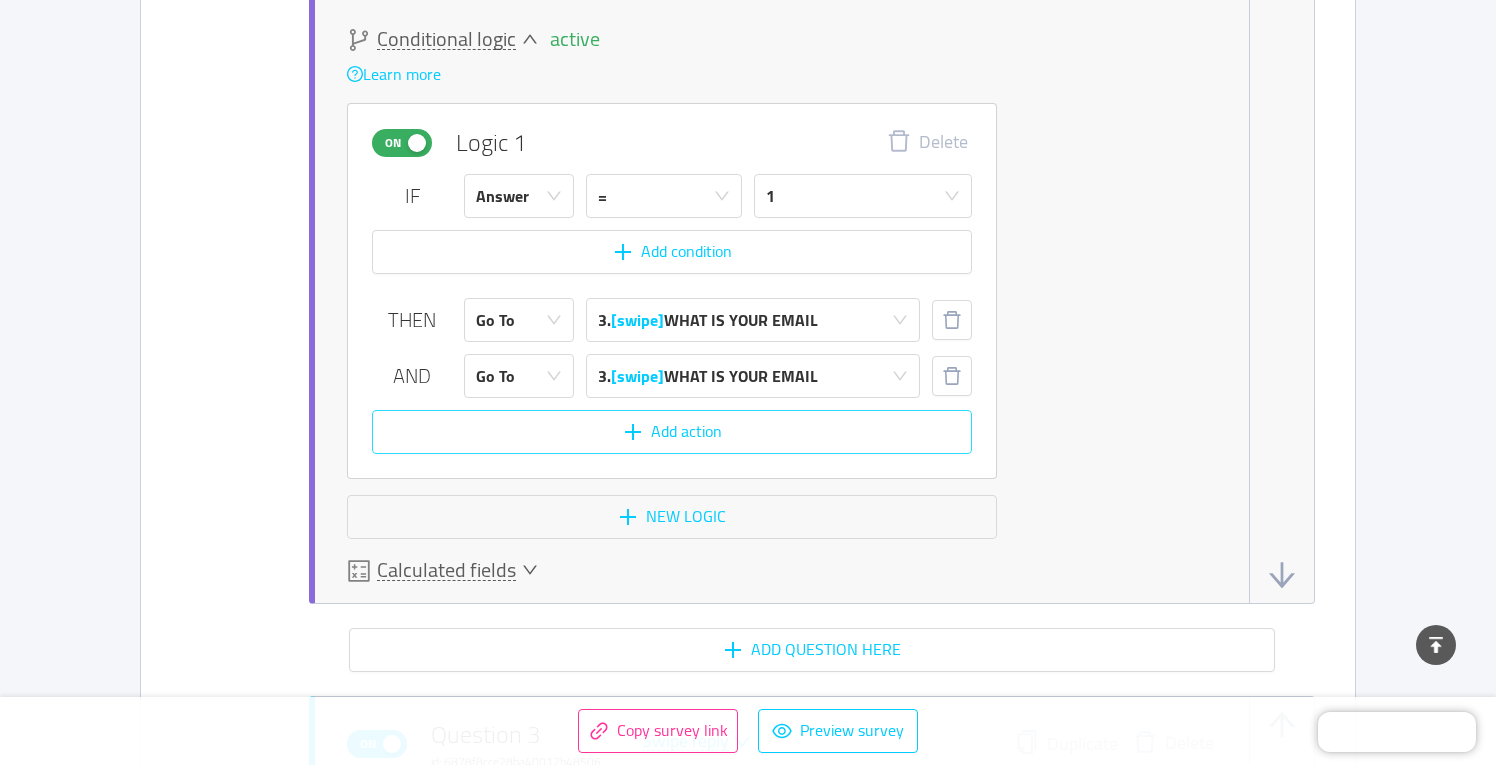 scroll, scrollTop: 3396, scrollLeft: 0, axis: vertical 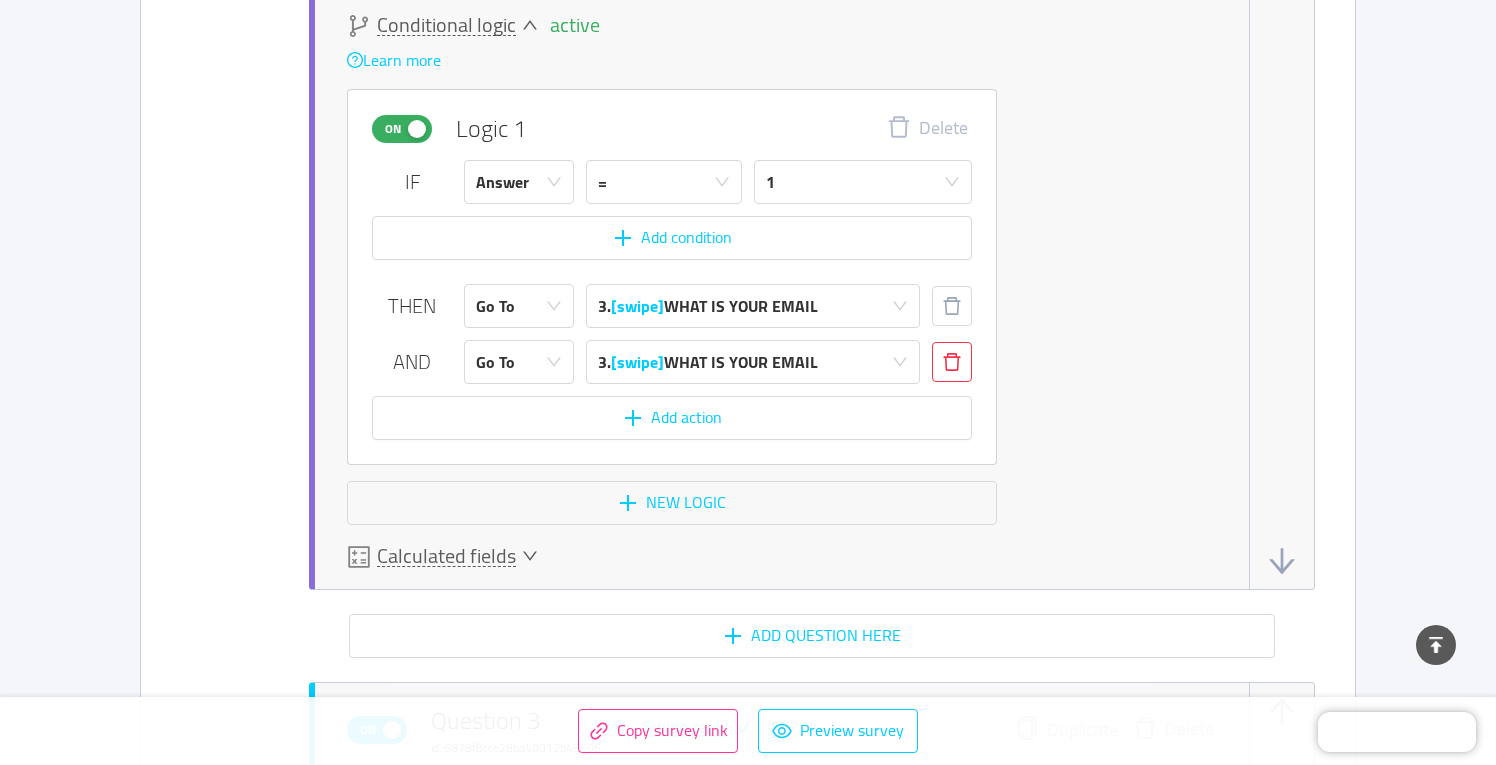 click at bounding box center (952, 362) 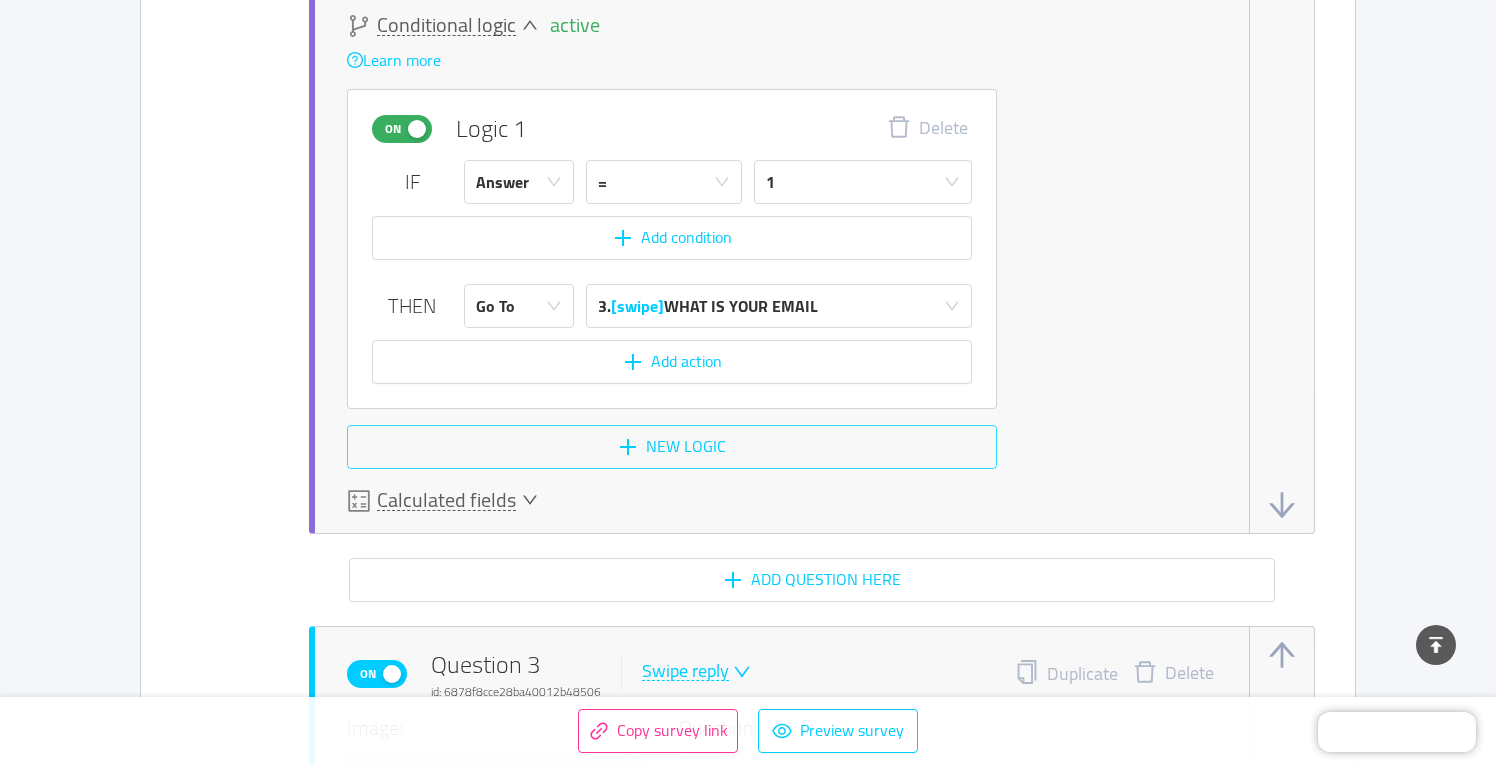click on "New logic" at bounding box center (672, 447) 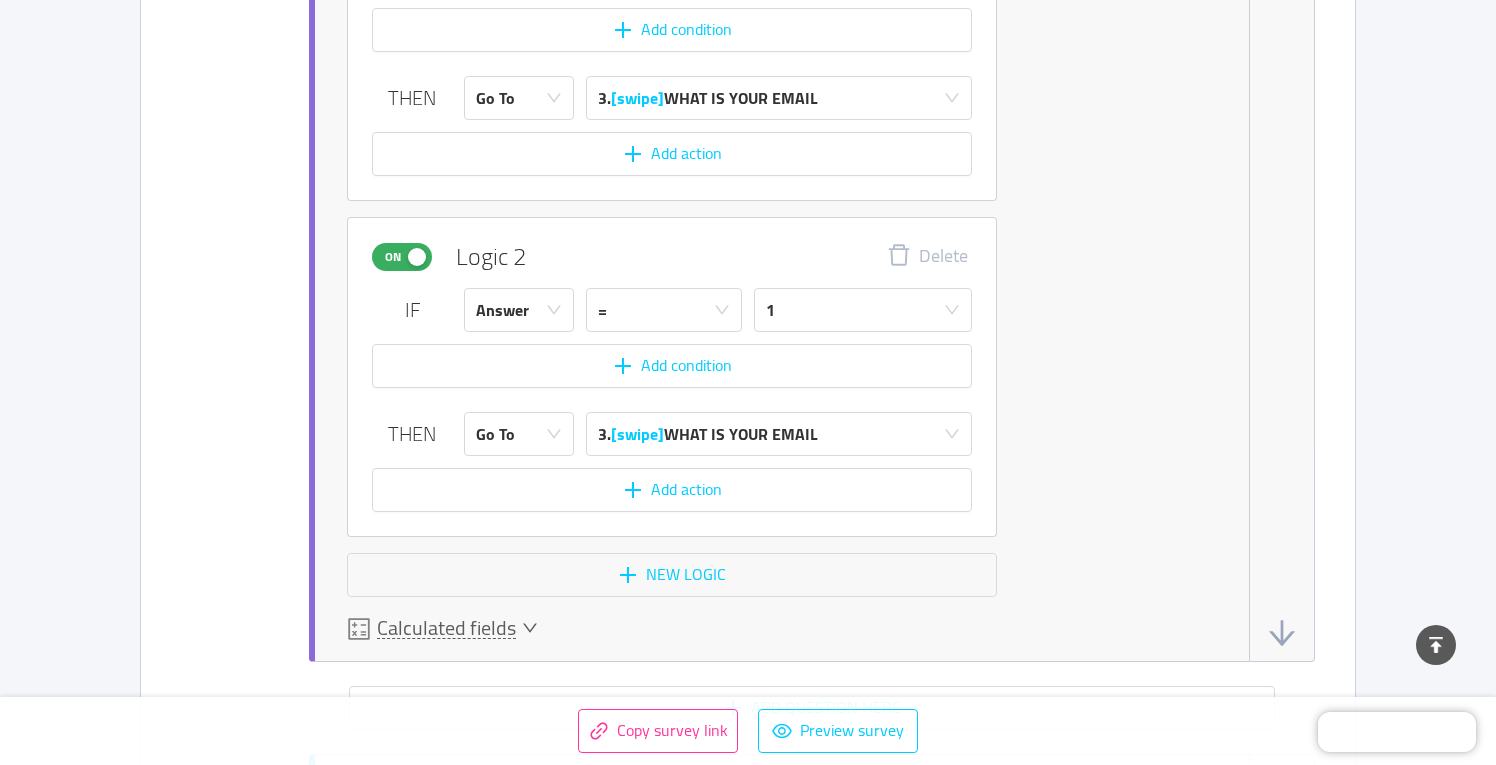 scroll, scrollTop: 3605, scrollLeft: 0, axis: vertical 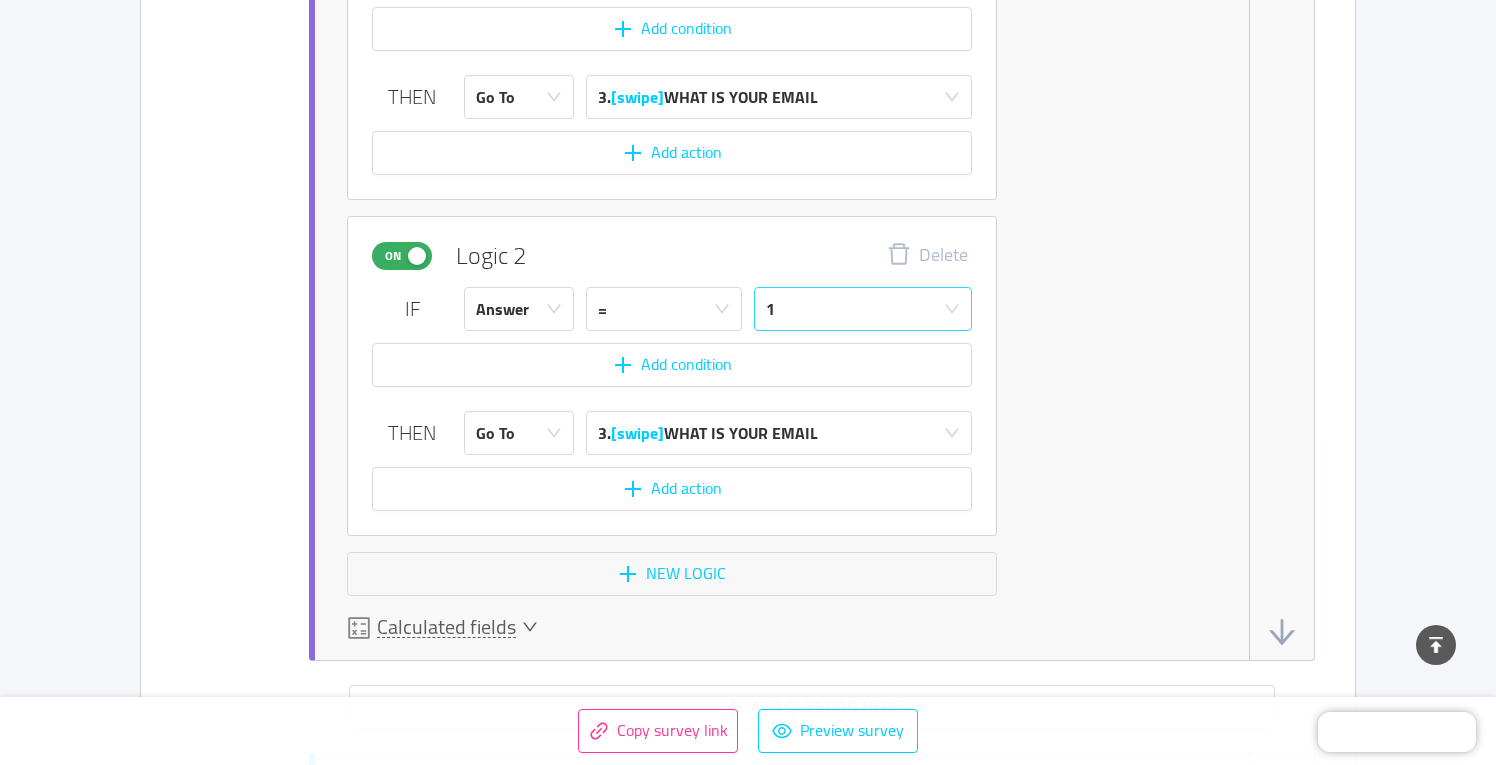 click on "1" at bounding box center (856, 309) 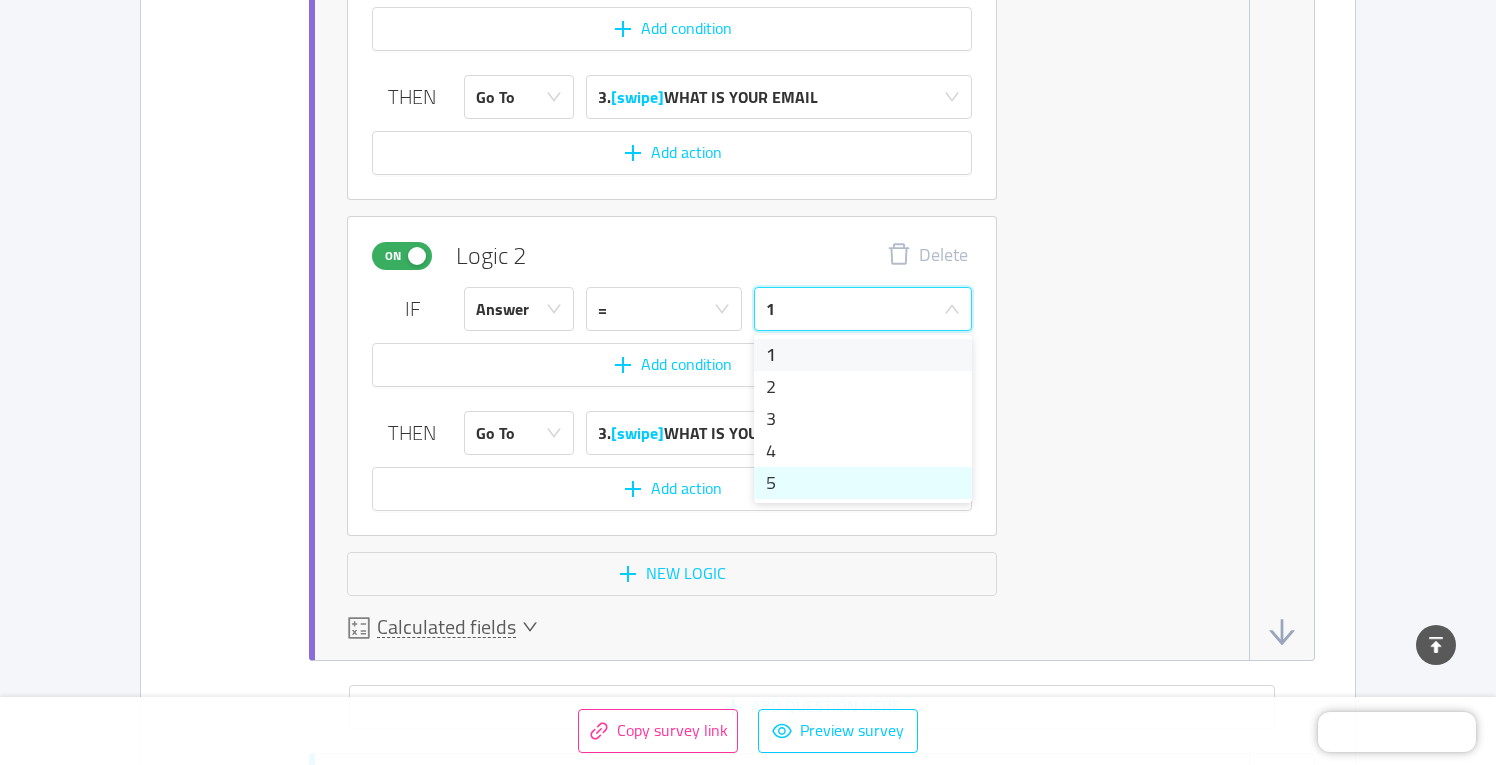 click on "5" at bounding box center (863, 483) 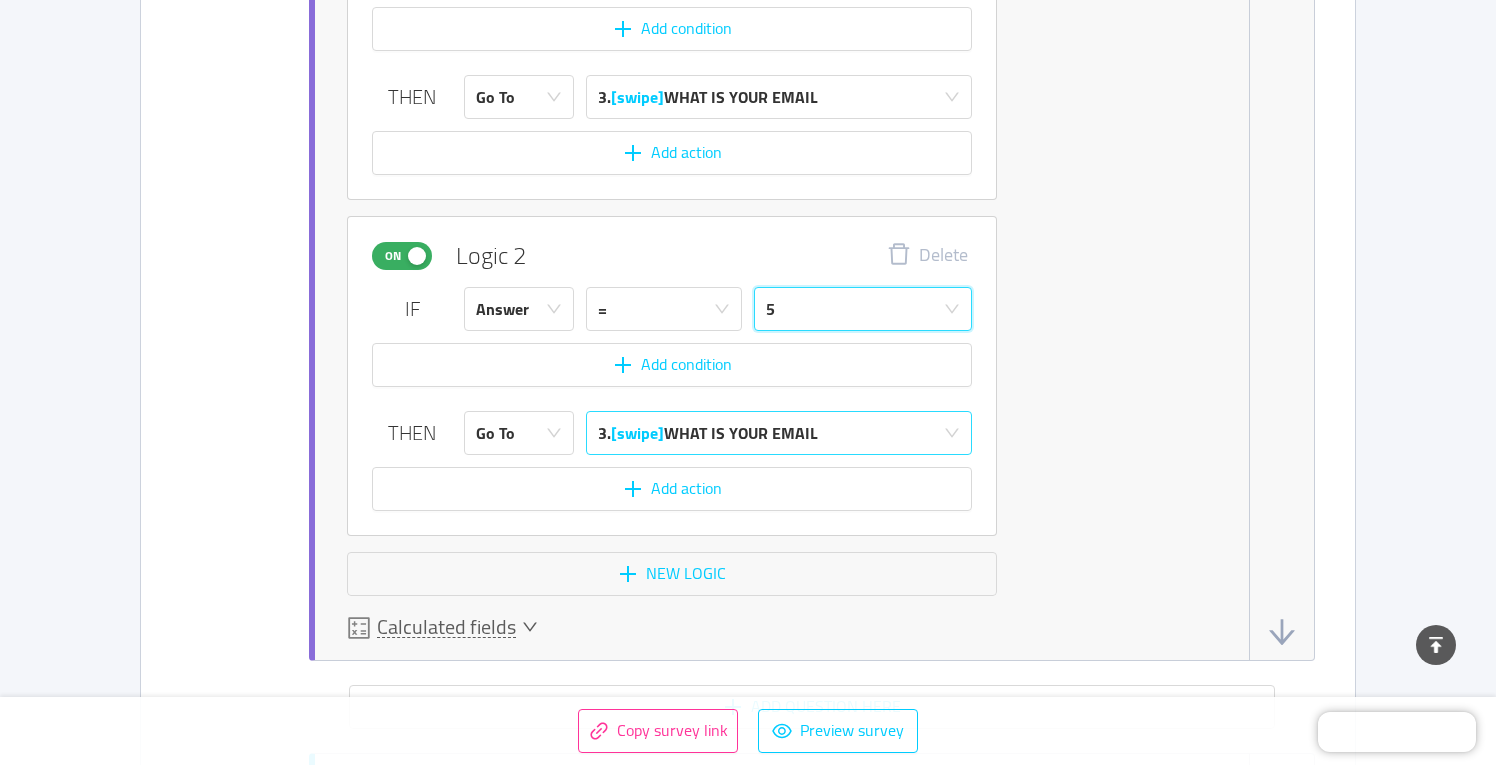 click on "3.  [swipe]   WHAT IS YOUR EMAIL" at bounding box center (708, 433) 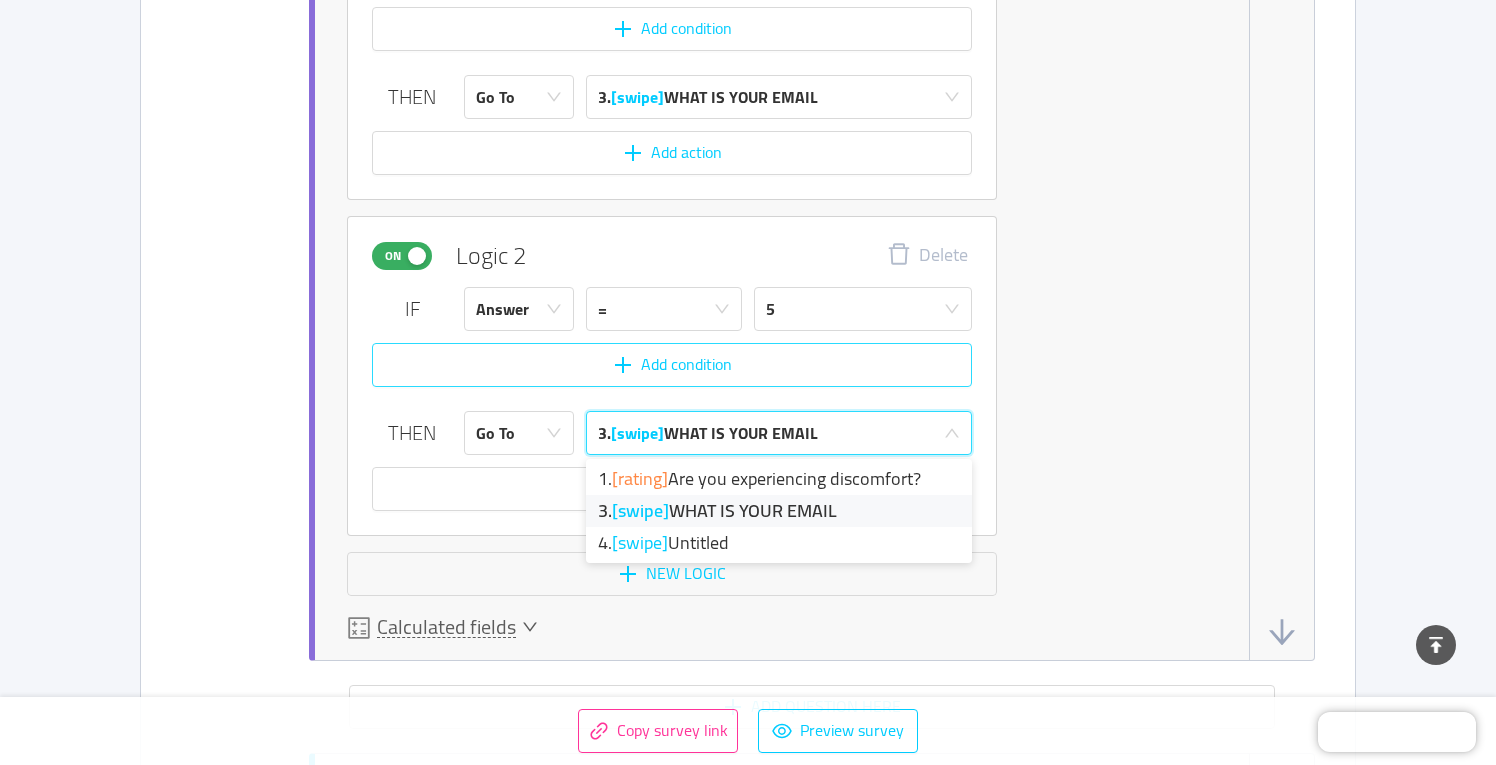 click on "Add condition" at bounding box center [672, 365] 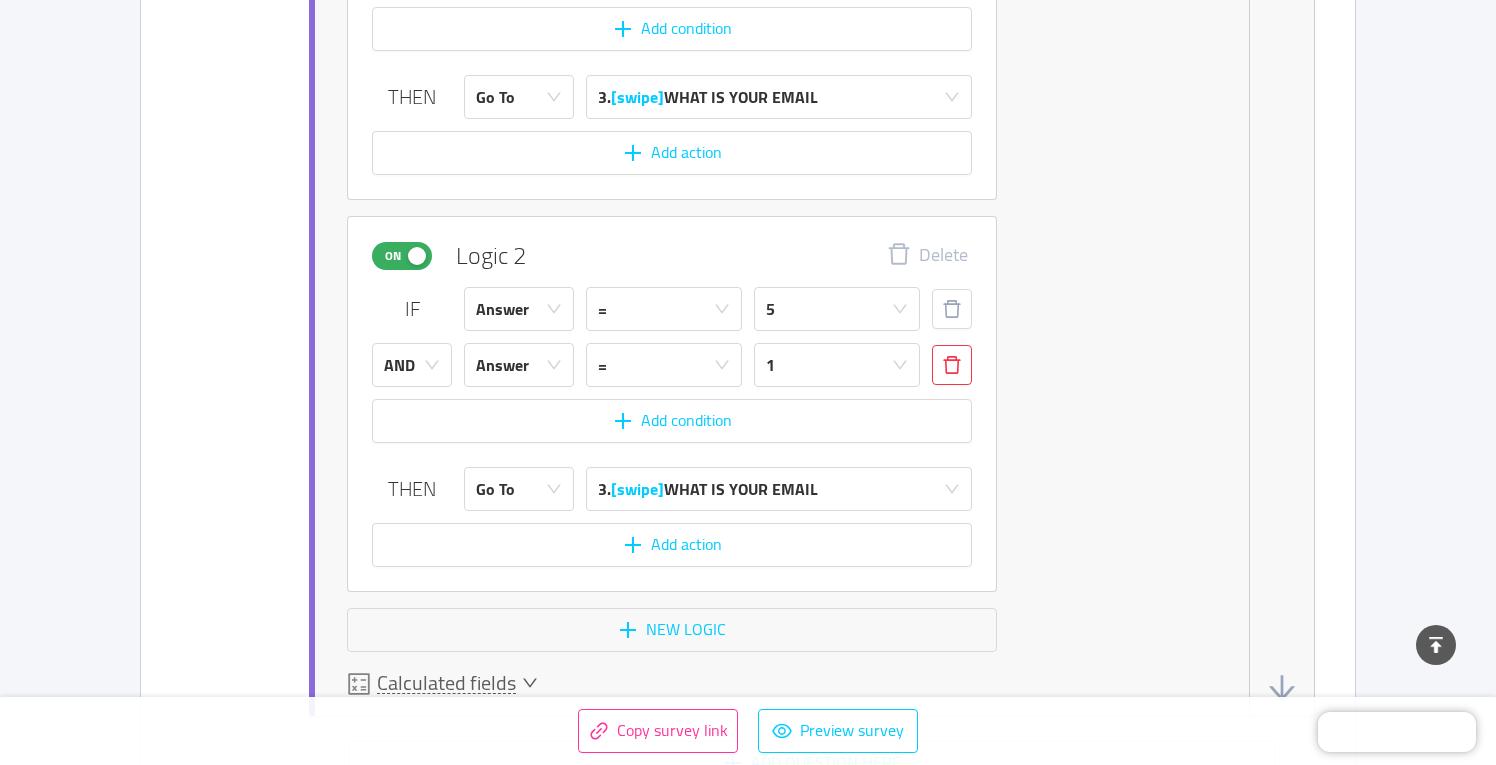 click at bounding box center [952, 365] 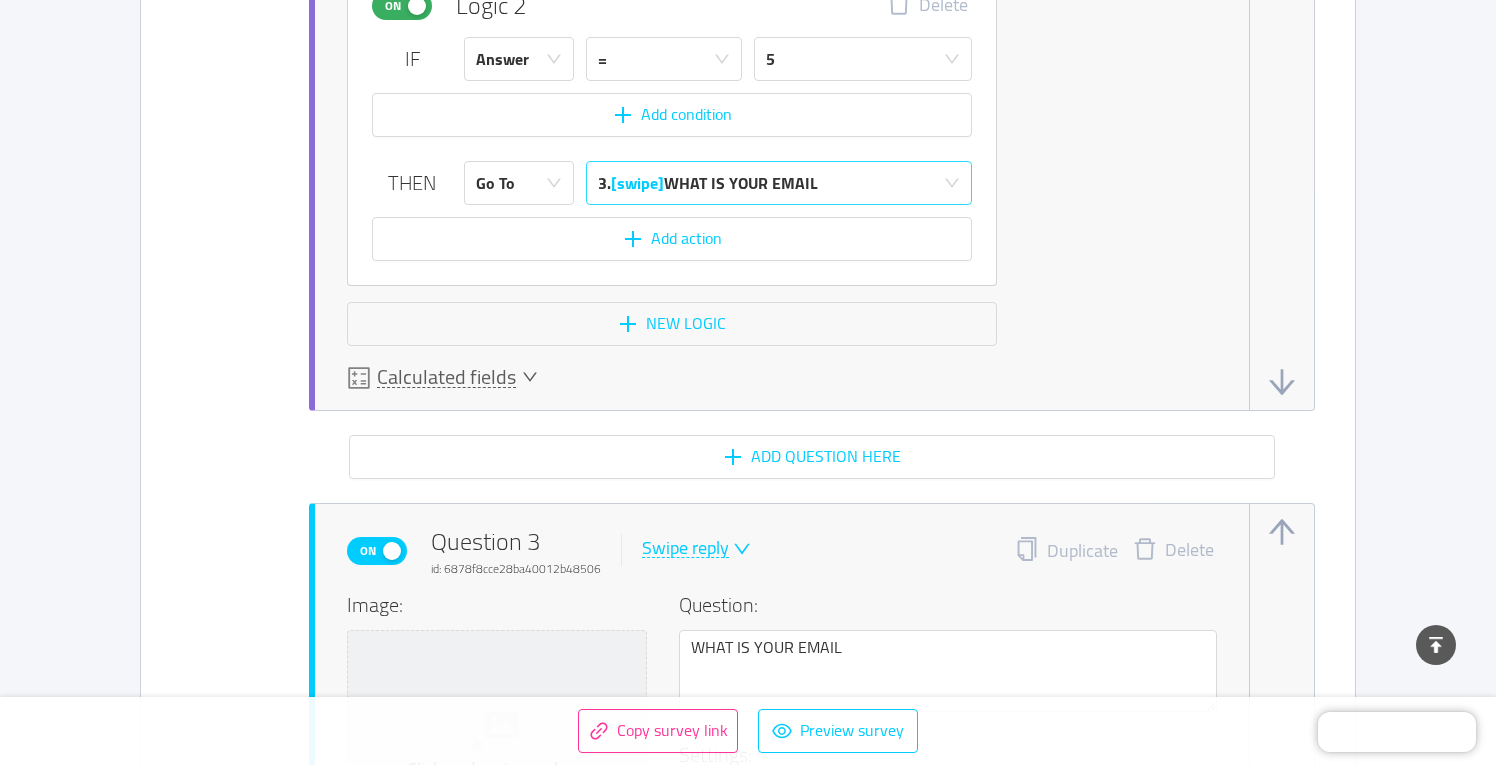 scroll, scrollTop: 3856, scrollLeft: 0, axis: vertical 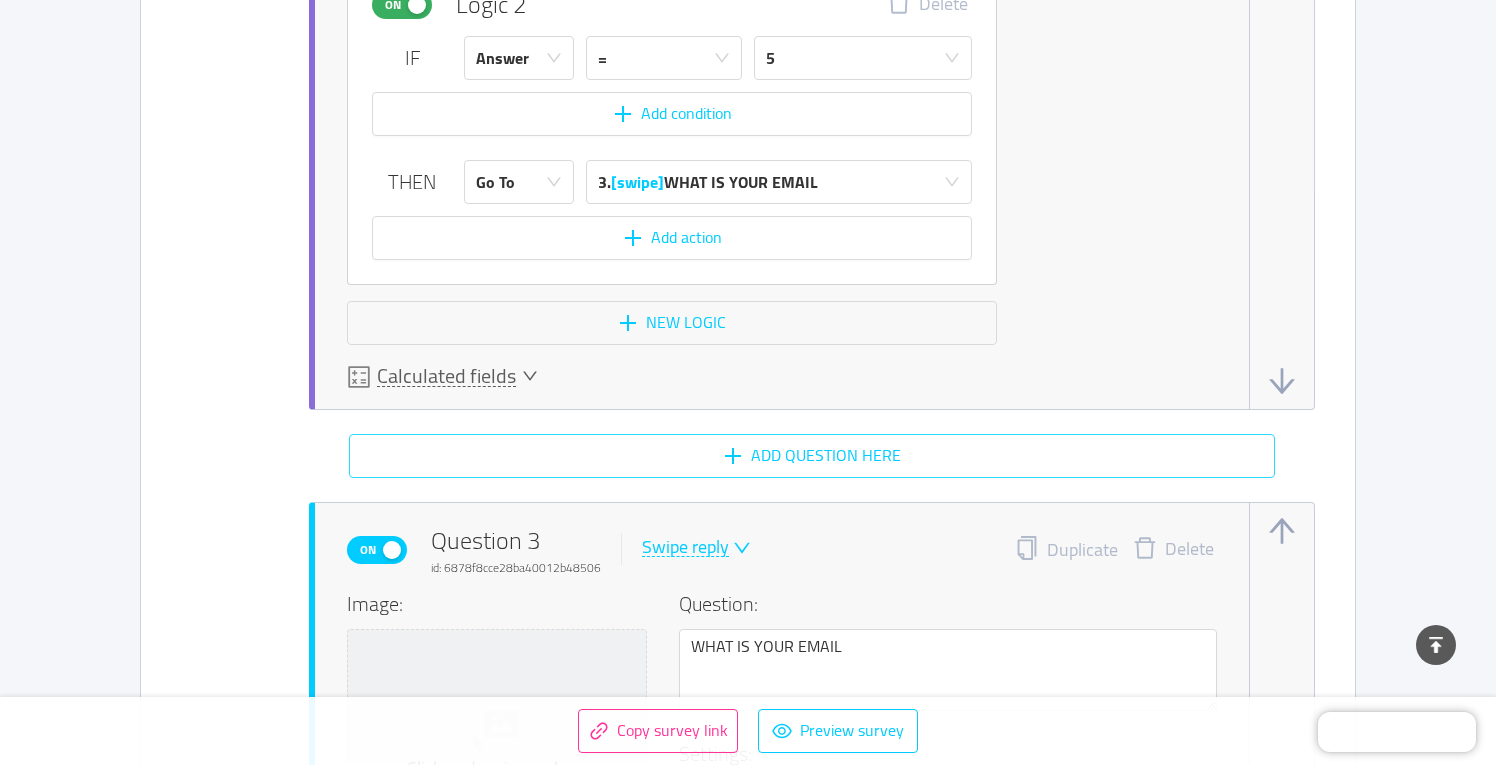 click on "Add question here" at bounding box center [812, 456] 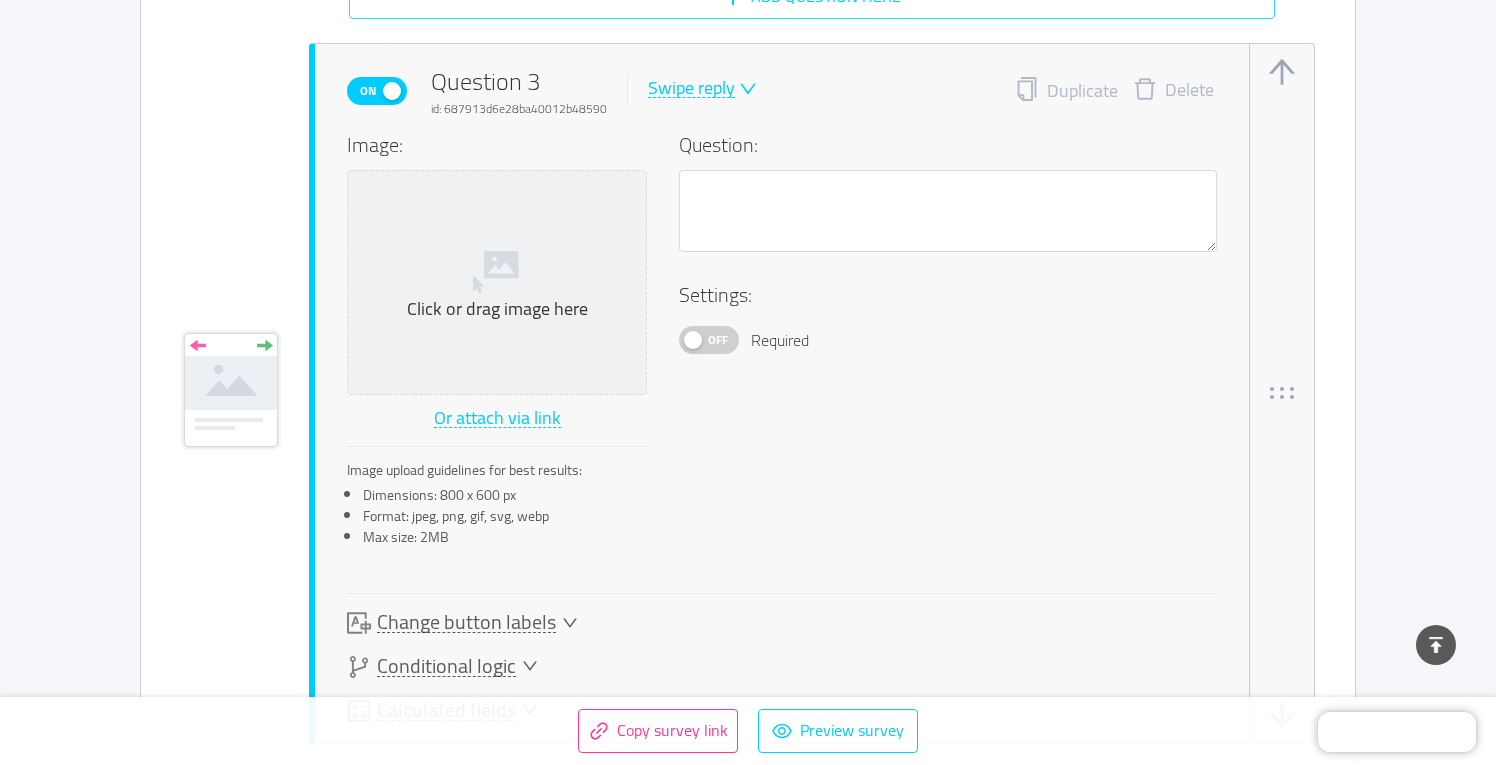 scroll, scrollTop: 4326, scrollLeft: 0, axis: vertical 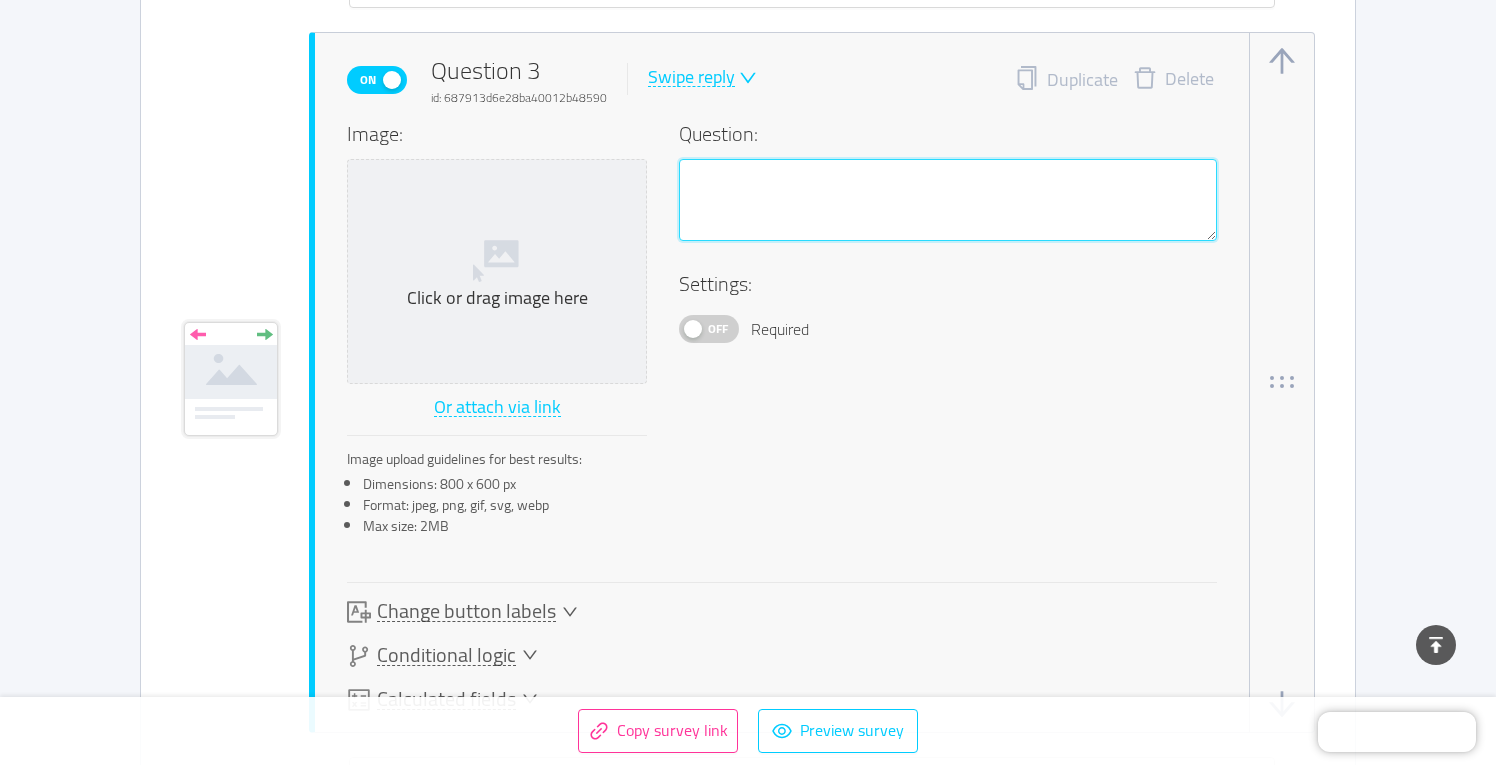 click at bounding box center (948, 200) 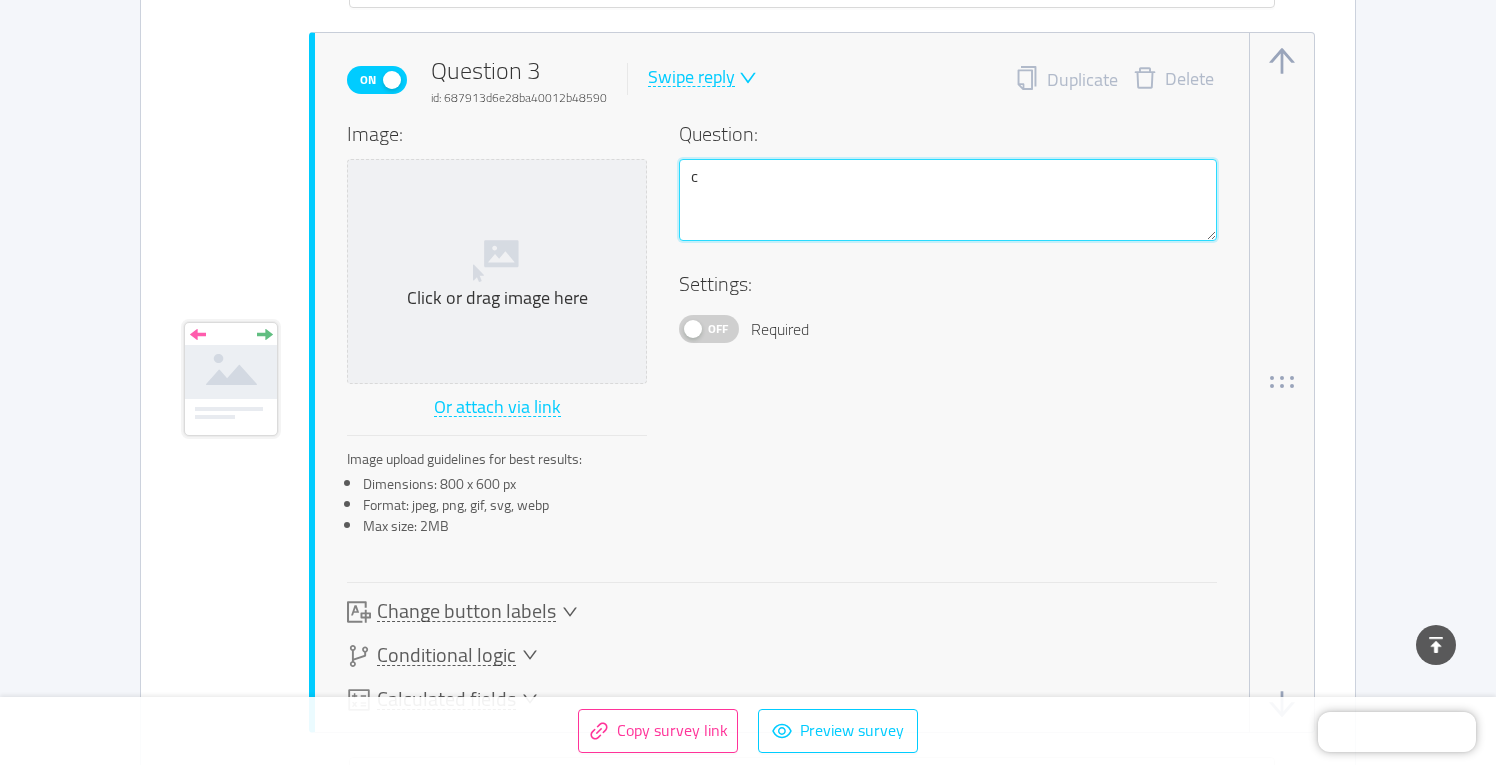 type 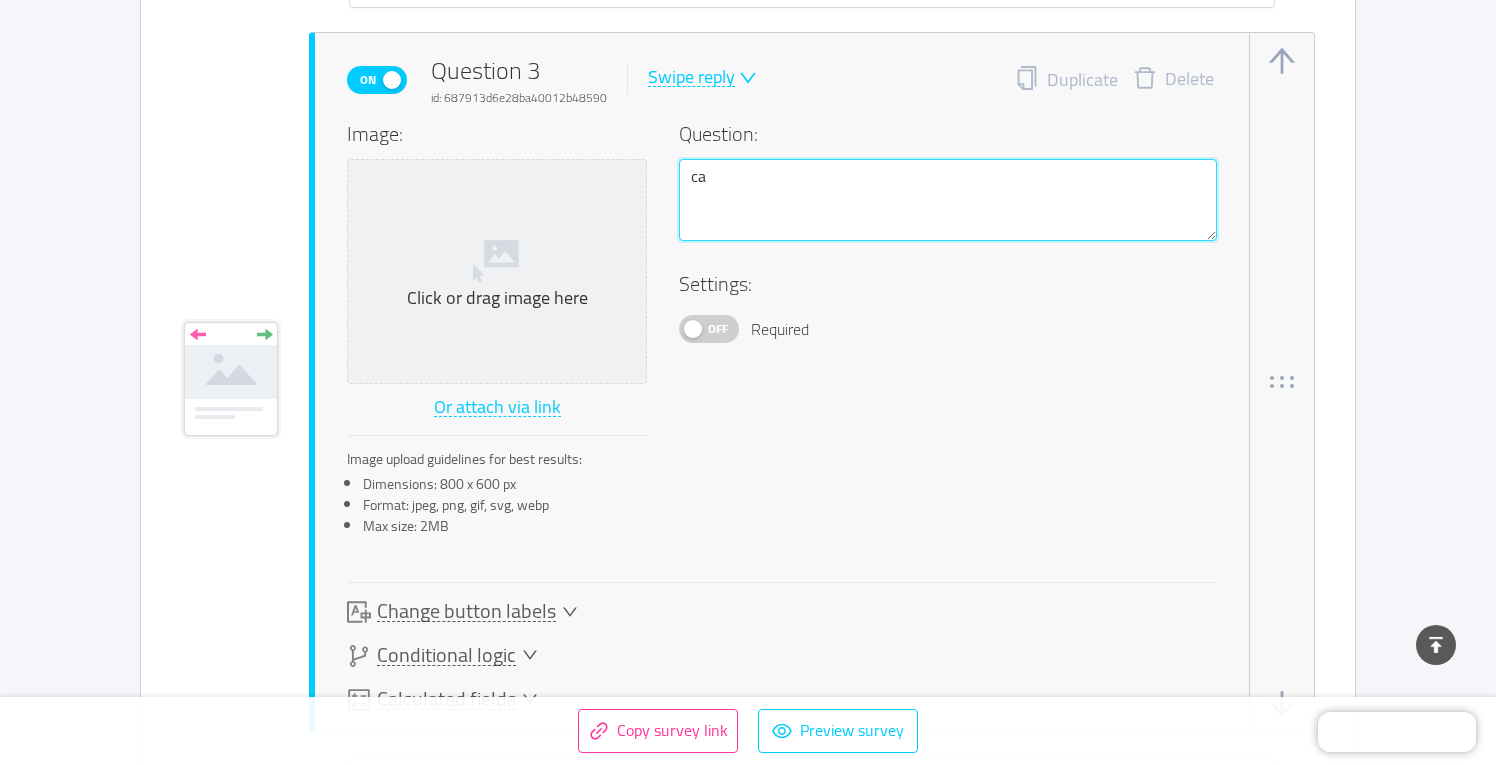 type 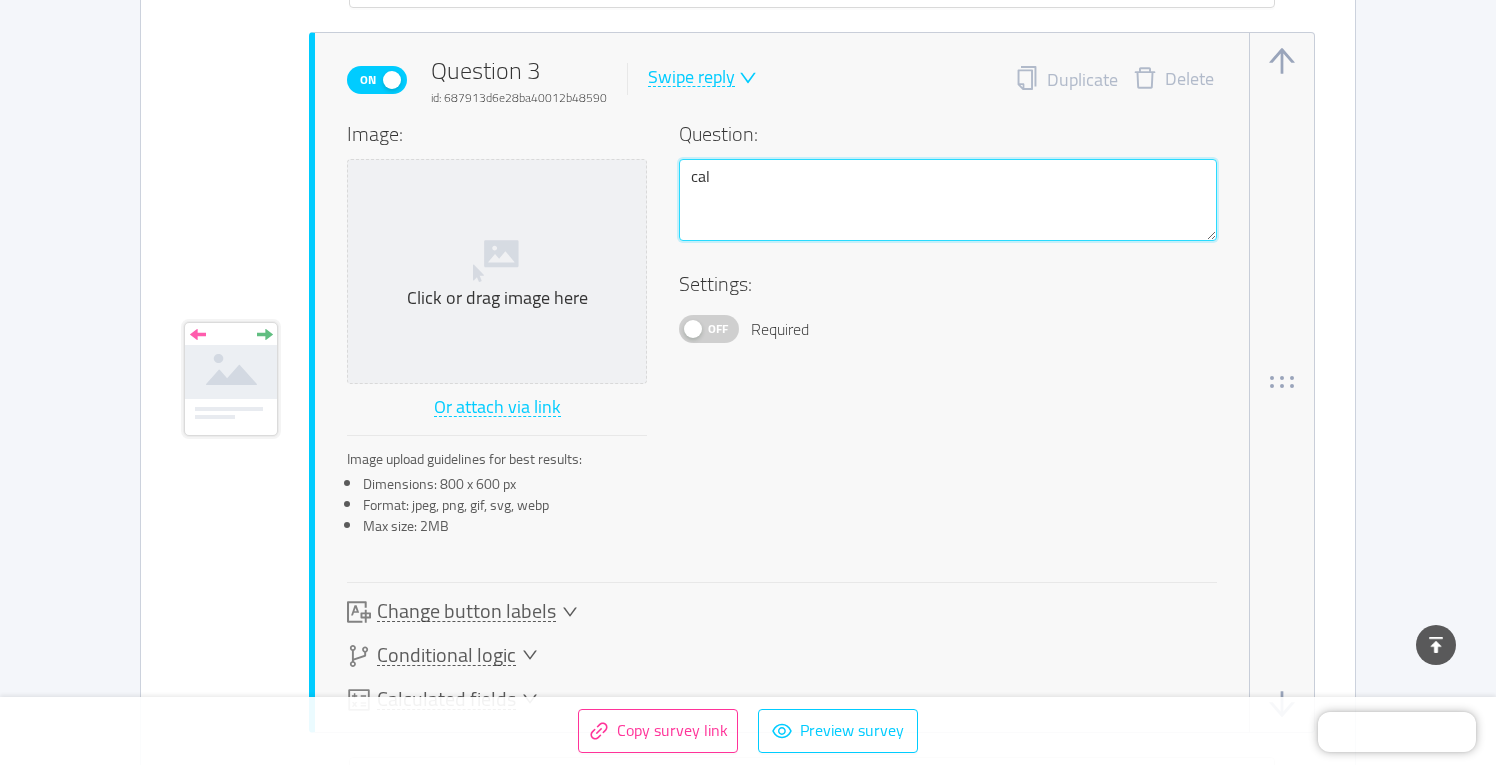 type 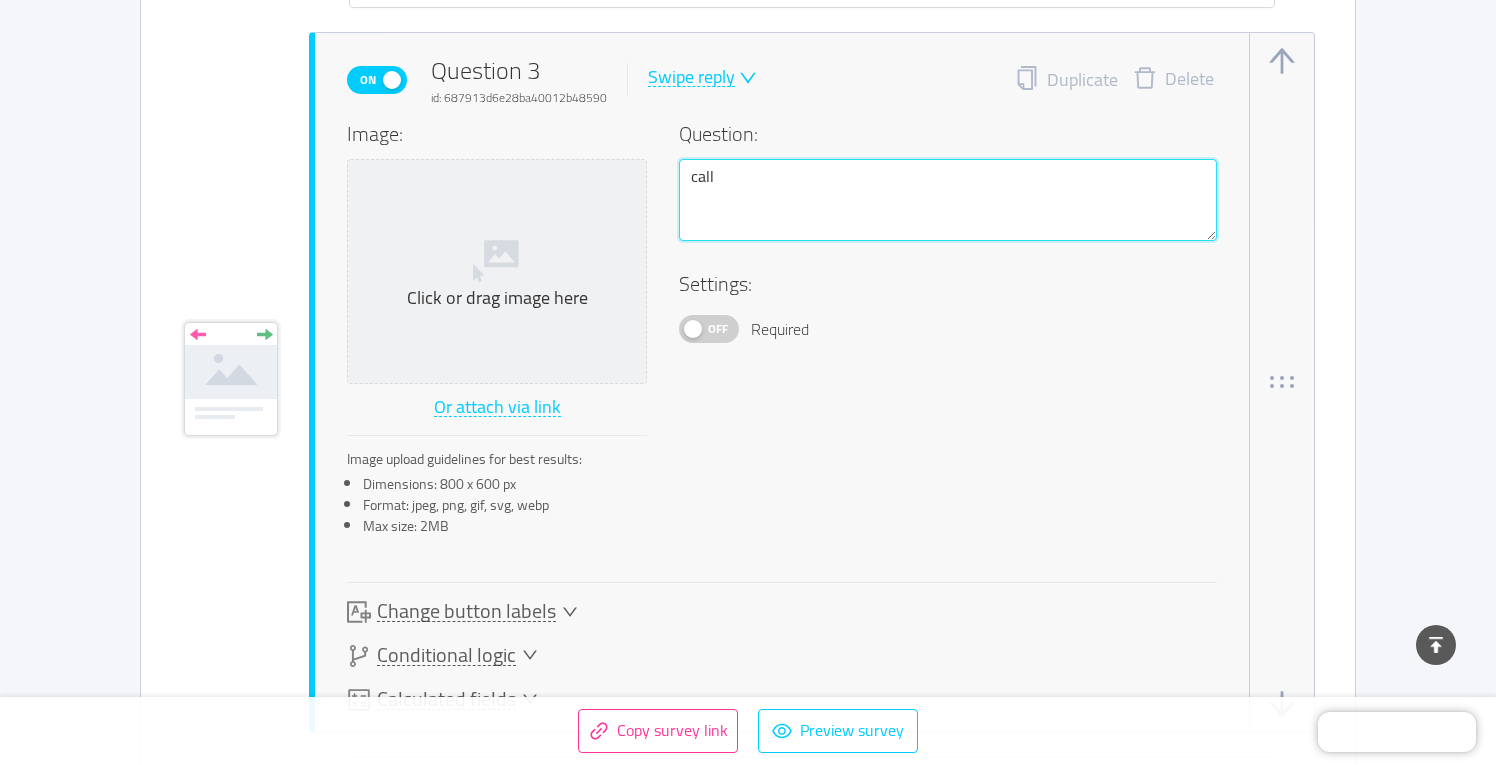 type 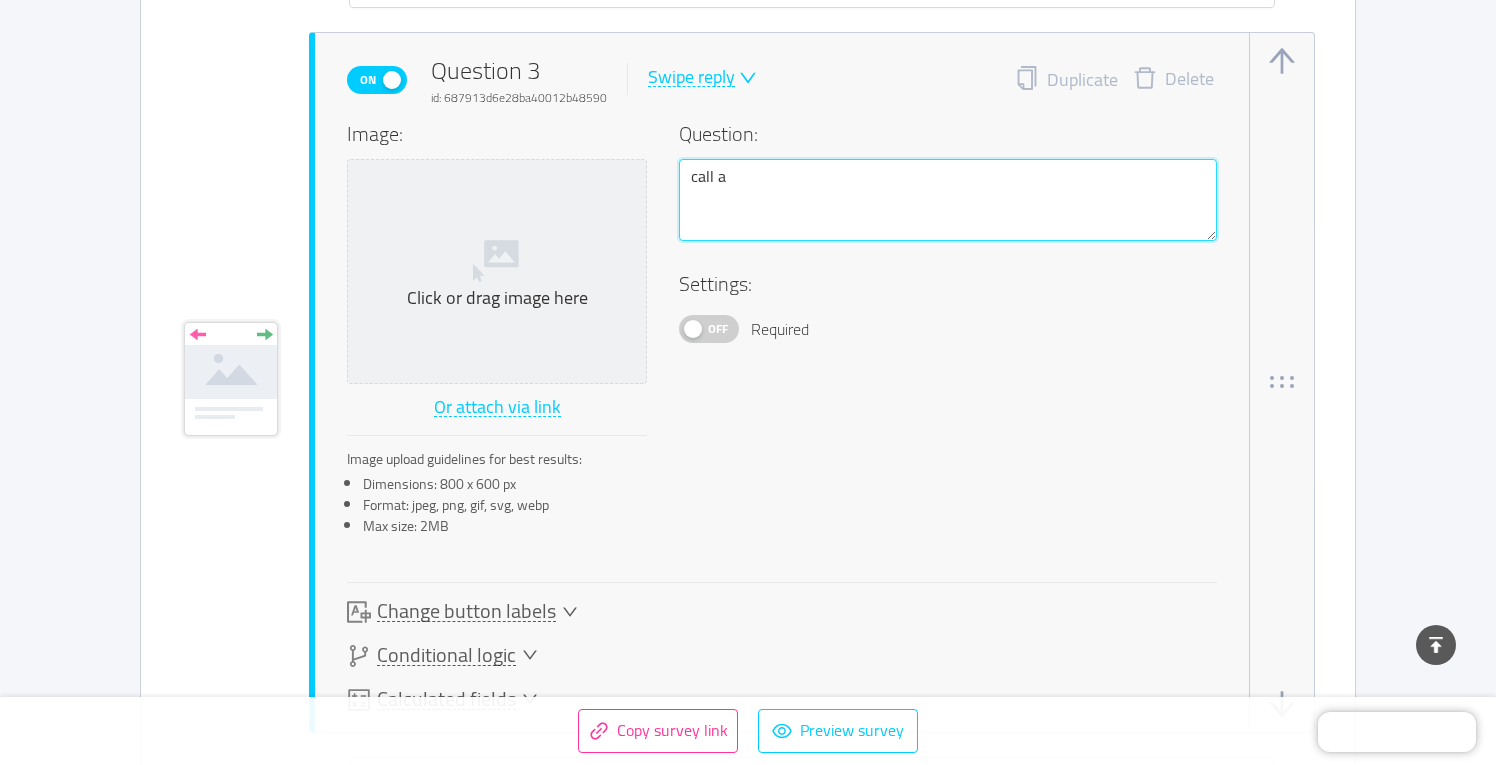 type on "call a" 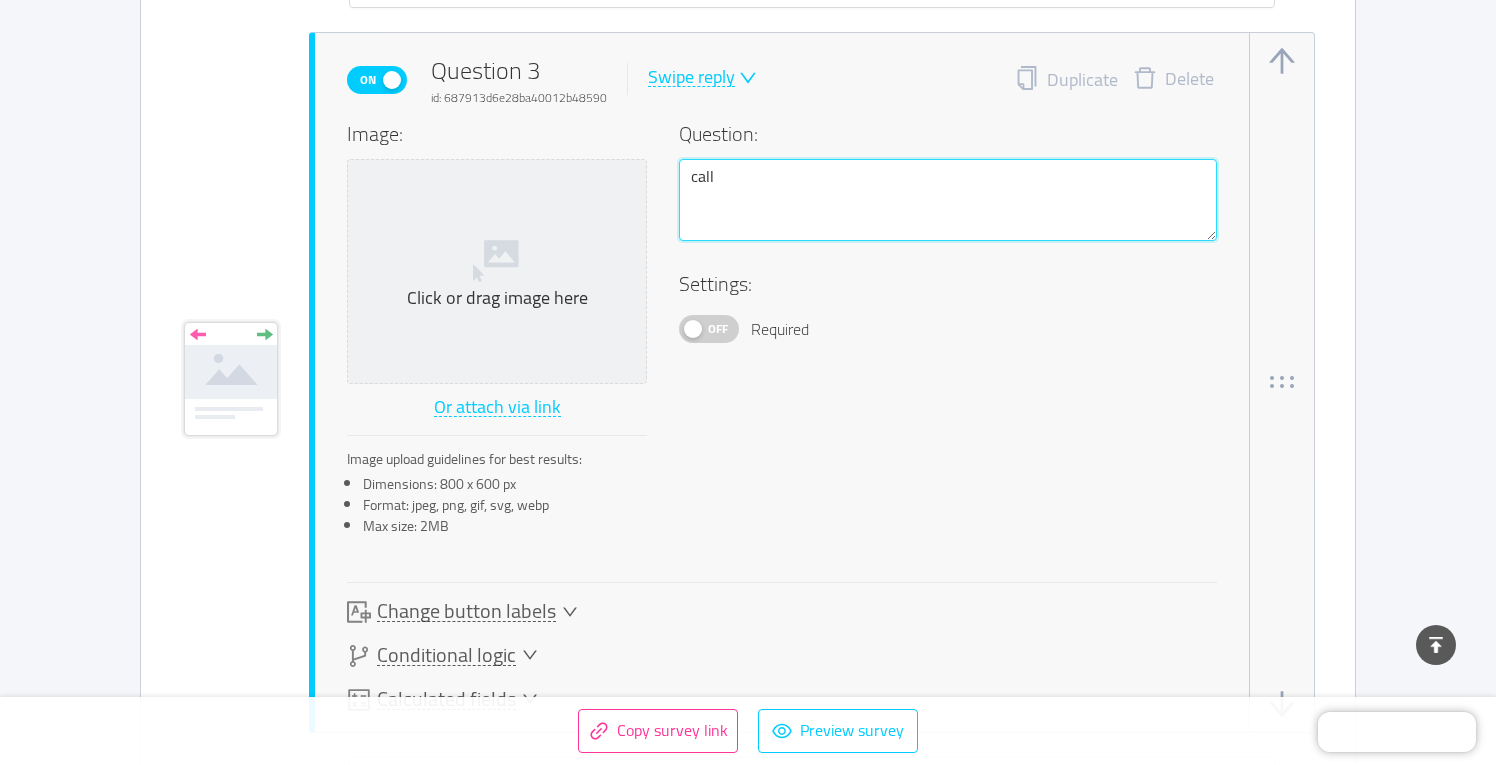type 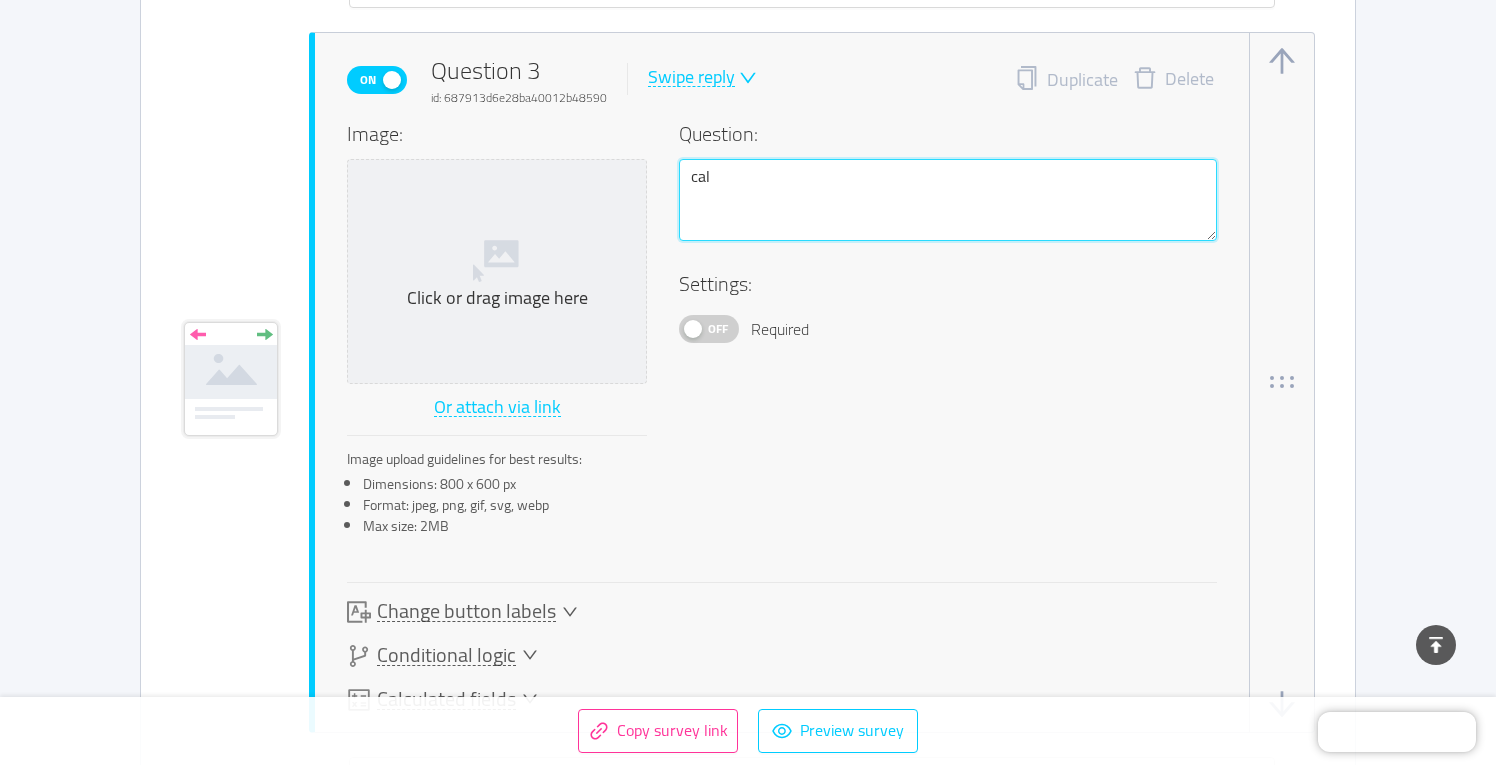 type 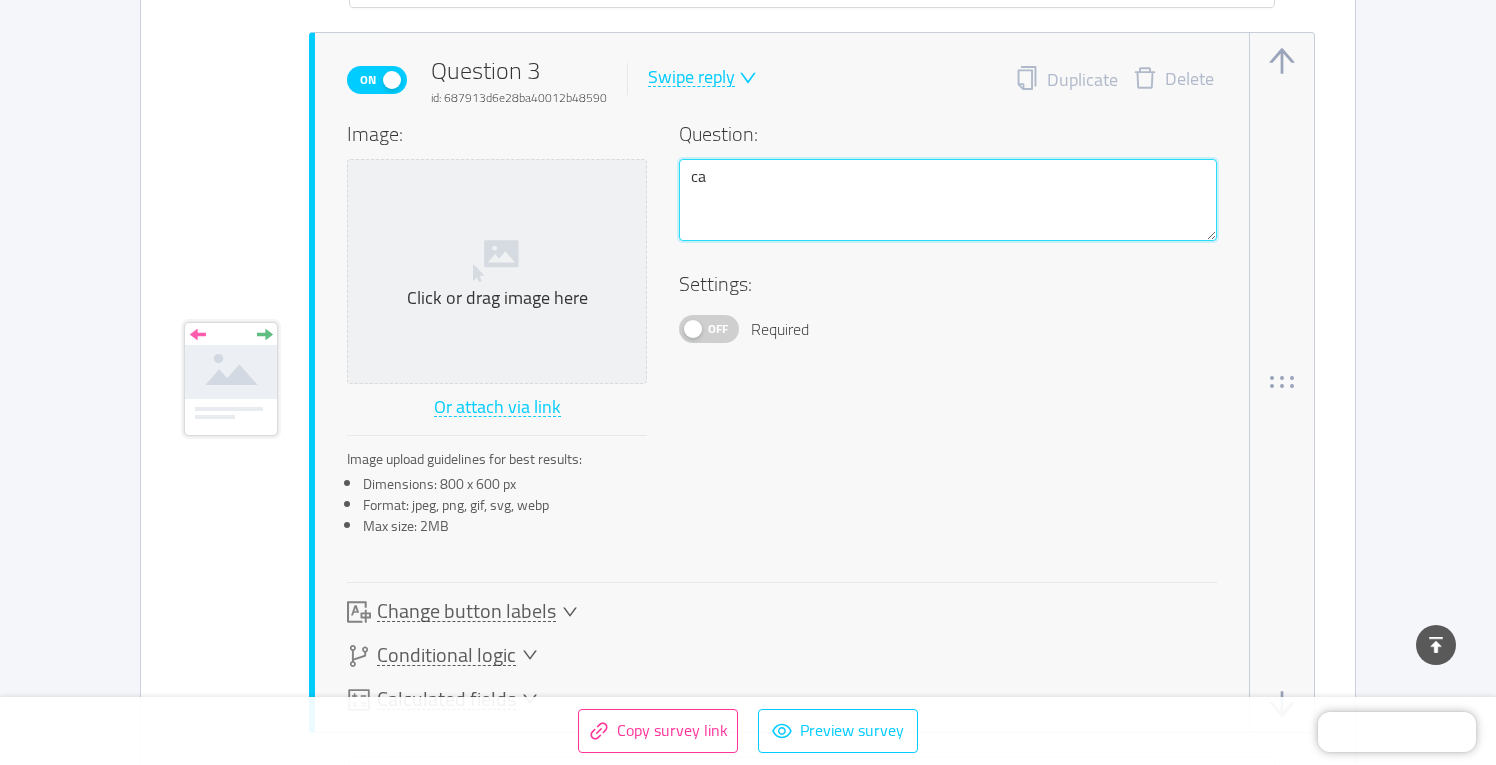 type 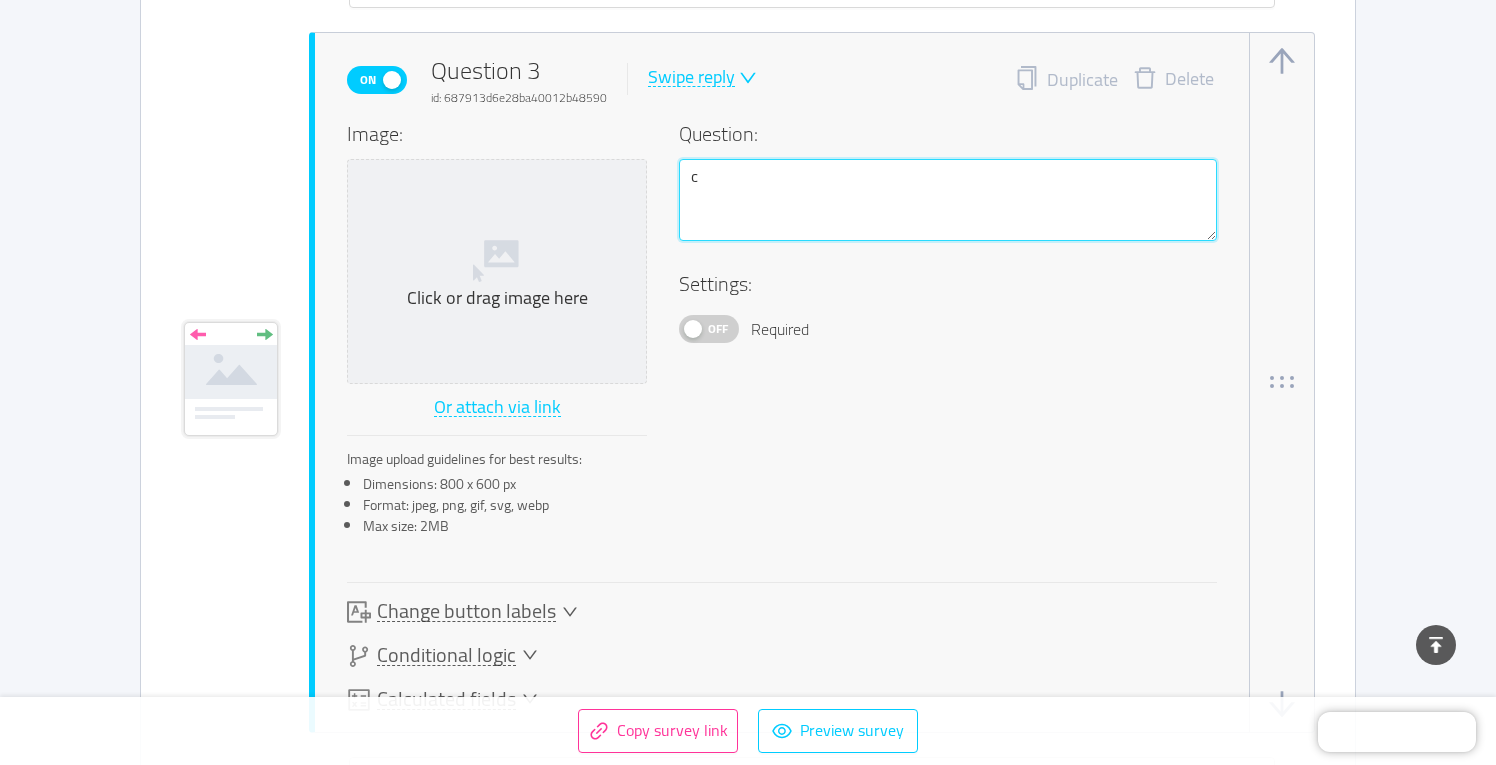 type 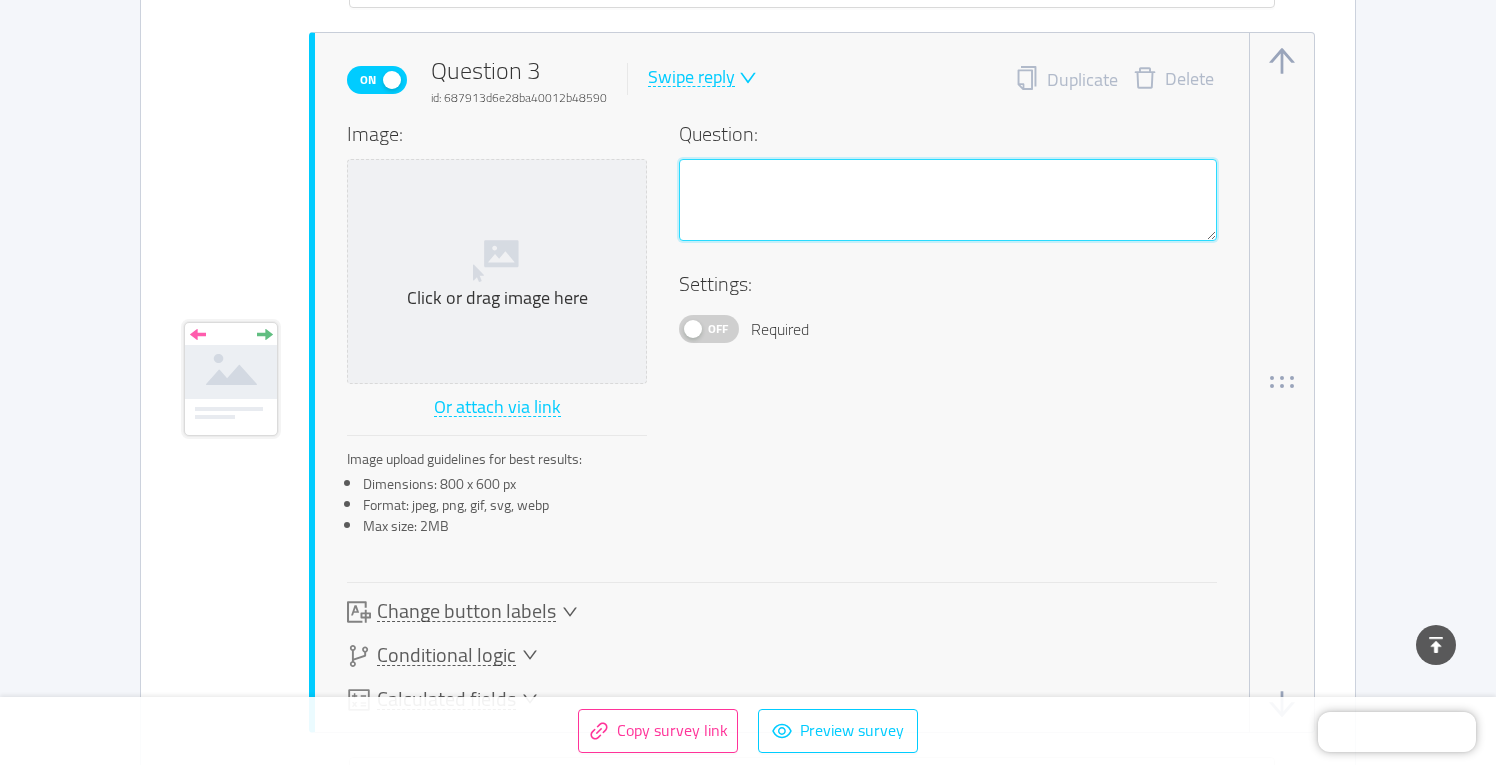 type 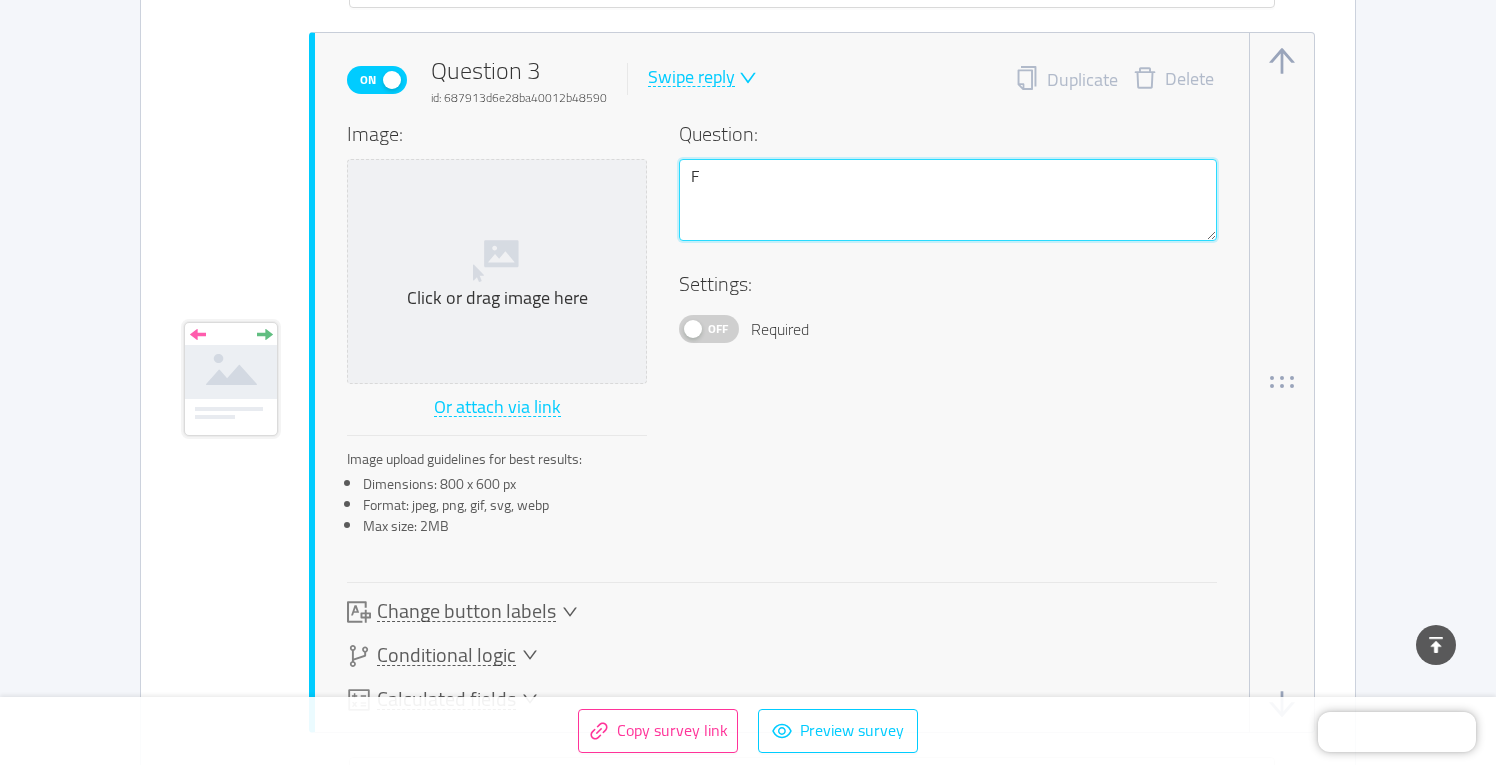 type 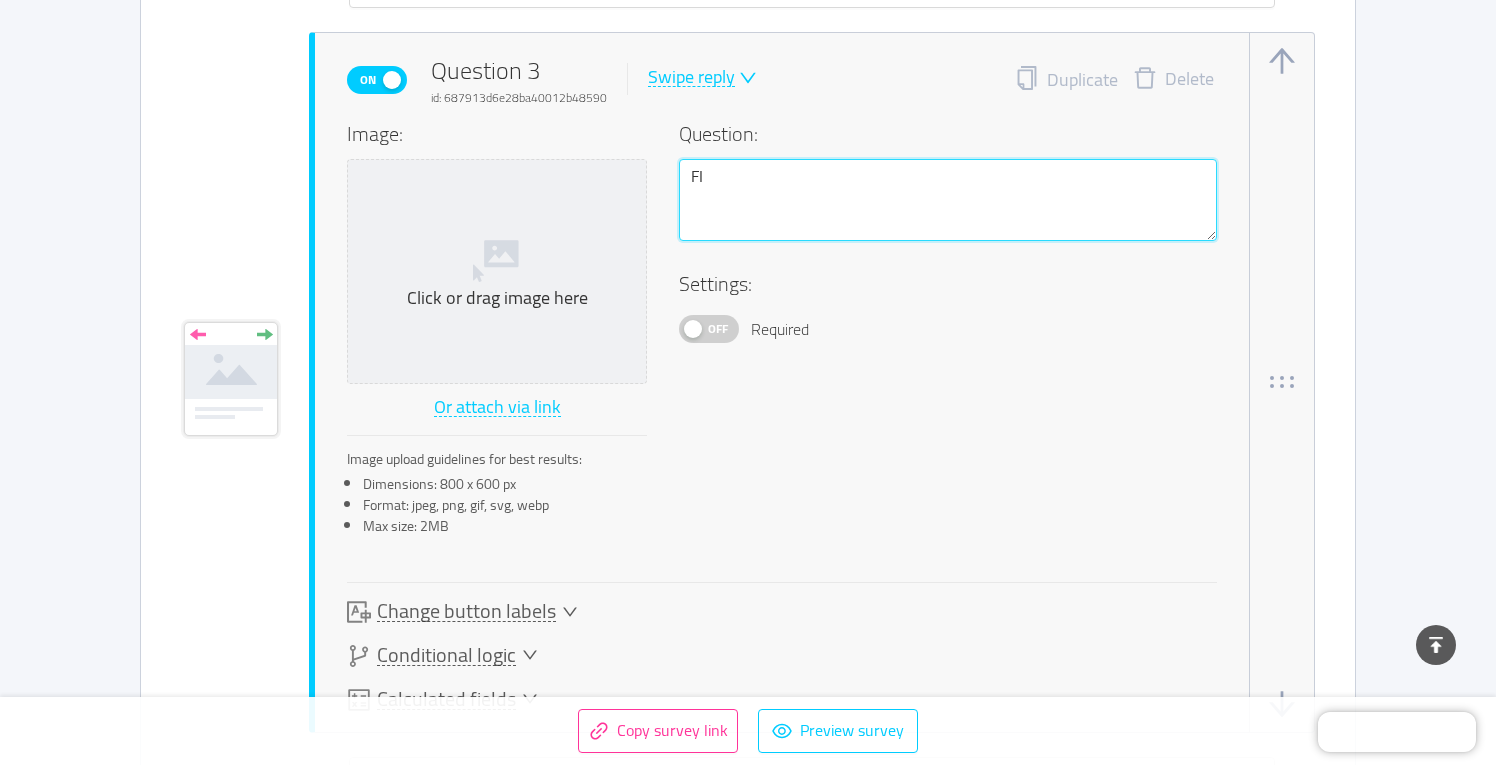 type 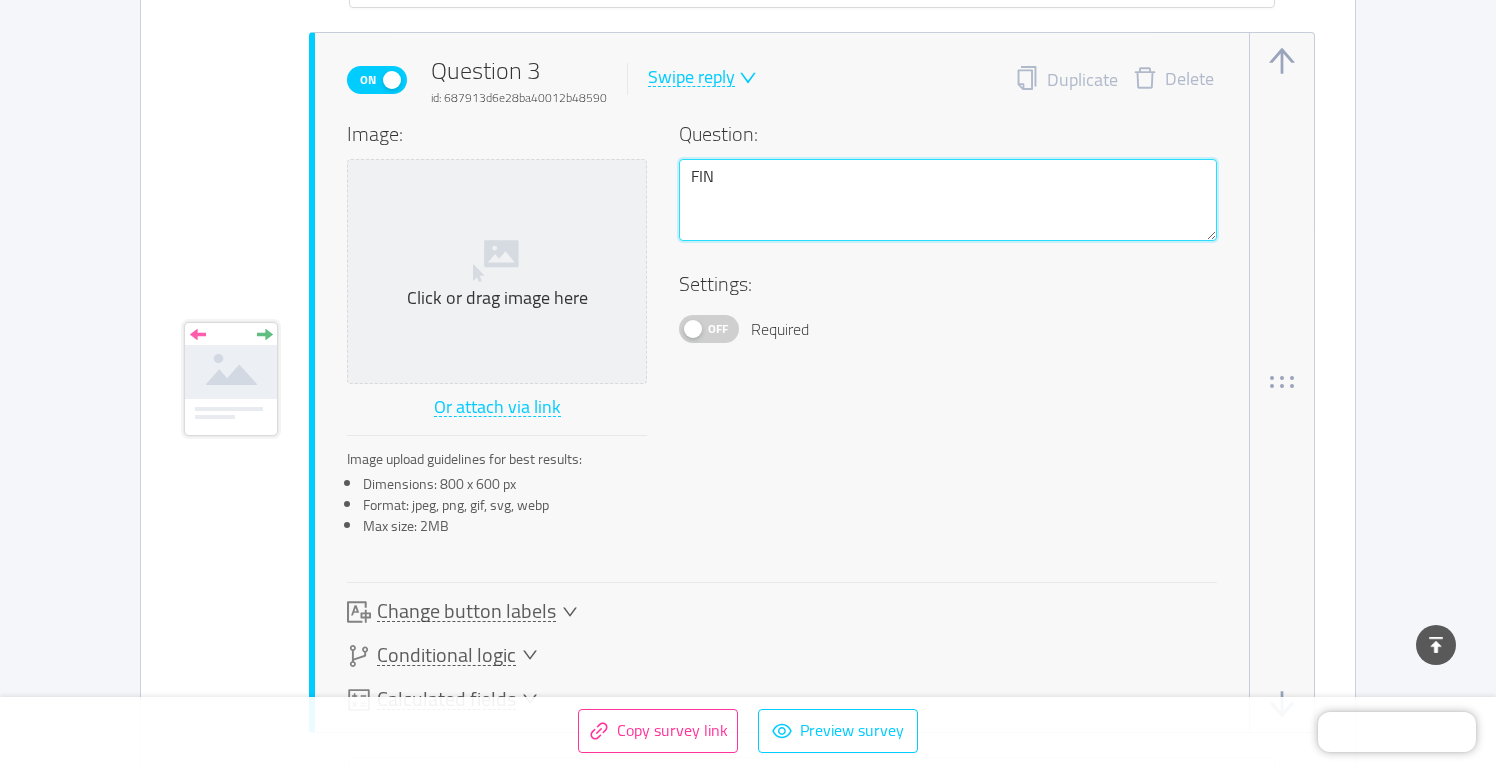 type 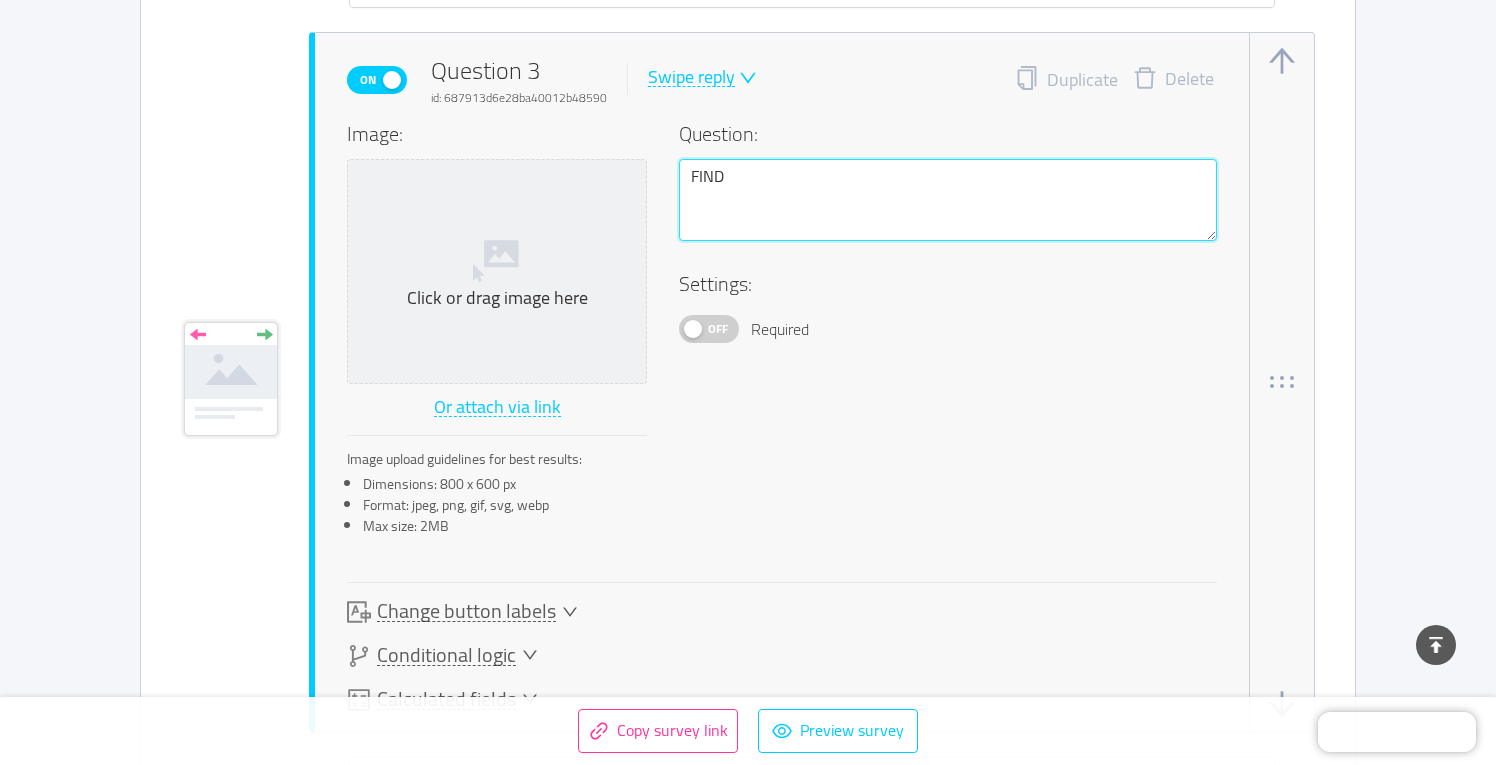 type 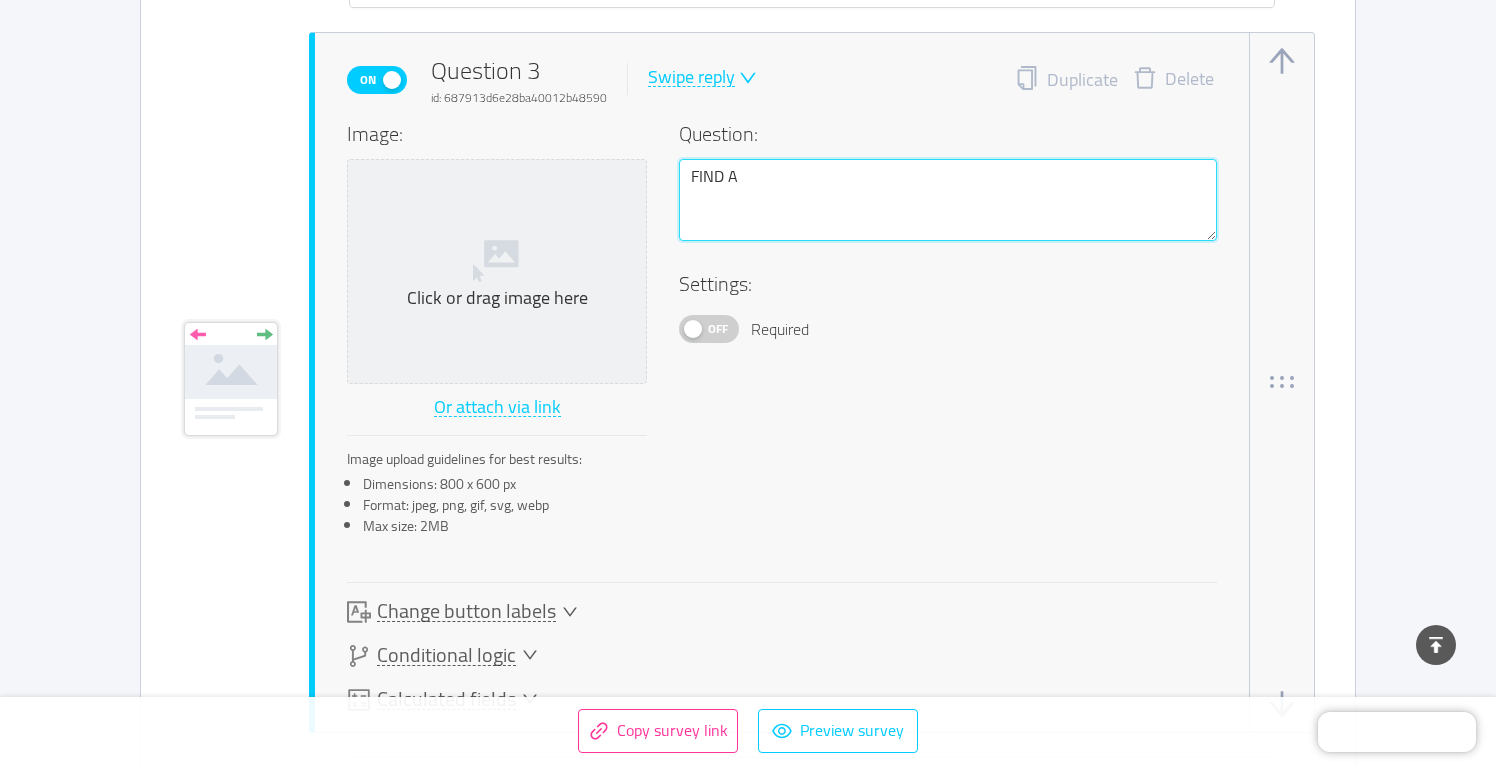 type 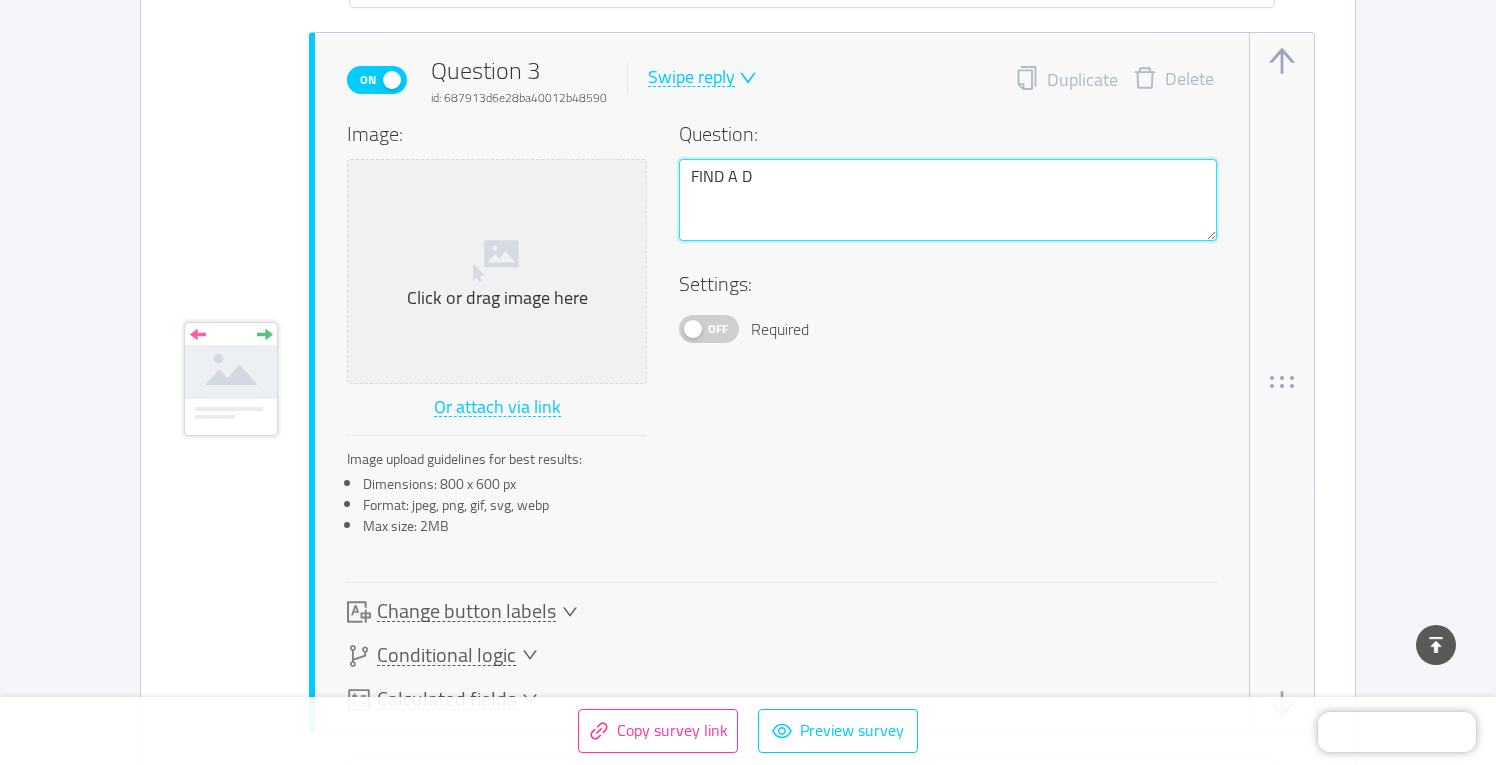 type 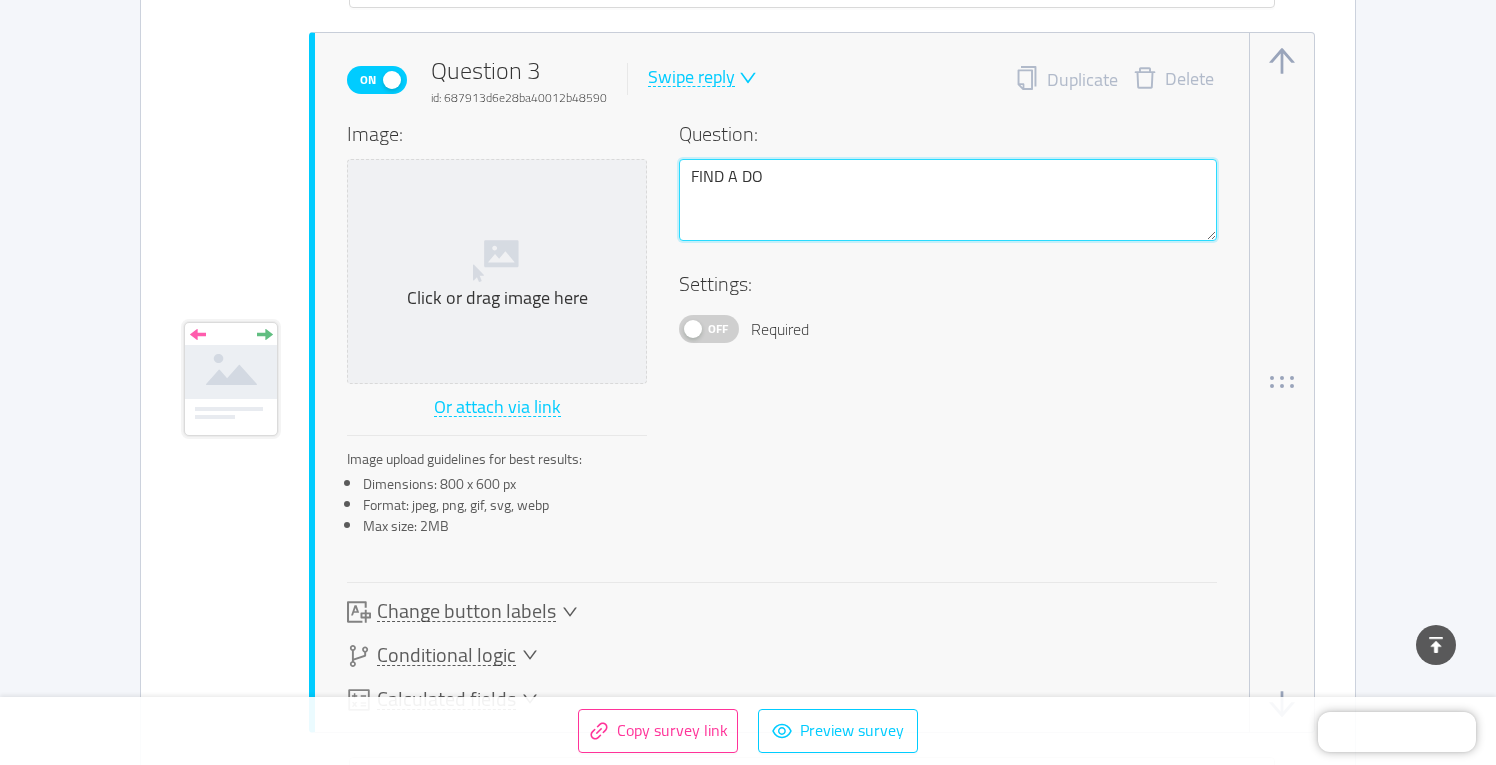type 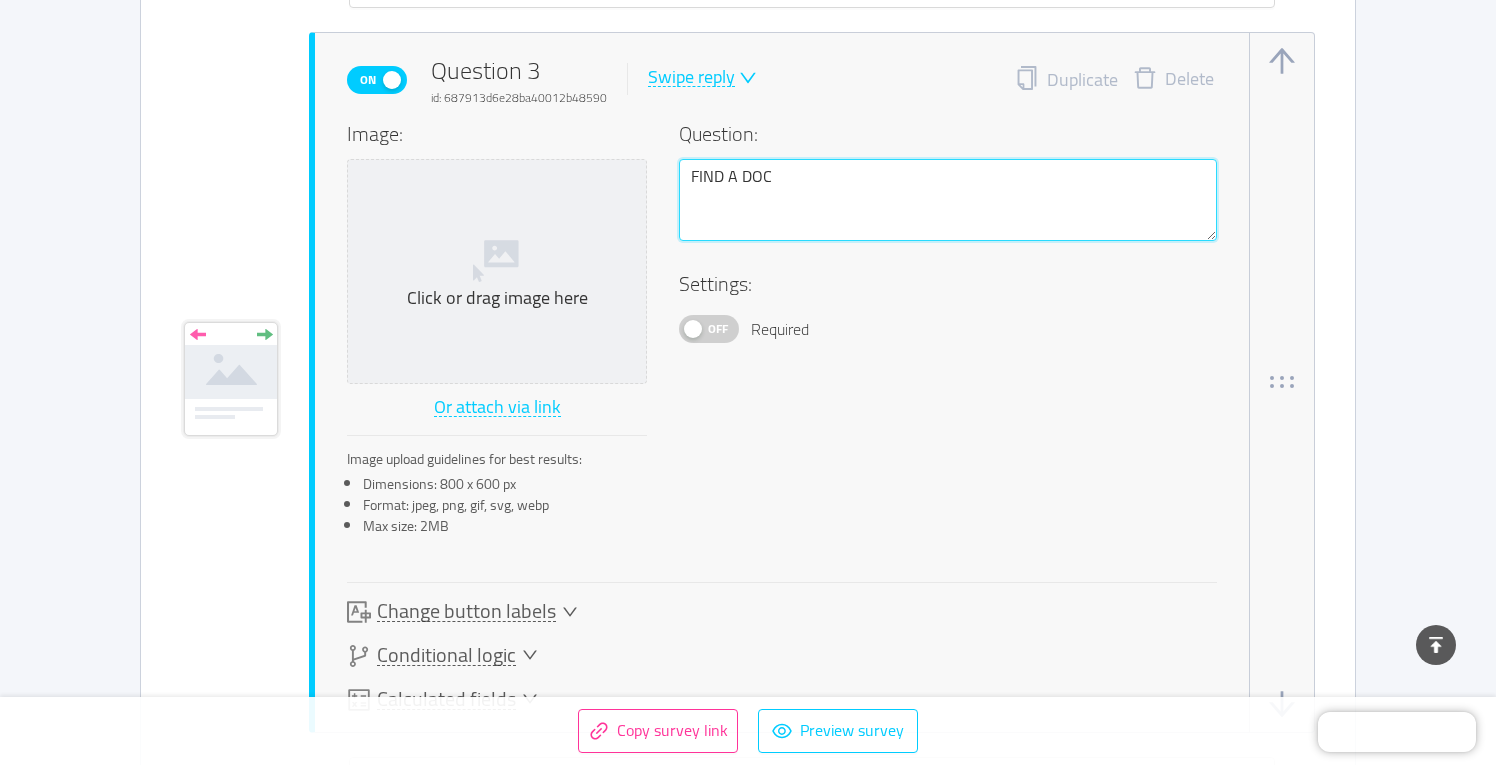 type 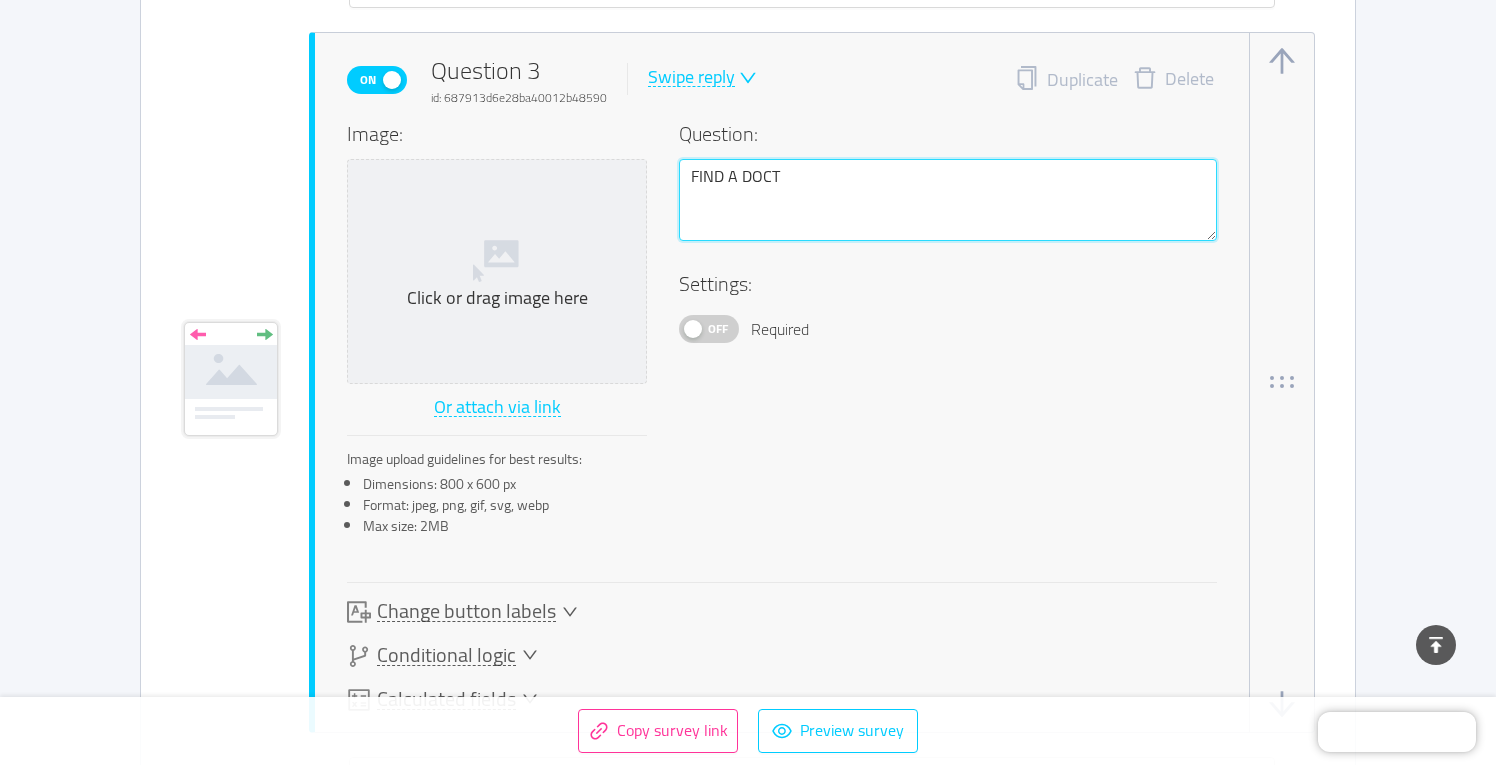 type 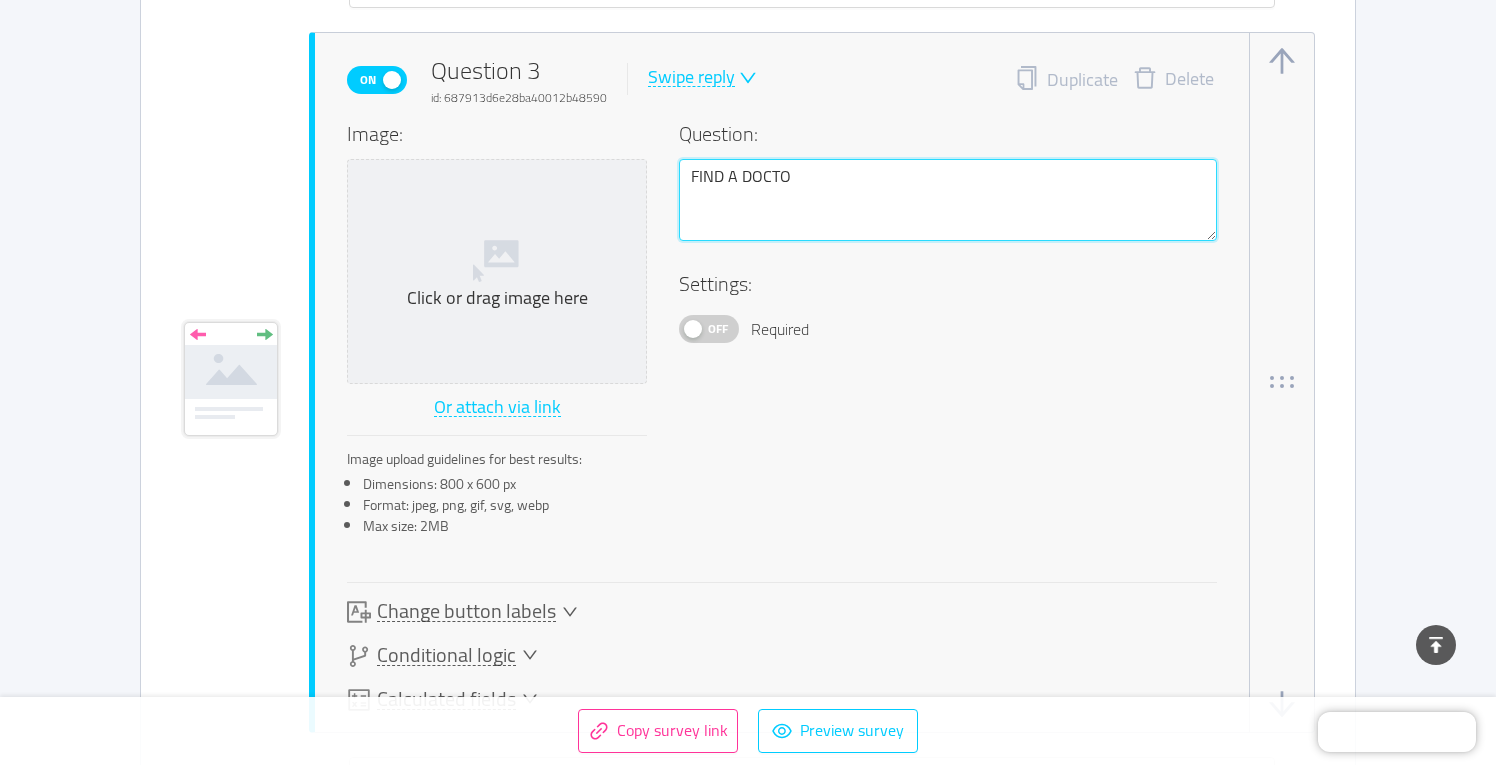 type 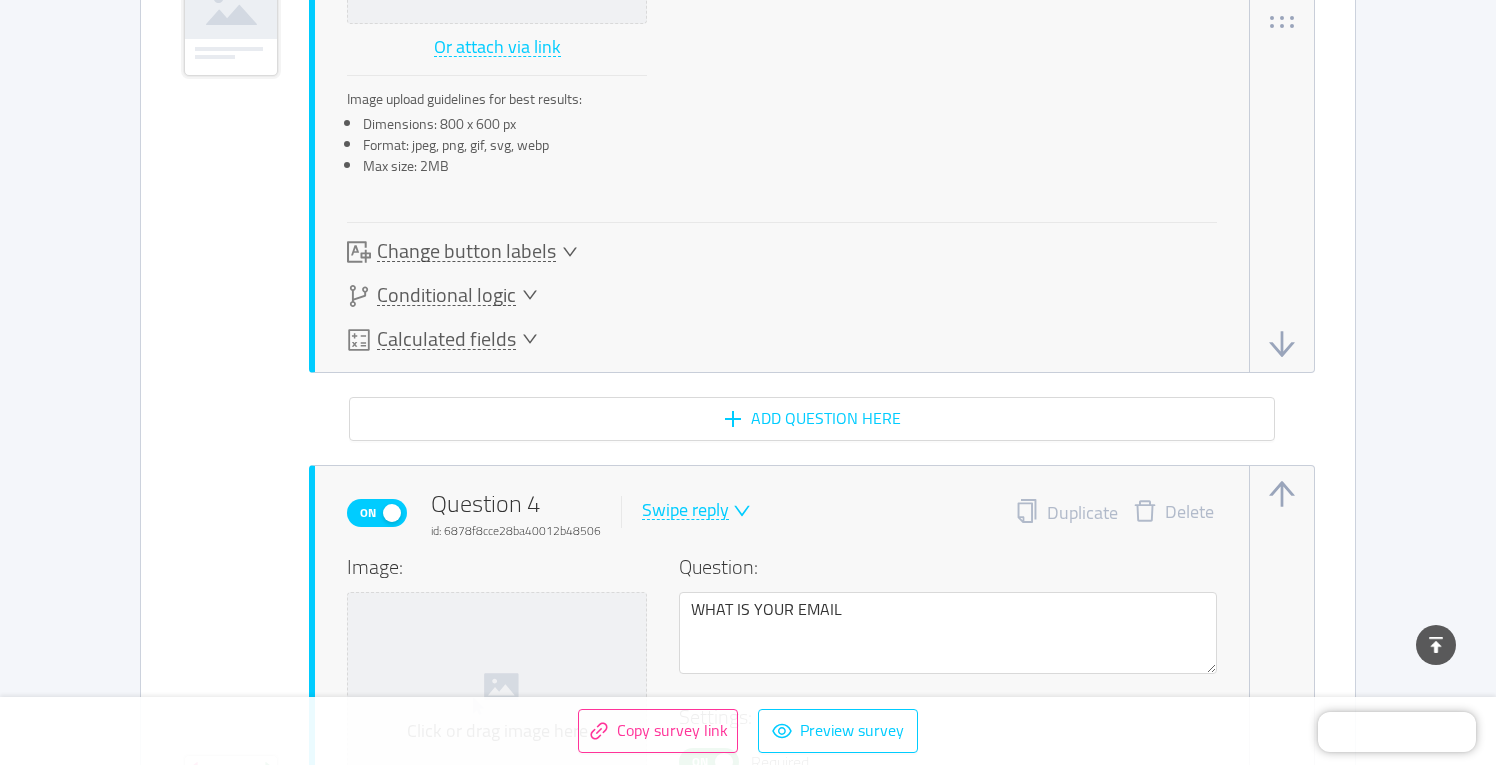 scroll, scrollTop: 4705, scrollLeft: 0, axis: vertical 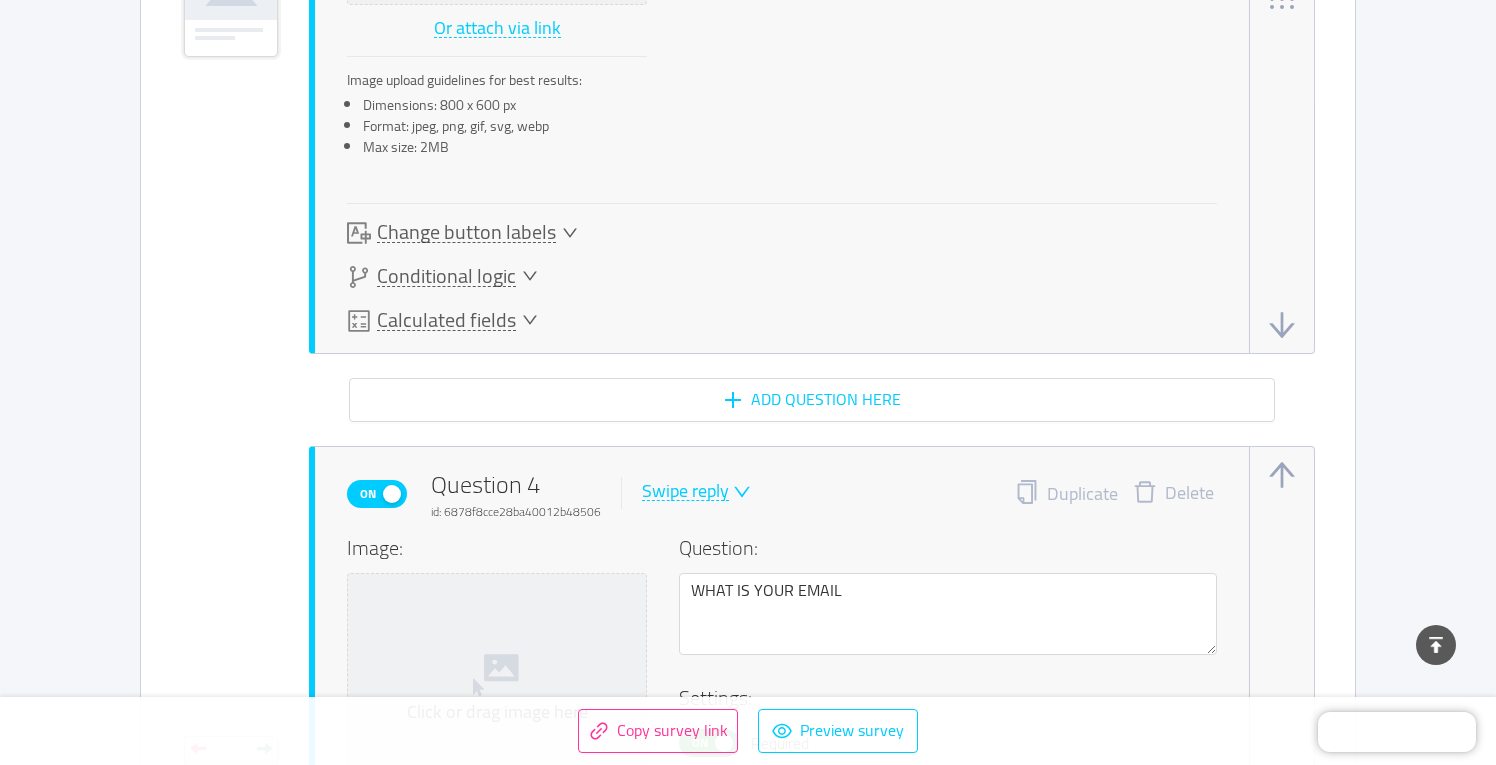 type on "FIND A DOCTOR" 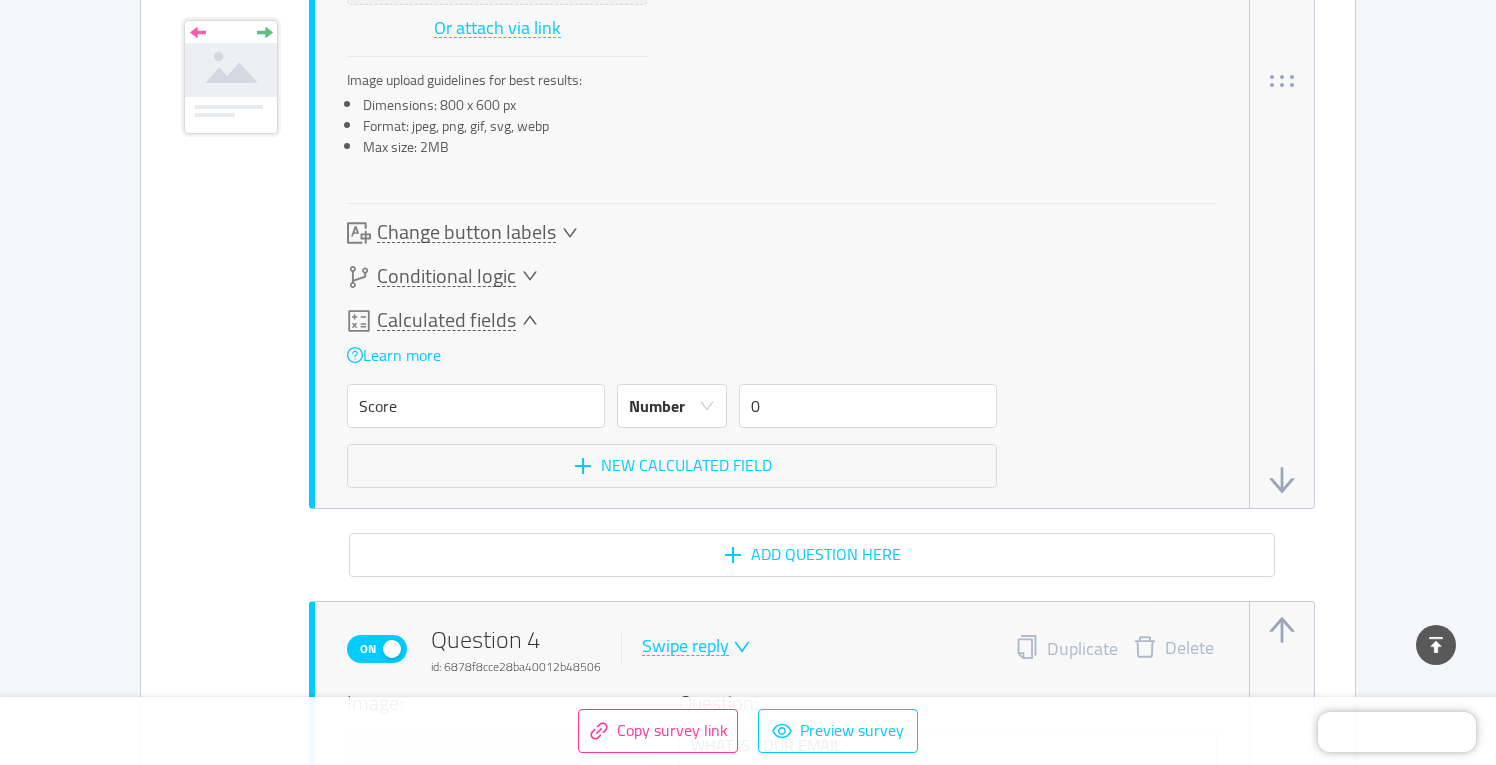 click 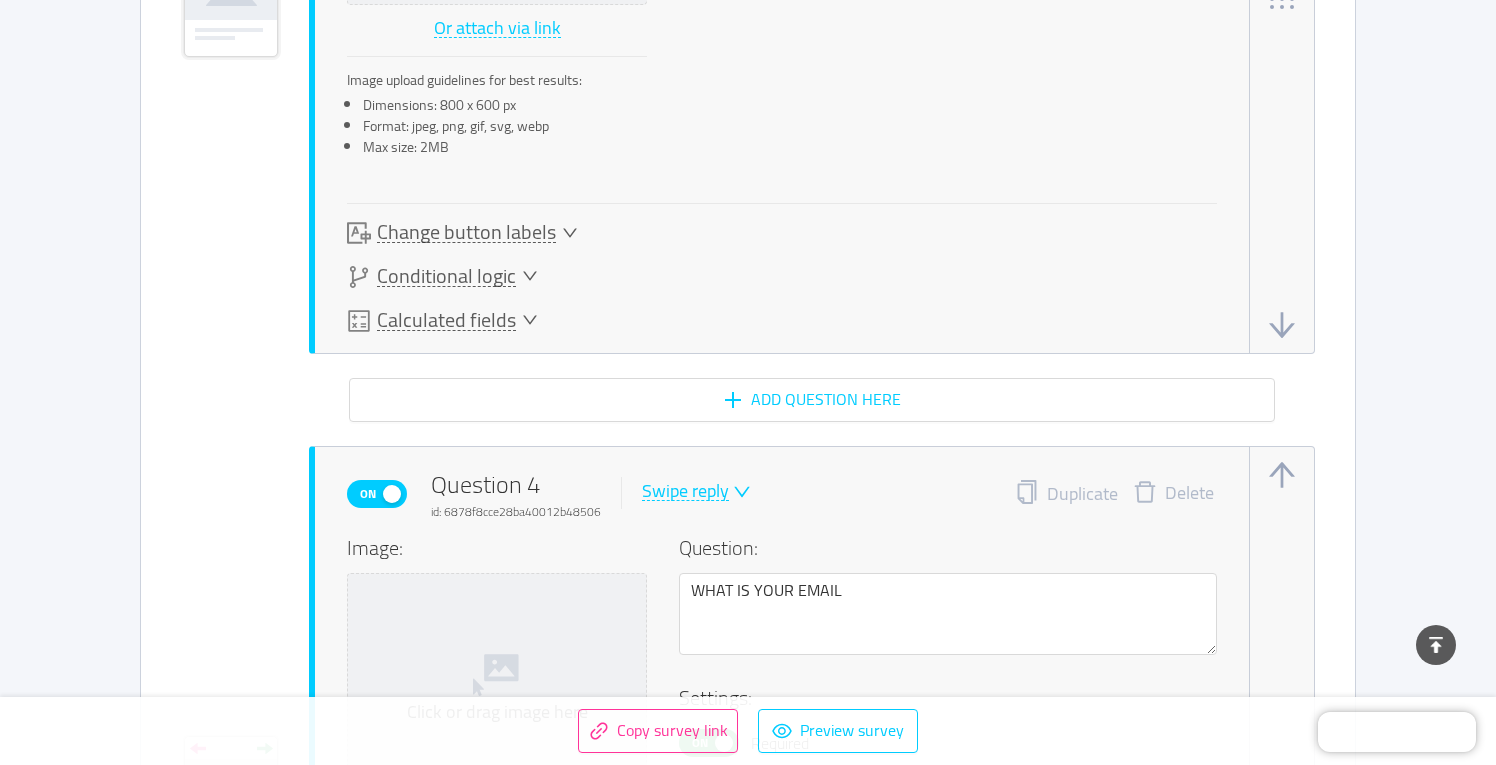 click 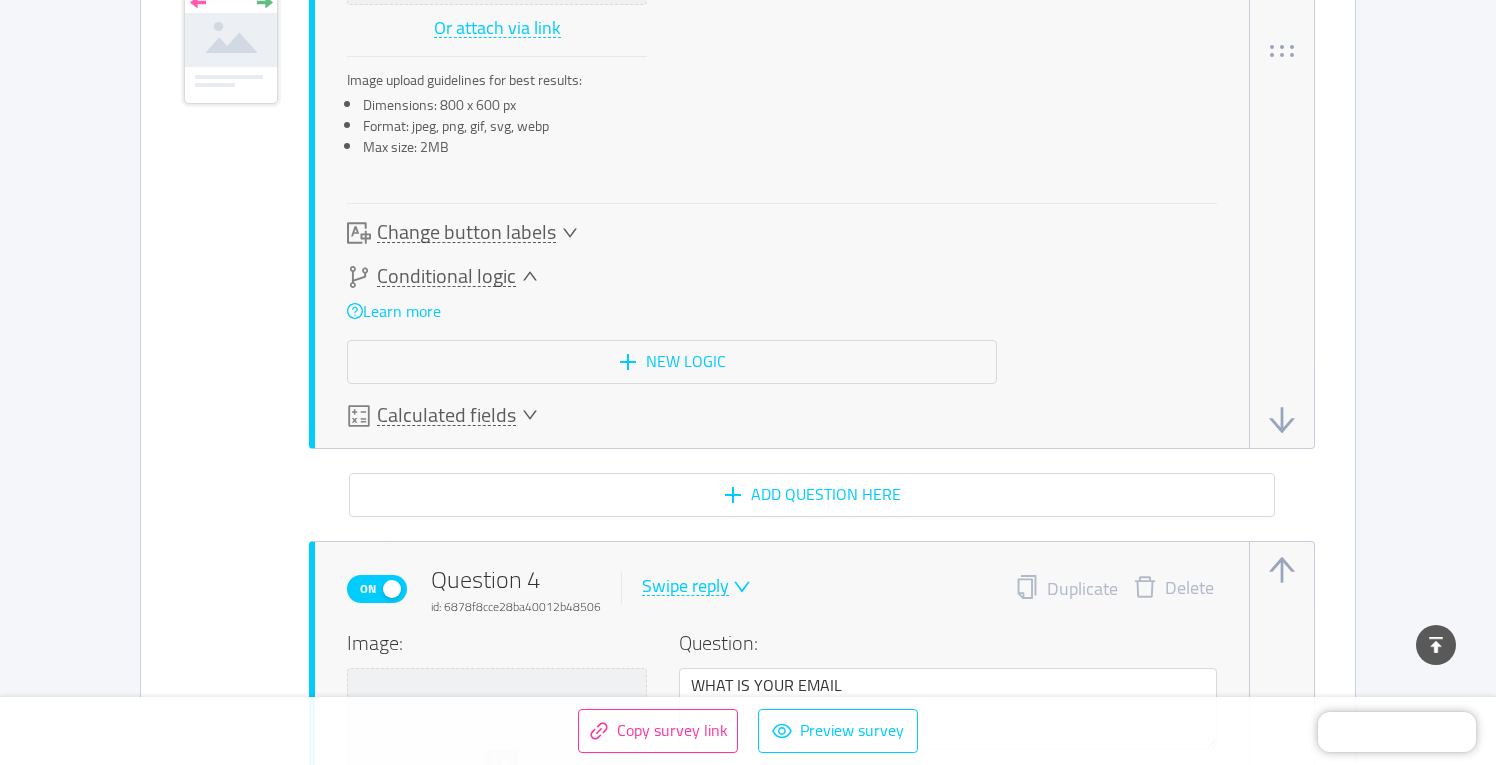 click 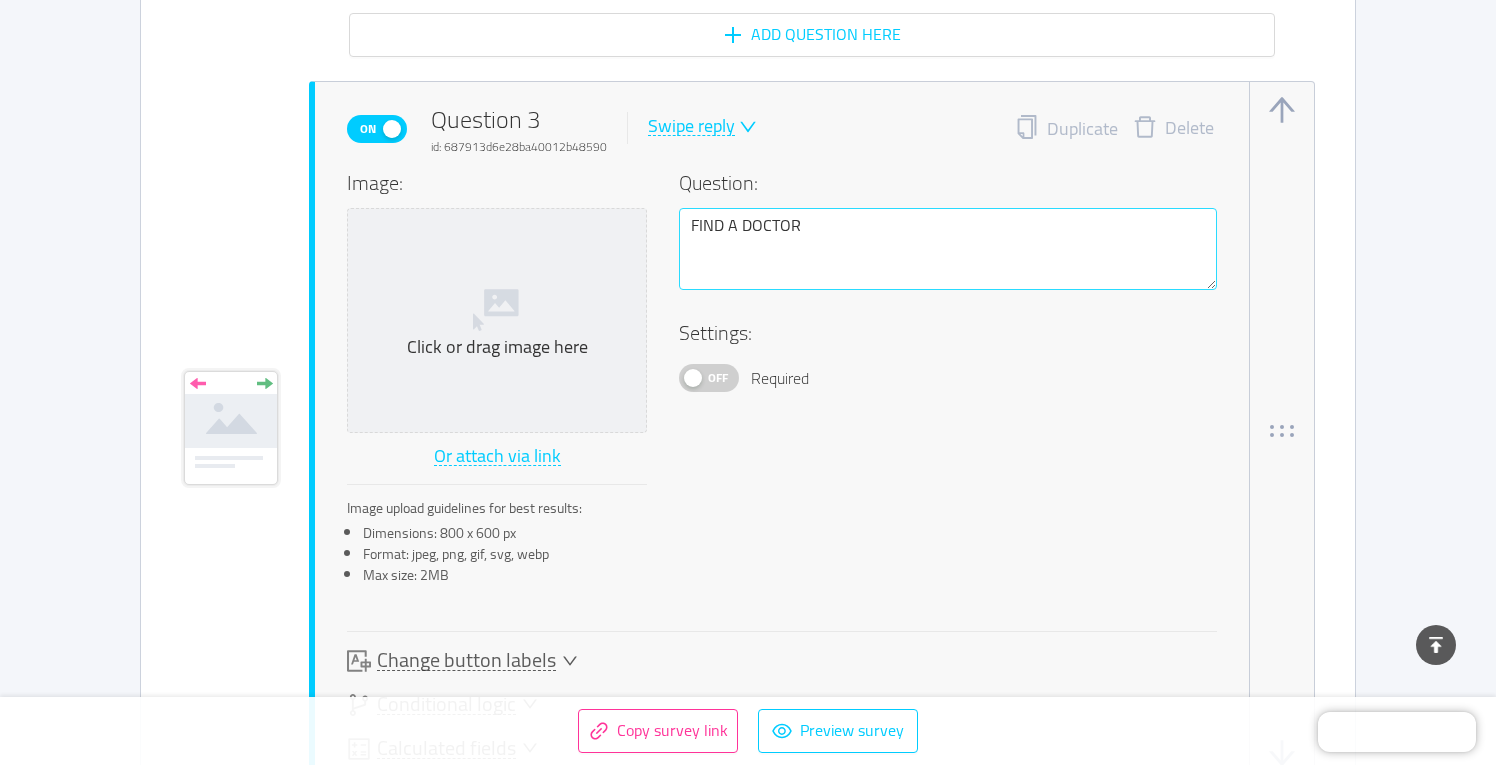 scroll, scrollTop: 4317, scrollLeft: 0, axis: vertical 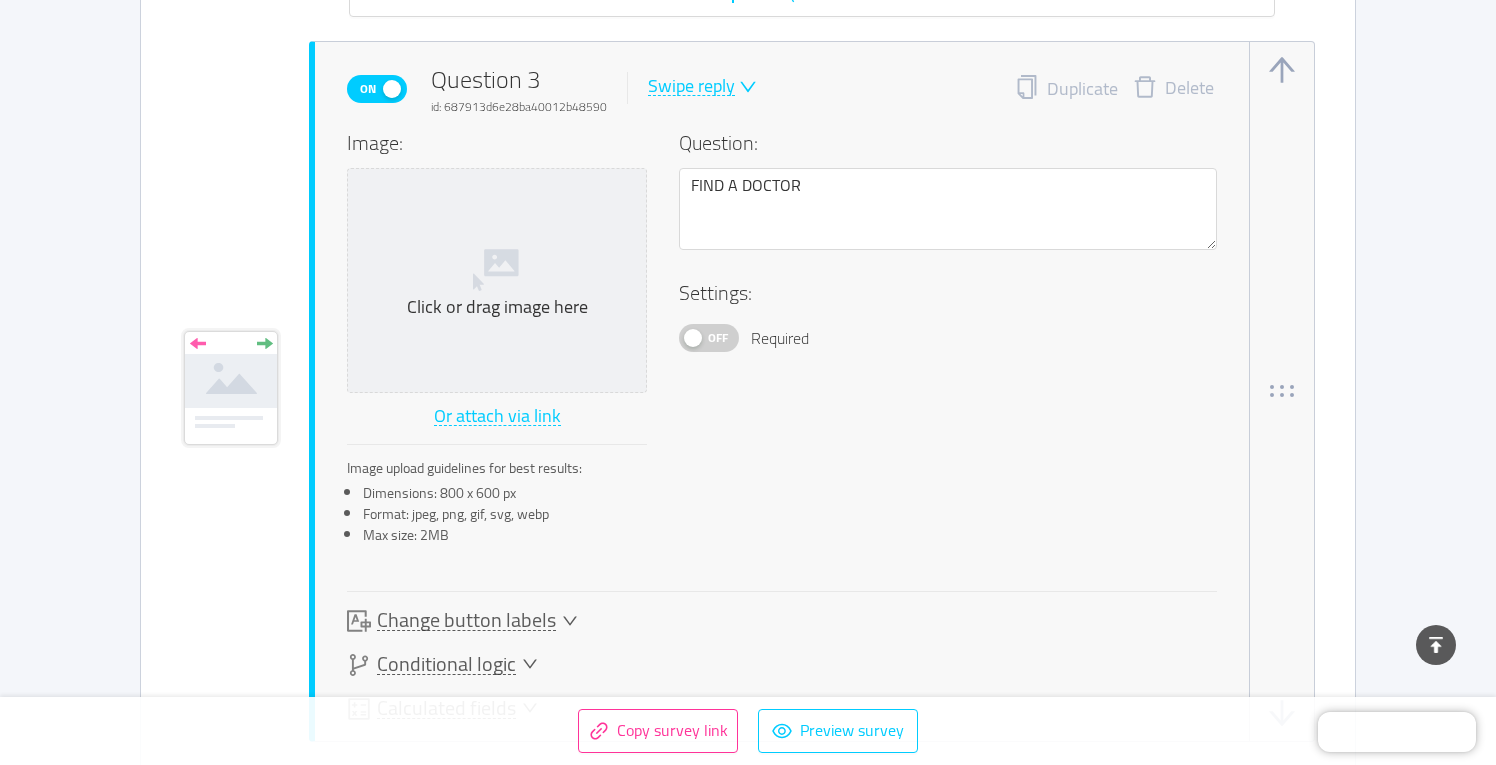 click 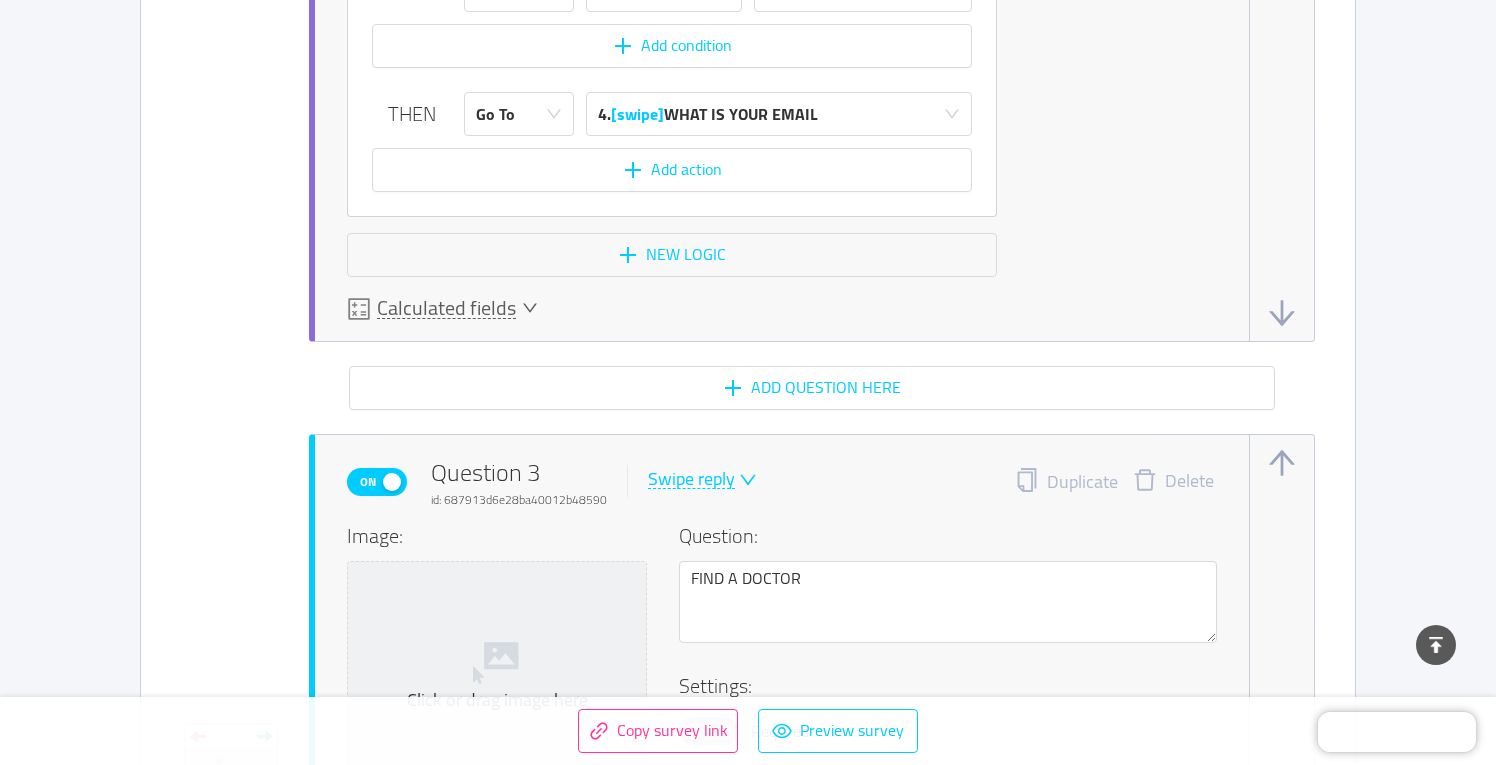 scroll, scrollTop: 3942, scrollLeft: 0, axis: vertical 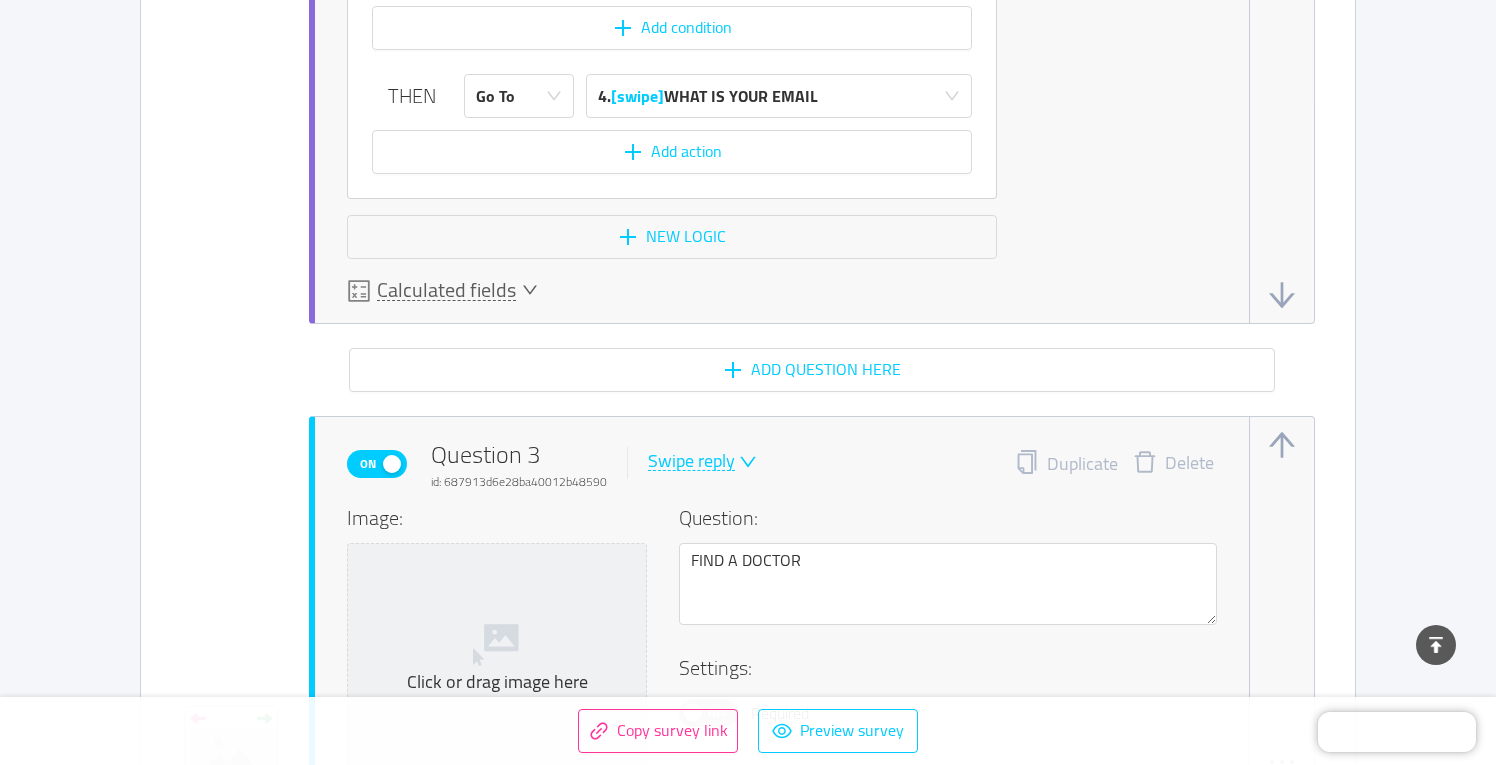 click 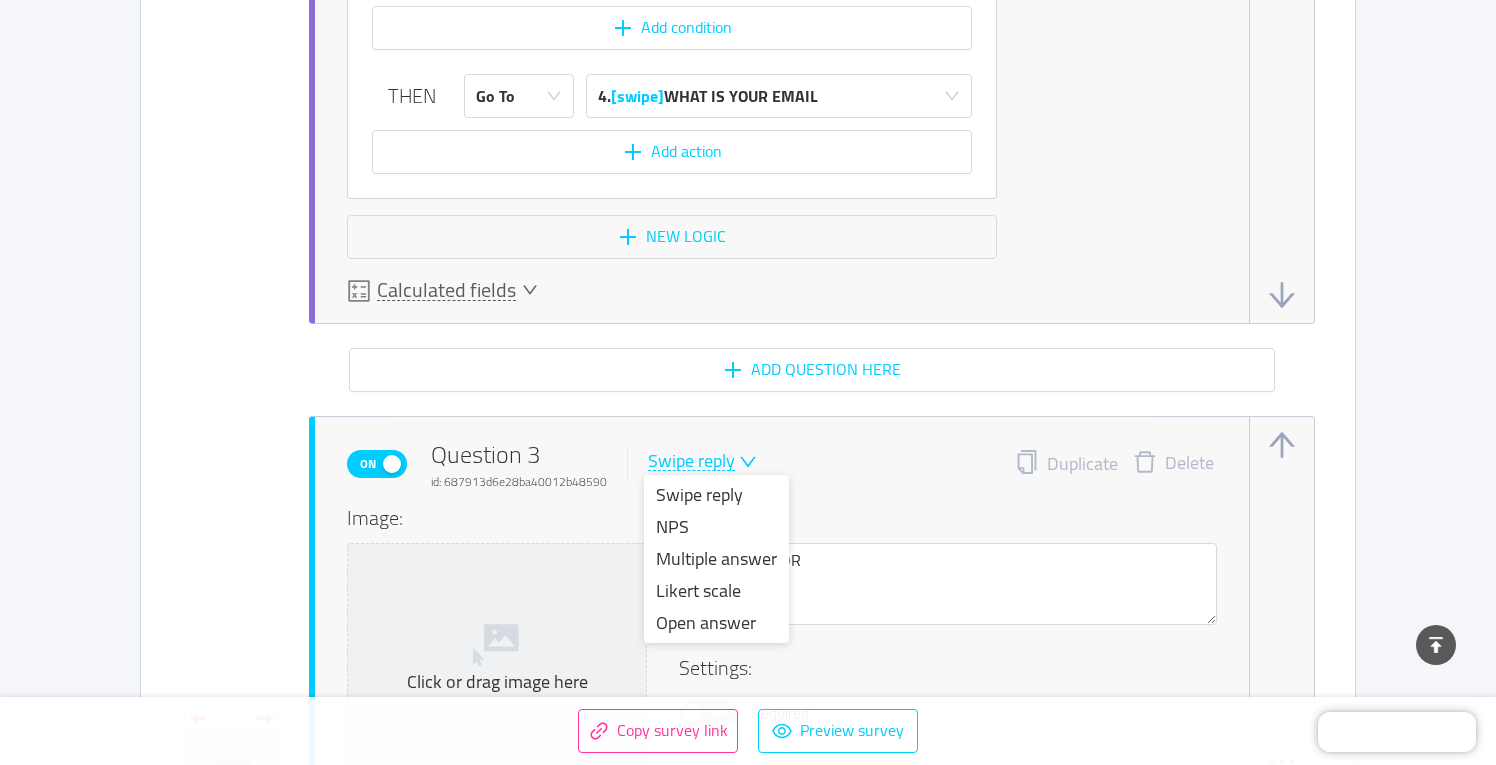 click 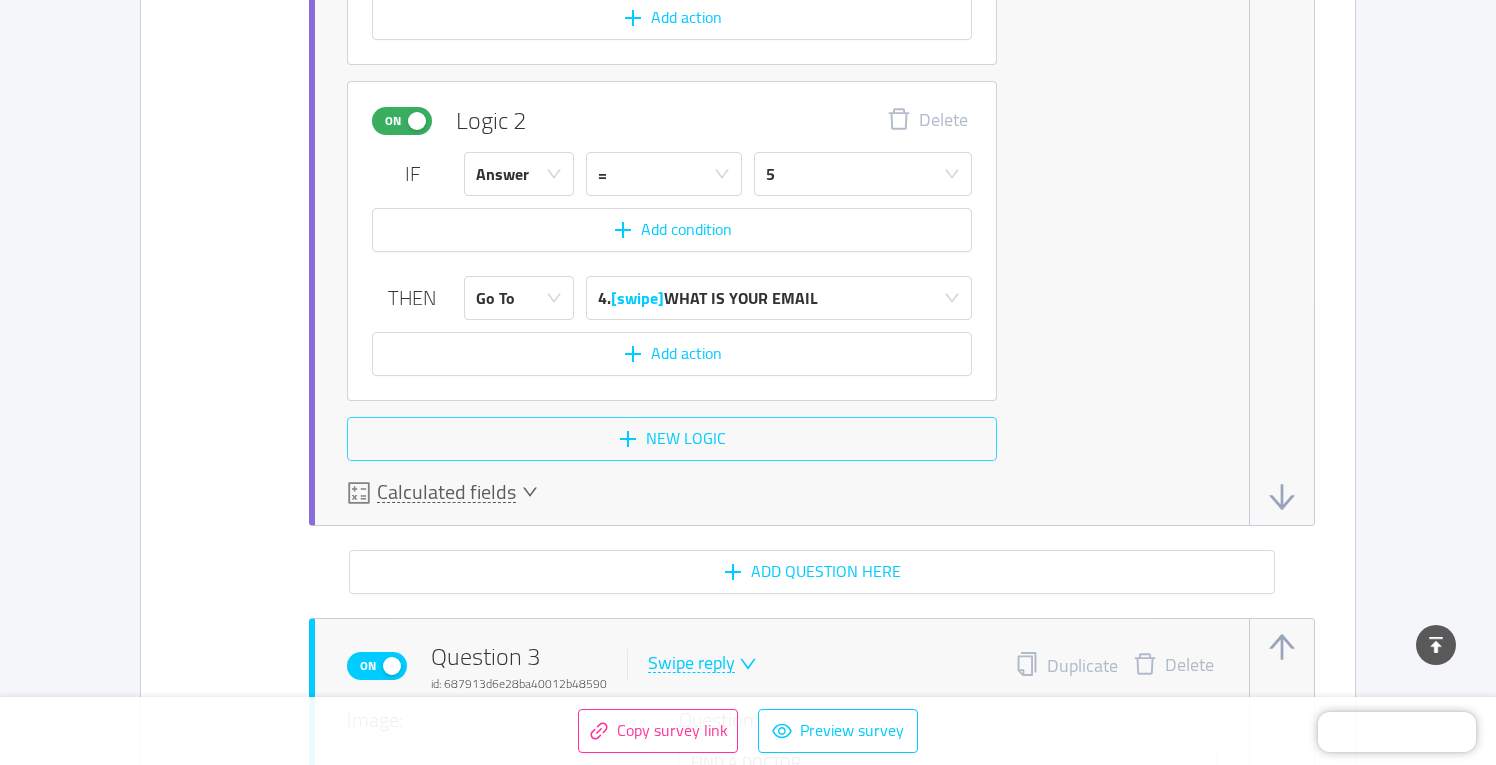 scroll, scrollTop: 3741, scrollLeft: 0, axis: vertical 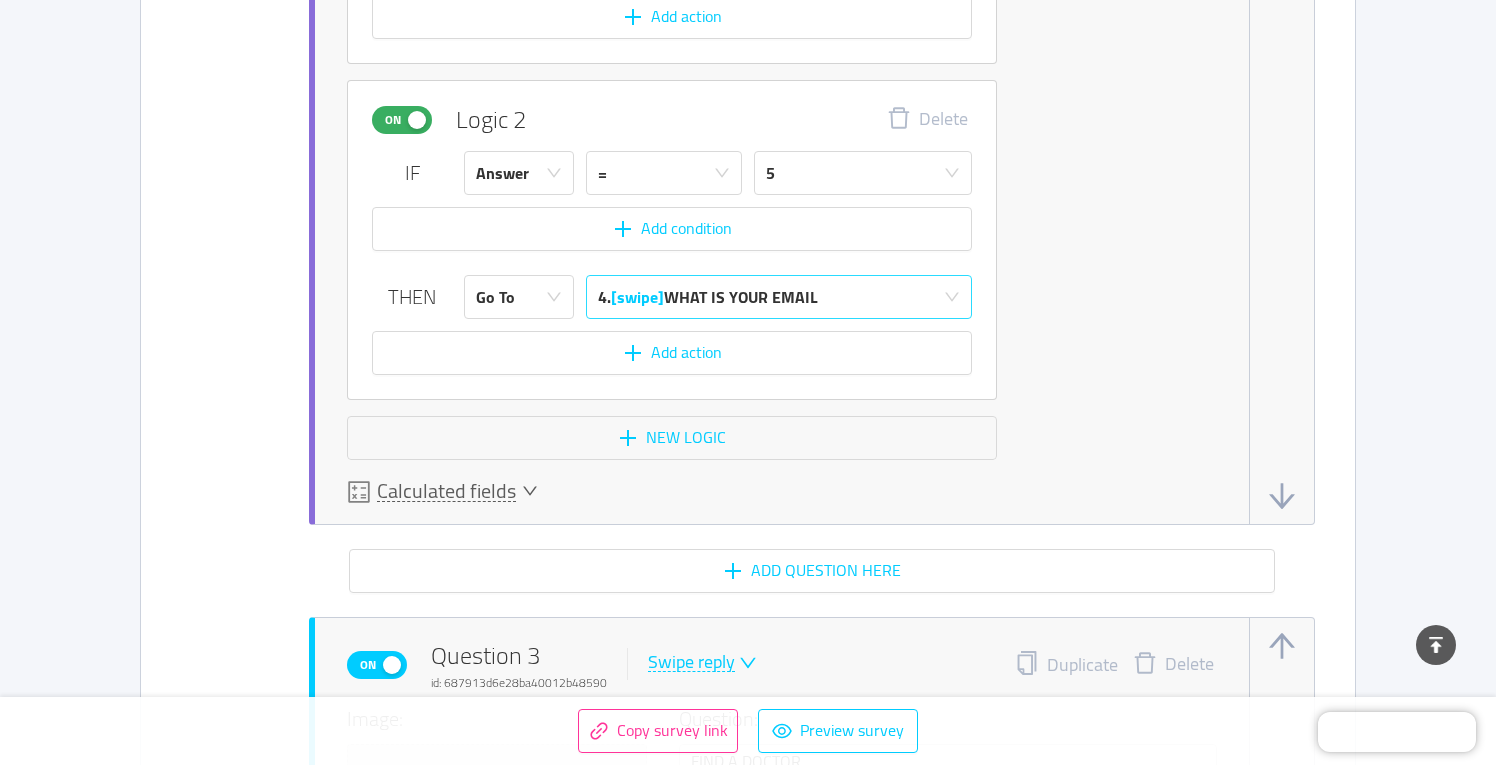 click on "4.  [swipe]   WHAT IS YOUR EMAIL" at bounding box center [708, 297] 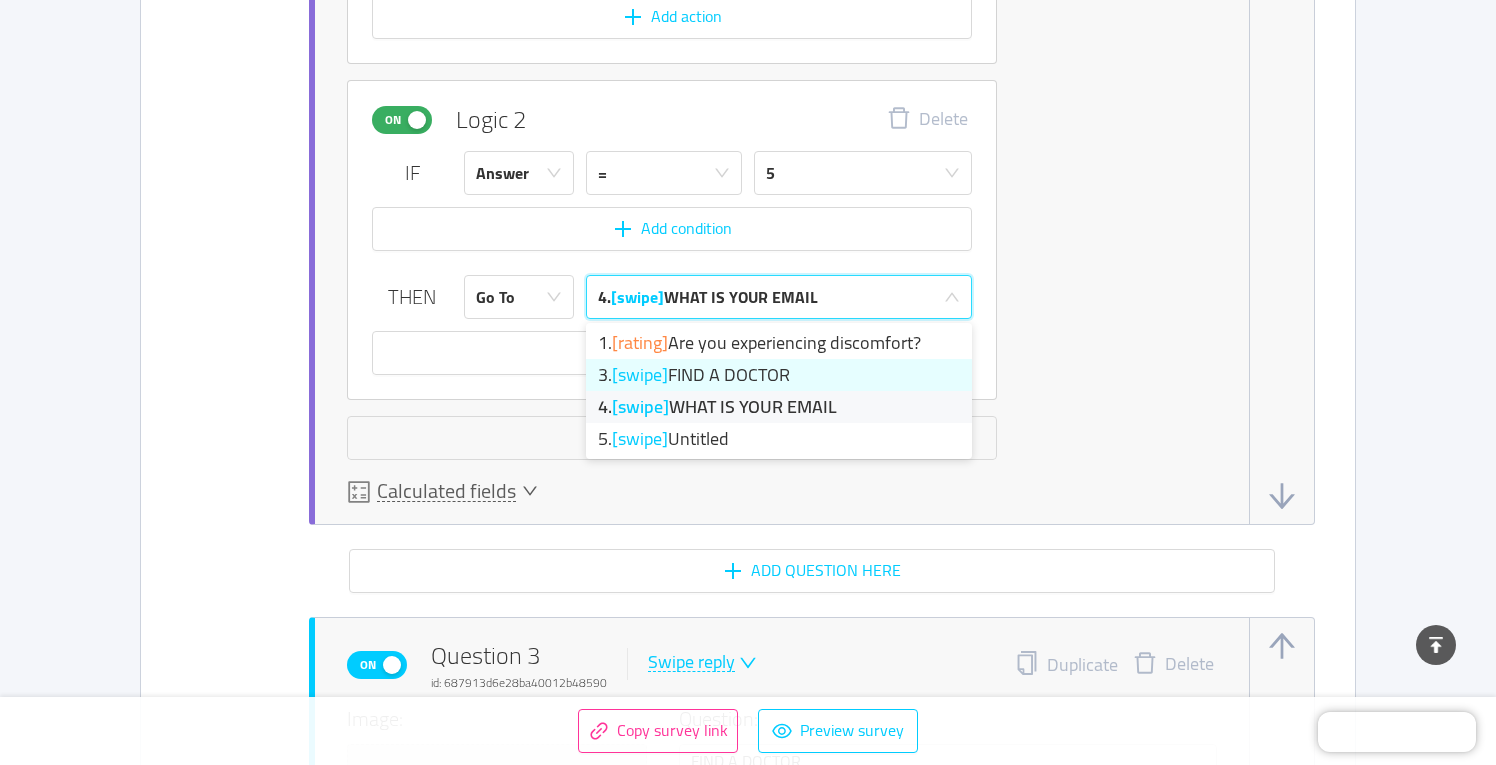 click on "3.  [swipe]   FIND A DOCTOR" at bounding box center (779, 375) 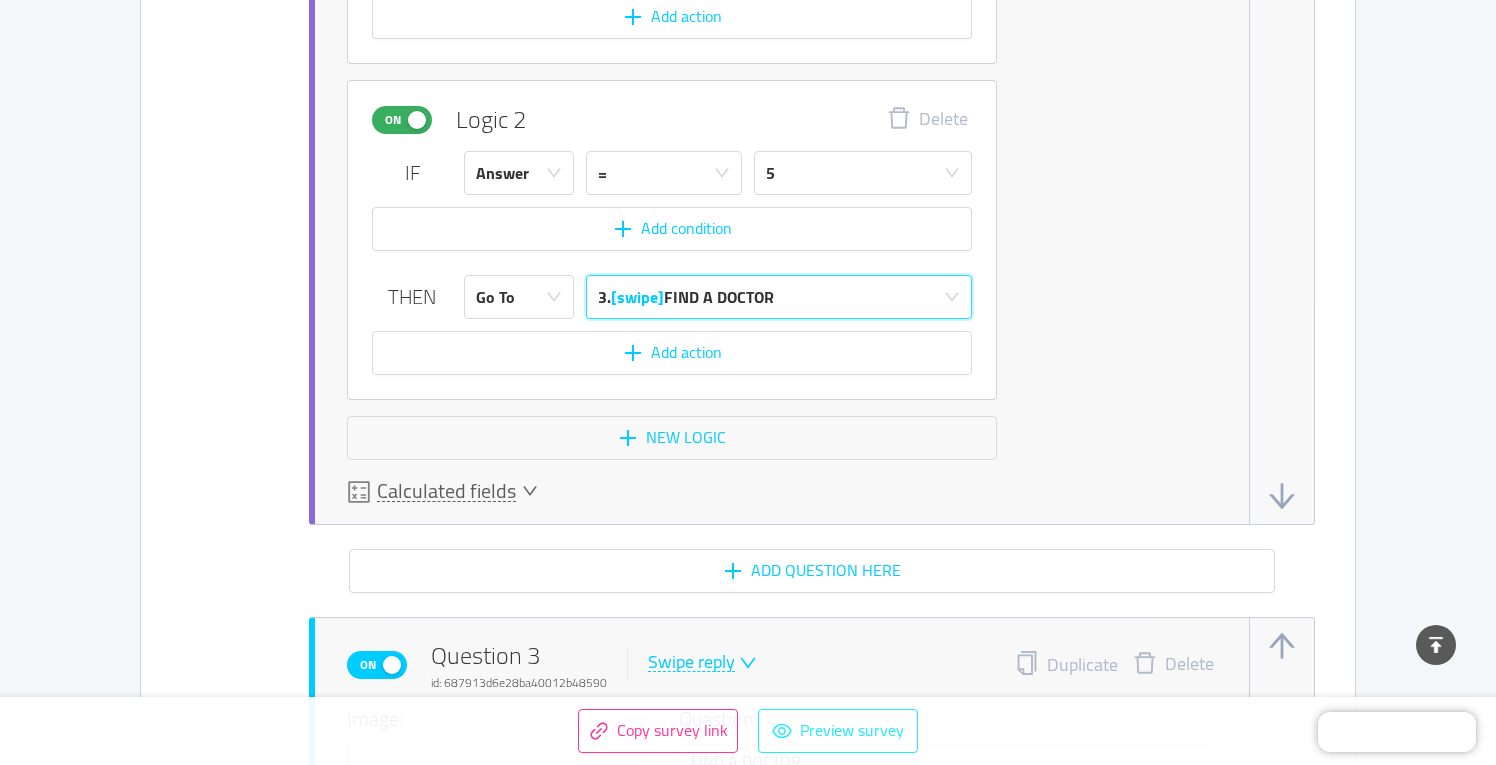 click on "Preview survey" at bounding box center (838, 731) 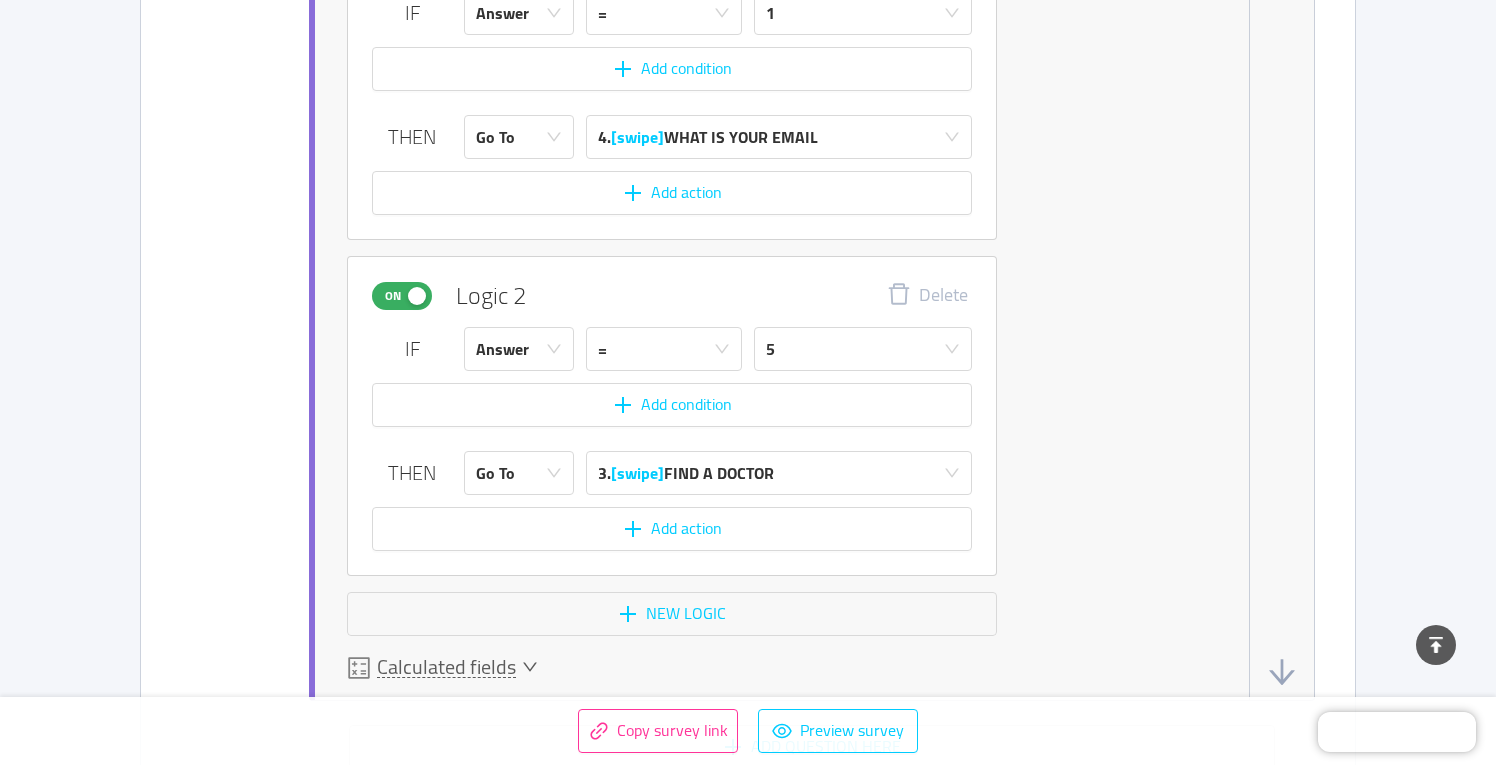 scroll, scrollTop: 3568, scrollLeft: 0, axis: vertical 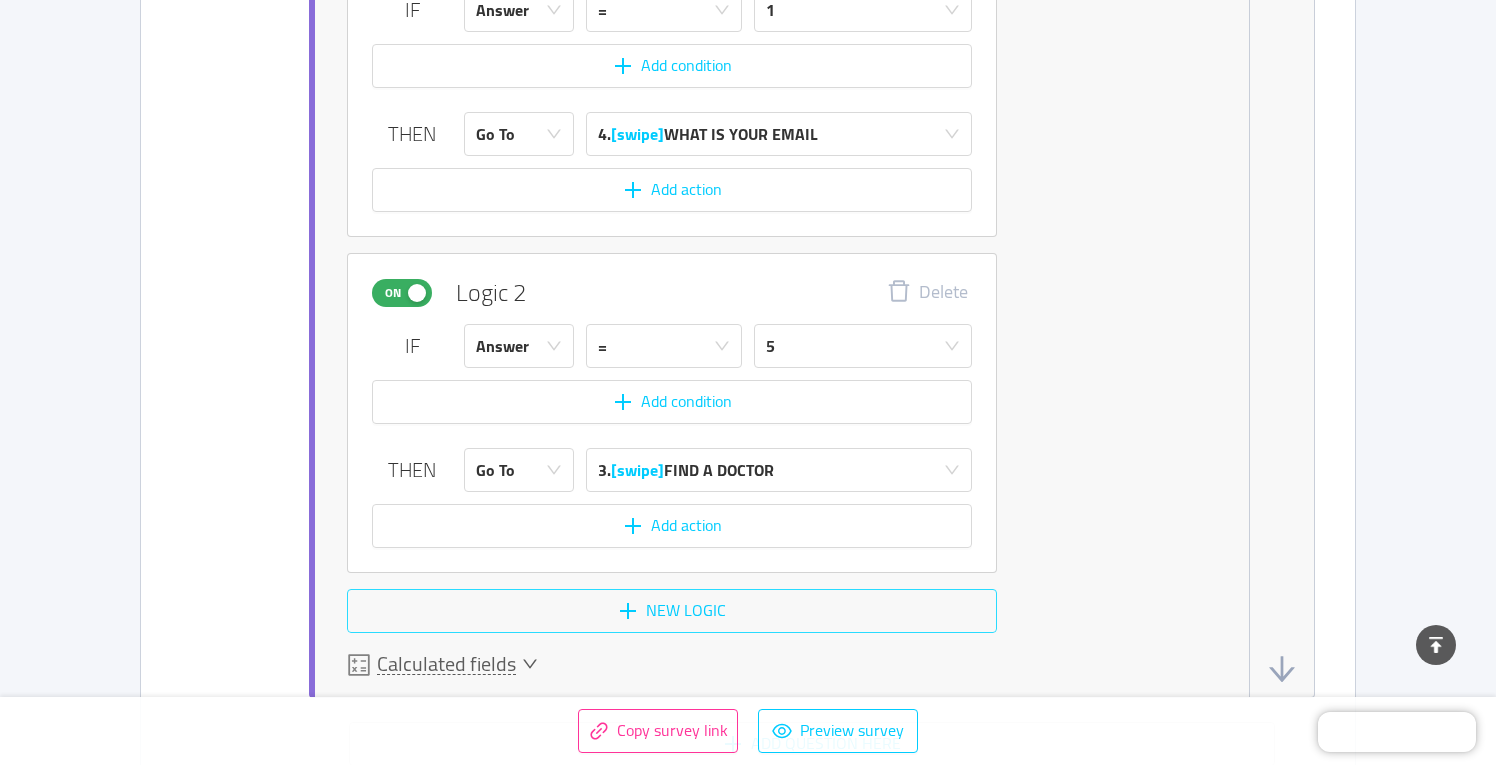 click on "New logic" at bounding box center [672, 611] 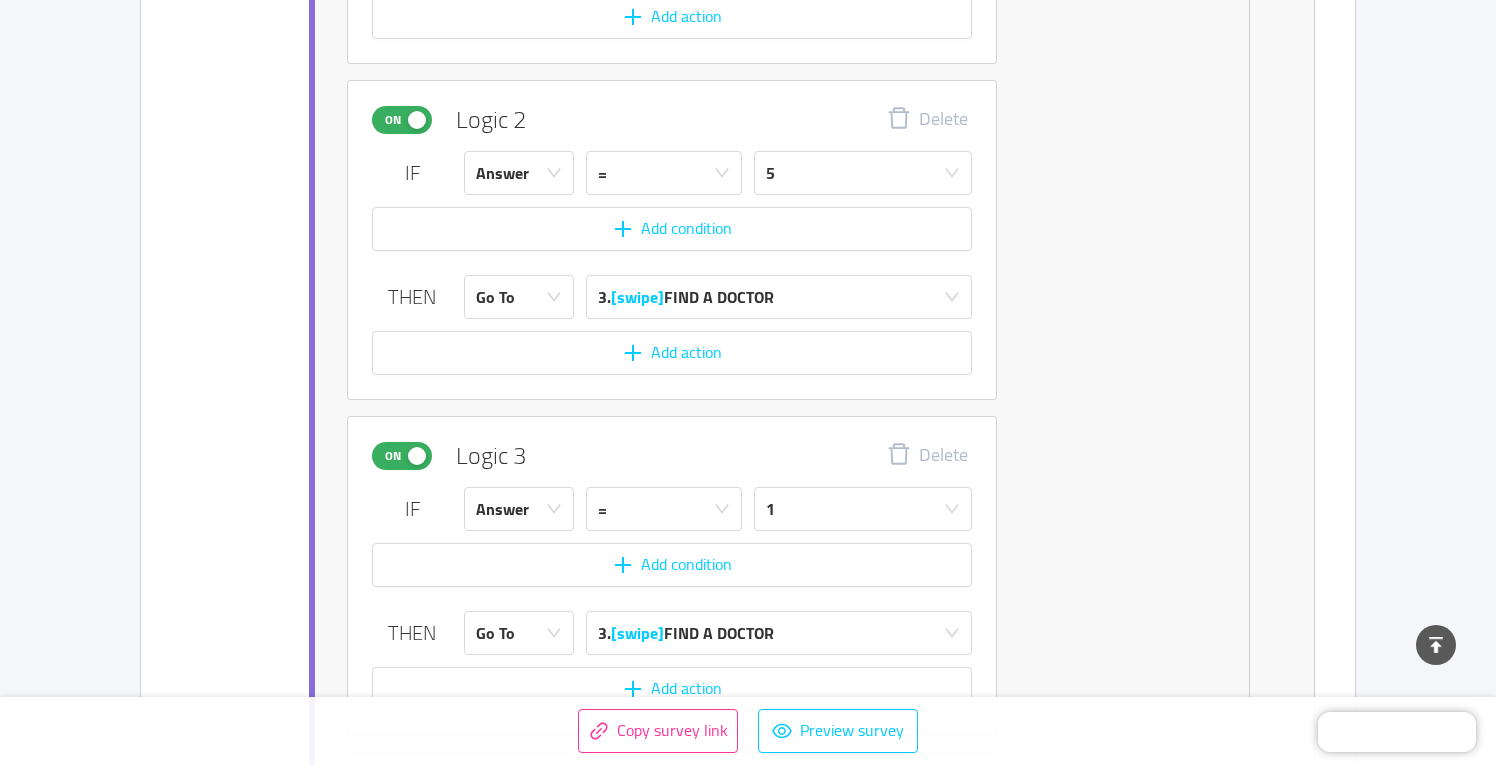 scroll, scrollTop: 3746, scrollLeft: 0, axis: vertical 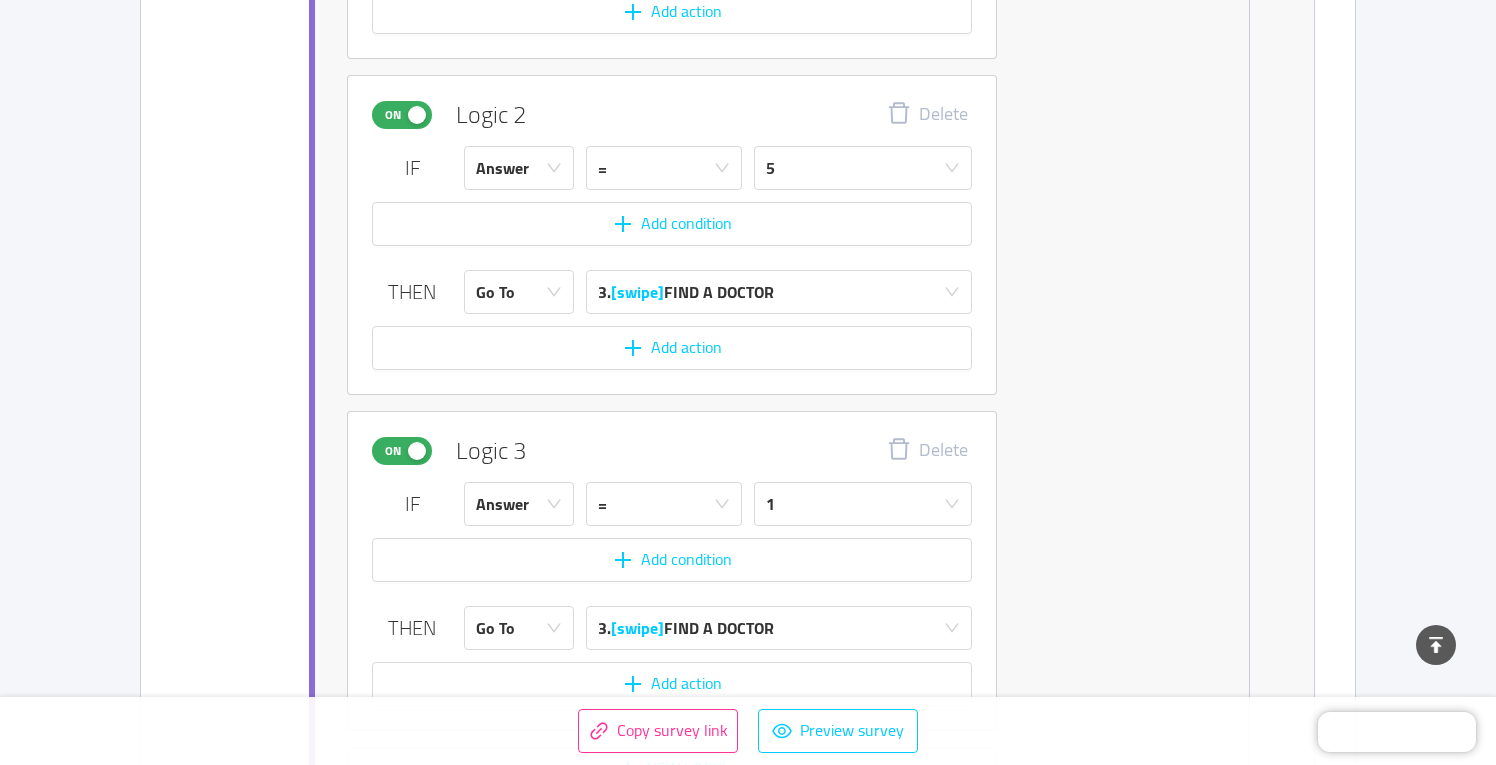 drag, startPoint x: 609, startPoint y: 454, endPoint x: 625, endPoint y: 465, distance: 19.416489 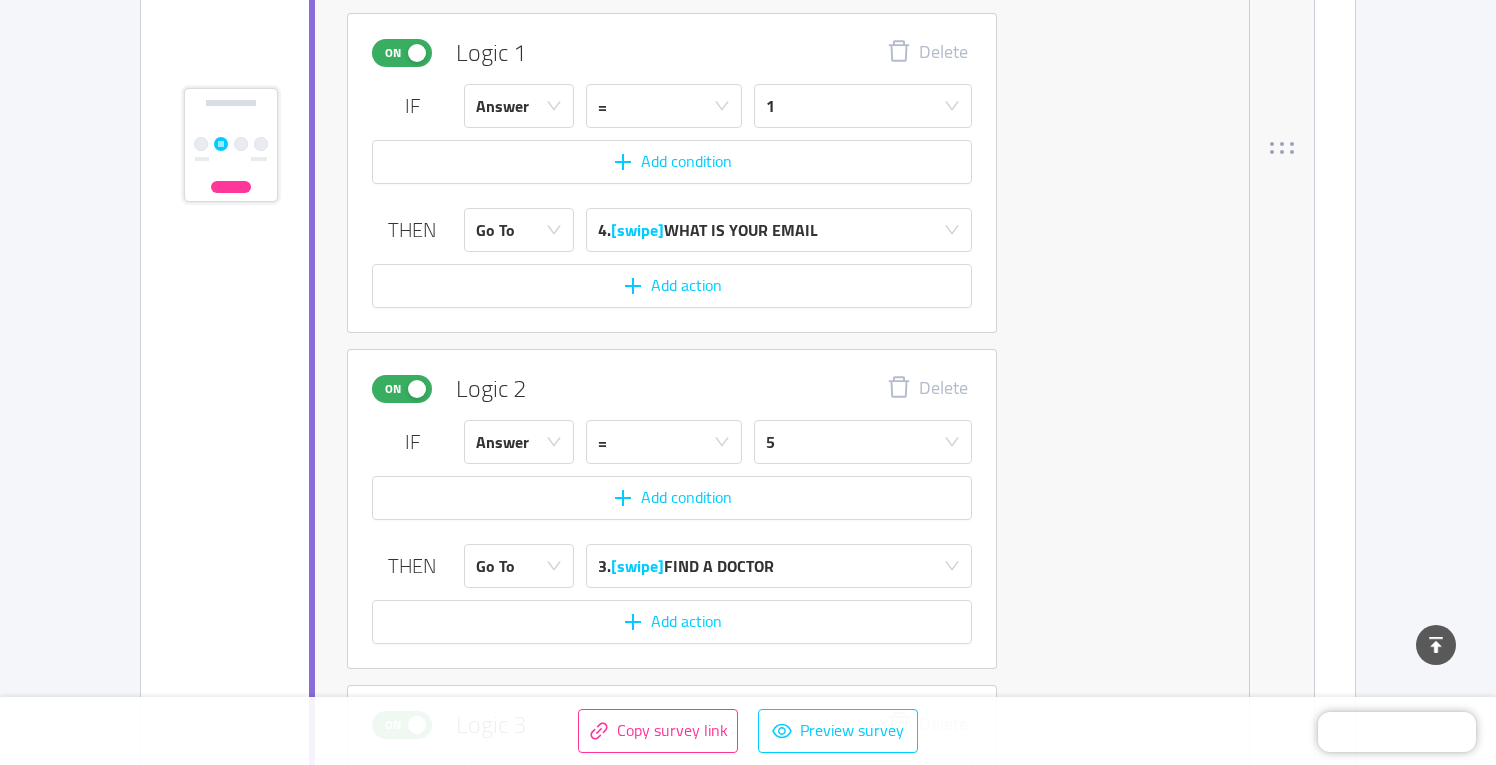 scroll, scrollTop: 3480, scrollLeft: 0, axis: vertical 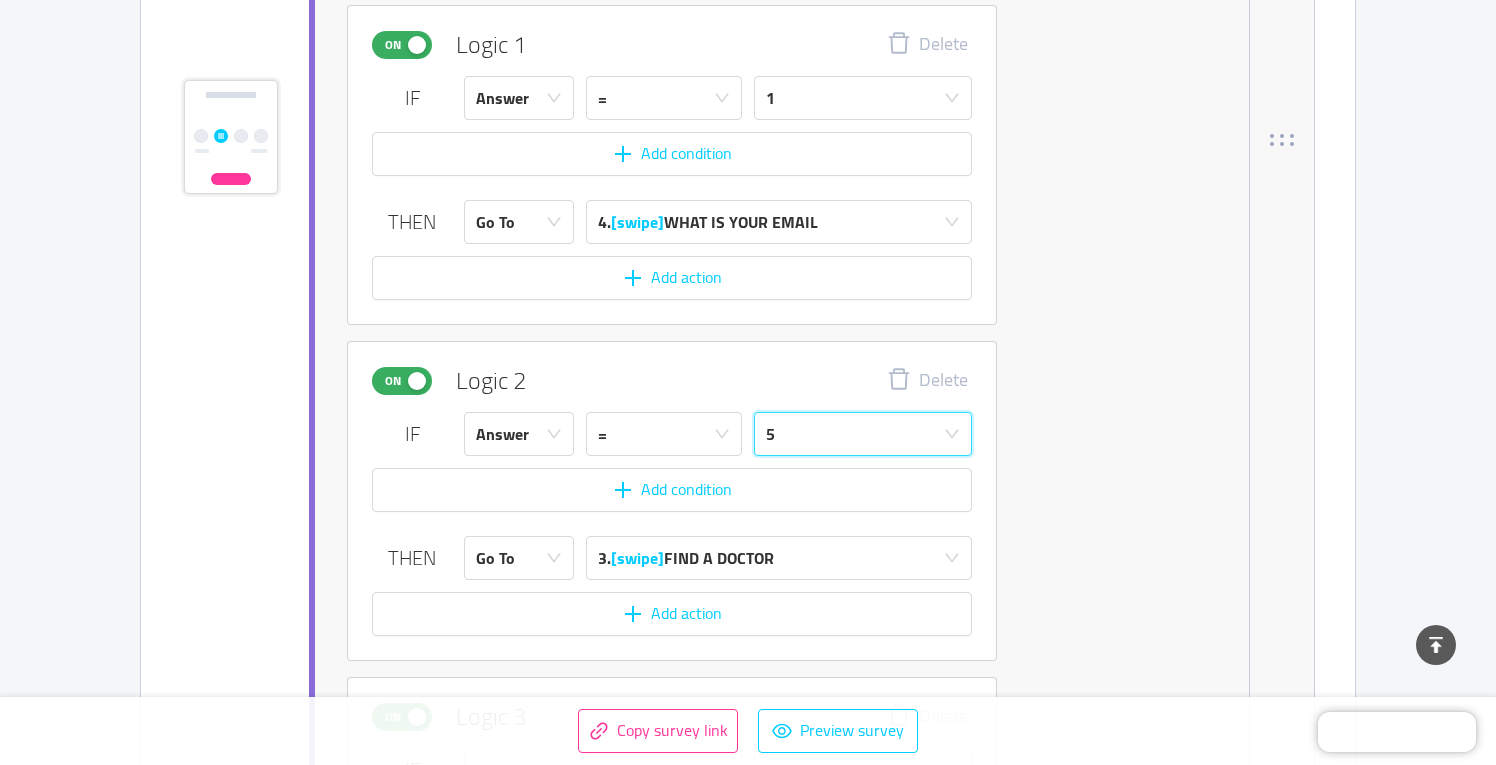 click on "5" at bounding box center (856, 434) 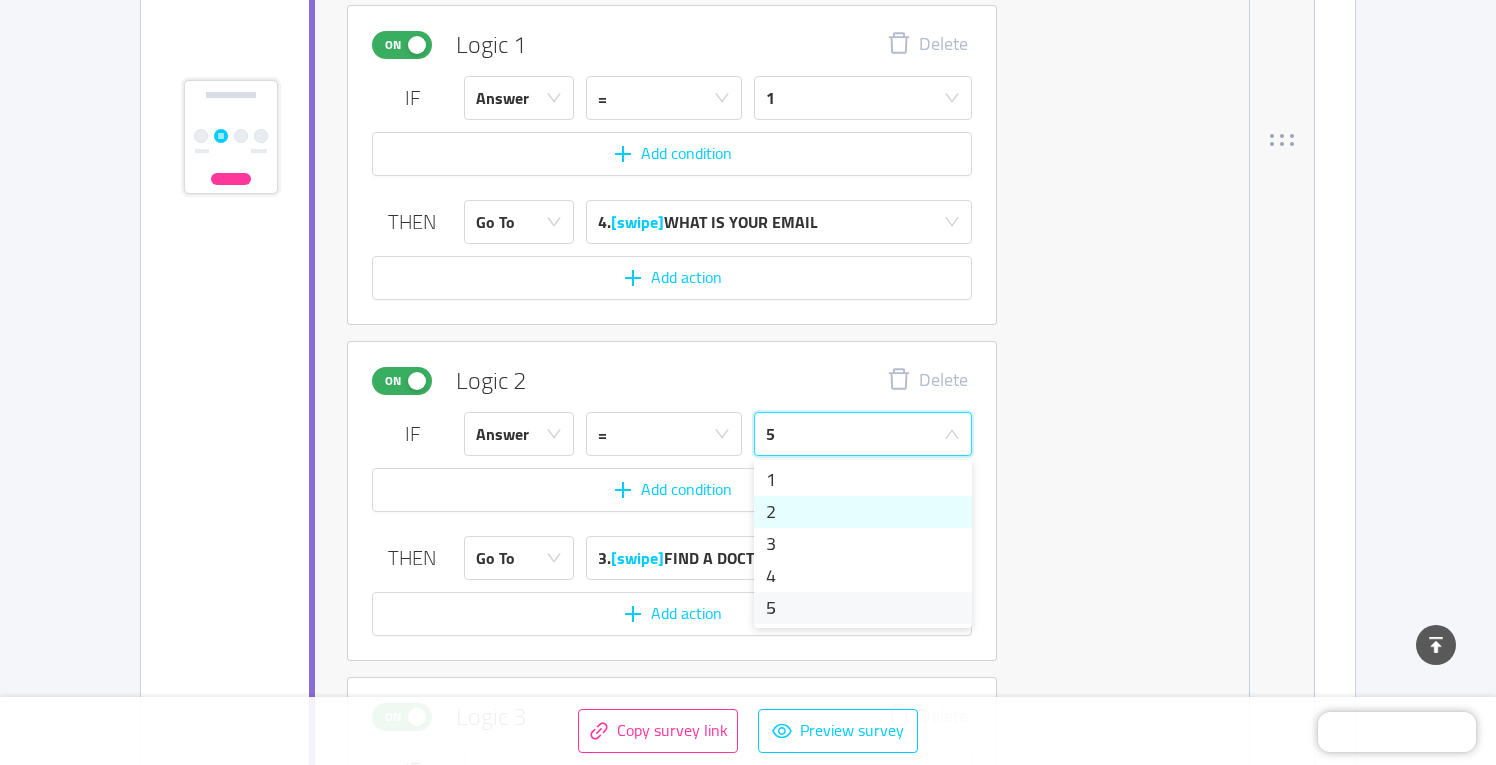click on "2" at bounding box center (863, 512) 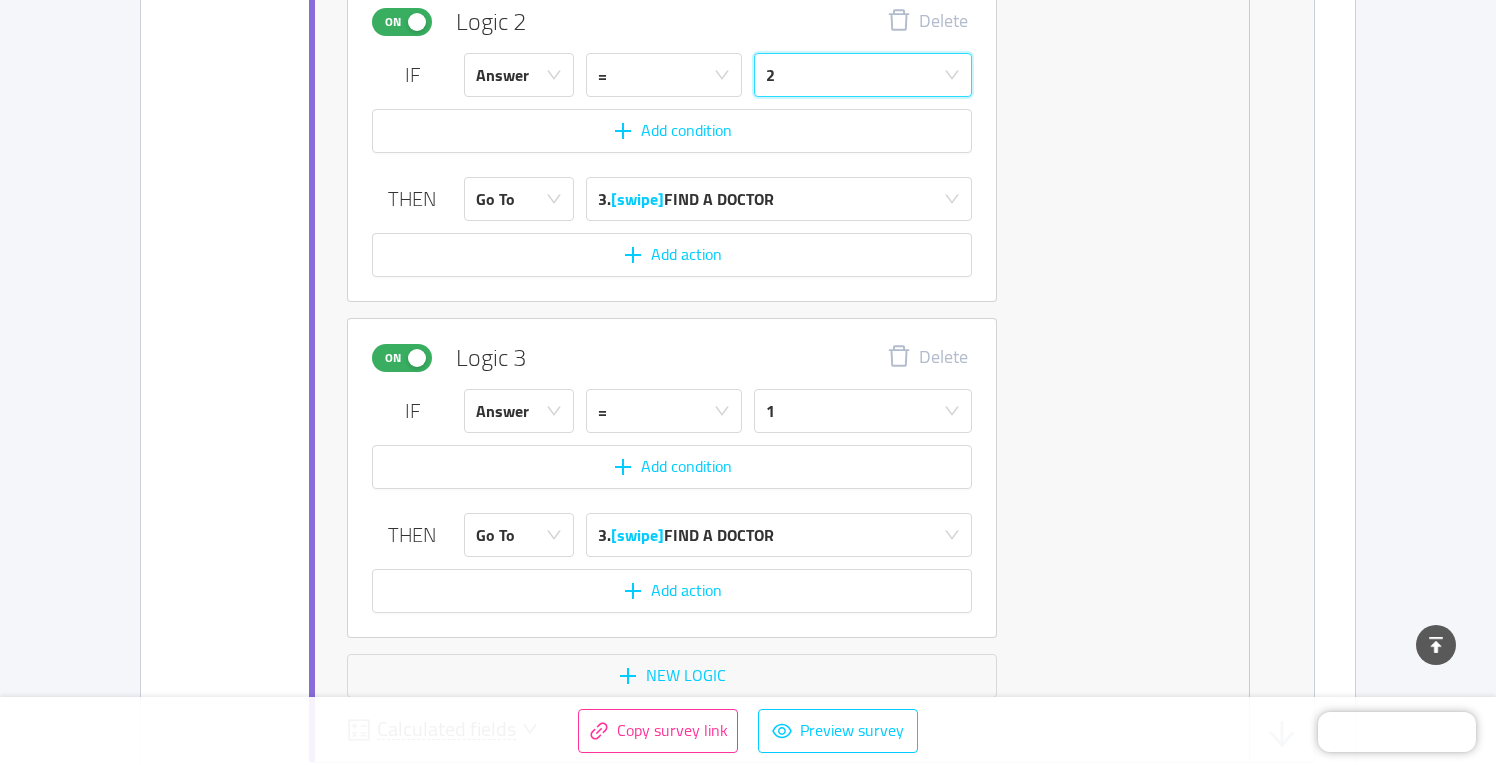 scroll, scrollTop: 3846, scrollLeft: 0, axis: vertical 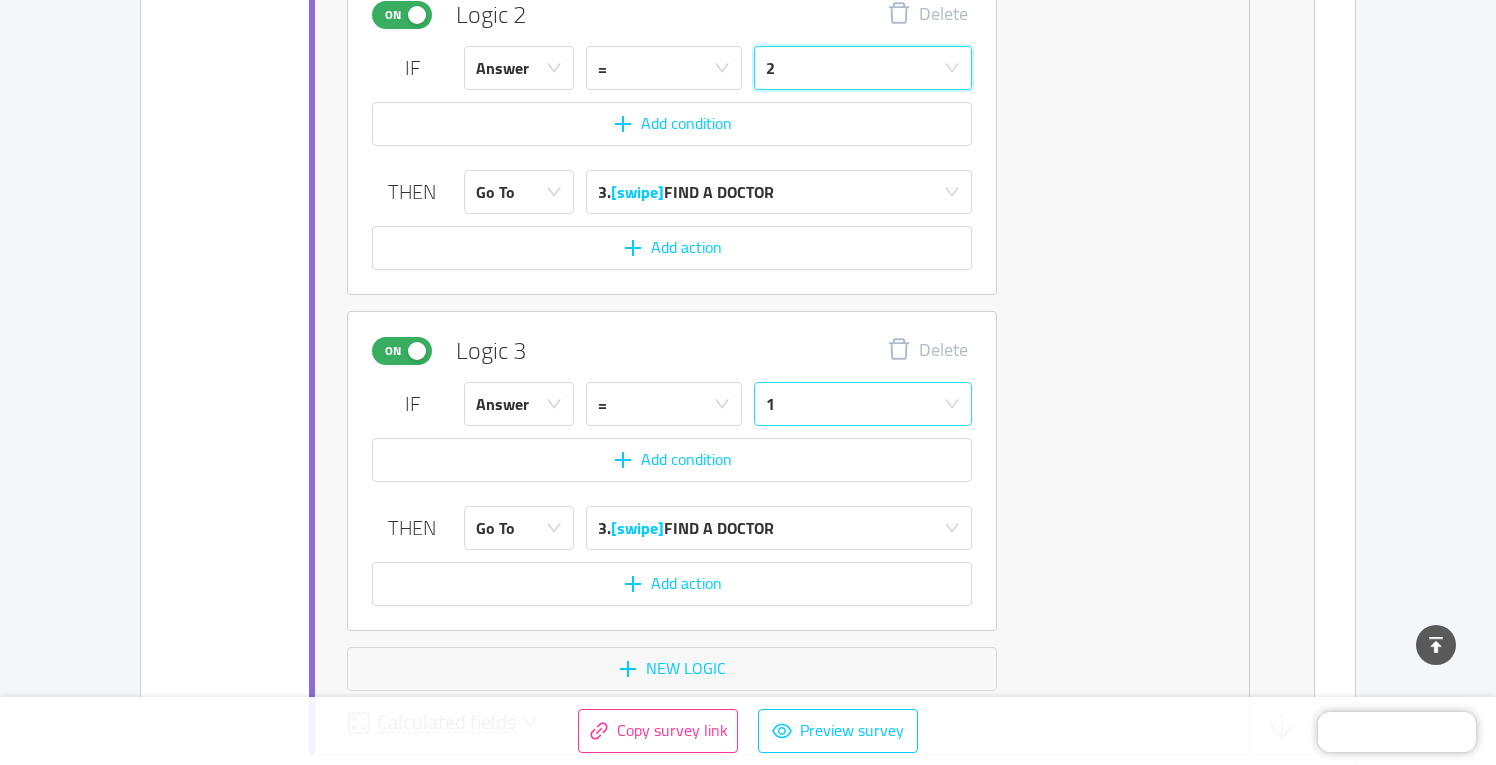click on "1" at bounding box center (856, 404) 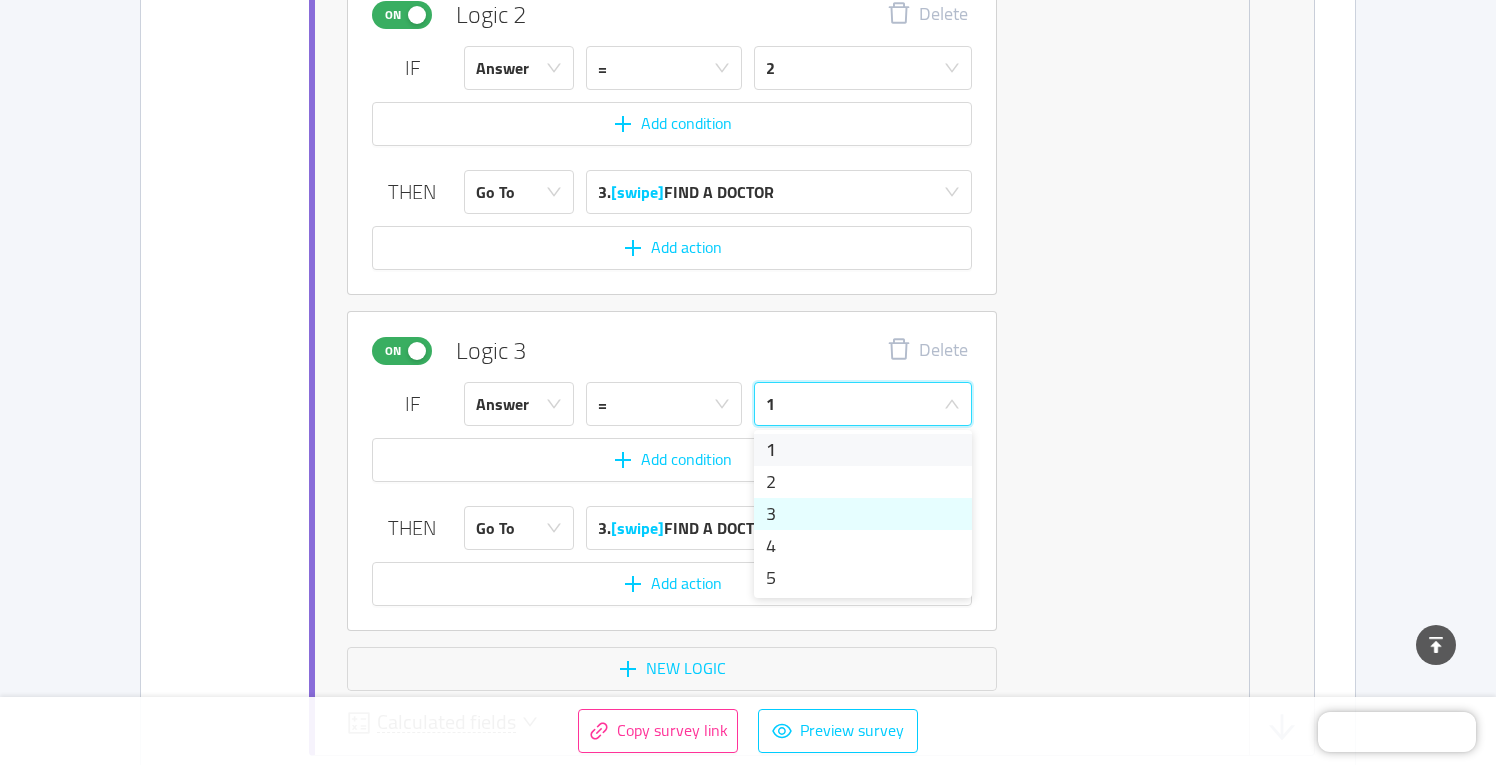 click on "3" at bounding box center [863, 514] 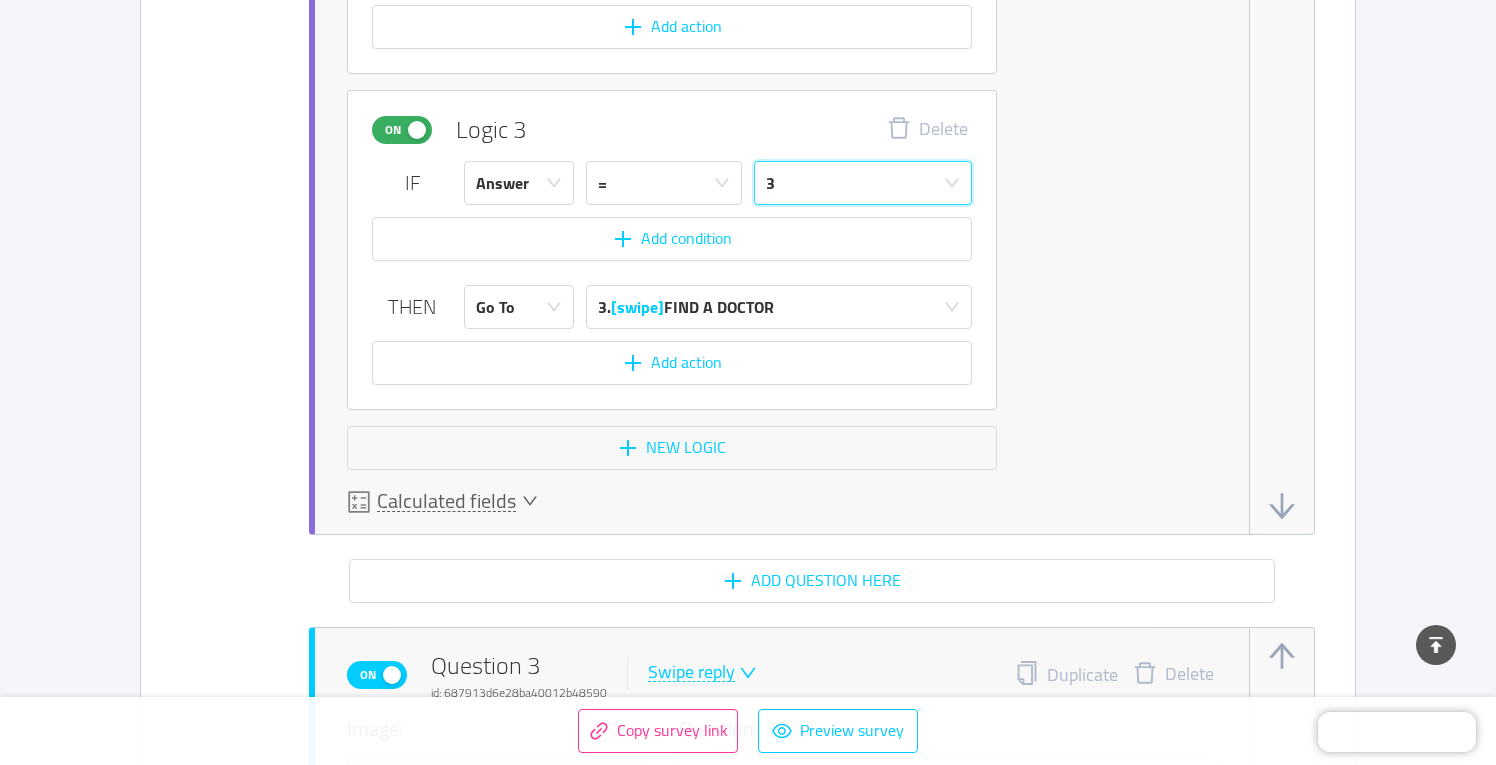 scroll, scrollTop: 4067, scrollLeft: 0, axis: vertical 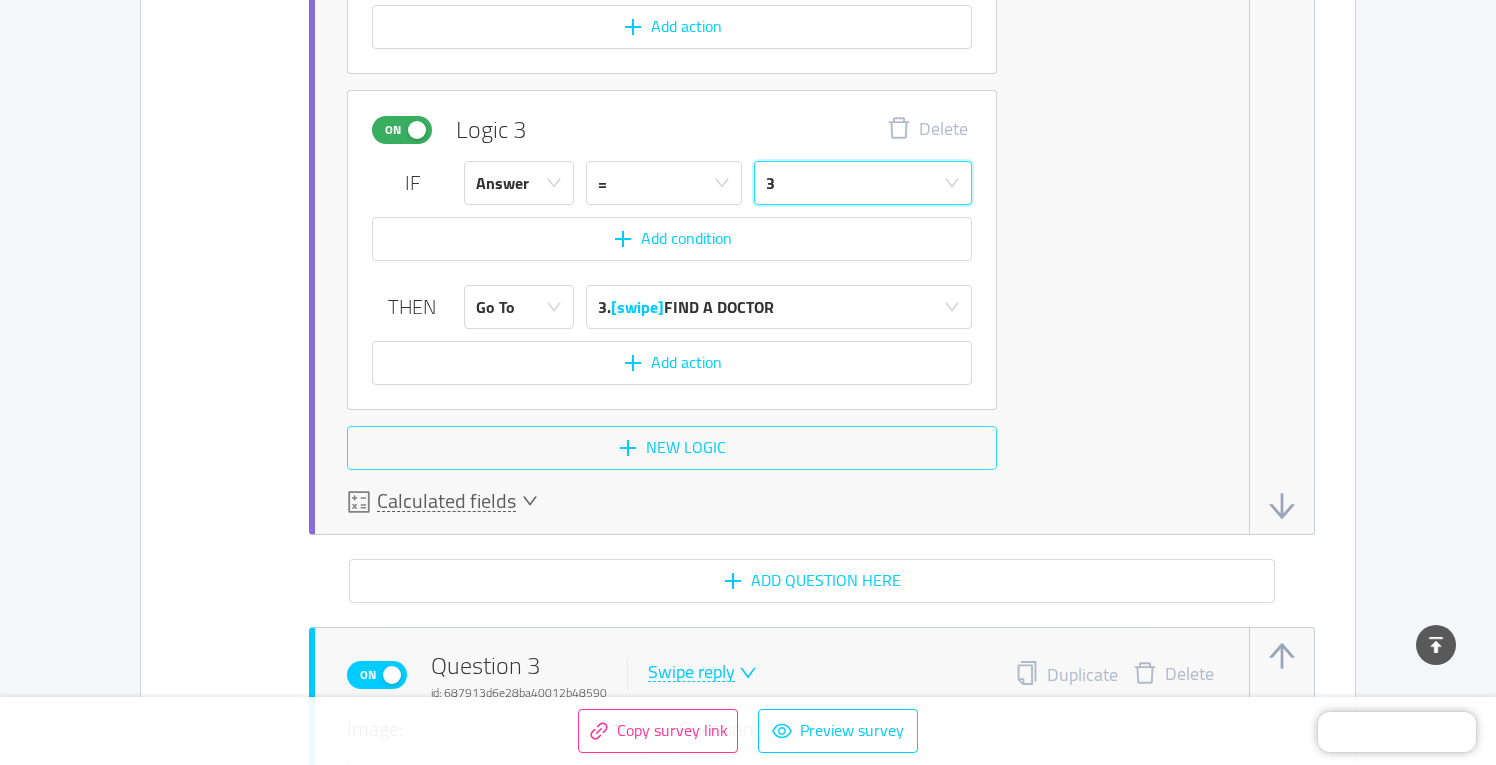 click on "New logic" at bounding box center [672, 448] 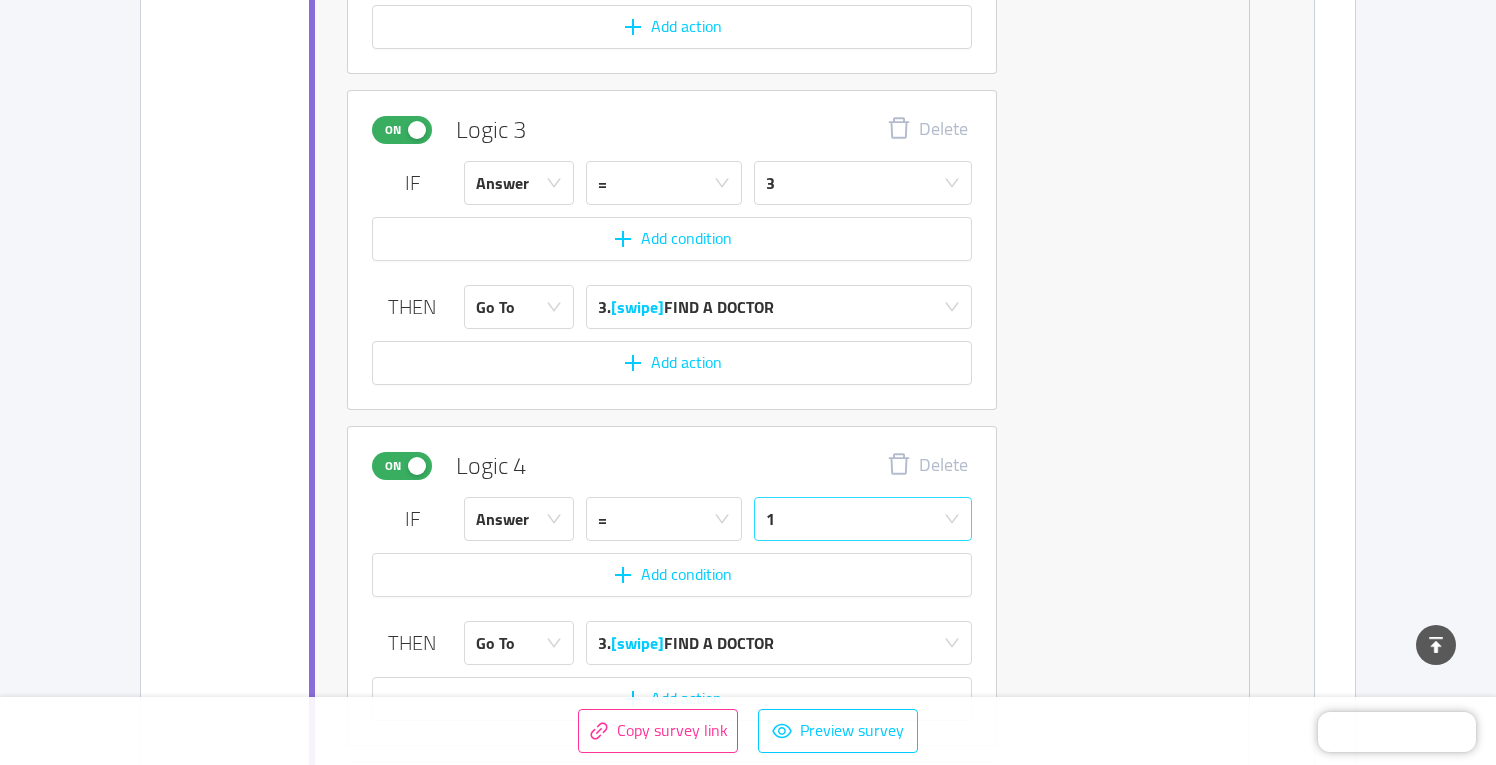 click on "1" at bounding box center [856, 519] 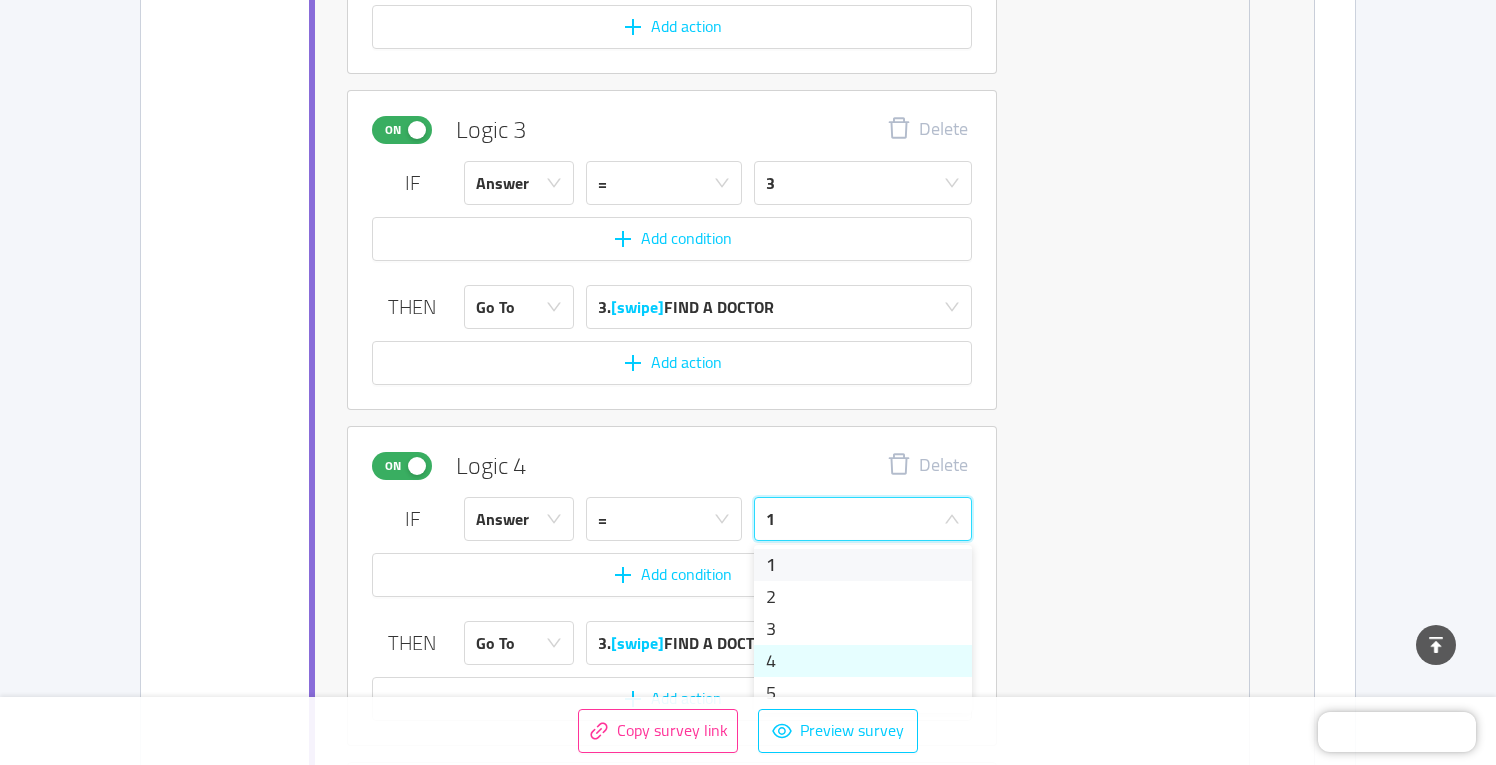 click on "4" at bounding box center (863, 661) 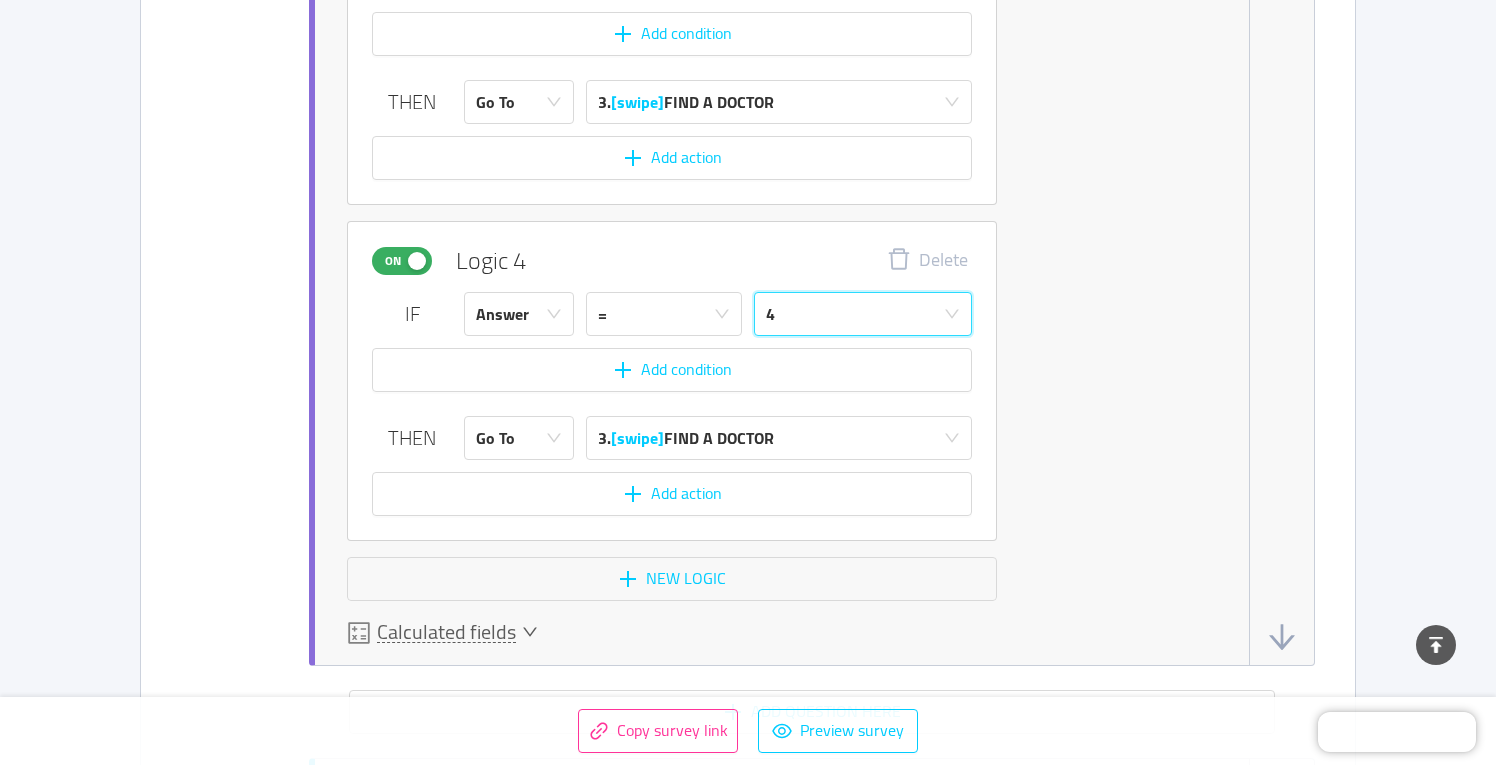 scroll, scrollTop: 4315, scrollLeft: 0, axis: vertical 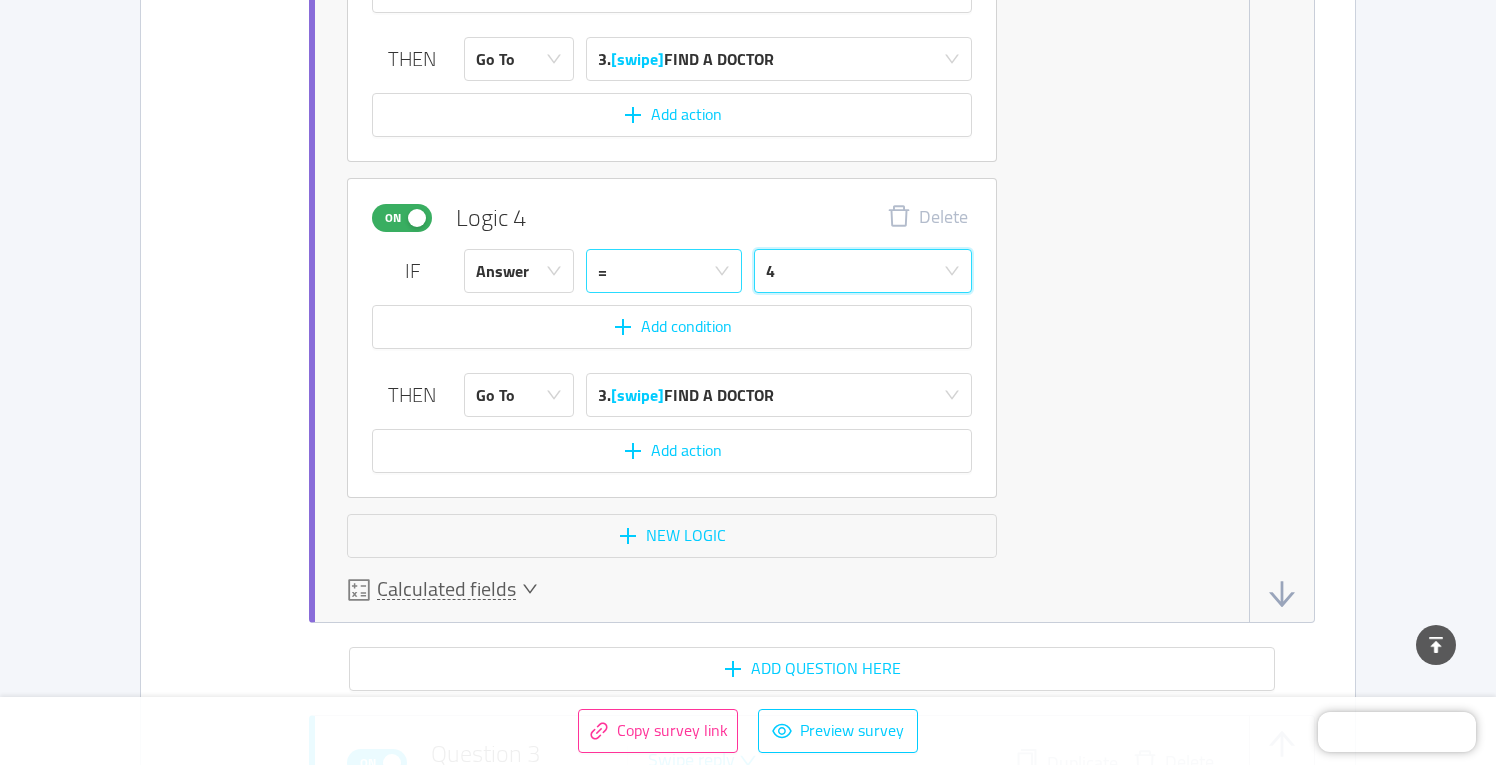 click 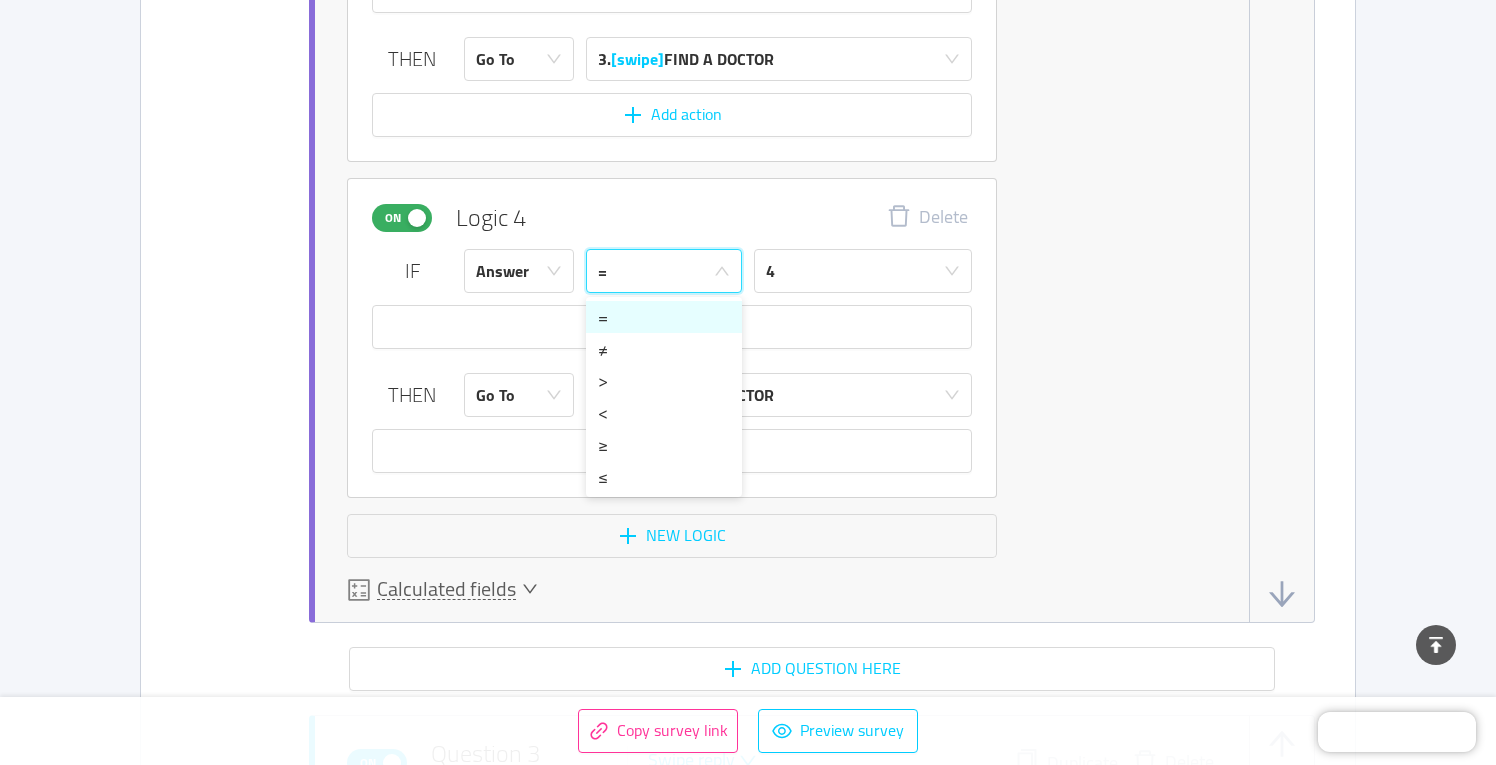 click on "On Logic 4 Delete" at bounding box center (672, 218) 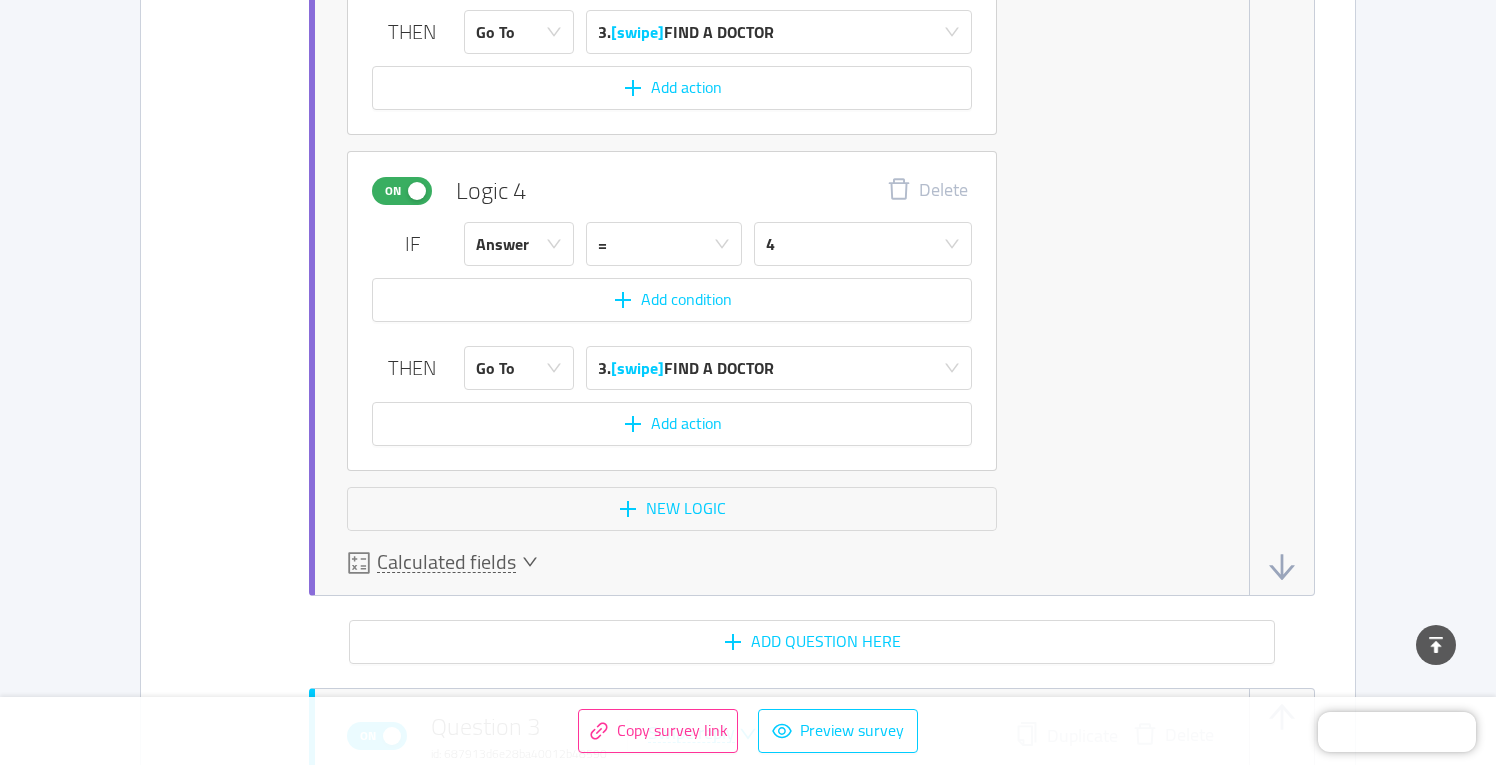 scroll, scrollTop: 4344, scrollLeft: 0, axis: vertical 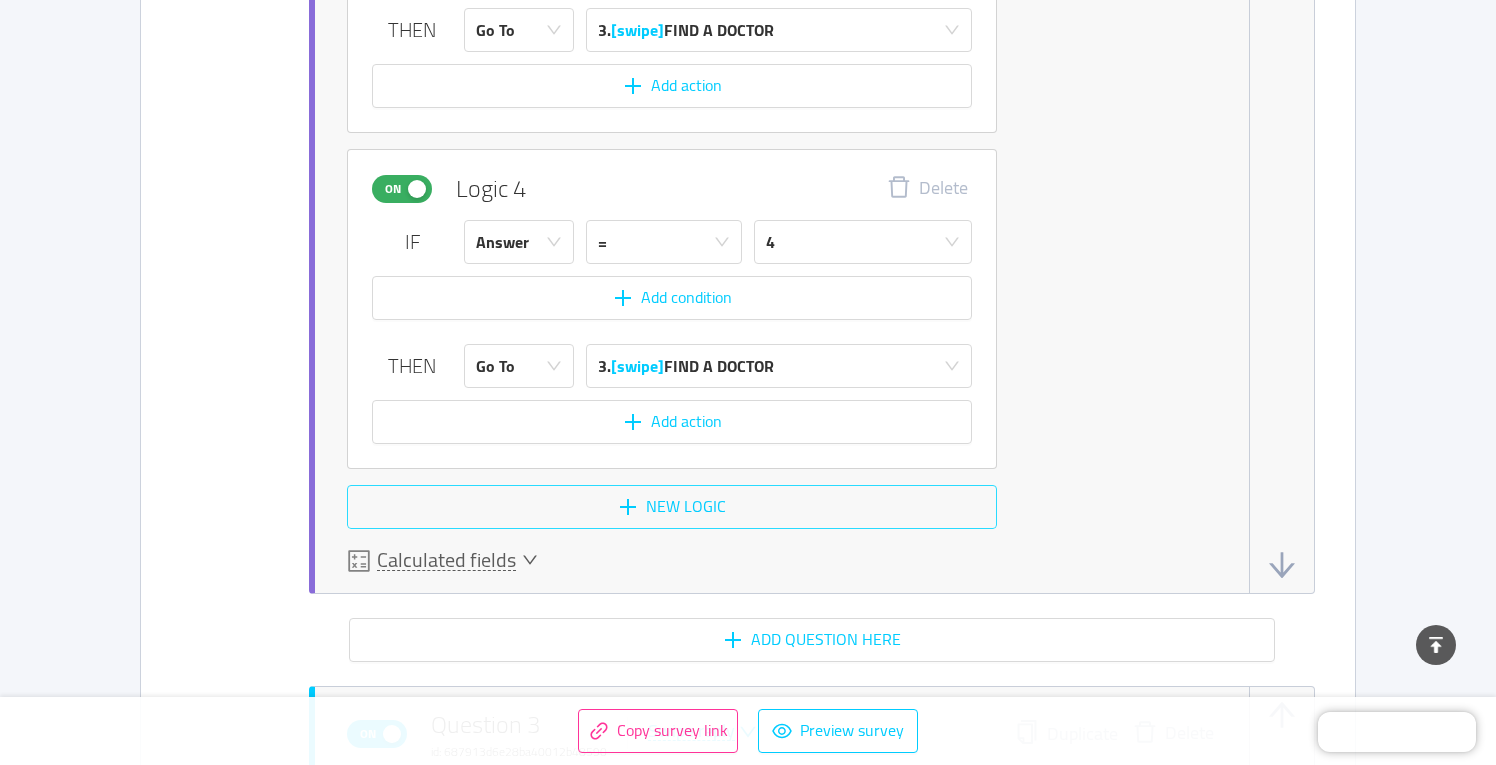 click on "New logic" at bounding box center [672, 507] 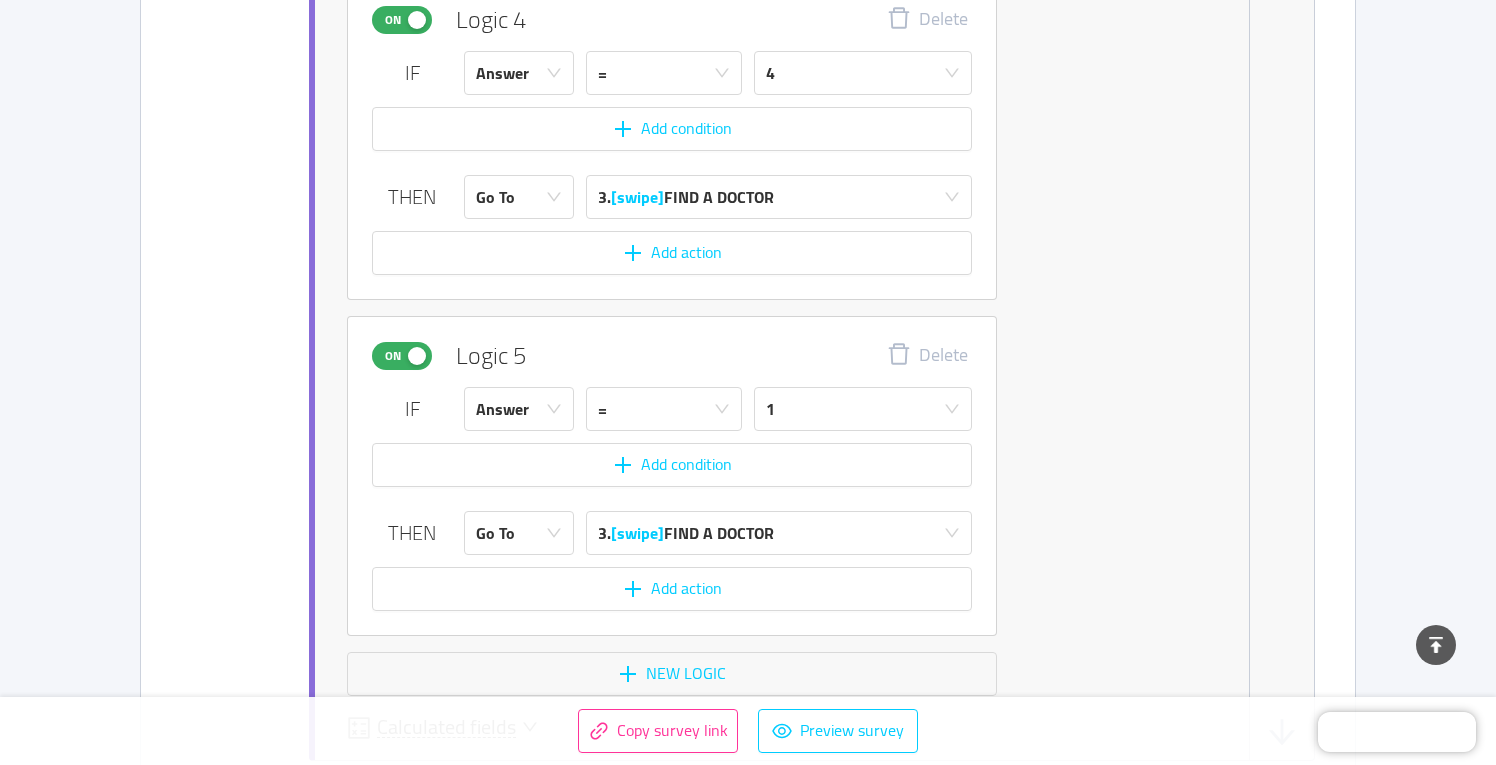 scroll, scrollTop: 4643, scrollLeft: 0, axis: vertical 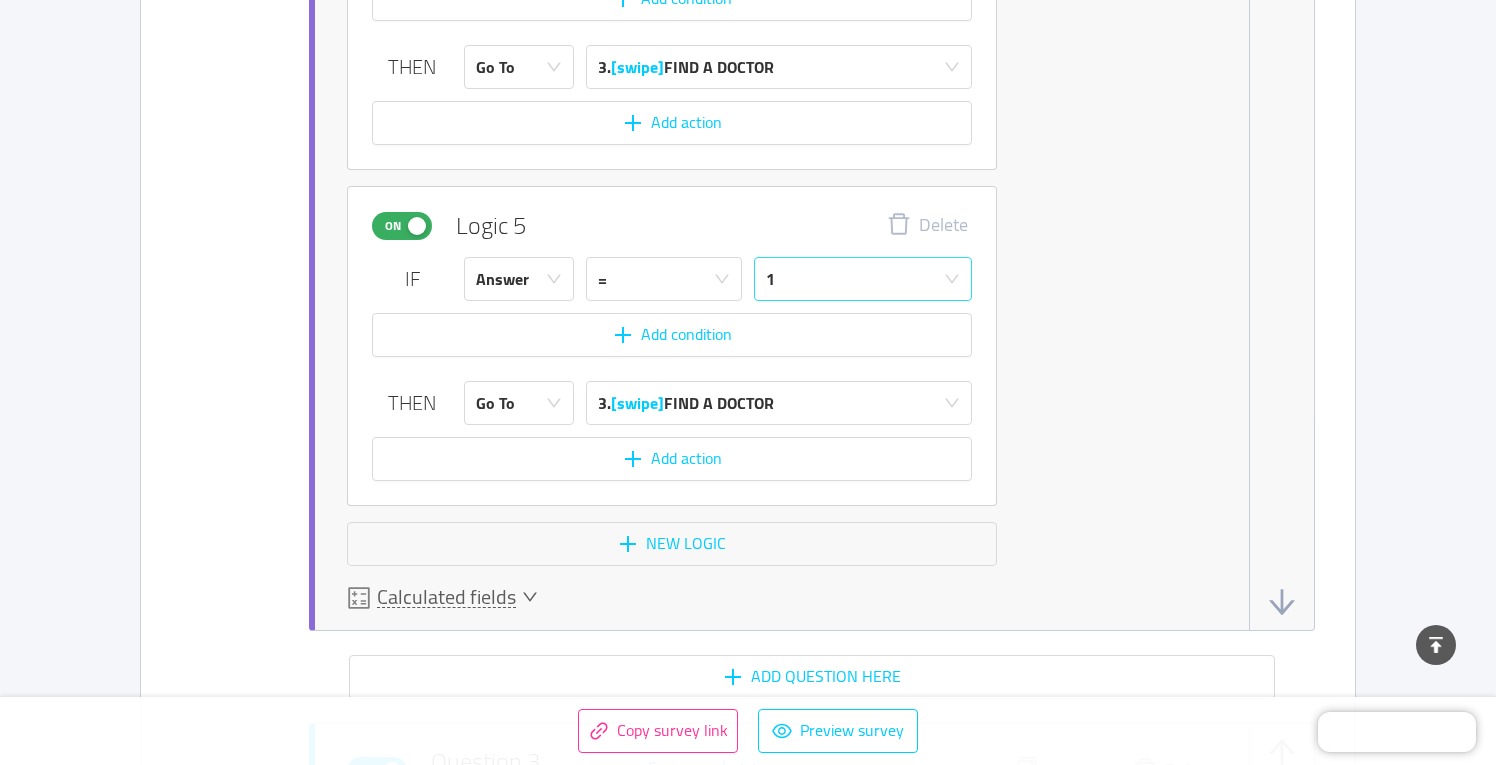 click on "1" at bounding box center (856, 279) 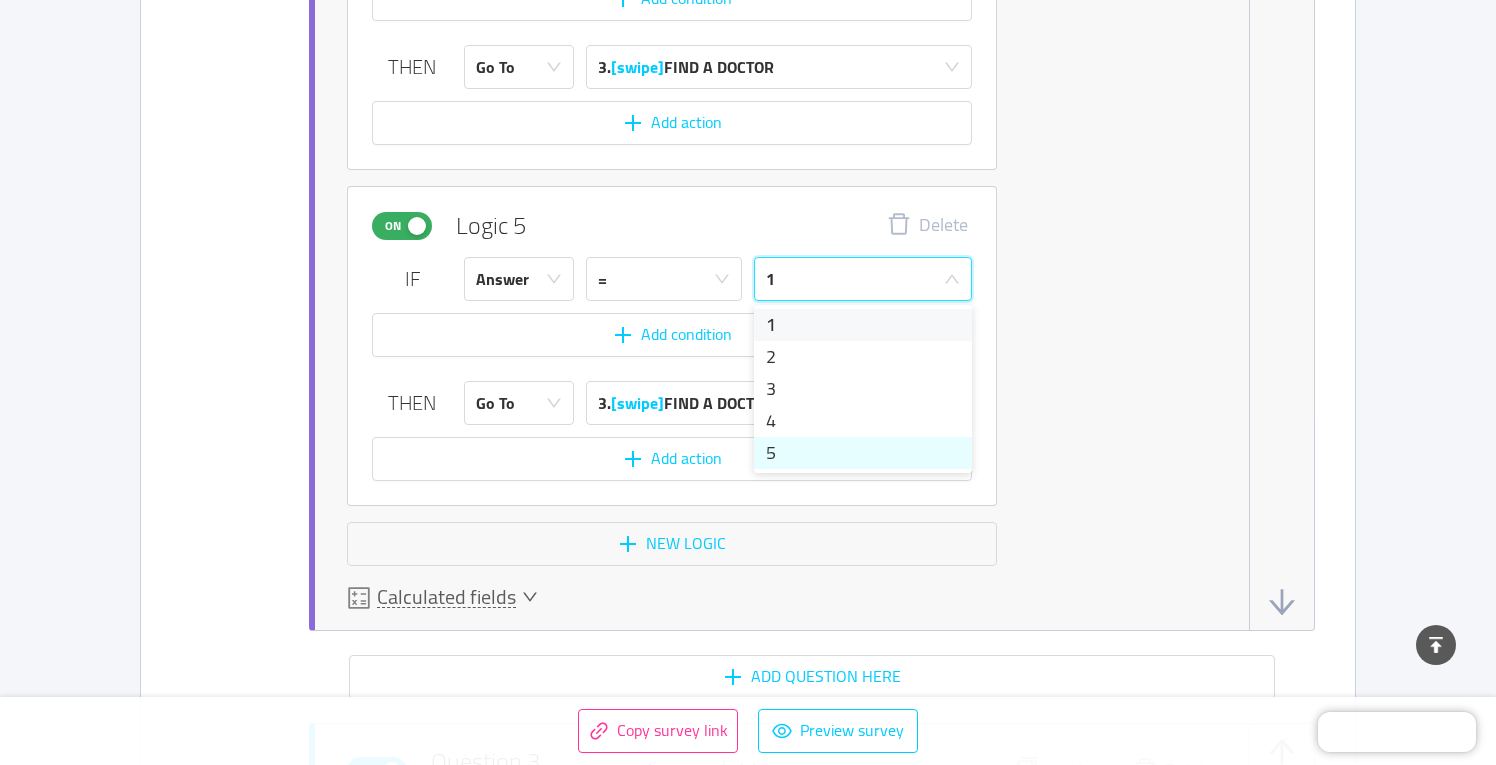 click on "5" at bounding box center (863, 453) 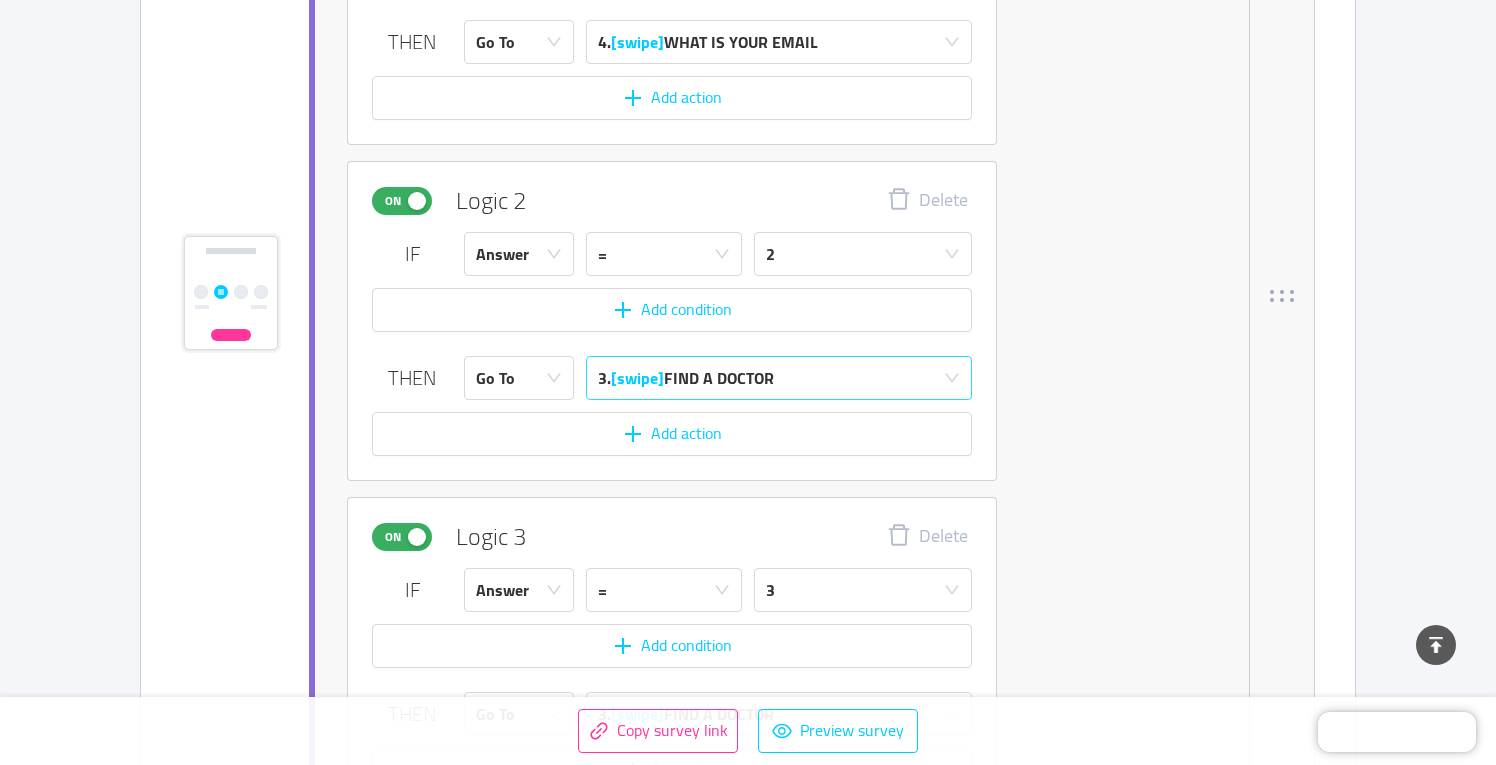 scroll, scrollTop: 3660, scrollLeft: 0, axis: vertical 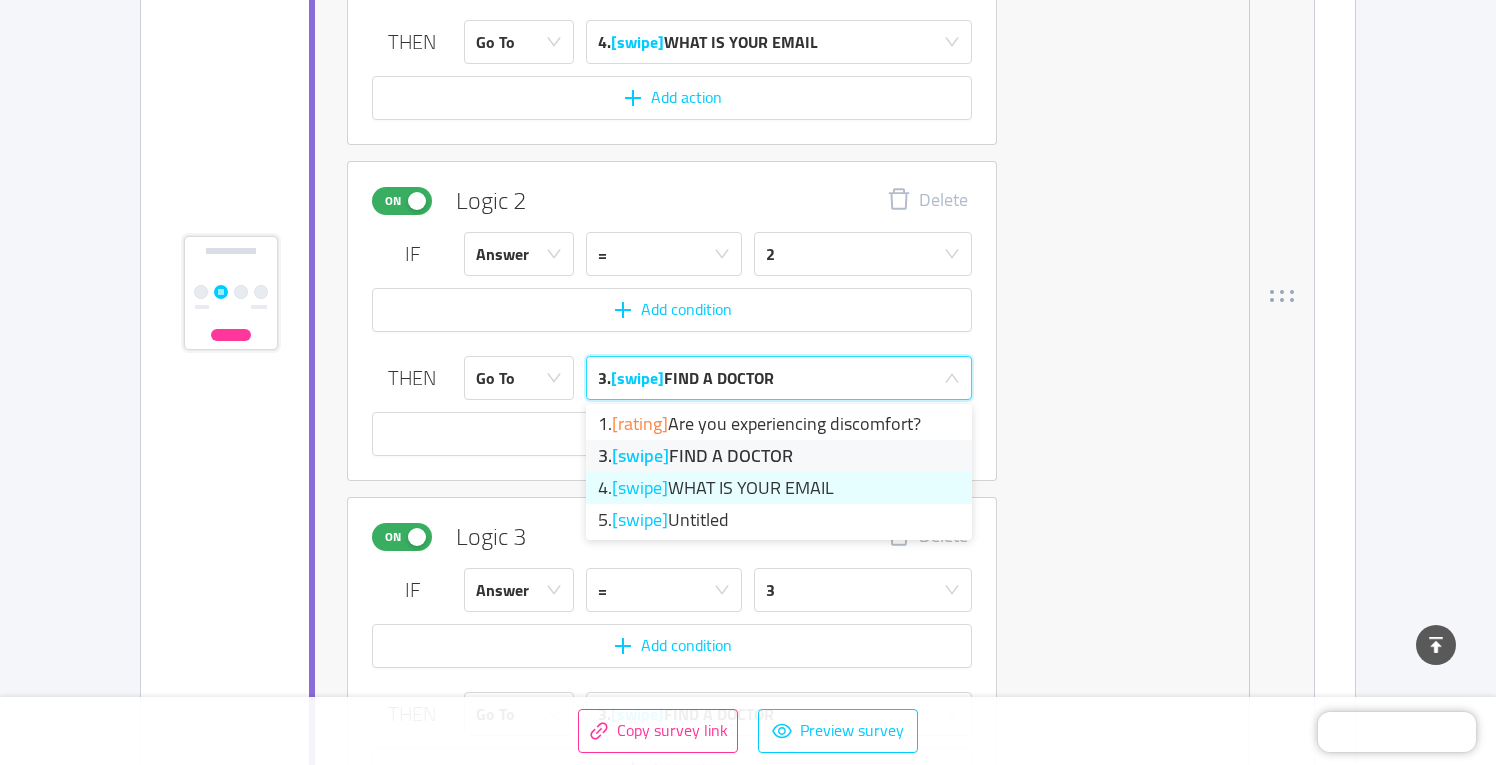 click on "4.  [swipe]   WHAT IS YOUR EMAIL" at bounding box center (779, 488) 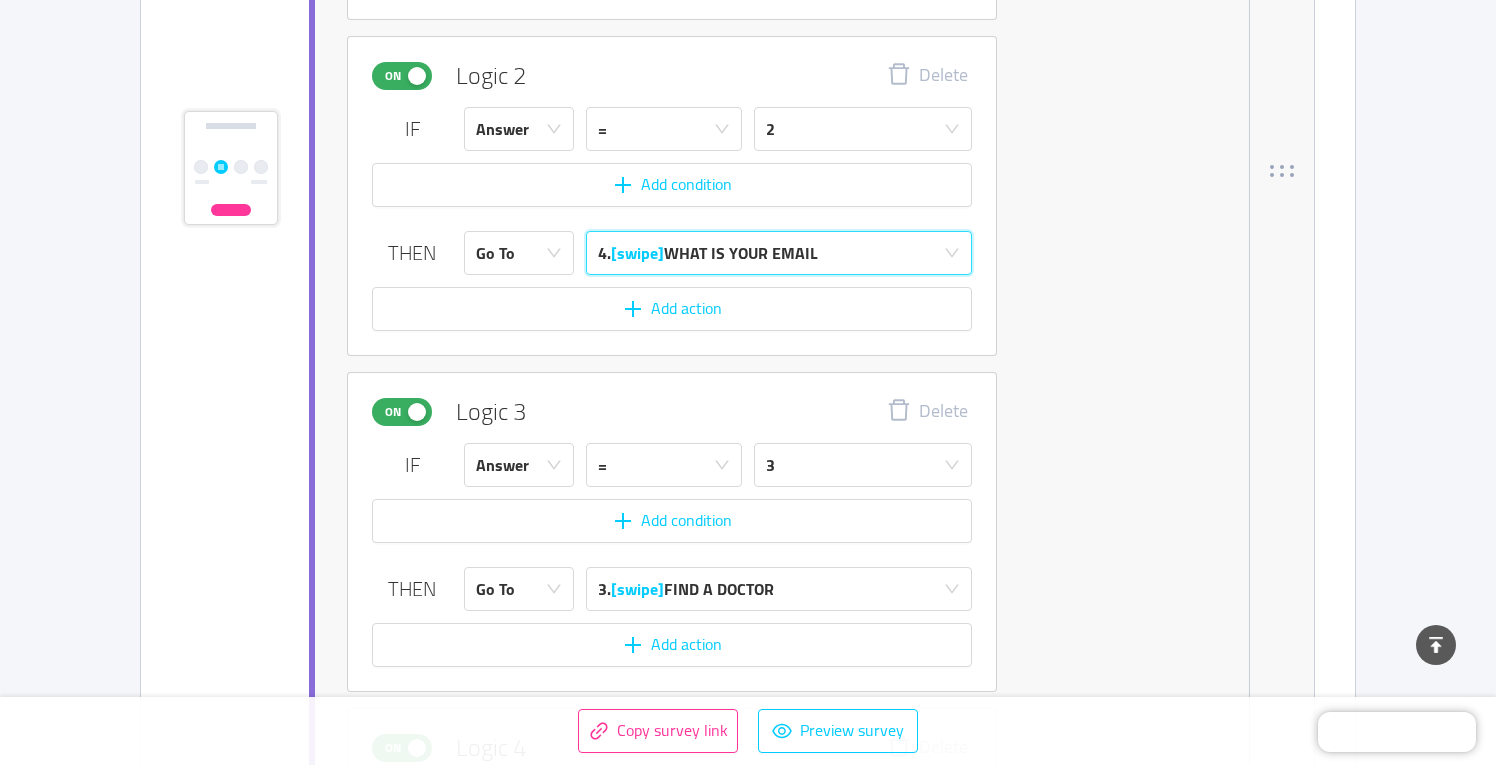 scroll, scrollTop: 3796, scrollLeft: 0, axis: vertical 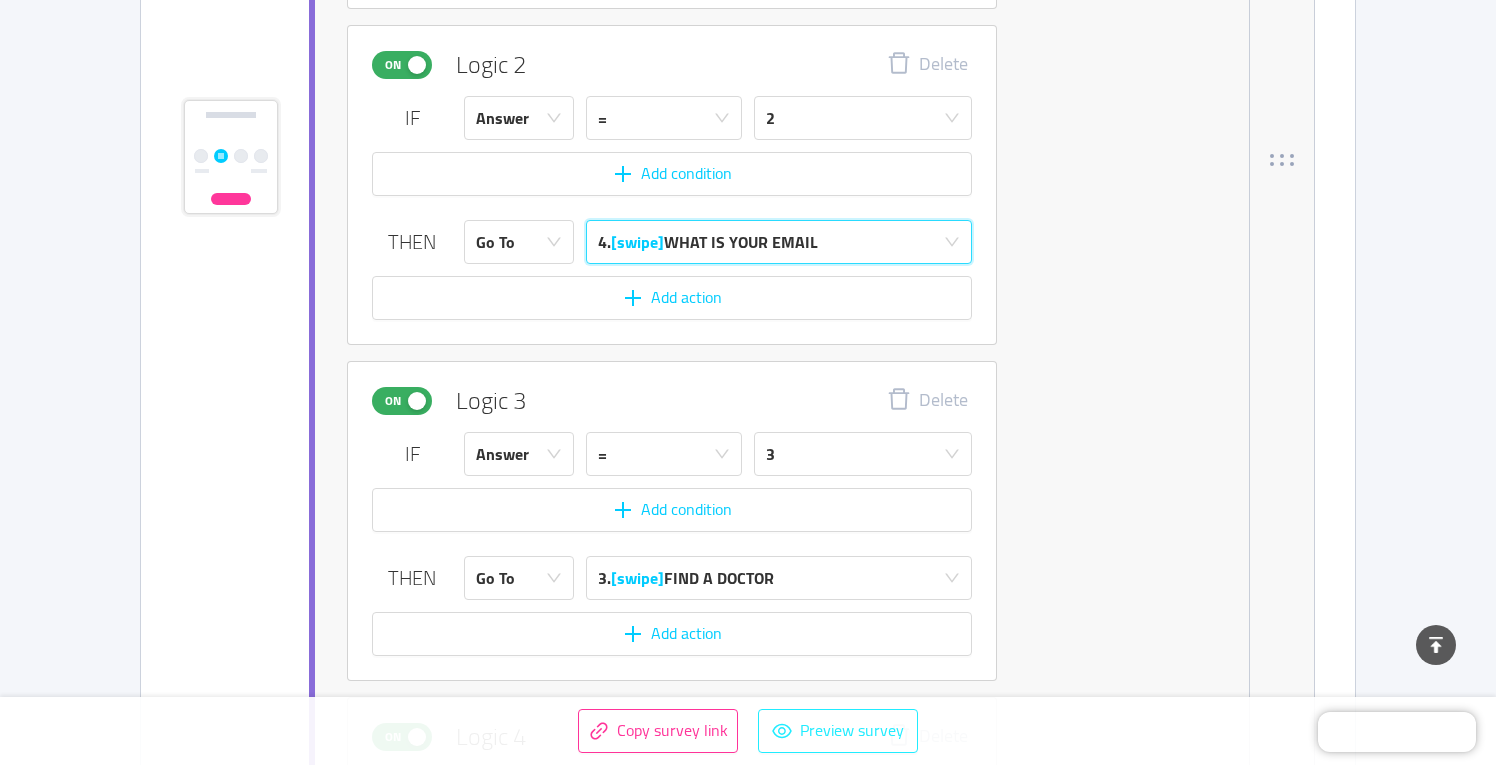 click on "Preview survey" at bounding box center [838, 731] 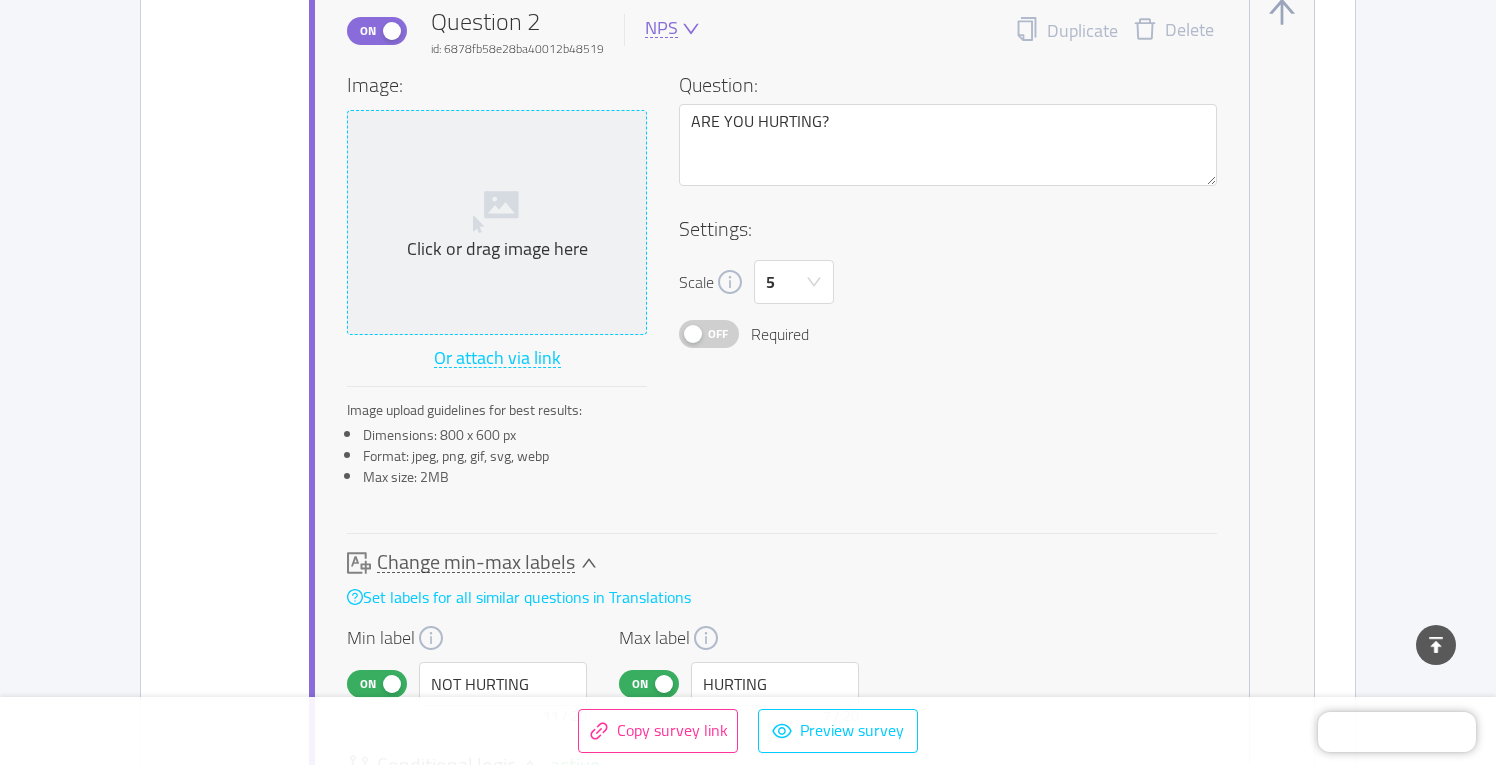 scroll, scrollTop: 2655, scrollLeft: 0, axis: vertical 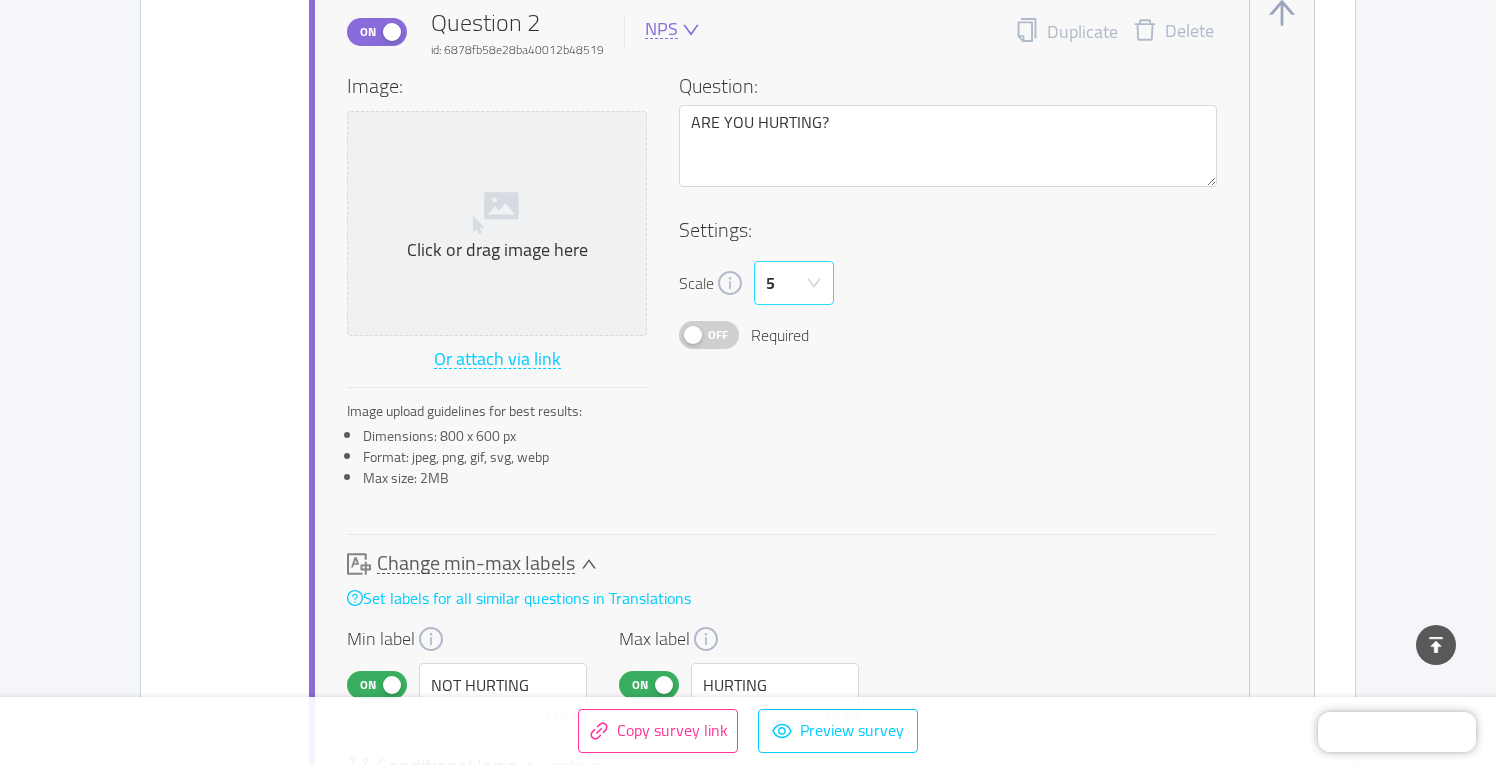 click 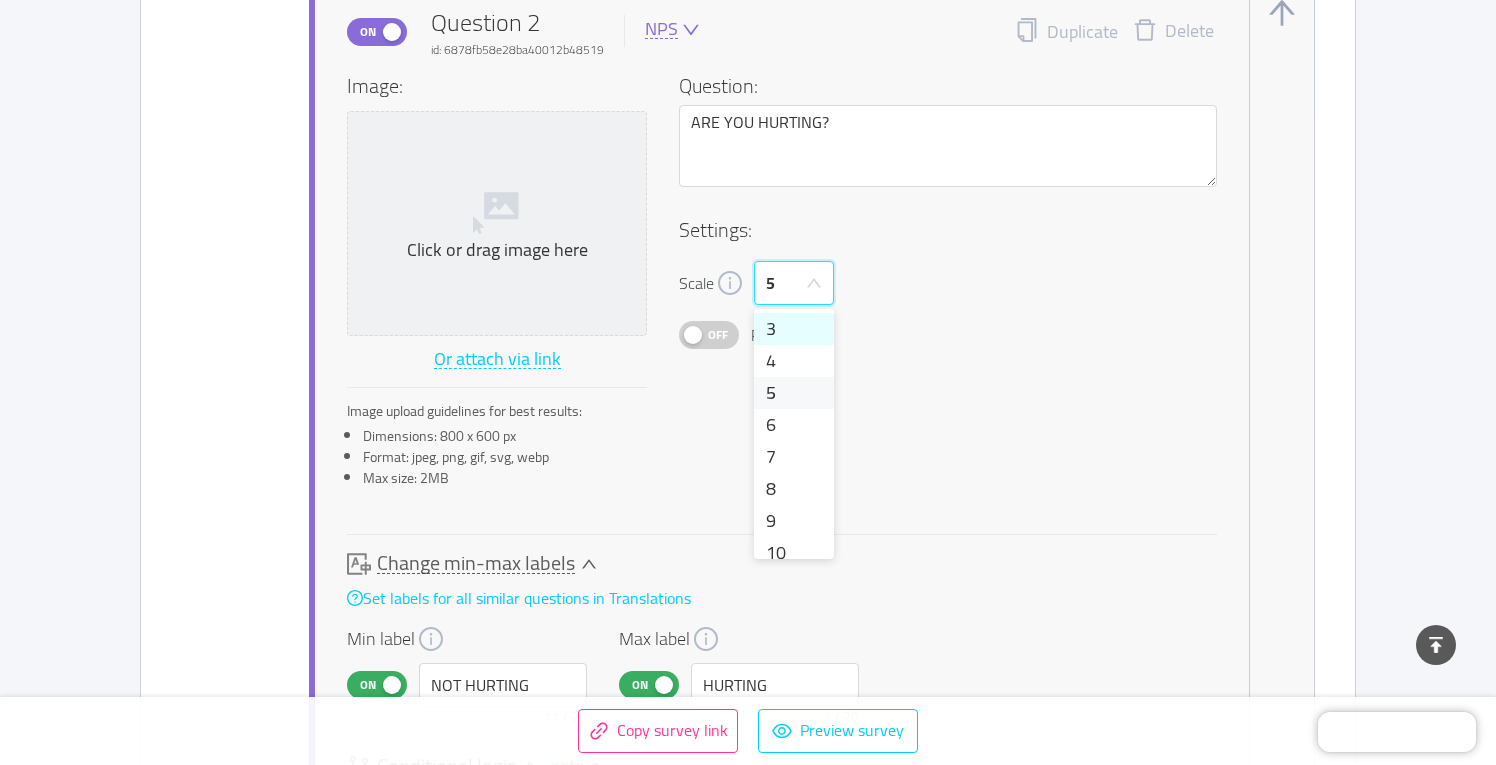 click on "3" at bounding box center (794, 329) 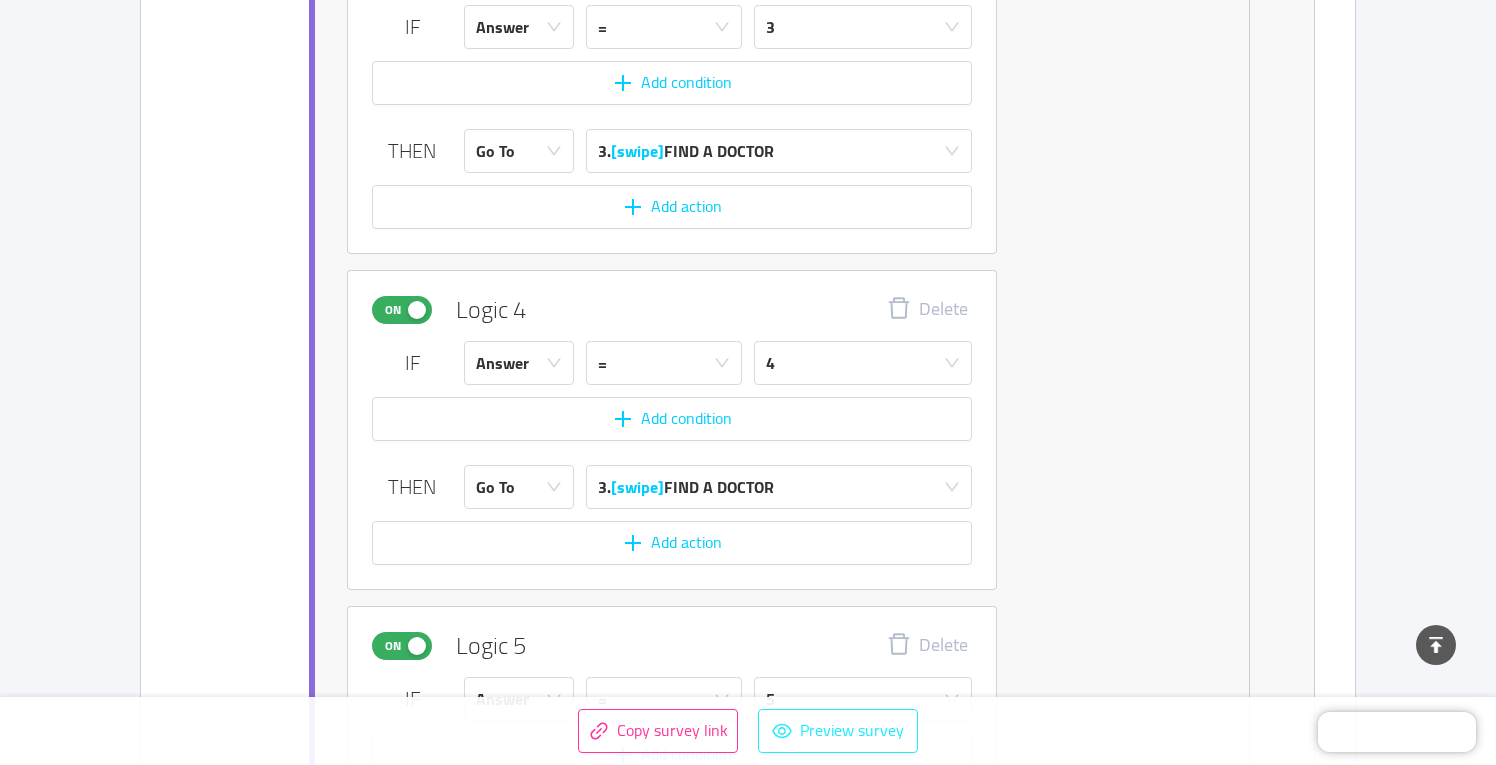 scroll, scrollTop: 4223, scrollLeft: 0, axis: vertical 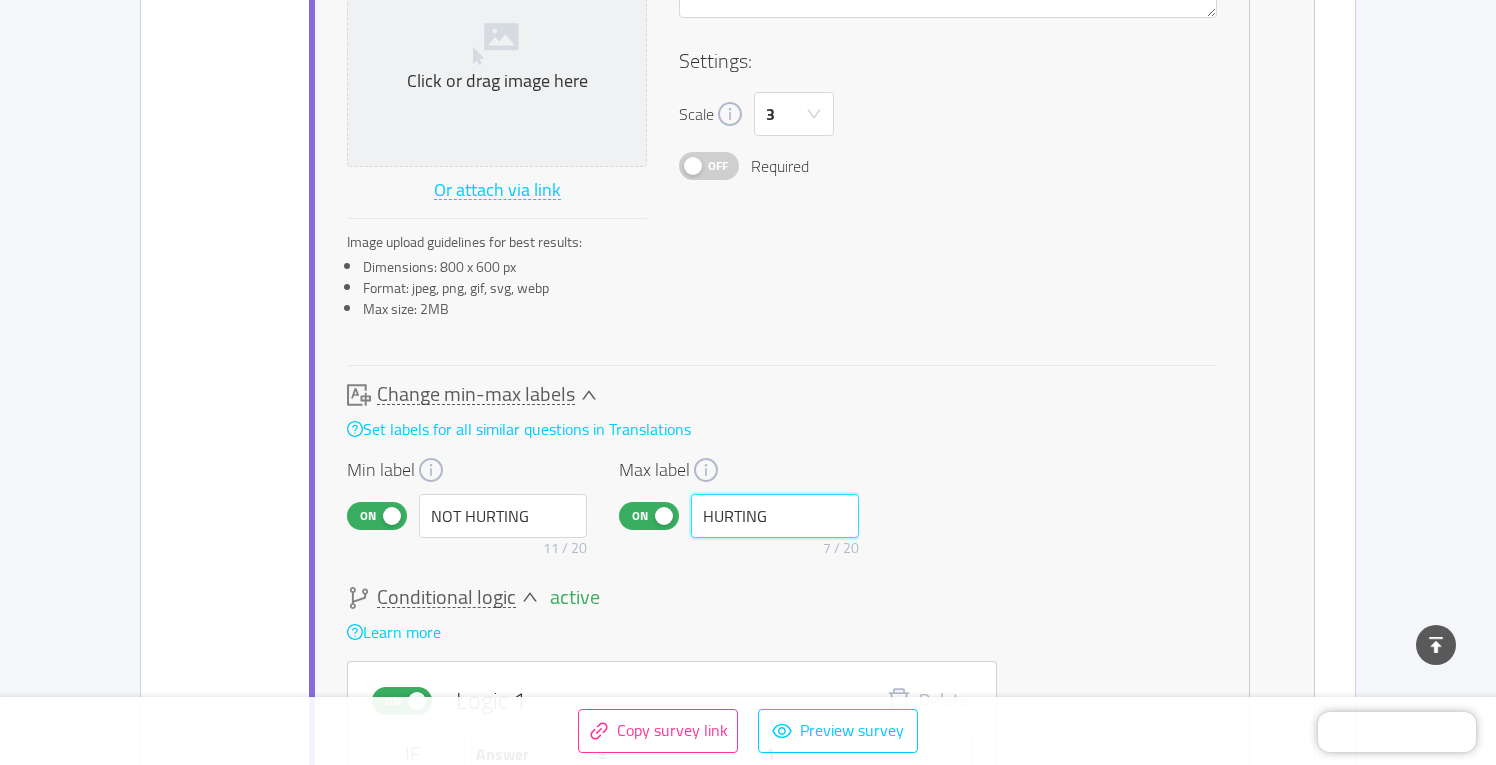 click on "HURTING" at bounding box center [775, 516] 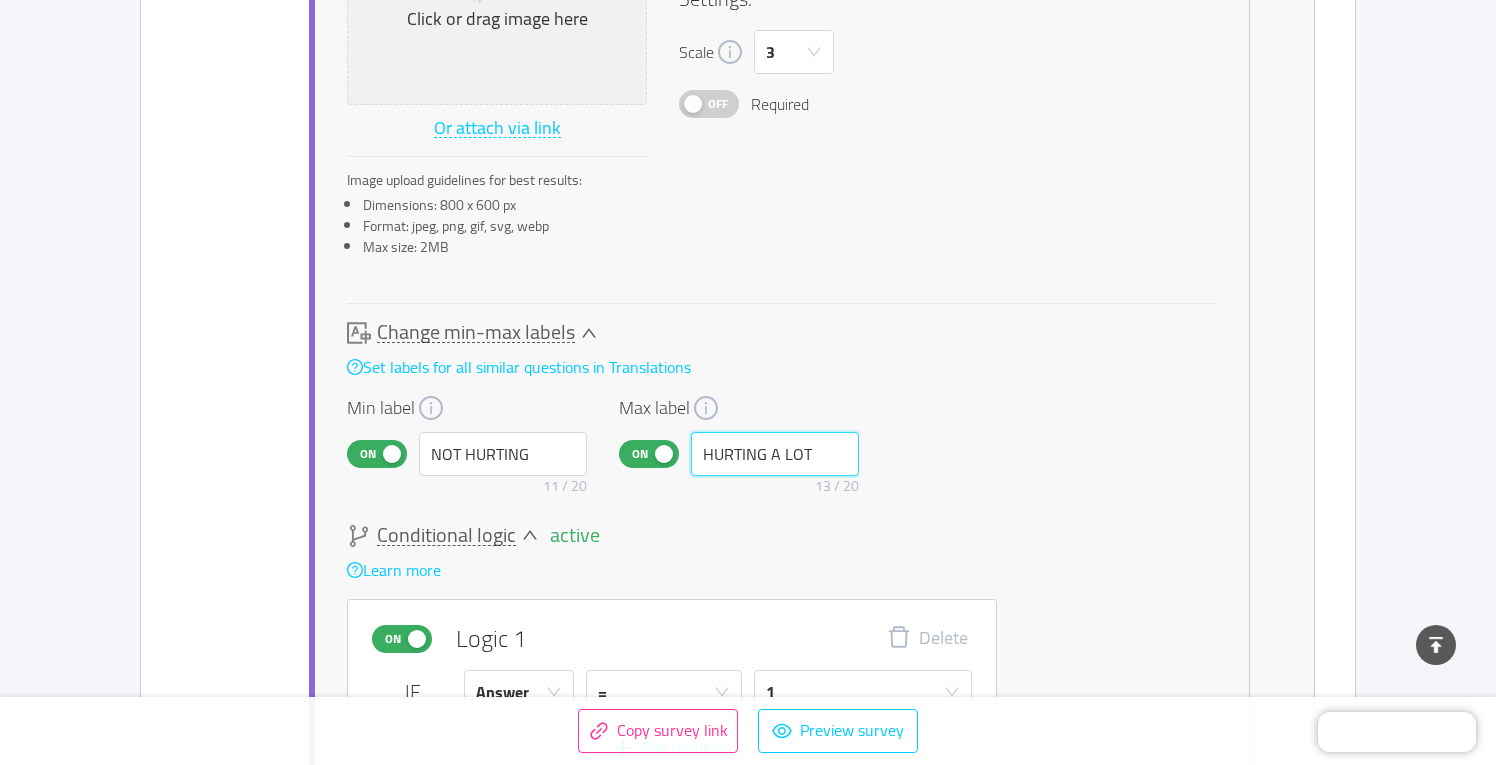scroll, scrollTop: 2890, scrollLeft: 0, axis: vertical 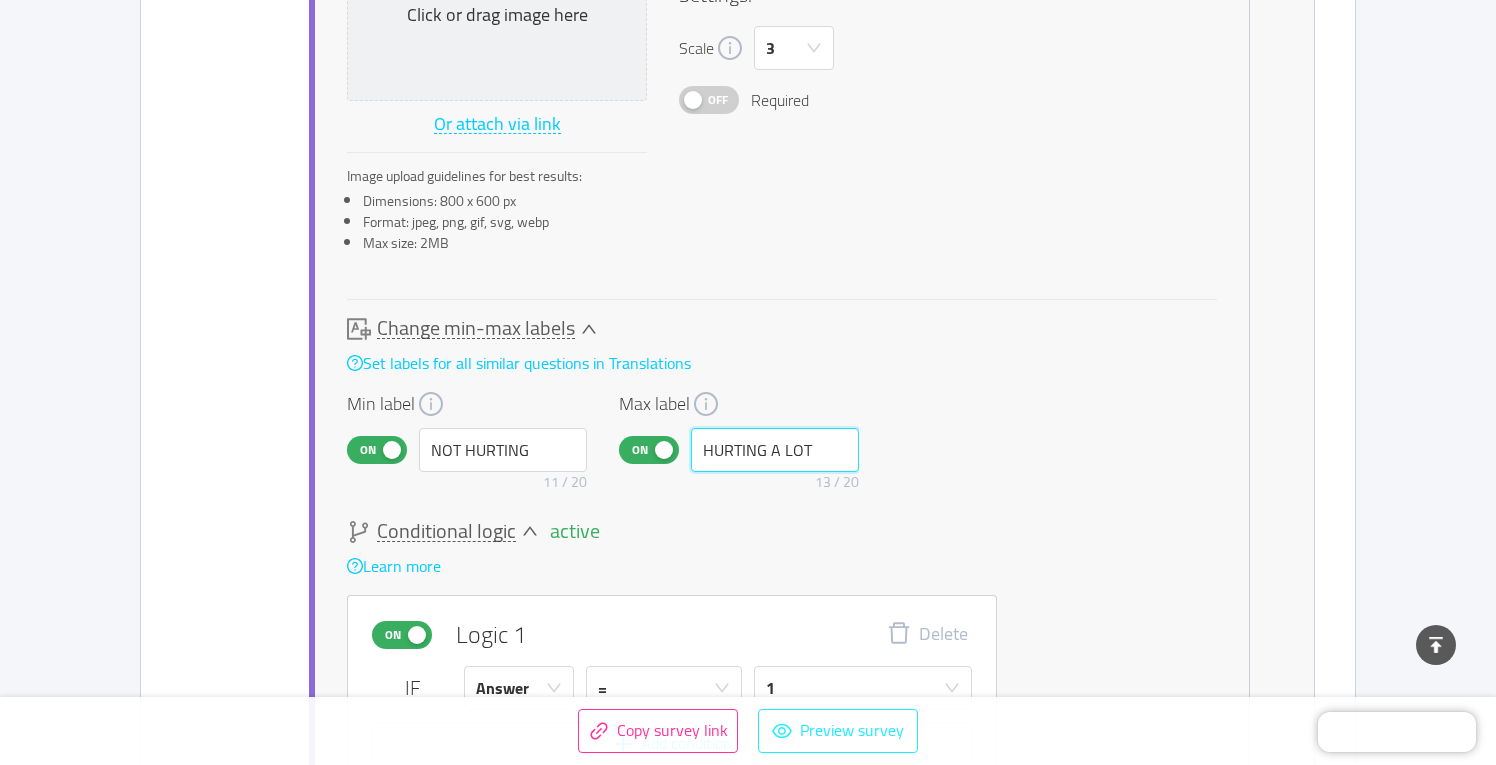 type on "HURTING A LOT" 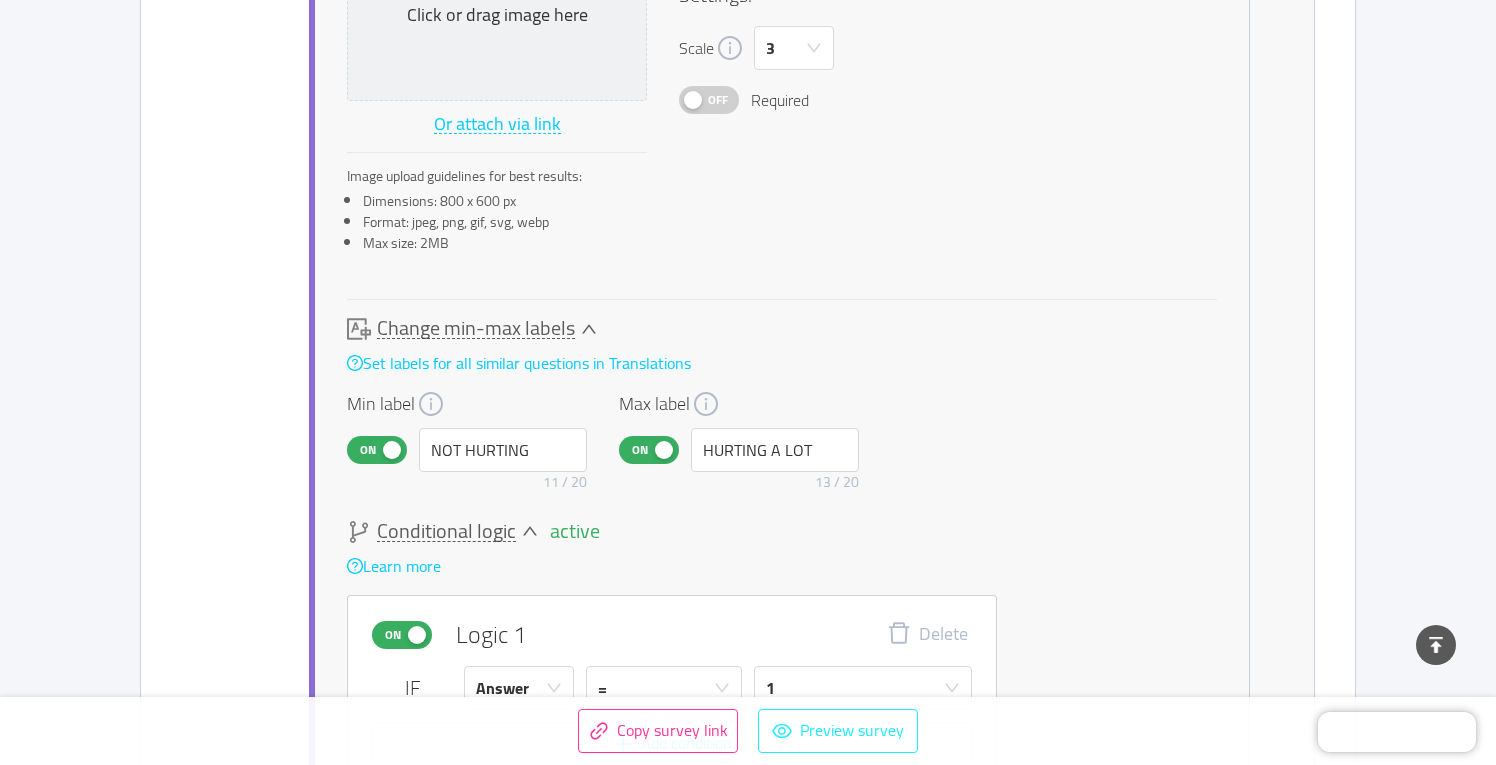 click on "Preview survey" at bounding box center [838, 731] 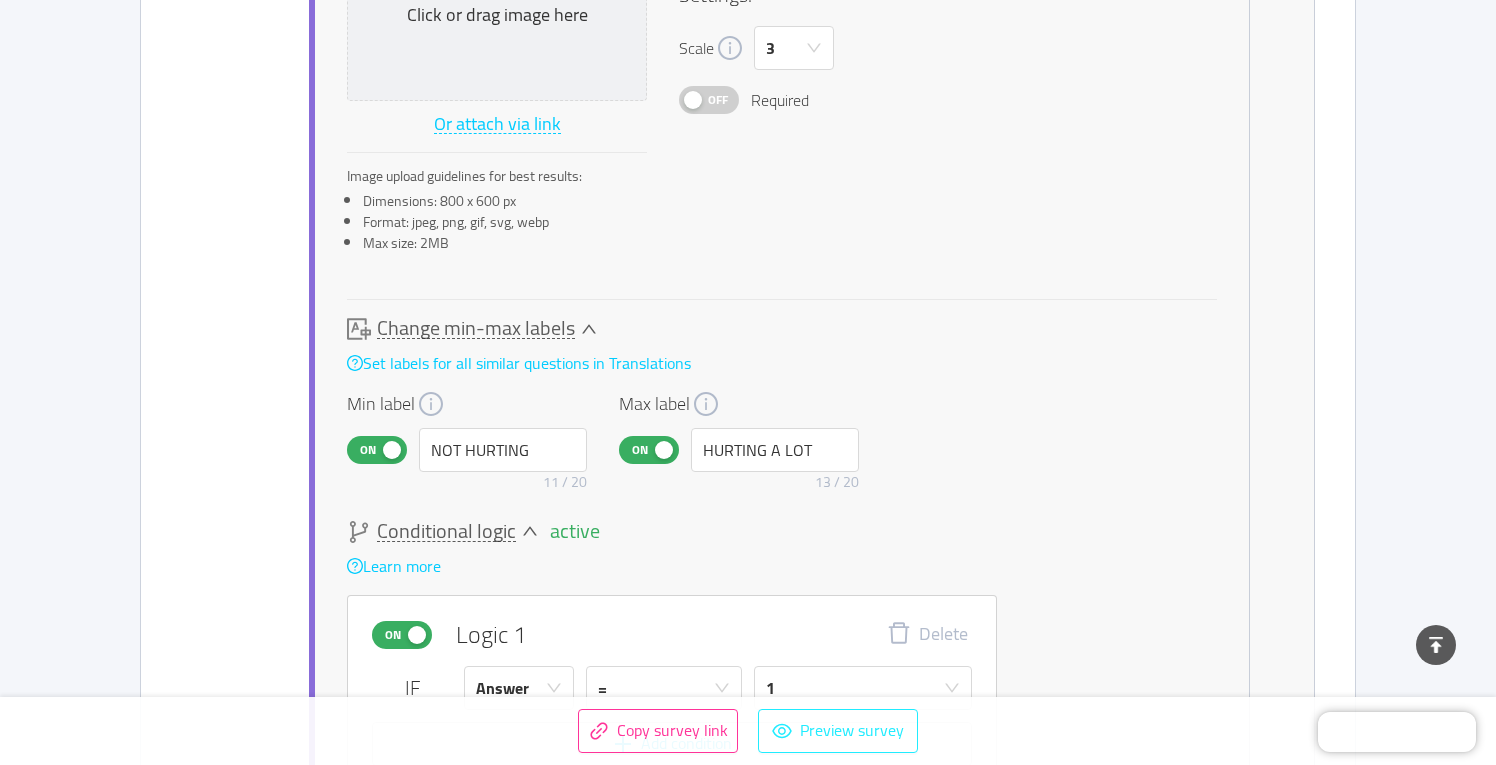 click on "Preview survey" at bounding box center (838, 731) 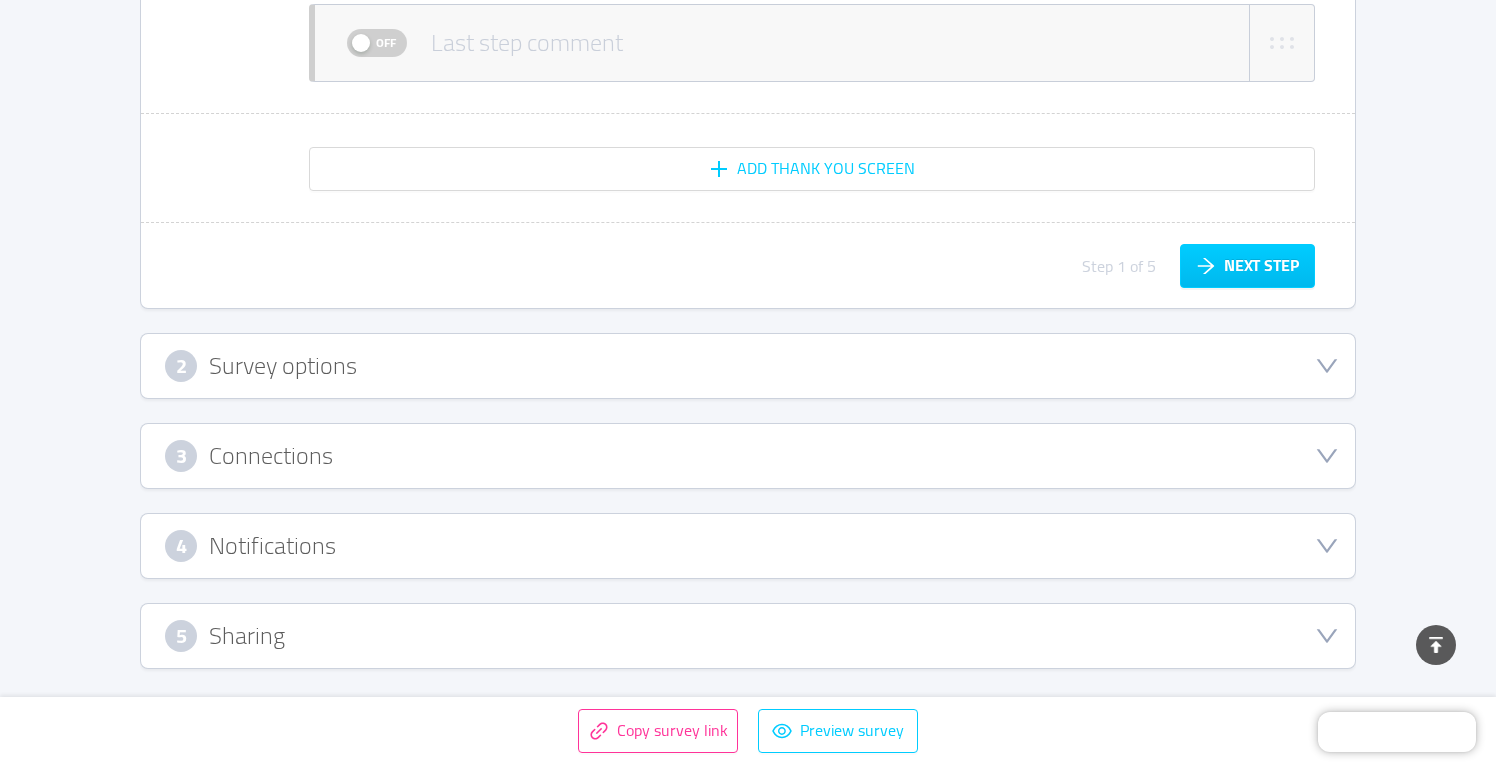 scroll, scrollTop: 7749, scrollLeft: 0, axis: vertical 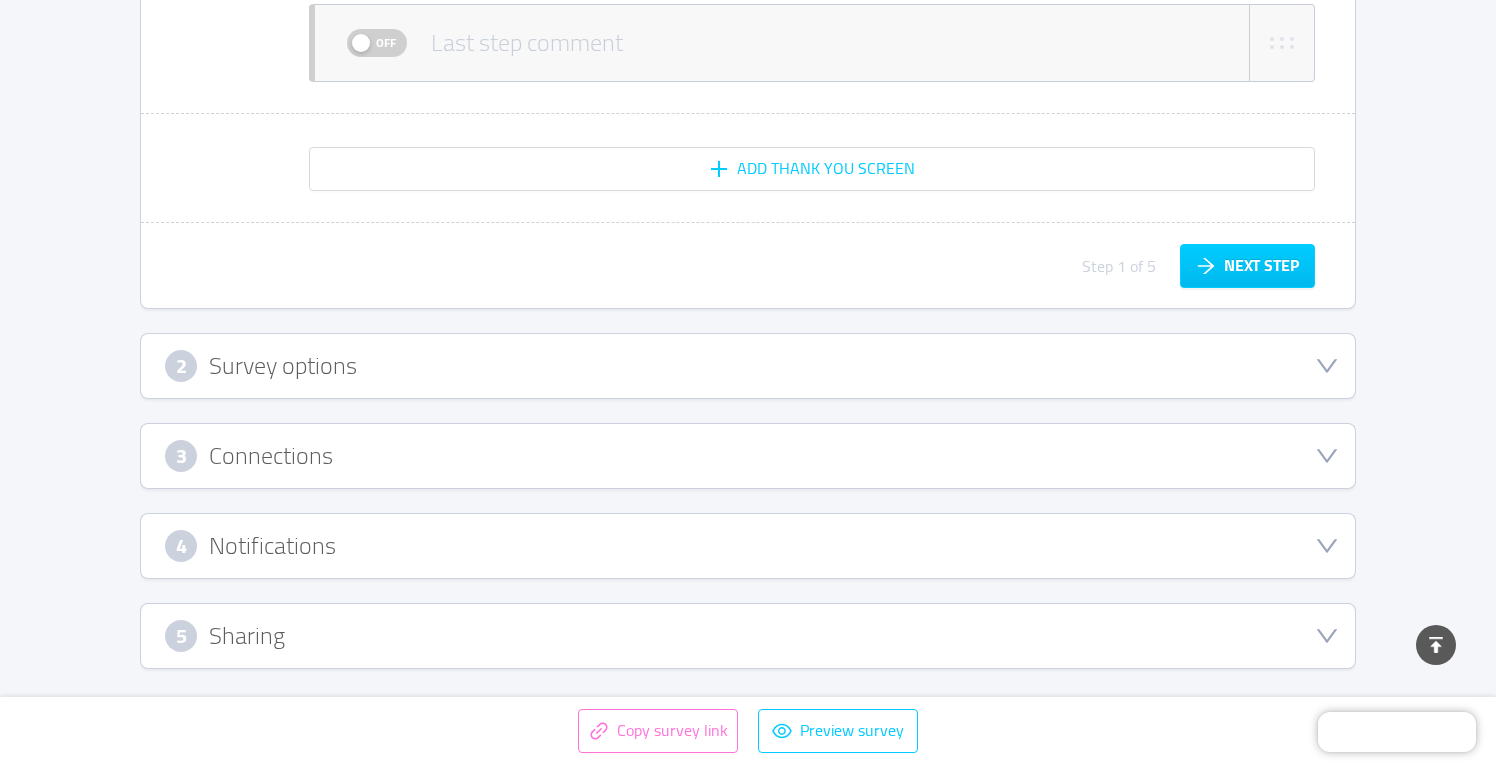 click on "Copy survey link" at bounding box center [658, 731] 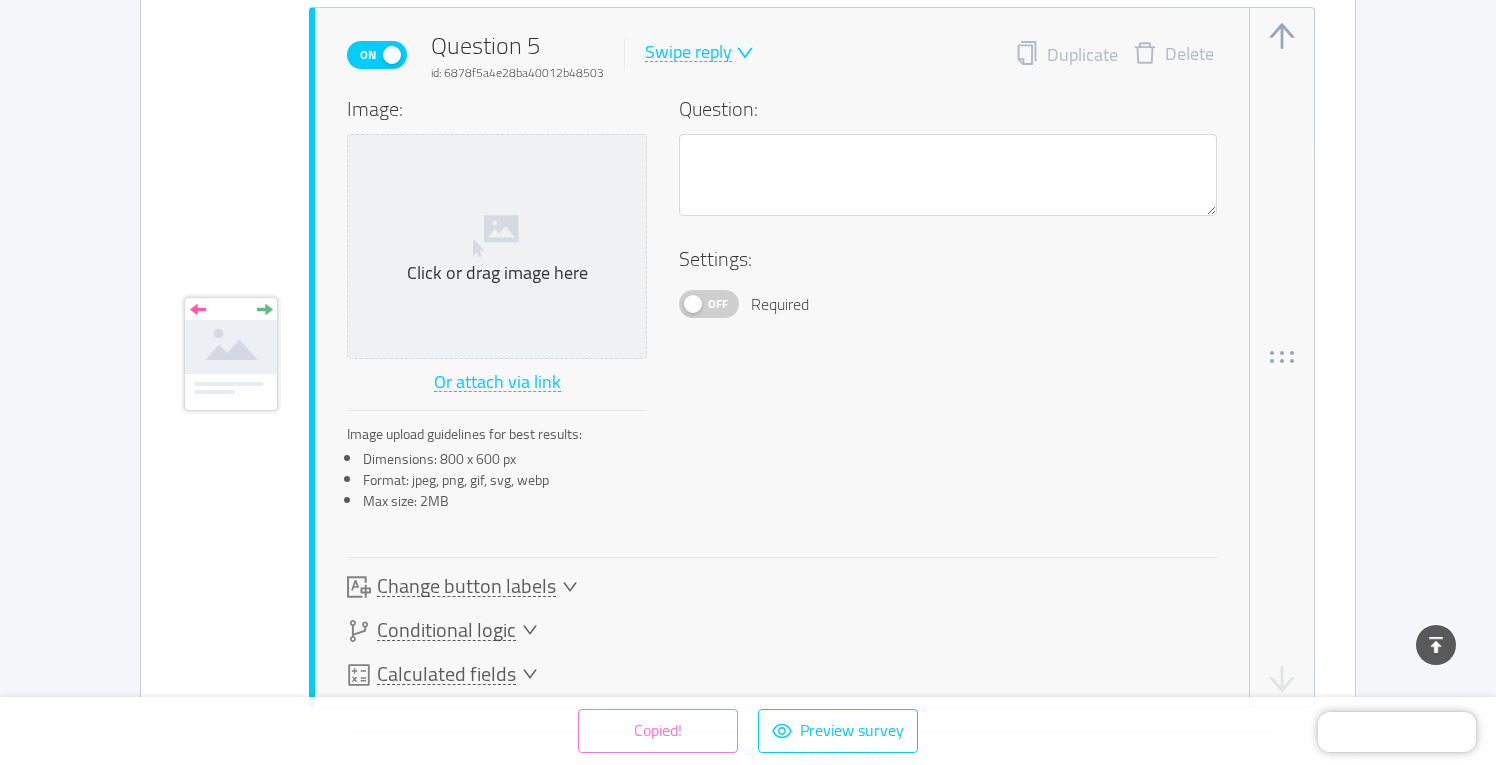 scroll, scrollTop: 6841, scrollLeft: 0, axis: vertical 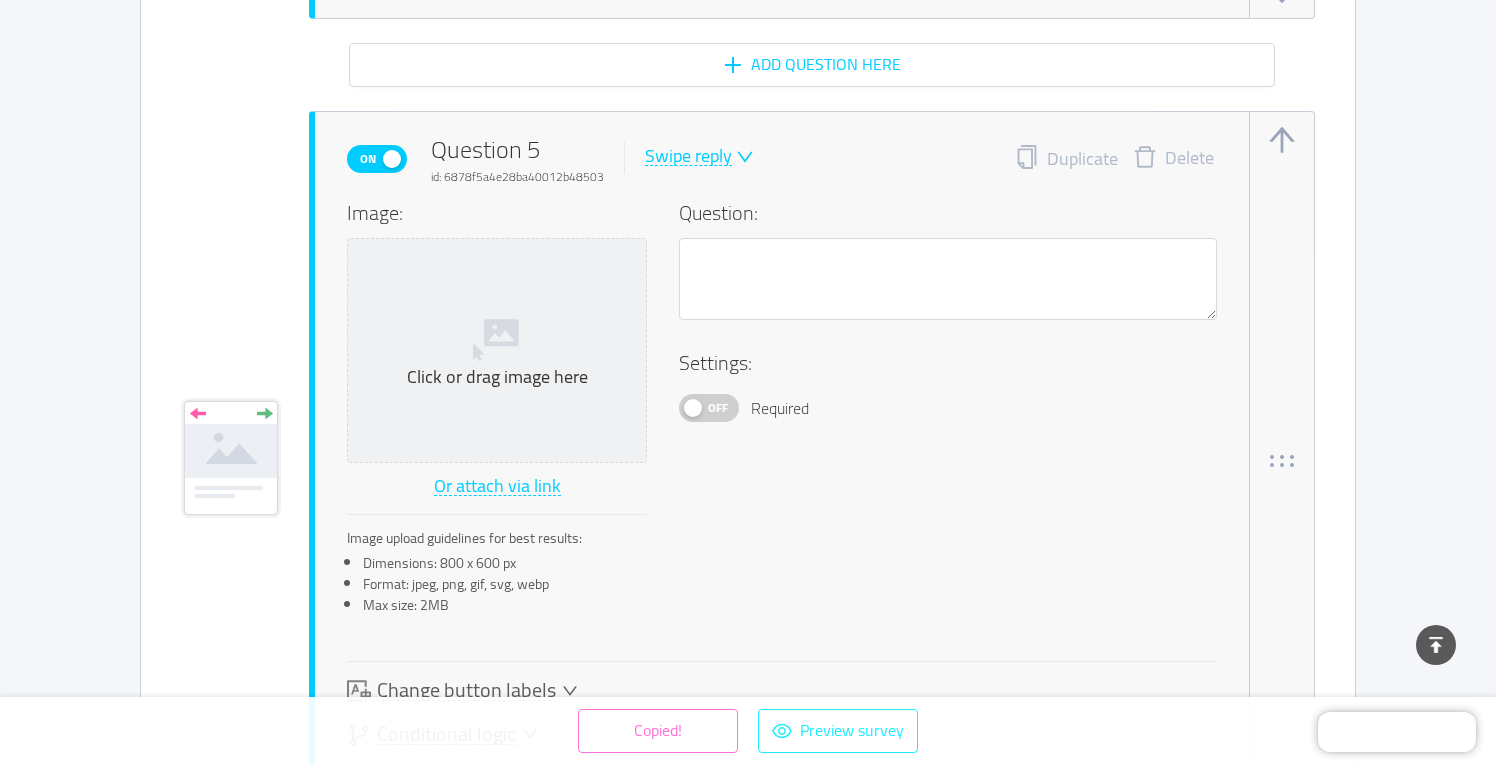 click on "Preview survey" at bounding box center [838, 731] 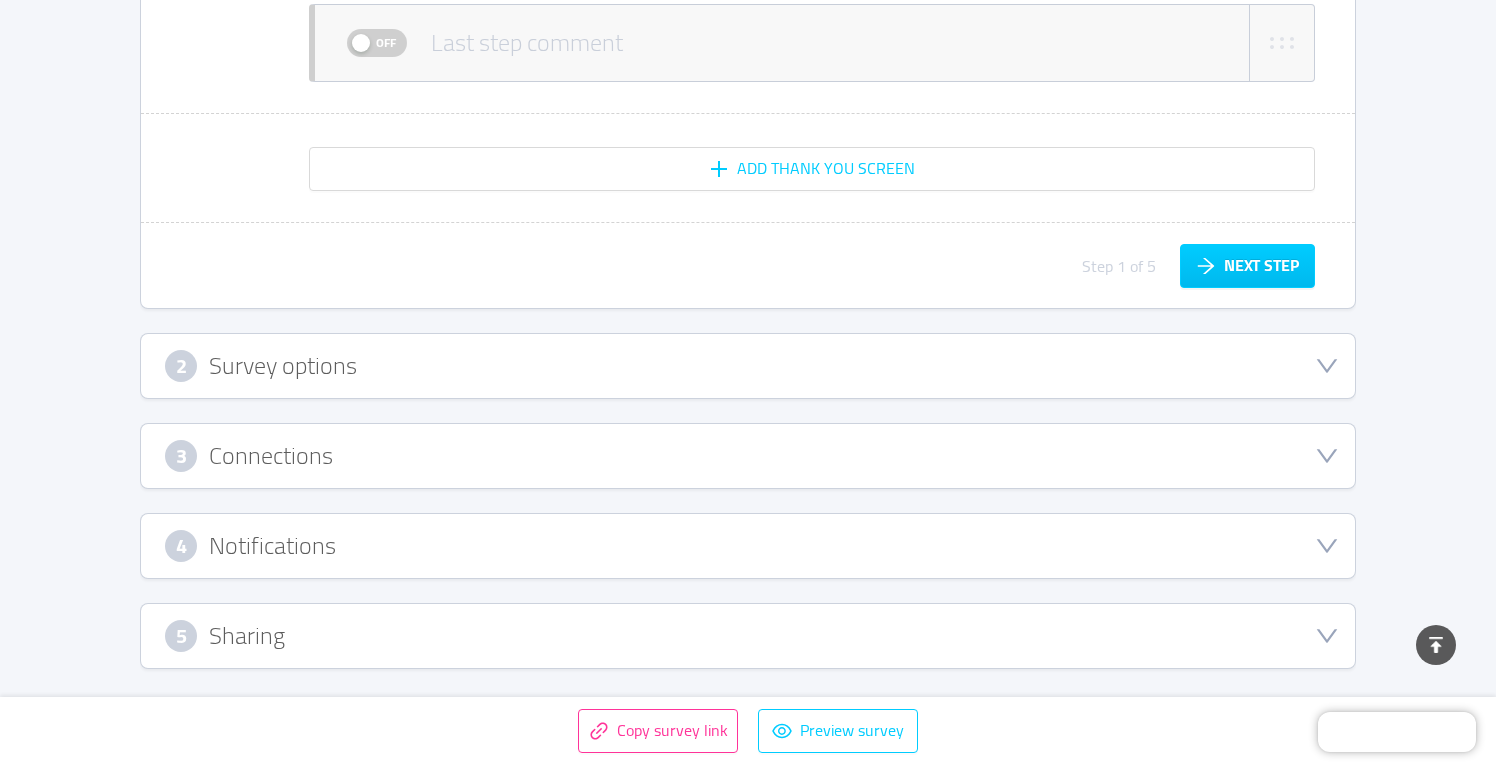scroll, scrollTop: 7749, scrollLeft: 0, axis: vertical 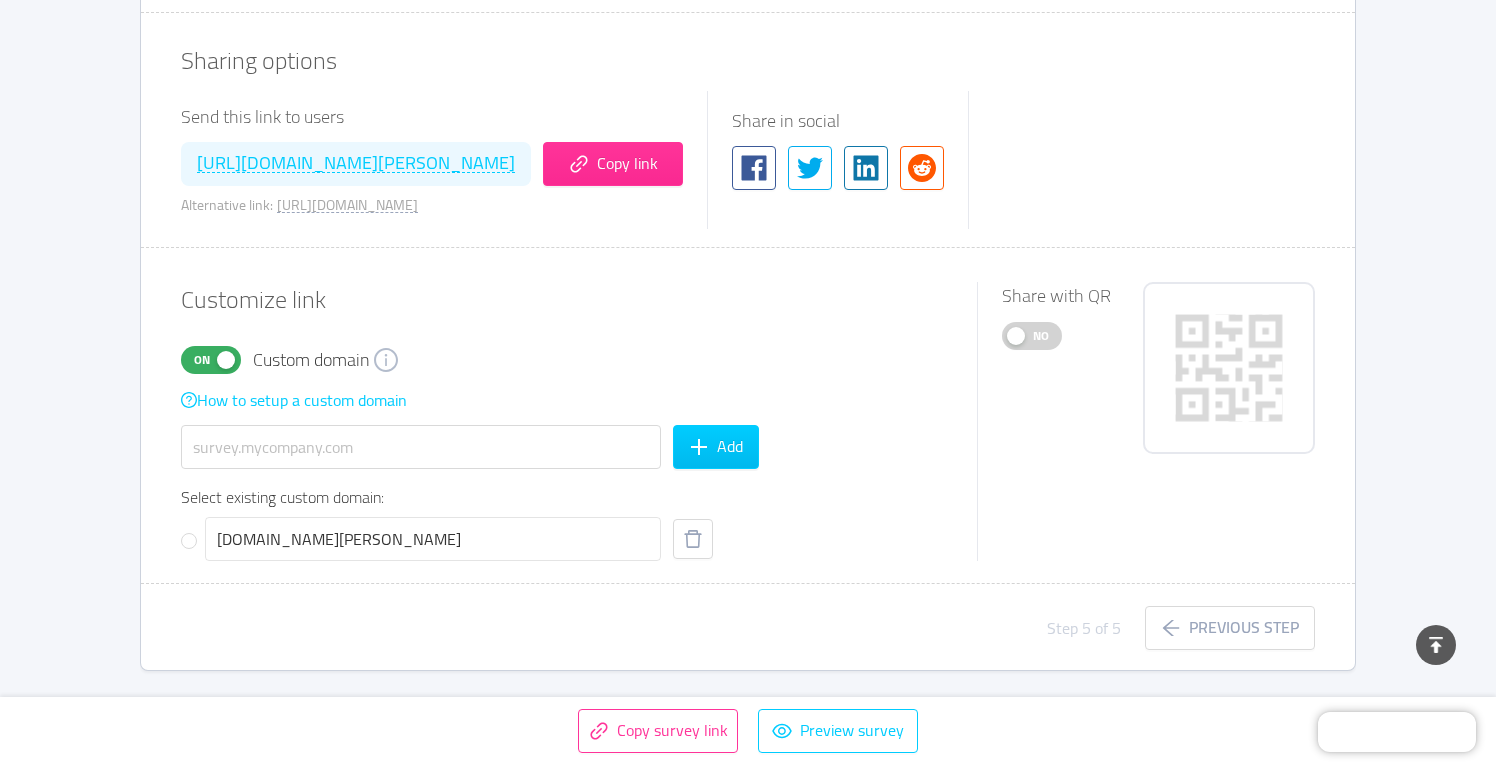 click on "No" at bounding box center [1041, 336] 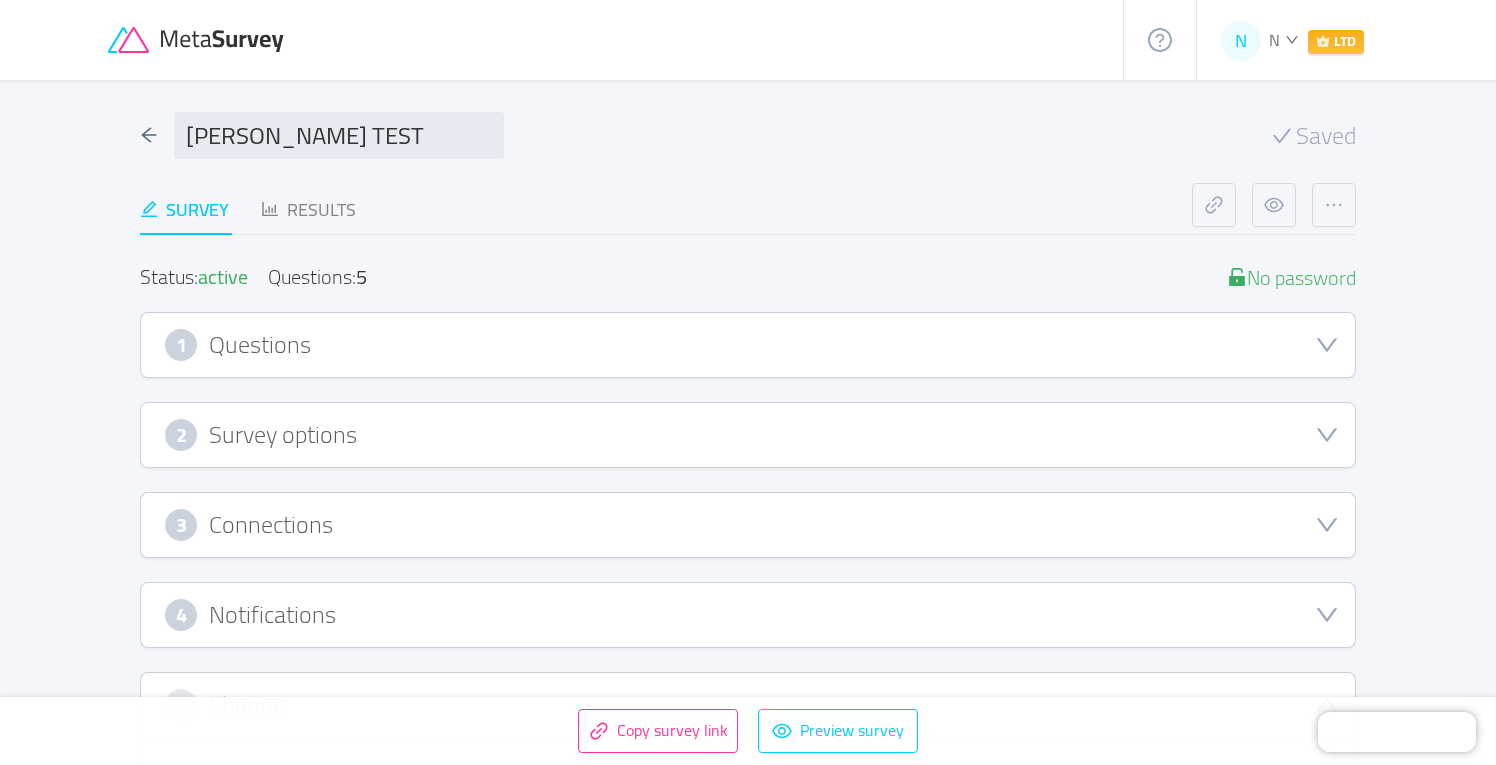 scroll, scrollTop: 0, scrollLeft: 0, axis: both 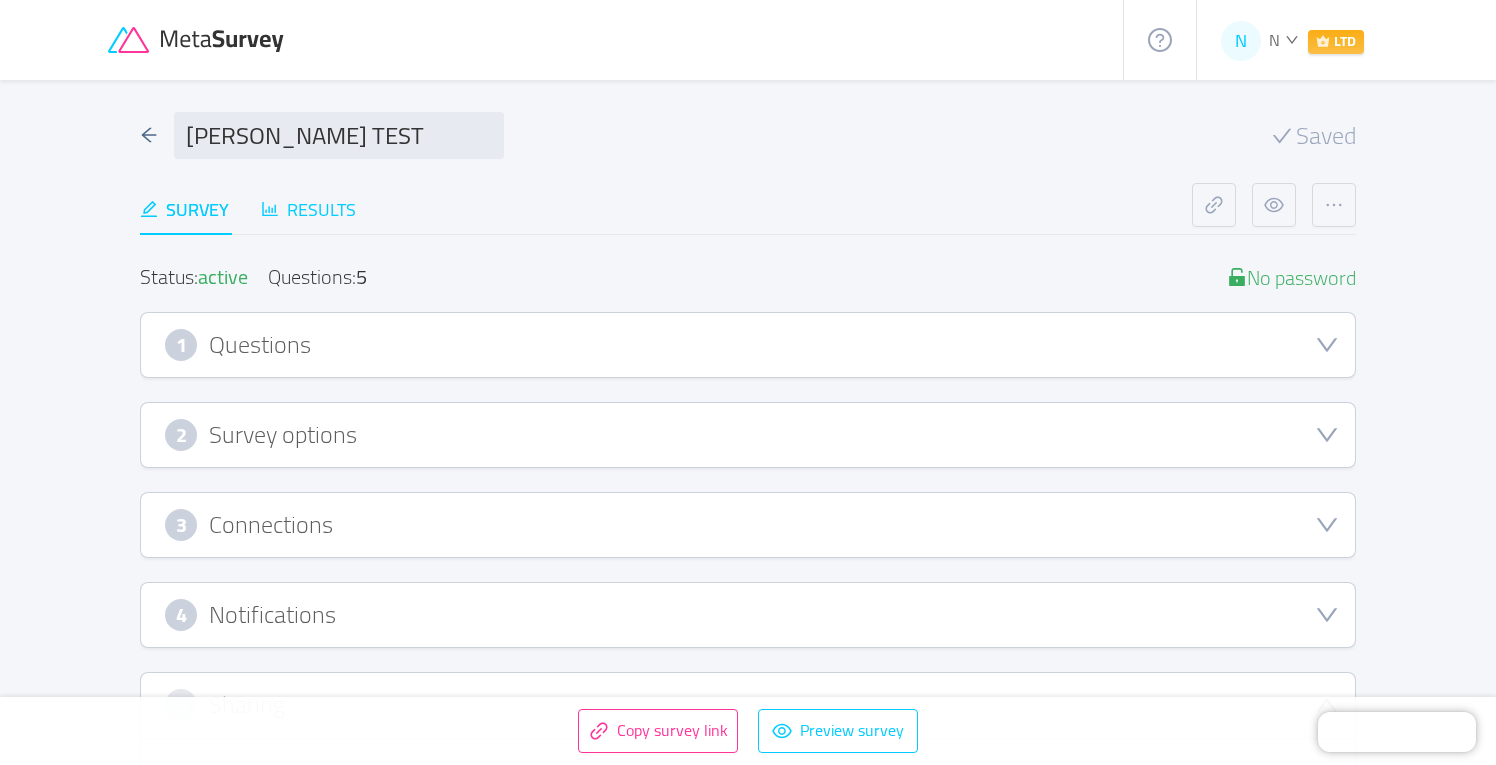 click on "Results" at bounding box center [308, 209] 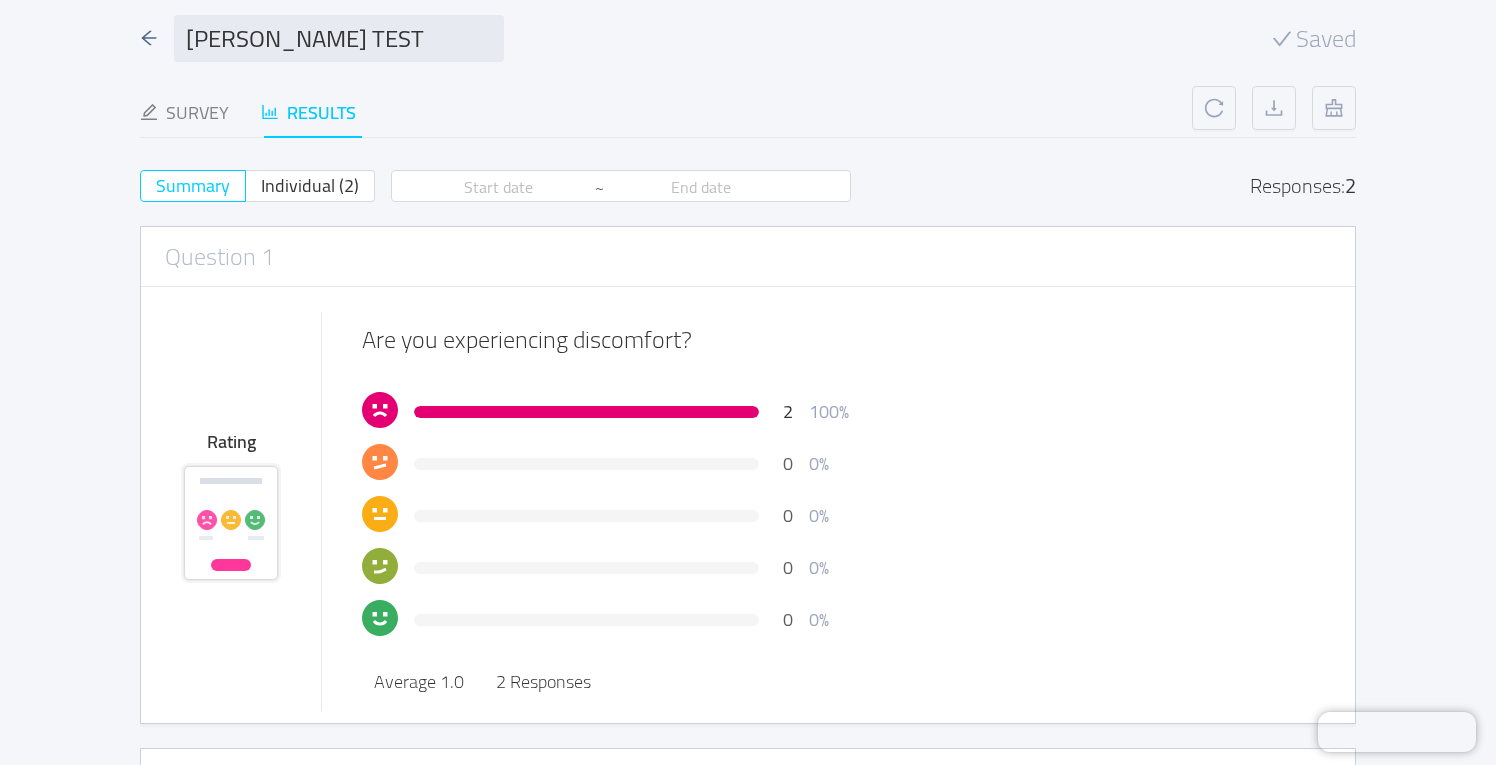 scroll, scrollTop: 121, scrollLeft: 0, axis: vertical 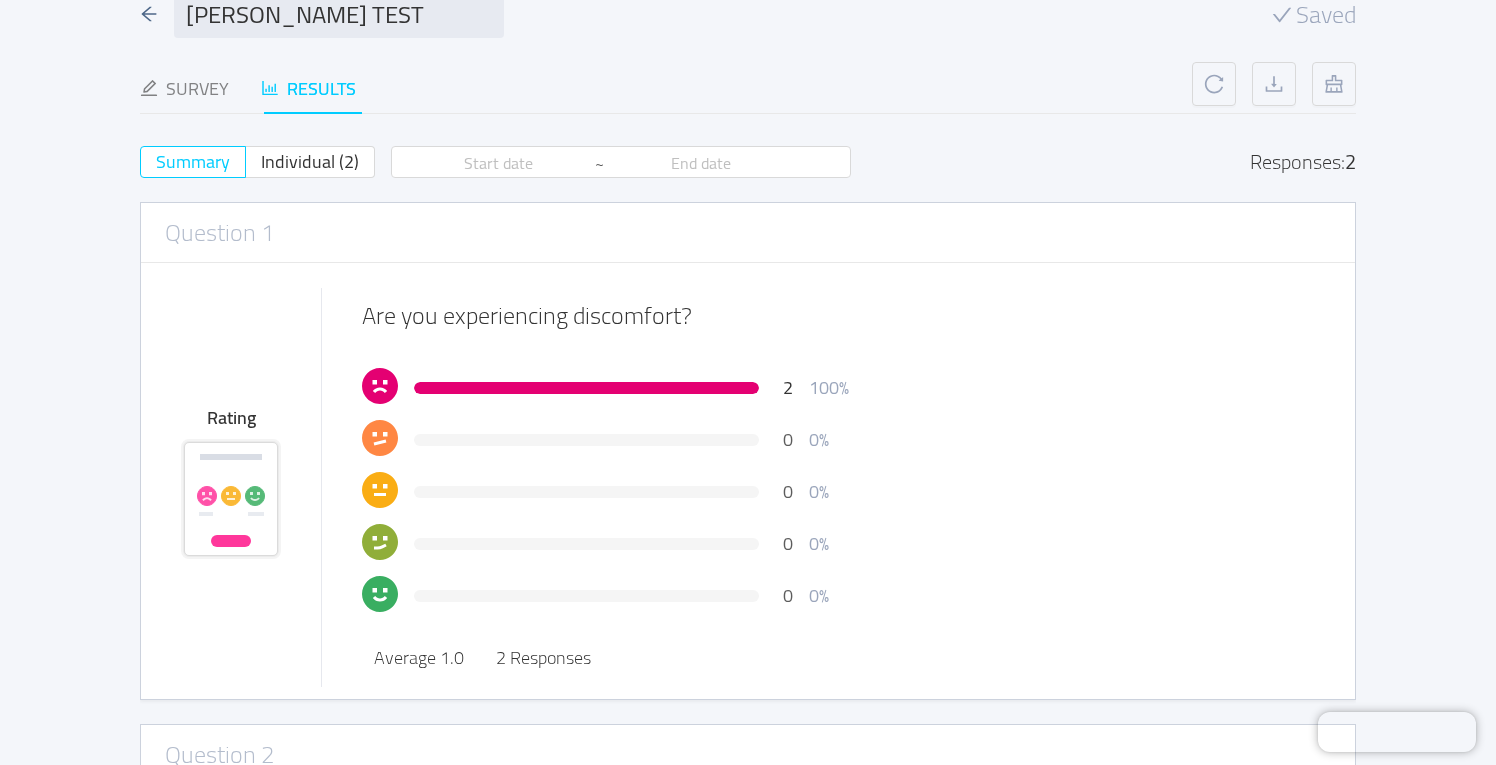 click 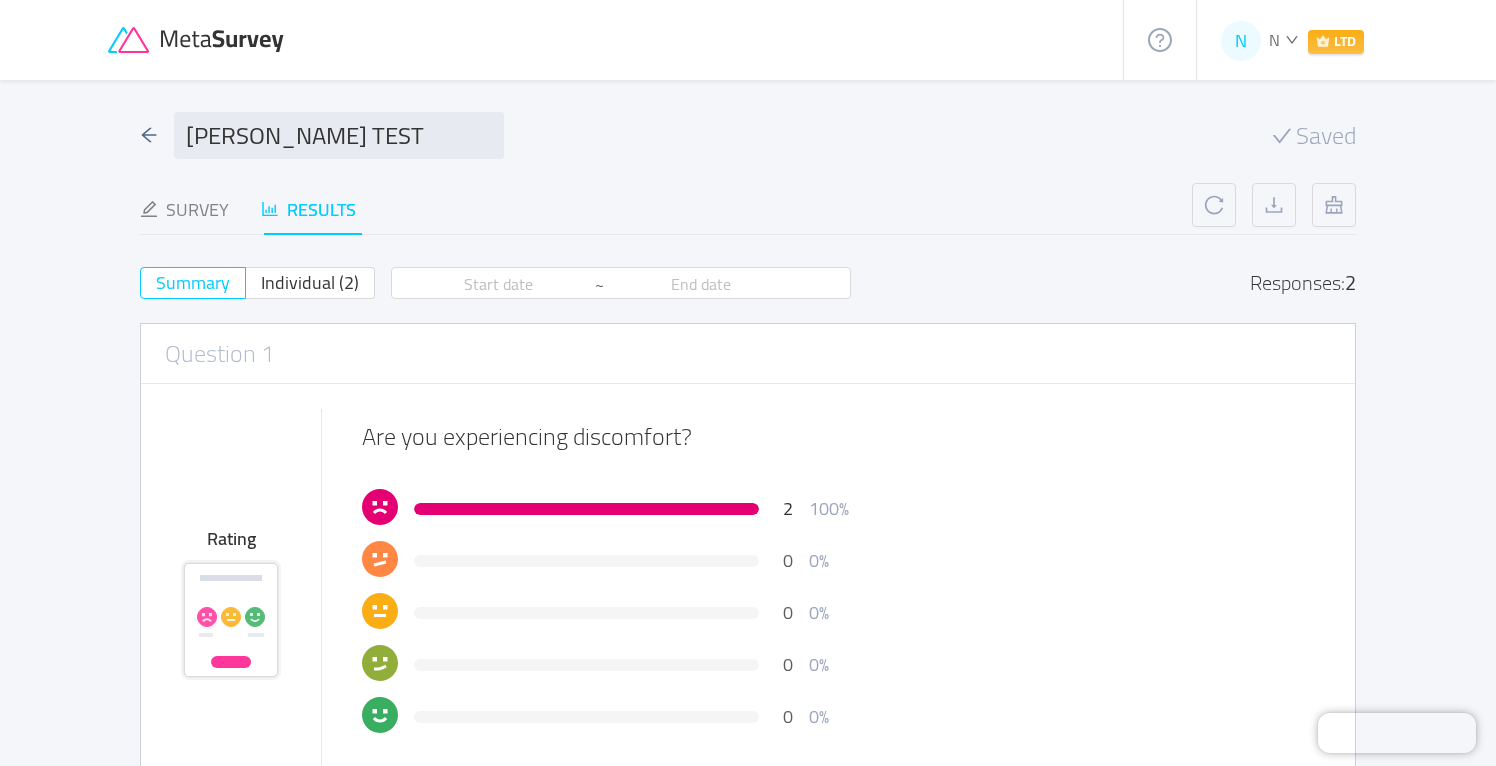 scroll, scrollTop: 0, scrollLeft: 0, axis: both 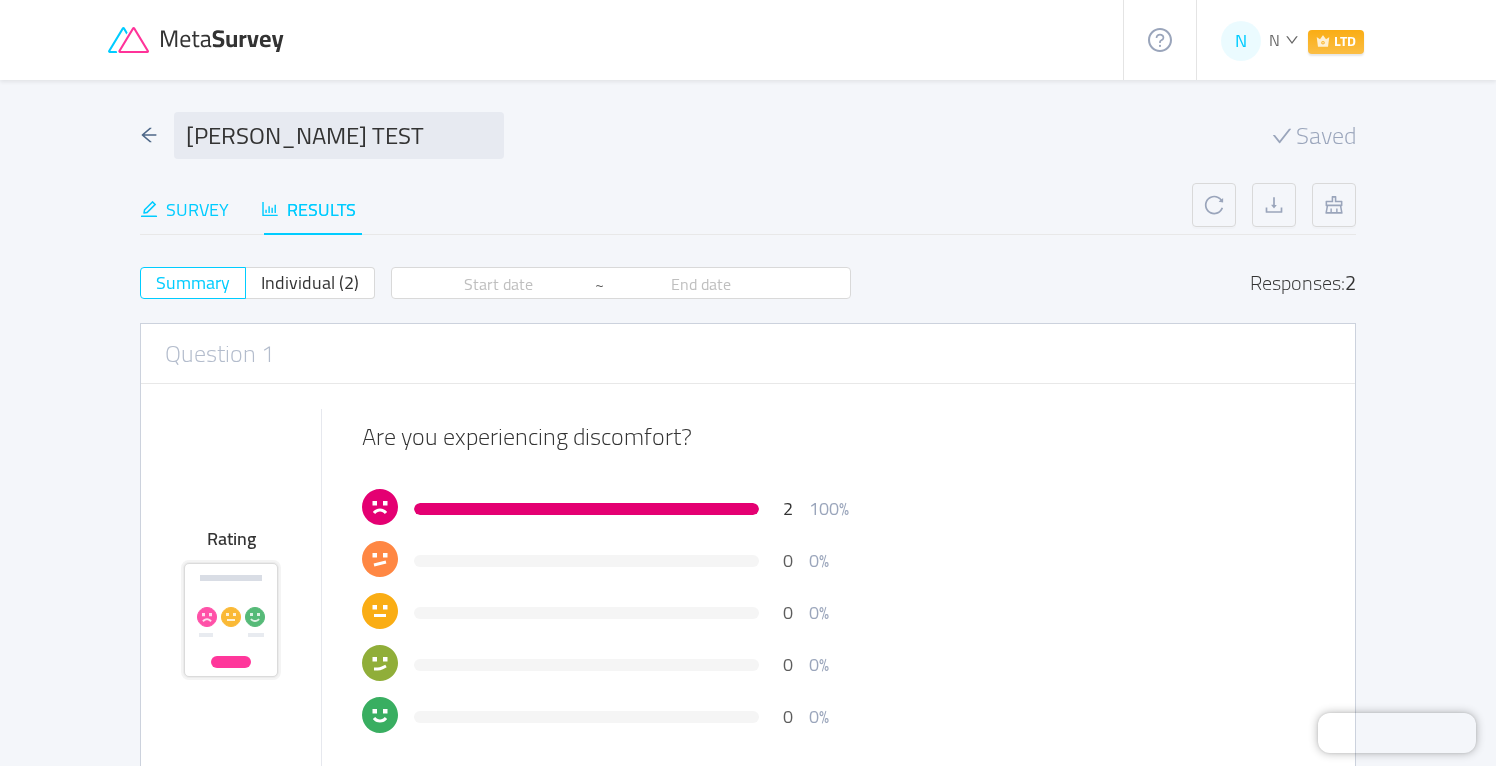 click on "Survey" at bounding box center (184, 209) 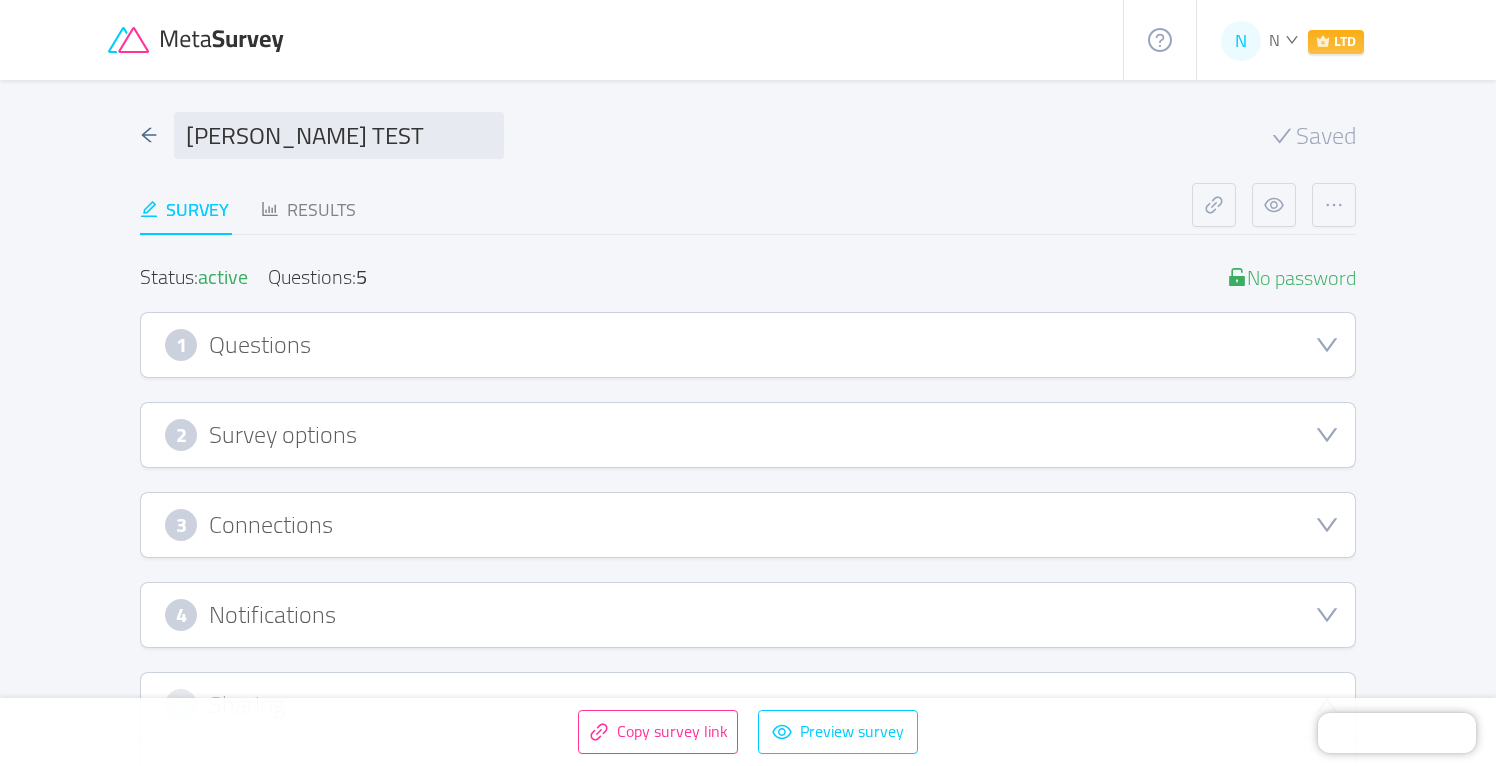 click on "1  Questions" at bounding box center (748, 345) 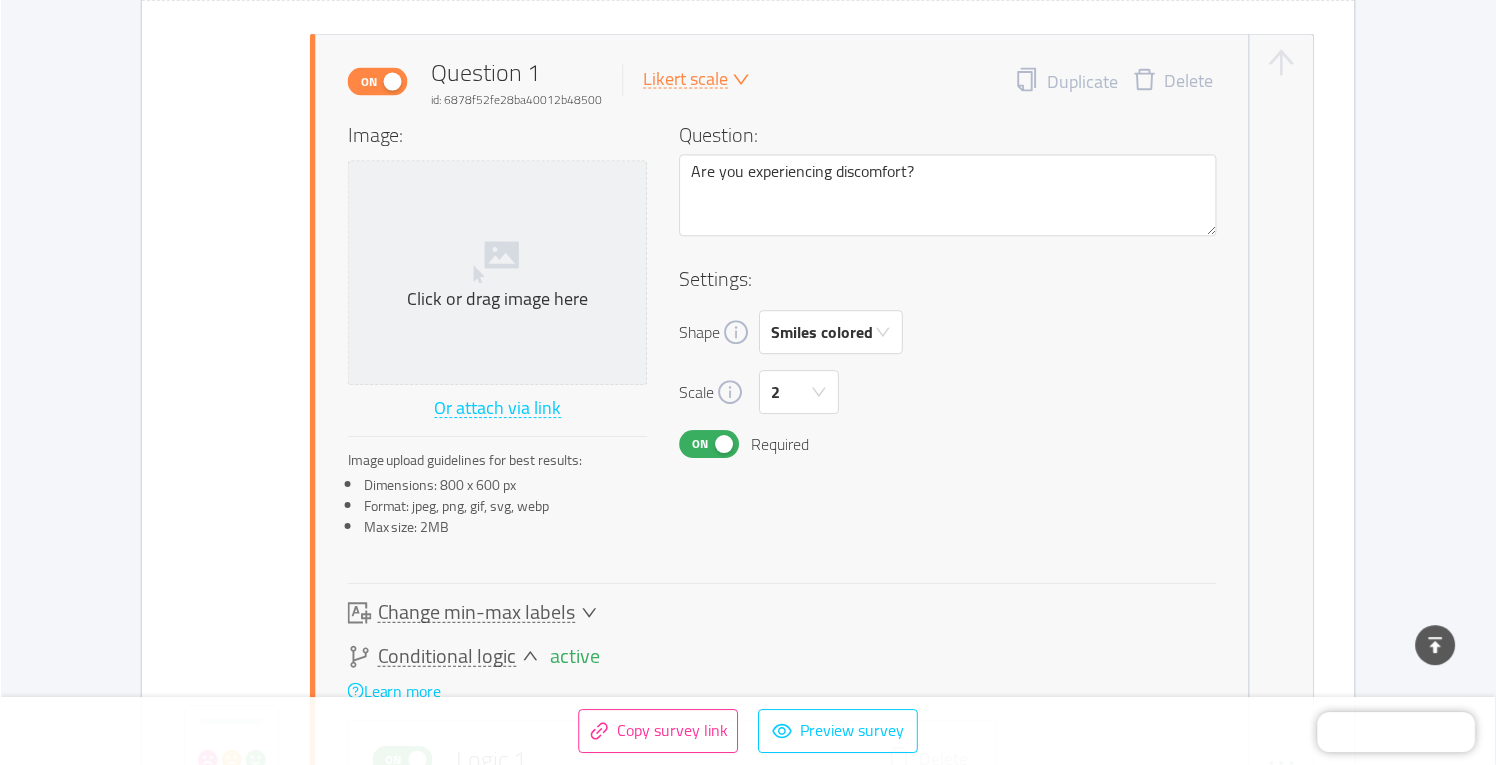 scroll, scrollTop: 1045, scrollLeft: 0, axis: vertical 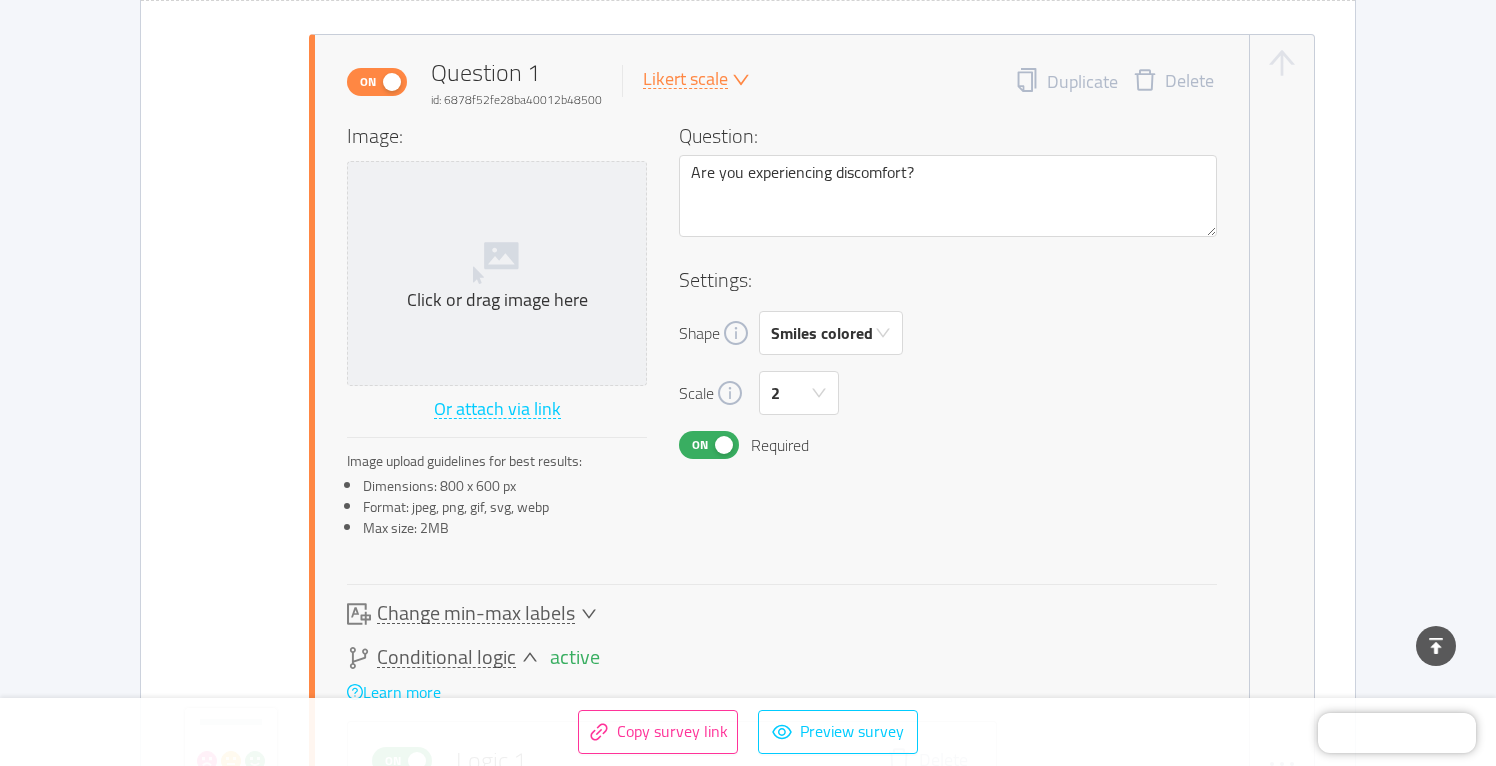 click on "Settings: Shape  Smiles colored  Scale  2  On Required" at bounding box center (948, 362) 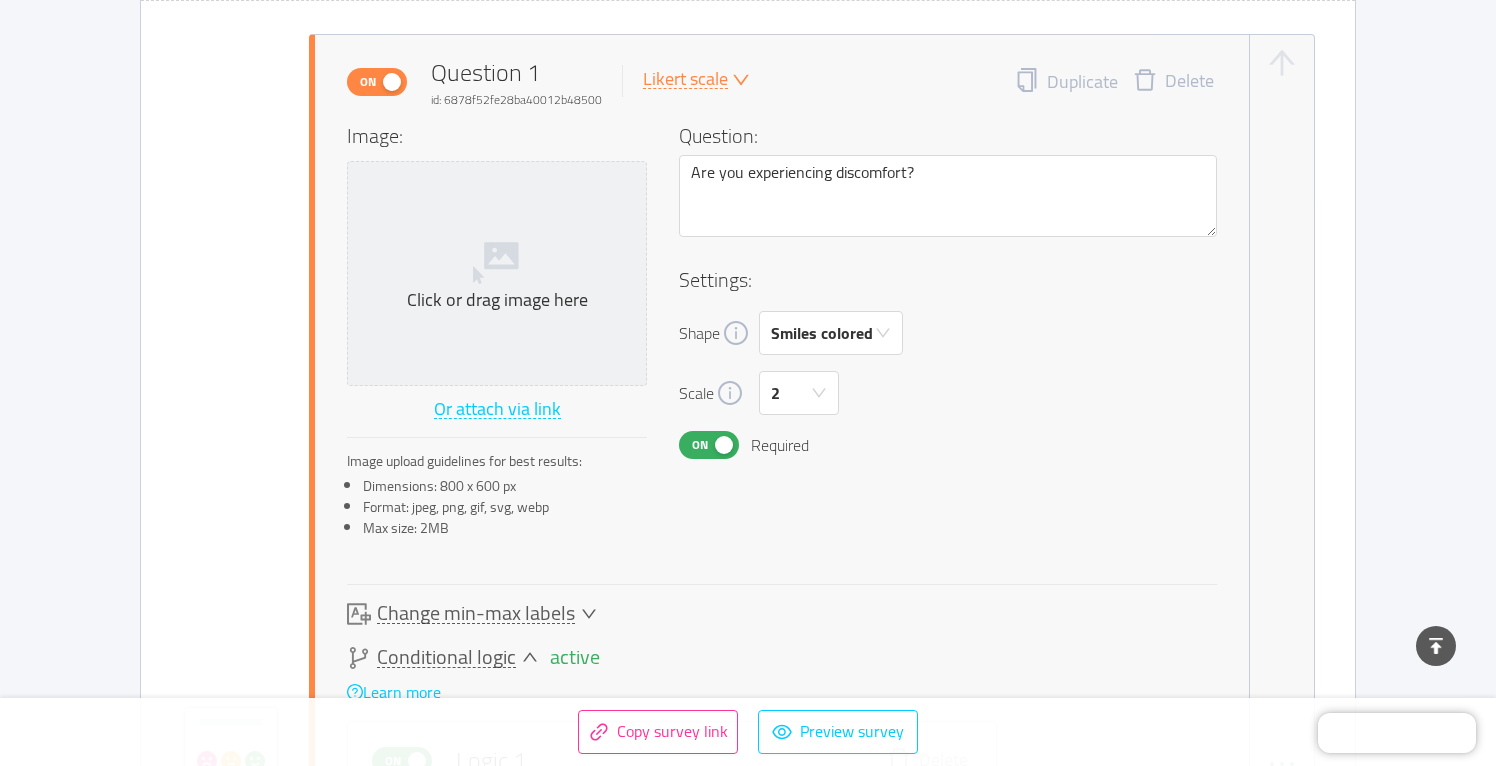 click on "Likert scale" at bounding box center [685, 79] 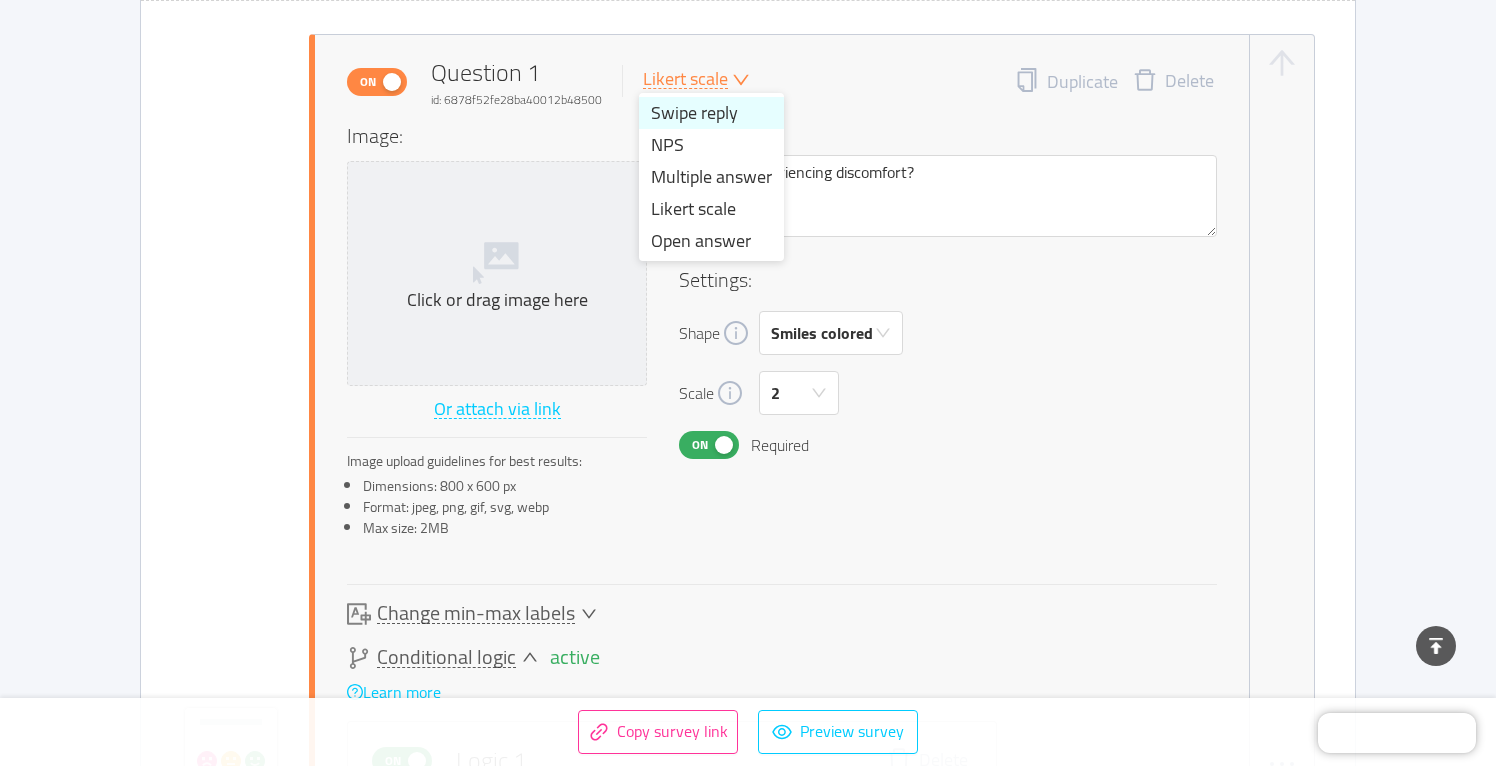 click on "Swipe reply" at bounding box center (711, 113) 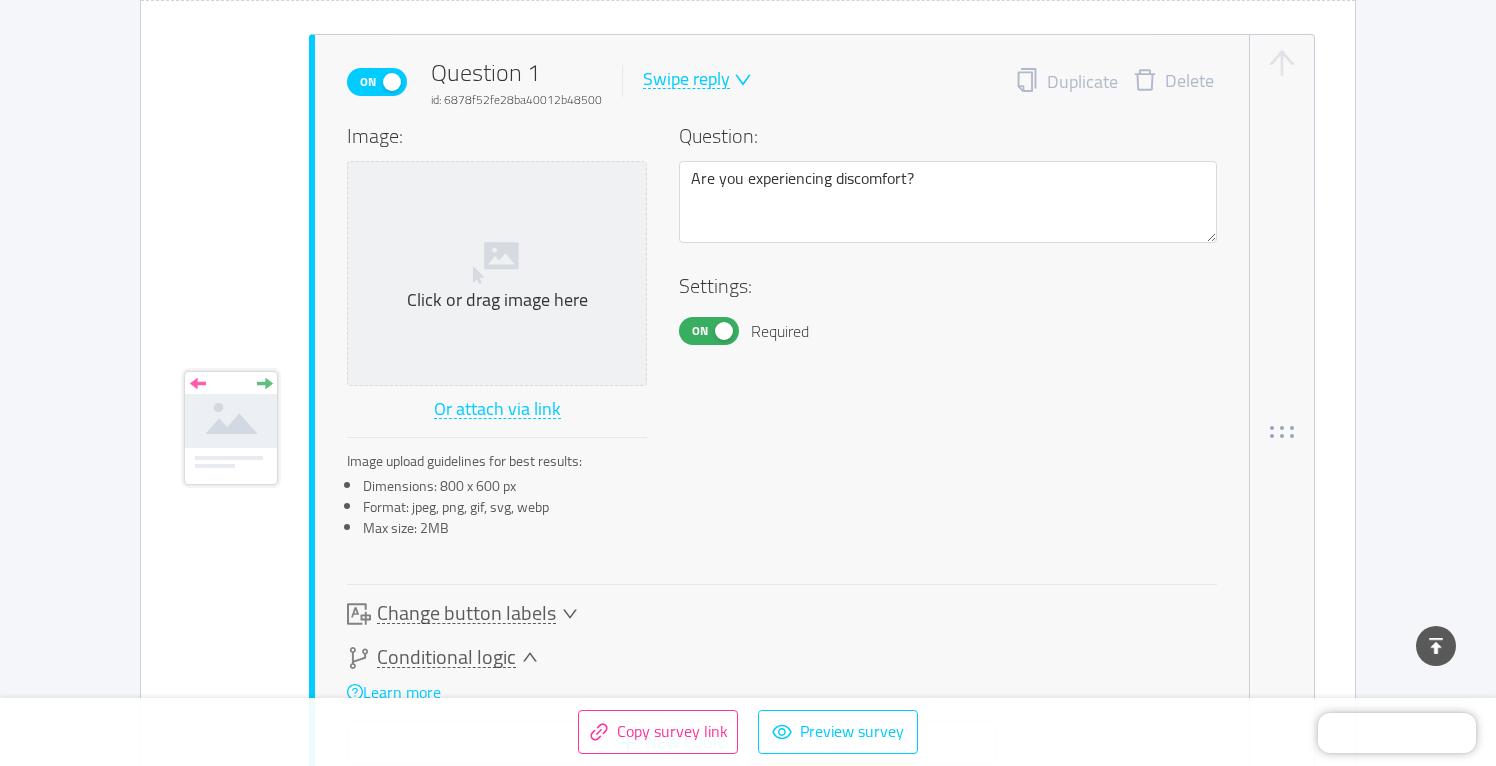 click on "Swipe reply" at bounding box center [686, 79] 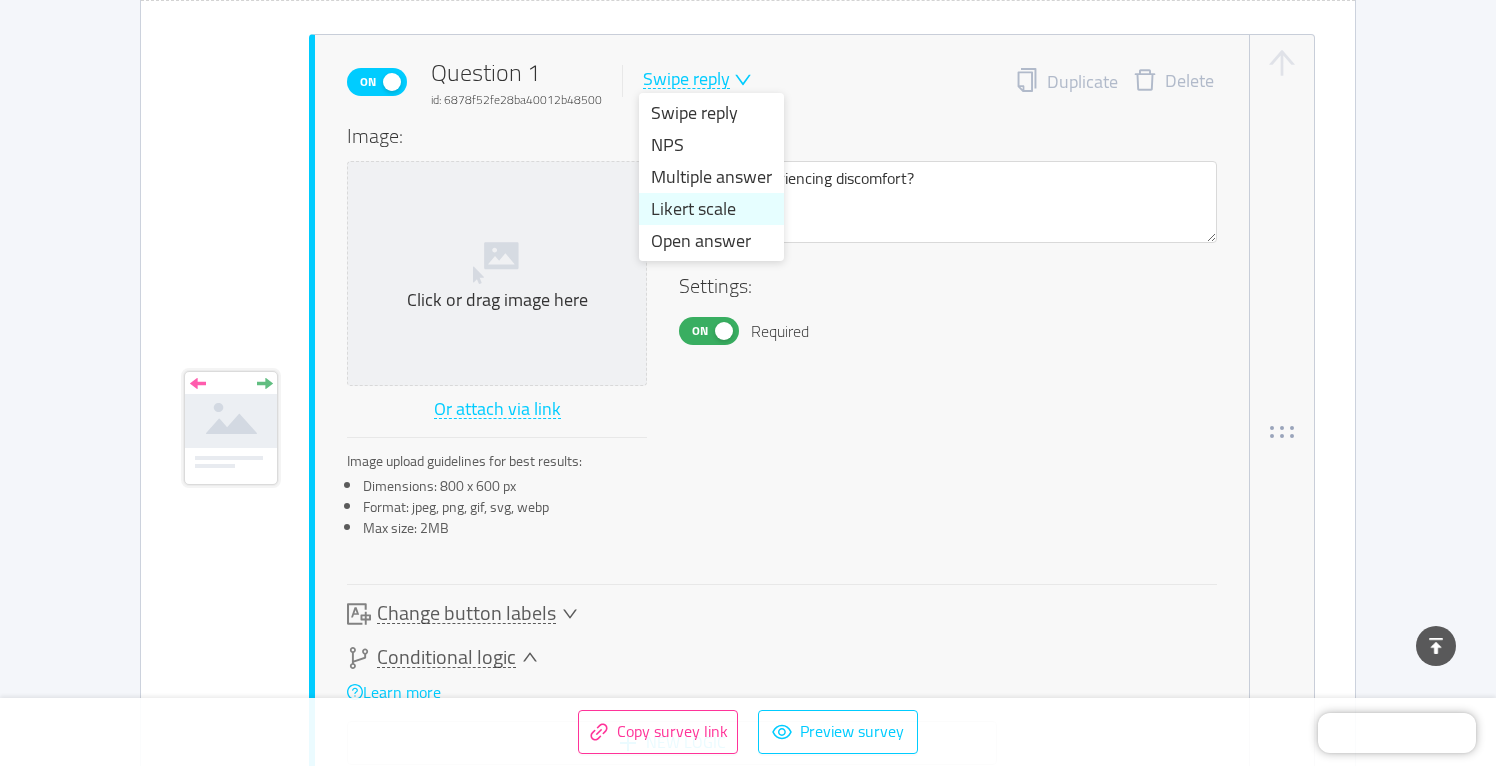 click on "Likert scale" at bounding box center (711, 209) 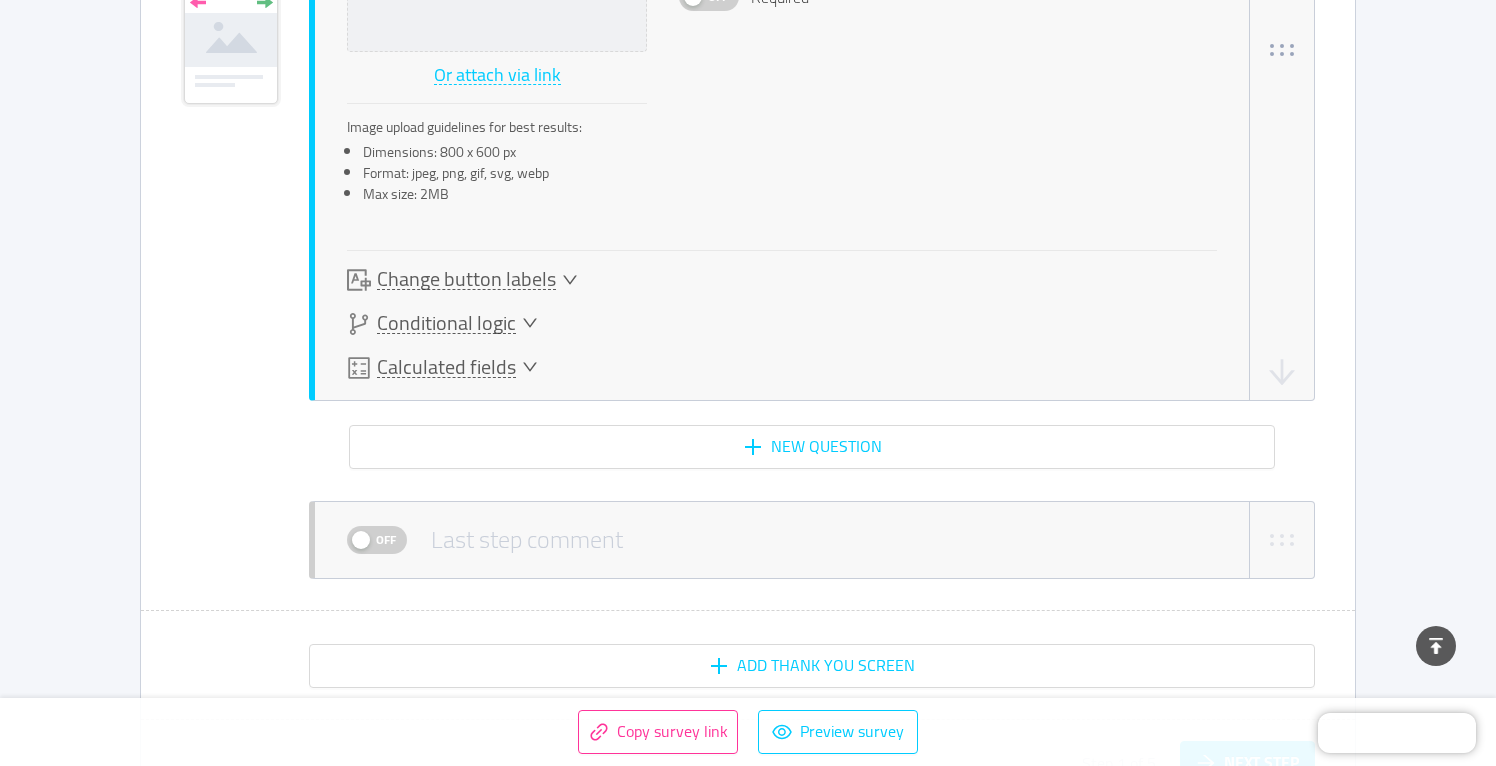 scroll, scrollTop: 6581, scrollLeft: 0, axis: vertical 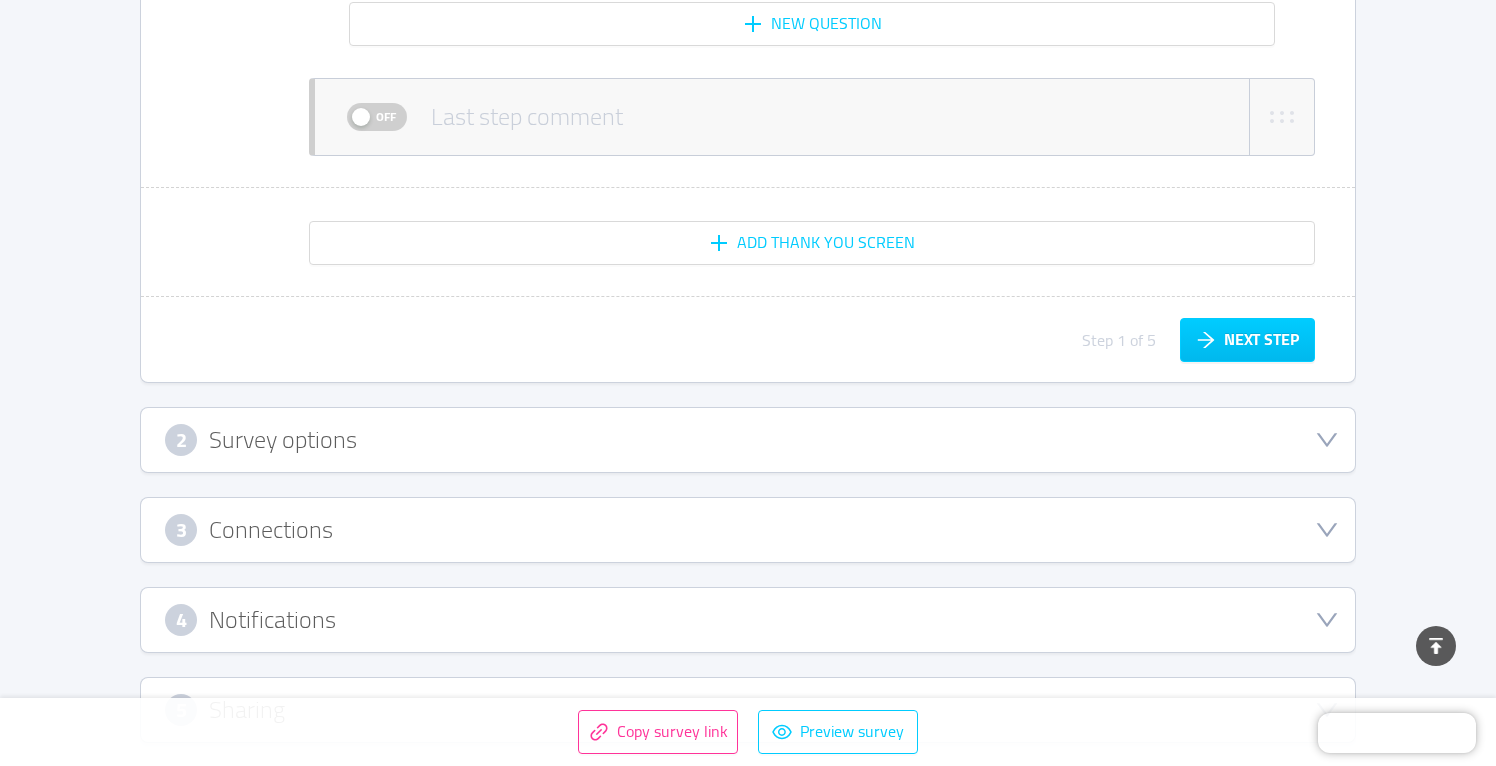 click on "2  Survey options" at bounding box center [748, 440] 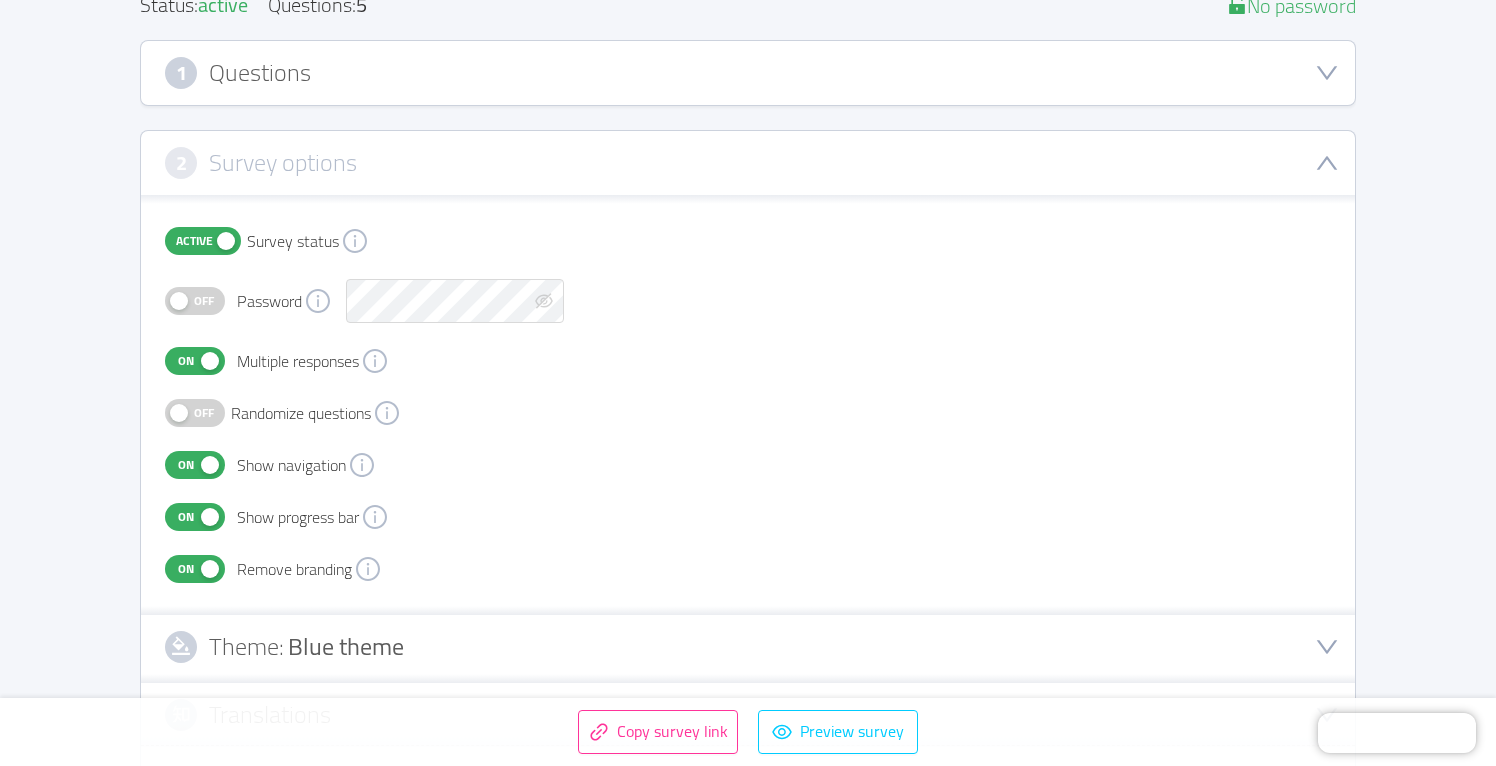 scroll, scrollTop: 178, scrollLeft: 0, axis: vertical 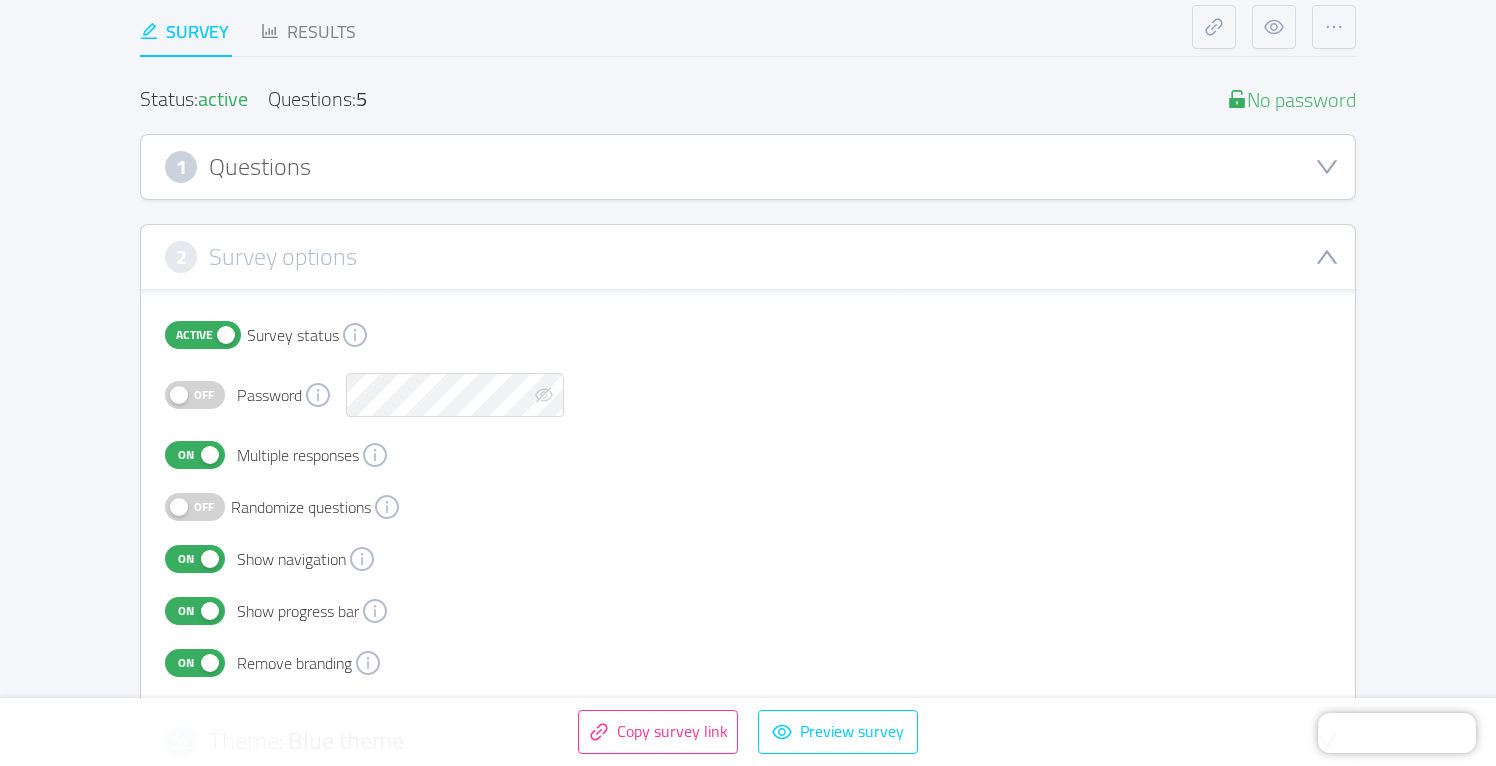 click on "2  Survey options" at bounding box center (748, 257) 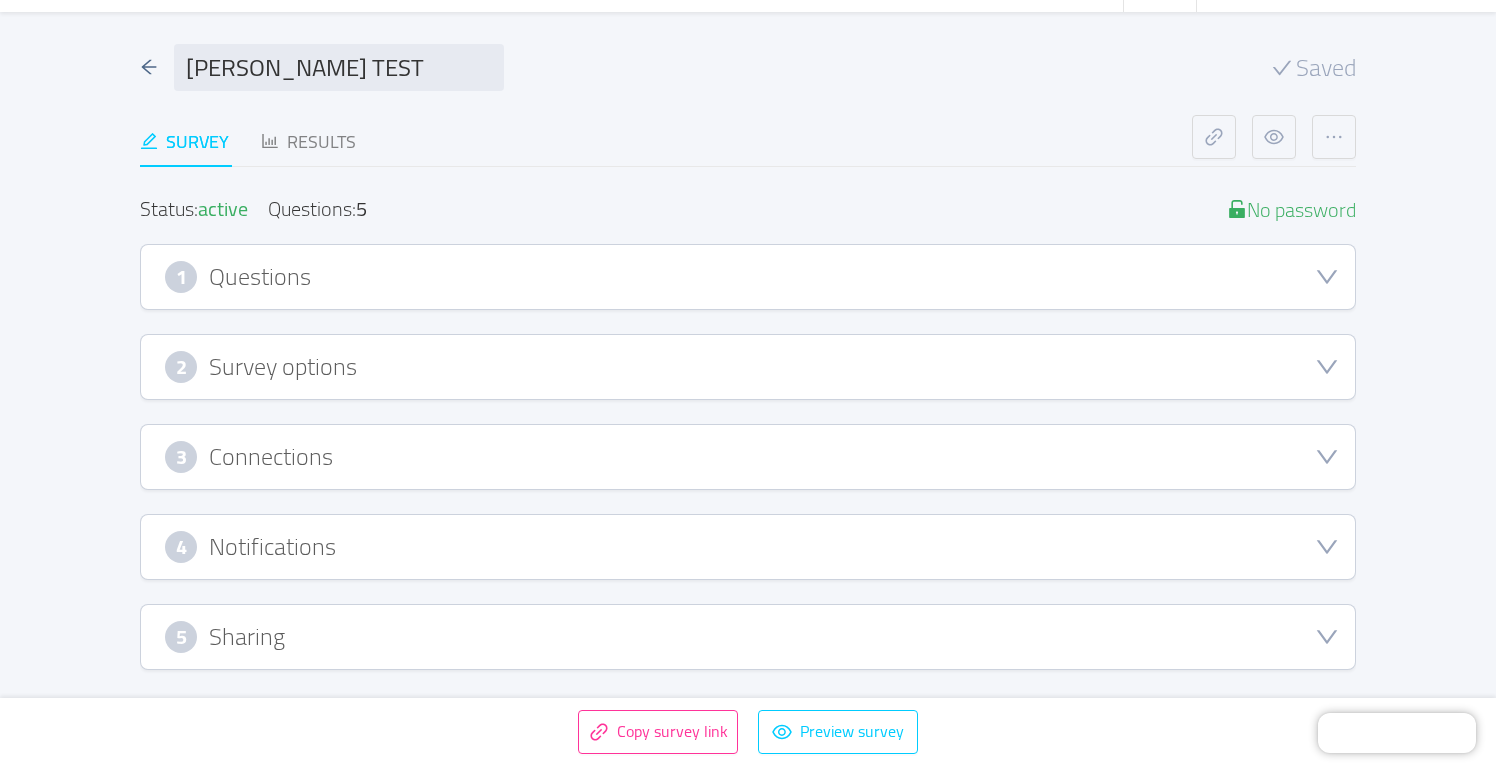 scroll, scrollTop: 68, scrollLeft: 0, axis: vertical 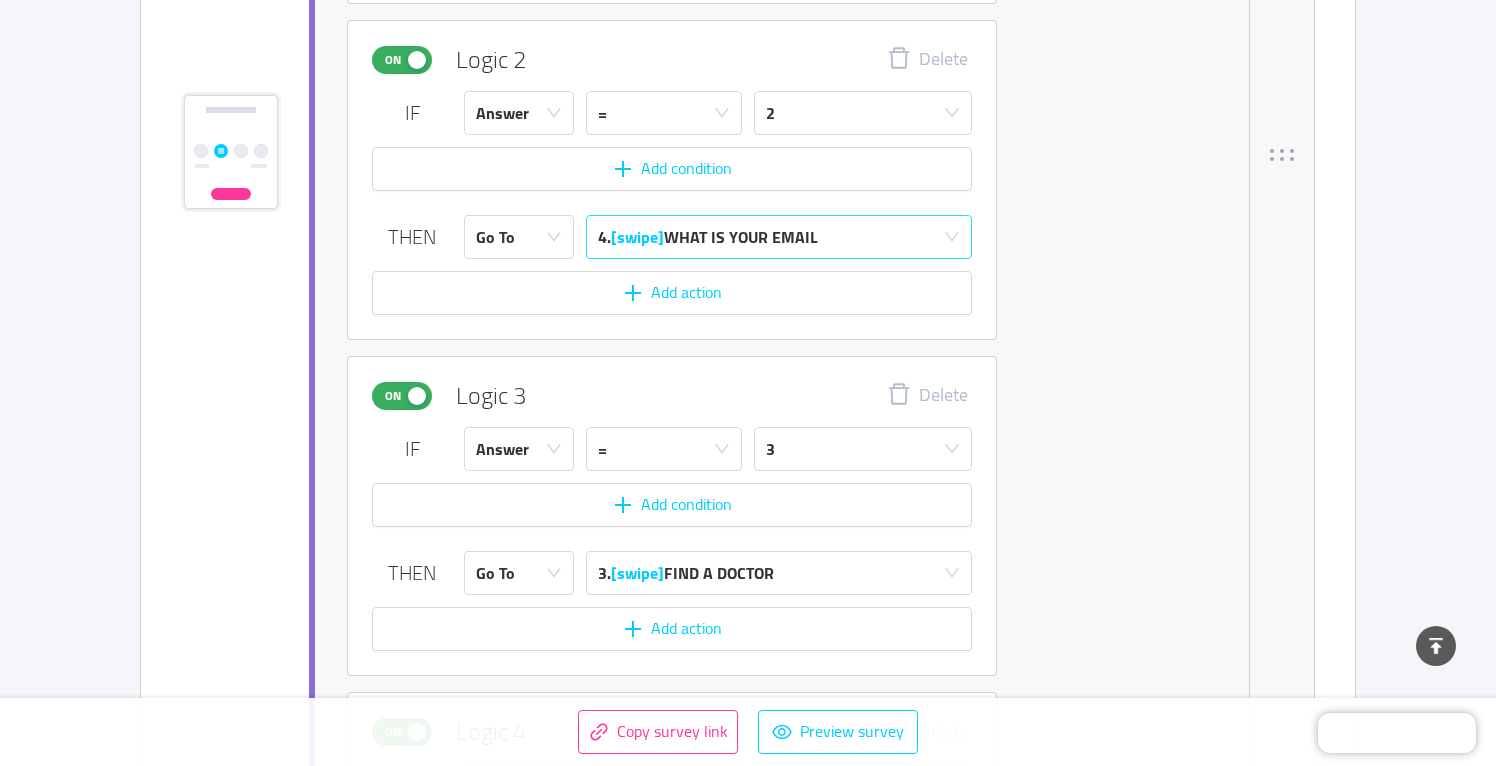 click on "4.  [swipe]   WHAT IS YOUR EMAIL" at bounding box center [772, 237] 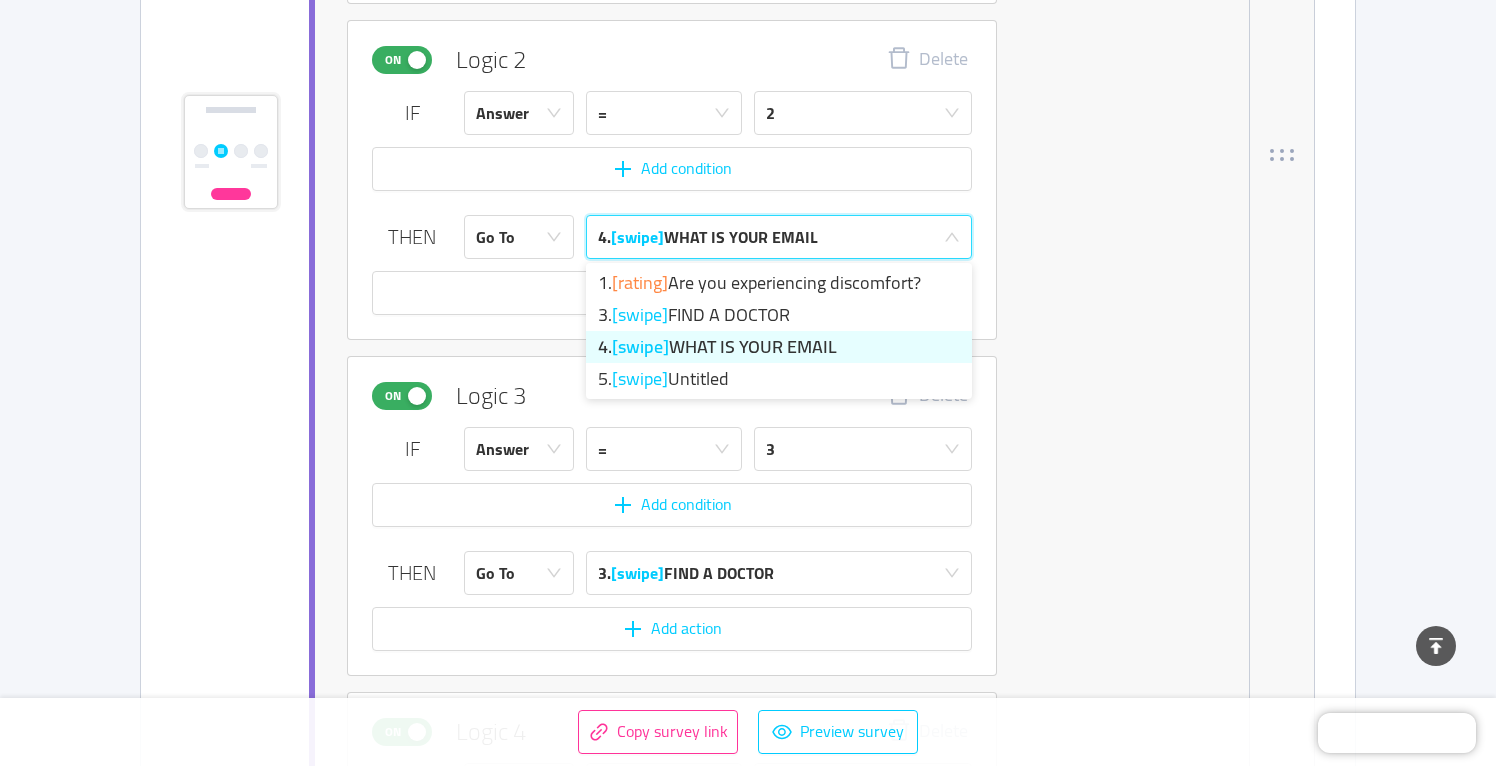 click on "active   Conditional logic   Learn more  On Logic 1 Delete IF  Answer   =   1  Add condition  THEN   Go To  4.  [swipe]   WHAT IS YOUR EMAIL  Add action On Logic 2 Delete IF  Answer   =   2  Add condition  THEN   Go To  4.  [swipe]   WHAT IS YOUR EMAIL  Add action On Logic 3 Delete IF  Answer   =   3  Add condition  THEN   Go To  3.  [swipe]   FIND A DOCTOR  Add action On Logic 4 Delete IF  Answer   =   4  Add condition  THEN   Go To  3.  [swipe]   FIND A DOCTOR  Add action On Logic 5 Delete IF  Answer   =   5  Add condition  THEN   Go To  3.  [swipe]   FIND A DOCTOR  Add action New logic" at bounding box center [782, 508] 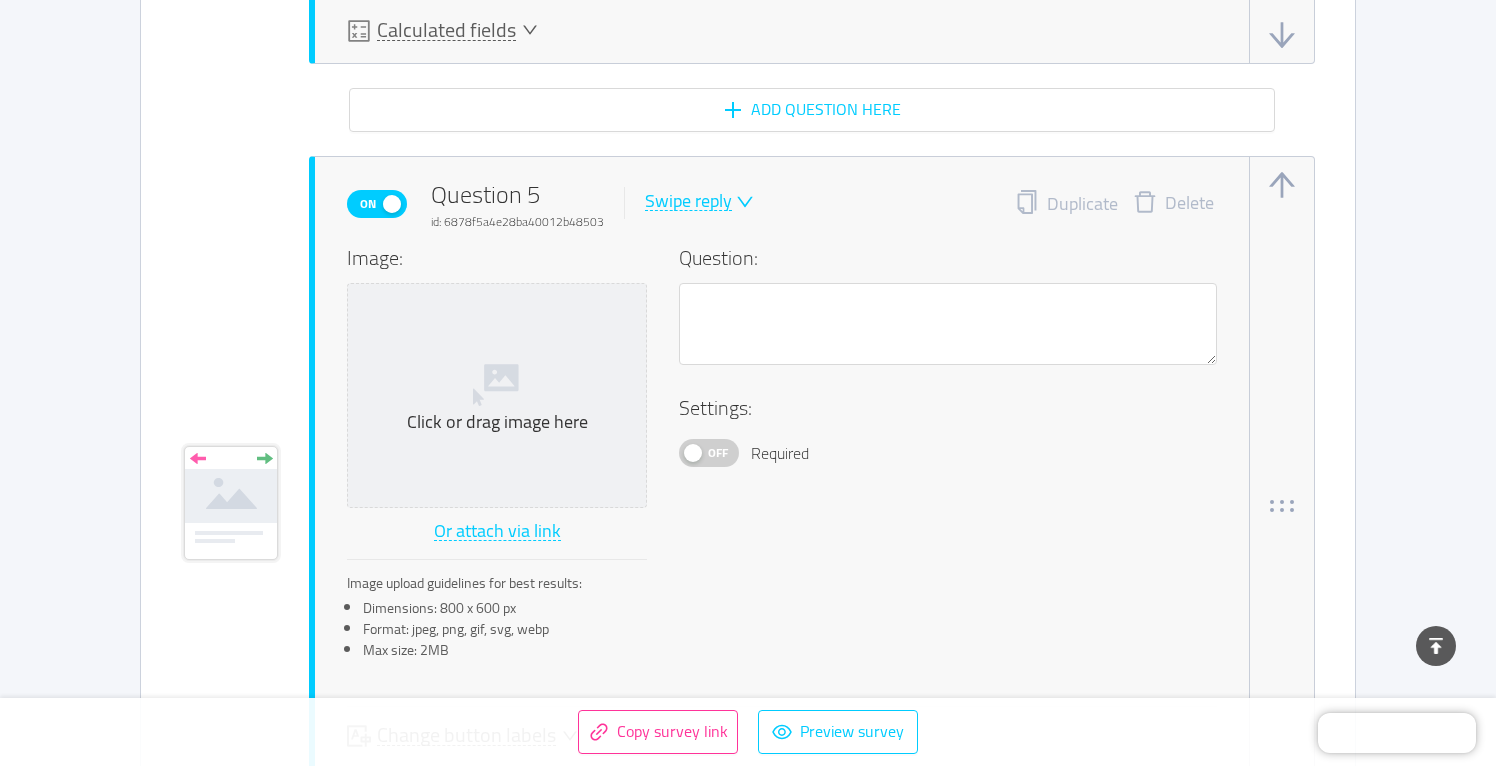 scroll, scrollTop: 6115, scrollLeft: 0, axis: vertical 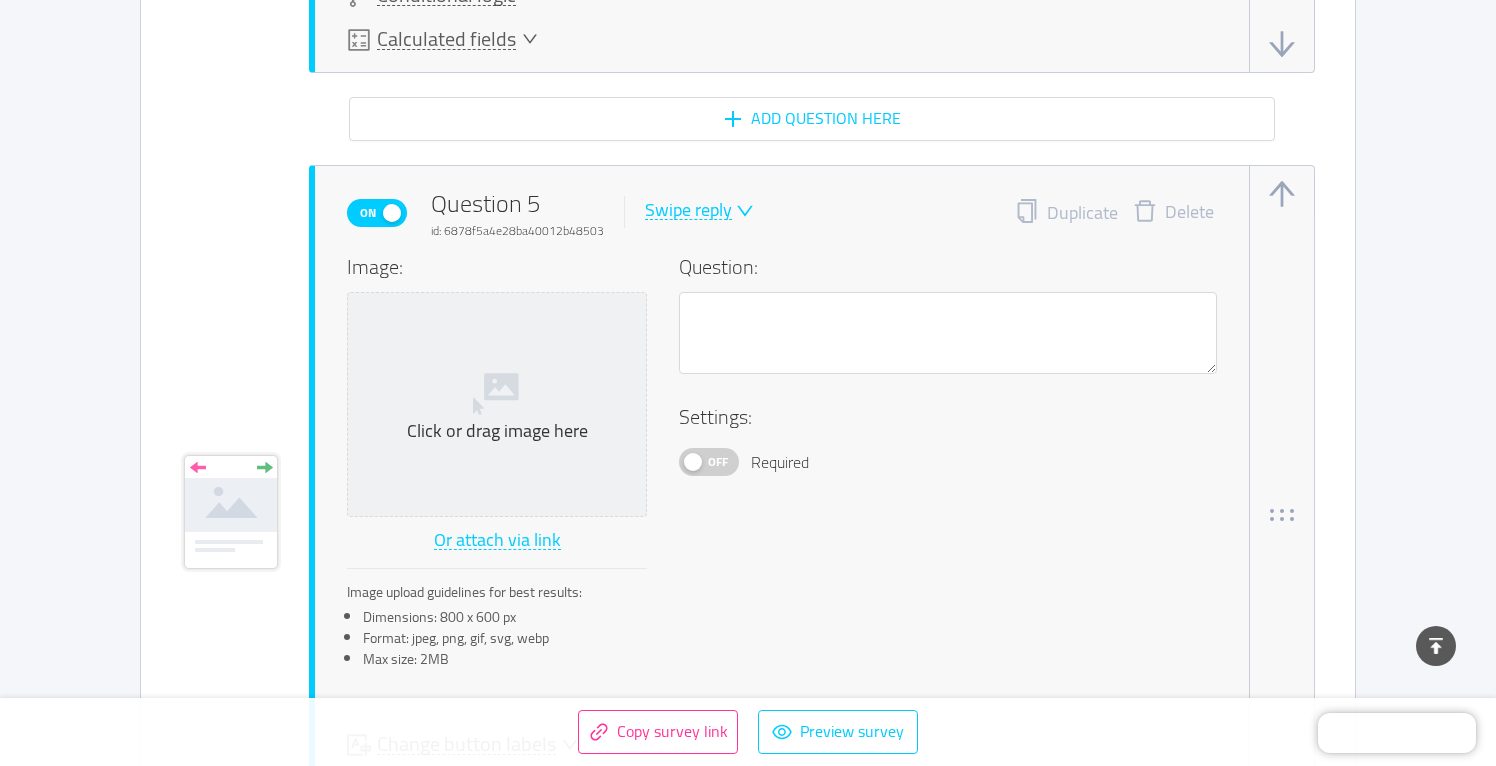 click on "Swipe reply" at bounding box center (688, 210) 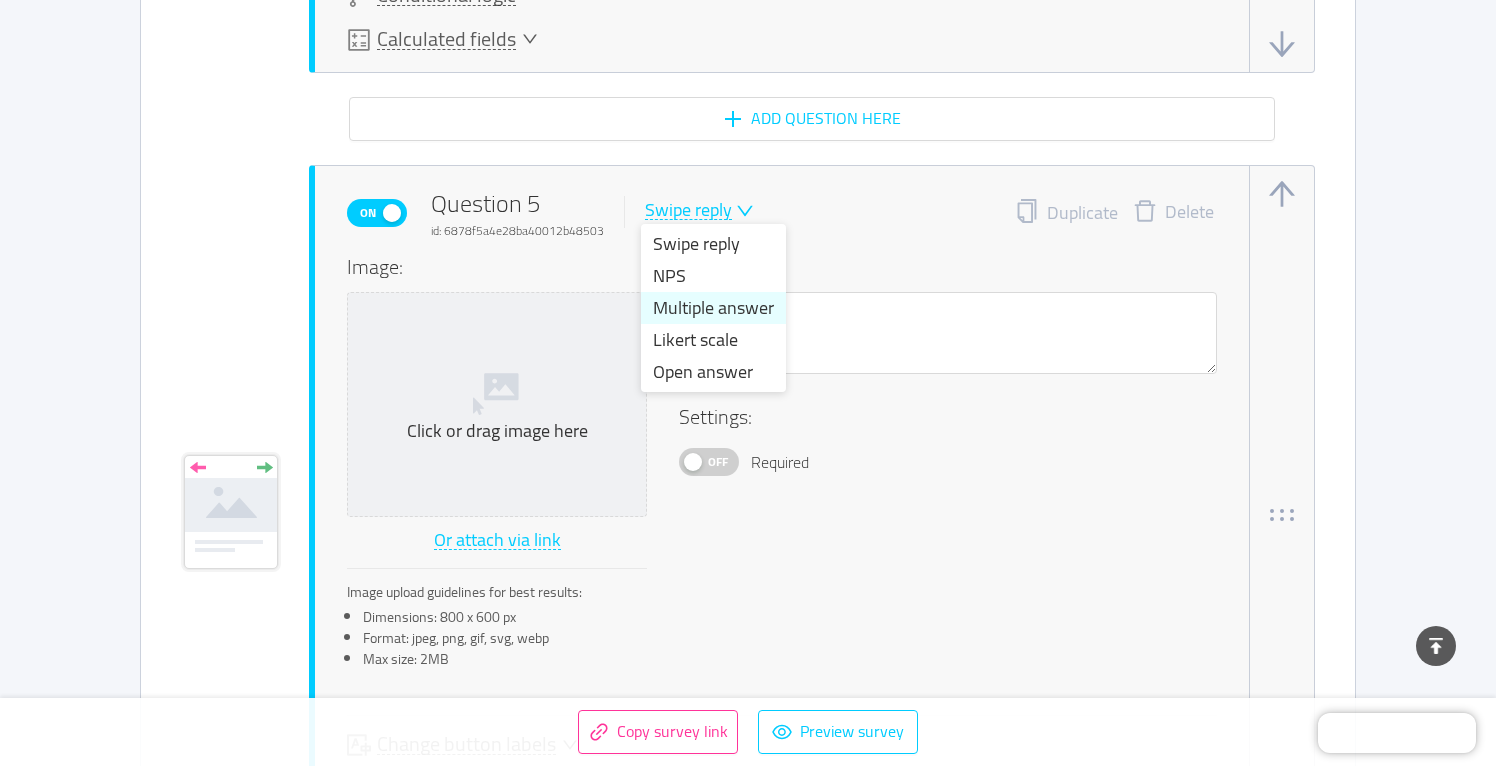 click on "Multiple answer" at bounding box center (713, 308) 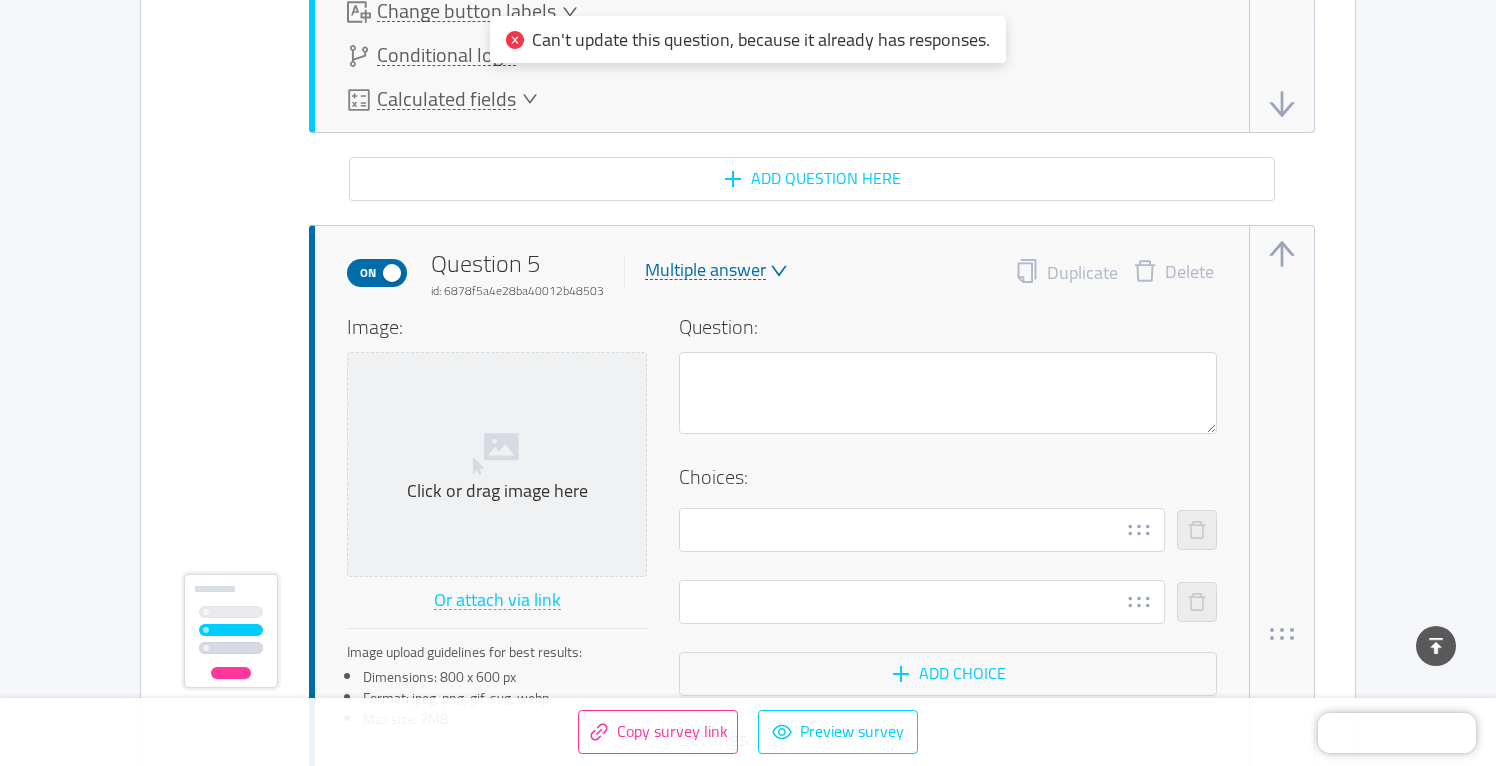 scroll, scrollTop: 6048, scrollLeft: 0, axis: vertical 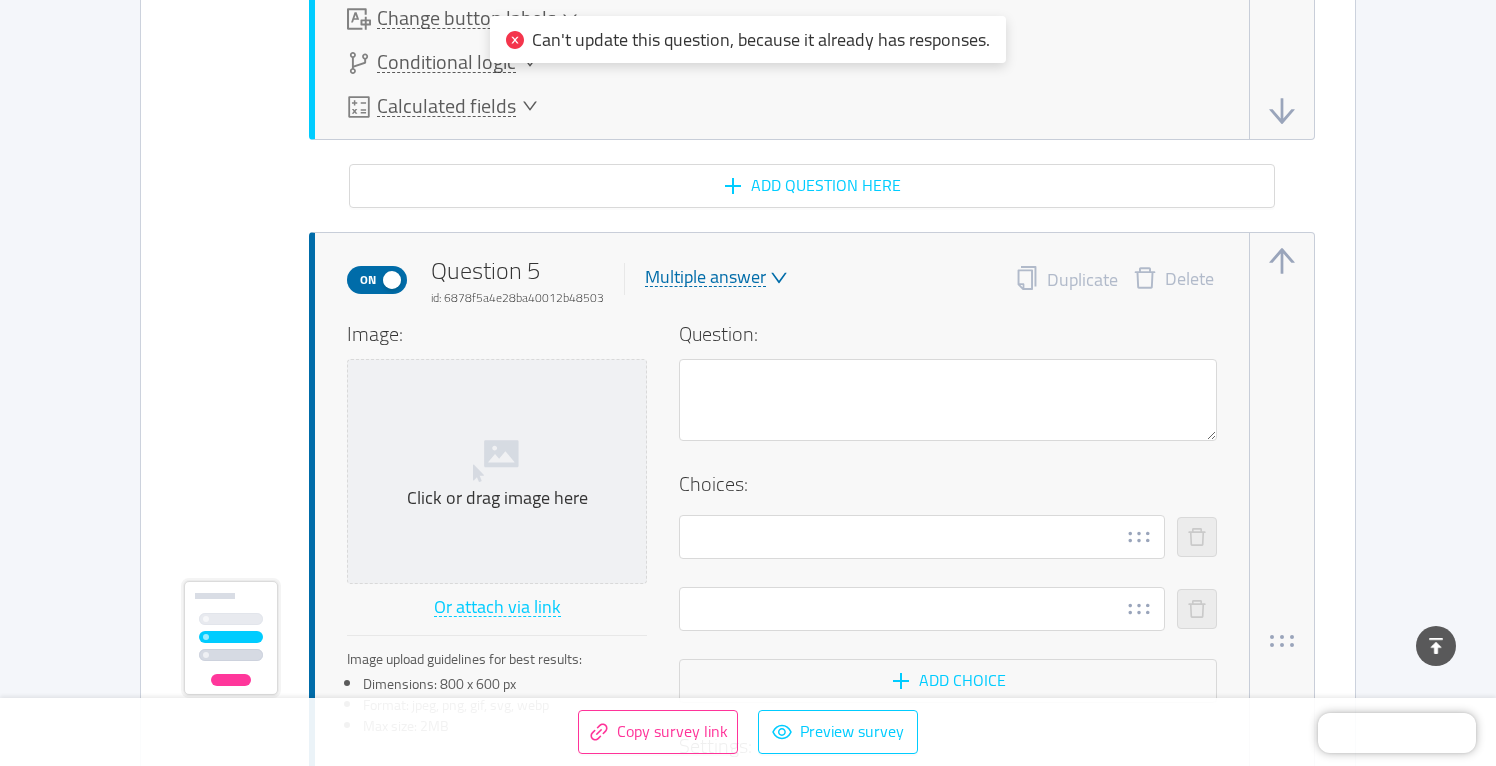 click on "Multiple answer" at bounding box center (705, 277) 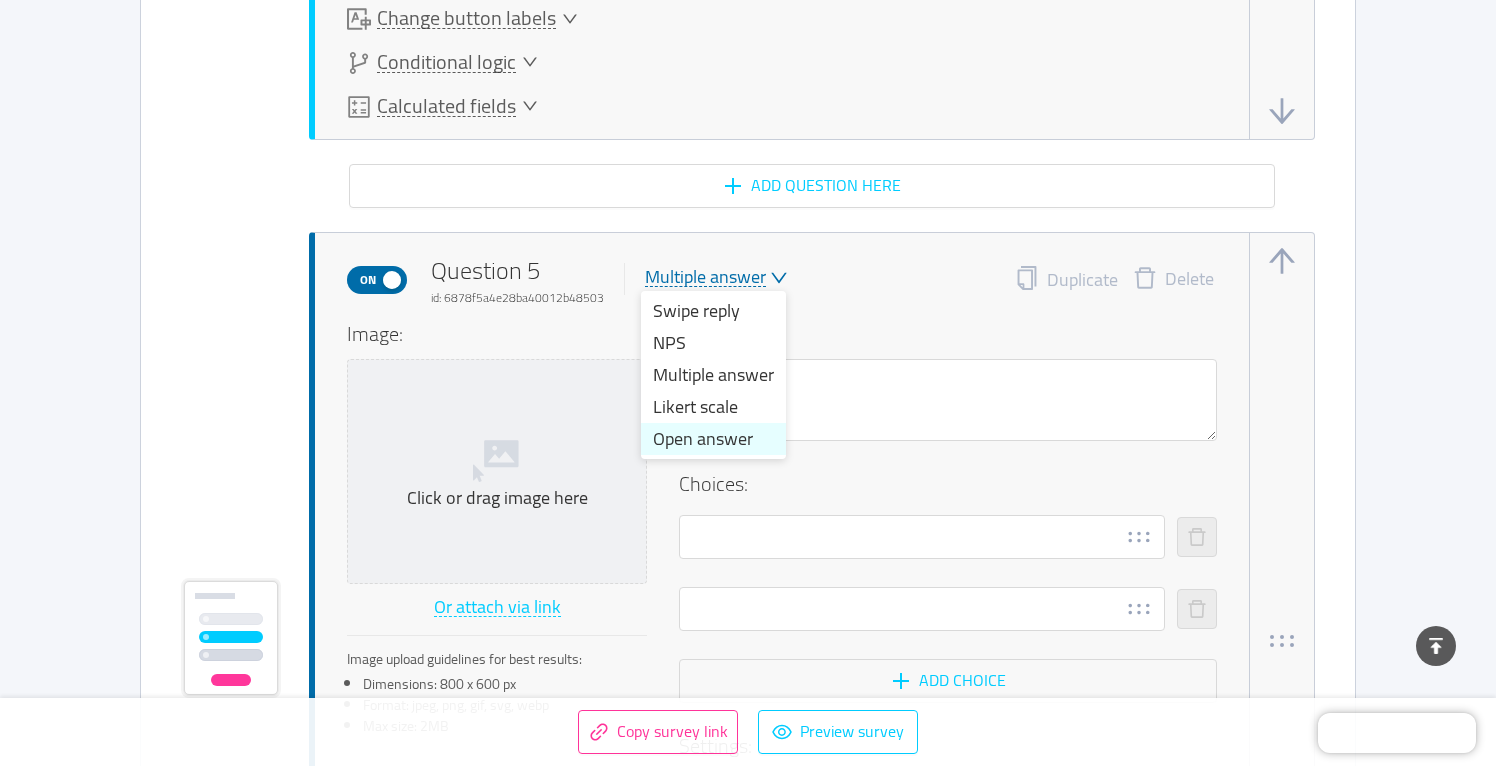 click on "Open answer" at bounding box center (713, 439) 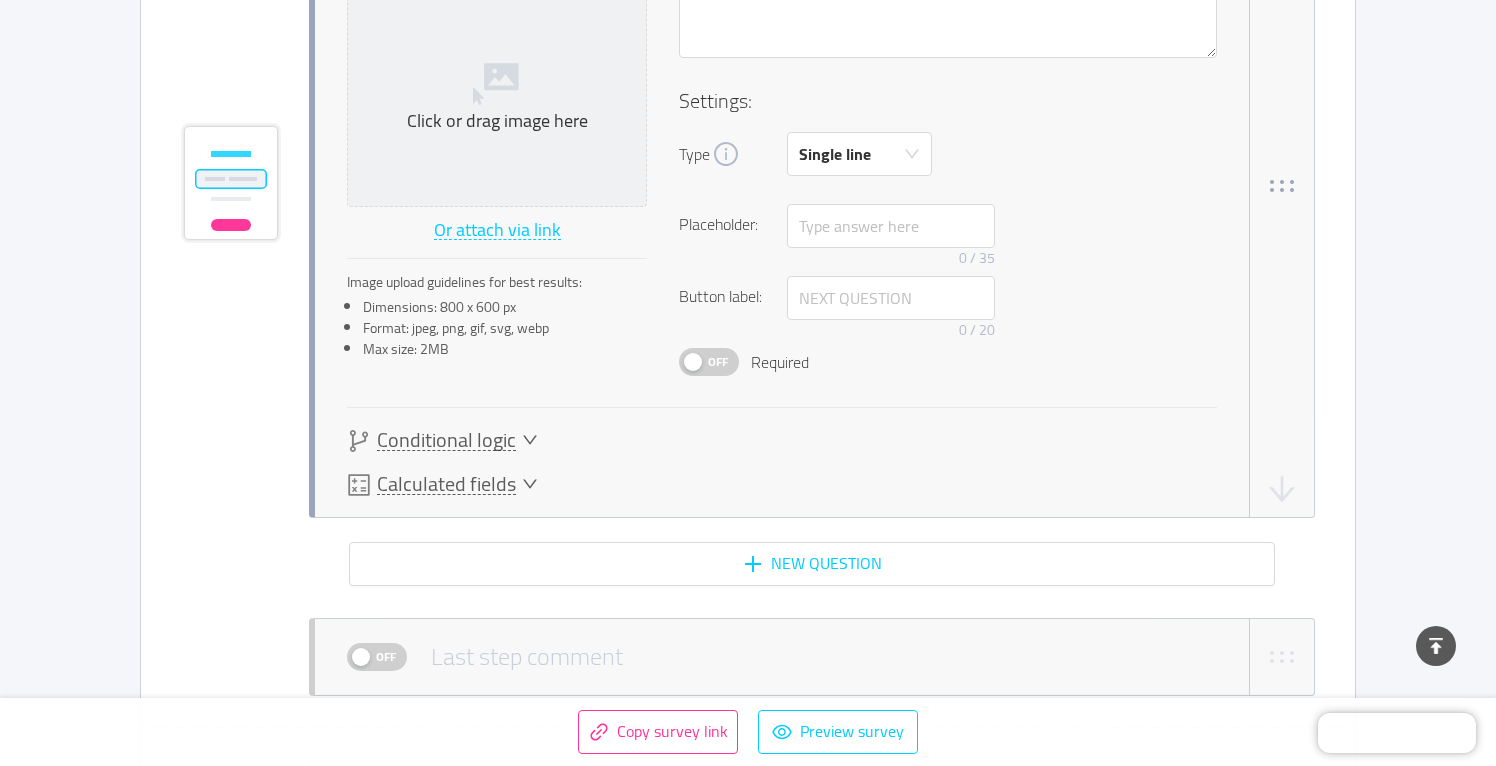 scroll, scrollTop: 6429, scrollLeft: 0, axis: vertical 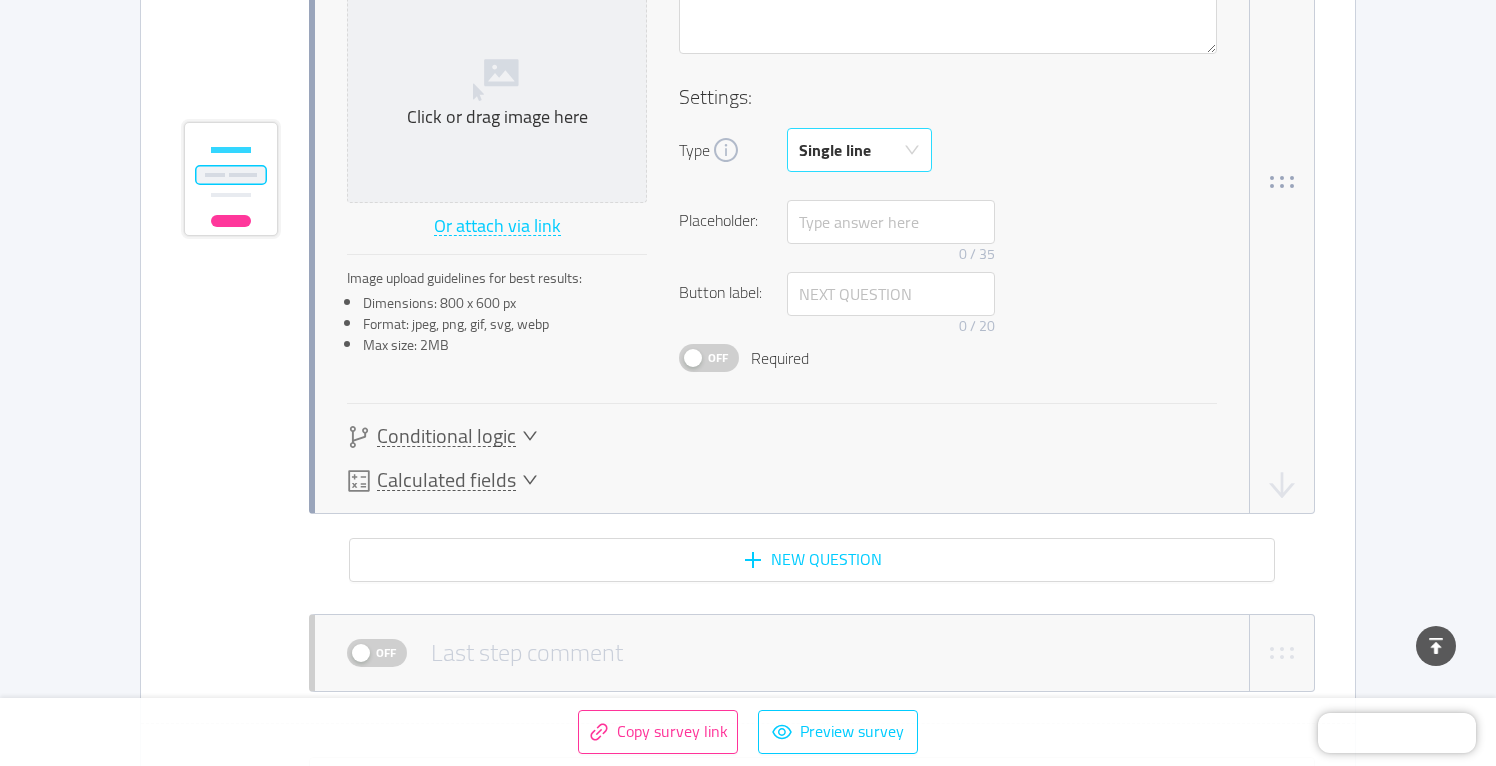 click on "Single line" at bounding box center [835, 150] 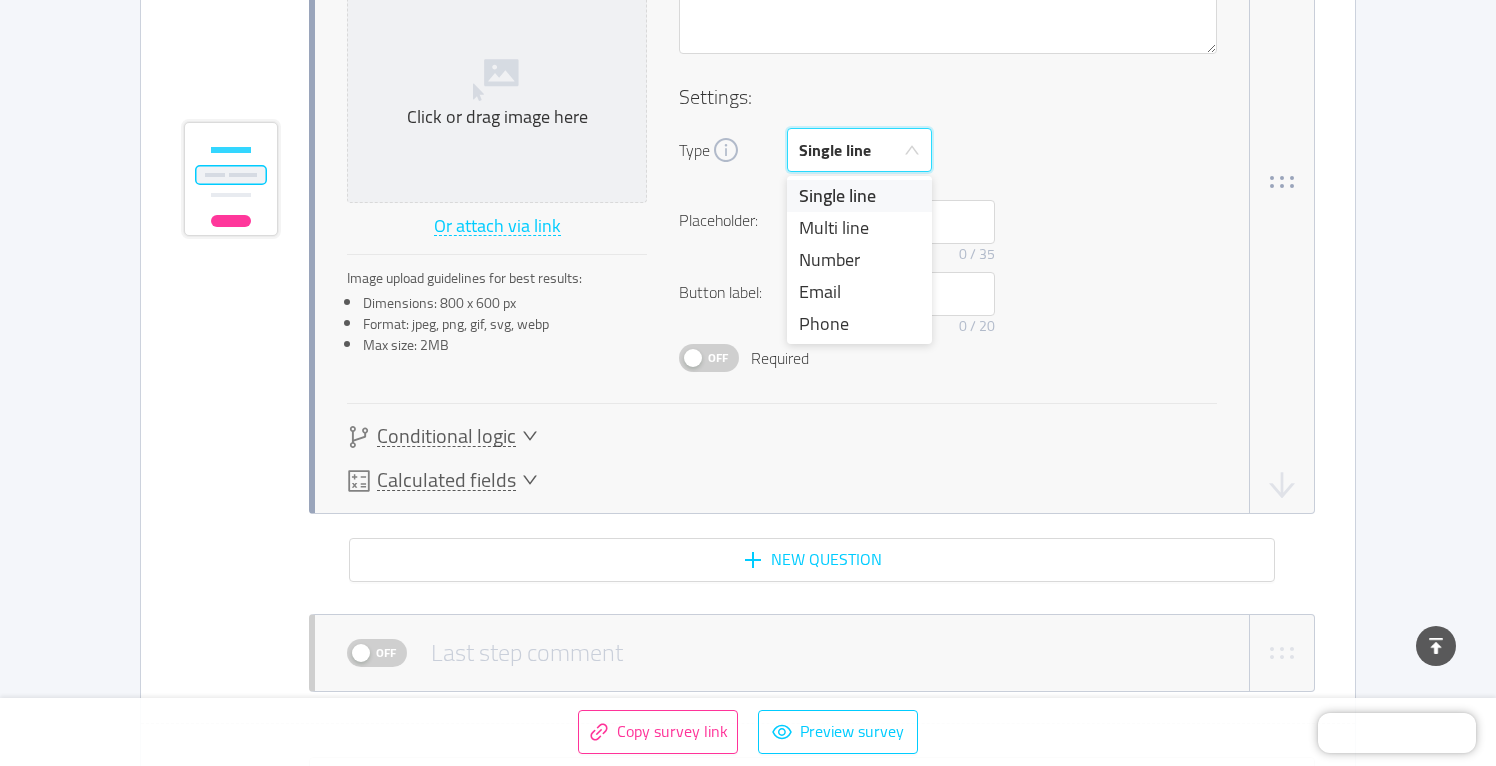 click on "Settings: Type  Single line  Country code: 🇺🇸 +1   Placeholder:  0 / 35  Button label:  0 / 20  Off Required" at bounding box center (948, 227) 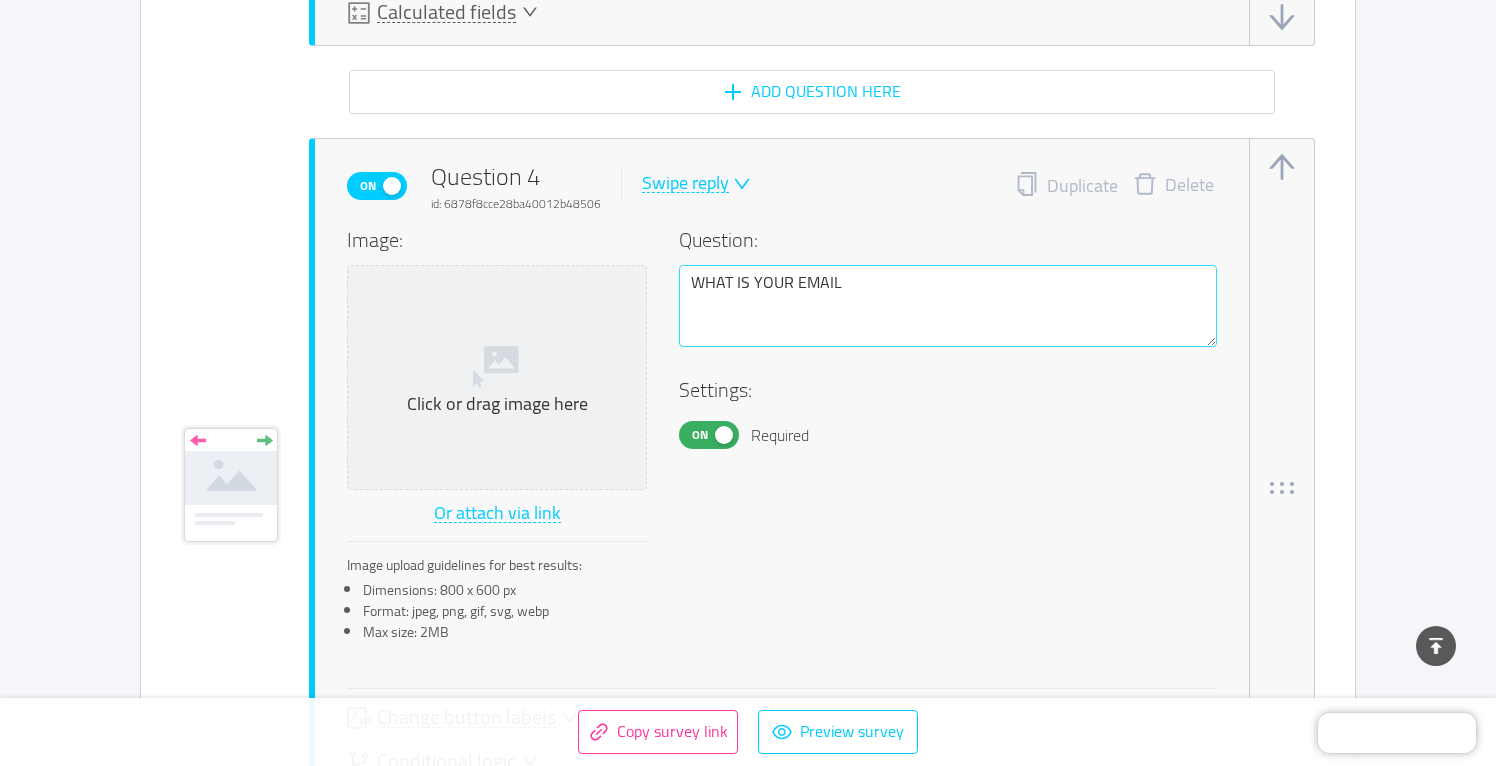 scroll, scrollTop: 5338, scrollLeft: 0, axis: vertical 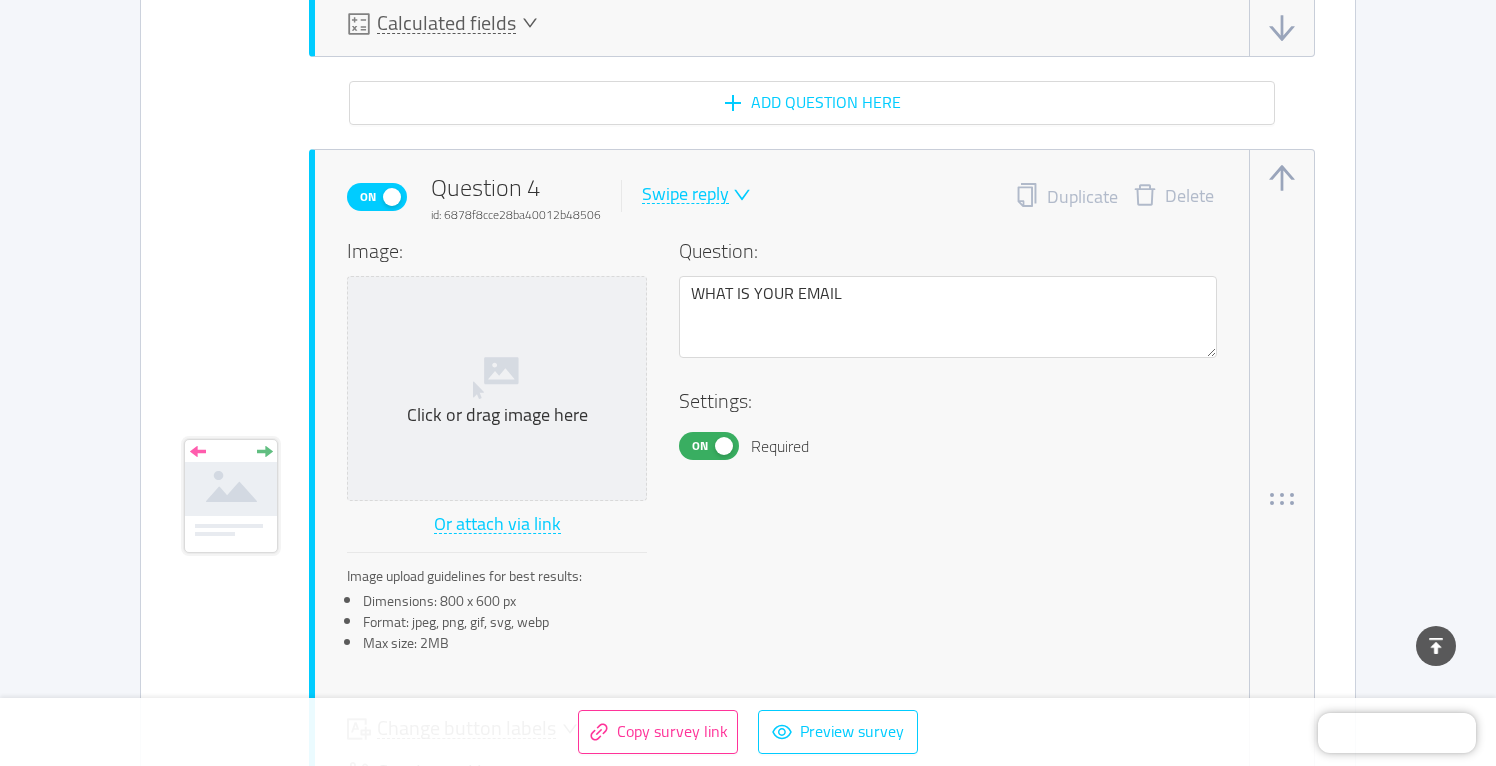 click at bounding box center (740, 195) 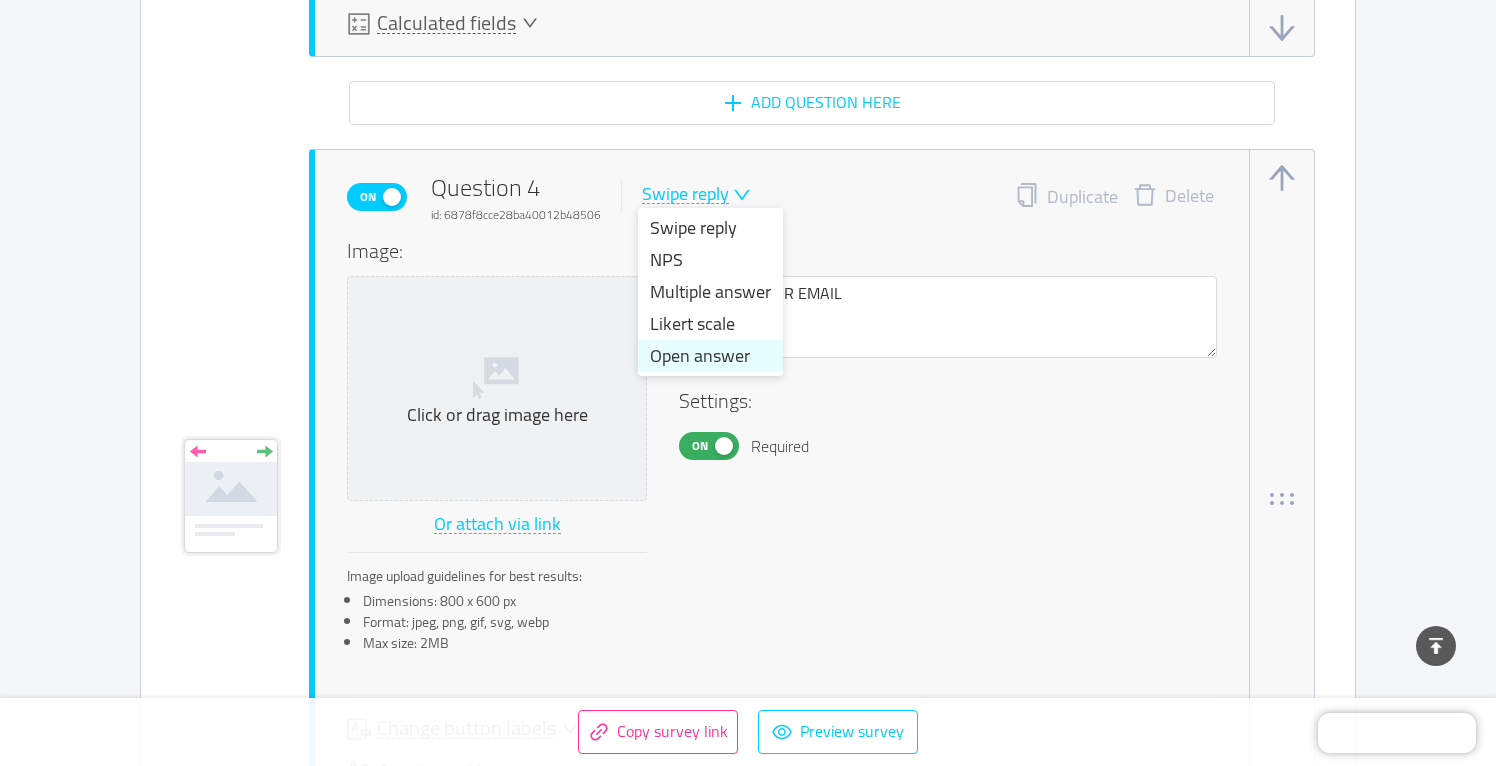 click on "Open answer" at bounding box center [710, 356] 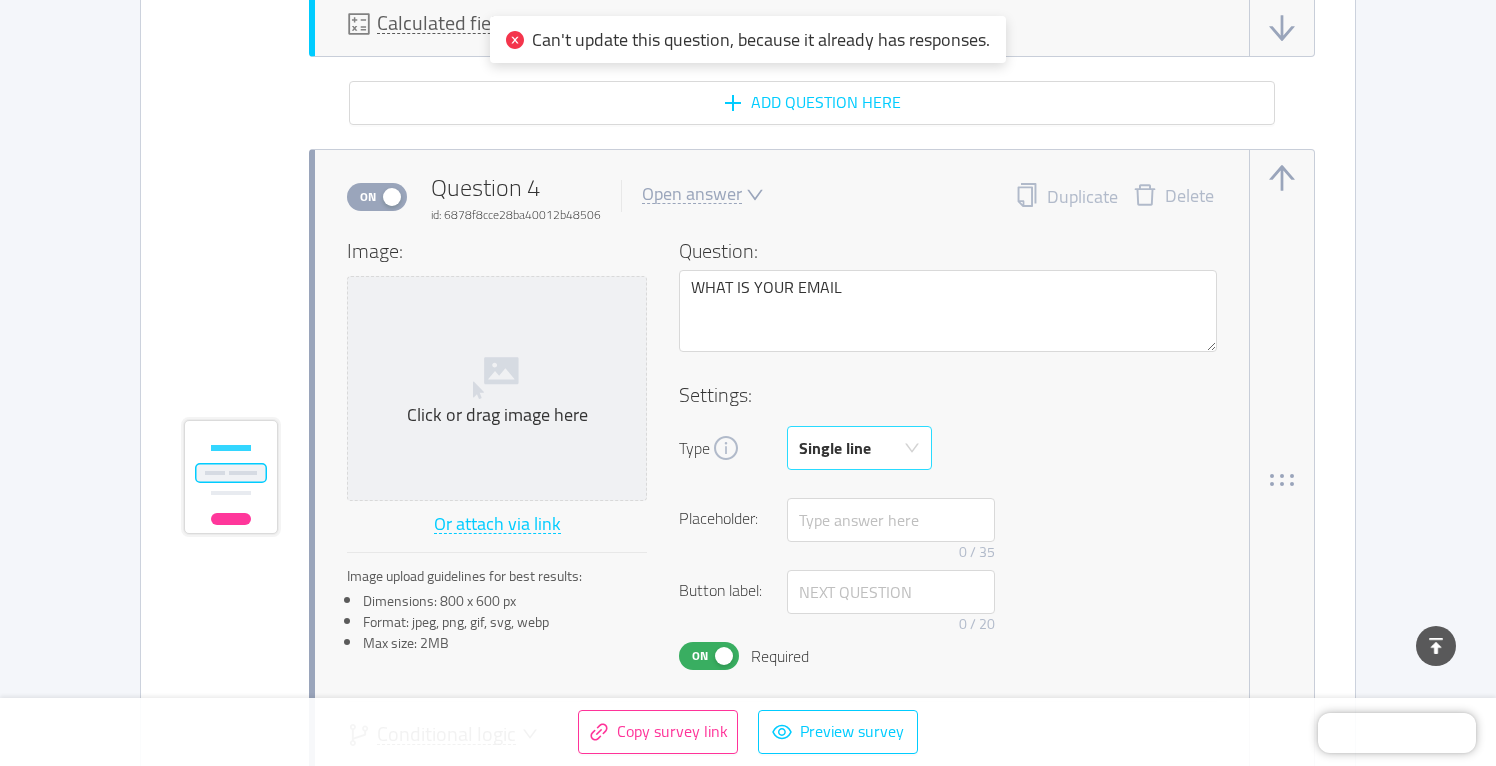 click on "Single line" at bounding box center [853, 448] 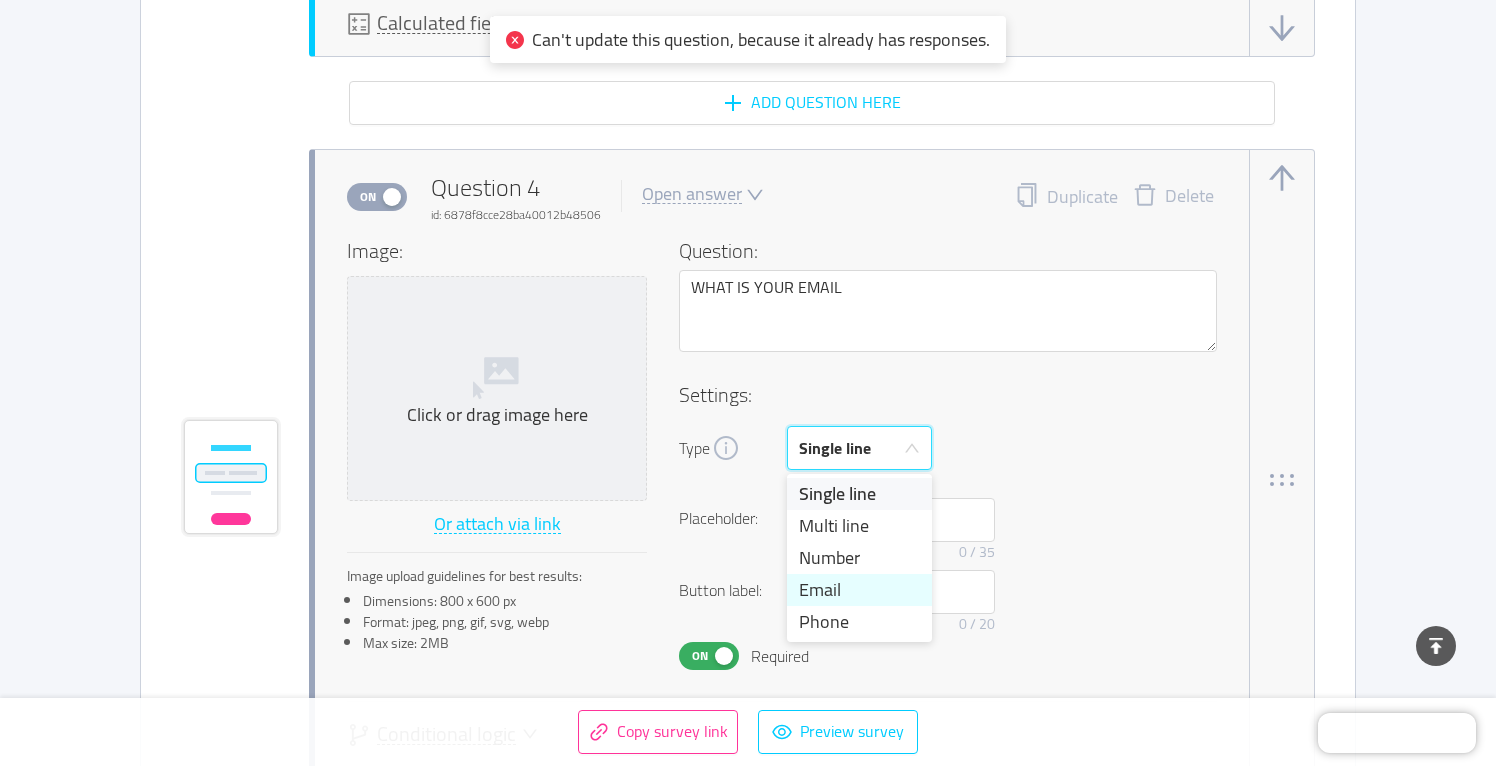 click on "Email" at bounding box center (859, 590) 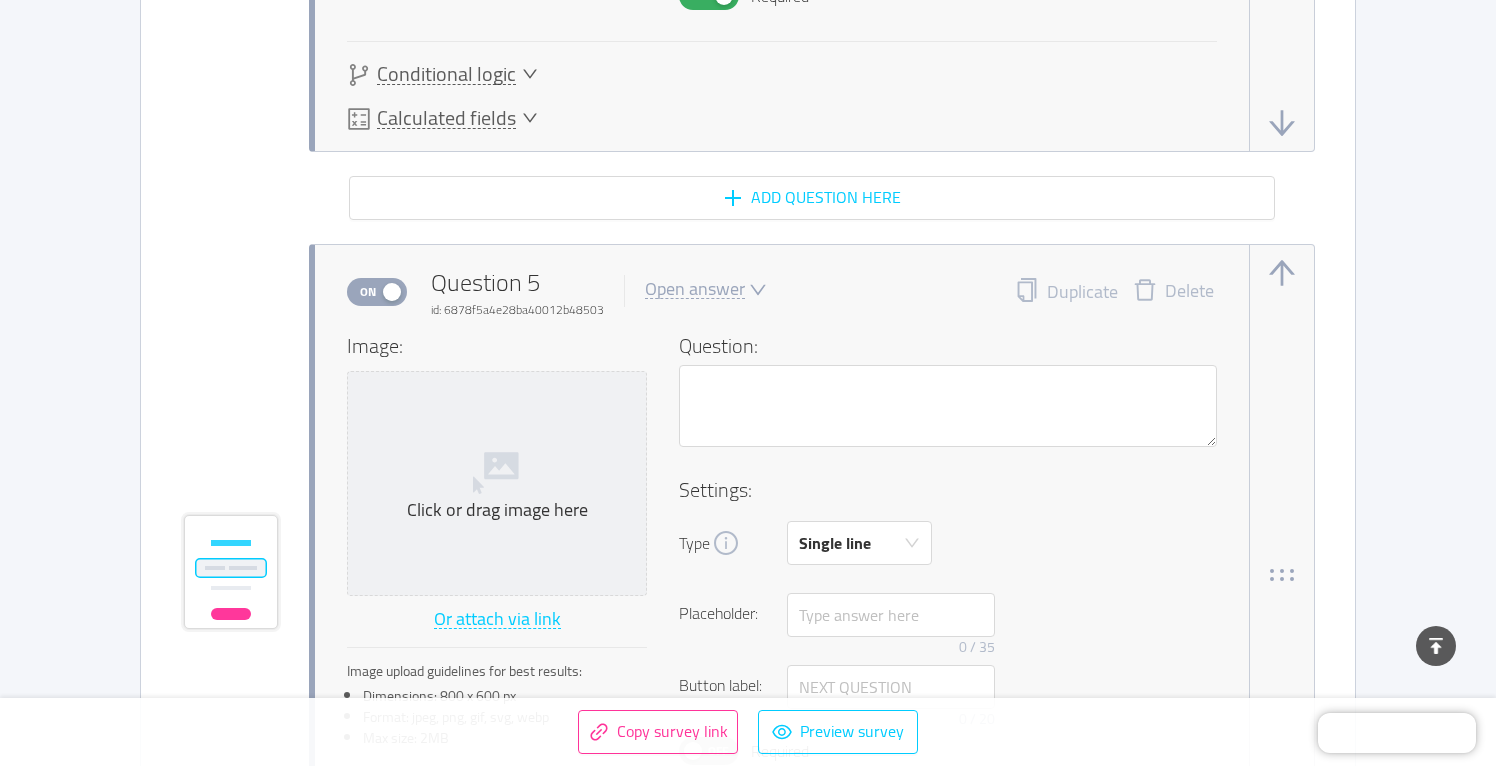 scroll, scrollTop: 5971, scrollLeft: 0, axis: vertical 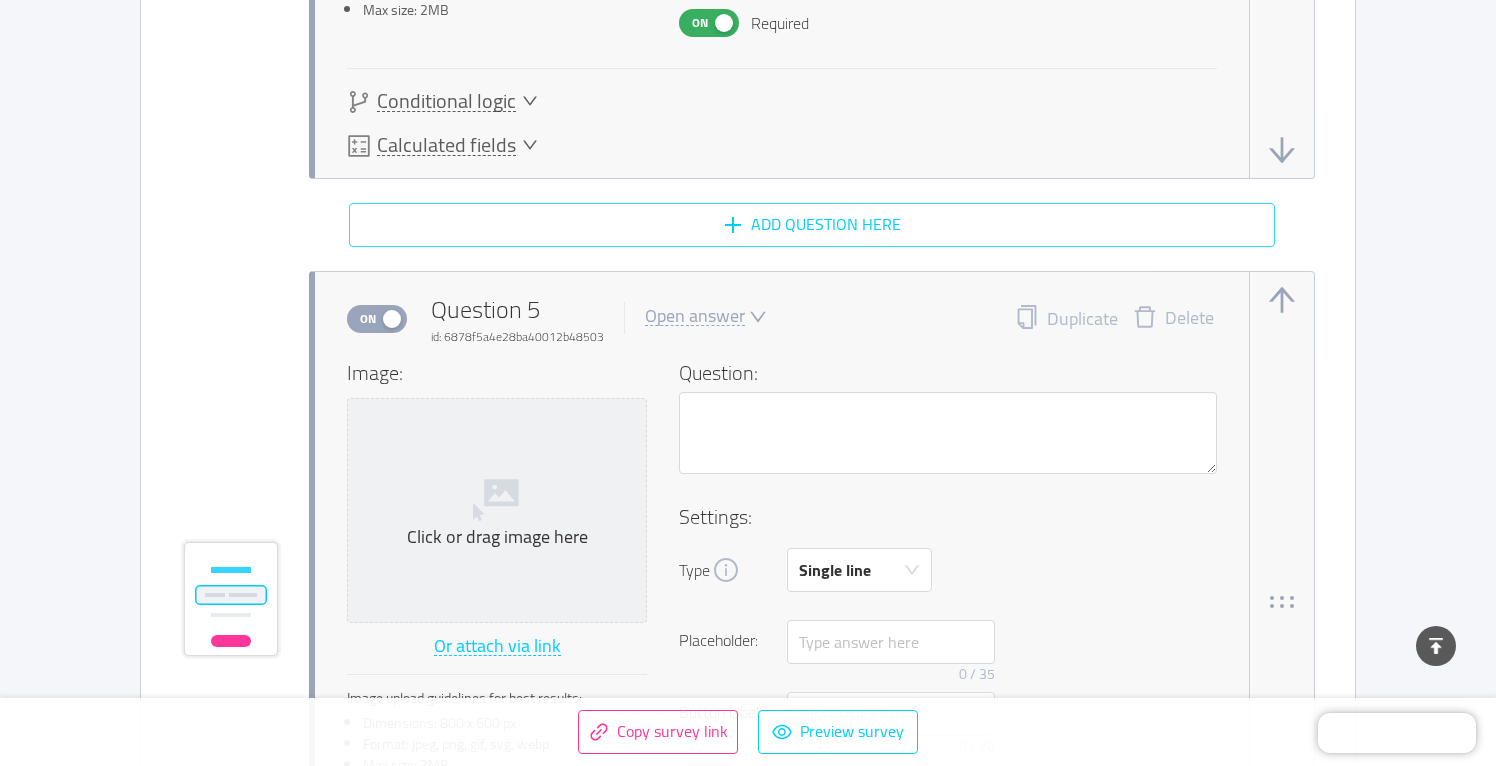click on "Add question here" at bounding box center (812, 225) 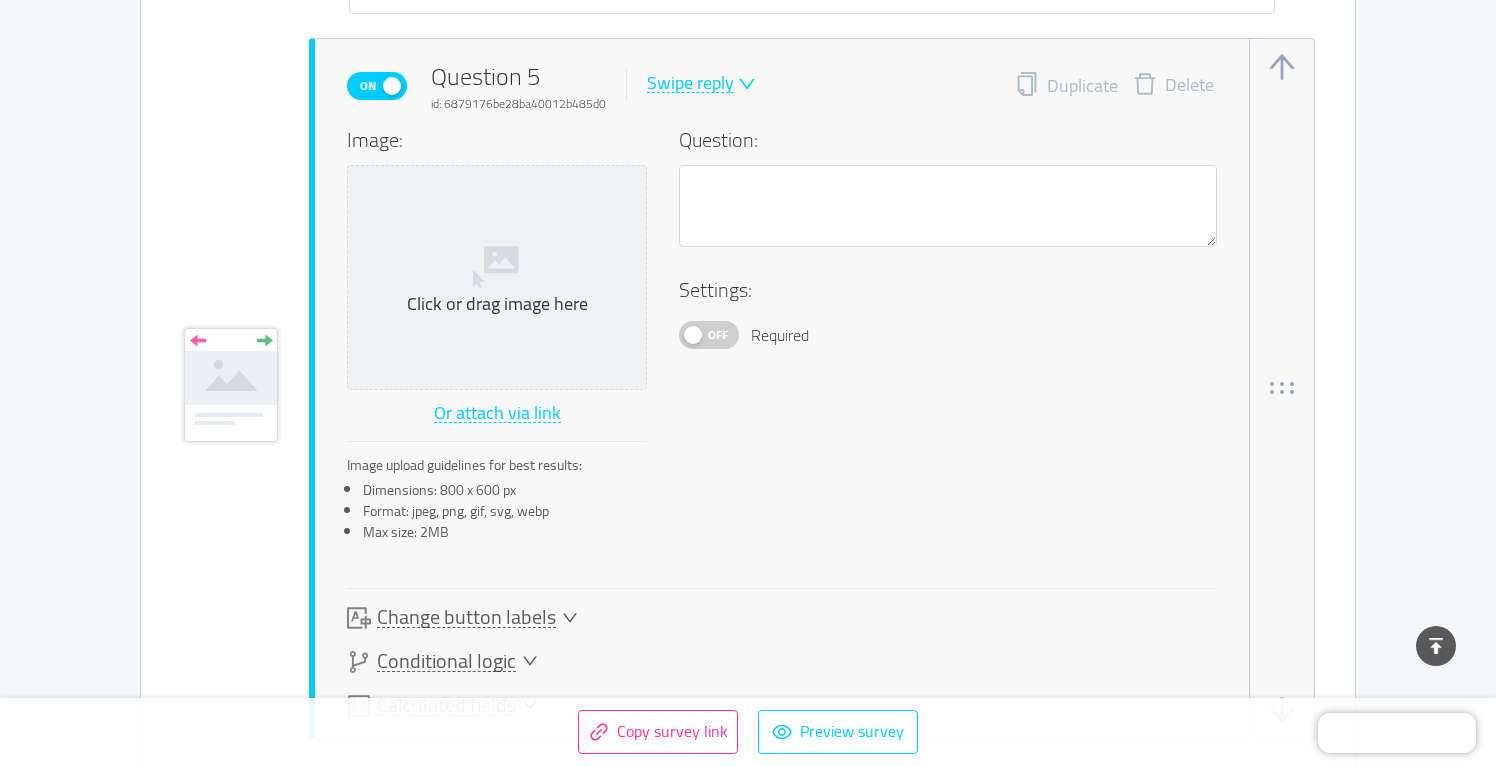 scroll, scrollTop: 6210, scrollLeft: 0, axis: vertical 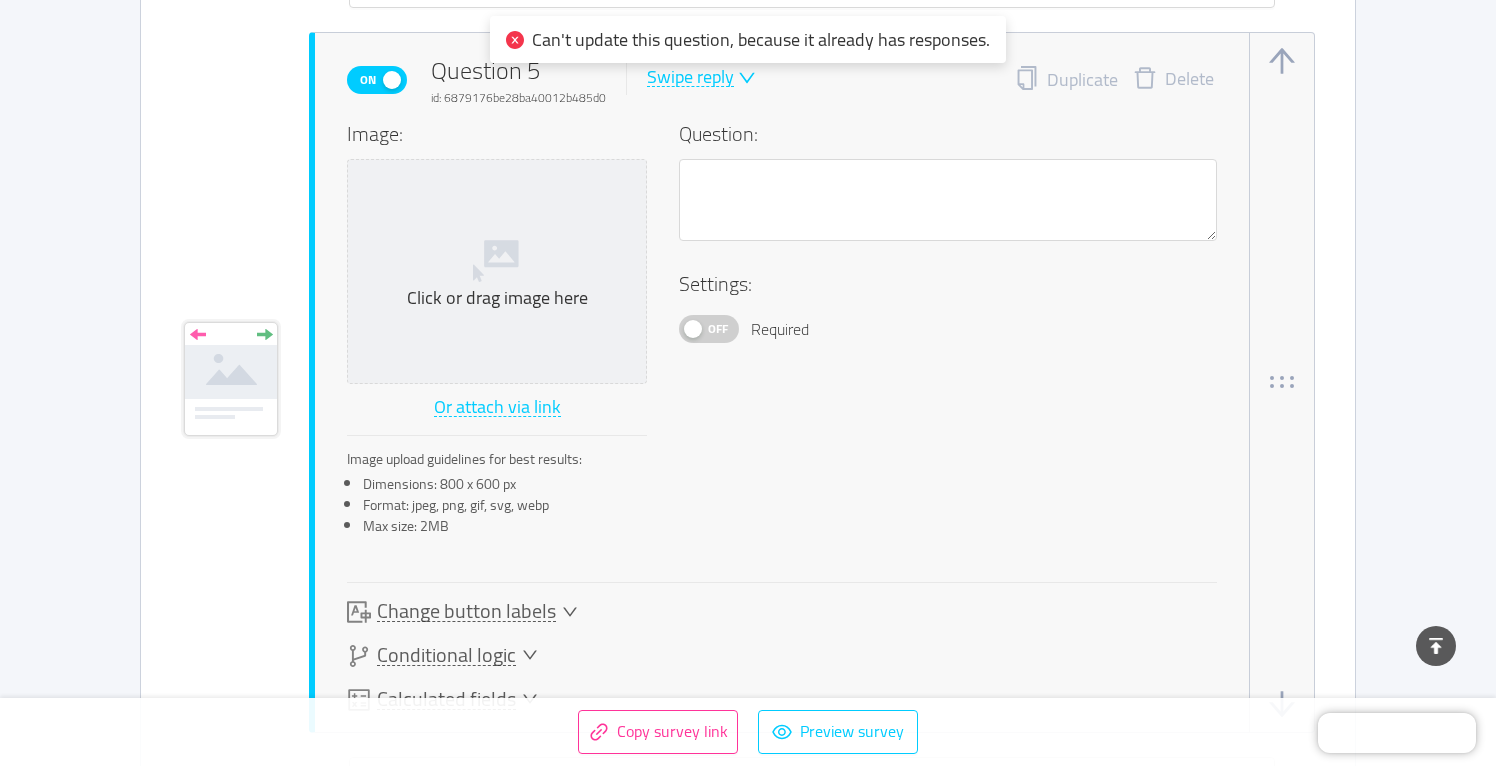 click on "Swipe reply" at bounding box center [690, 77] 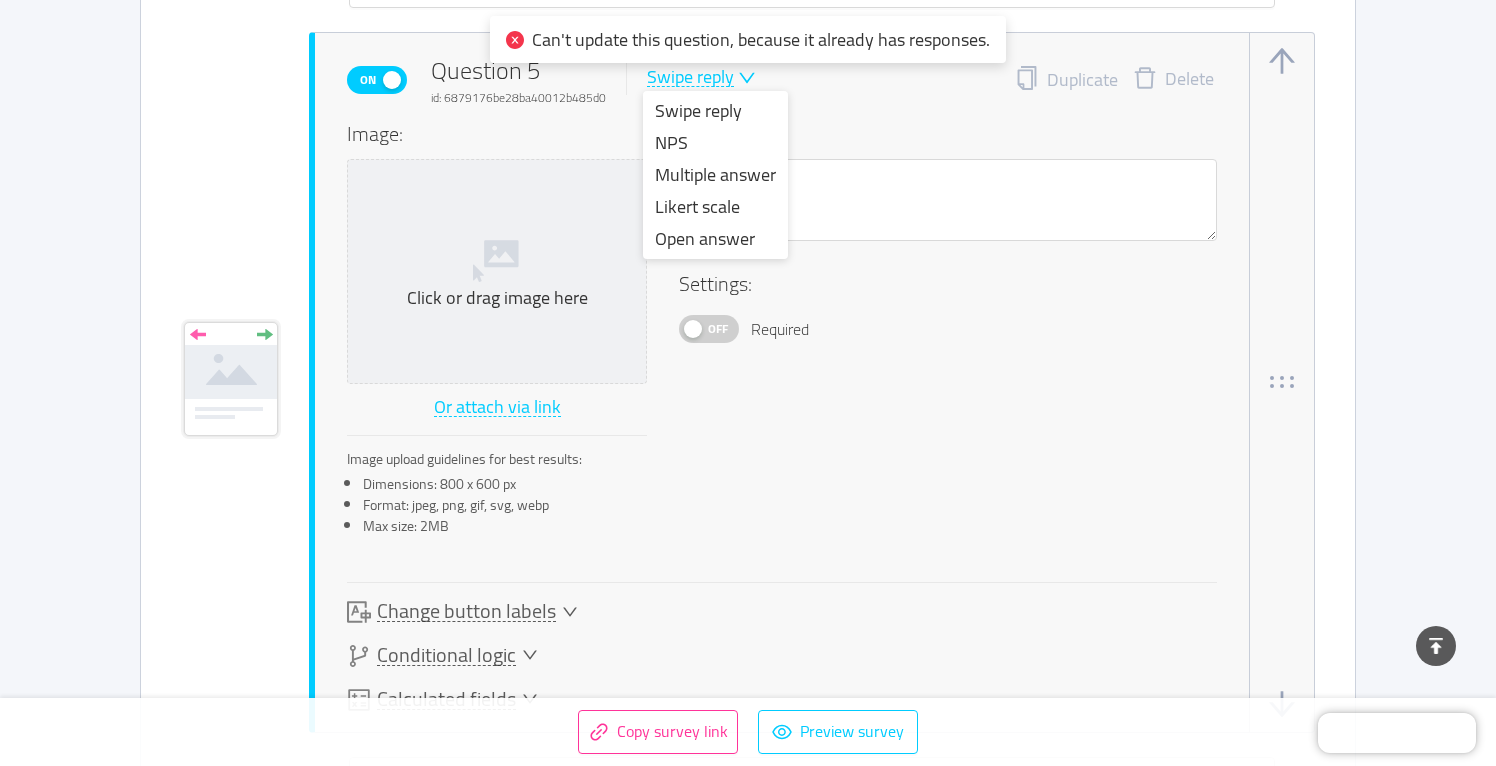 click on "Question:" at bounding box center [948, 134] 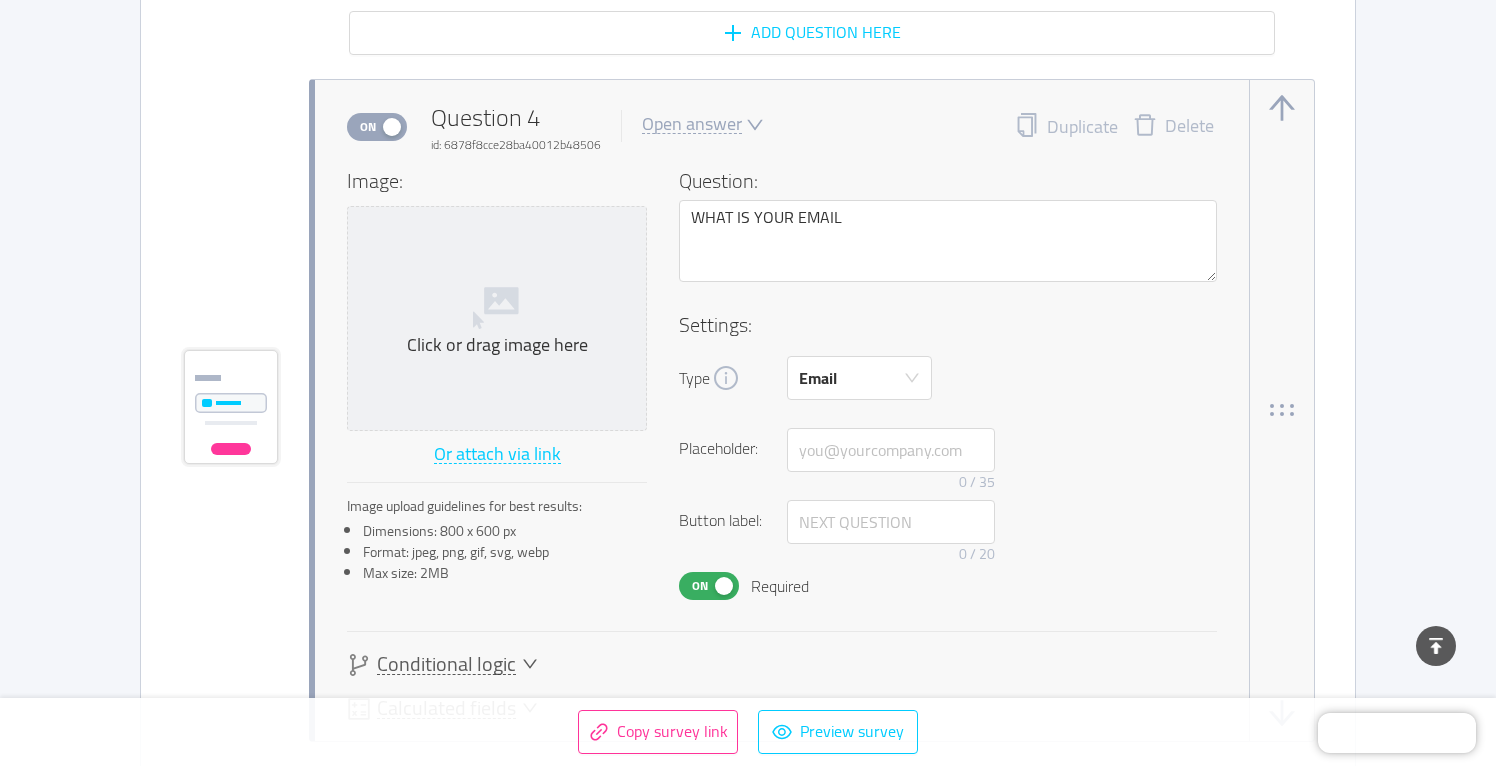 scroll, scrollTop: 5385, scrollLeft: 0, axis: vertical 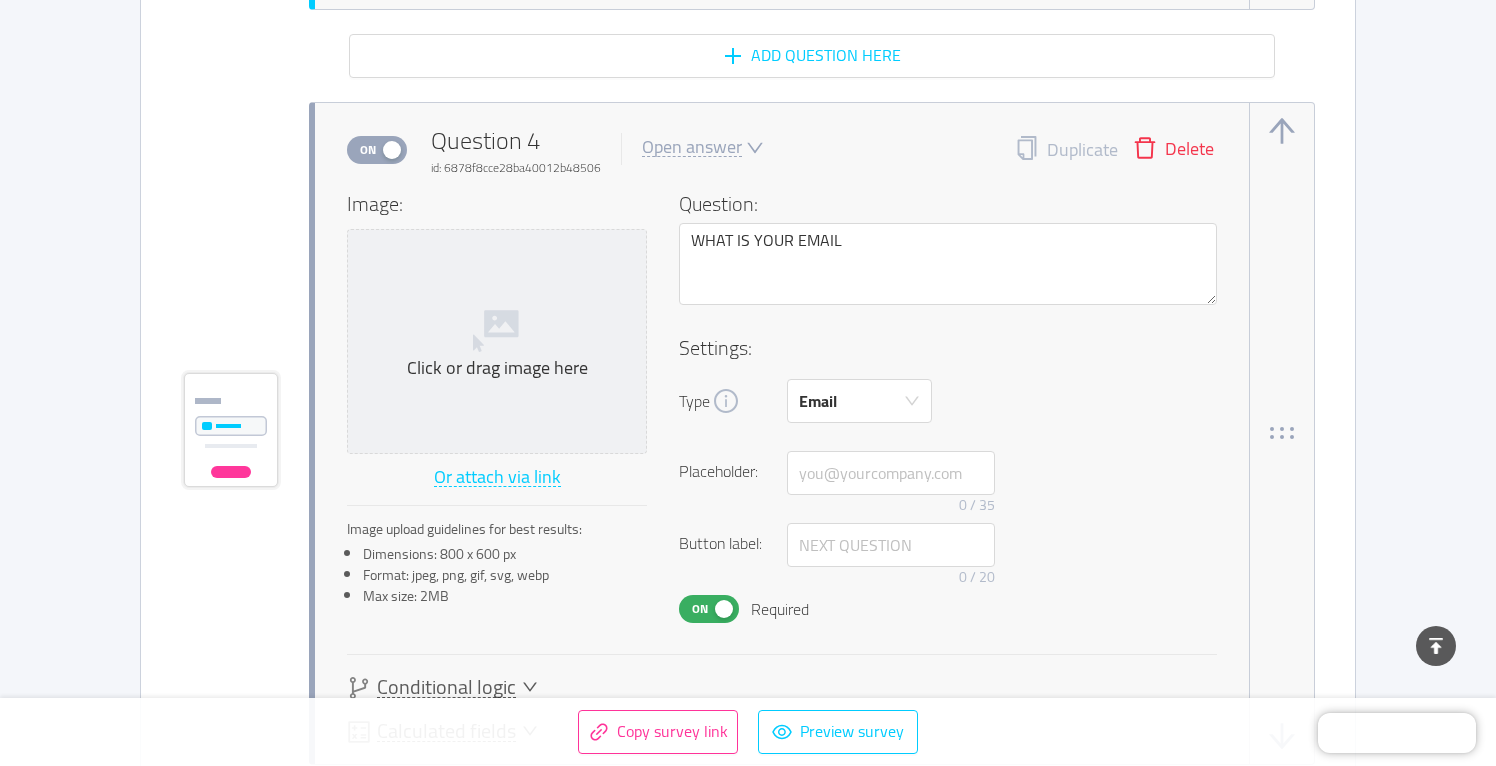 click on "Delete" at bounding box center (1173, 150) 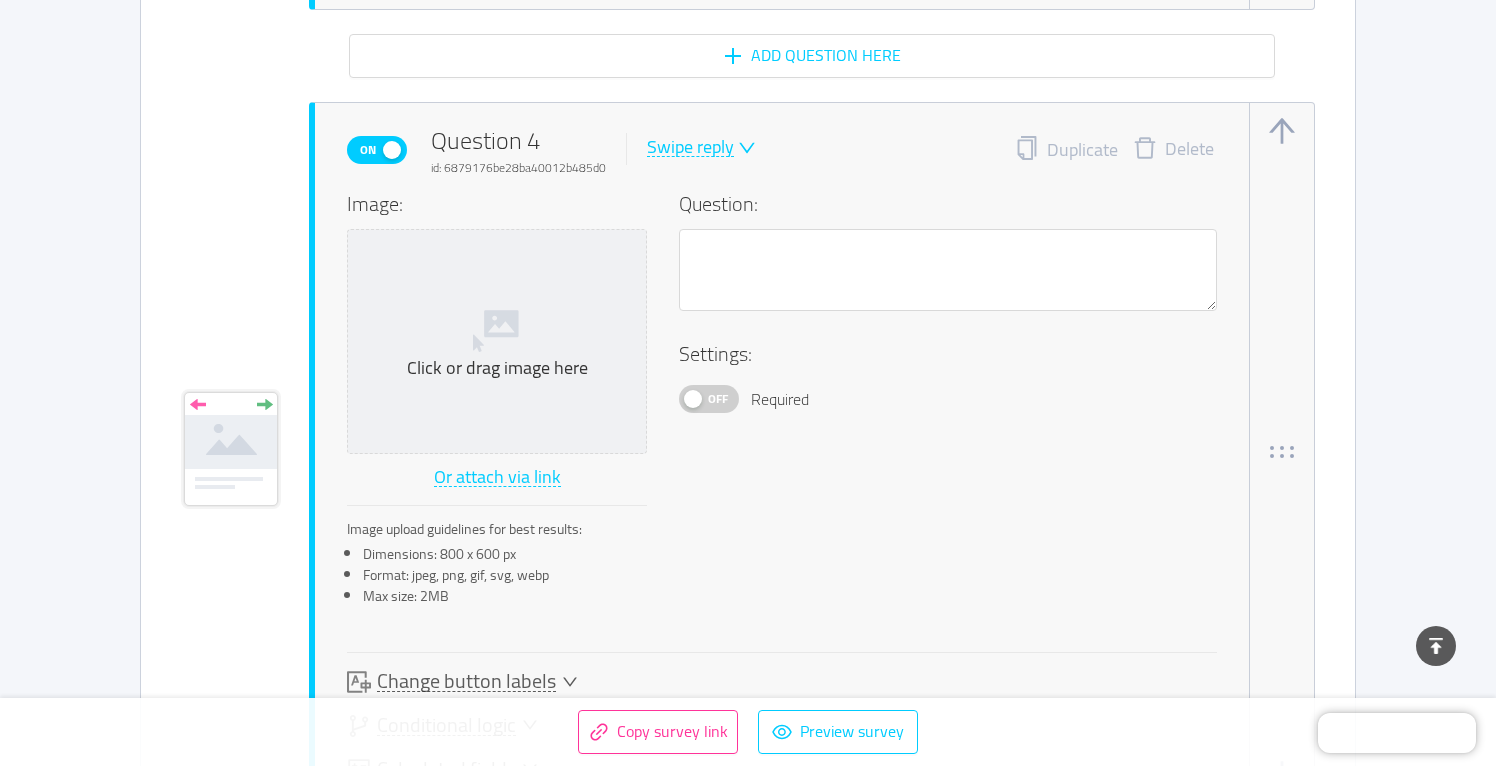 click on "Swipe reply" at bounding box center (690, 147) 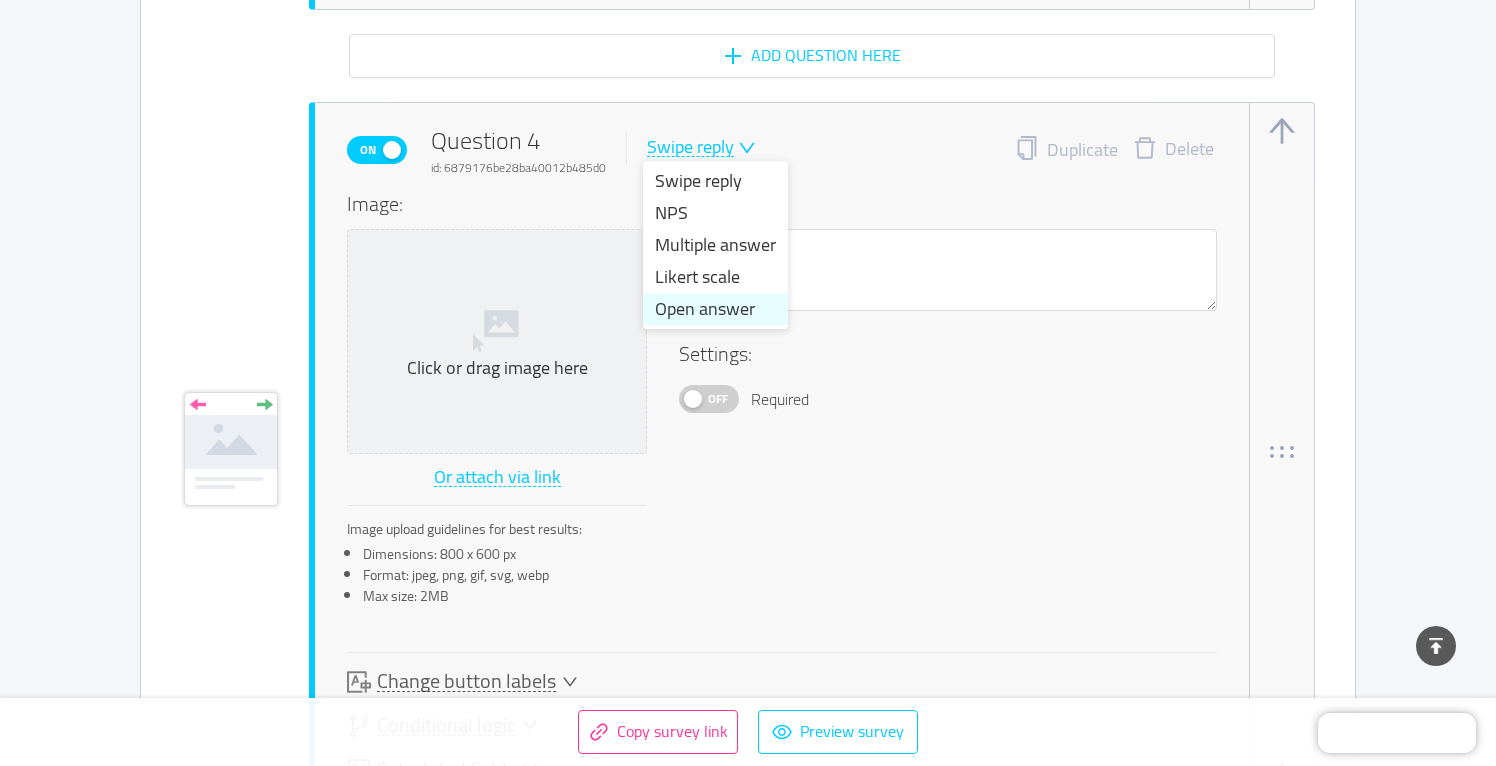 click on "Open answer" at bounding box center (715, 309) 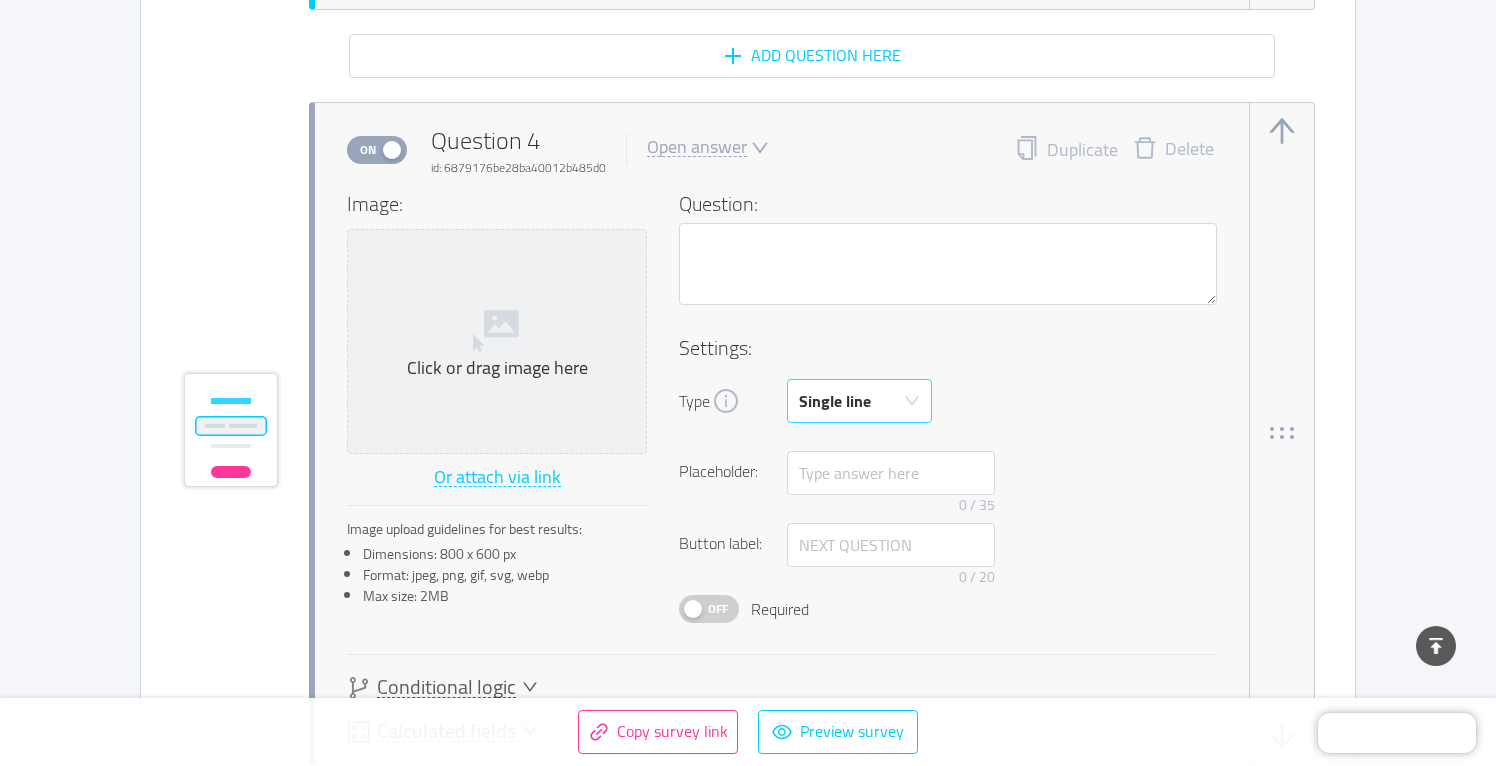 click on "Single line" at bounding box center (835, 401) 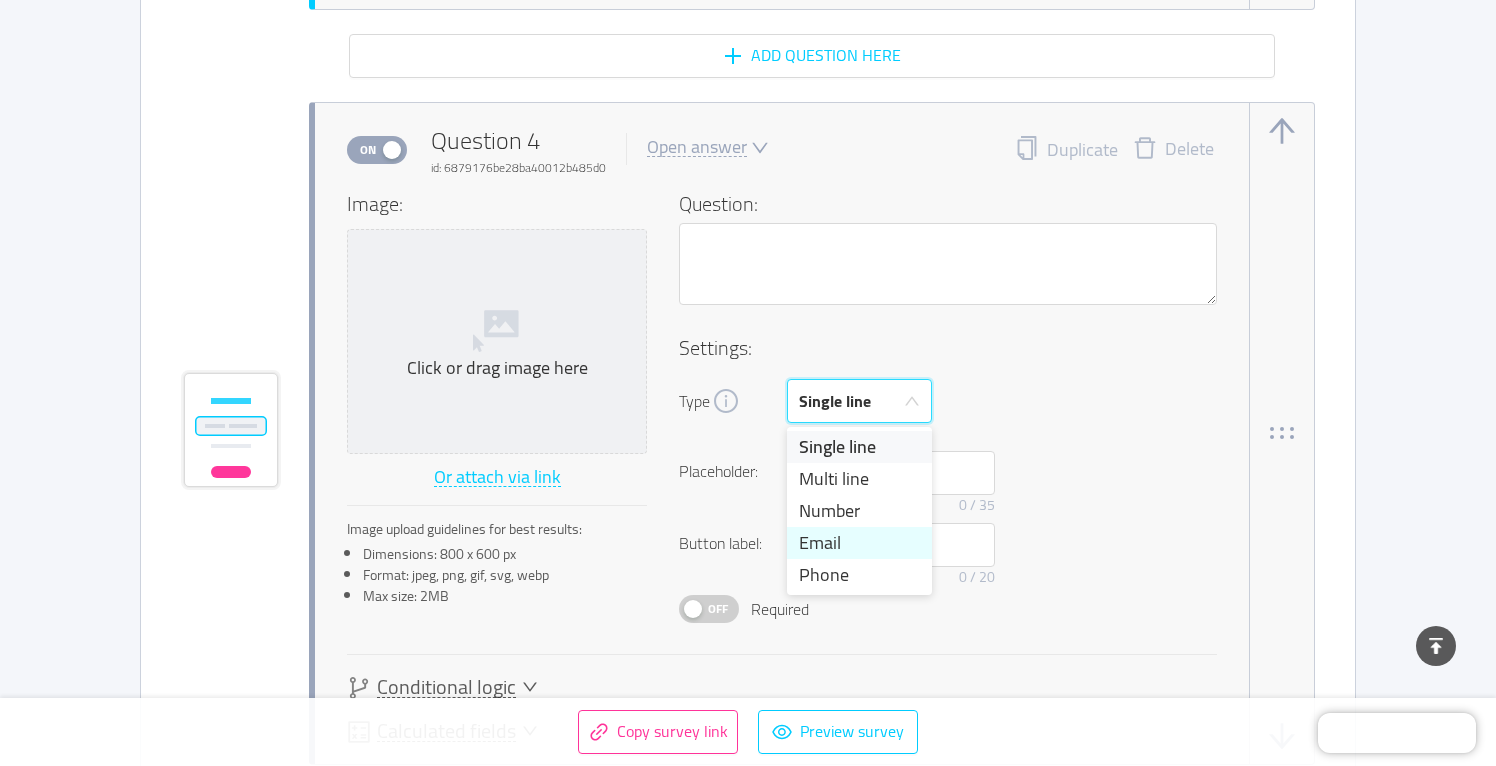 click on "Email" at bounding box center (859, 543) 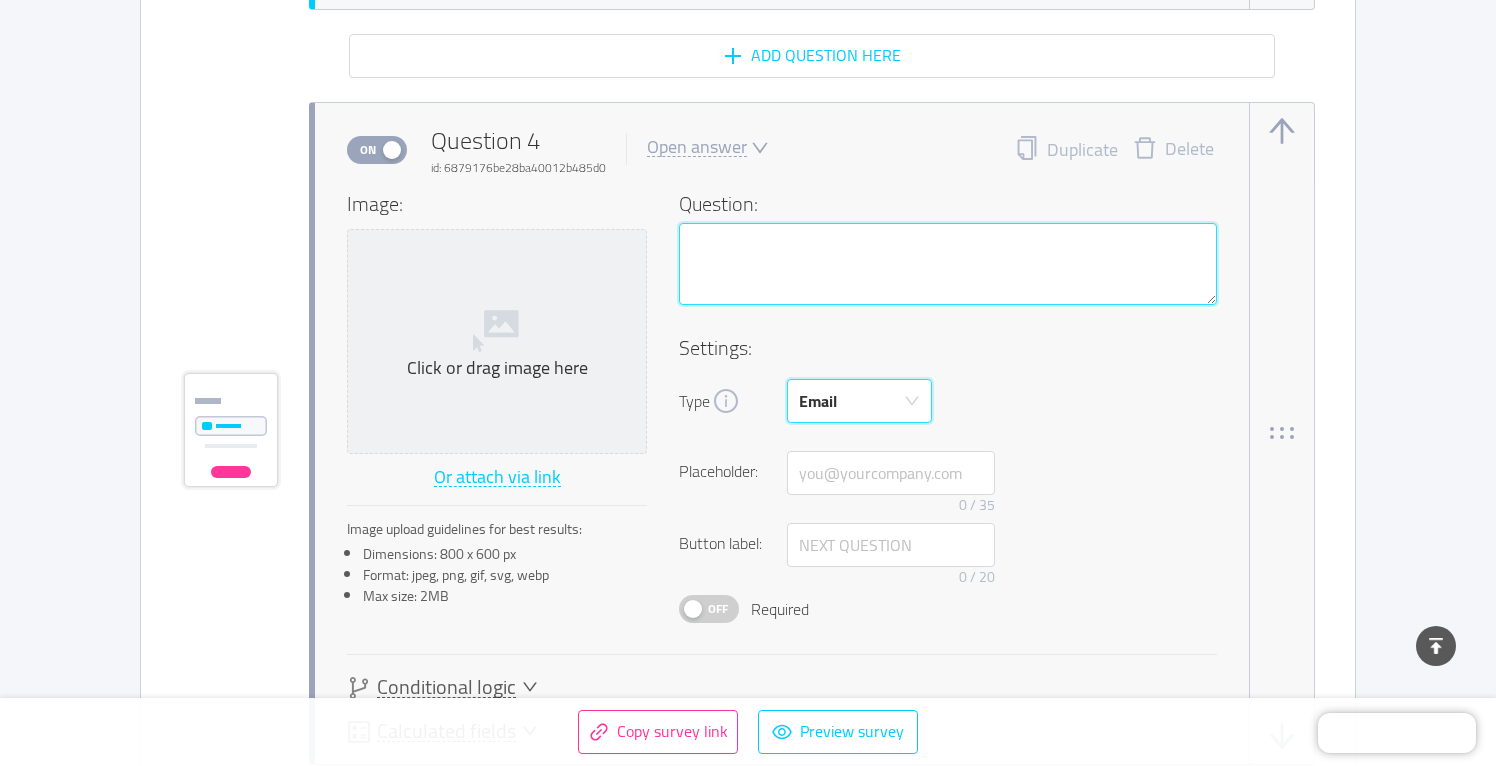 click at bounding box center (948, 264) 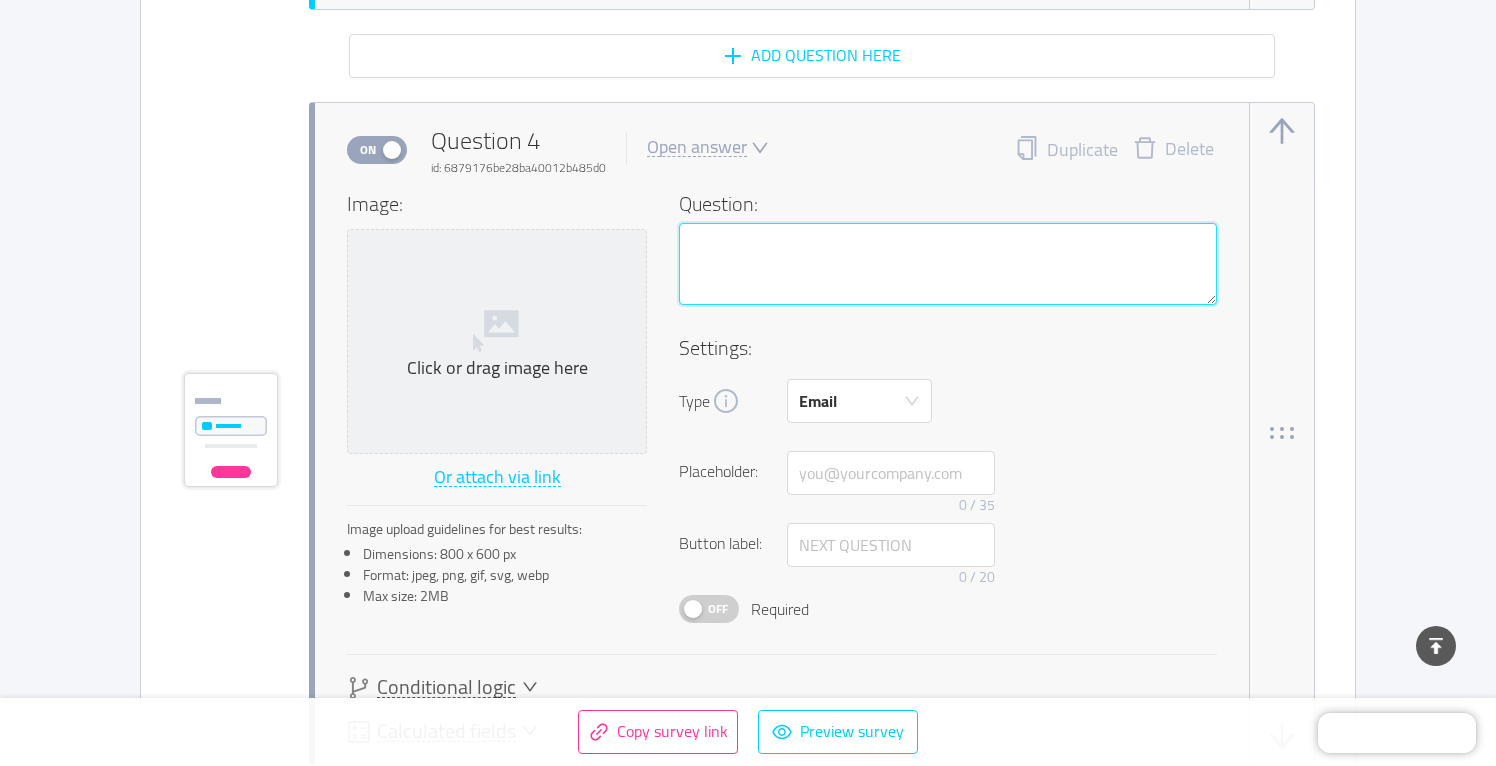 type 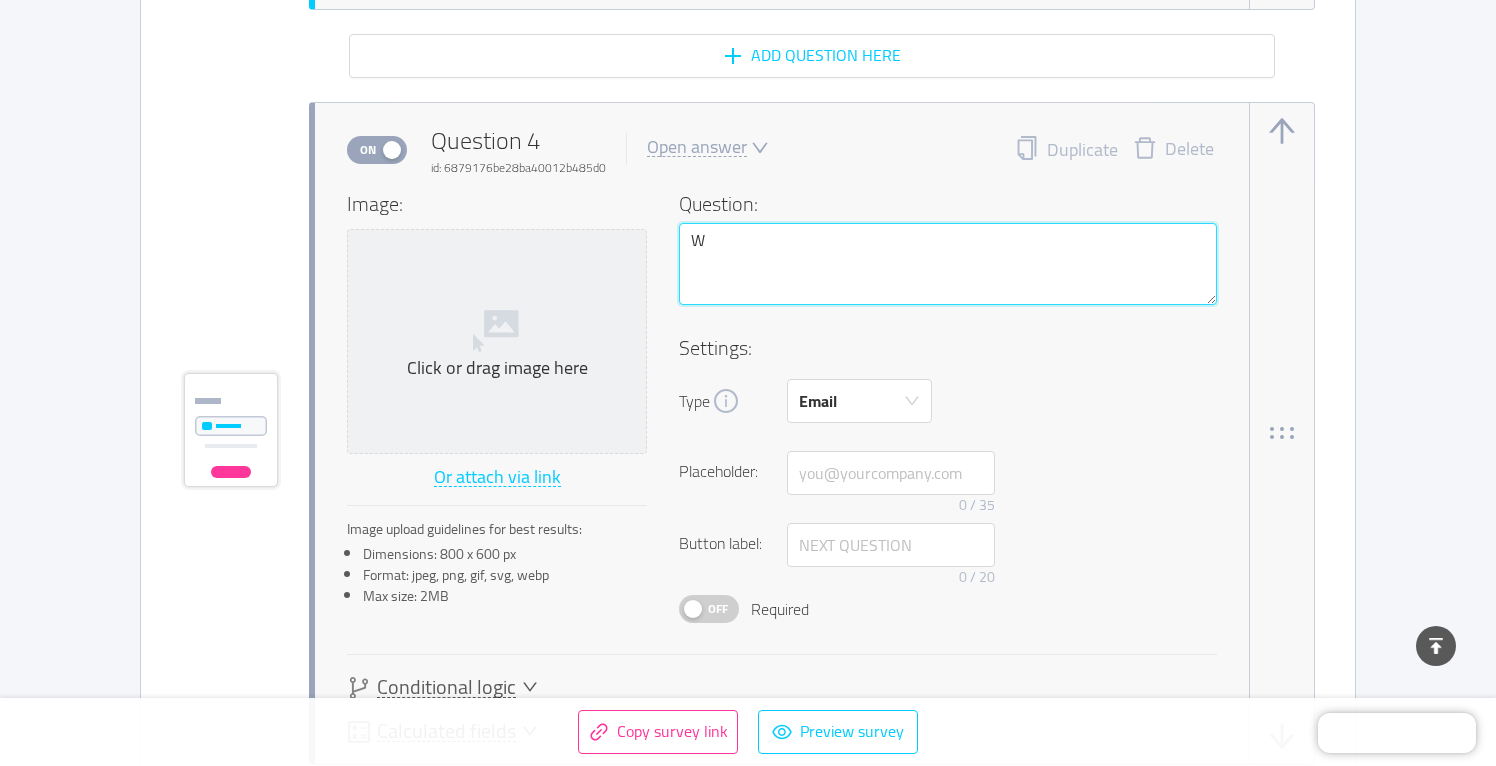 type 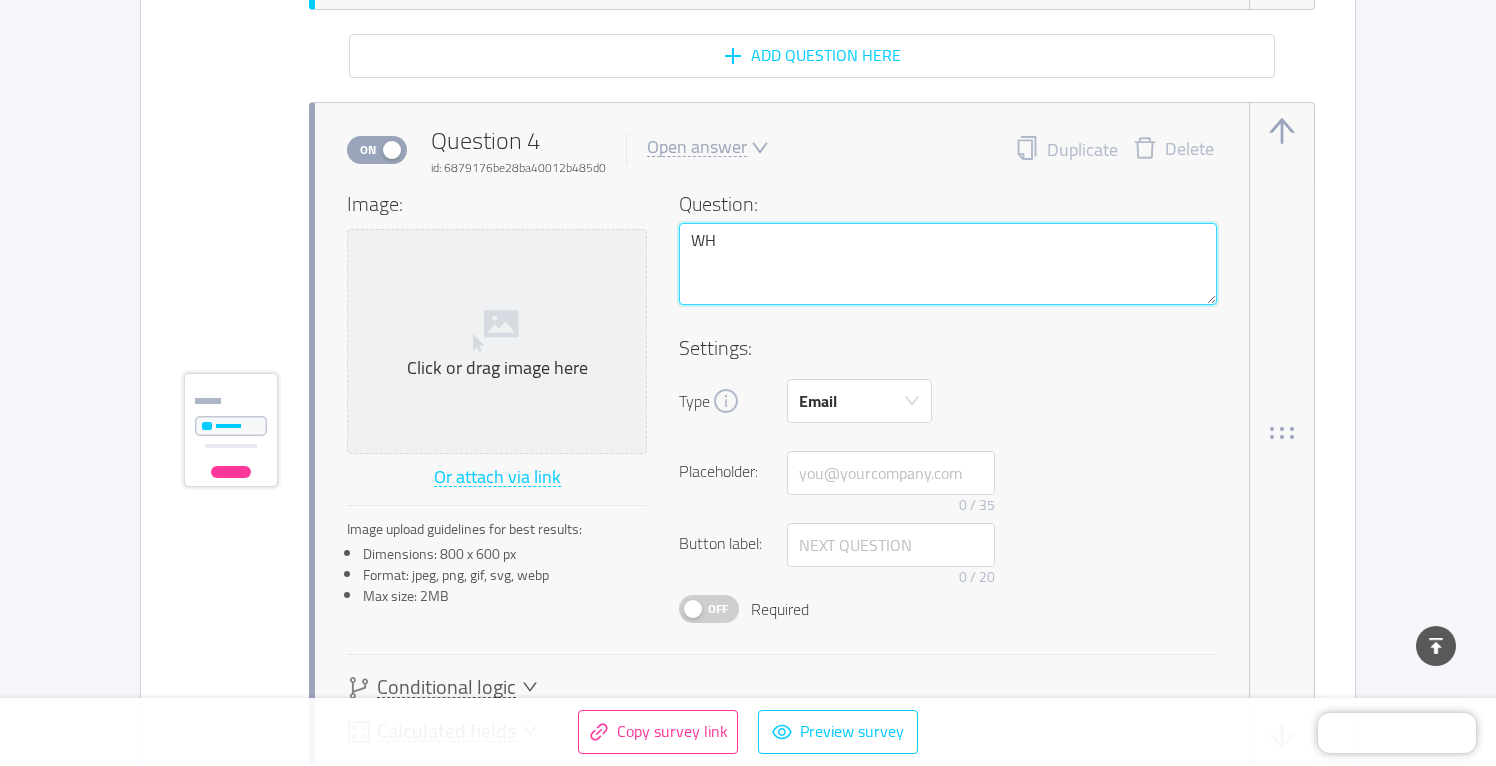 type 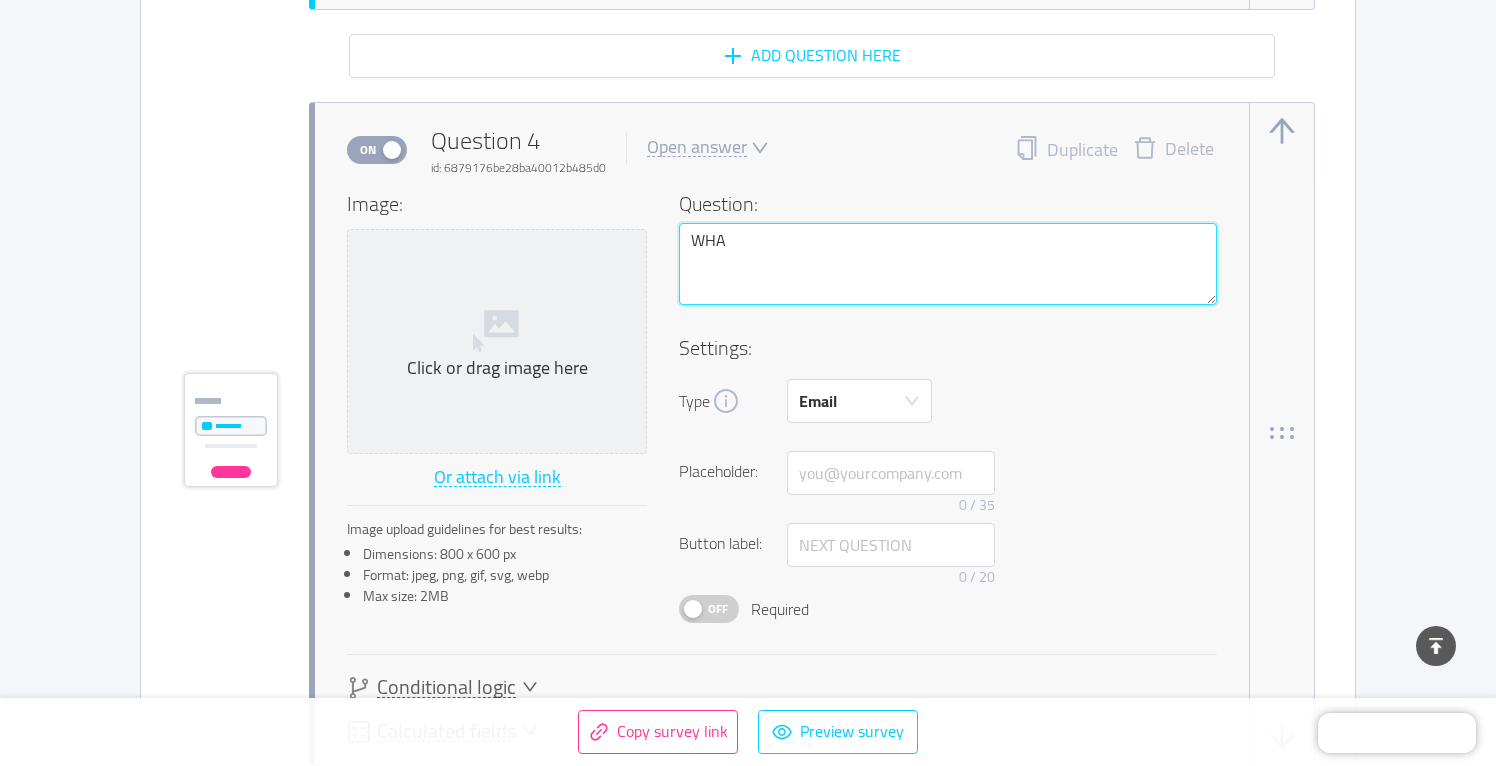 type 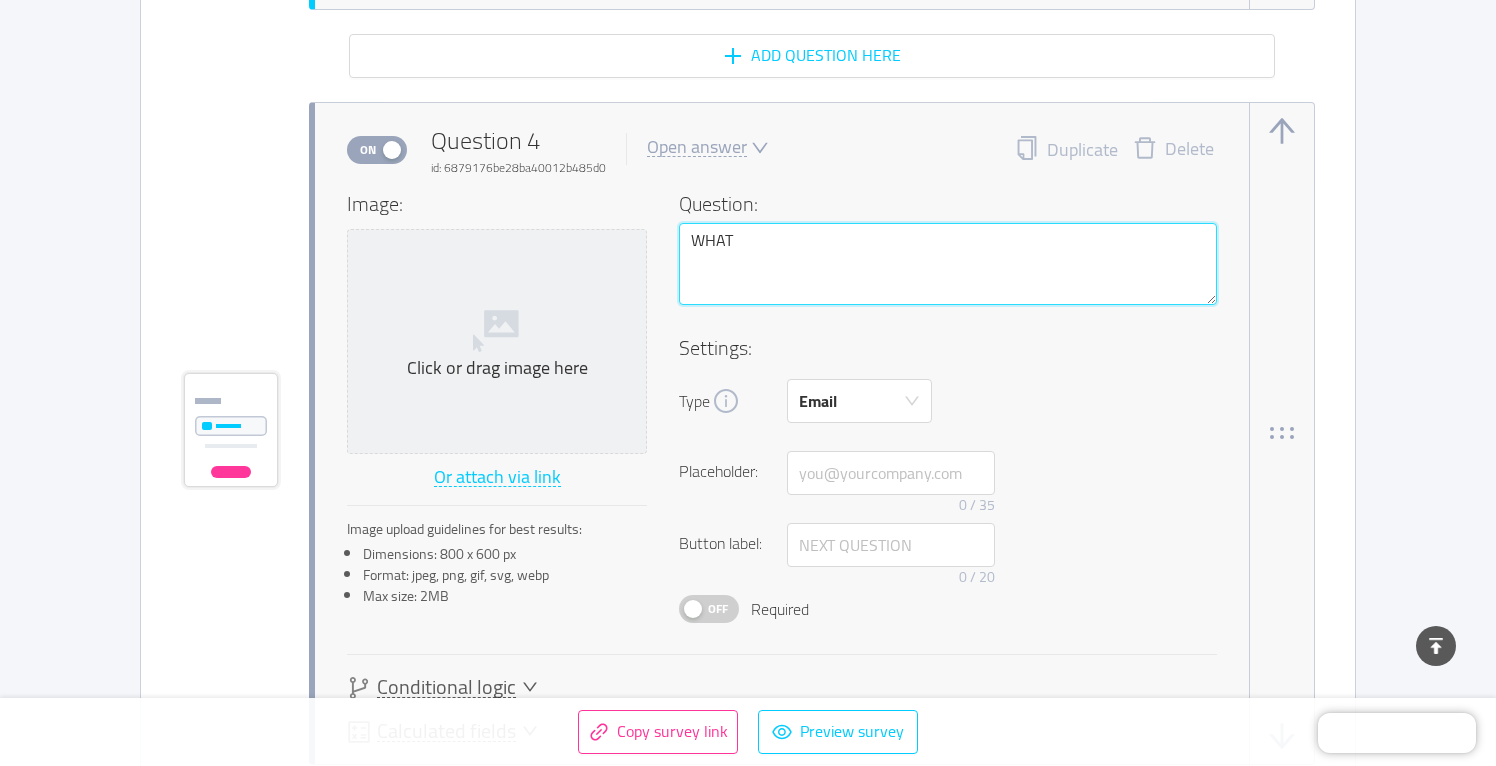 type 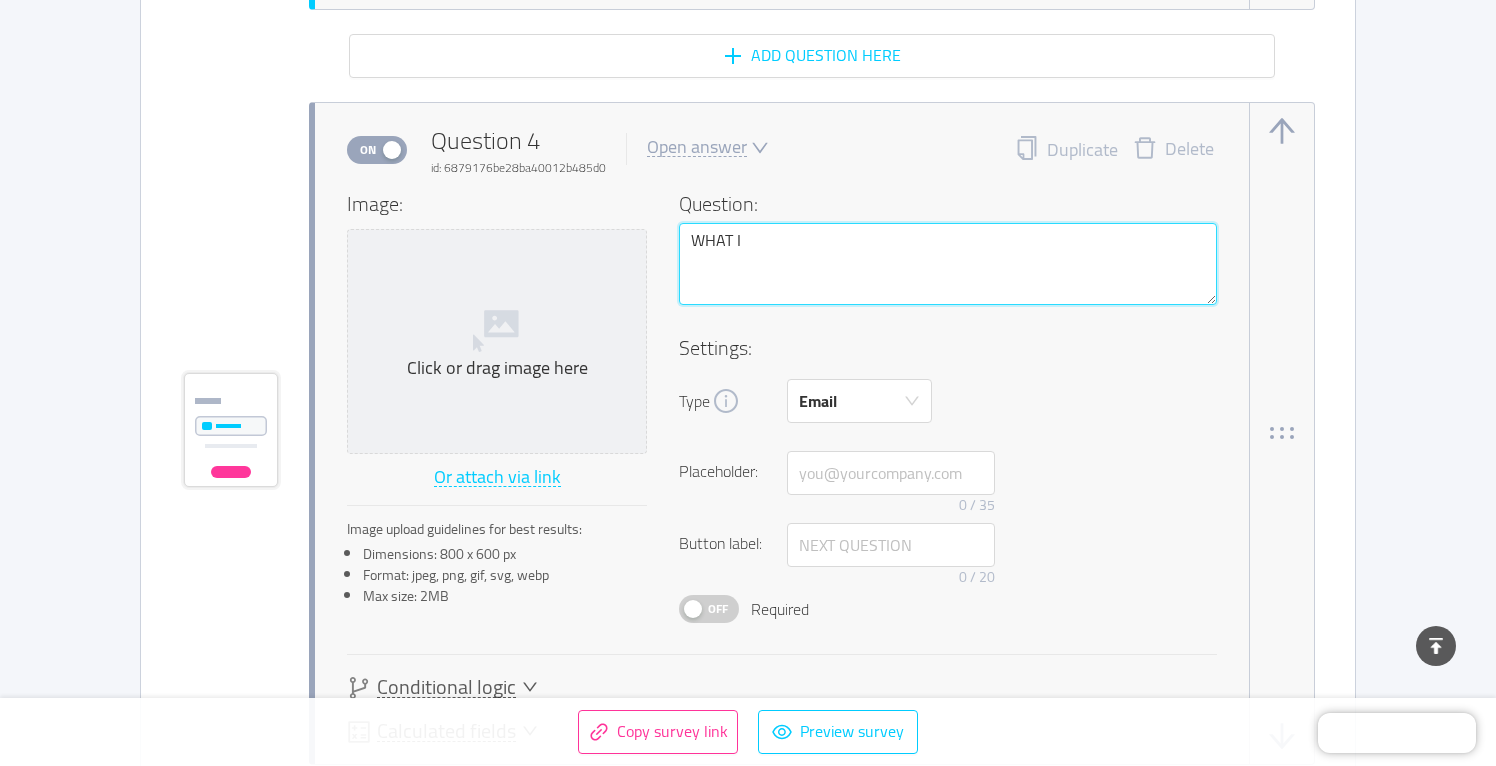 type 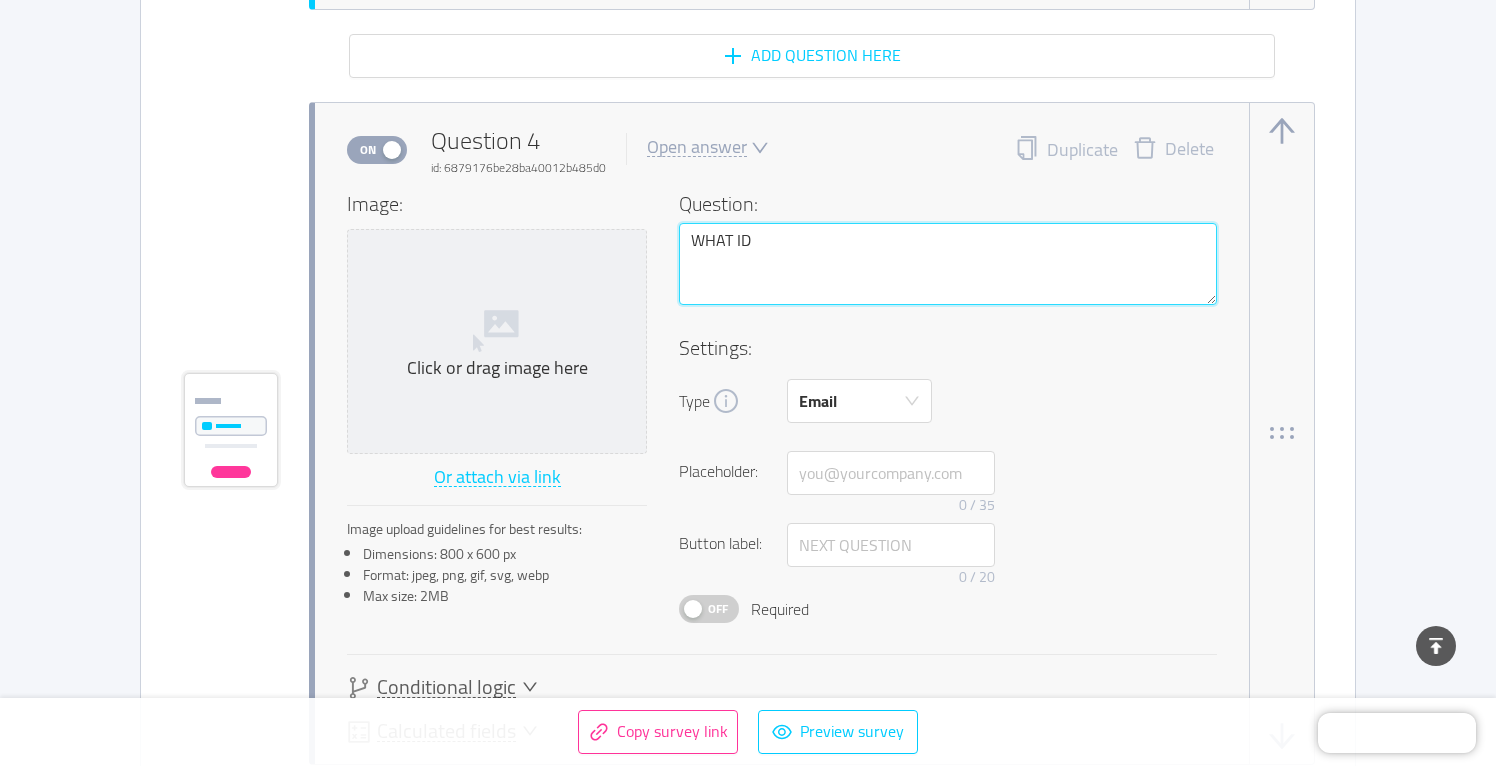 type 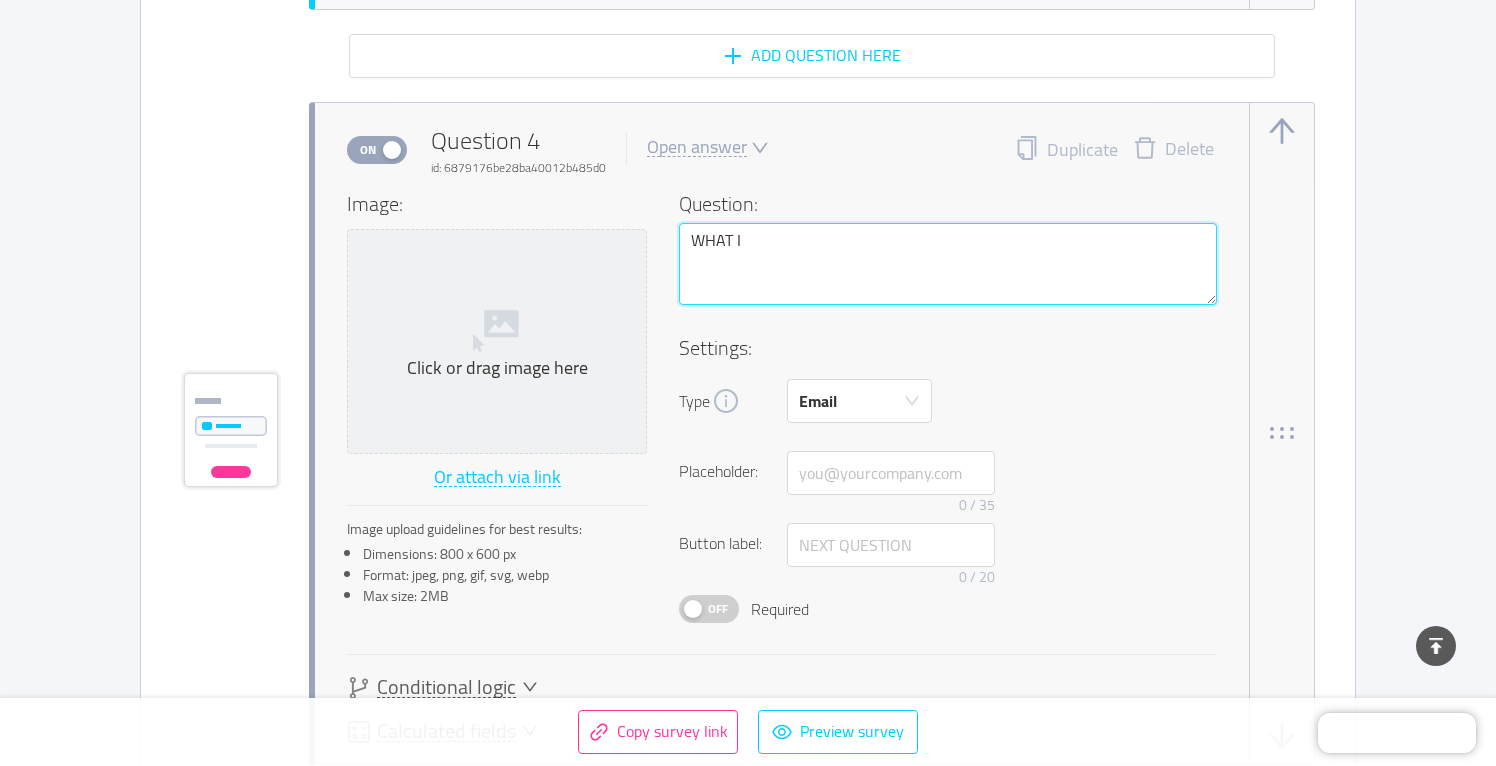 type 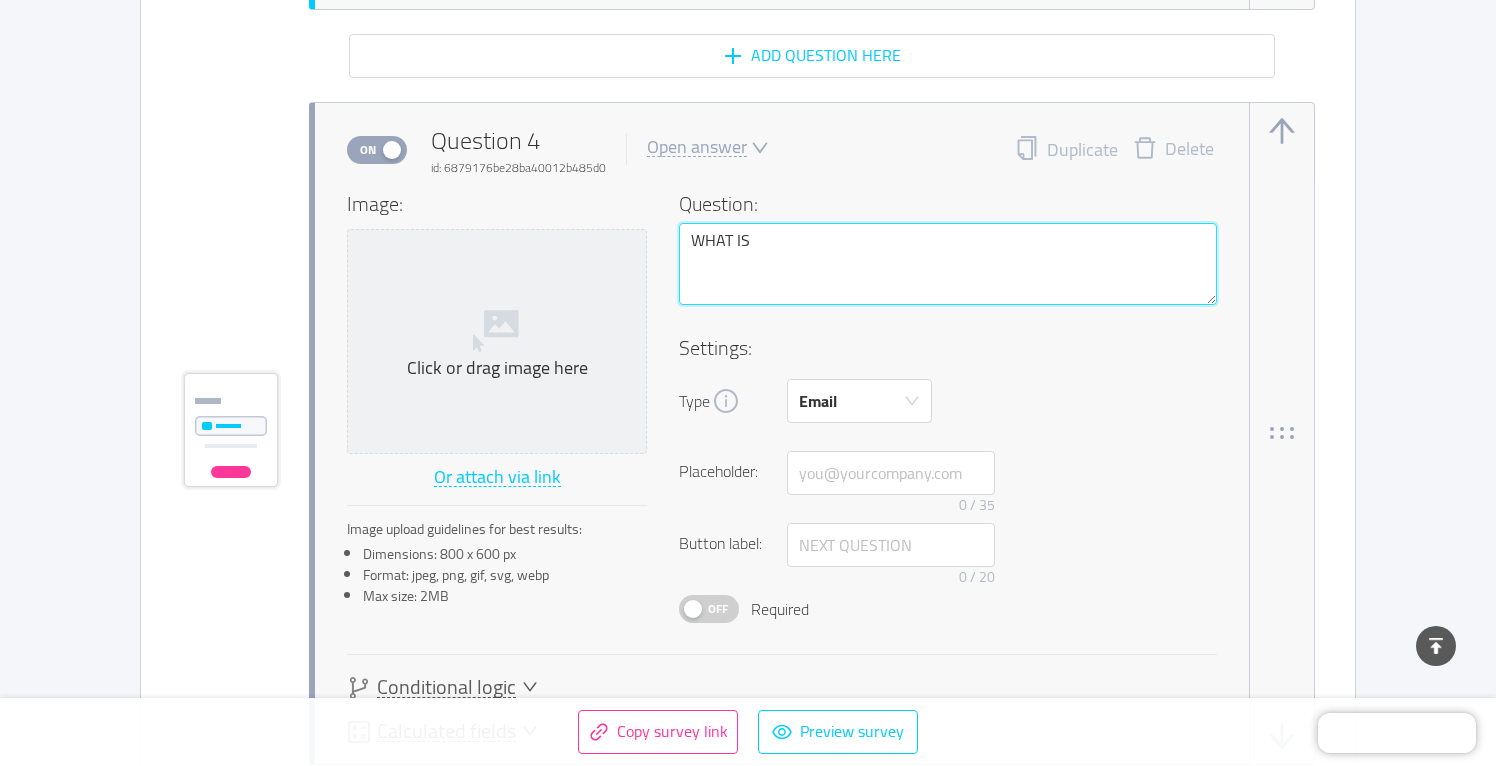 type 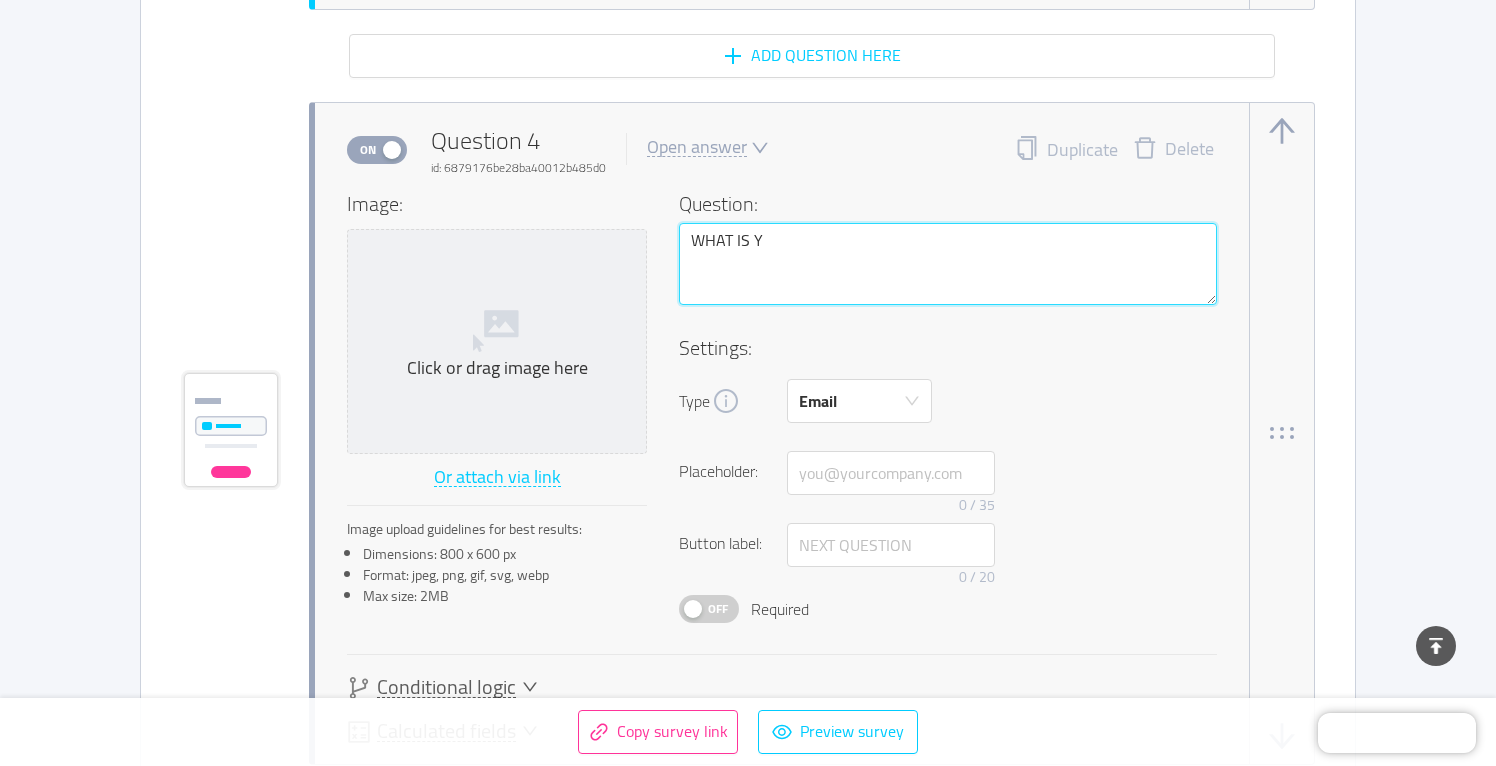 type 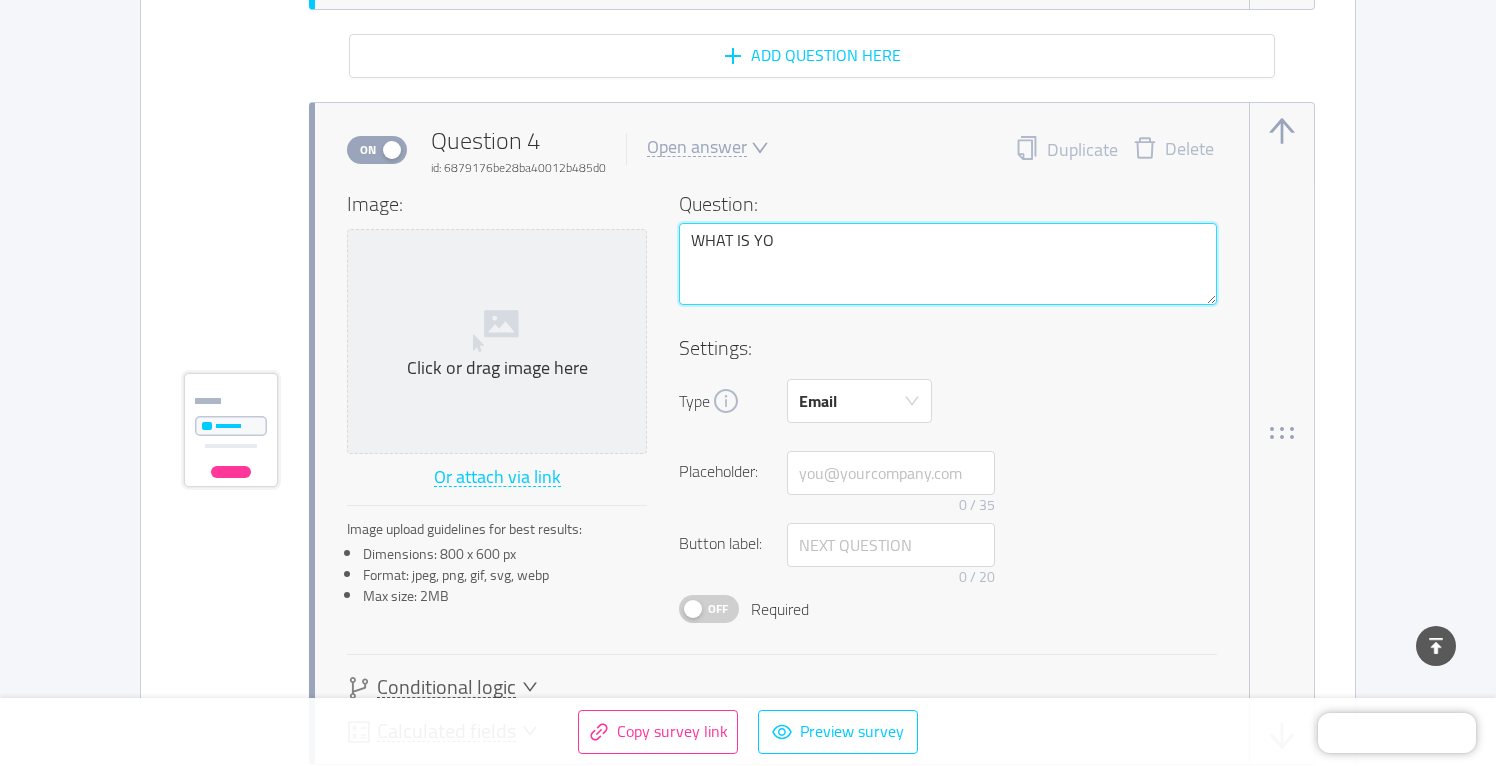 type 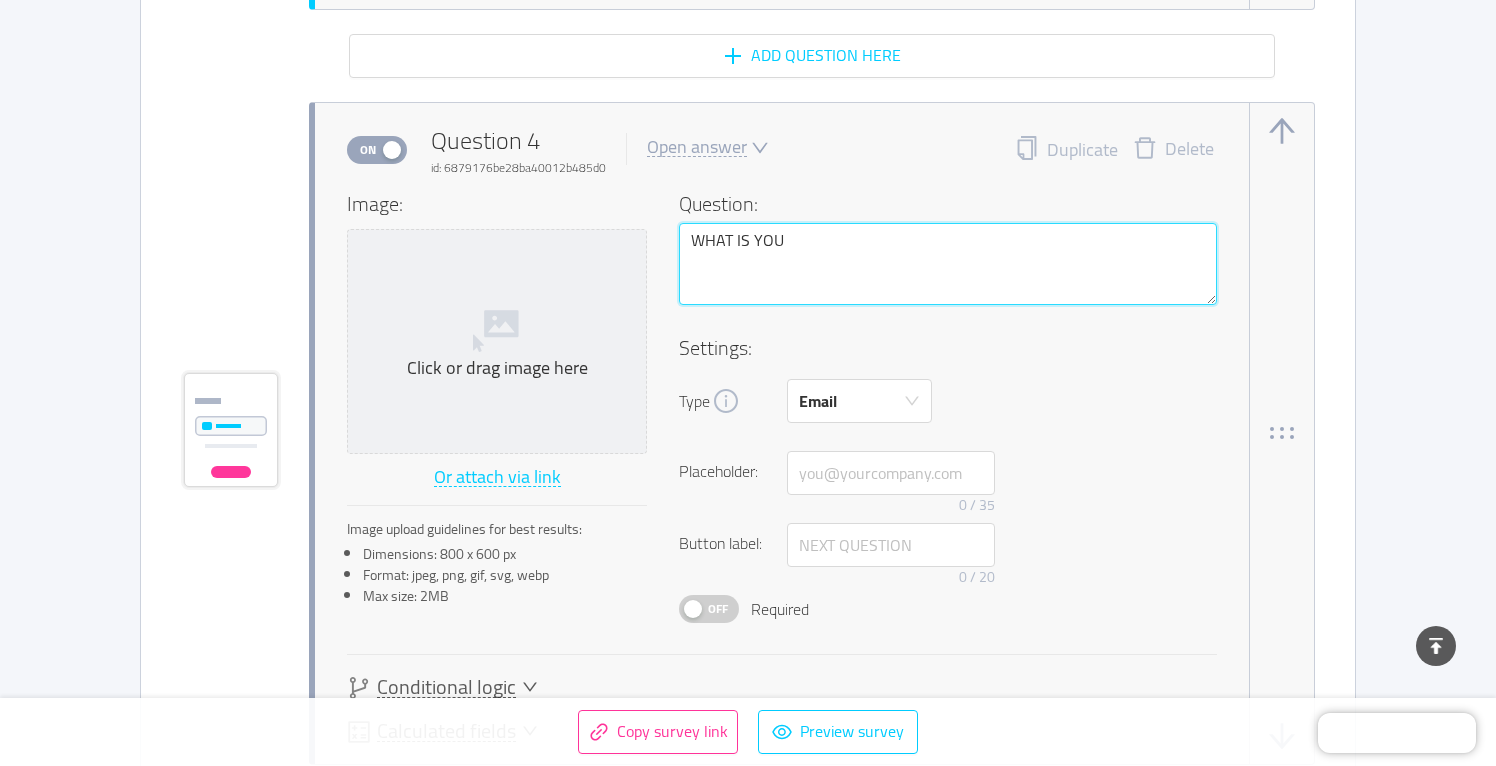 type 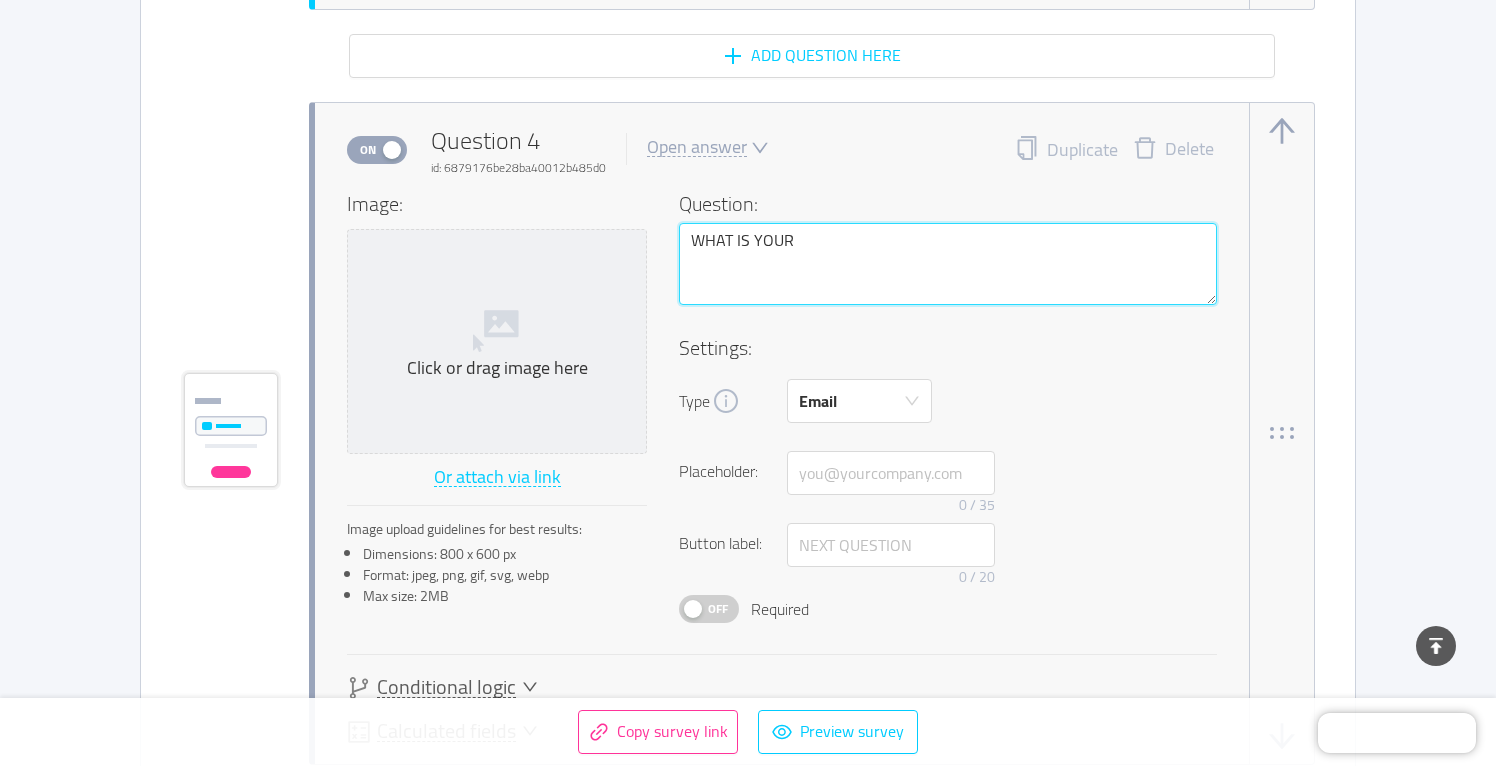 type 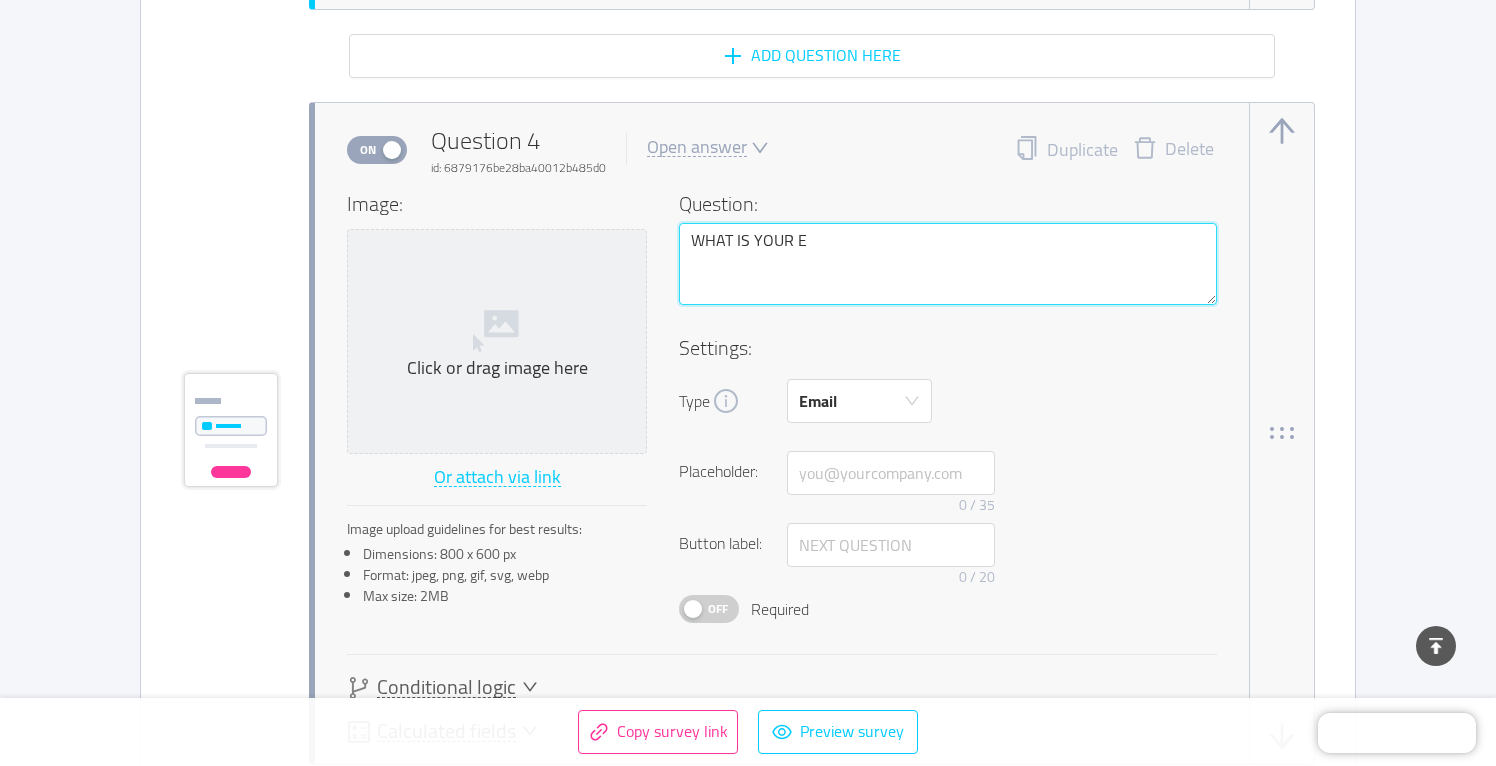 type 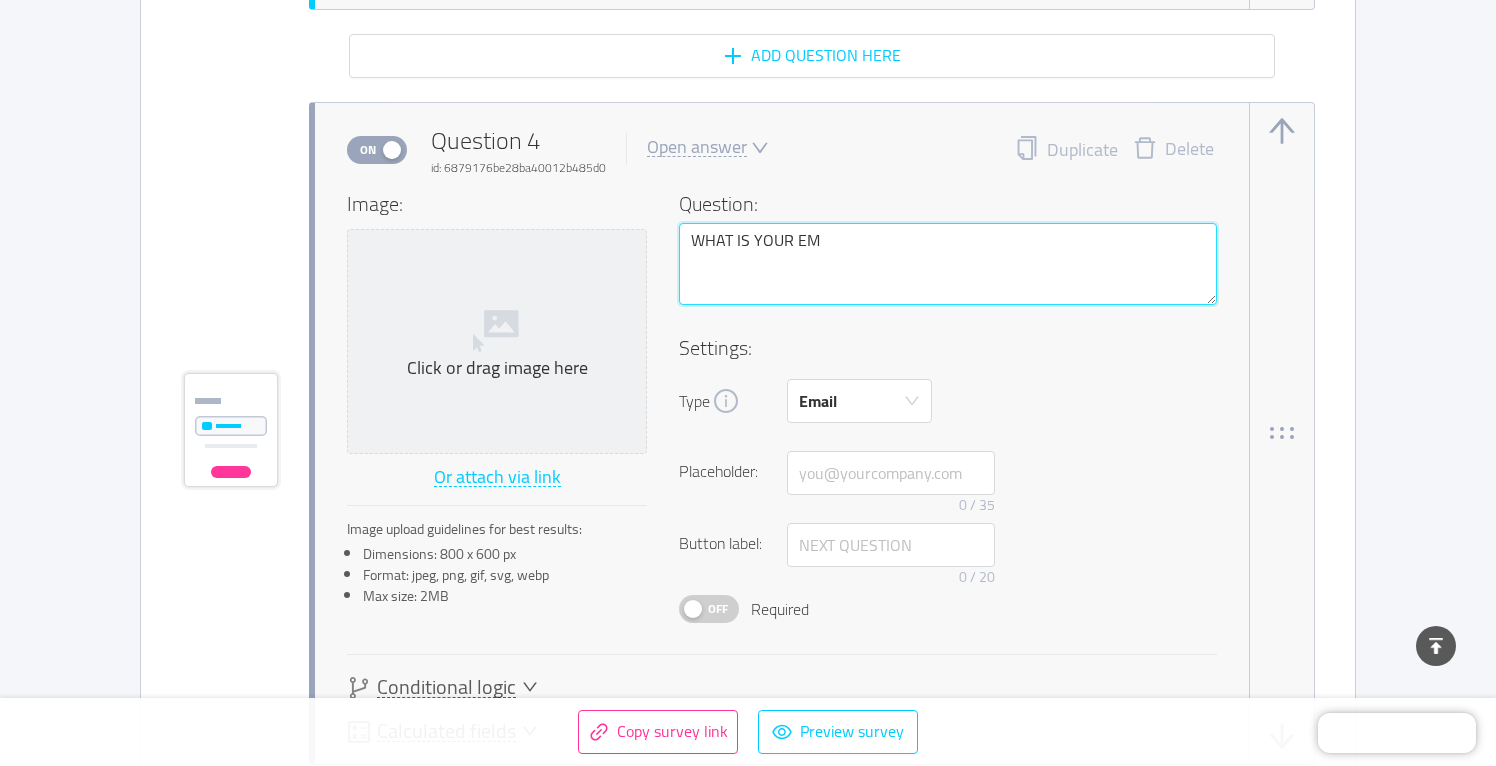 type 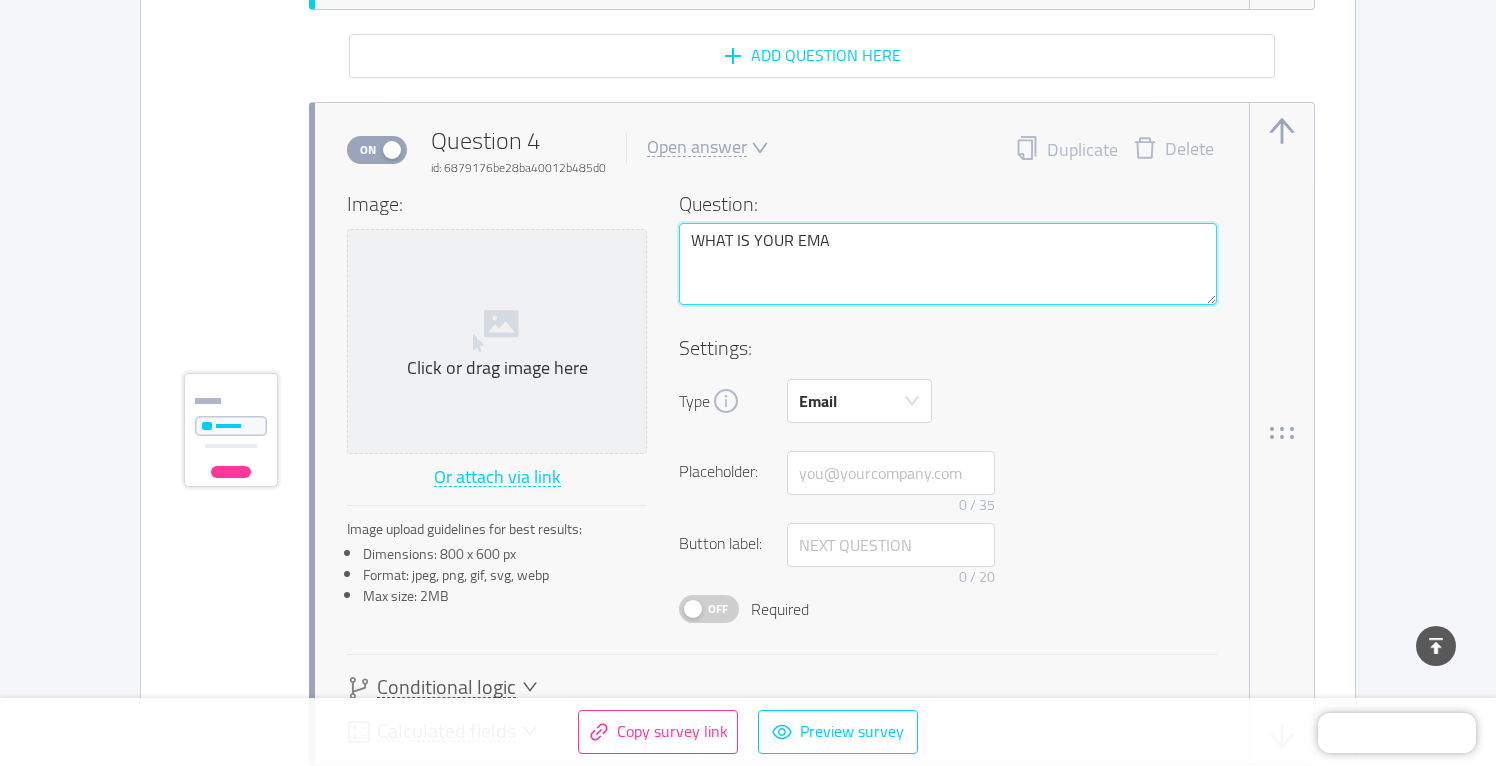 type 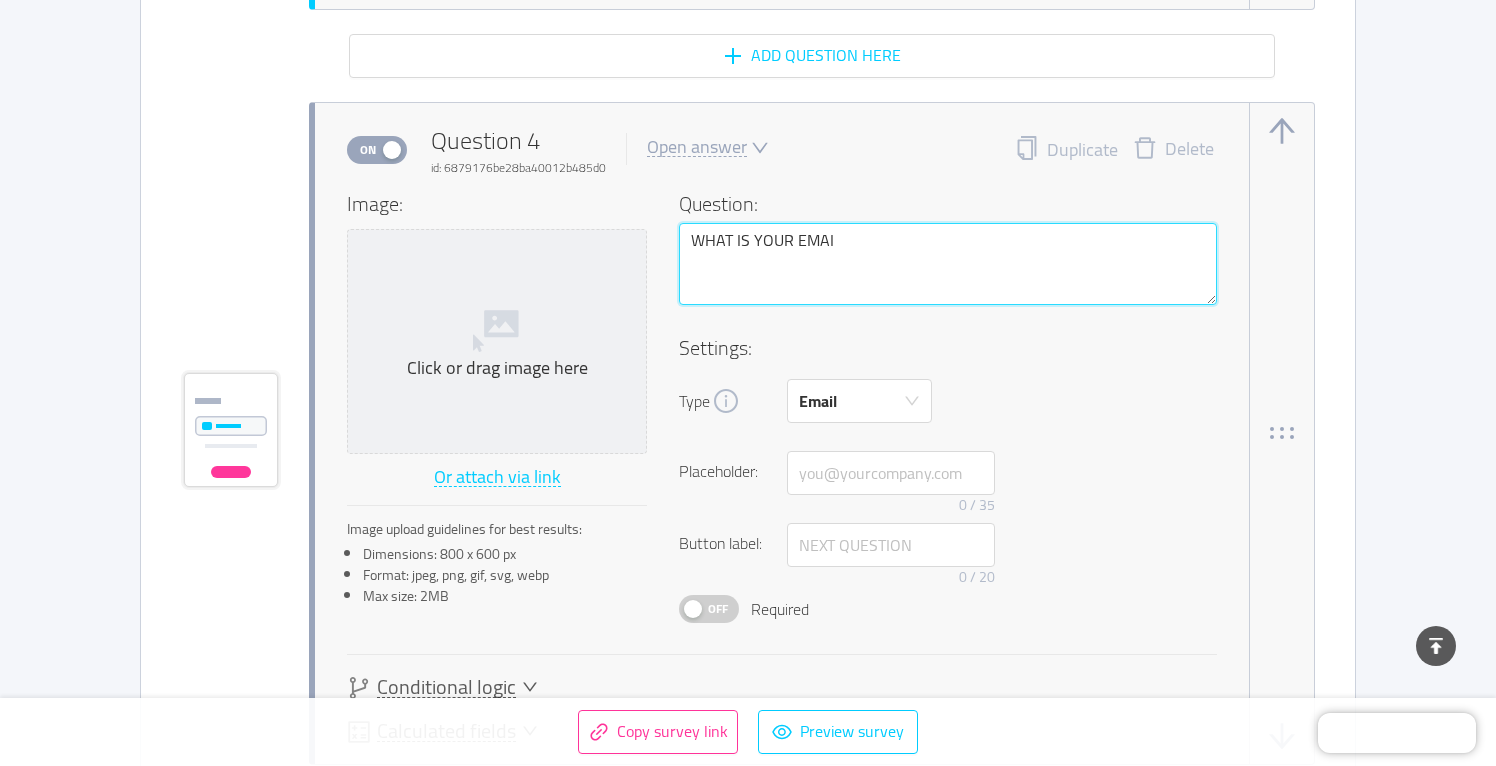 type 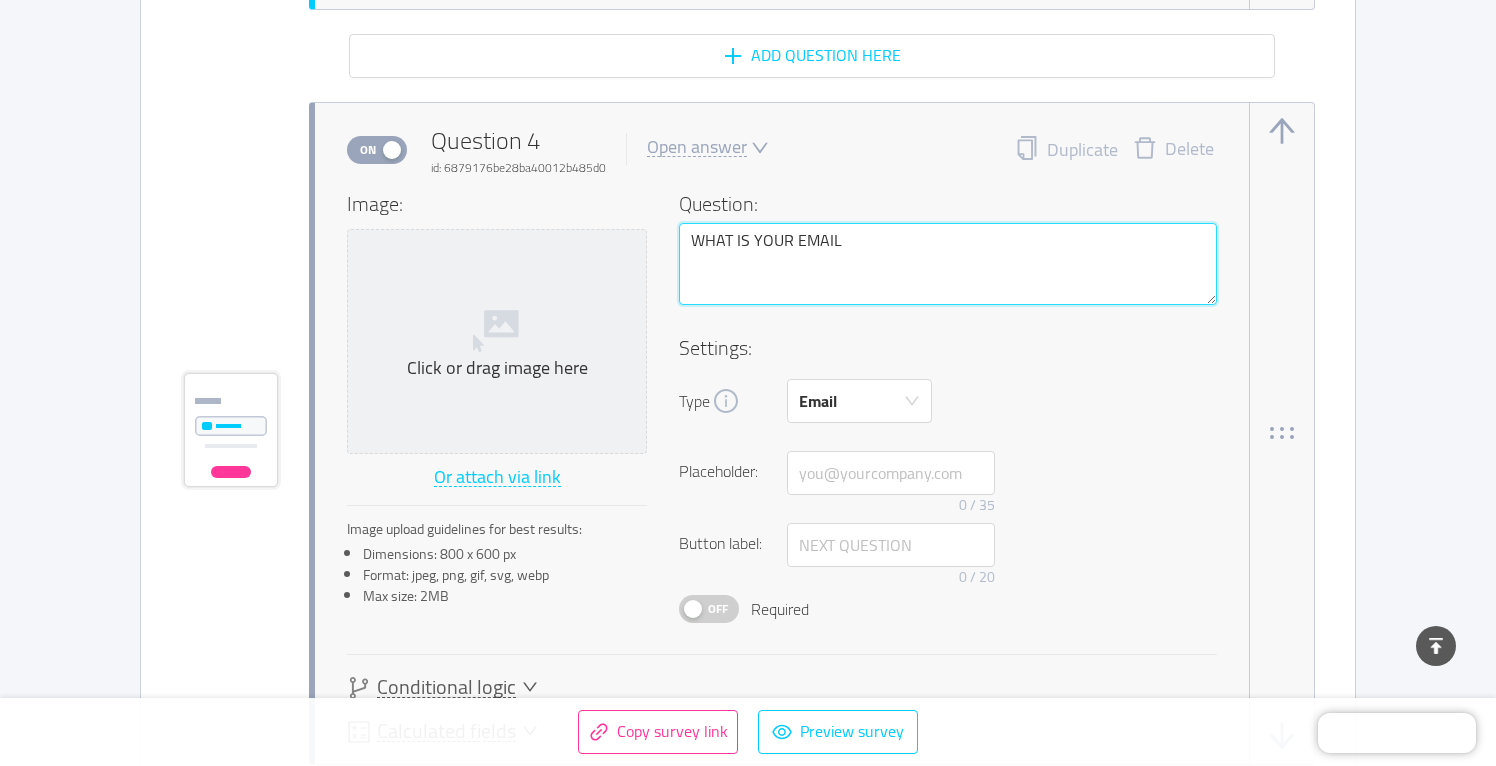 type on "WHAT IS YOUR EMAIL" 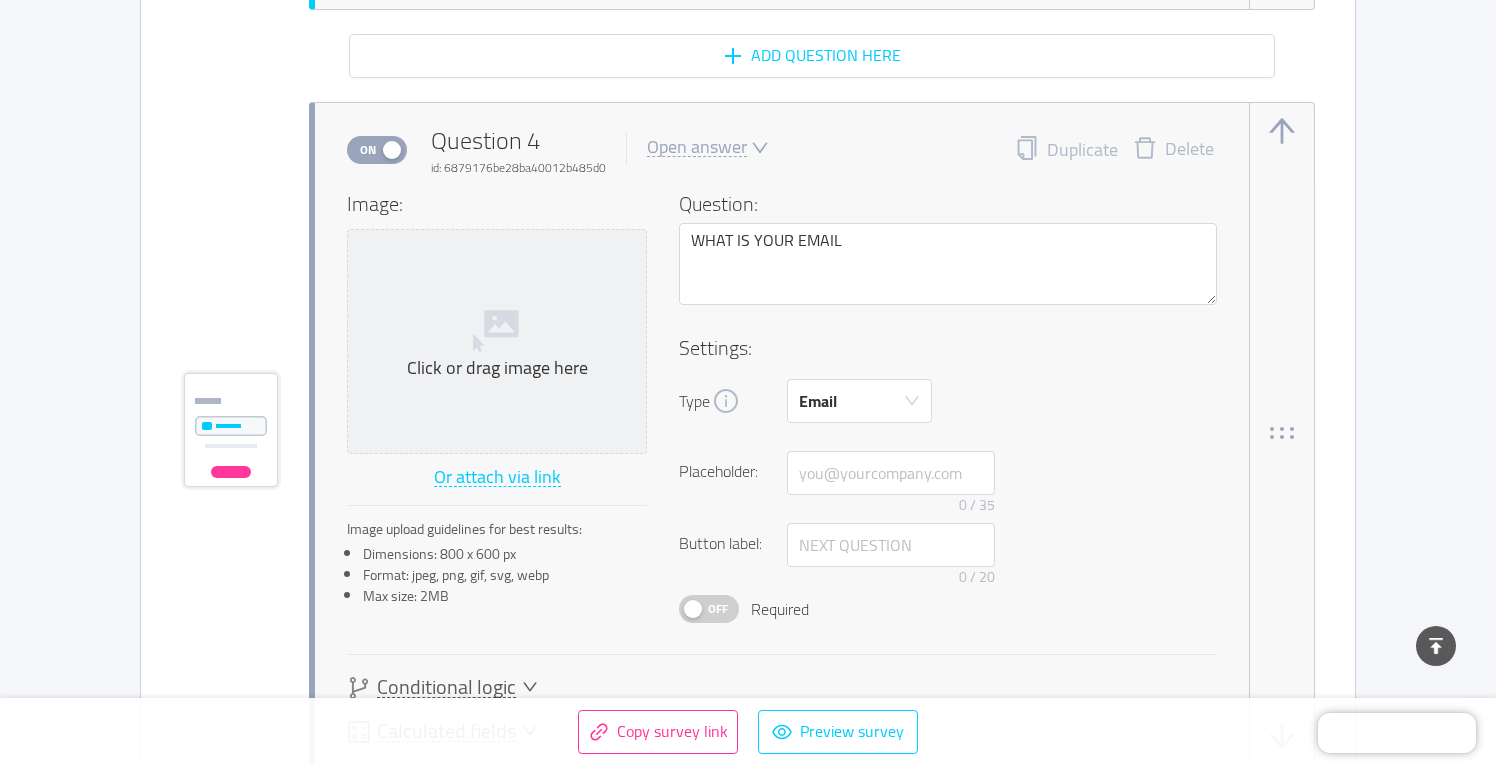 click on "Off" at bounding box center (718, 609) 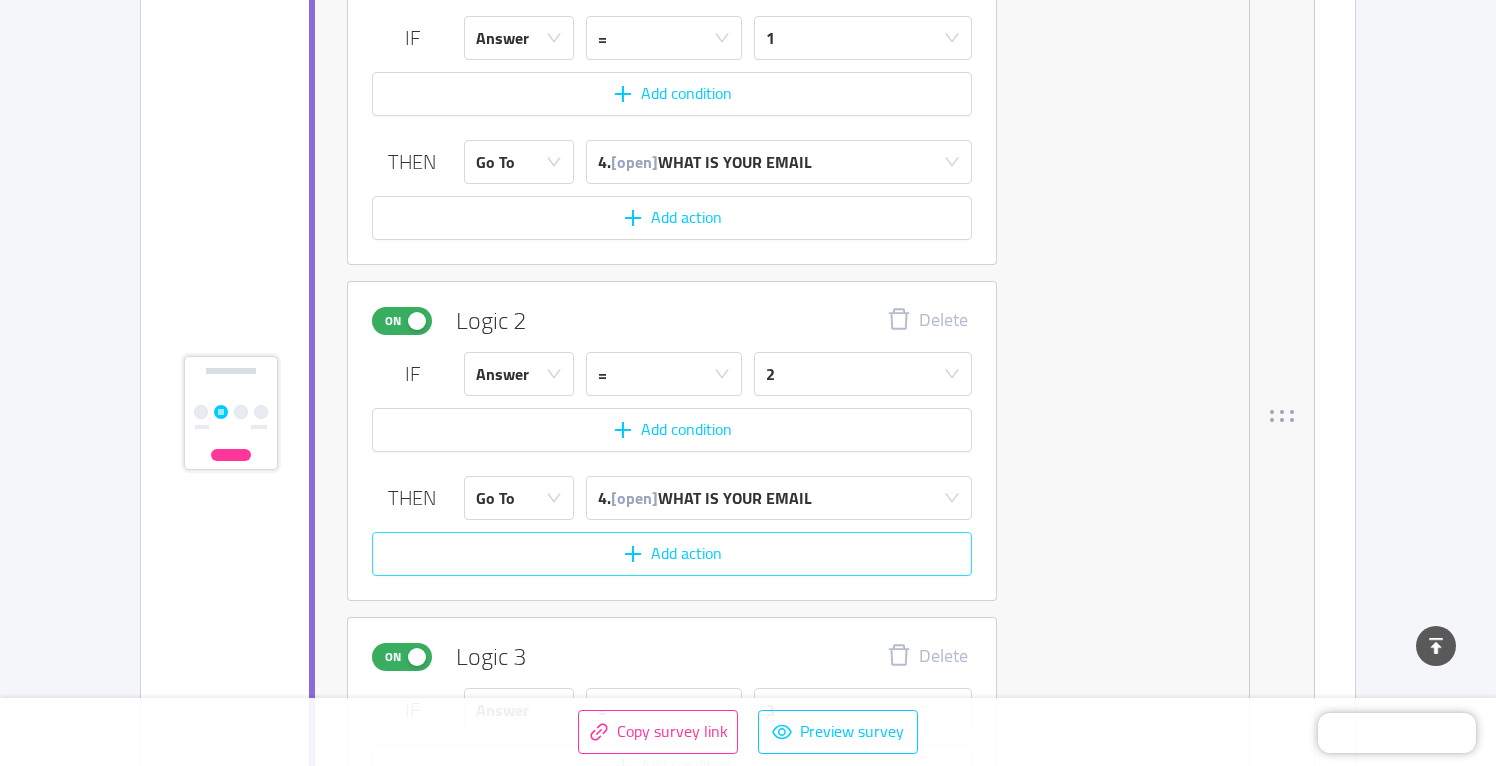 scroll, scrollTop: 2874, scrollLeft: 0, axis: vertical 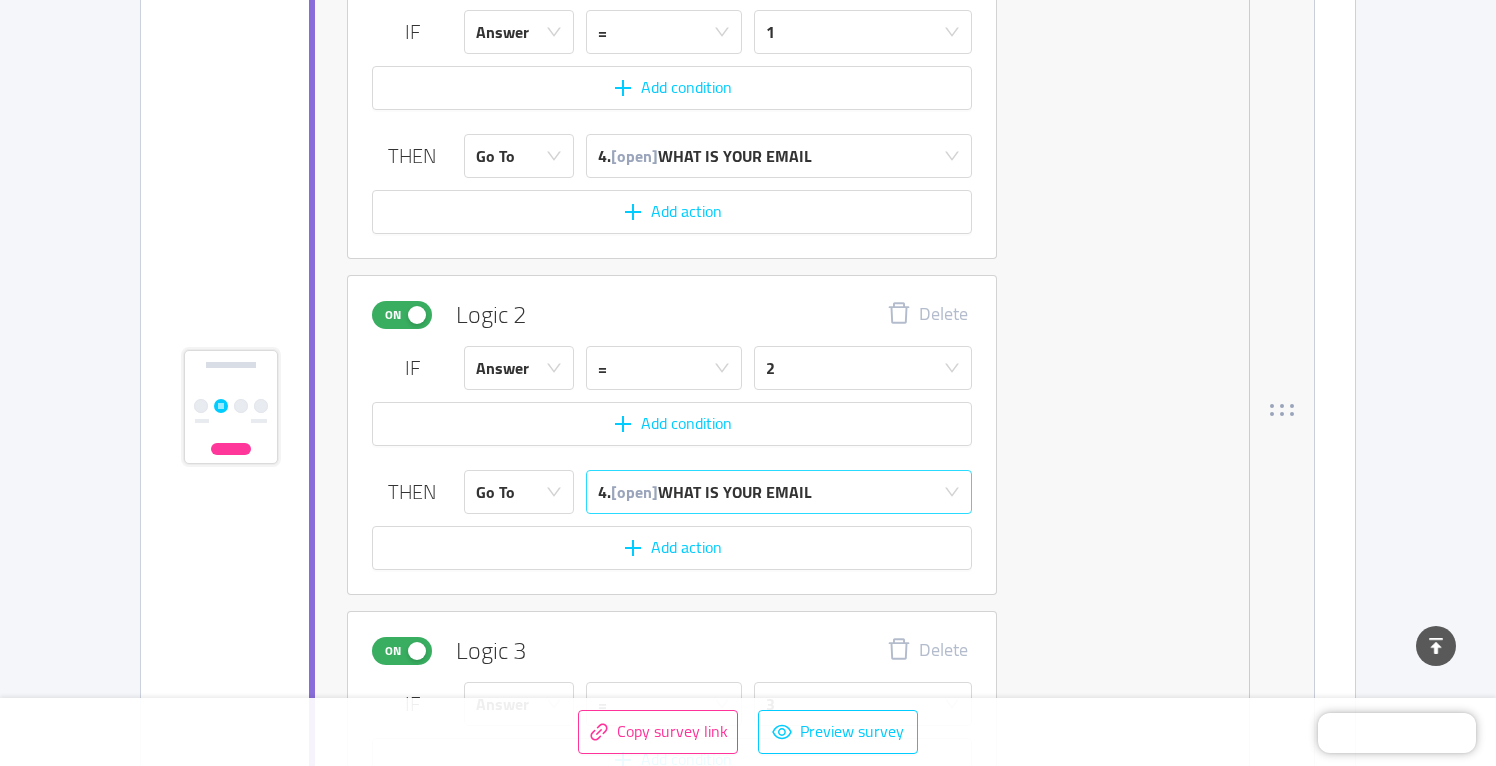 click on "4.  [open]   WHAT IS YOUR EMAIL" at bounding box center (705, 492) 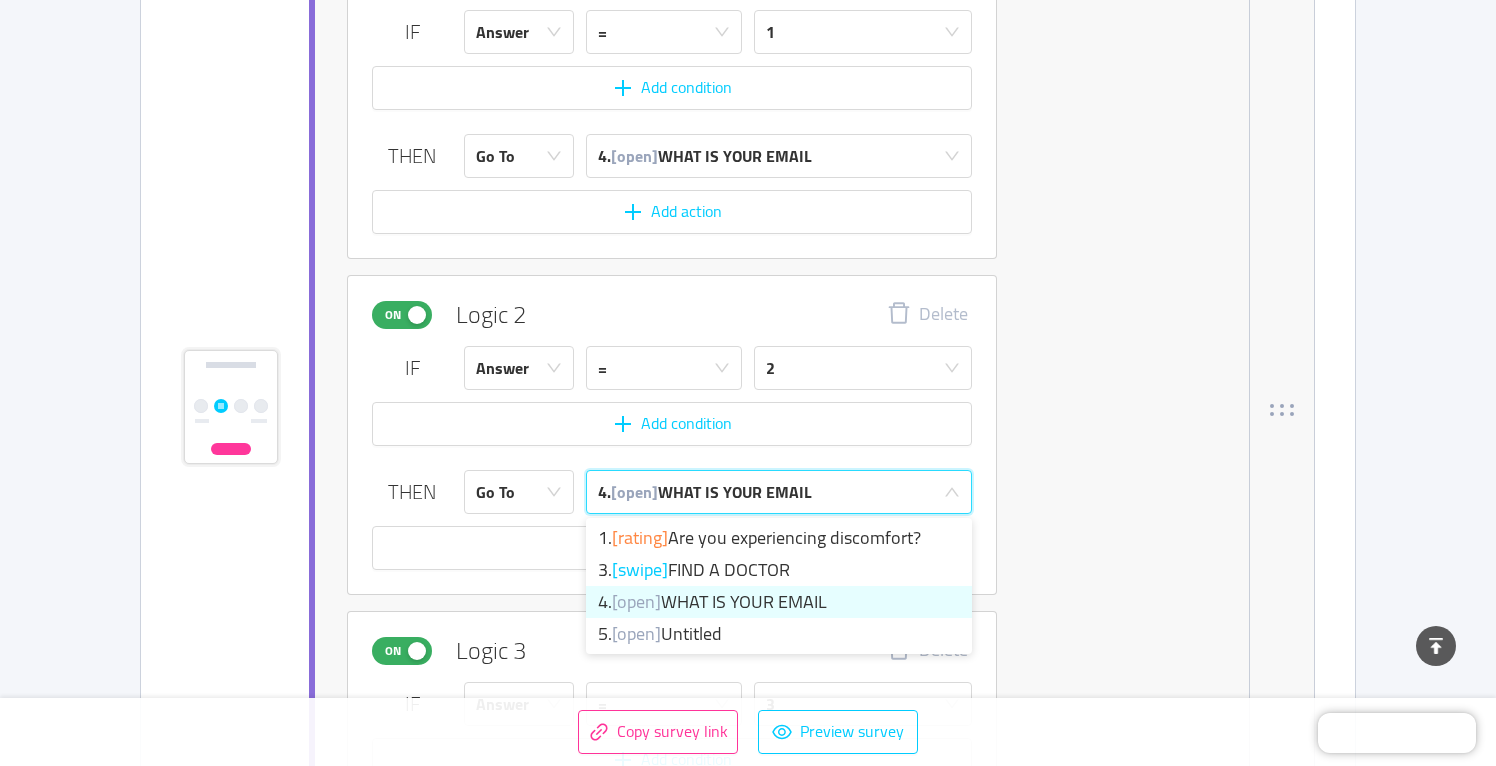 click on "4.  [open]   WHAT IS YOUR EMAIL" at bounding box center (779, 602) 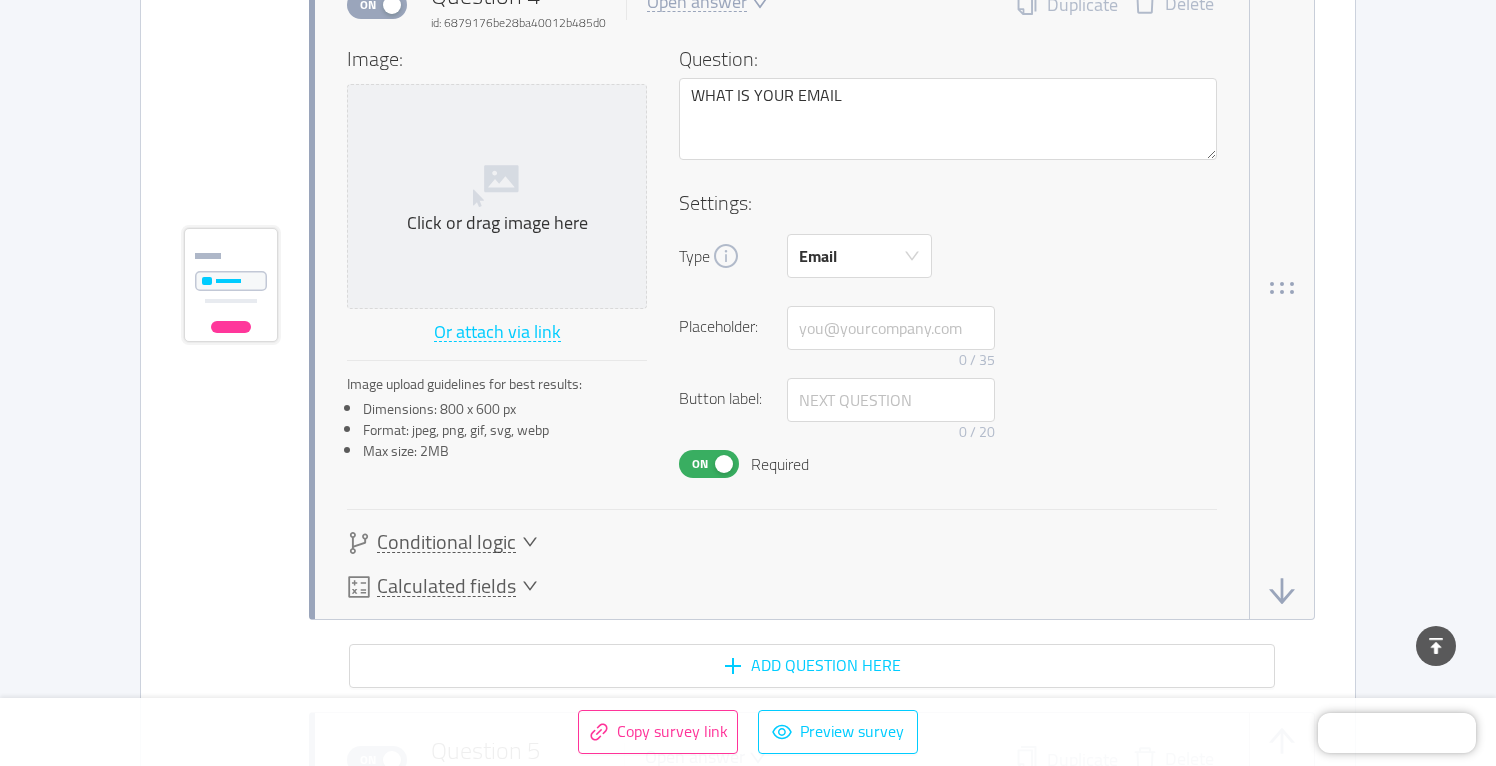 scroll, scrollTop: 5548, scrollLeft: 0, axis: vertical 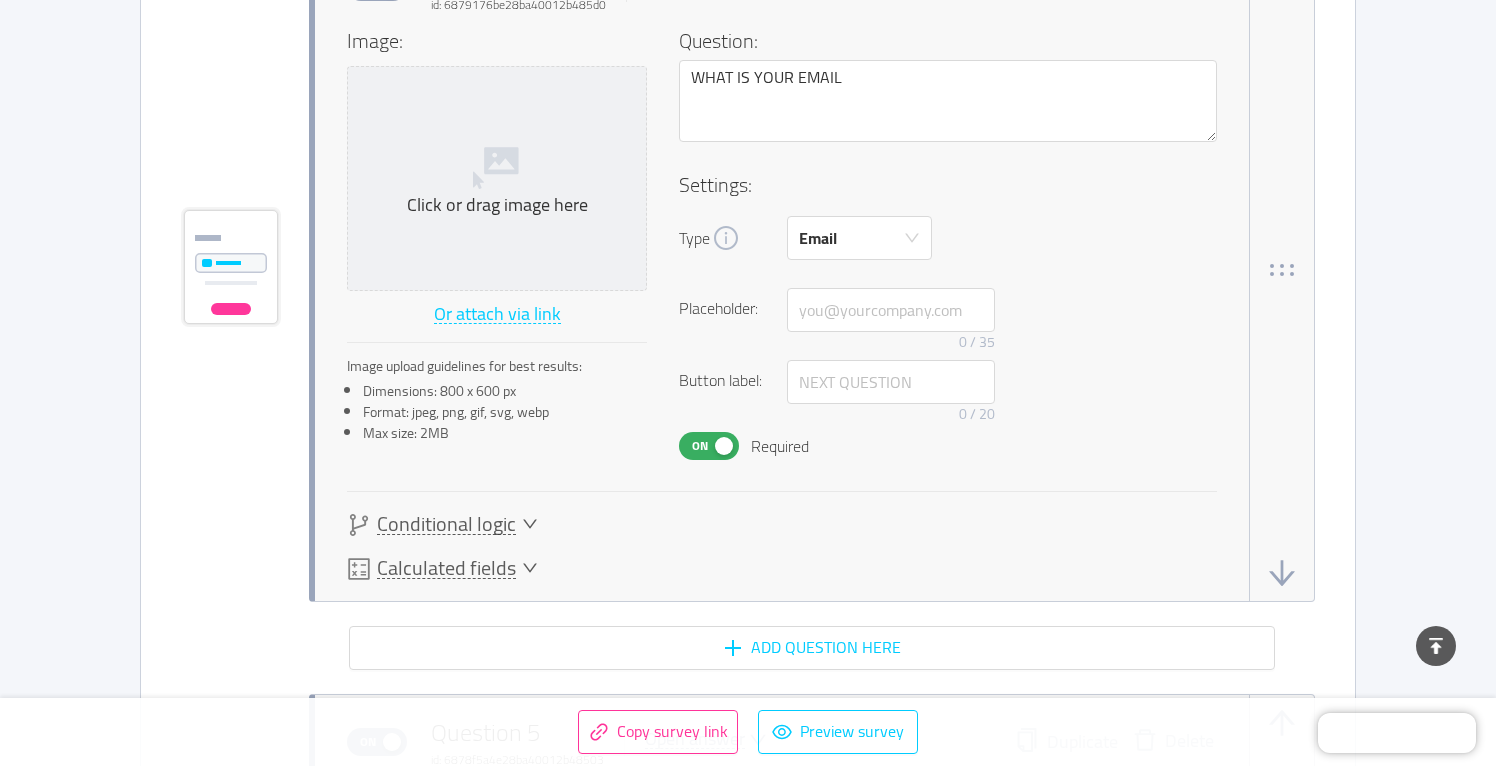 click on "Conditional logic" at bounding box center [446, 524] 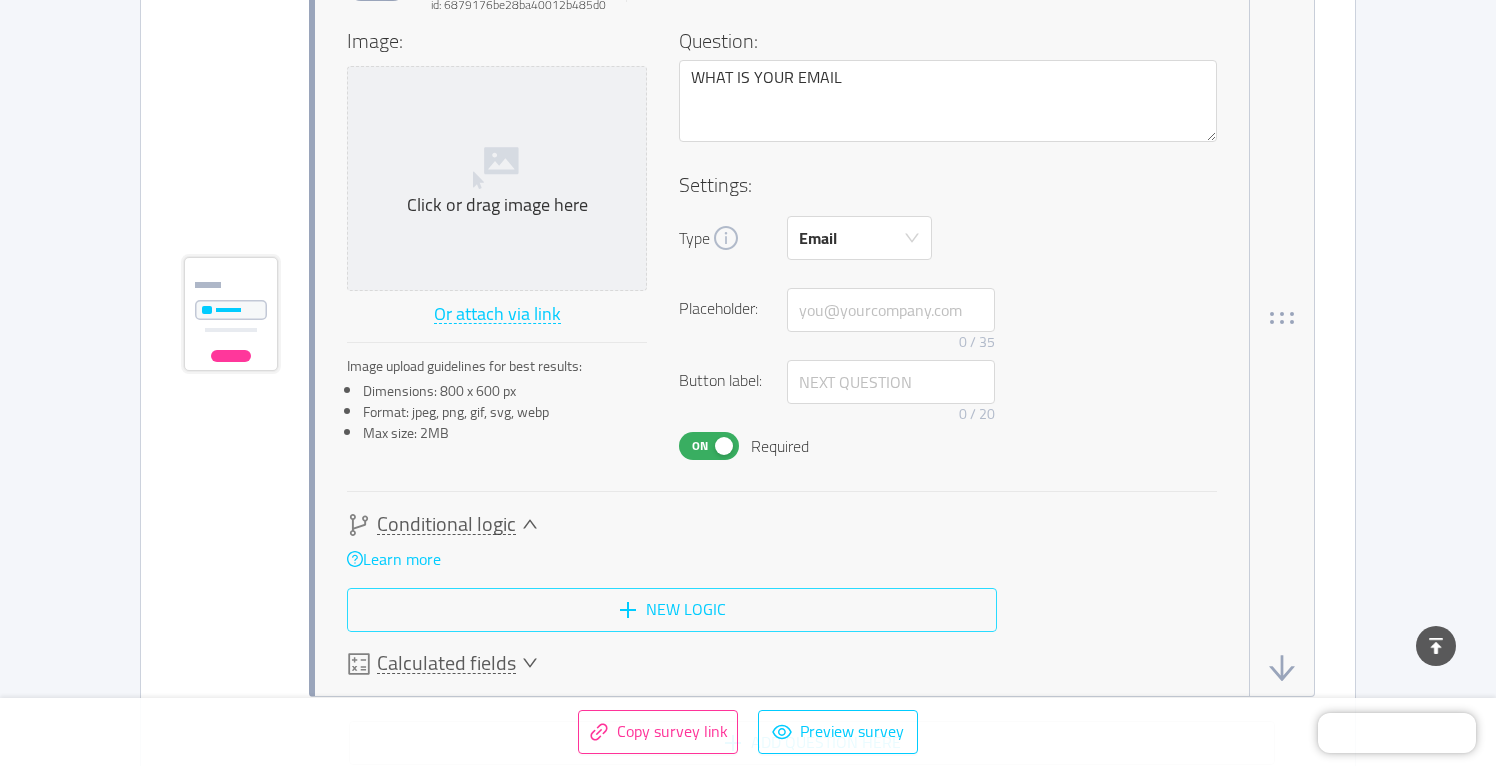 click on "New logic" at bounding box center [672, 610] 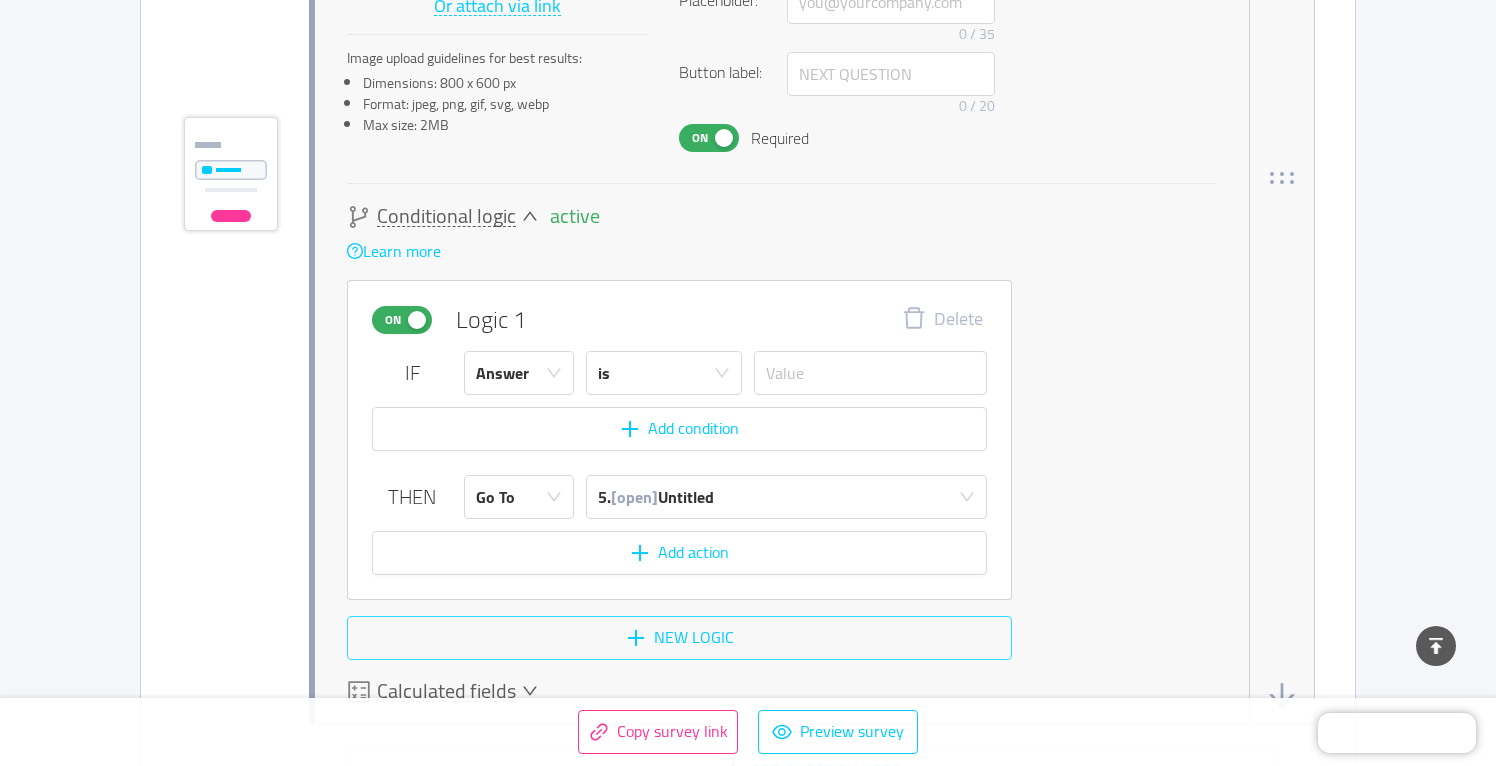 scroll, scrollTop: 5870, scrollLeft: 0, axis: vertical 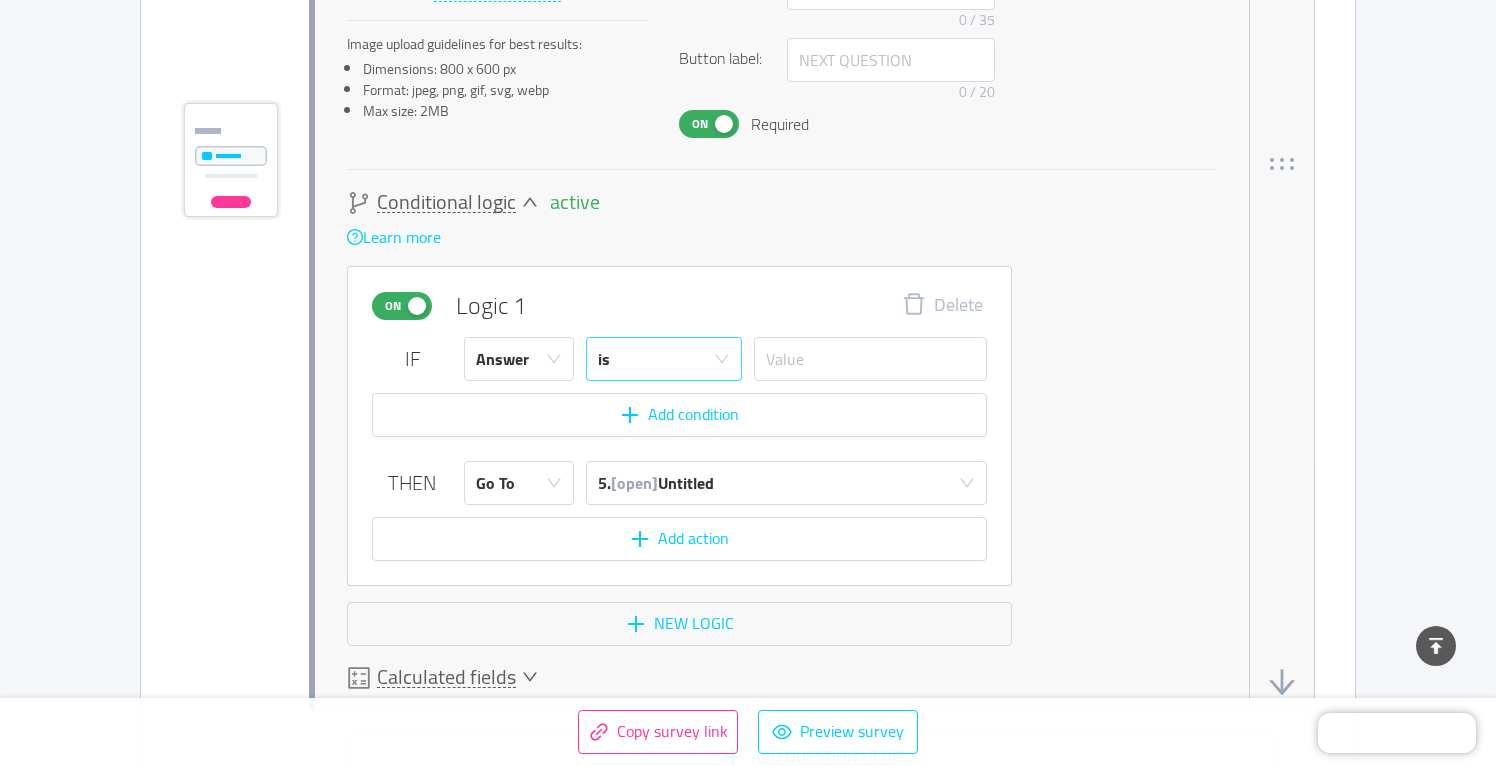 click on "is" at bounding box center [657, 359] 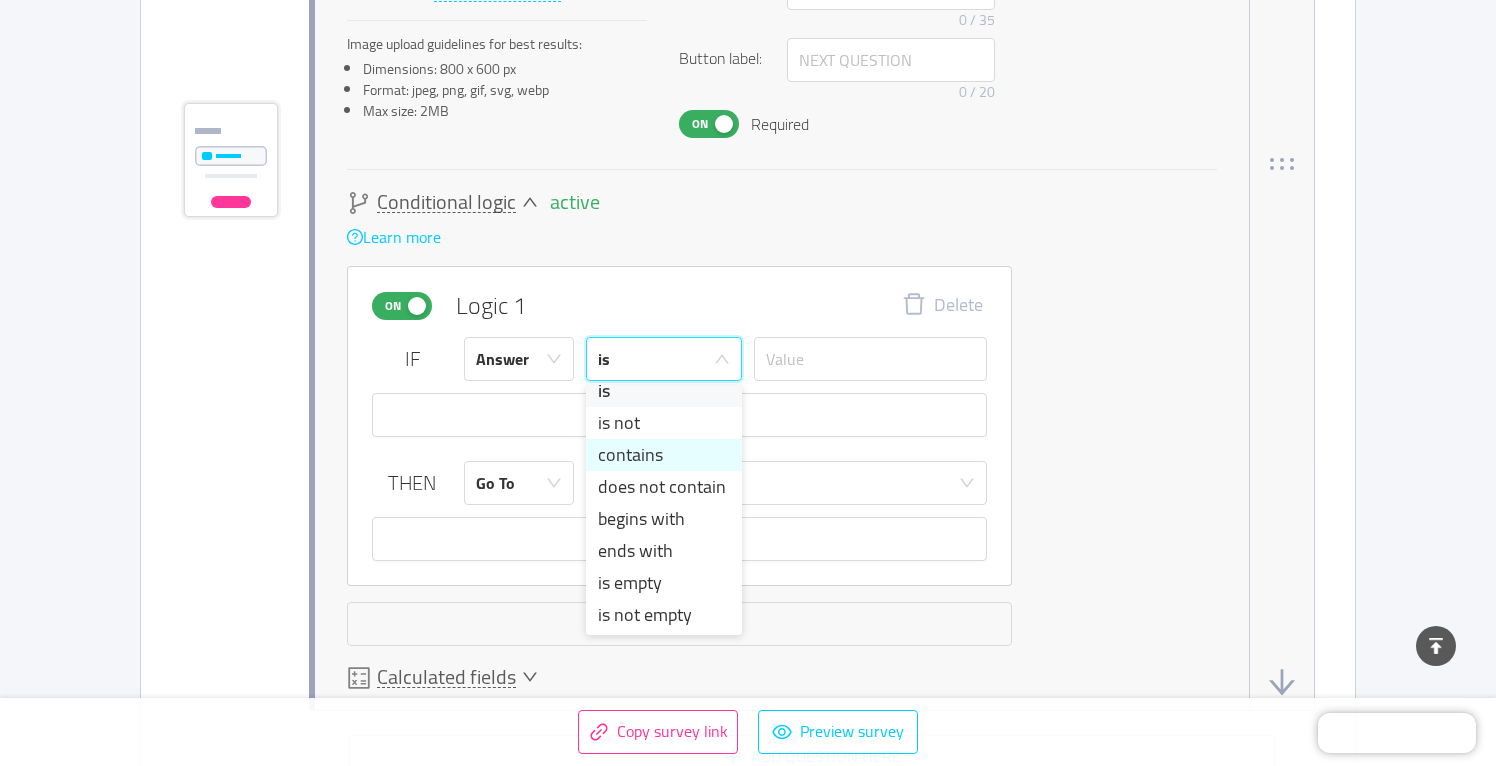 scroll, scrollTop: 4, scrollLeft: 0, axis: vertical 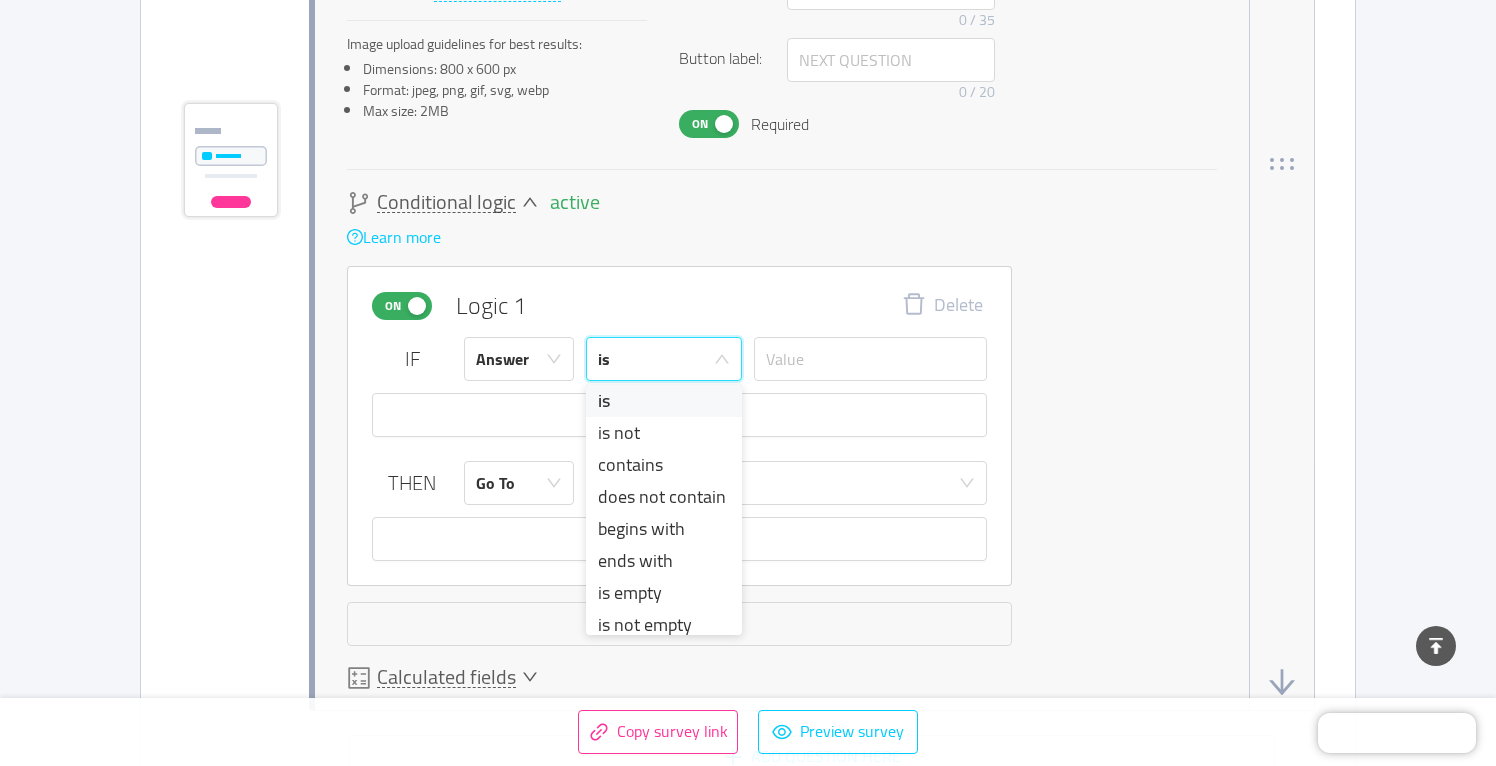 click on "On Logic 1 Delete IF  Answer   is  Add condition  THEN   Go To  5.  [open]   Untitled  Add action" at bounding box center [679, 426] 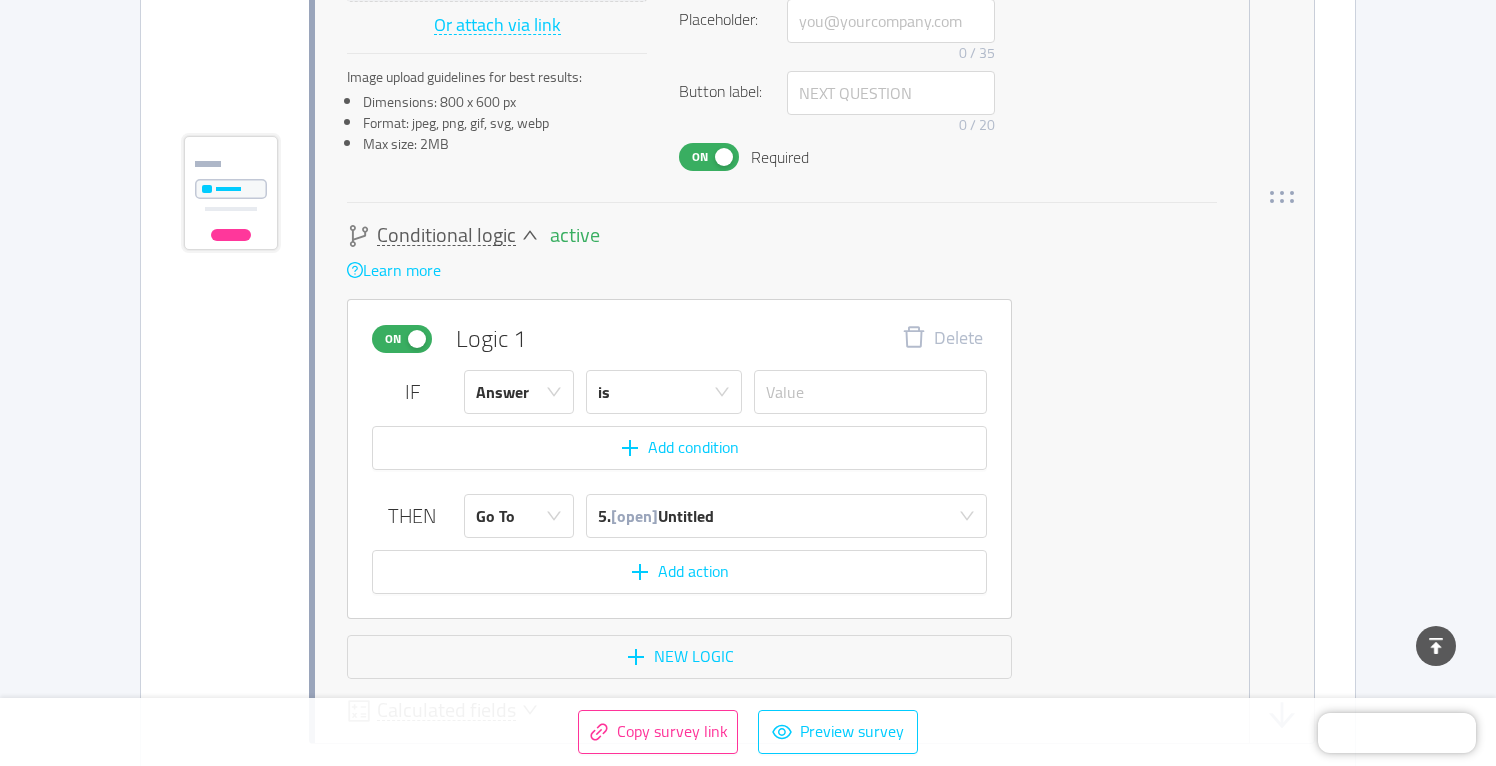 scroll, scrollTop: 5833, scrollLeft: 0, axis: vertical 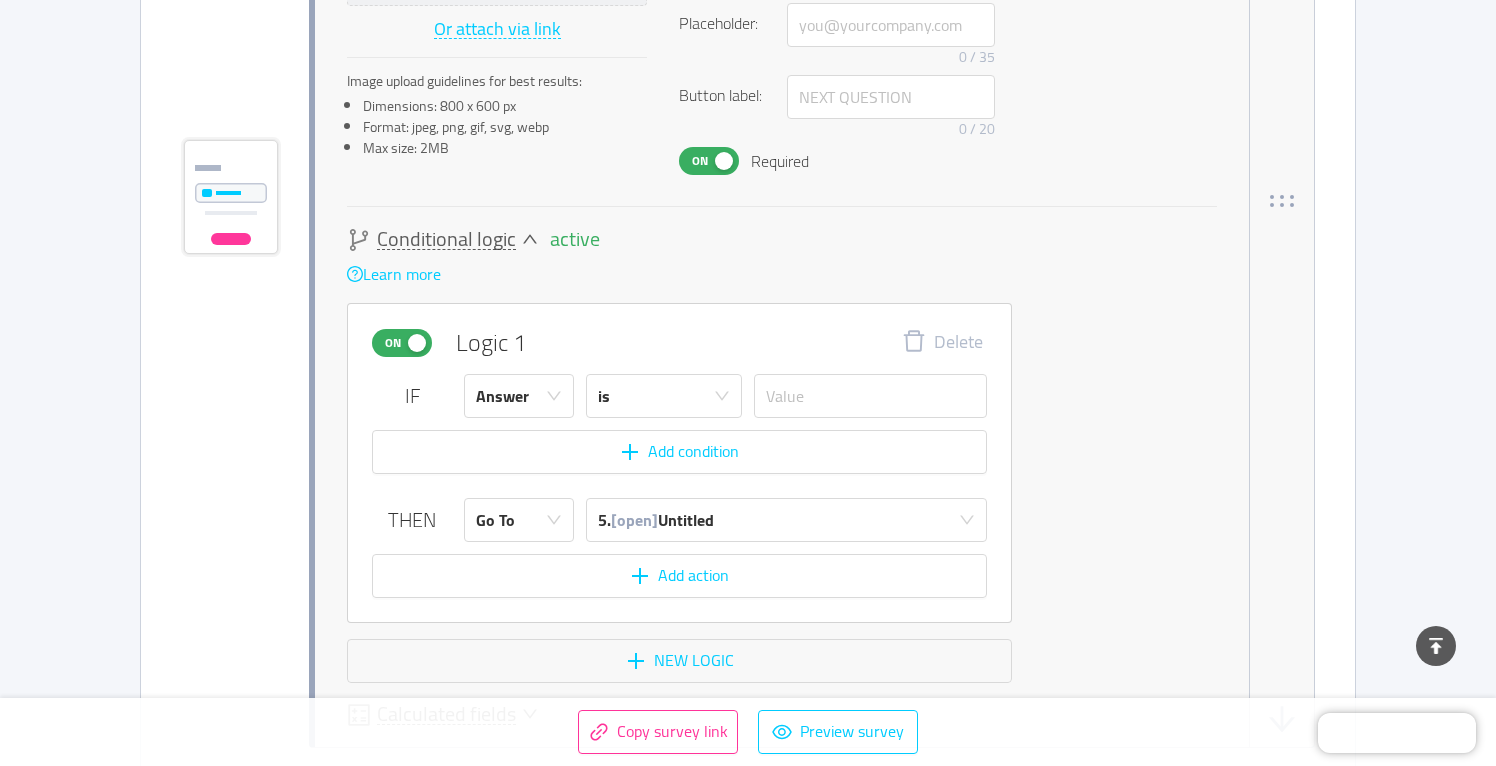 click on "On" at bounding box center (393, 343) 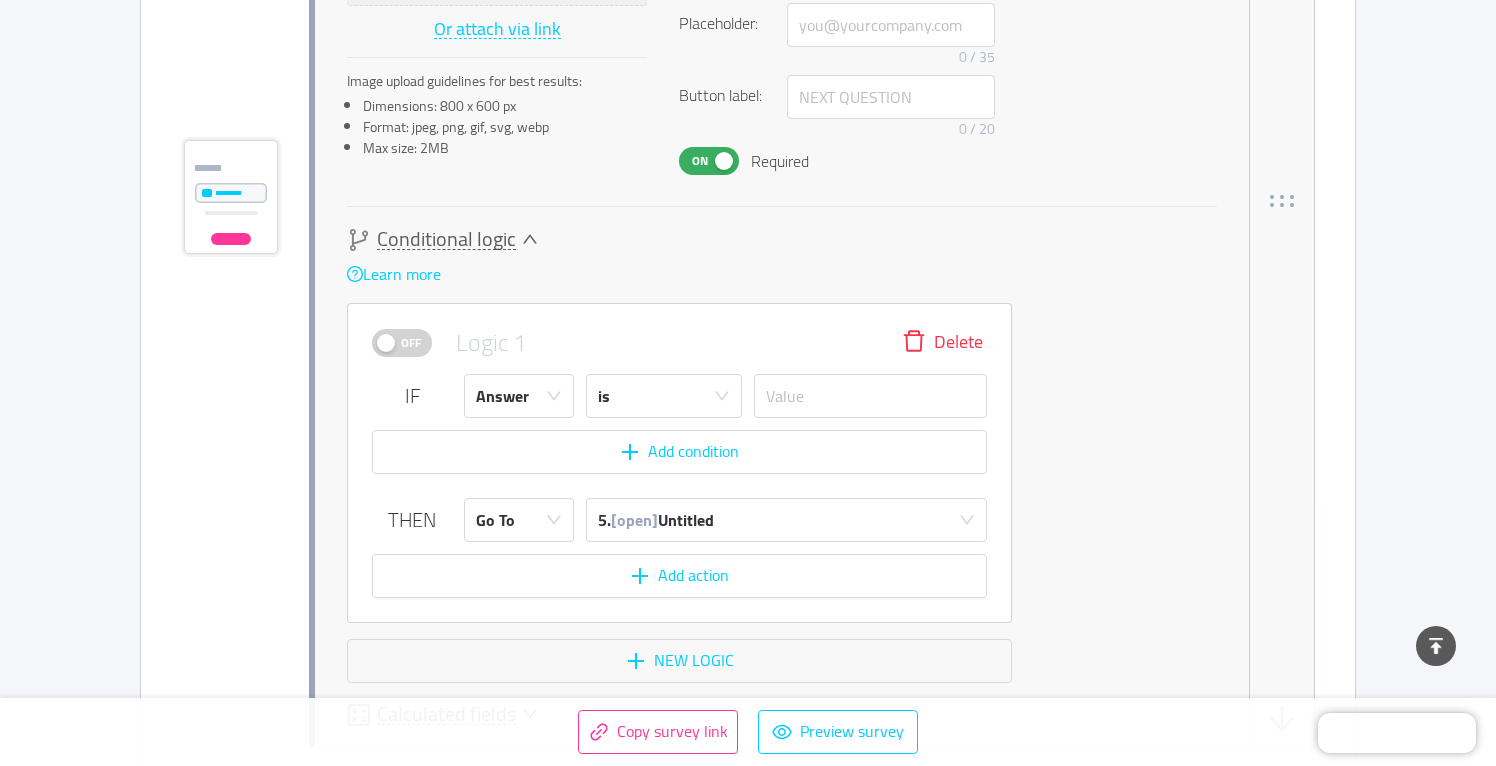 click on "Delete" at bounding box center (942, 343) 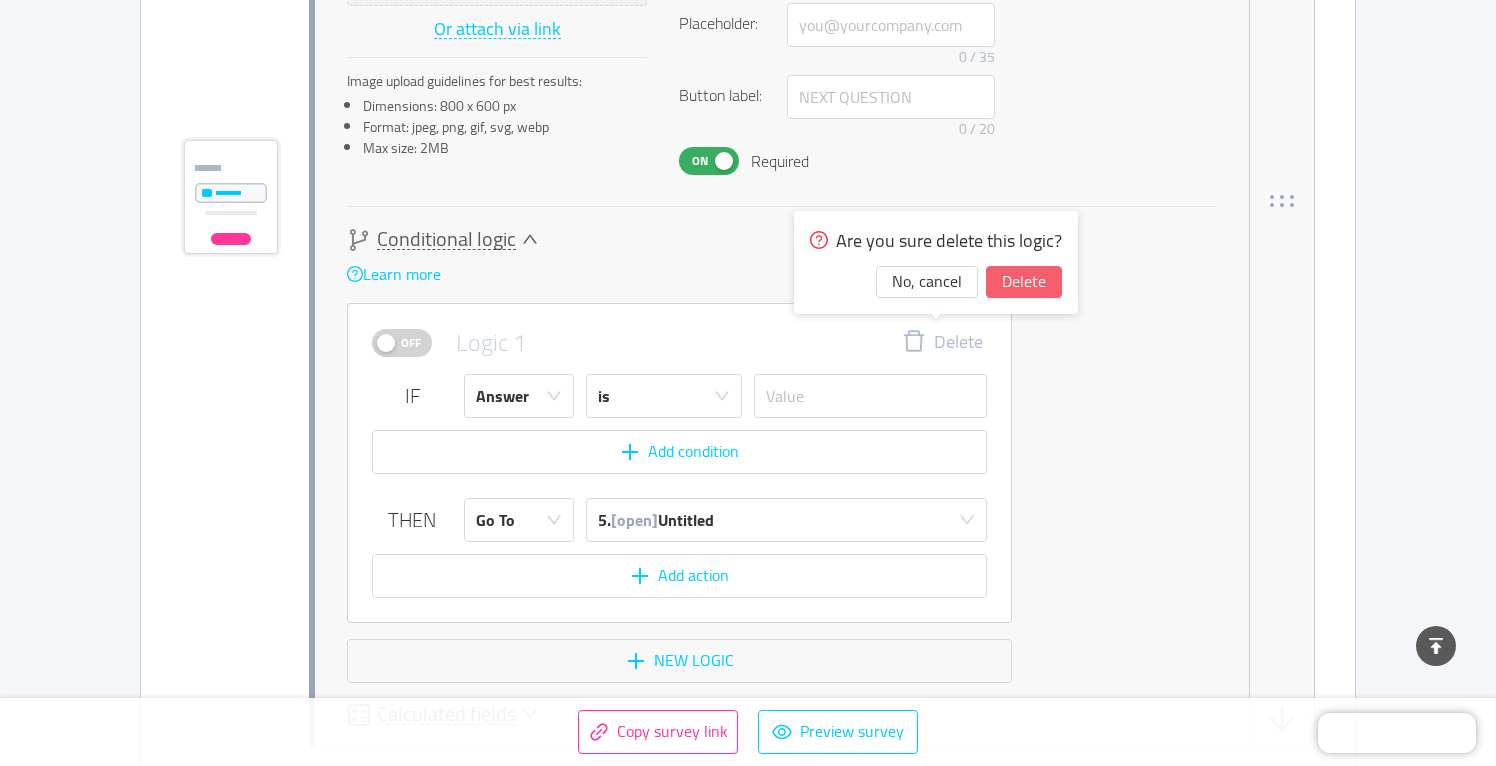 click on "Delete" at bounding box center (1024, 282) 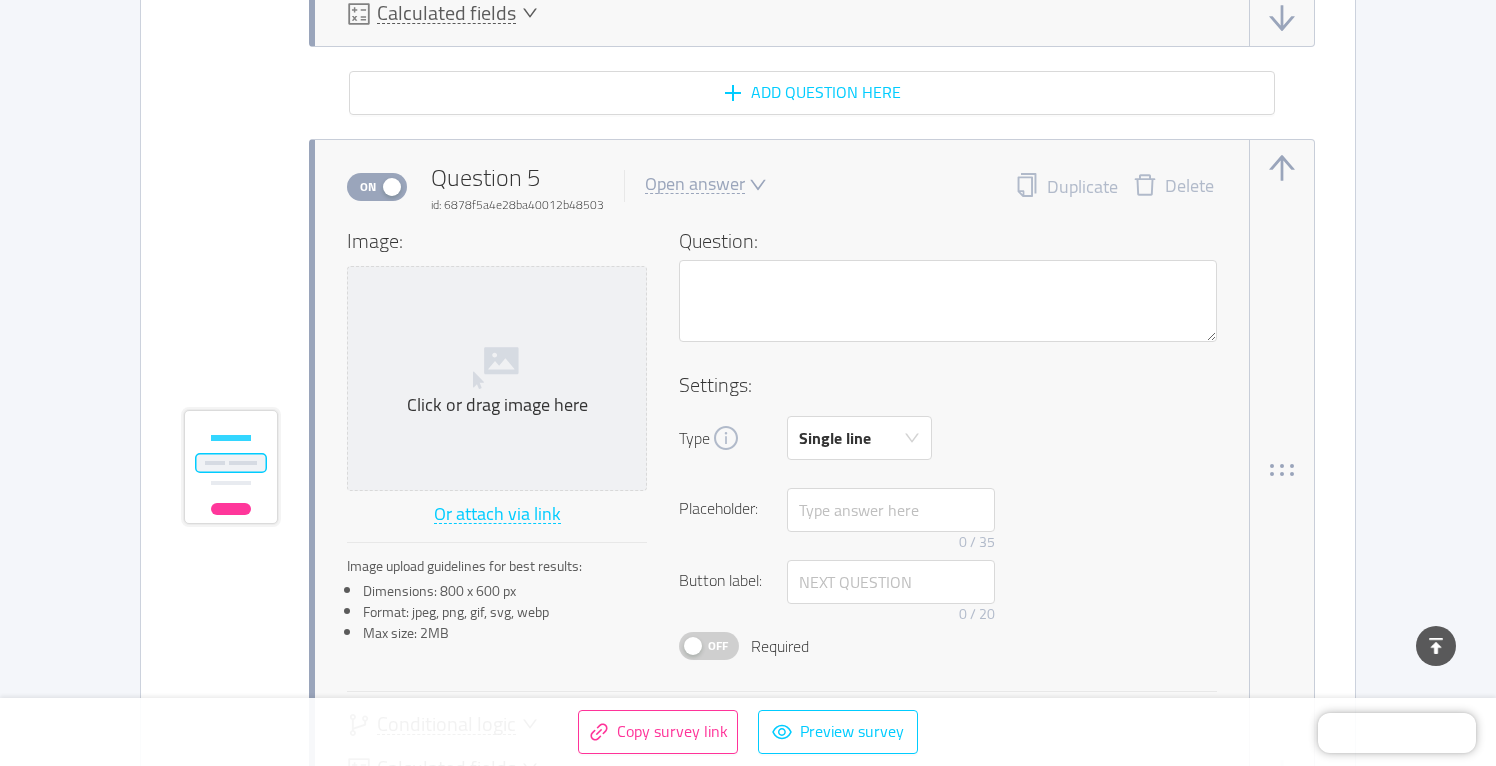 scroll, scrollTop: 6182, scrollLeft: 0, axis: vertical 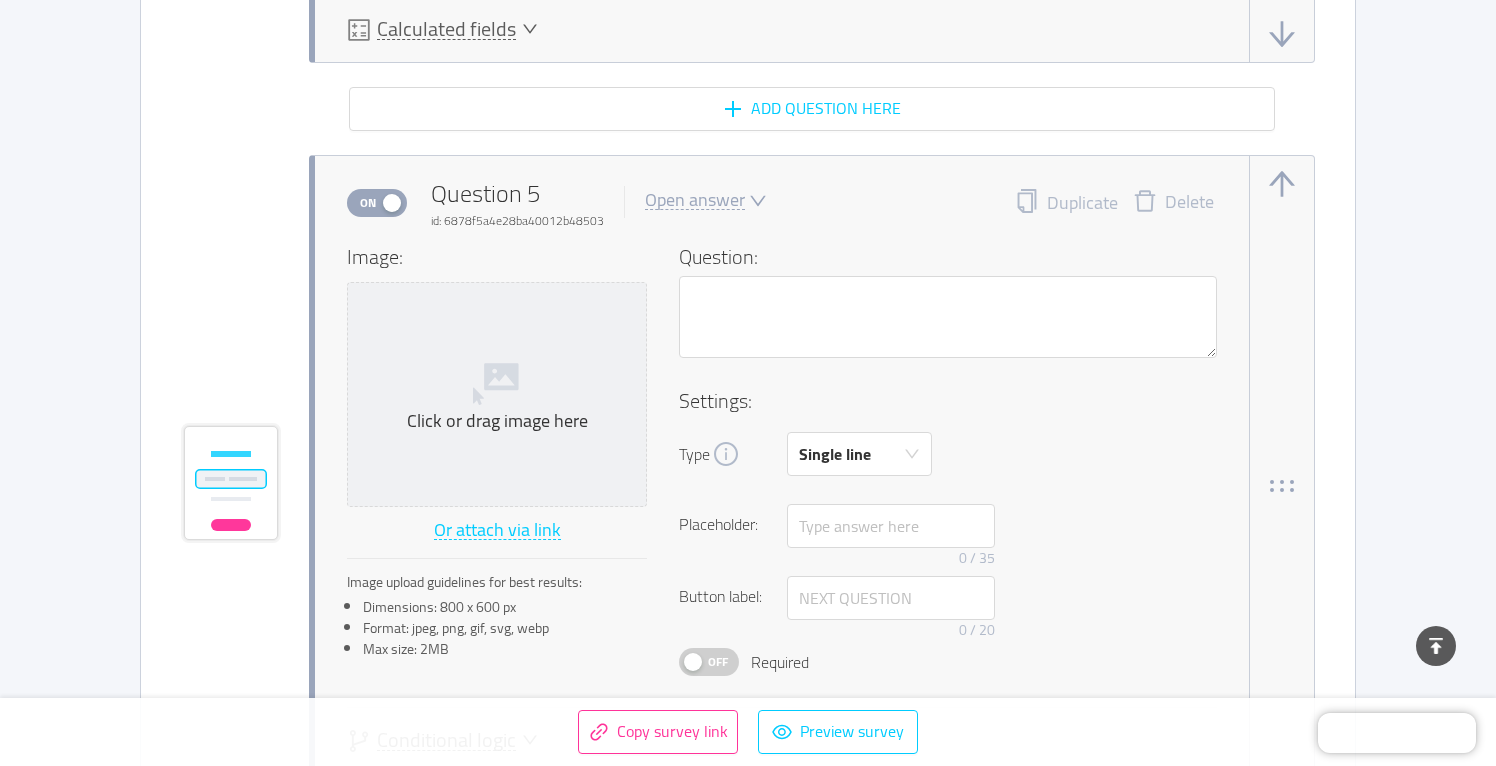 click 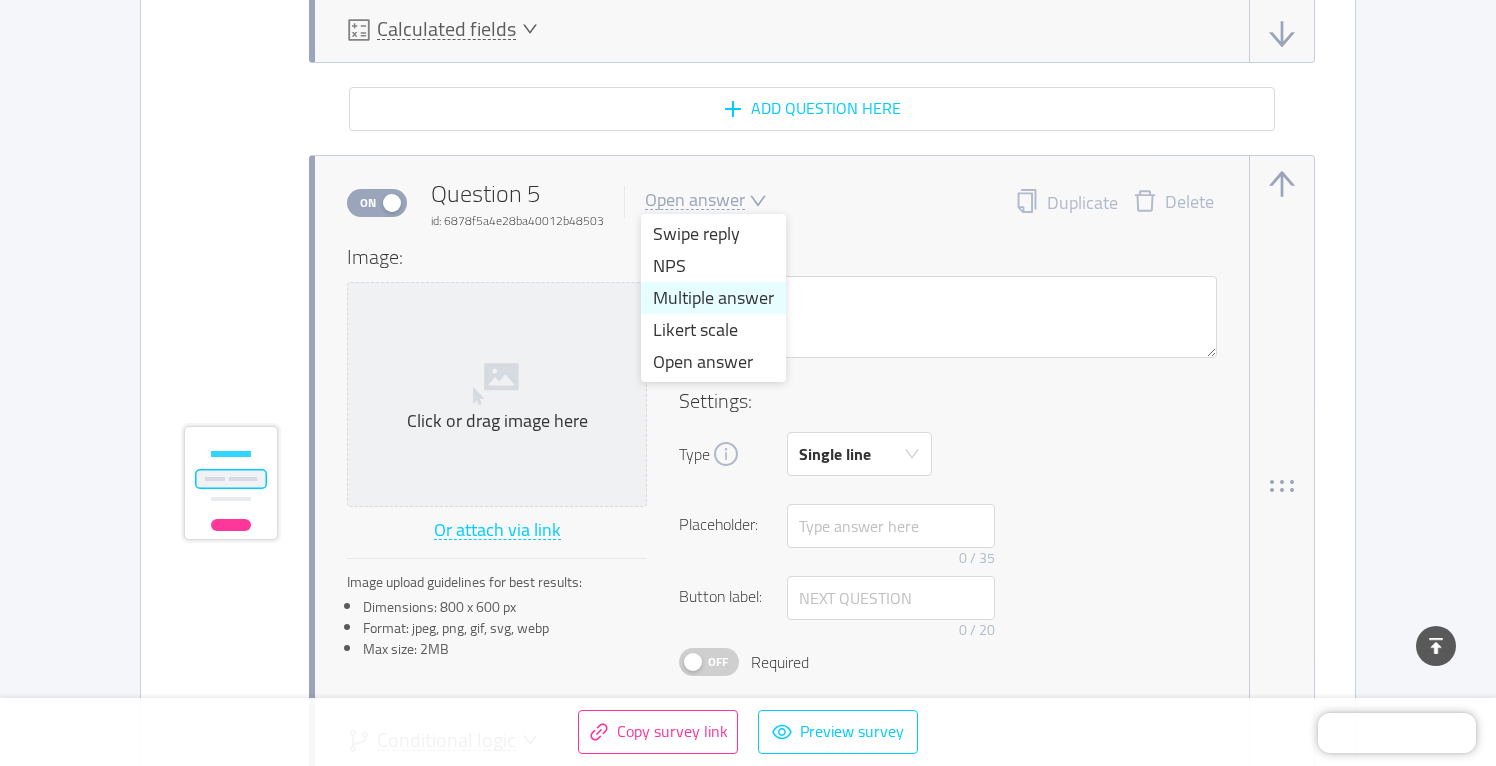 click on "Multiple answer" at bounding box center (713, 298) 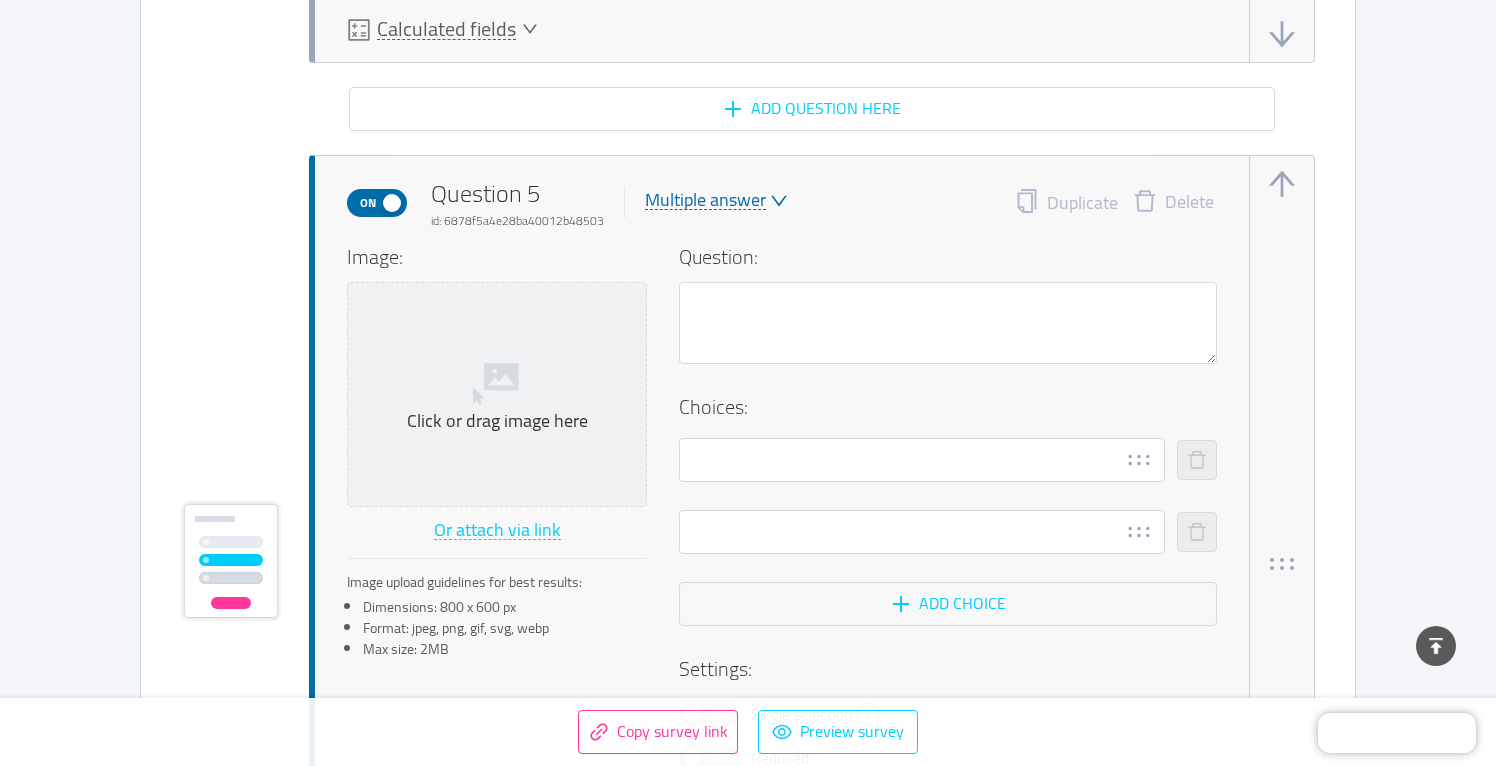 type 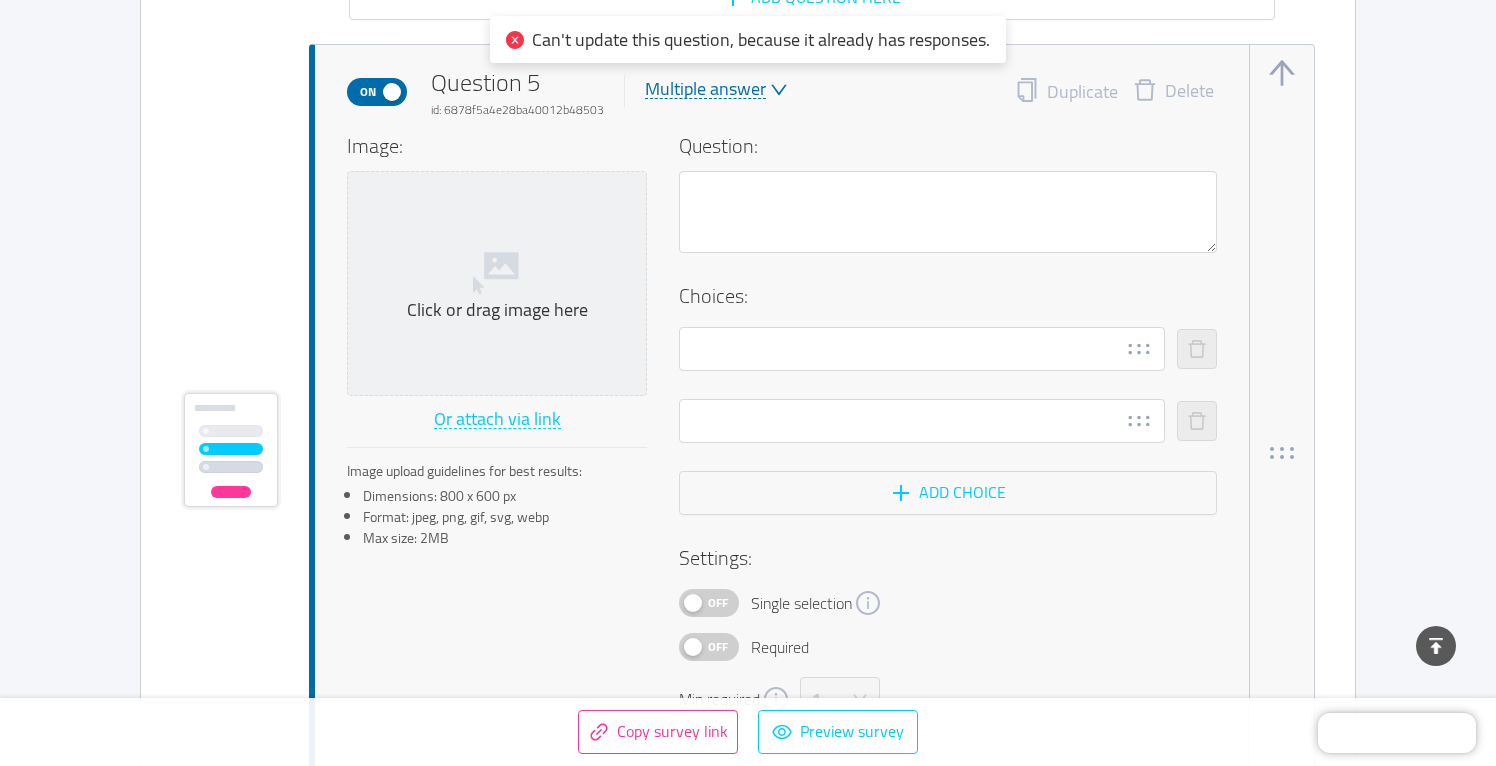 scroll, scrollTop: 6293, scrollLeft: 0, axis: vertical 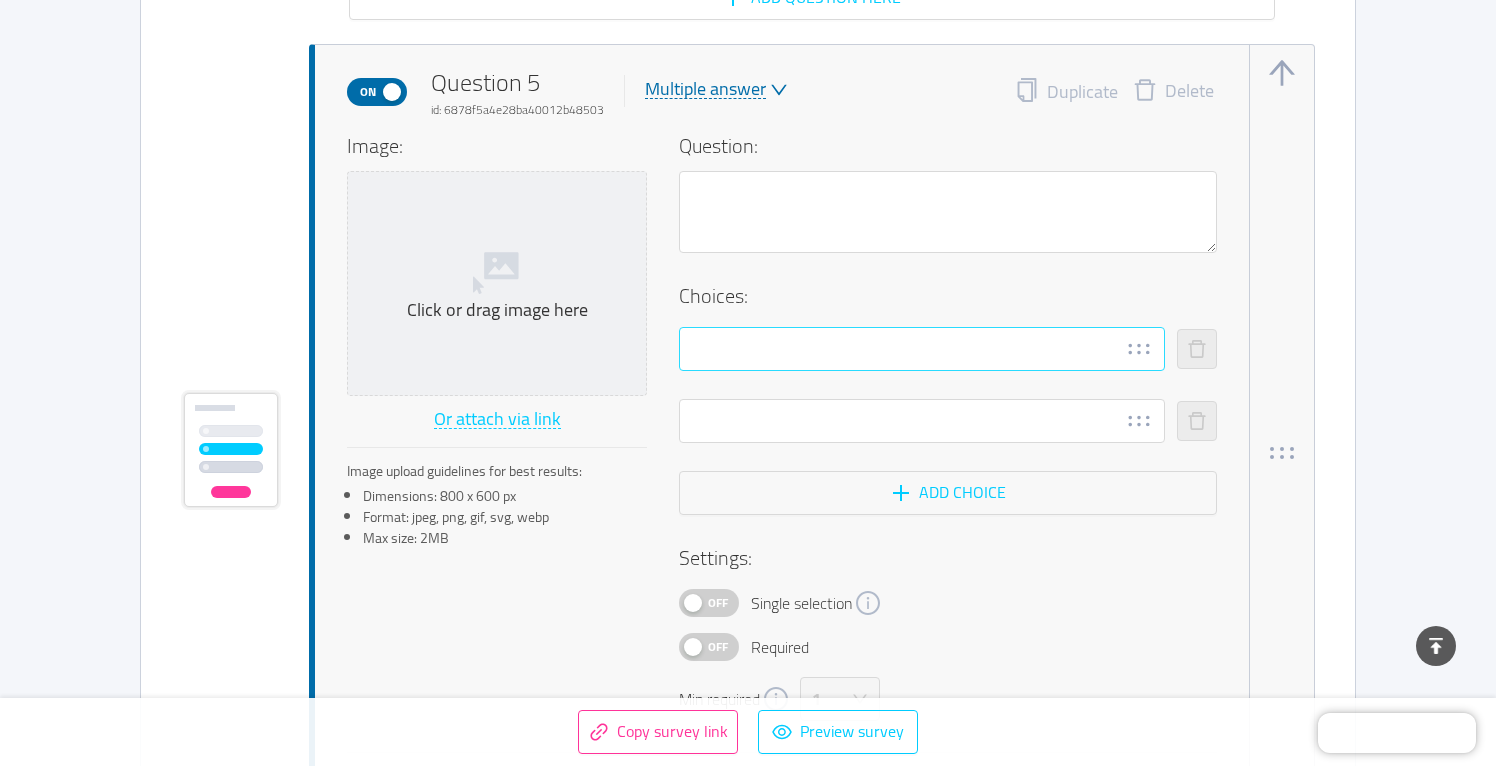 click at bounding box center [922, 349] 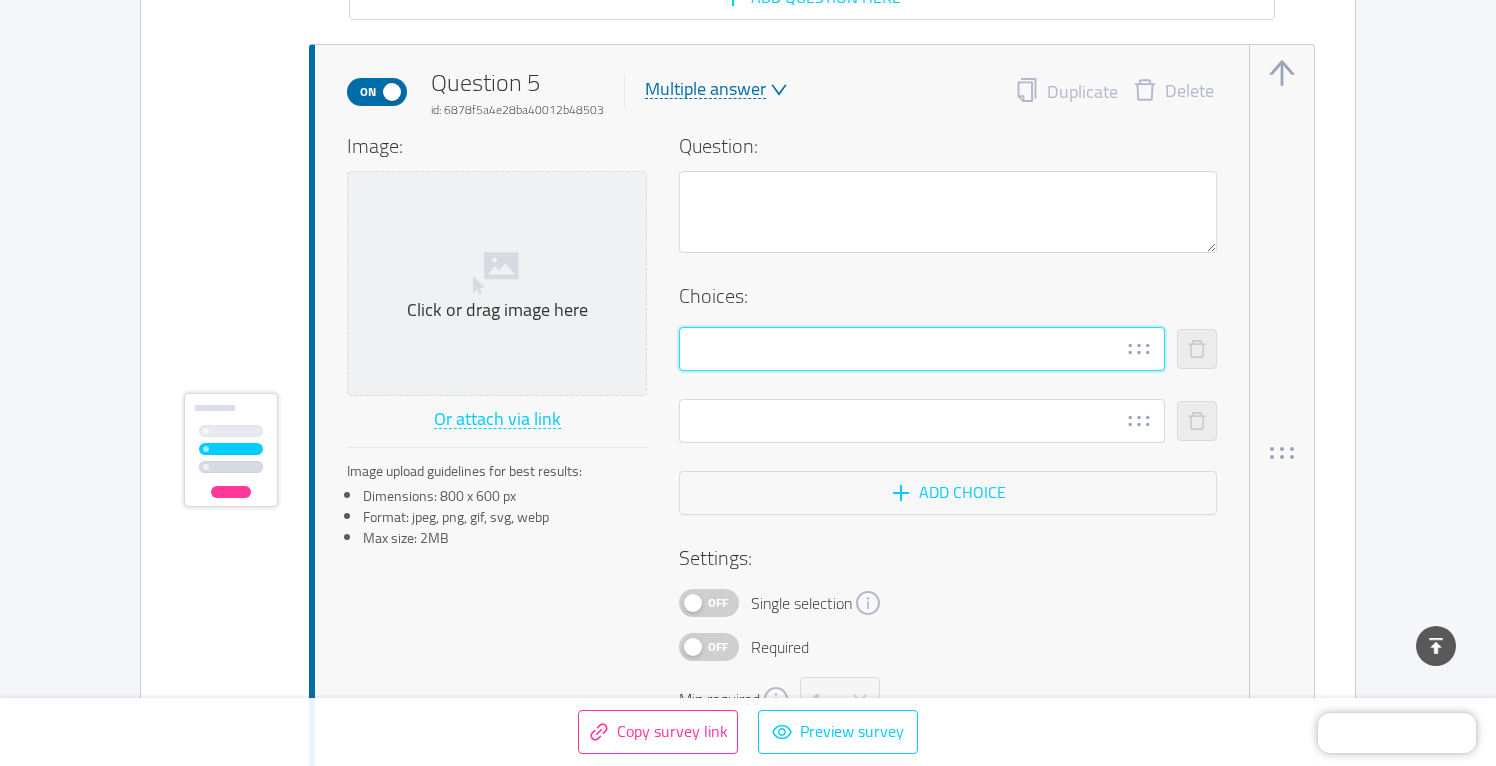type on "M" 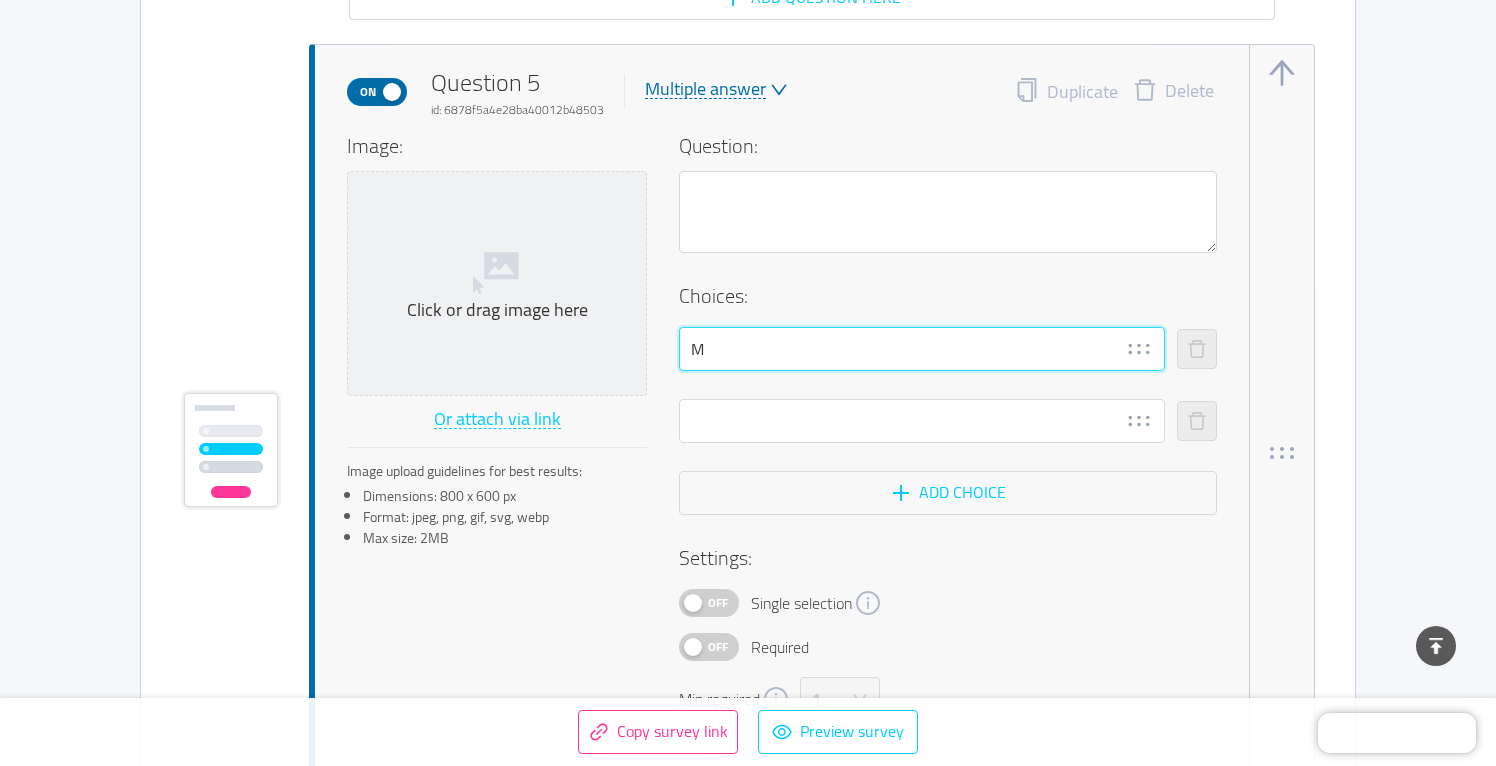 type 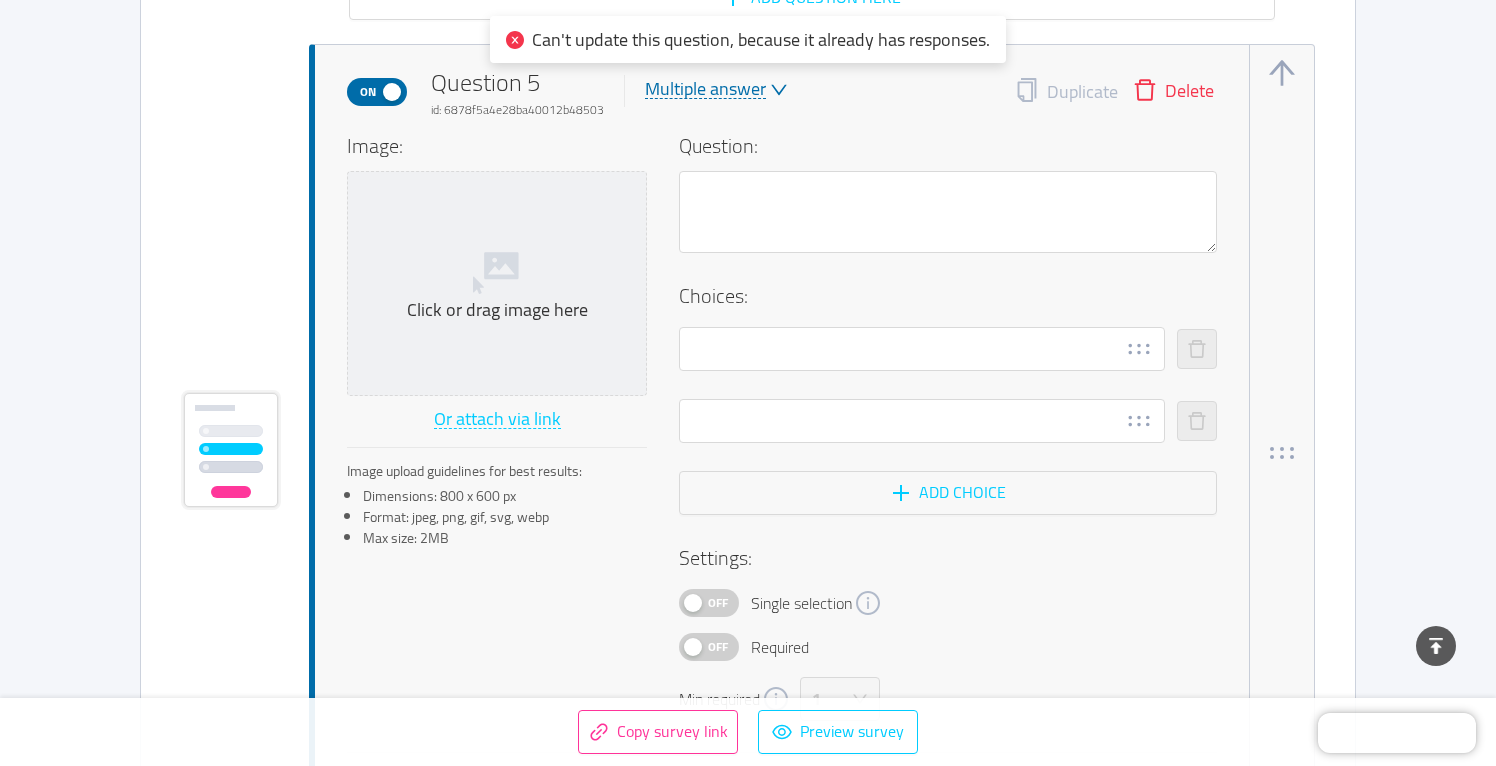click on "Delete" at bounding box center [1173, 92] 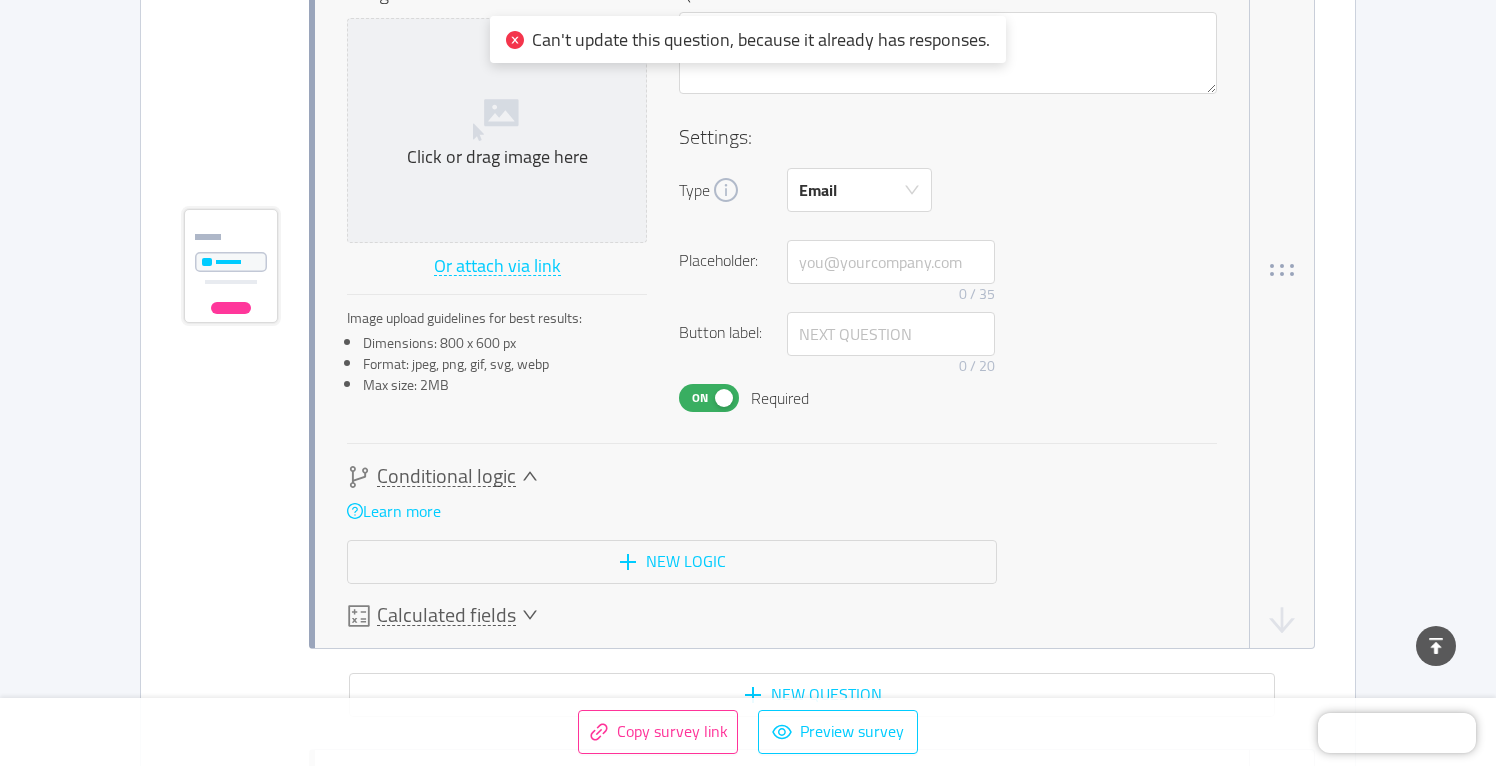 scroll, scrollTop: 5595, scrollLeft: 0, axis: vertical 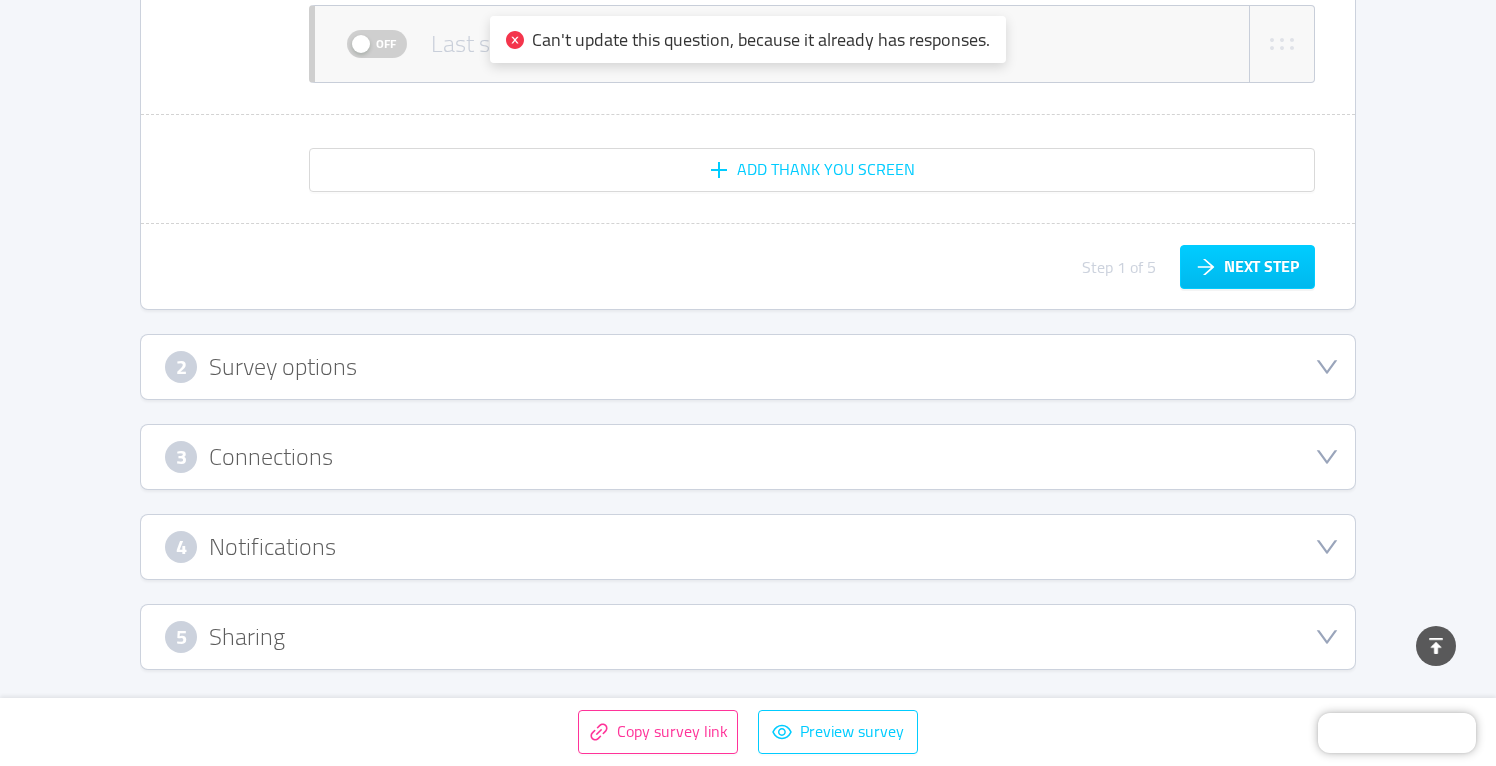 click on "4  Notifications" at bounding box center [748, 547] 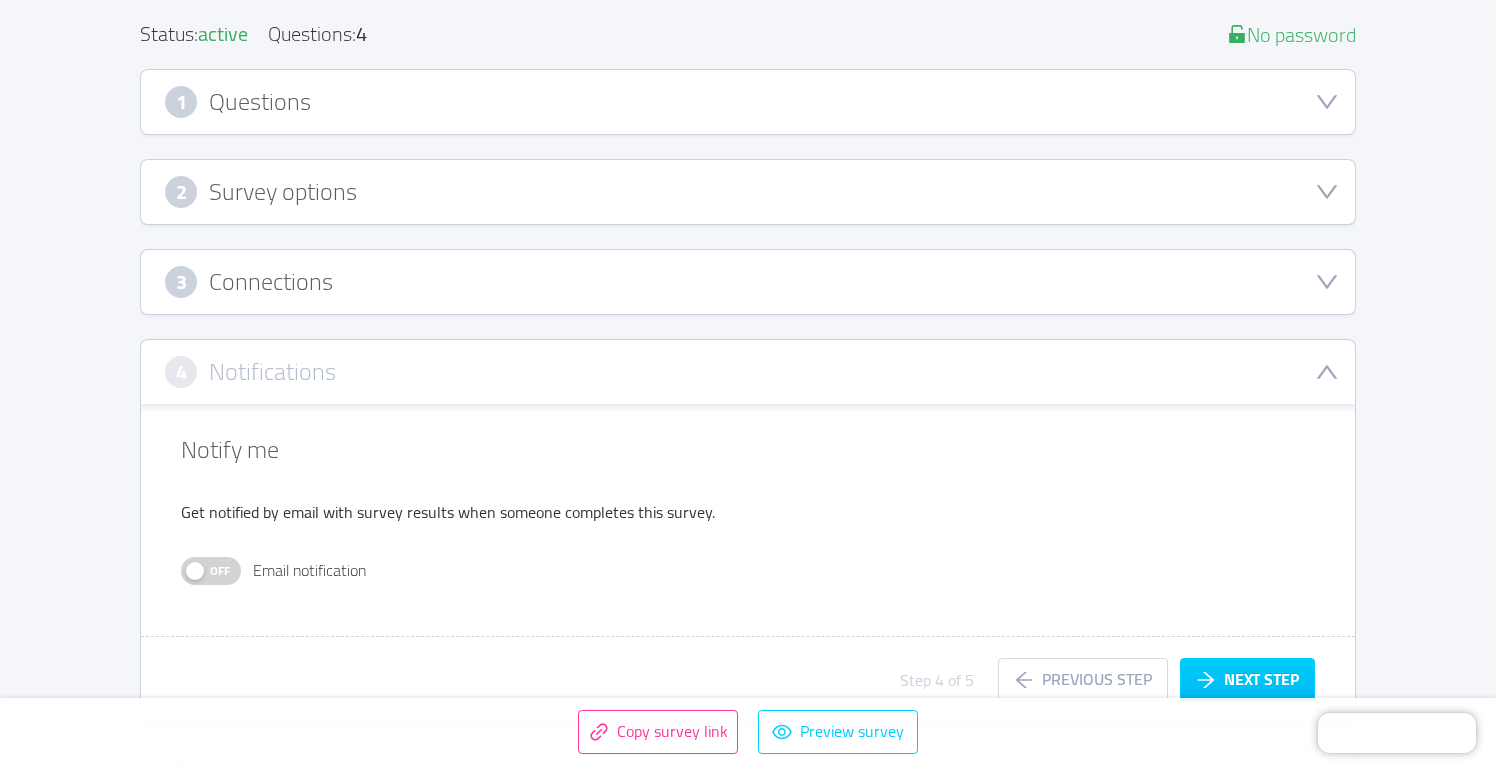 scroll, scrollTop: 233, scrollLeft: 0, axis: vertical 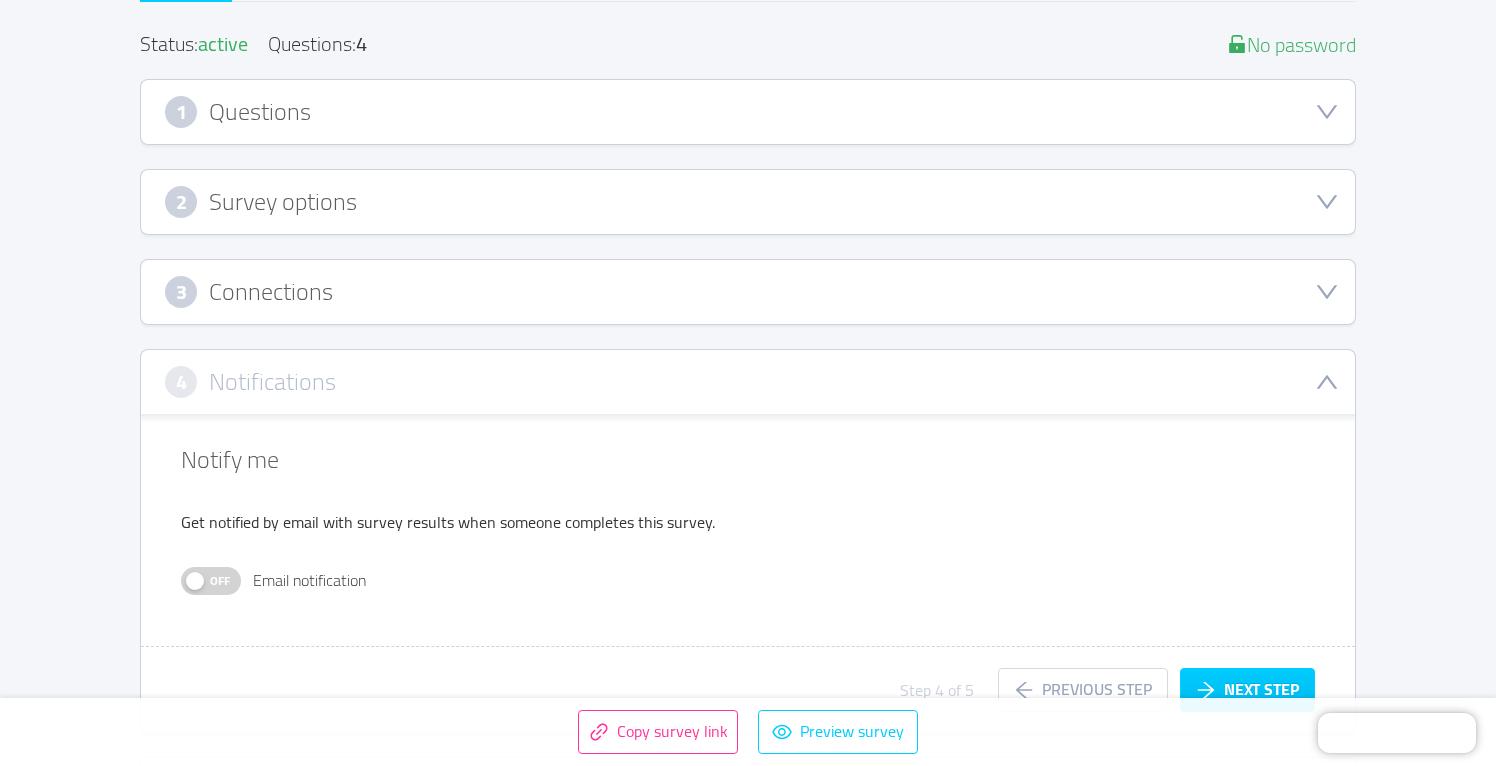 click on "3  Connections" at bounding box center [748, 292] 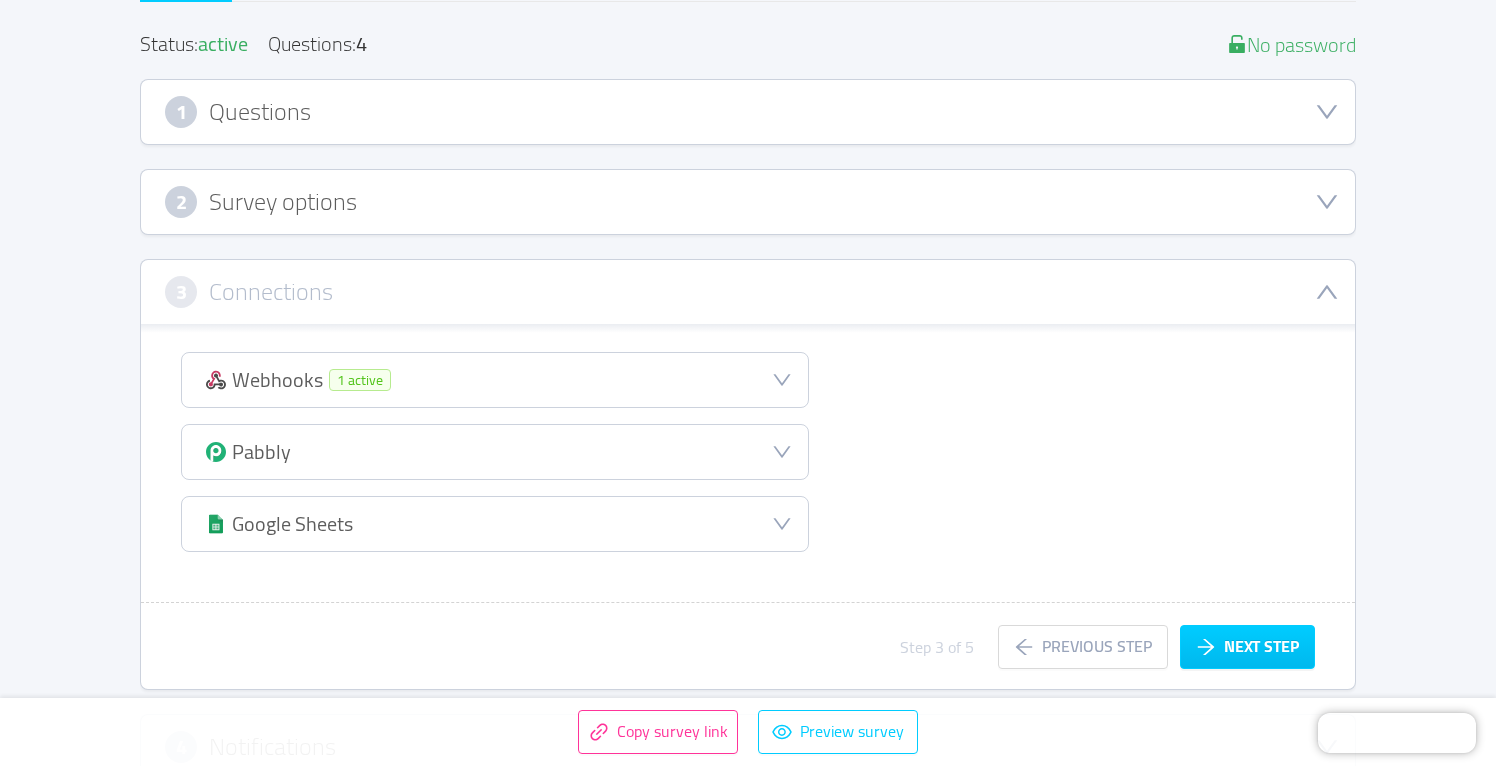 click on "2  Survey options" at bounding box center (748, 202) 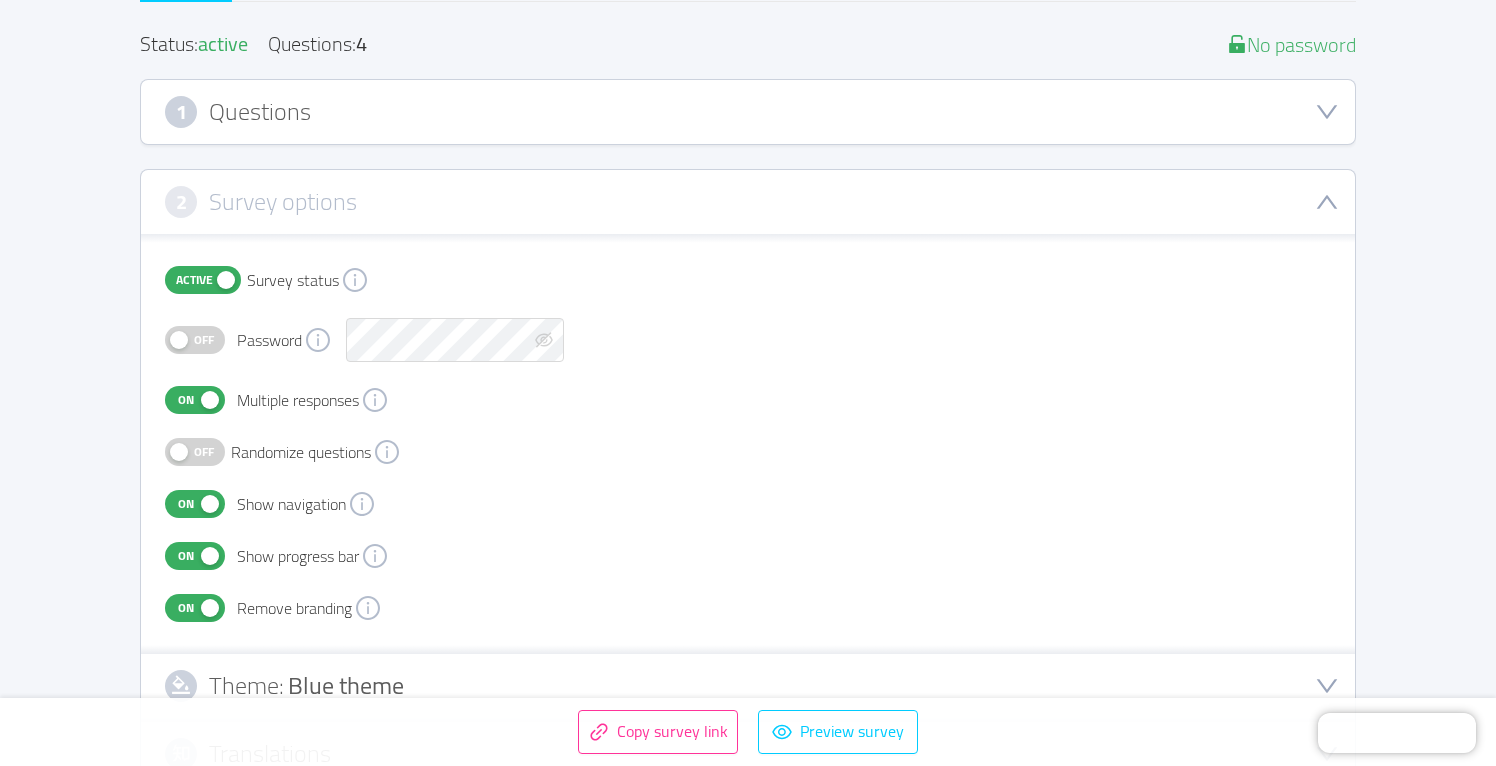 click on "1  Questions" at bounding box center [748, 112] 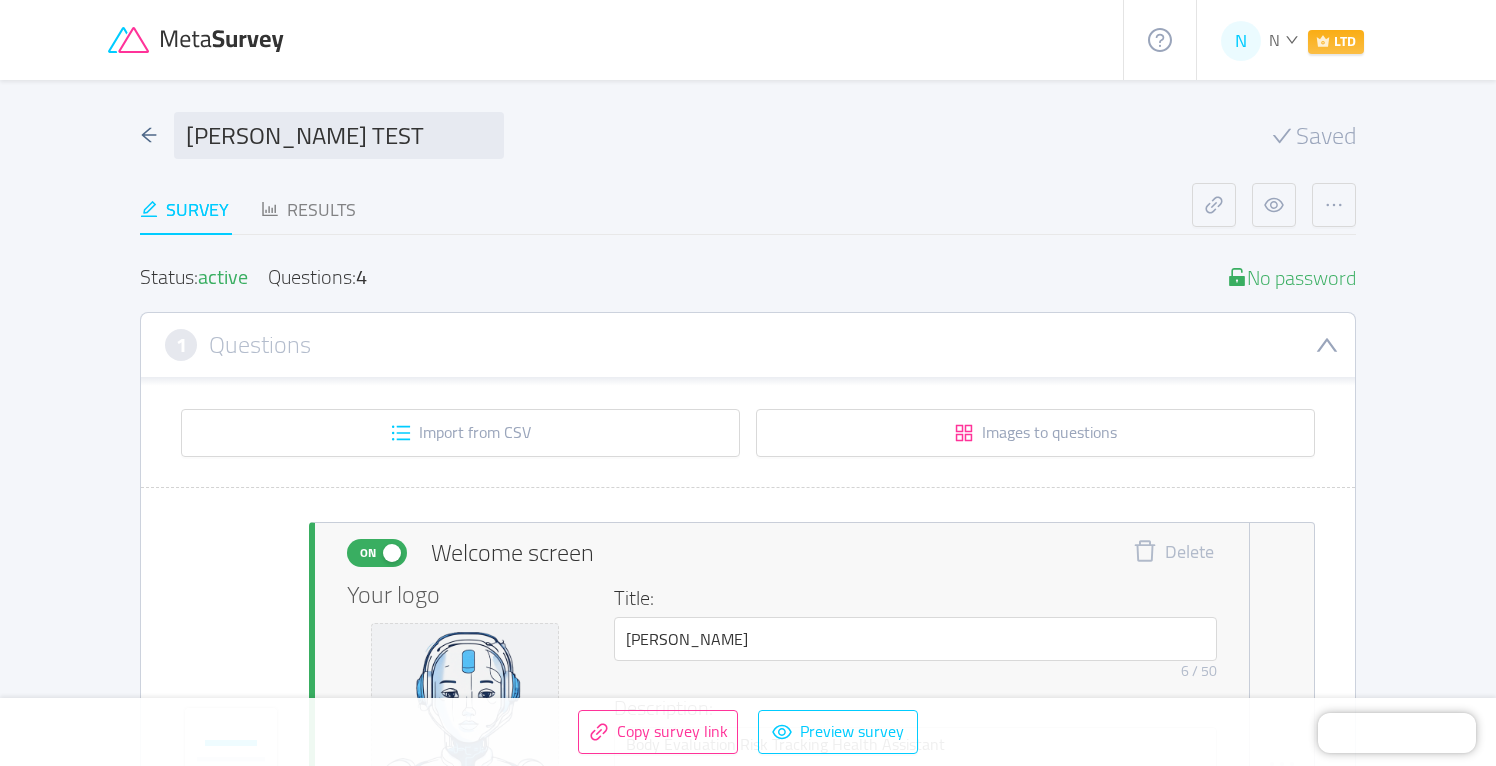 scroll, scrollTop: 0, scrollLeft: 0, axis: both 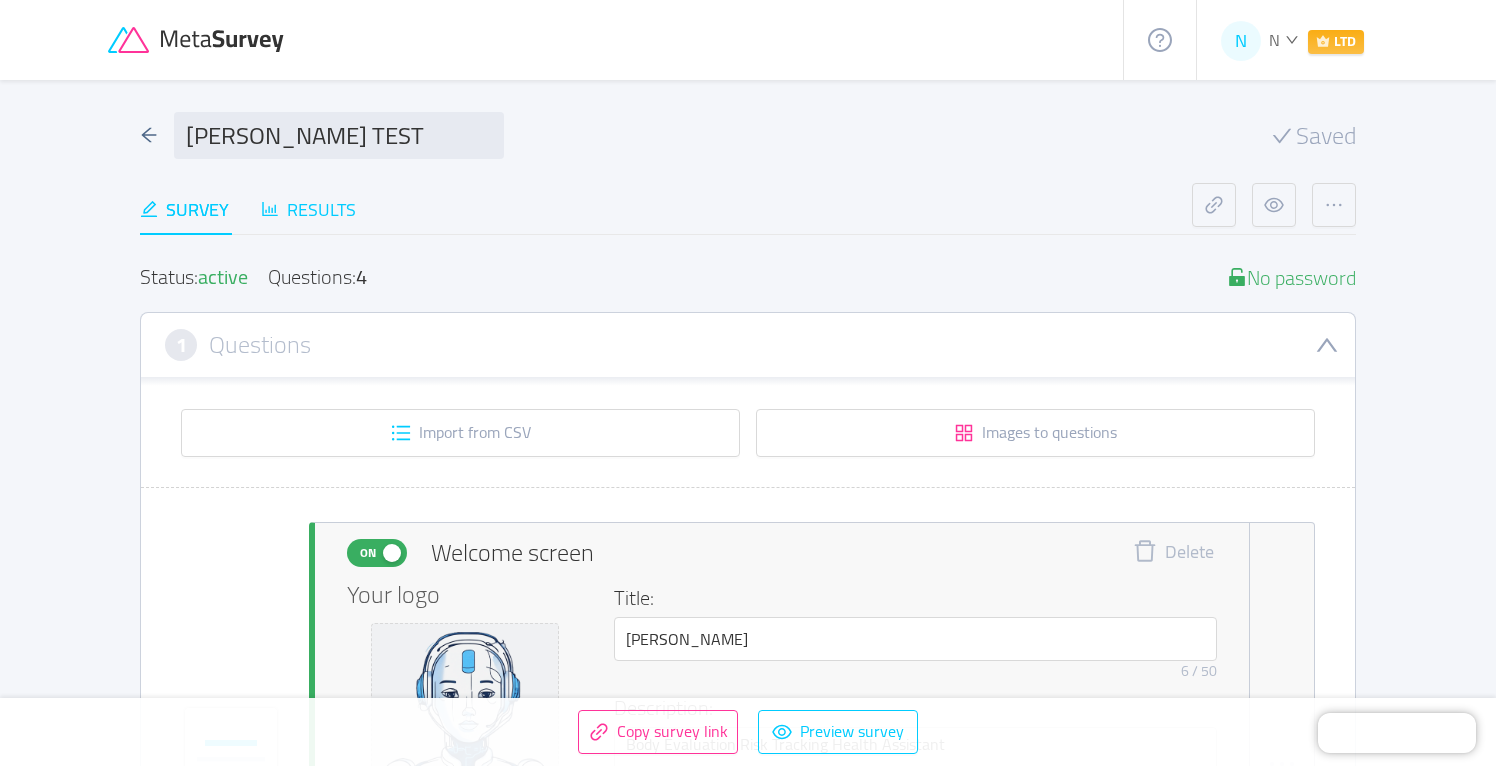 click on "Results" at bounding box center [308, 209] 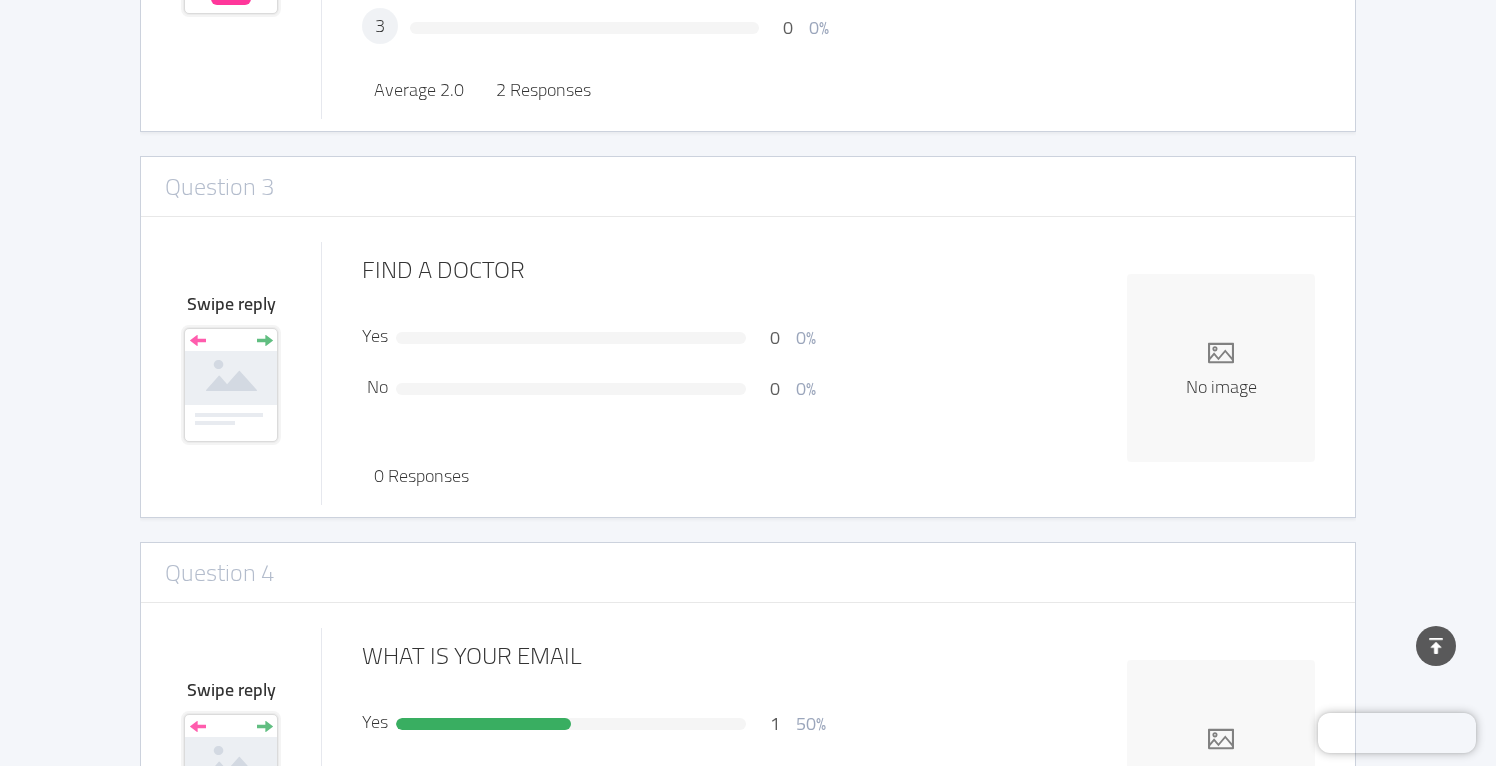 scroll, scrollTop: 1309, scrollLeft: 0, axis: vertical 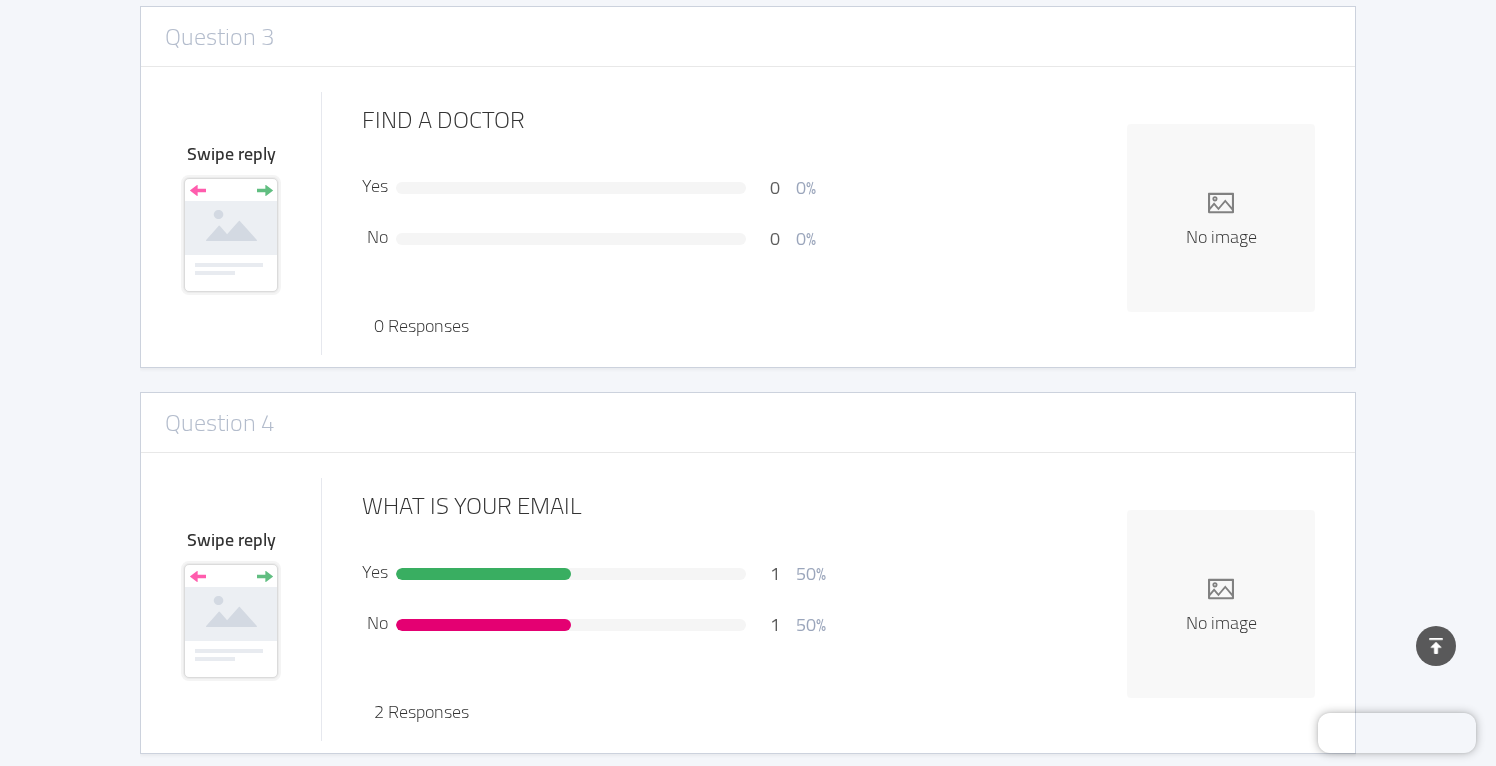 click on "Yes  0 0%  No  0 0%" at bounding box center (594, 242) 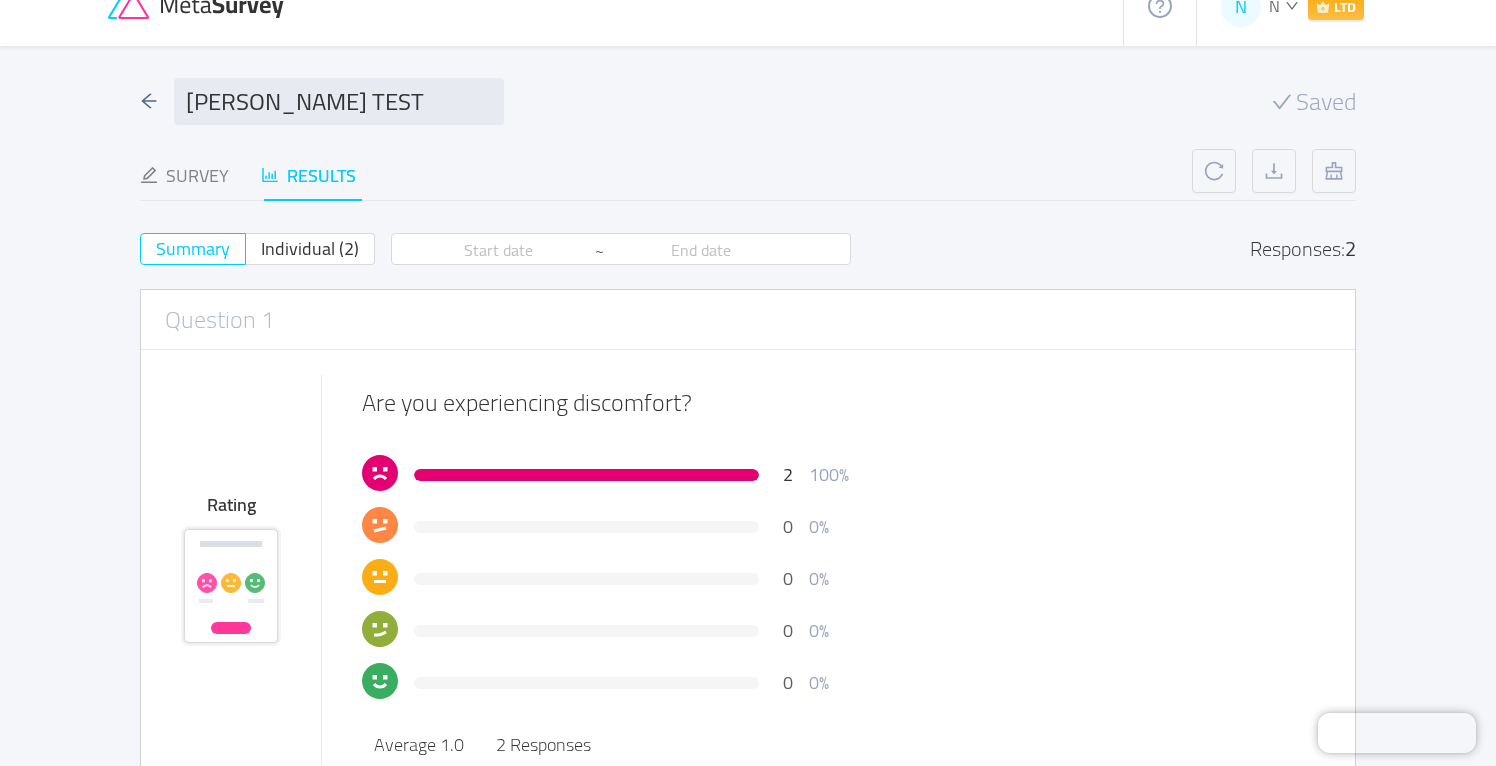 scroll, scrollTop: 32, scrollLeft: 0, axis: vertical 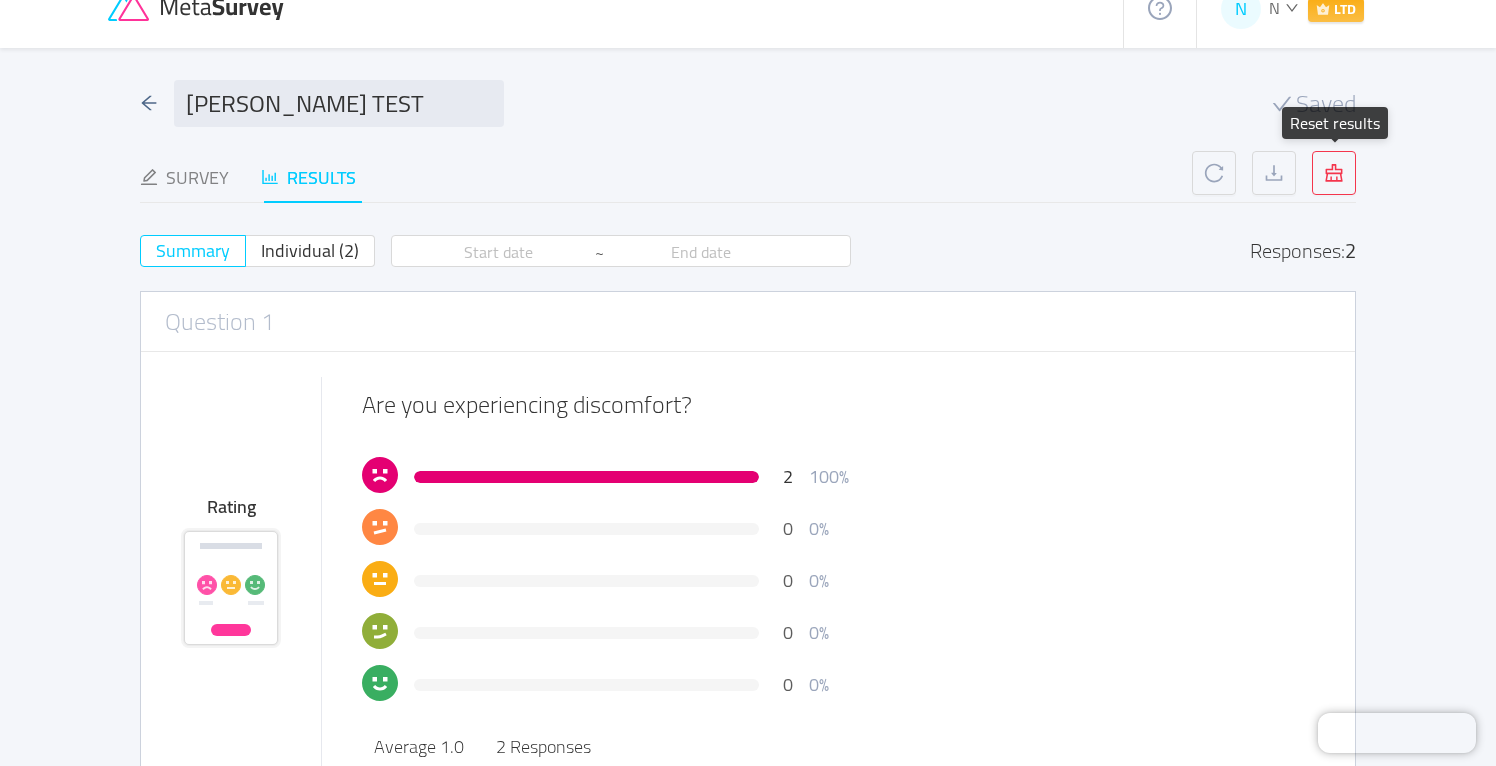 click 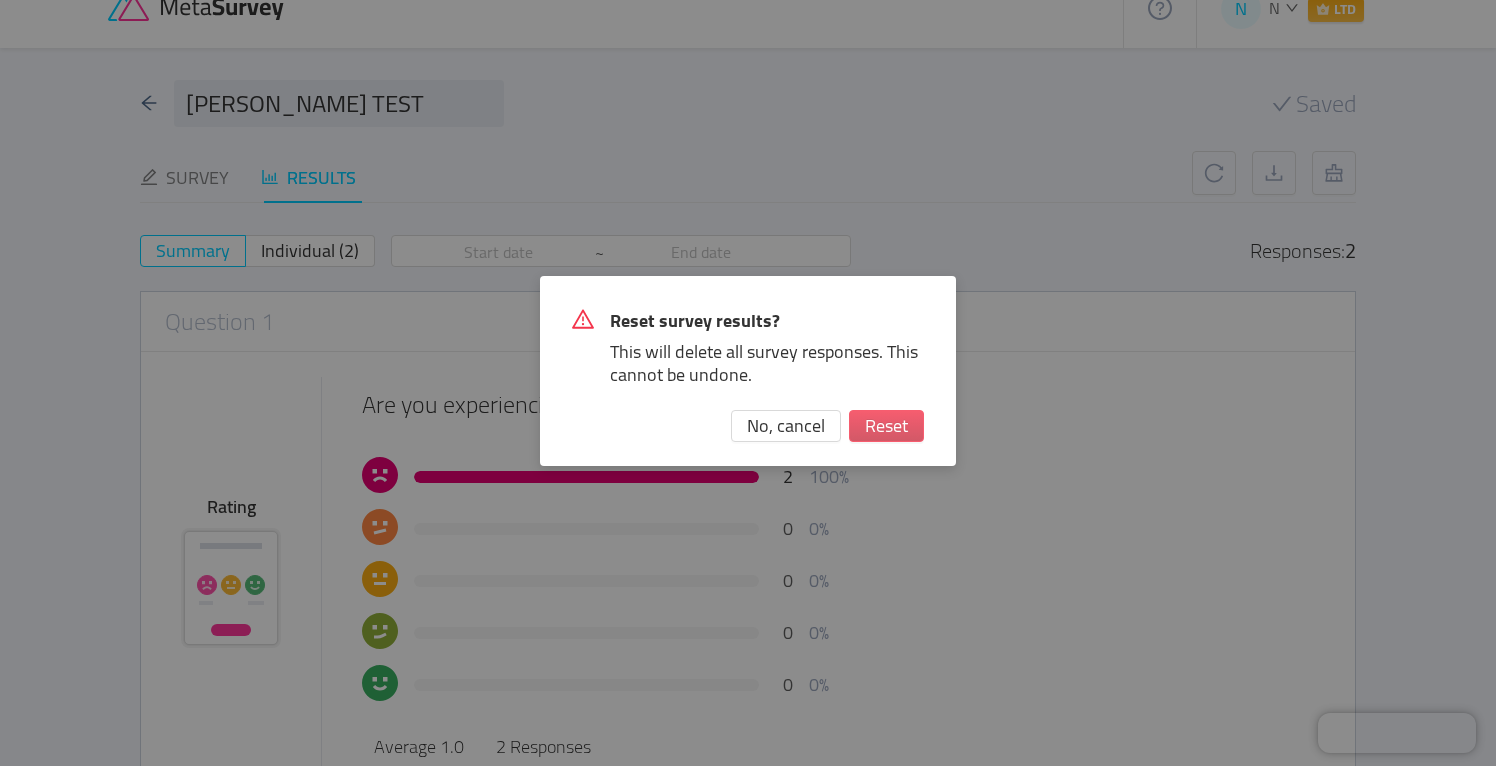 click on "Reset" at bounding box center [886, 426] 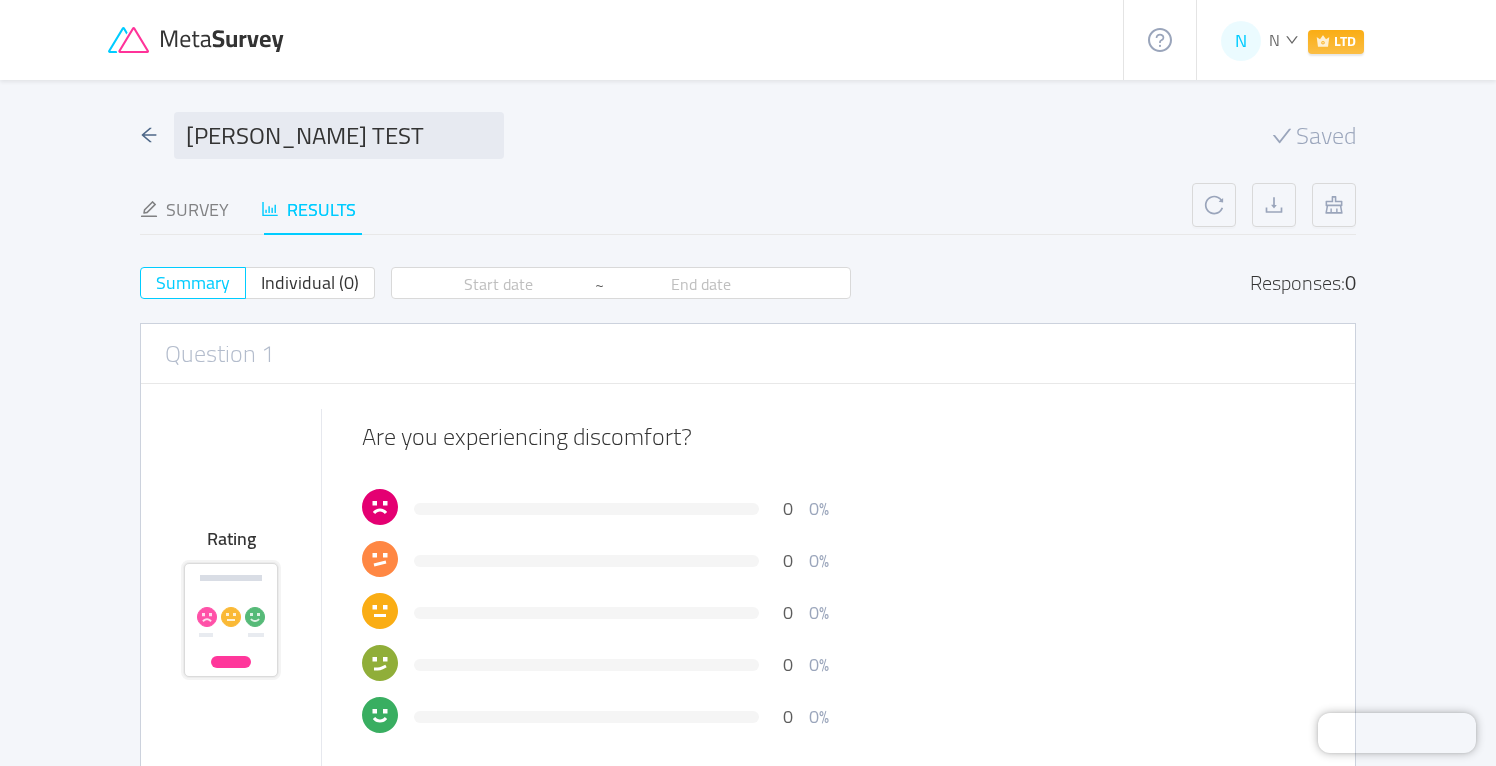 scroll, scrollTop: 0, scrollLeft: 0, axis: both 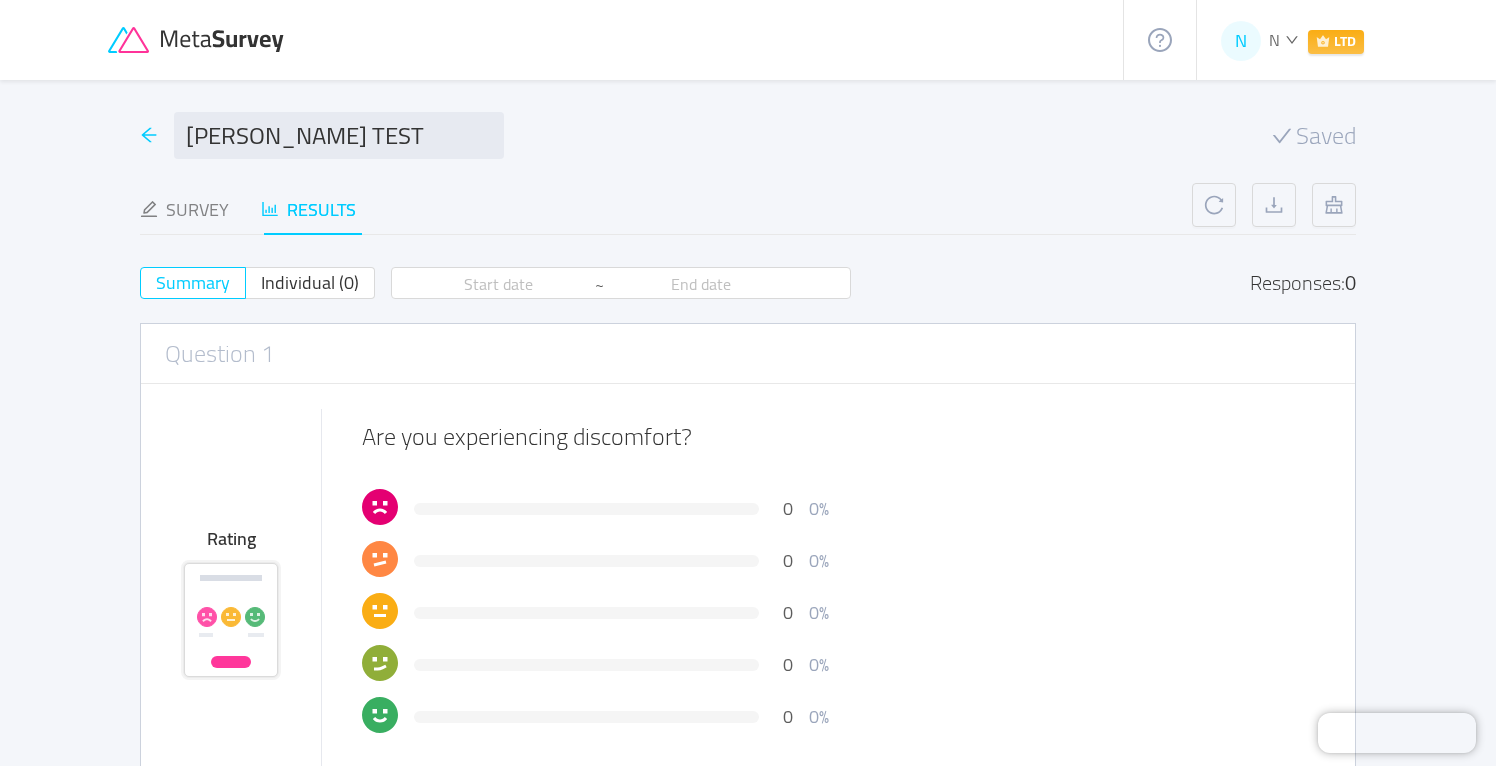 click 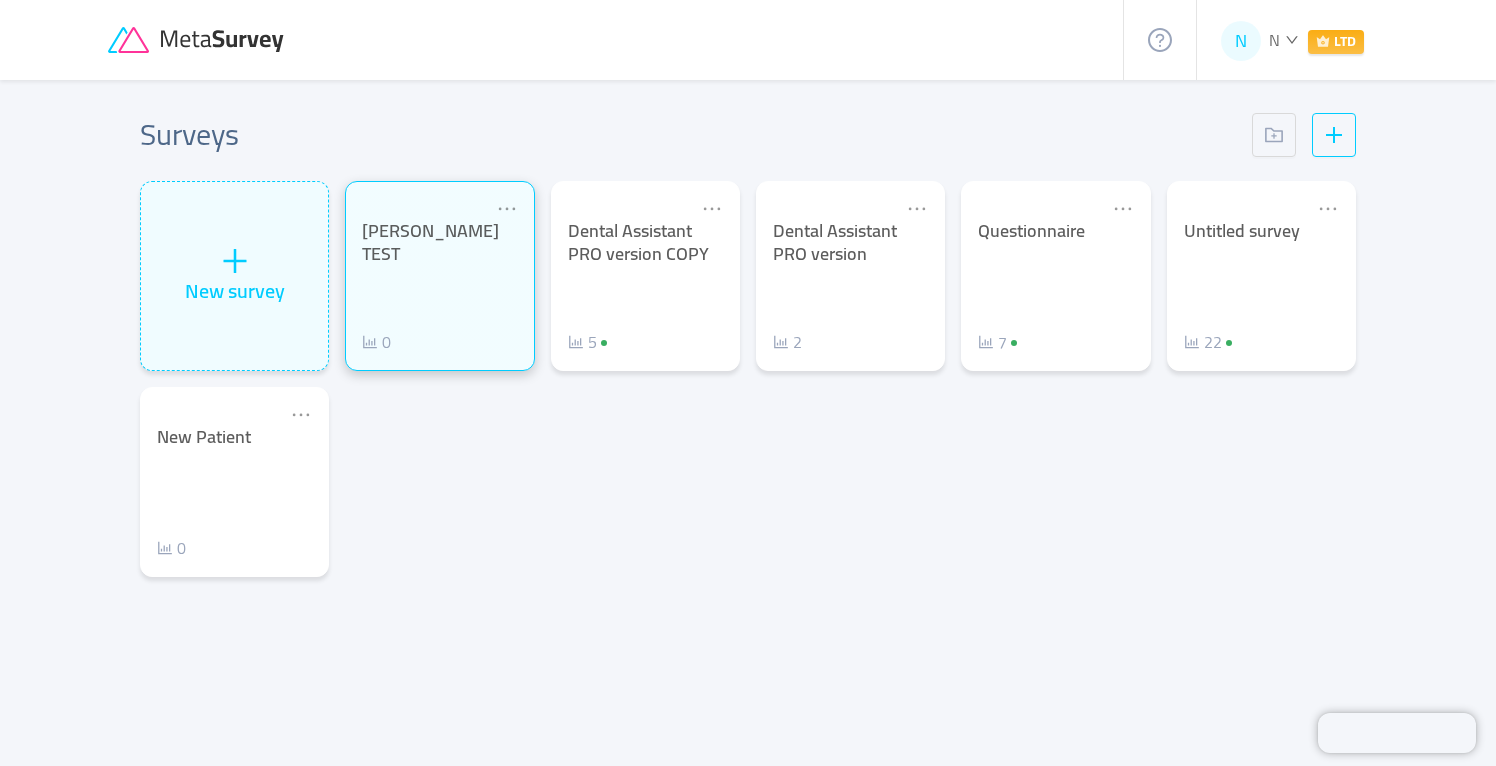 scroll, scrollTop: 0, scrollLeft: 0, axis: both 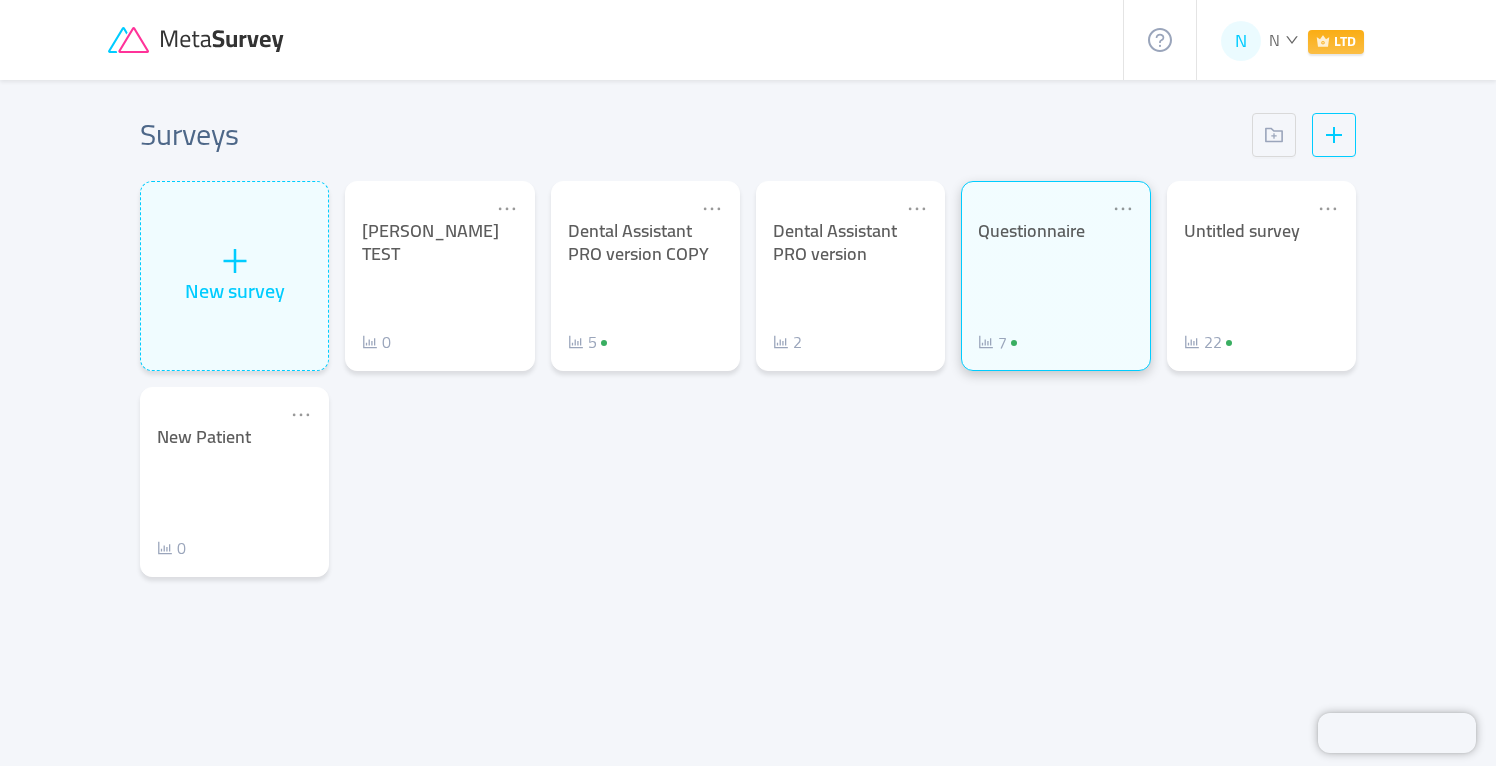click on "Questionnaire   7" at bounding box center (1055, 287) 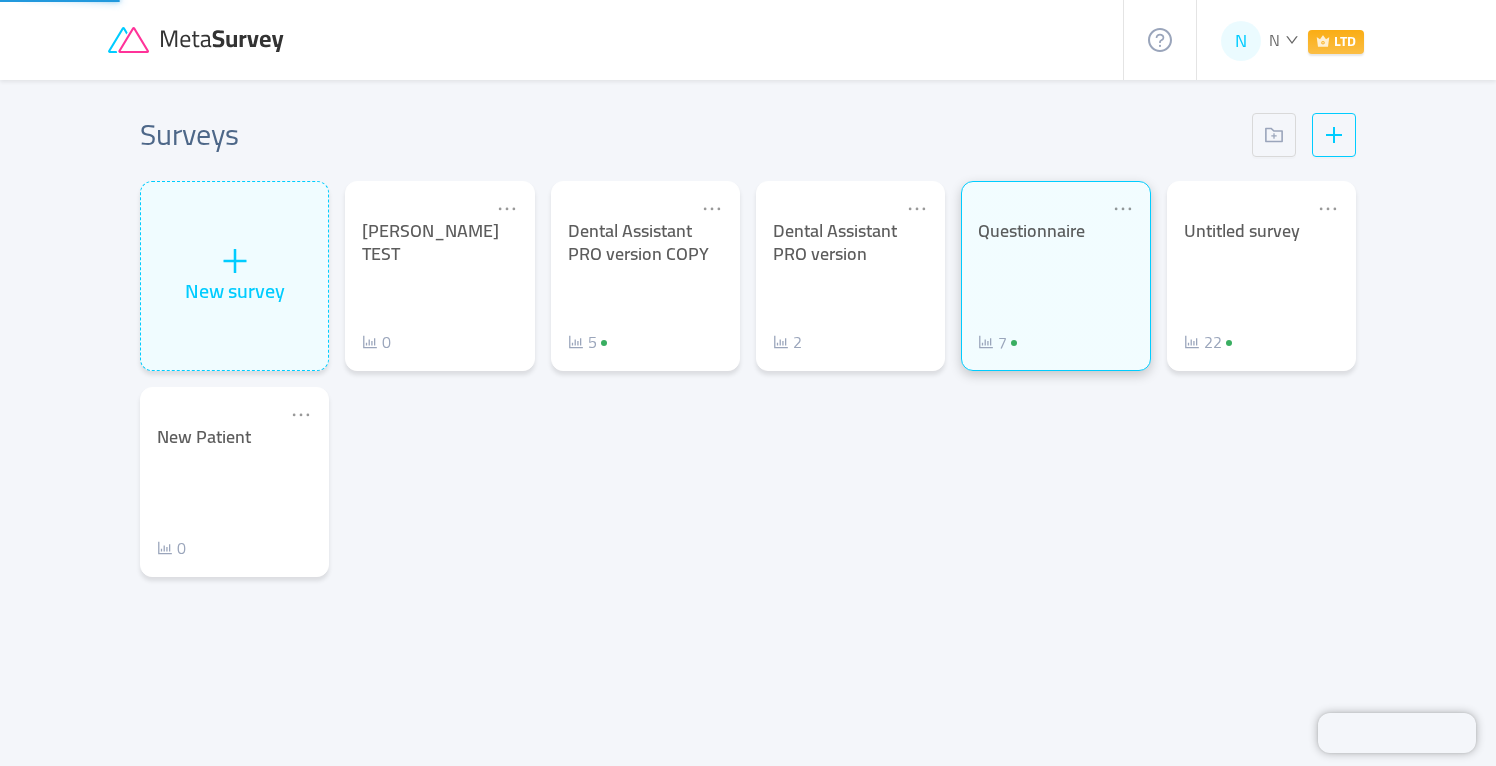 click on "Questionnaire   7" at bounding box center [1055, 287] 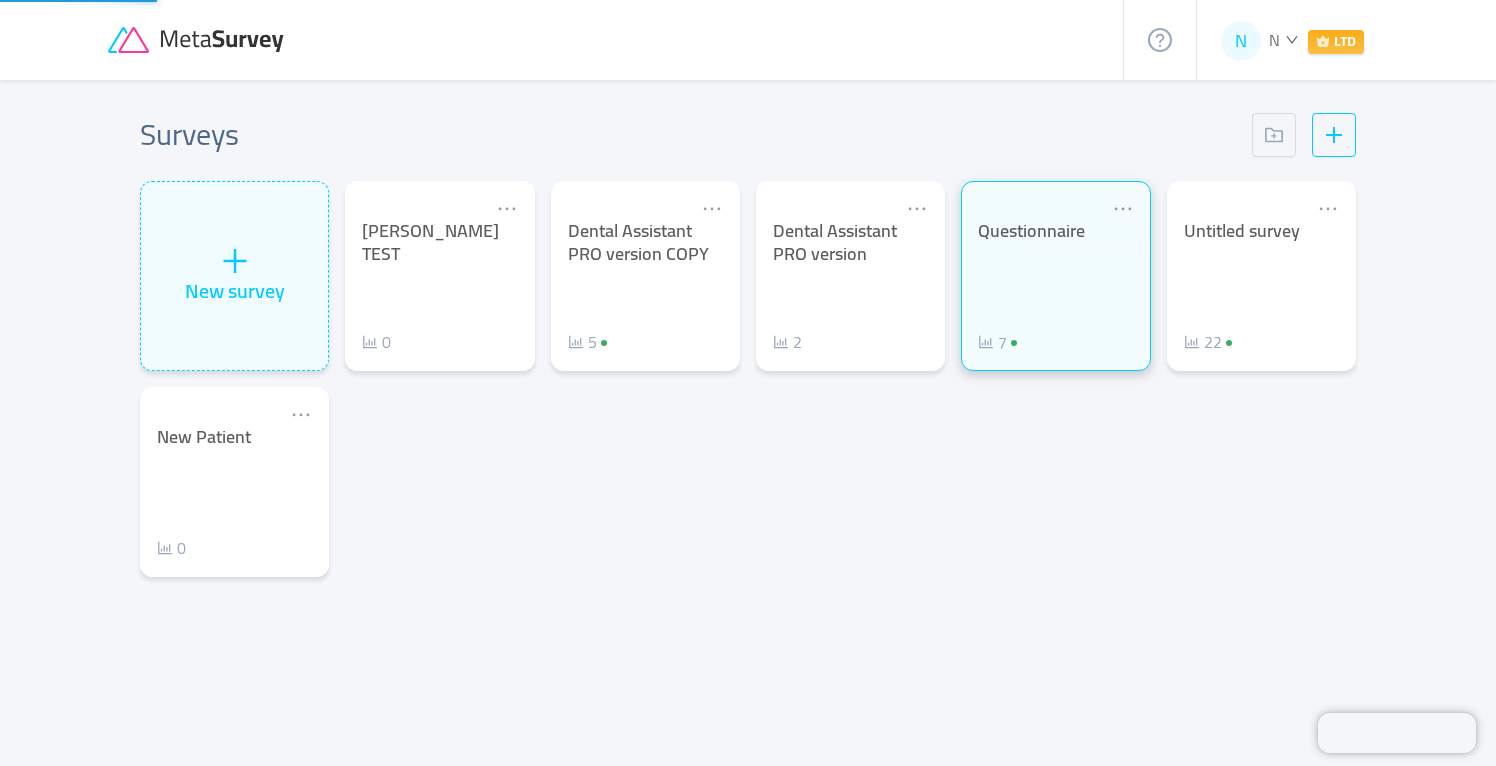 click on "Questionnaire   7" at bounding box center (1055, 287) 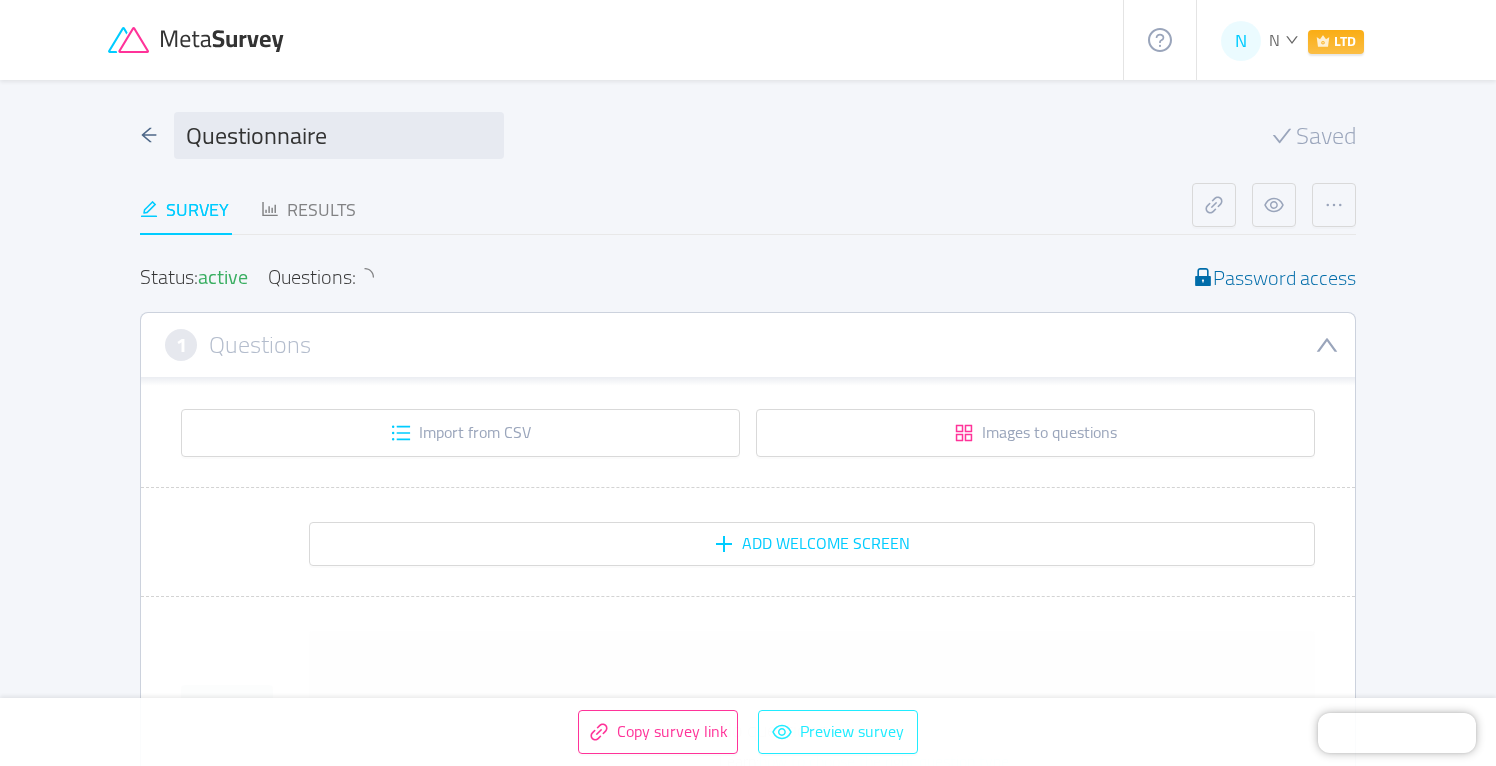 click on "Preview survey" at bounding box center [838, 732] 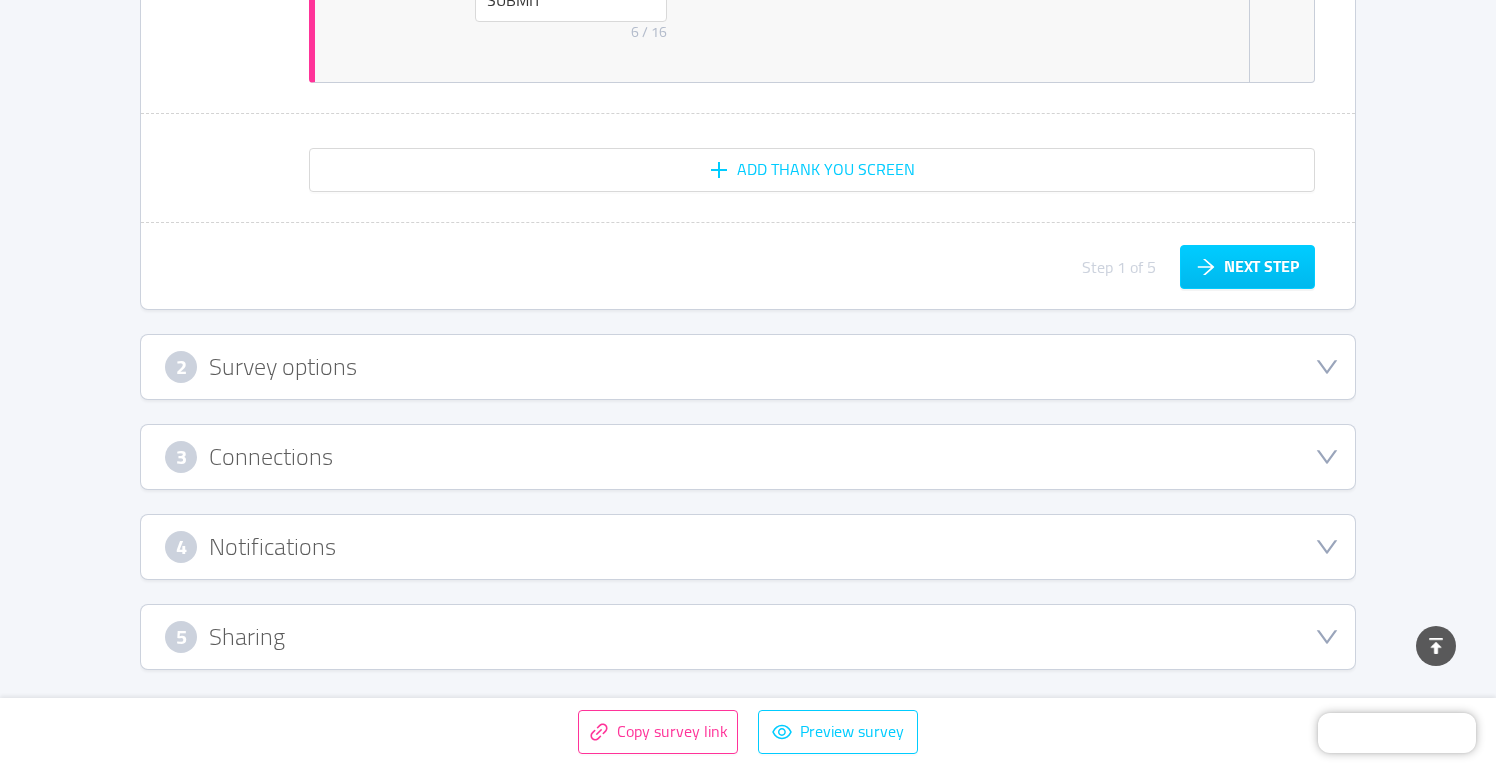 click on "2  Survey options" at bounding box center [748, 367] 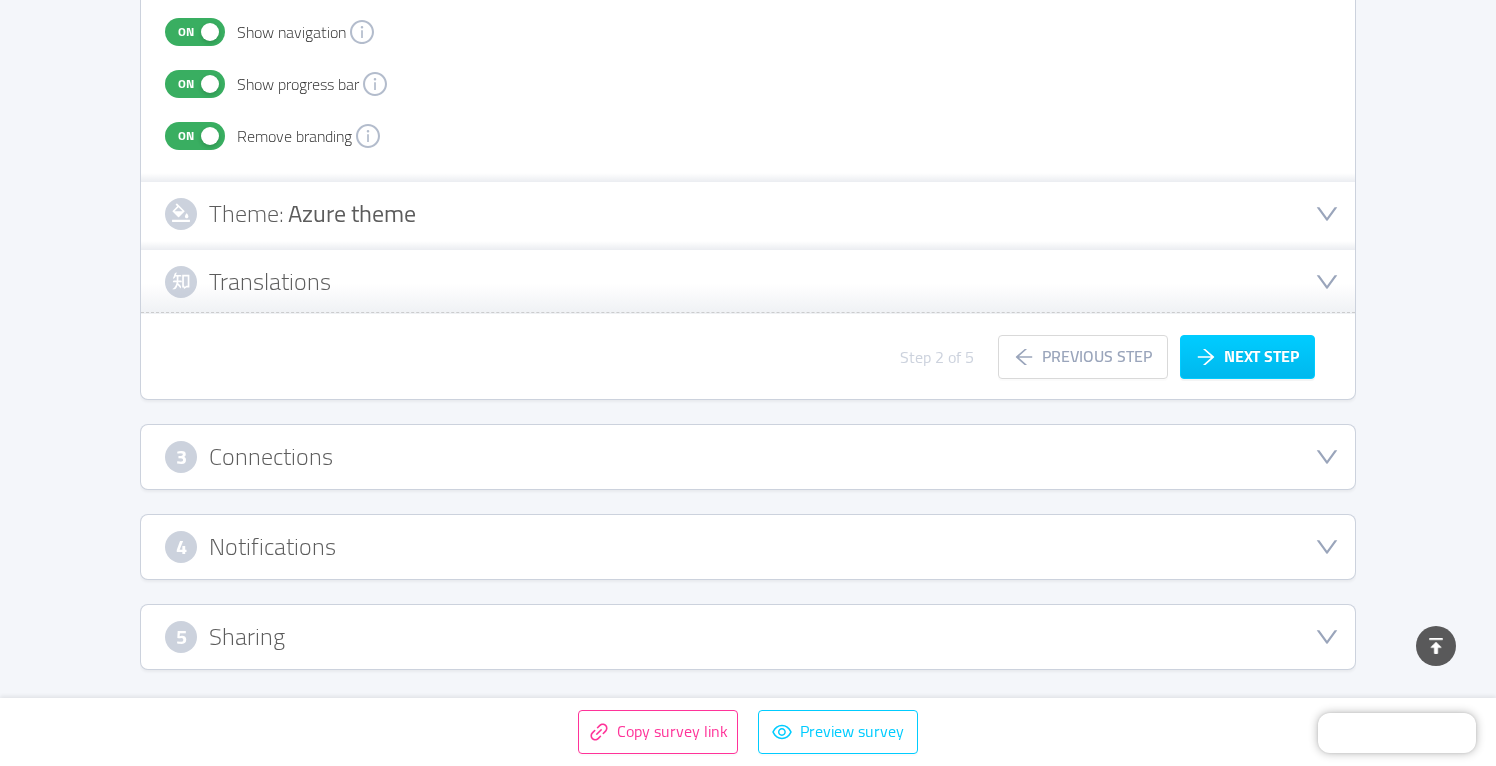 type 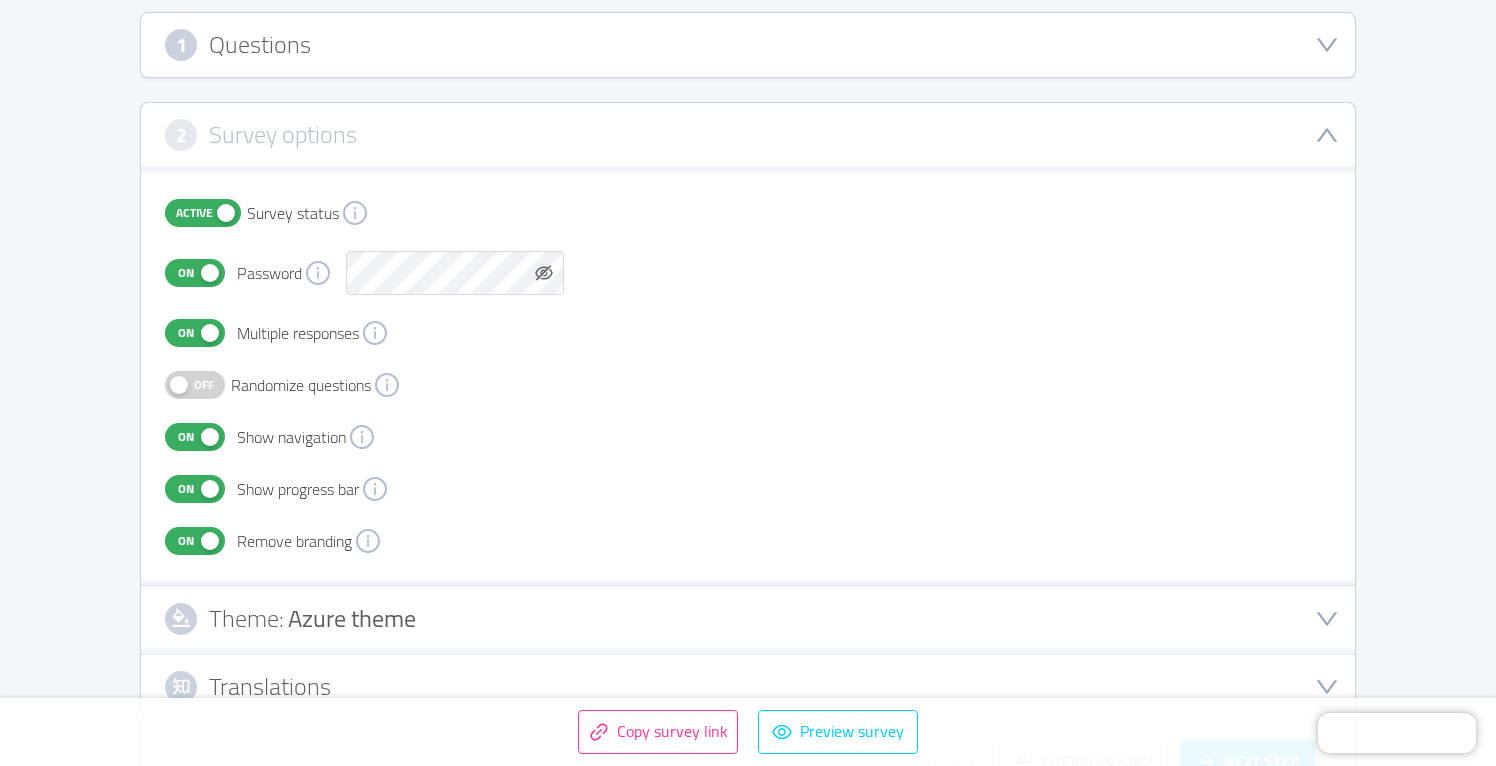 scroll, scrollTop: 307, scrollLeft: 0, axis: vertical 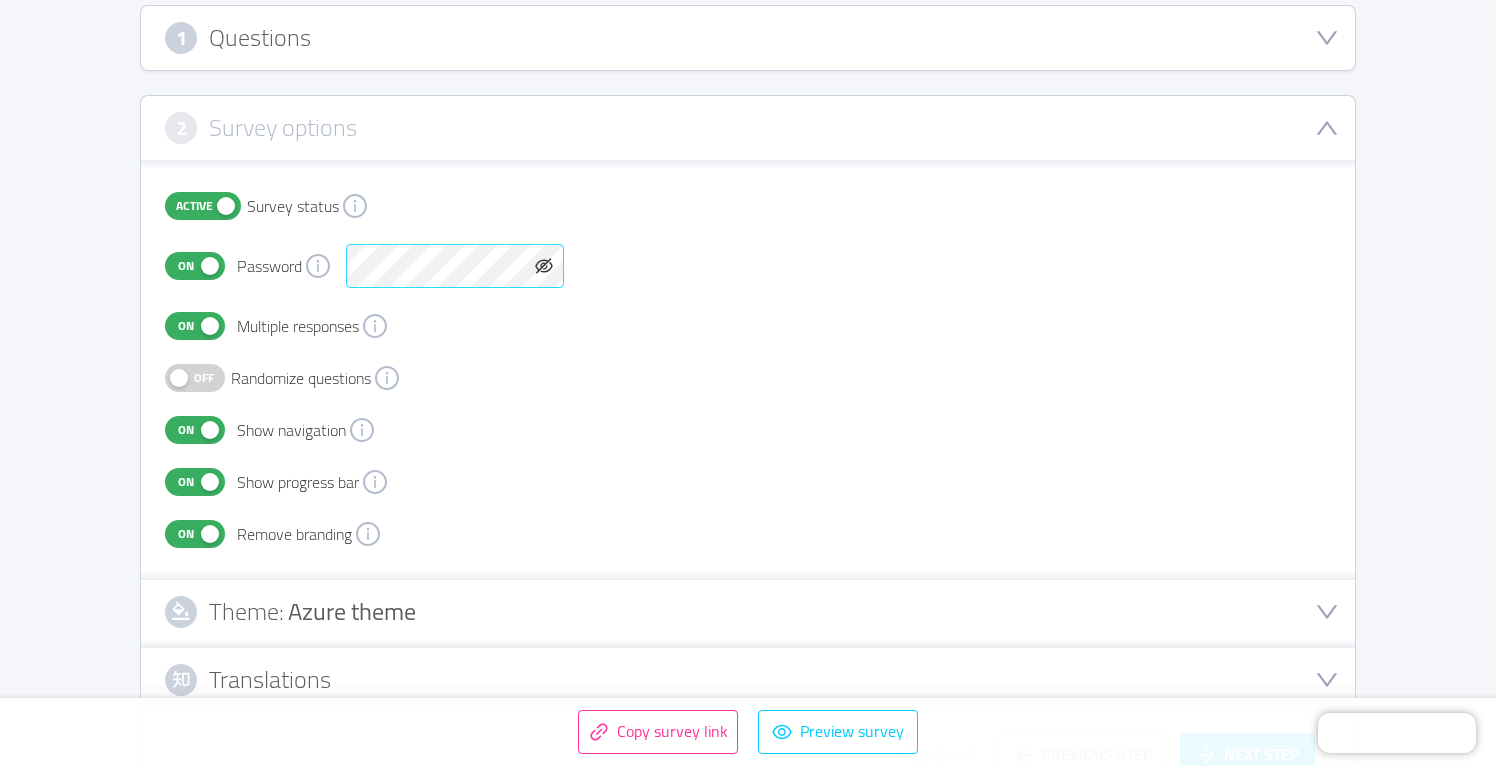 click 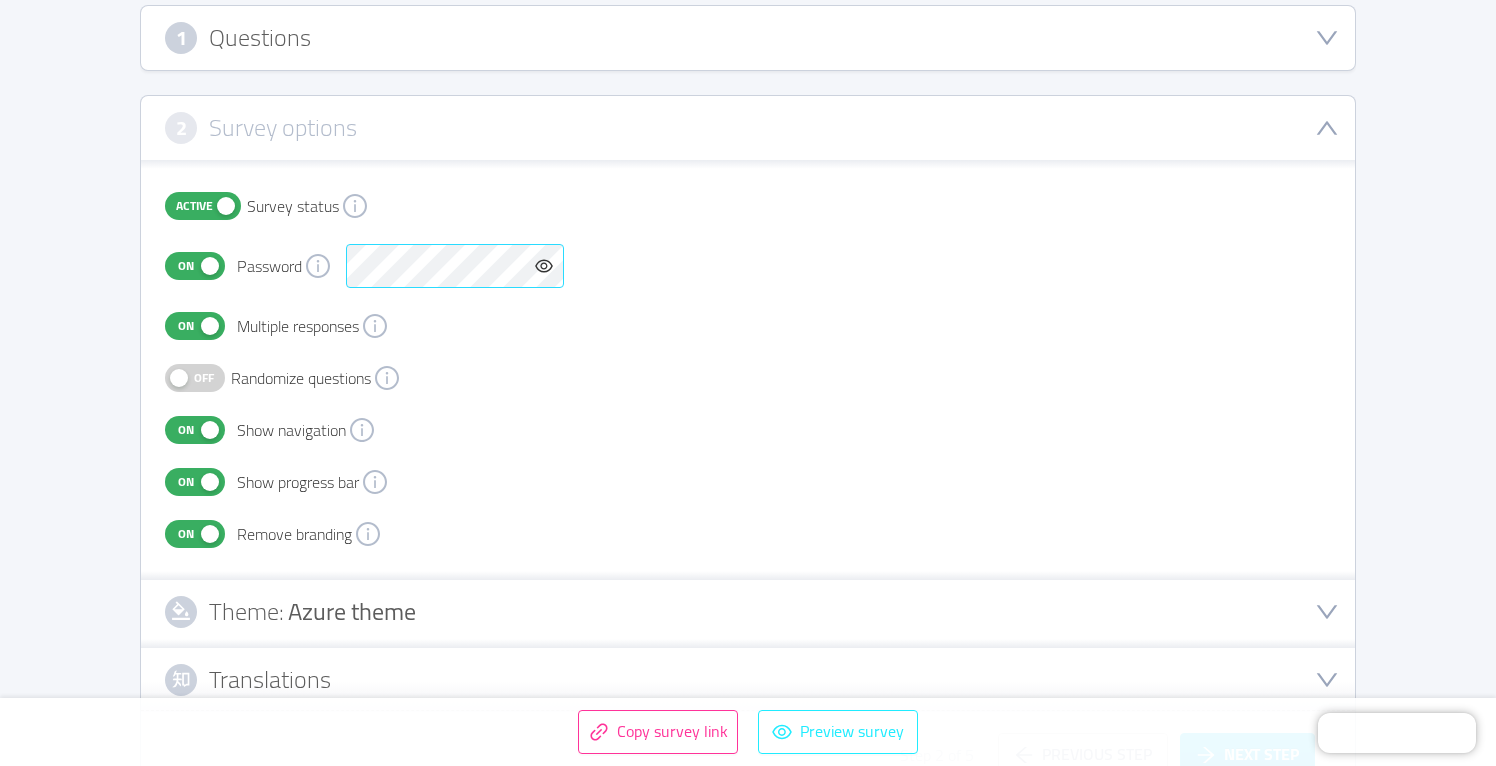 click on "Preview survey" at bounding box center (838, 732) 